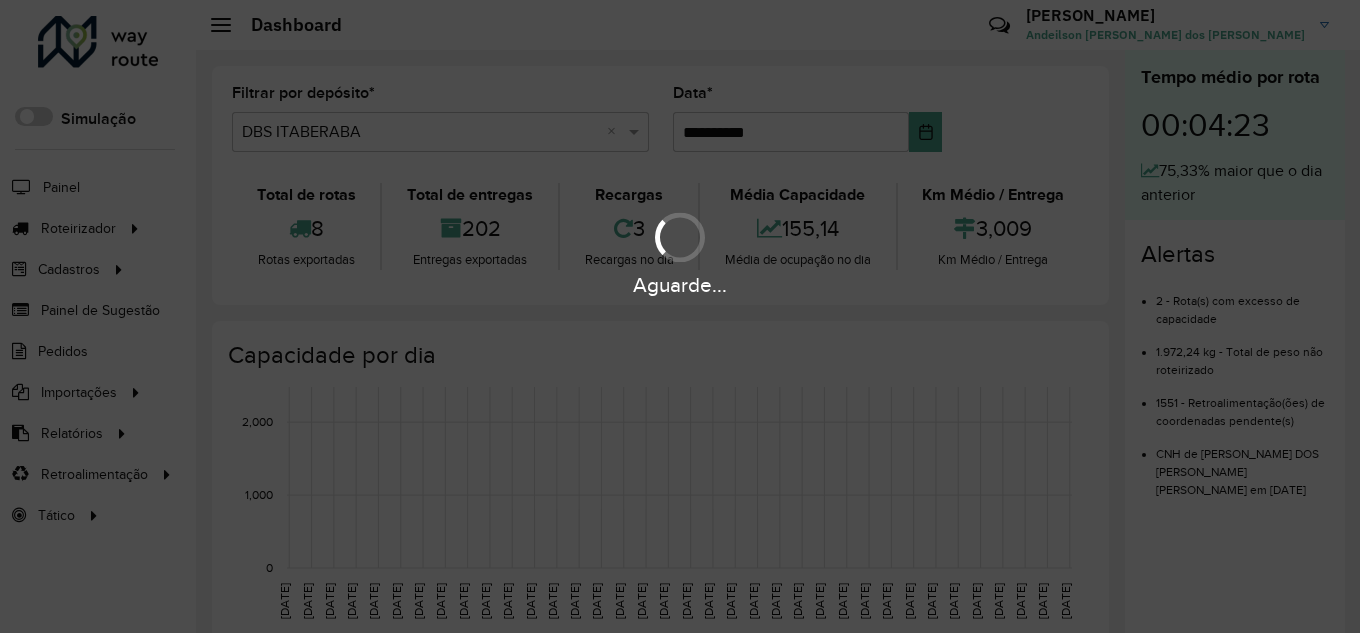 scroll, scrollTop: 0, scrollLeft: 0, axis: both 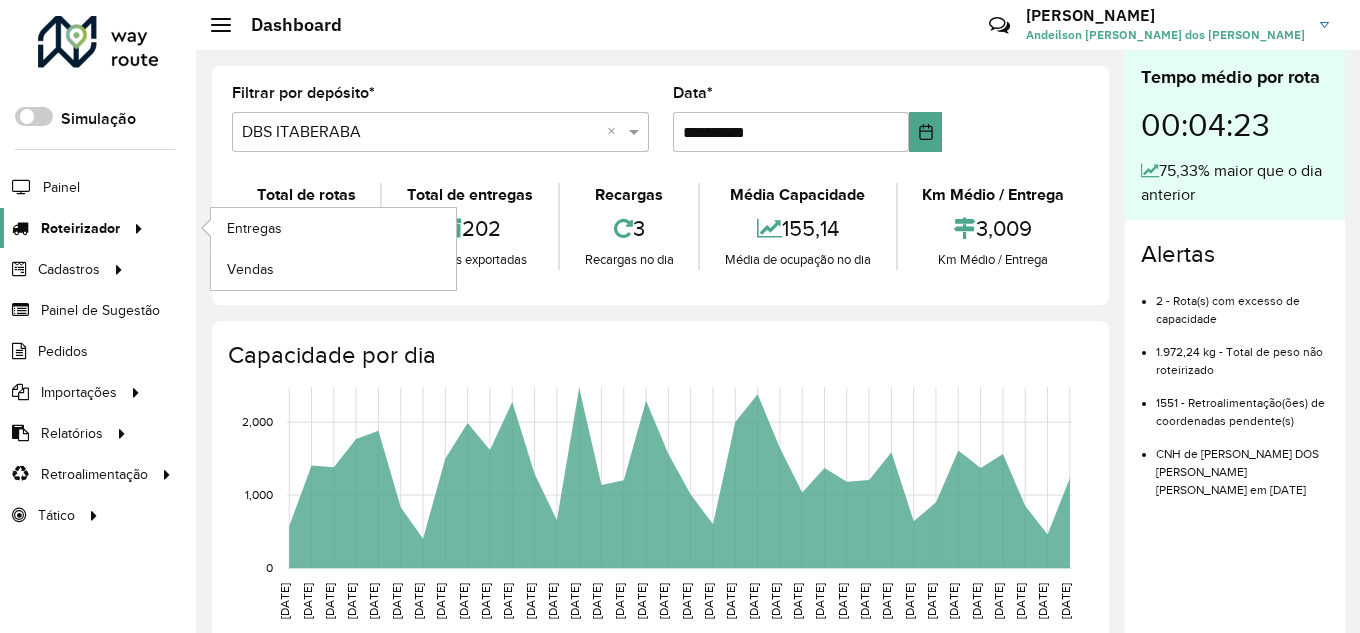 click on "Roteirizador" 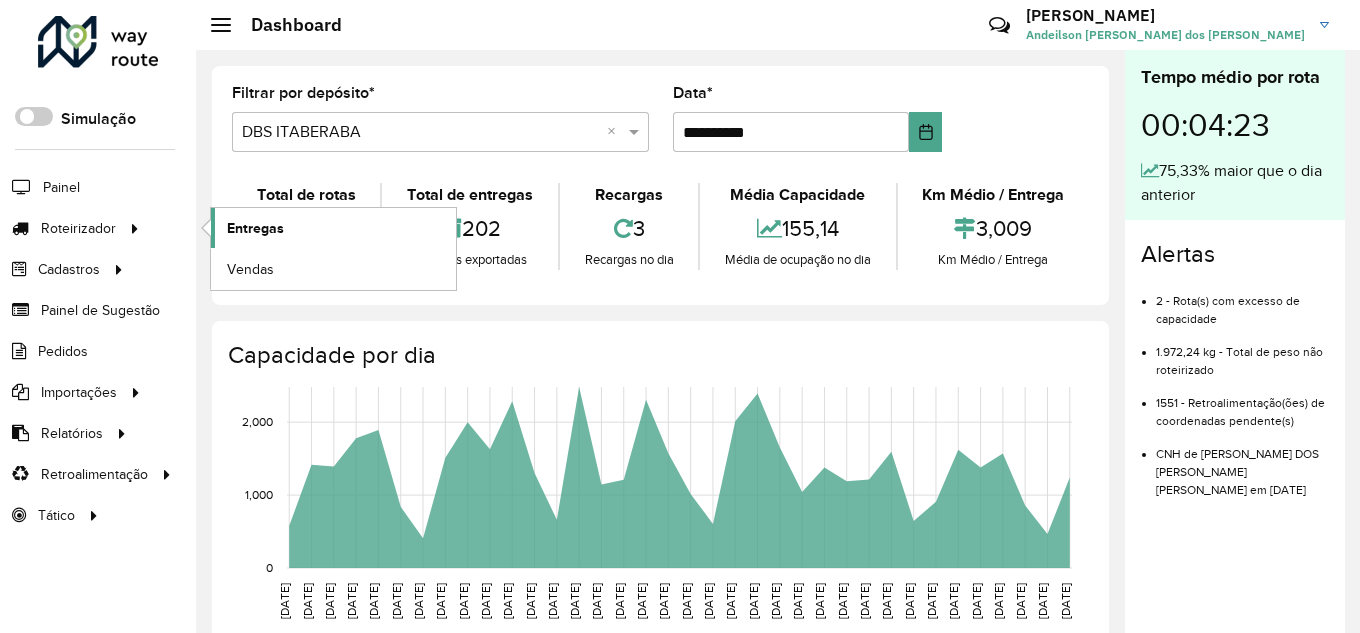 click on "Entregas" 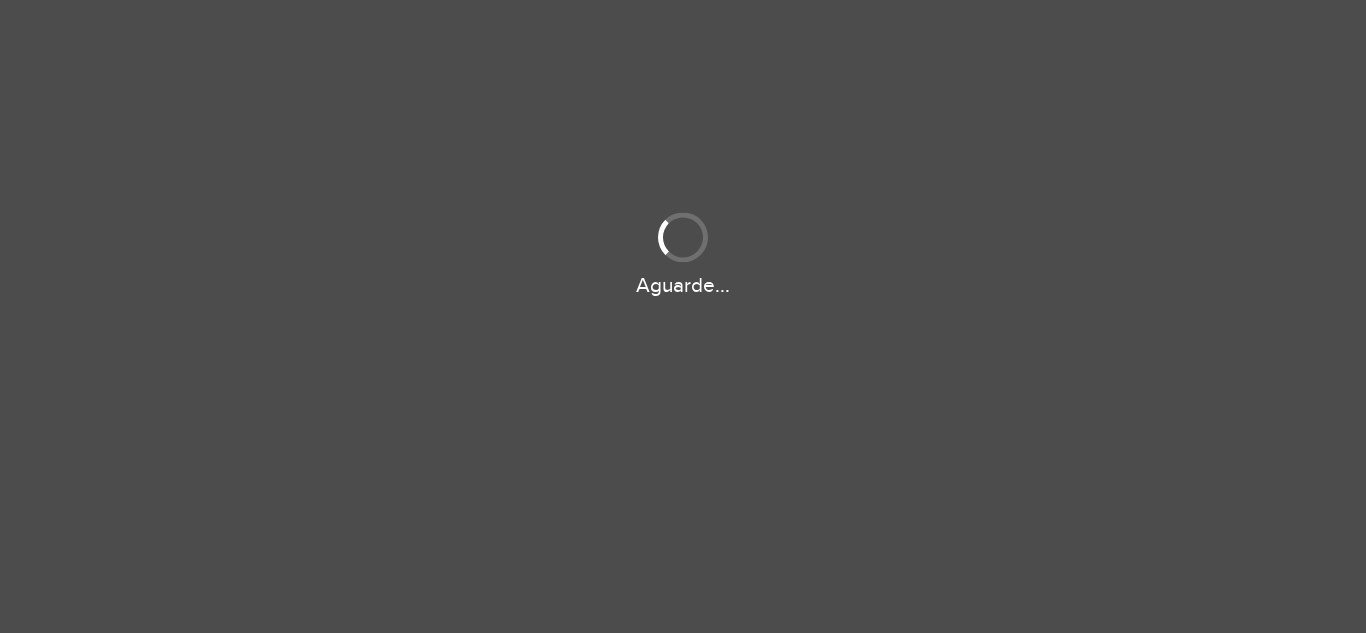 scroll, scrollTop: 0, scrollLeft: 0, axis: both 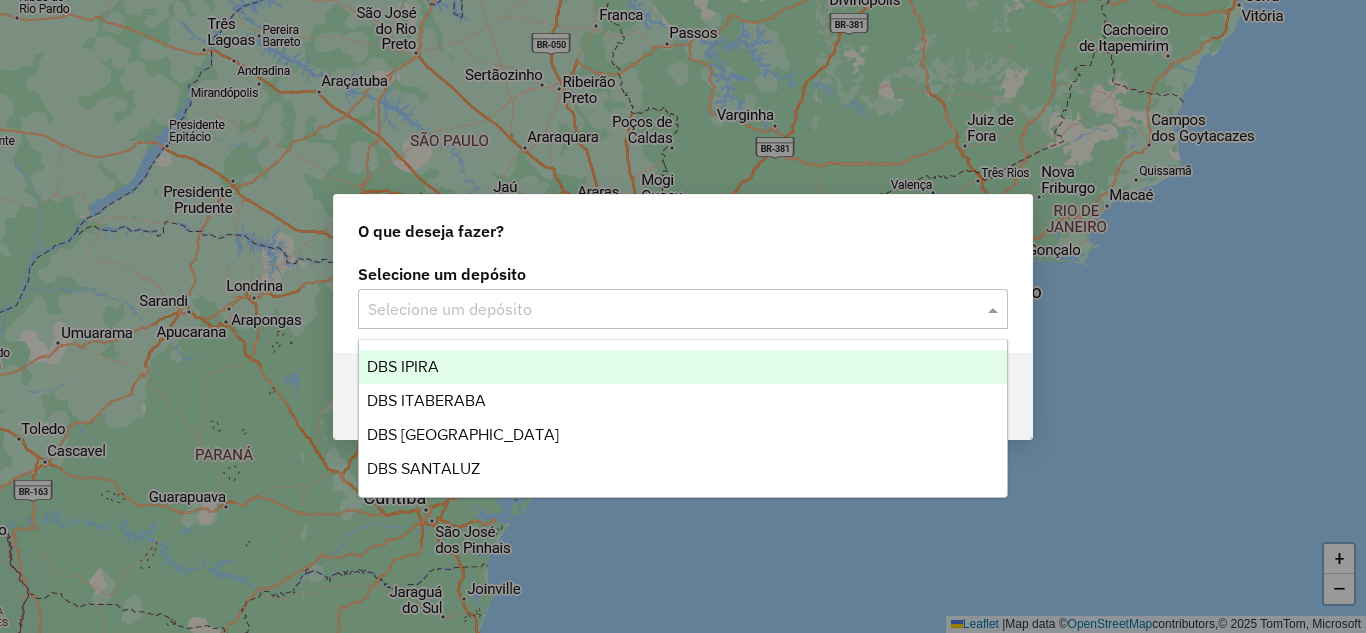 click 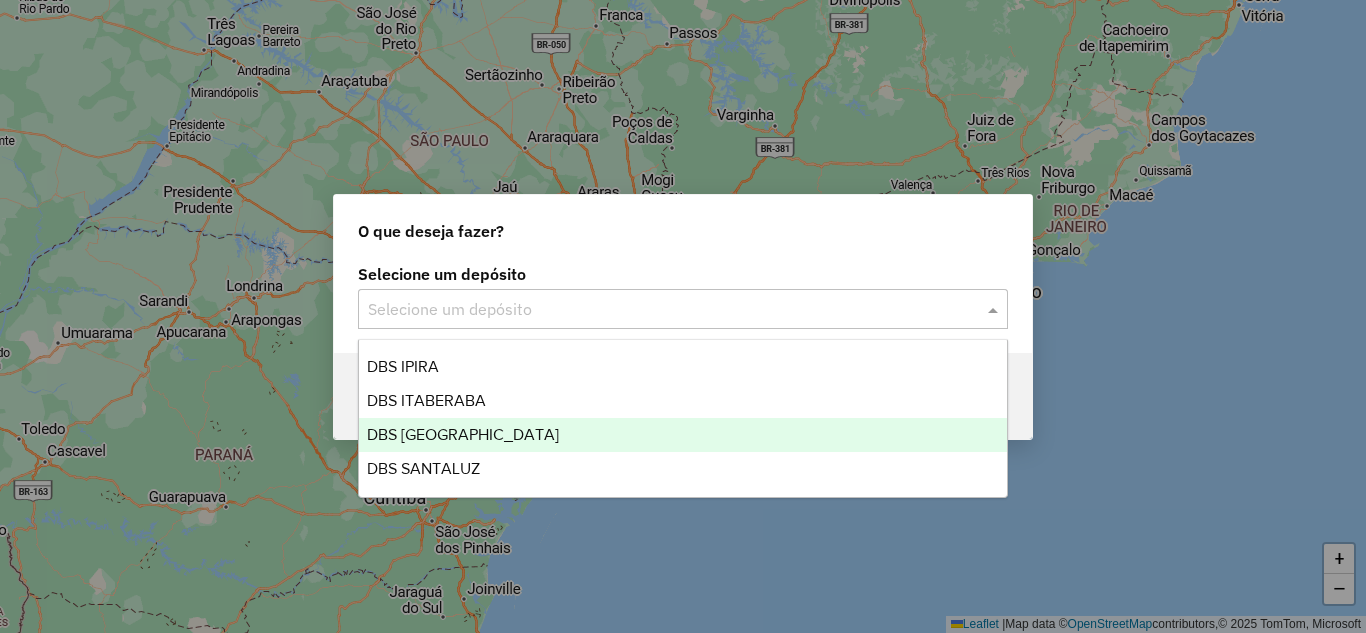 click on "DBS [GEOGRAPHIC_DATA]" at bounding box center (683, 435) 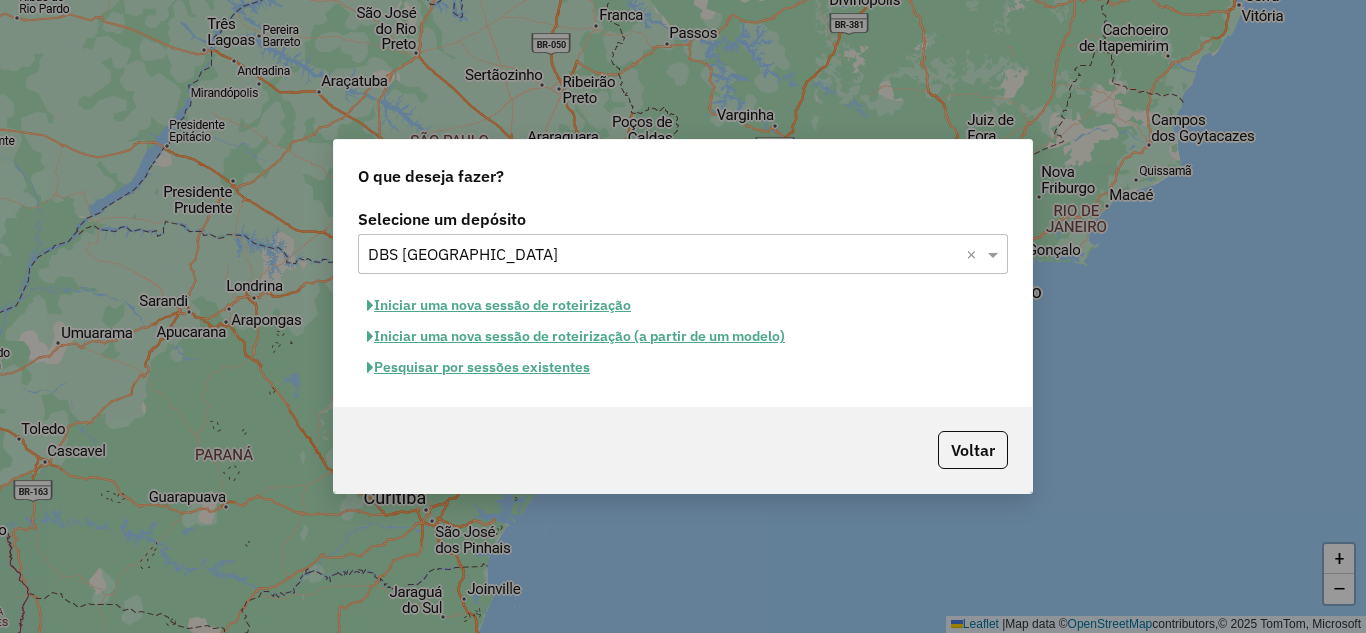 click on "Iniciar uma nova sessão de roteirização" 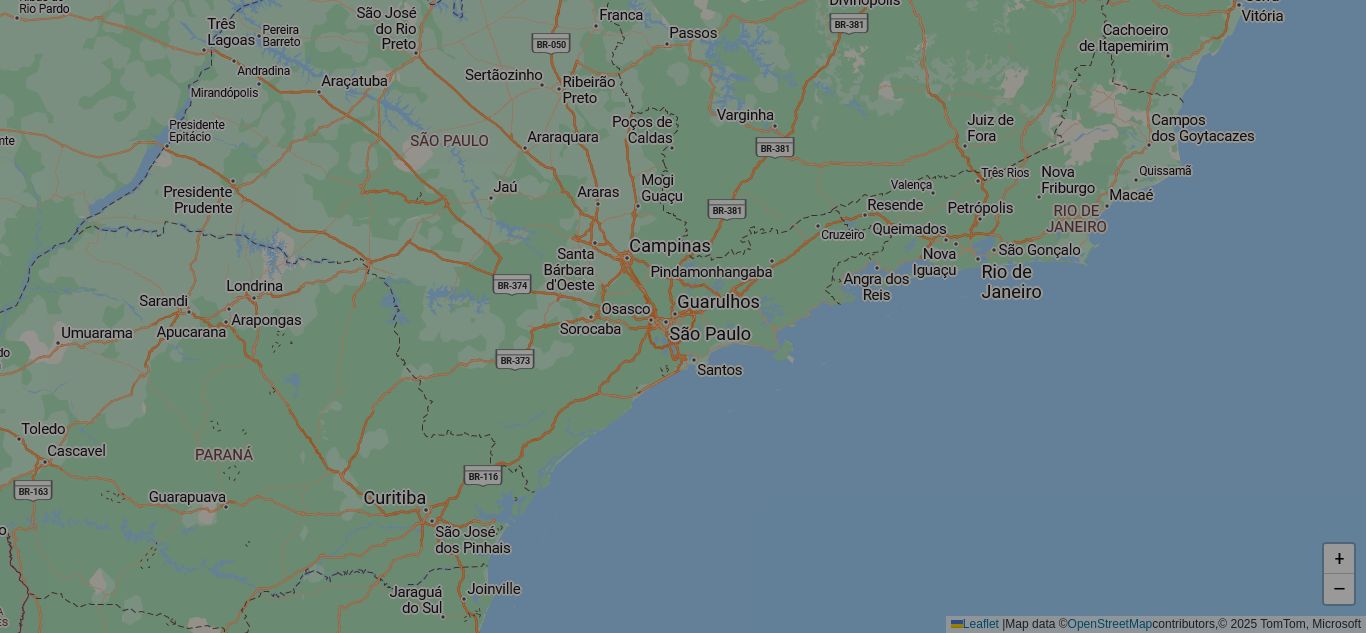 select on "*" 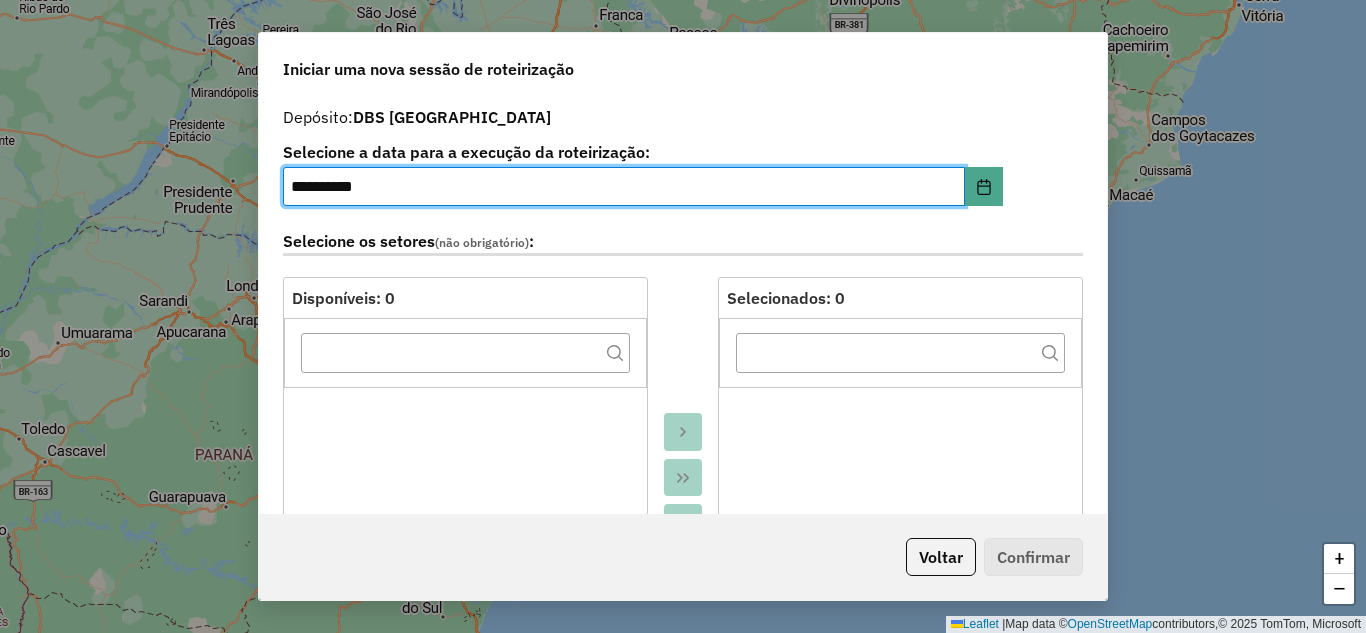 scroll, scrollTop: 533, scrollLeft: 0, axis: vertical 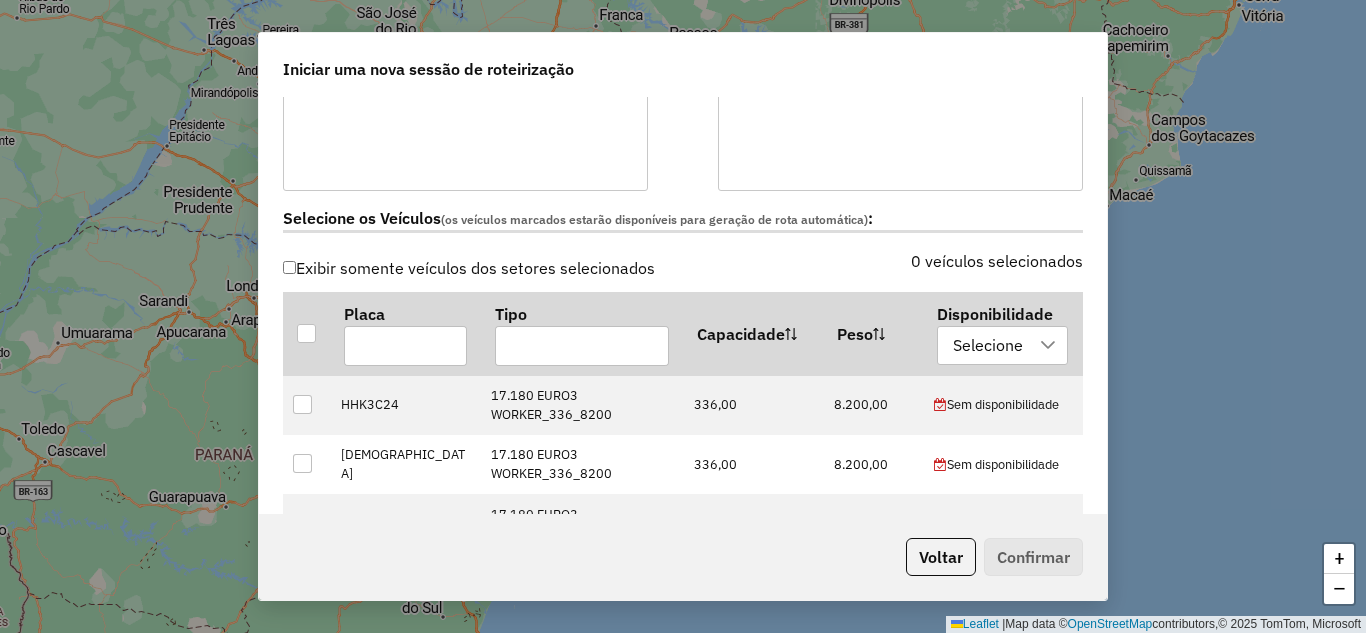 drag, startPoint x: 302, startPoint y: 334, endPoint x: 398, endPoint y: 283, distance: 108.706024 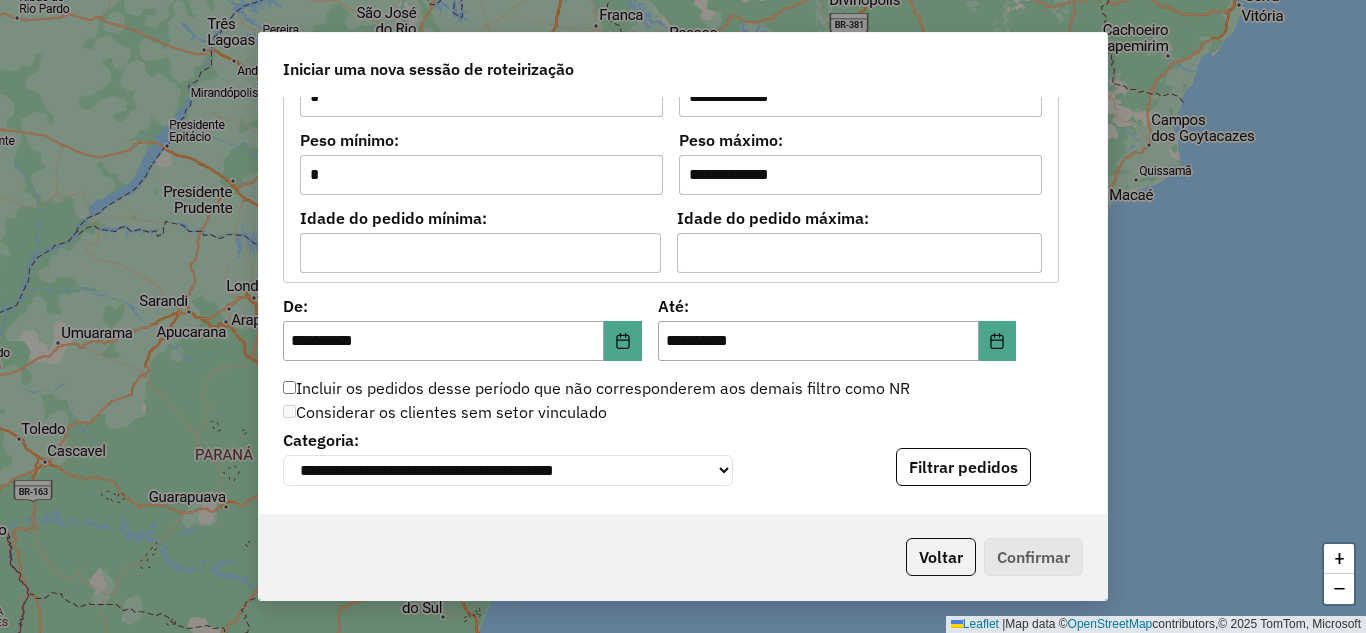 scroll, scrollTop: 2000, scrollLeft: 0, axis: vertical 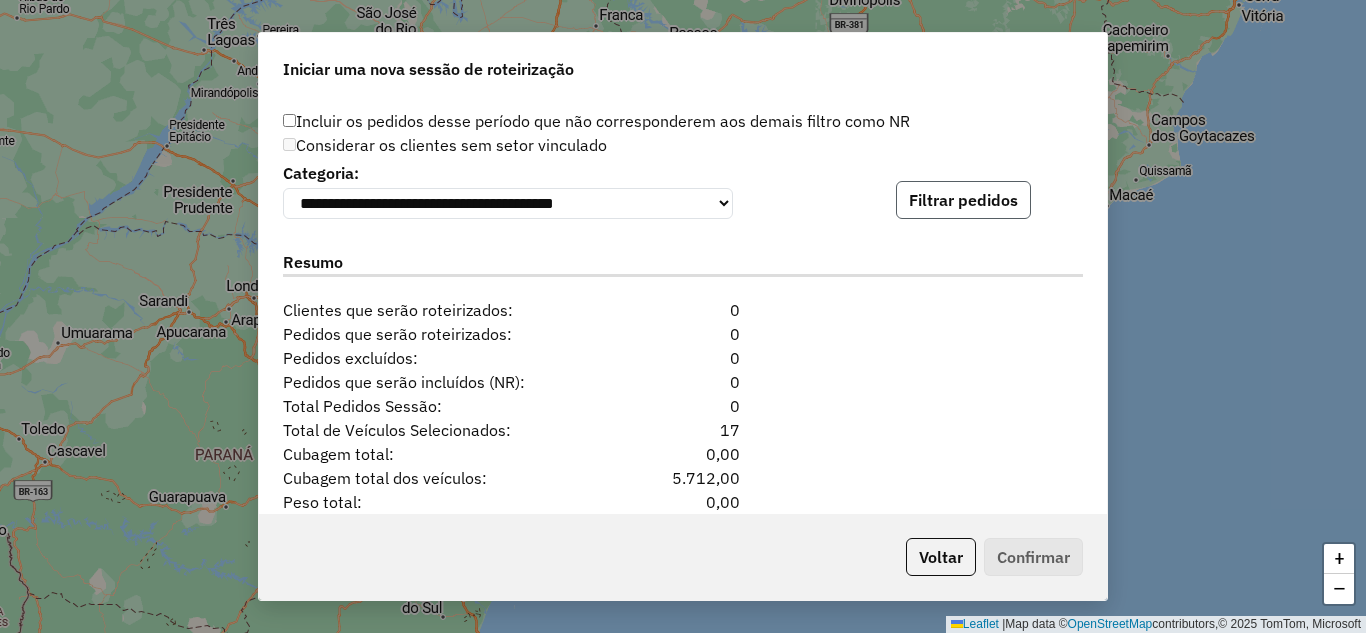 click on "Filtrar pedidos" 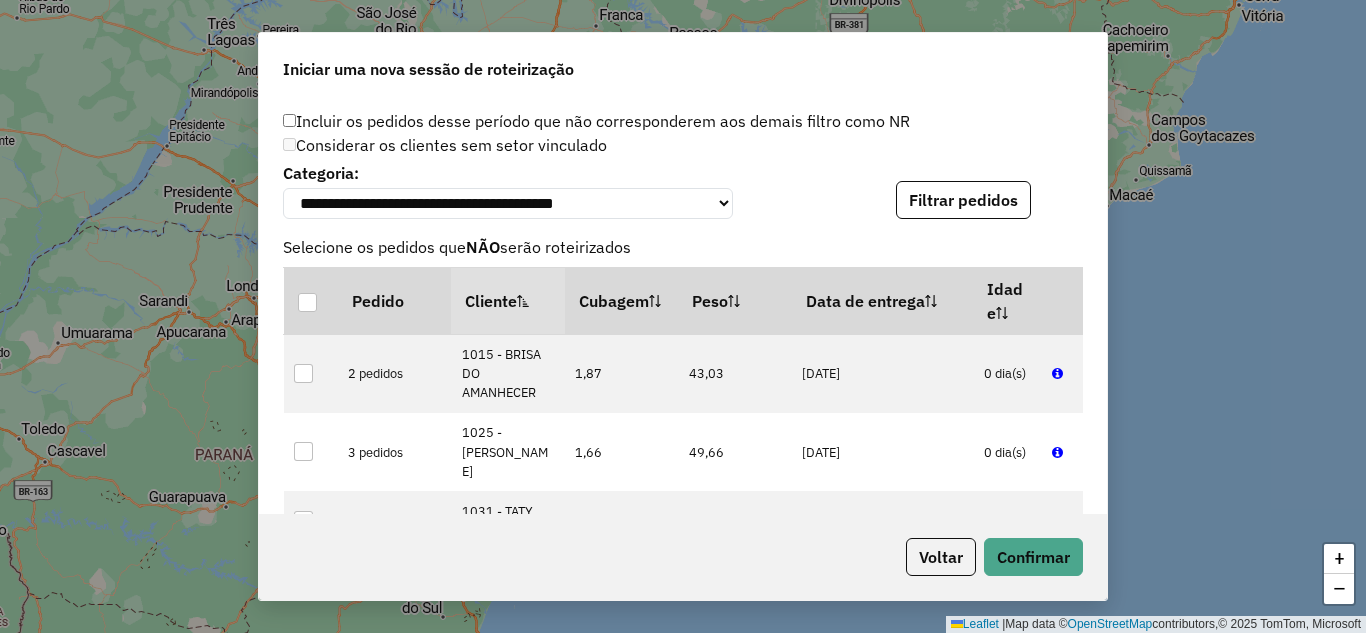 scroll, scrollTop: 2531, scrollLeft: 0, axis: vertical 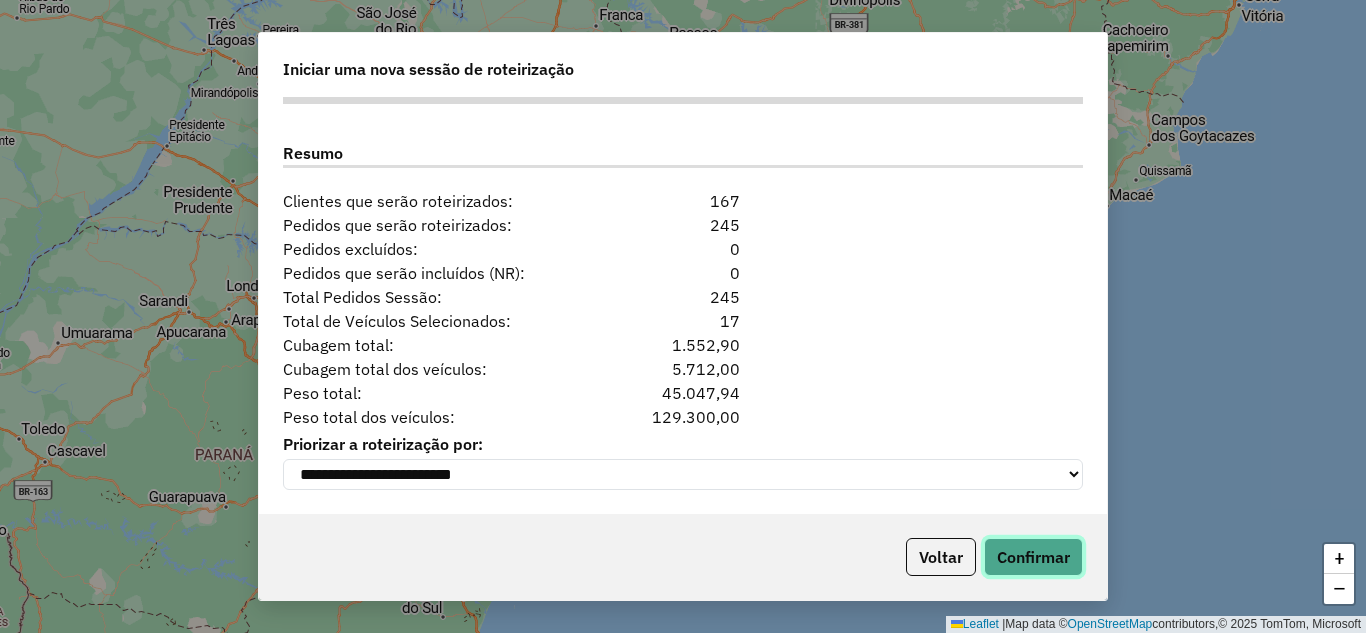 click on "Confirmar" 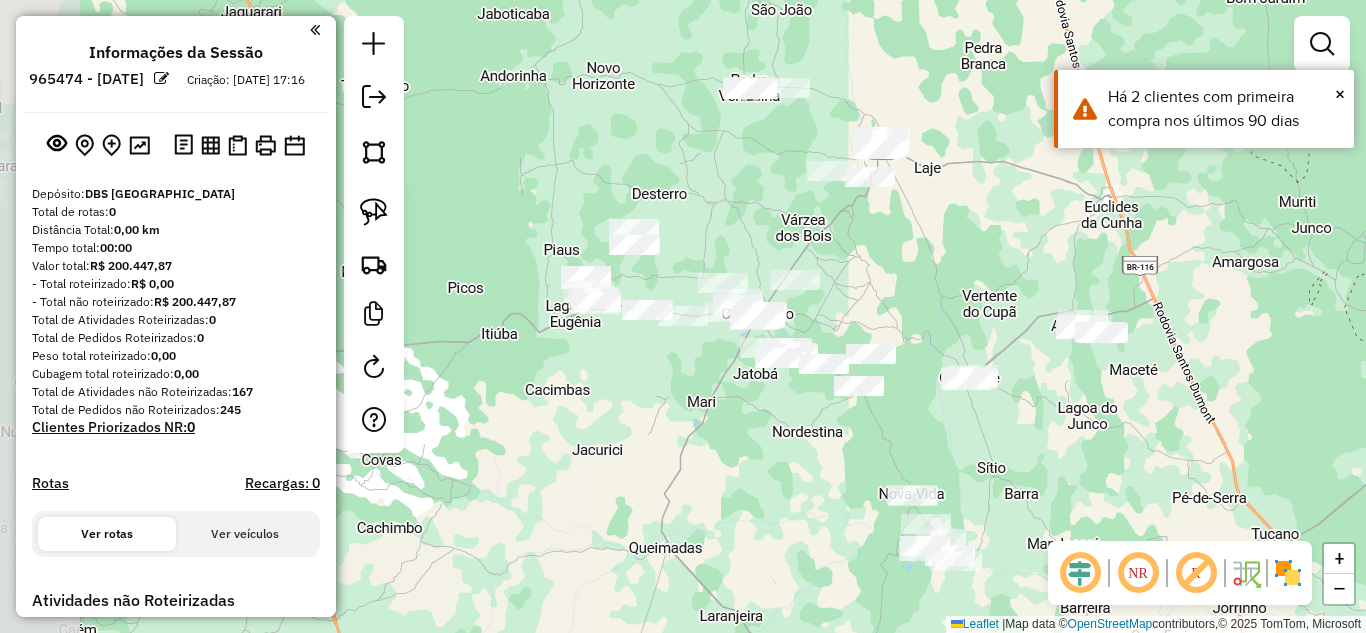 drag, startPoint x: 810, startPoint y: 368, endPoint x: 923, endPoint y: 200, distance: 202.46729 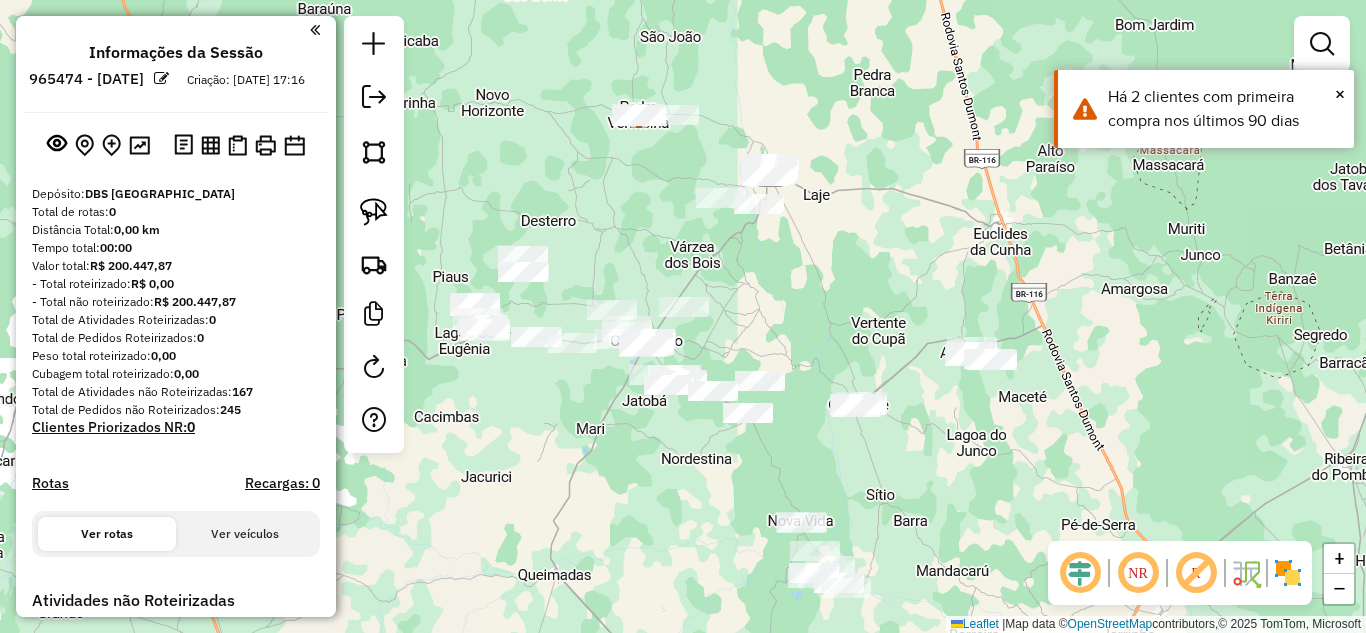drag, startPoint x: 945, startPoint y: 230, endPoint x: 836, endPoint y: 292, distance: 125.39936 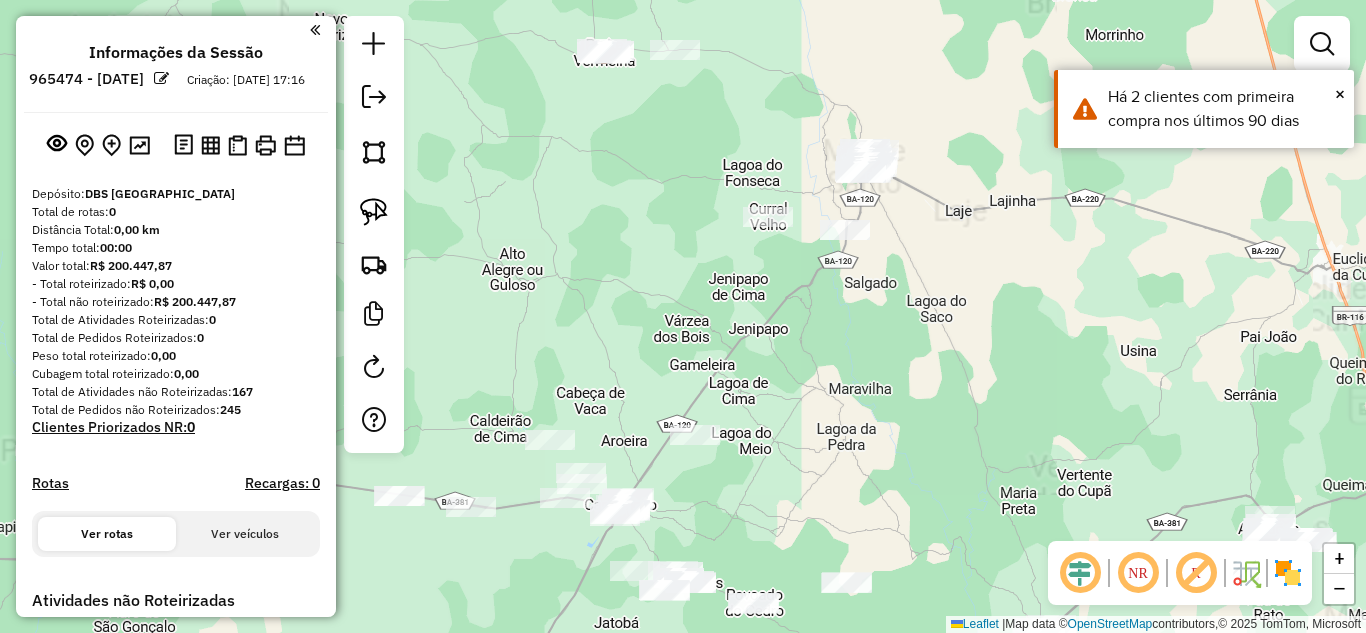drag, startPoint x: 654, startPoint y: 137, endPoint x: 669, endPoint y: 363, distance: 226.49724 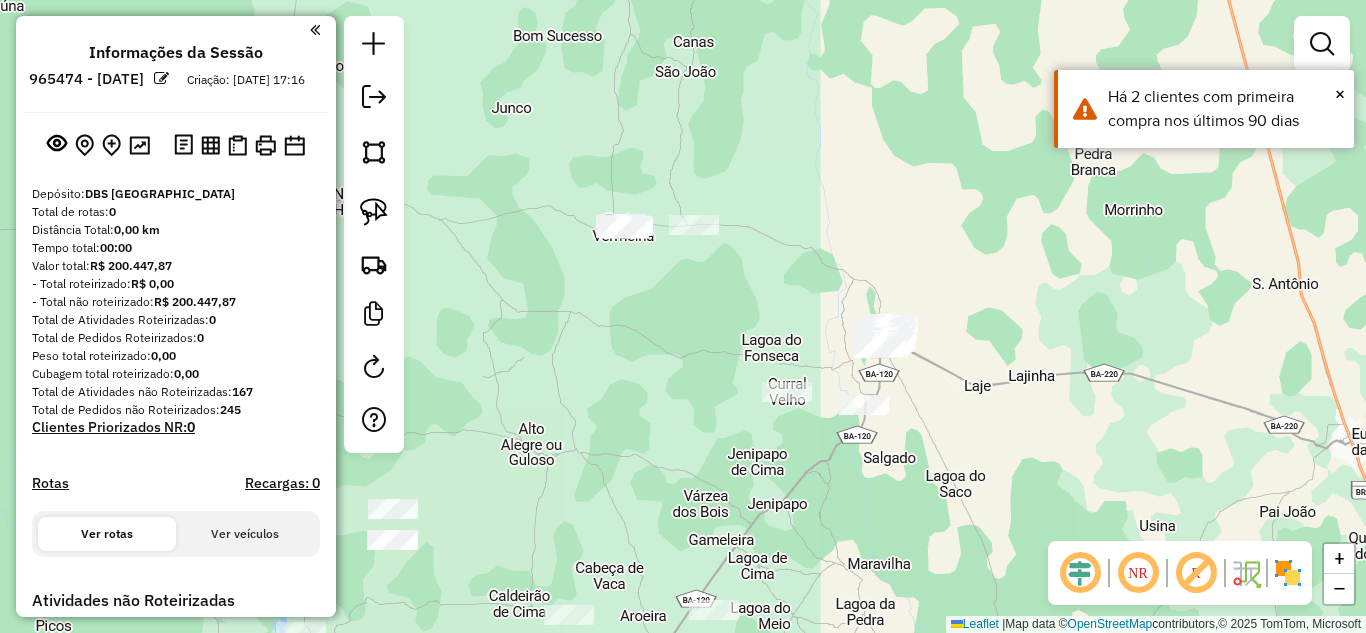 drag, startPoint x: 359, startPoint y: 208, endPoint x: 447, endPoint y: 220, distance: 88.814415 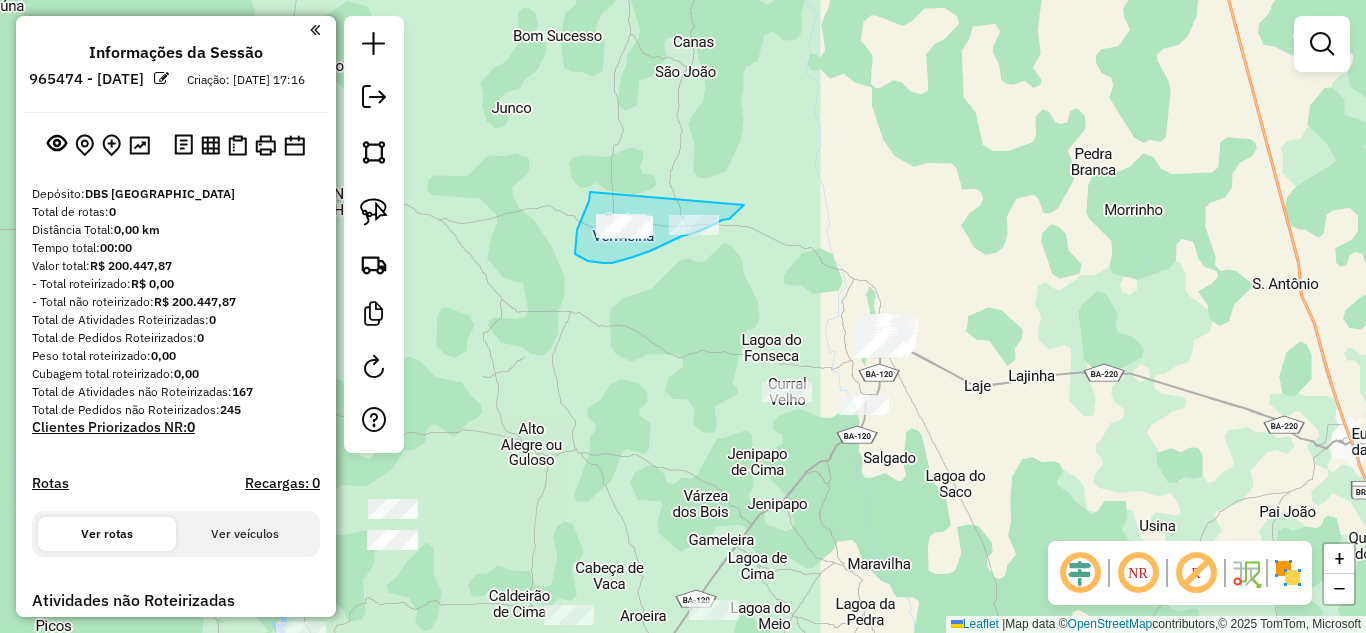 drag, startPoint x: 590, startPoint y: 192, endPoint x: 747, endPoint y: 203, distance: 157.38487 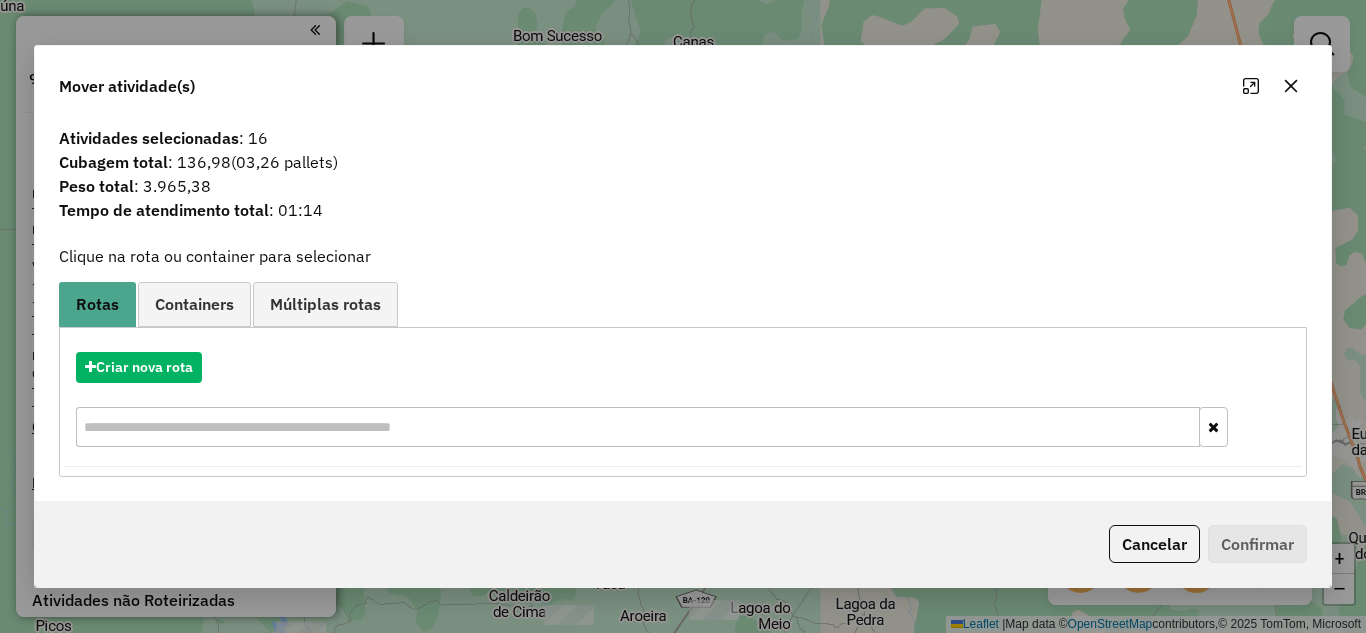 drag, startPoint x: 1291, startPoint y: 87, endPoint x: 1233, endPoint y: 120, distance: 66.730804 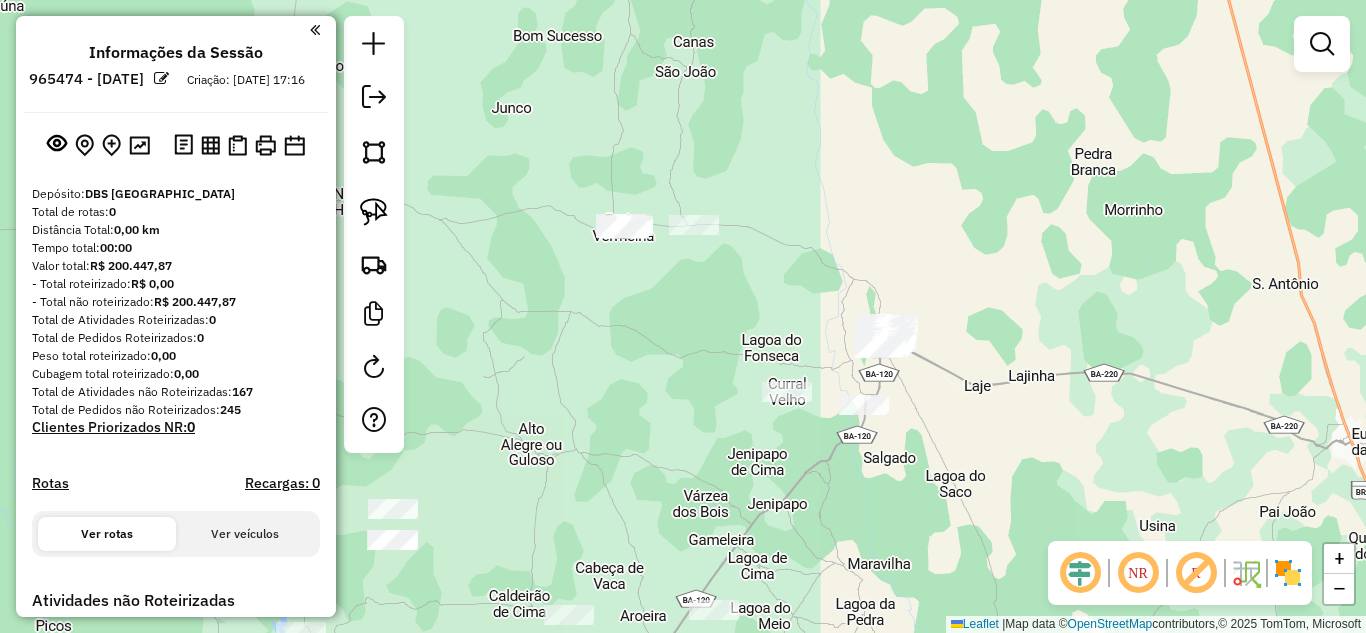 drag, startPoint x: 661, startPoint y: 298, endPoint x: 605, endPoint y: 113, distance: 193.28993 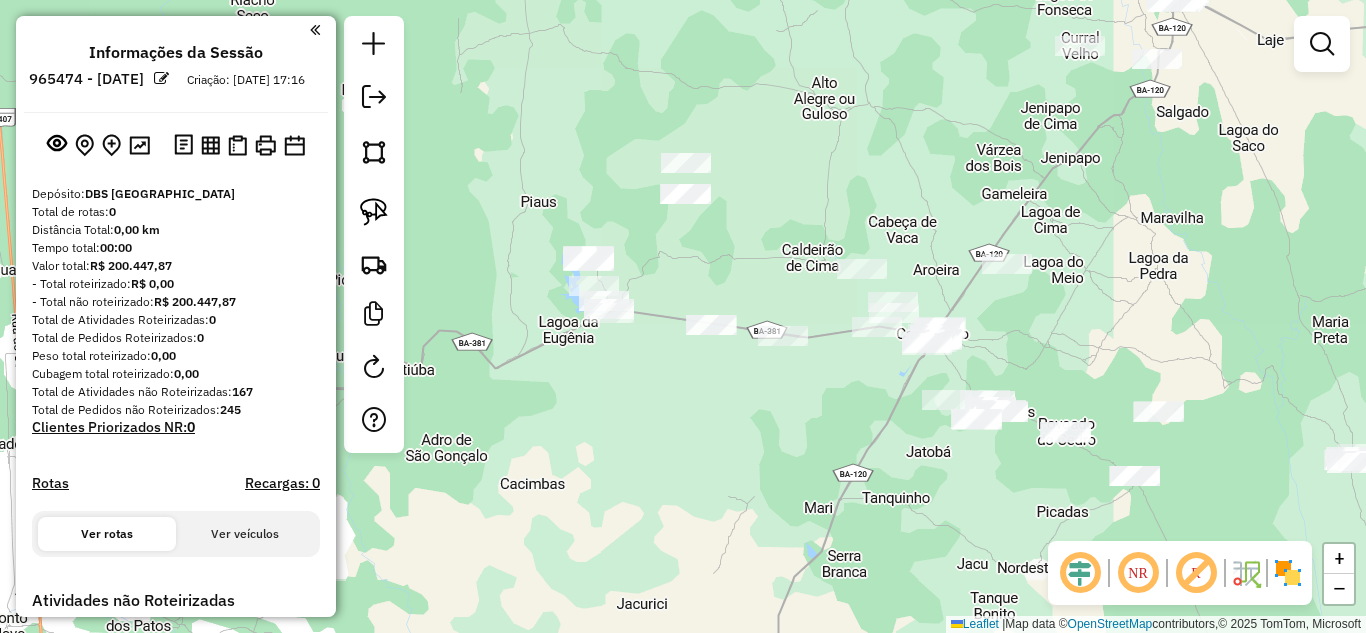 drag, startPoint x: 778, startPoint y: 236, endPoint x: 955, endPoint y: 140, distance: 201.3579 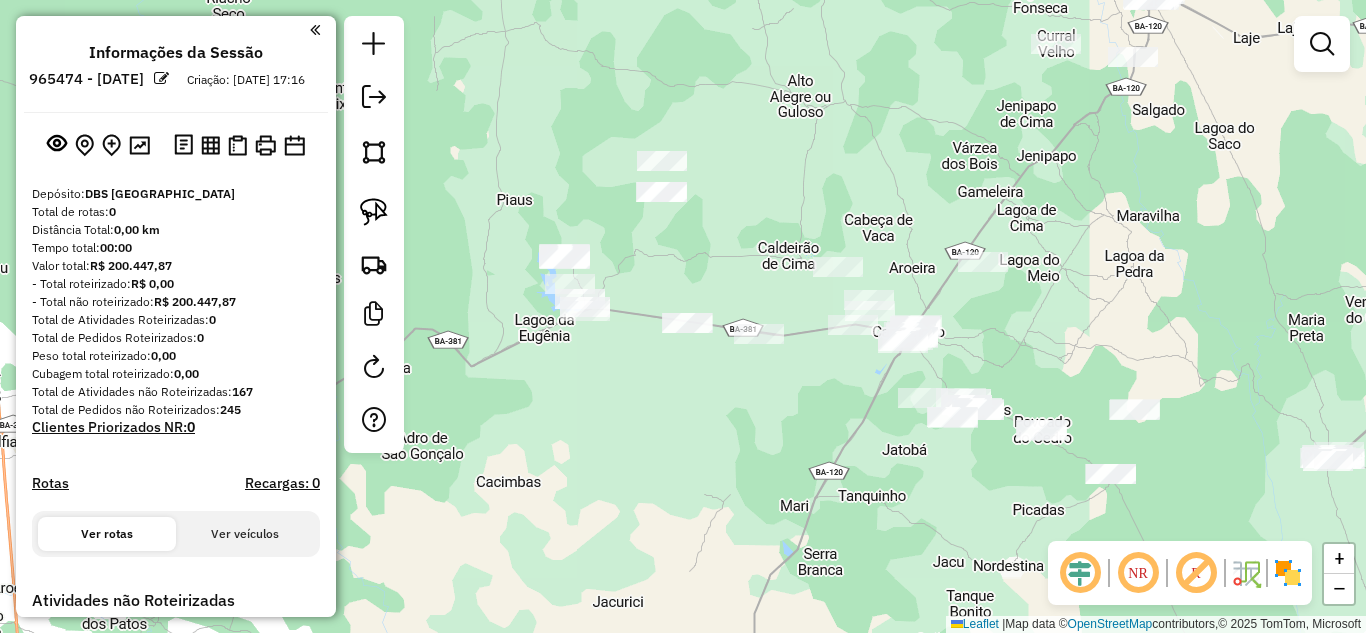 drag, startPoint x: 953, startPoint y: 179, endPoint x: 853, endPoint y: 169, distance: 100.49876 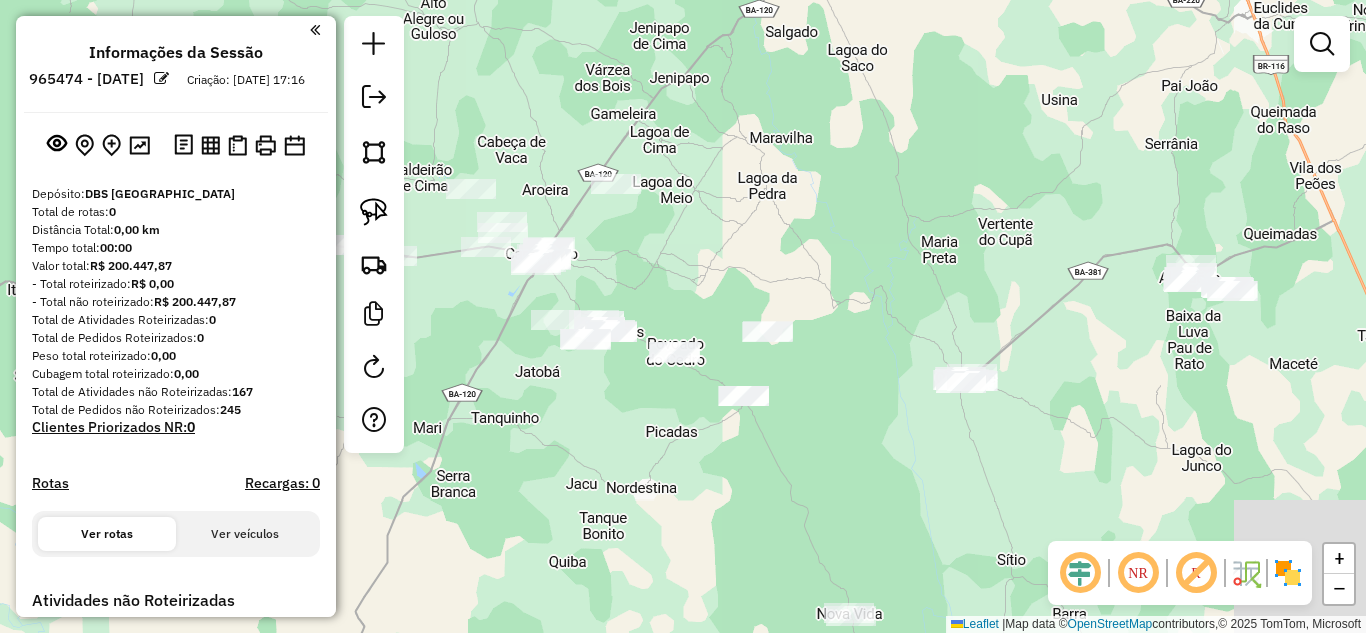 drag, startPoint x: 1094, startPoint y: 306, endPoint x: 861, endPoint y: 246, distance: 240.60133 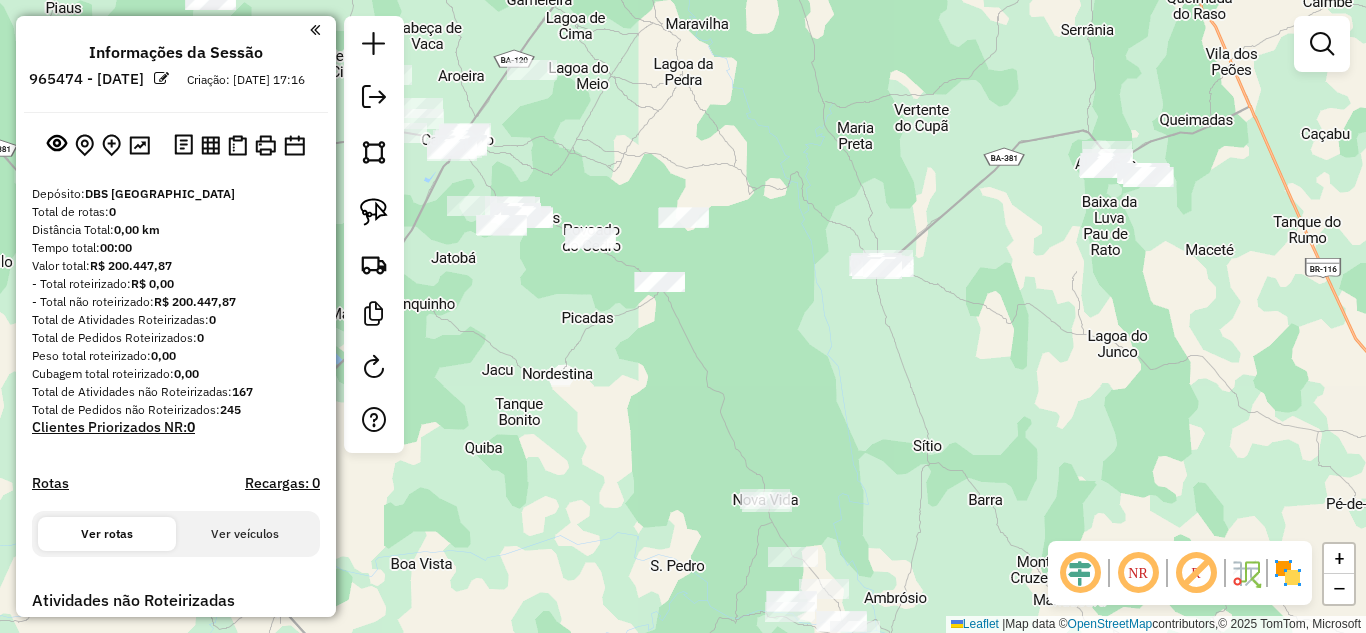 drag, startPoint x: 923, startPoint y: 330, endPoint x: 887, endPoint y: 196, distance: 138.75157 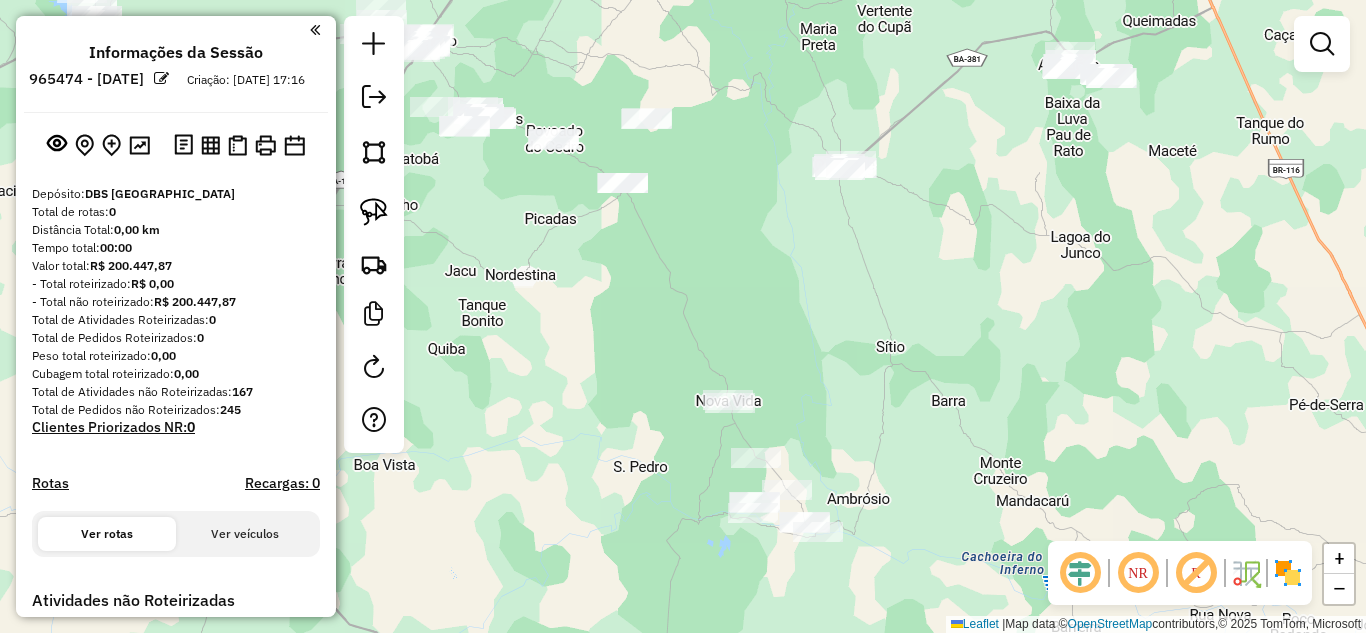 drag, startPoint x: 910, startPoint y: 427, endPoint x: 864, endPoint y: 322, distance: 114.6342 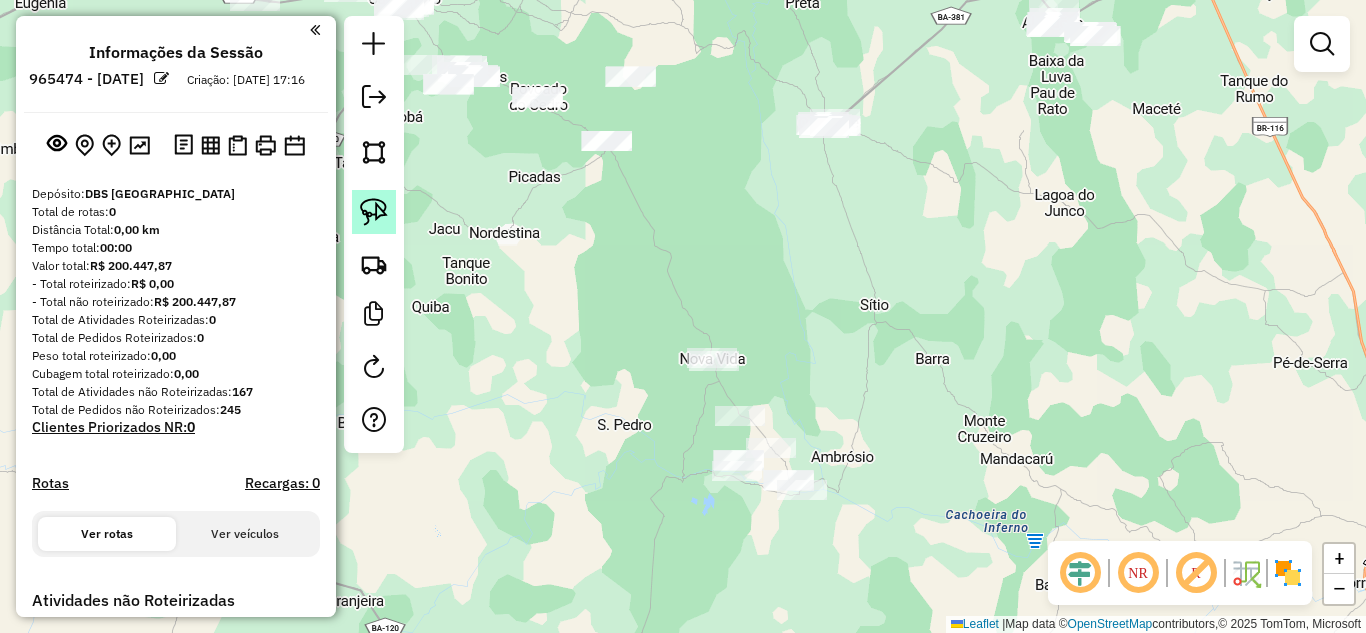 click 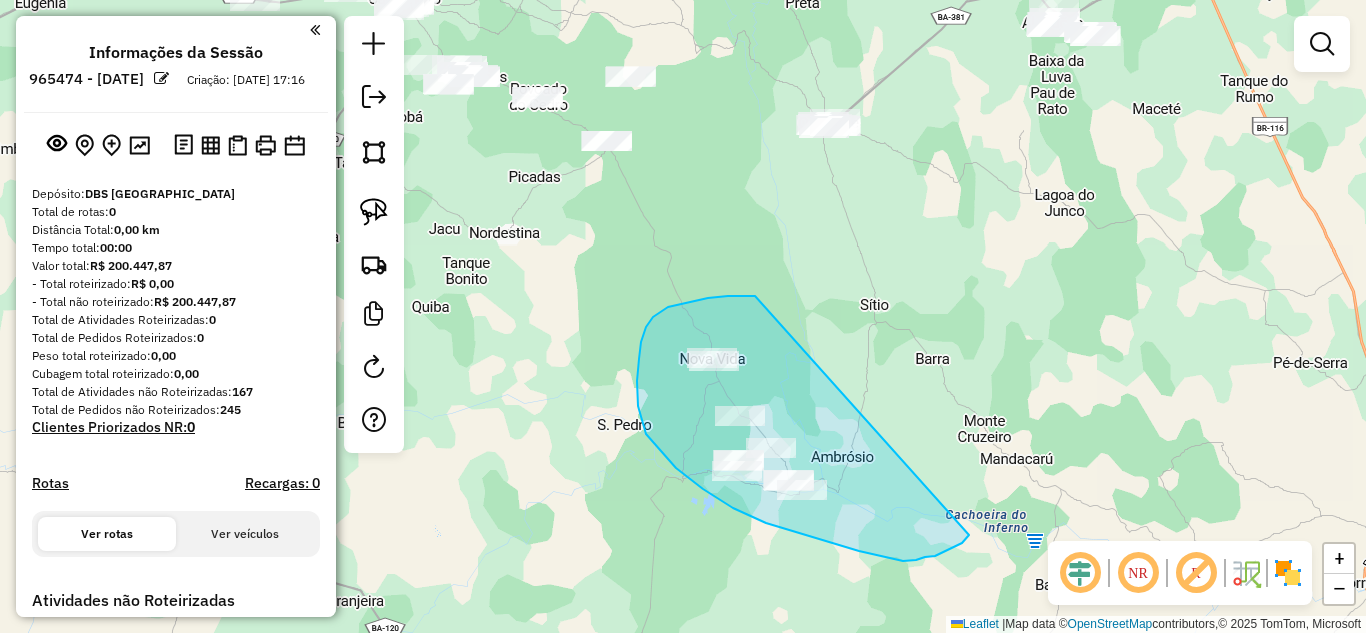 drag, startPoint x: 753, startPoint y: 296, endPoint x: 980, endPoint y: 515, distance: 315.42035 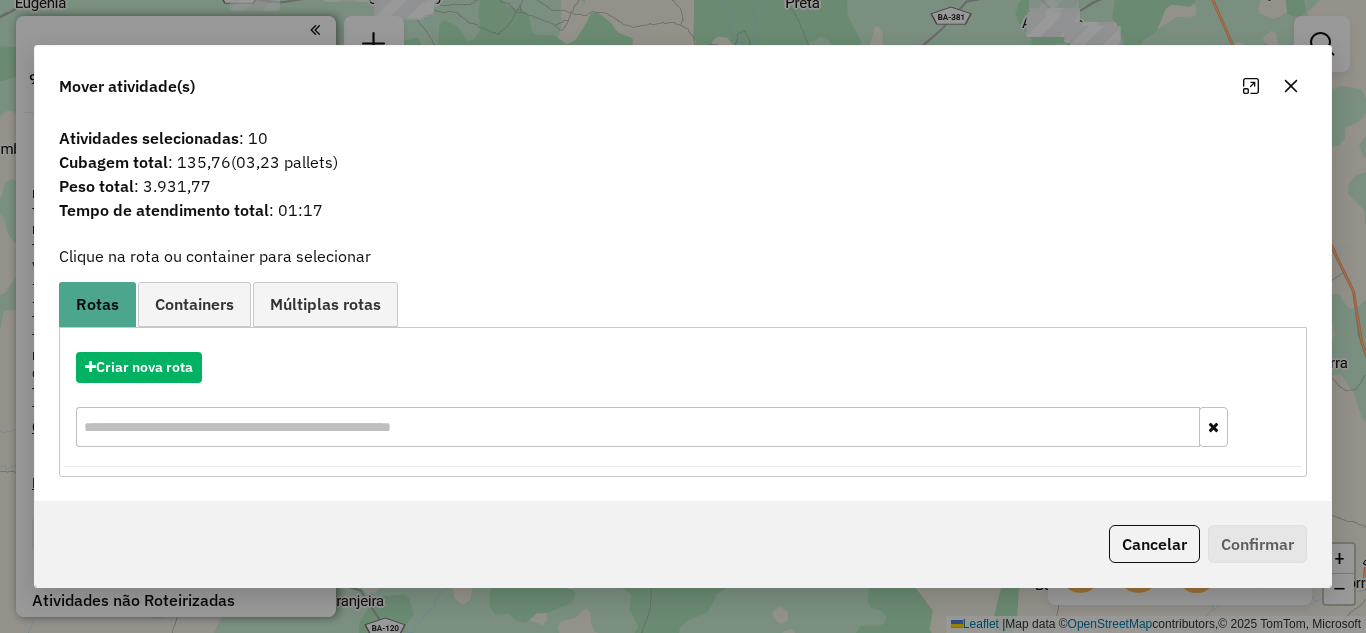 drag, startPoint x: 1280, startPoint y: 81, endPoint x: 1270, endPoint y: 89, distance: 12.806249 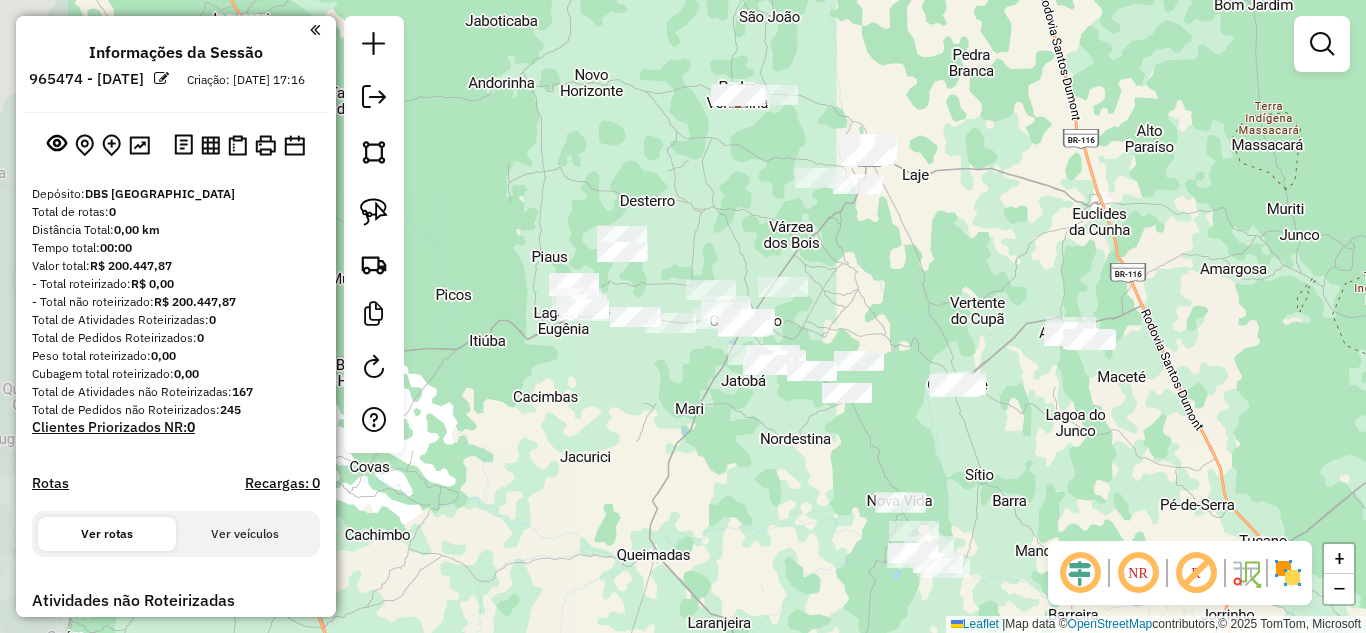 drag, startPoint x: 779, startPoint y: 263, endPoint x: 919, endPoint y: 429, distance: 217.15433 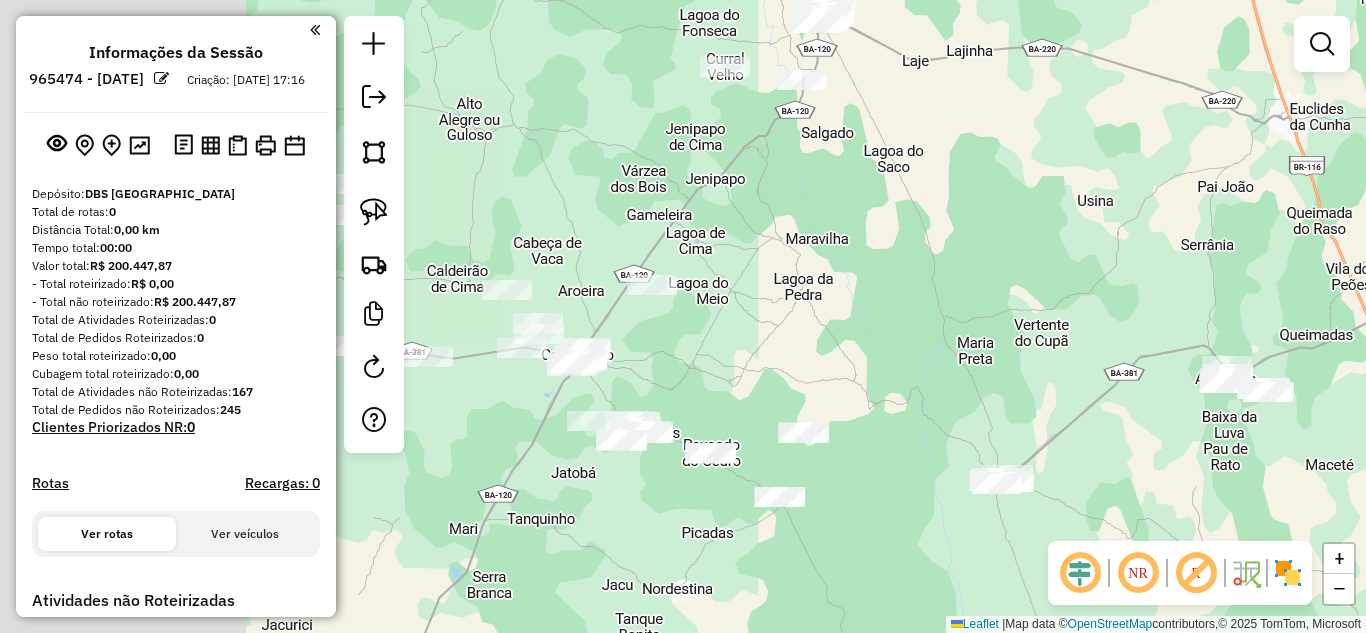 drag, startPoint x: 651, startPoint y: 338, endPoint x: 1066, endPoint y: 344, distance: 415.04337 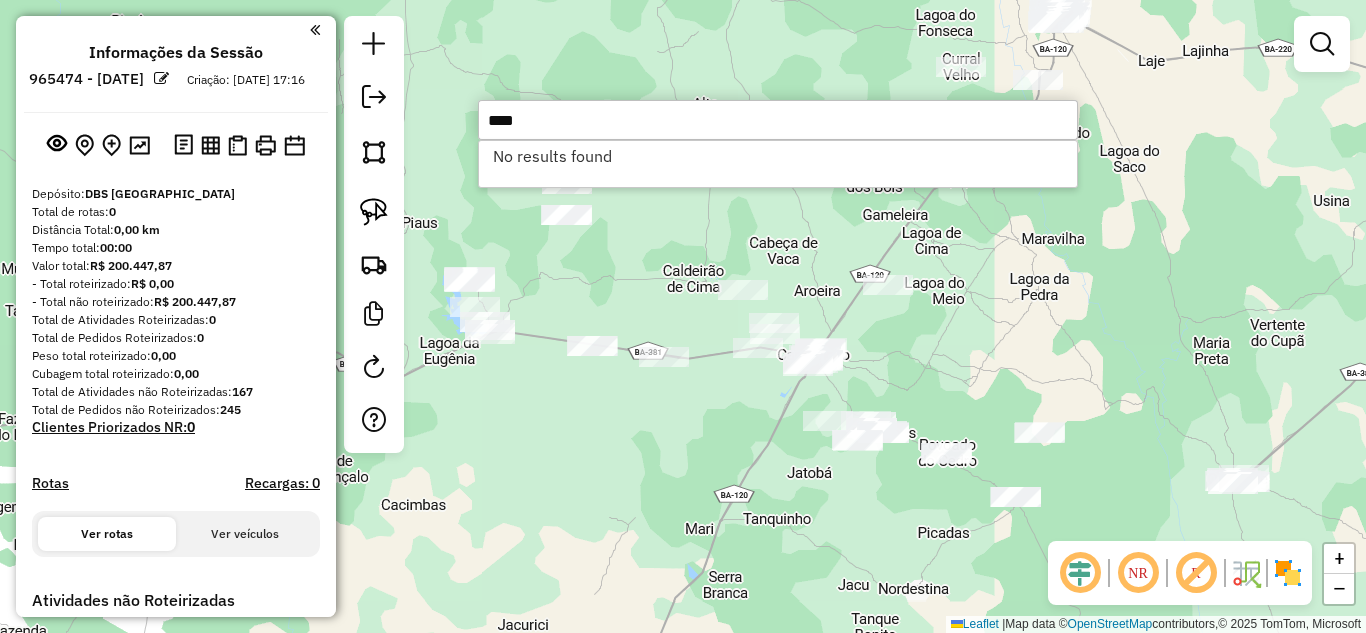 type on "****" 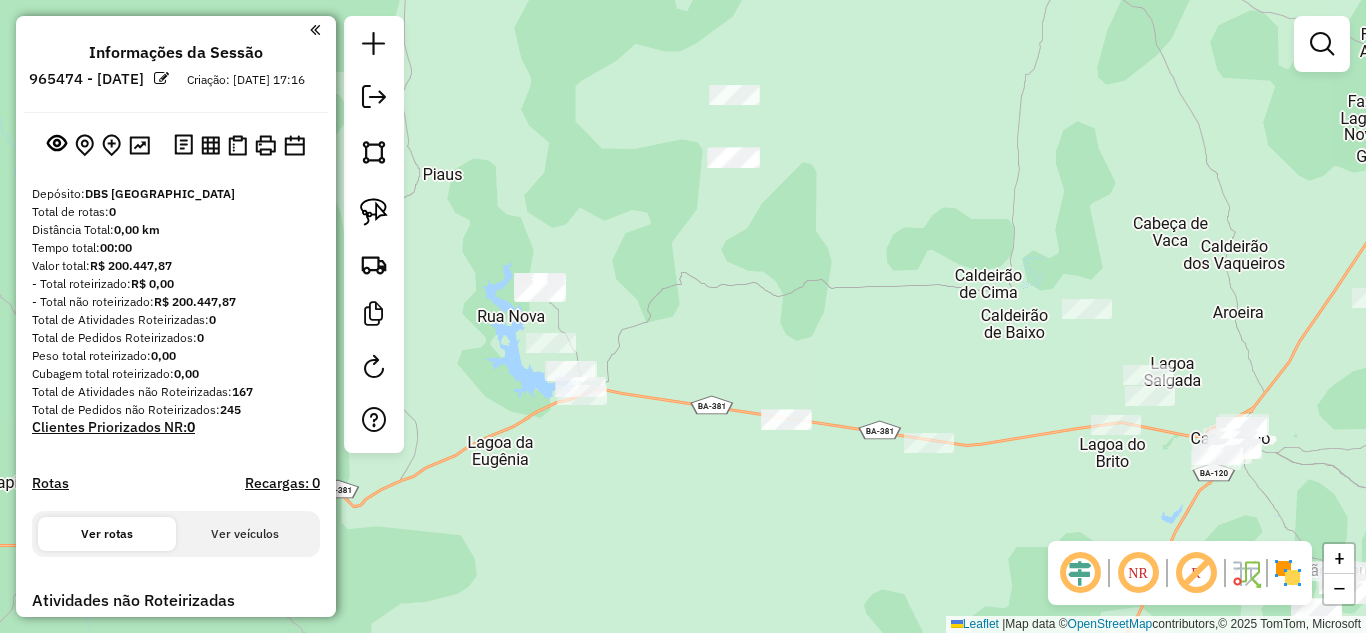 drag, startPoint x: 782, startPoint y: 333, endPoint x: 783, endPoint y: 368, distance: 35.014282 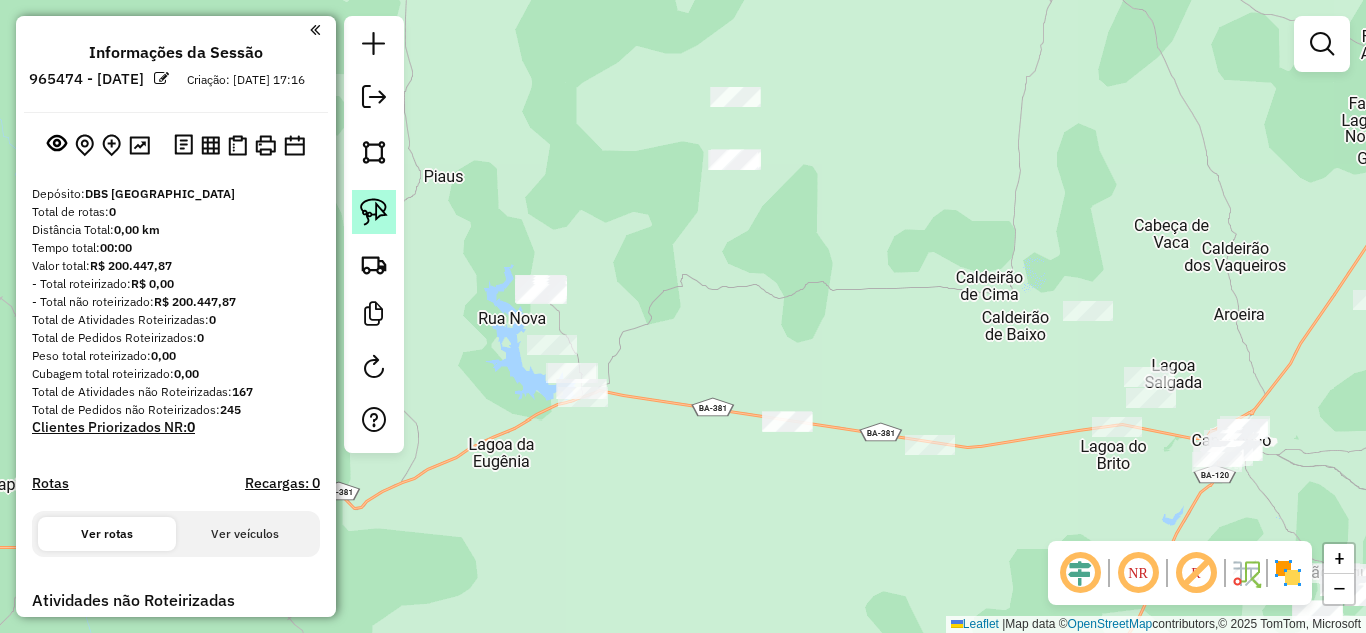 click 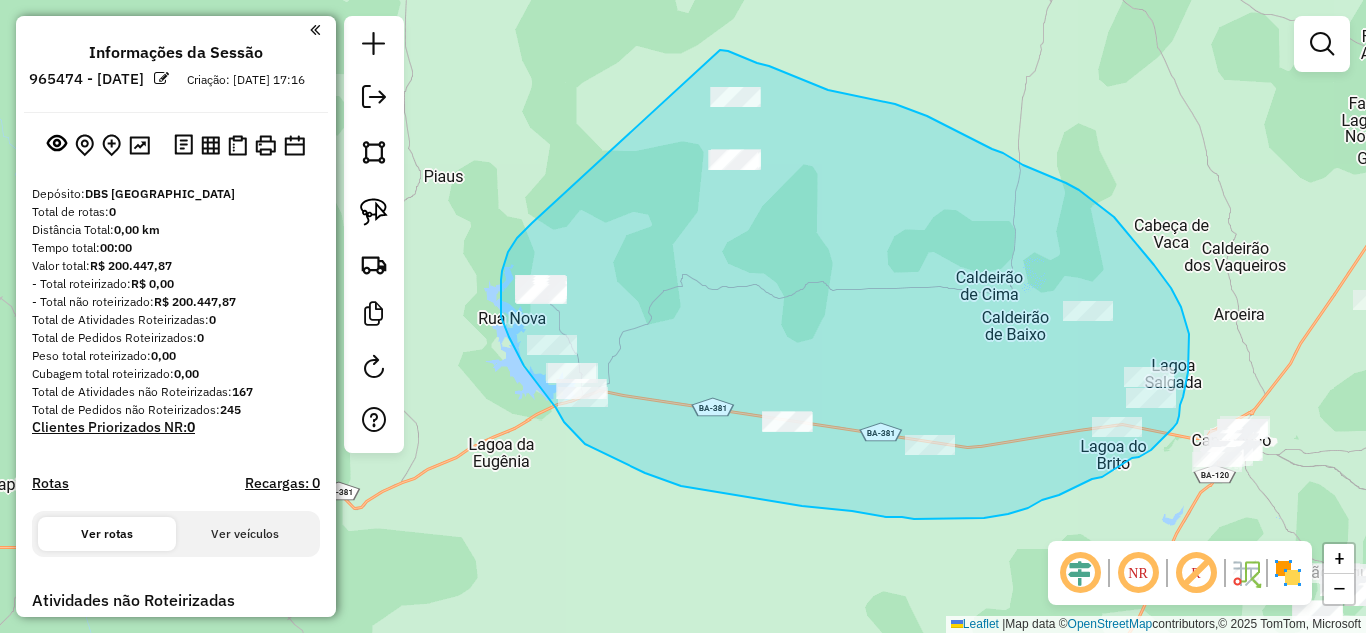 drag, startPoint x: 532, startPoint y: 223, endPoint x: 702, endPoint y: 49, distance: 243.26117 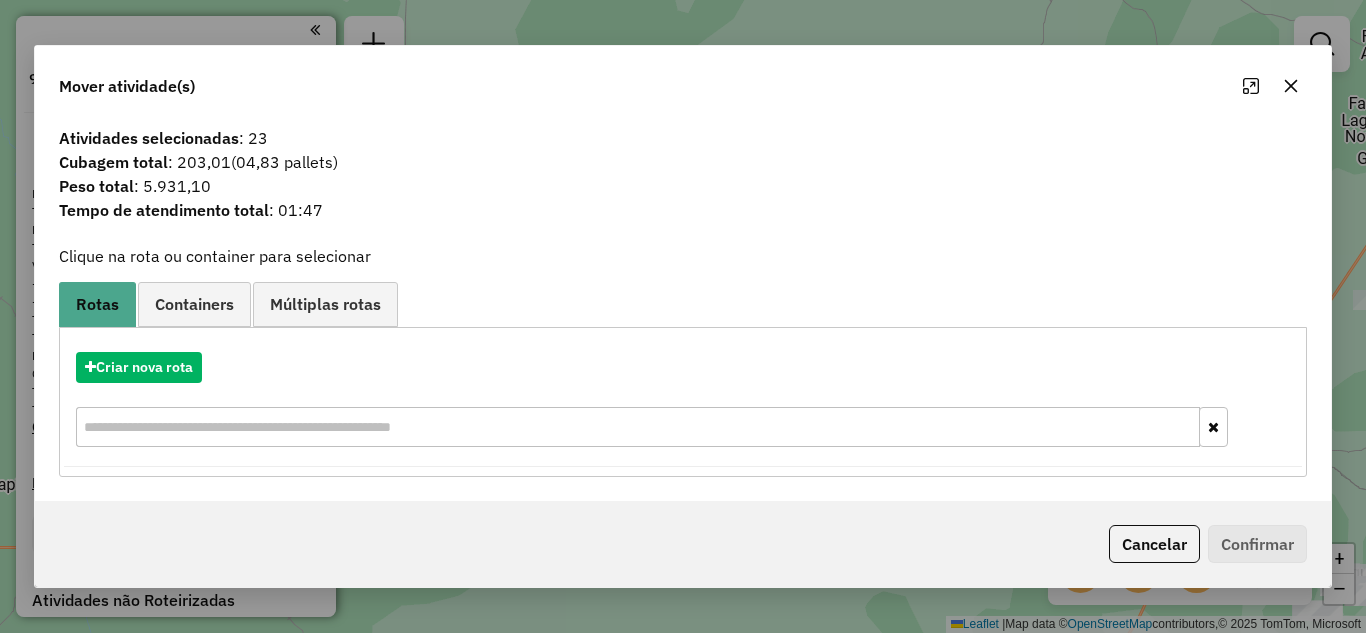 click 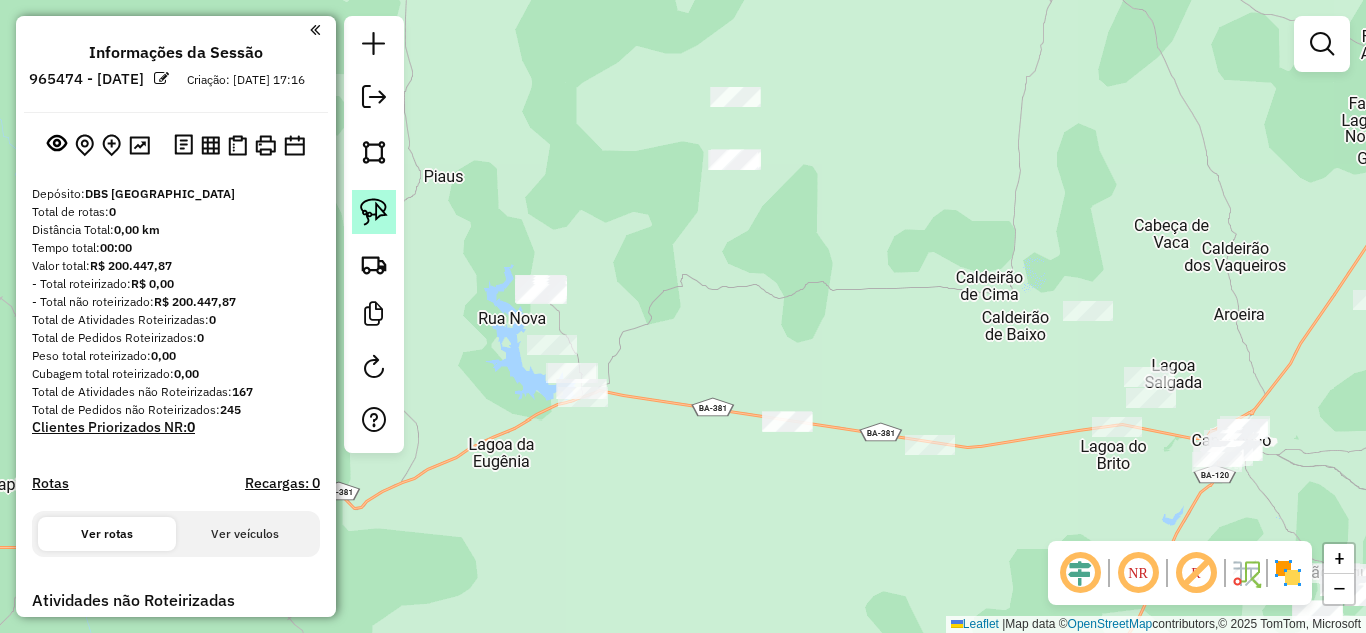 click 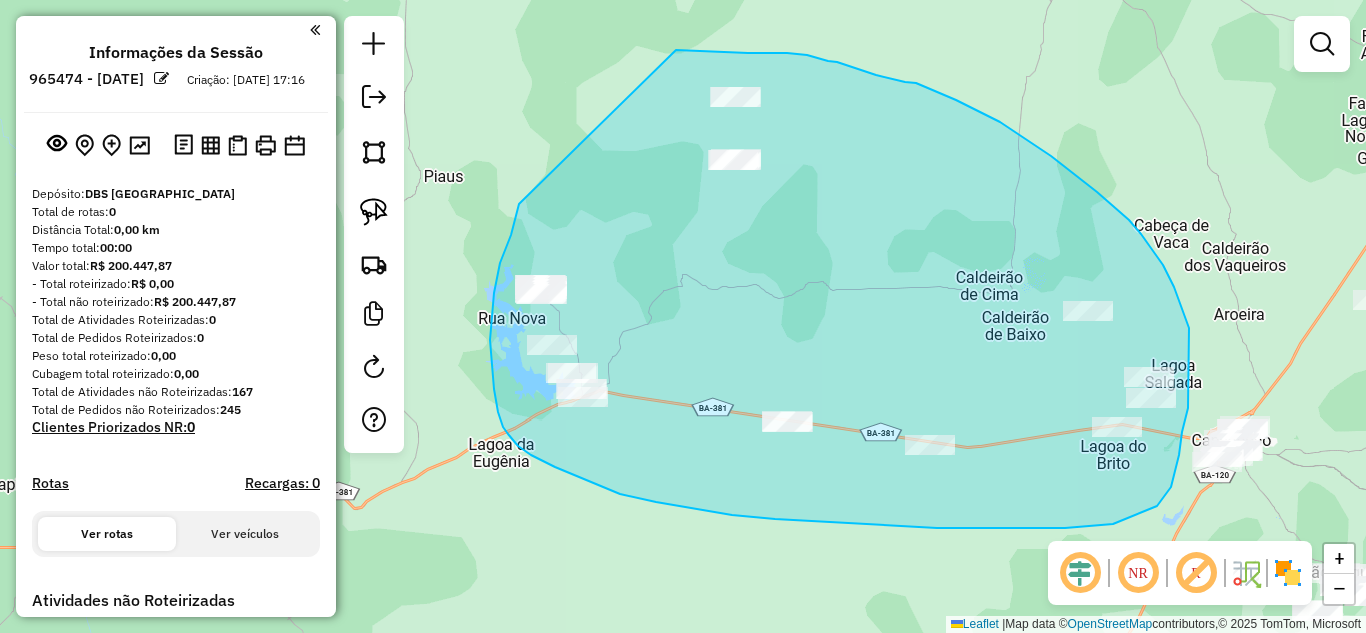 drag, startPoint x: 519, startPoint y: 204, endPoint x: 676, endPoint y: 50, distance: 219.92044 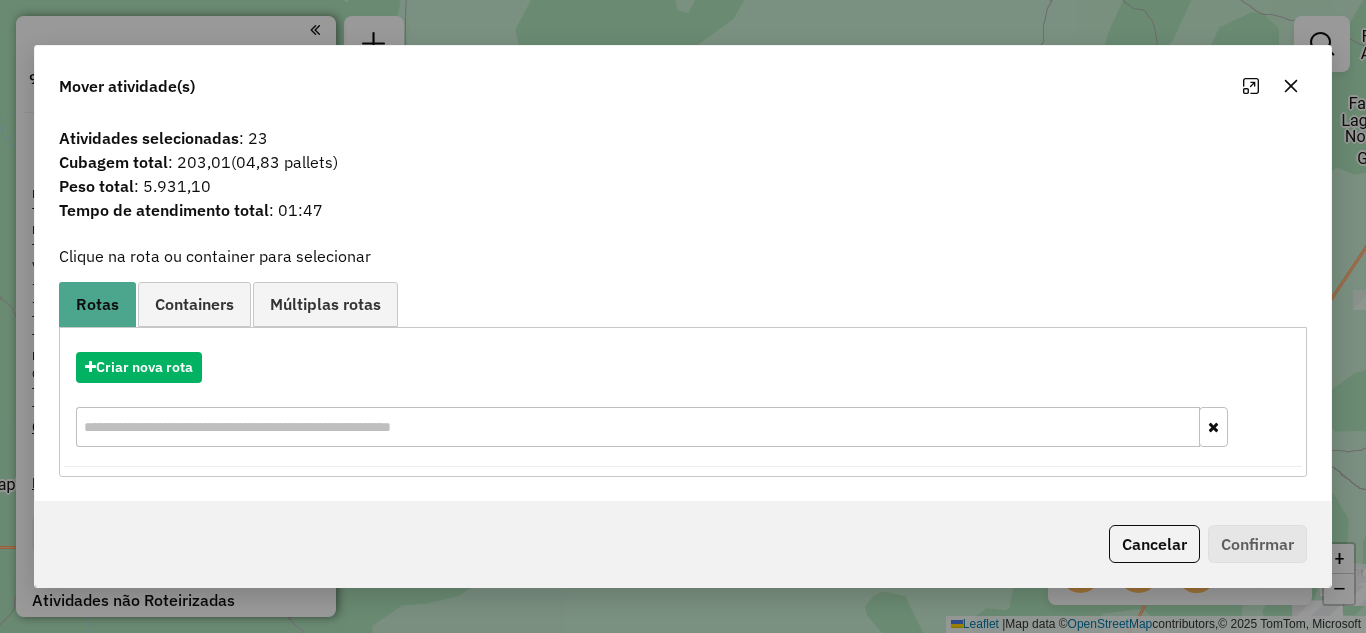 drag, startPoint x: 1296, startPoint y: 84, endPoint x: 1239, endPoint y: 136, distance: 77.155685 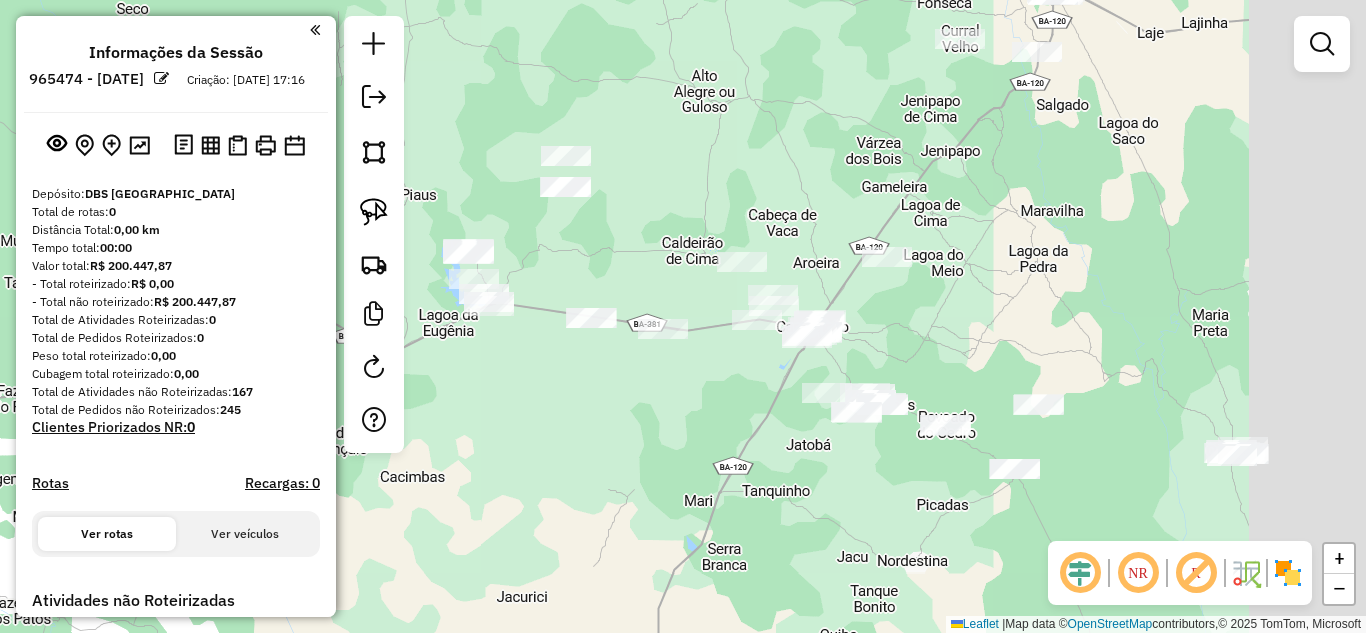 drag, startPoint x: 1135, startPoint y: 290, endPoint x: 775, endPoint y: 230, distance: 364.96576 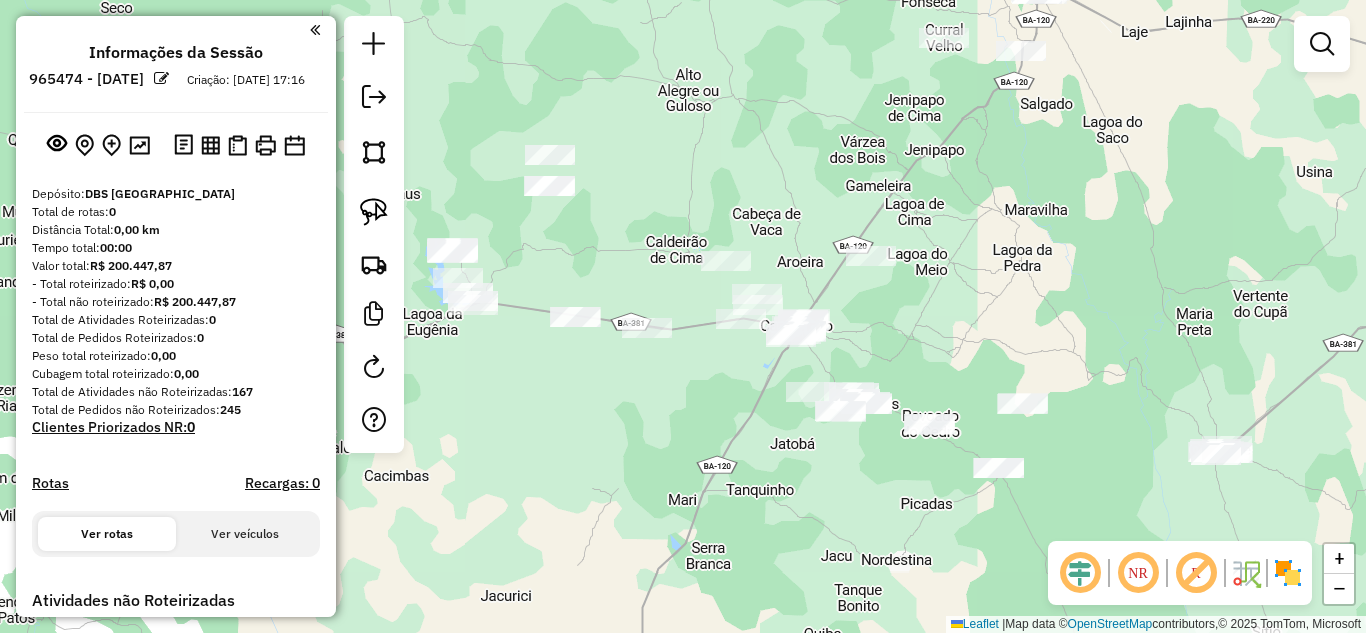 drag, startPoint x: 955, startPoint y: 345, endPoint x: 843, endPoint y: 321, distance: 114.54257 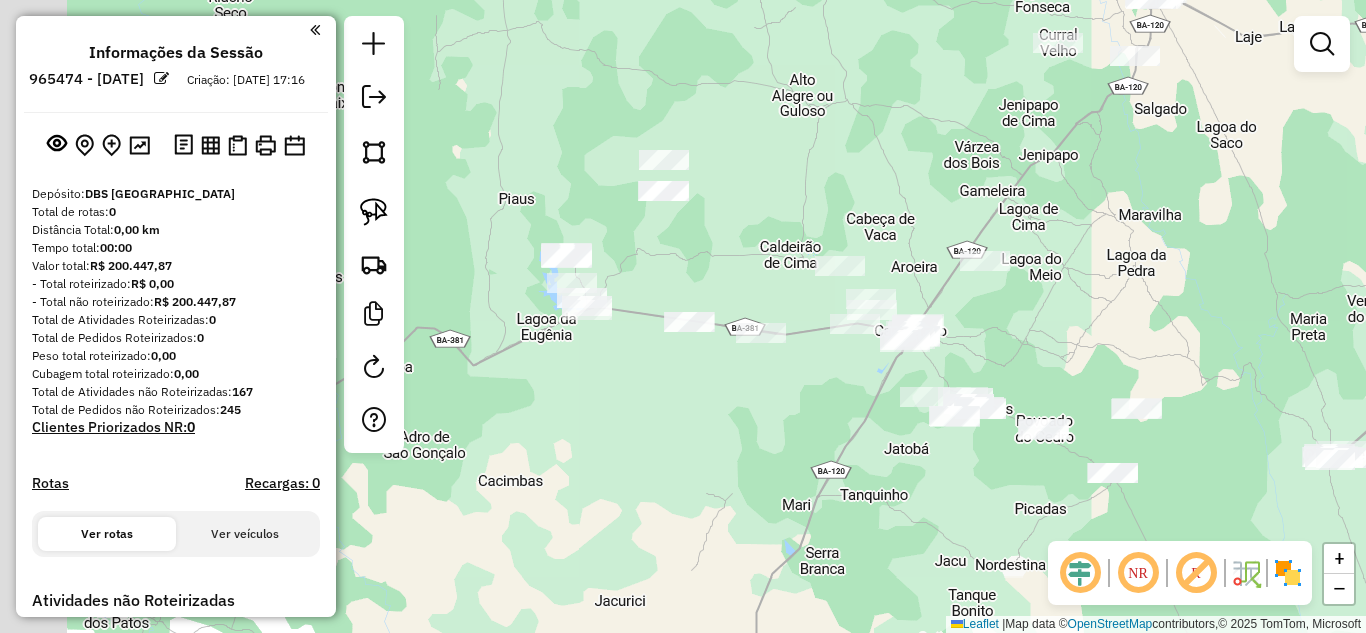 drag, startPoint x: 698, startPoint y: 242, endPoint x: 734, endPoint y: 261, distance: 40.706264 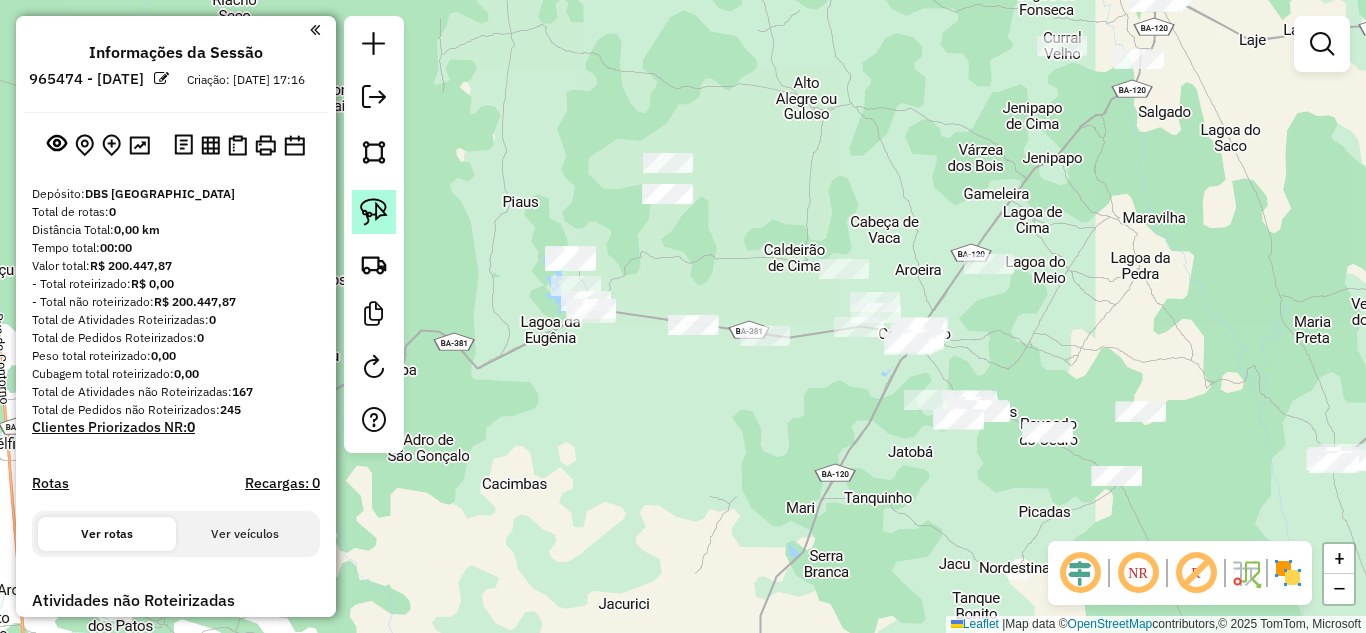 click 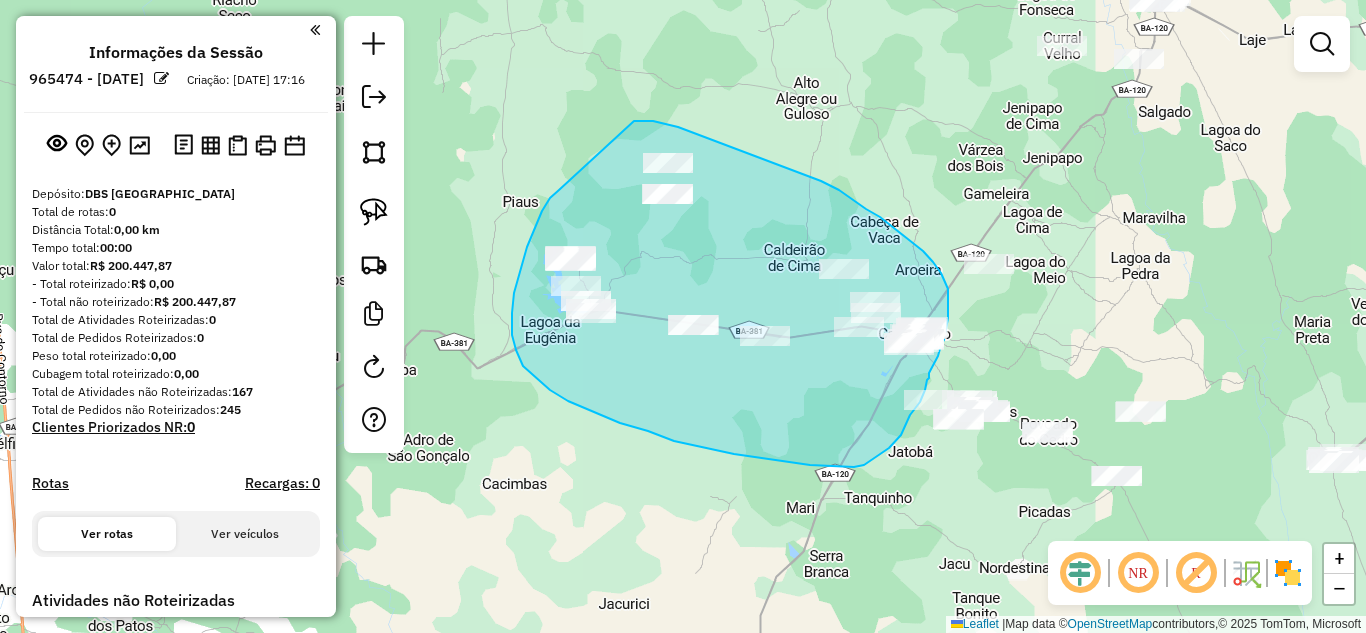 drag, startPoint x: 559, startPoint y: 190, endPoint x: 709, endPoint y: 151, distance: 154.98709 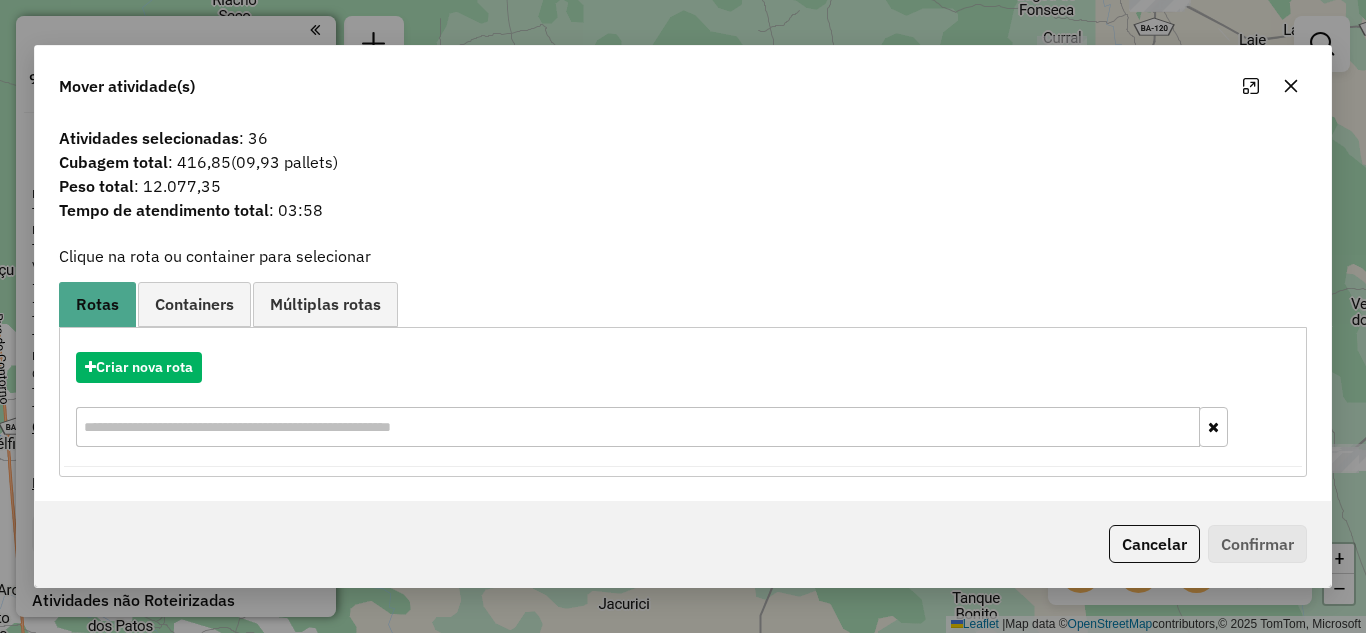 click 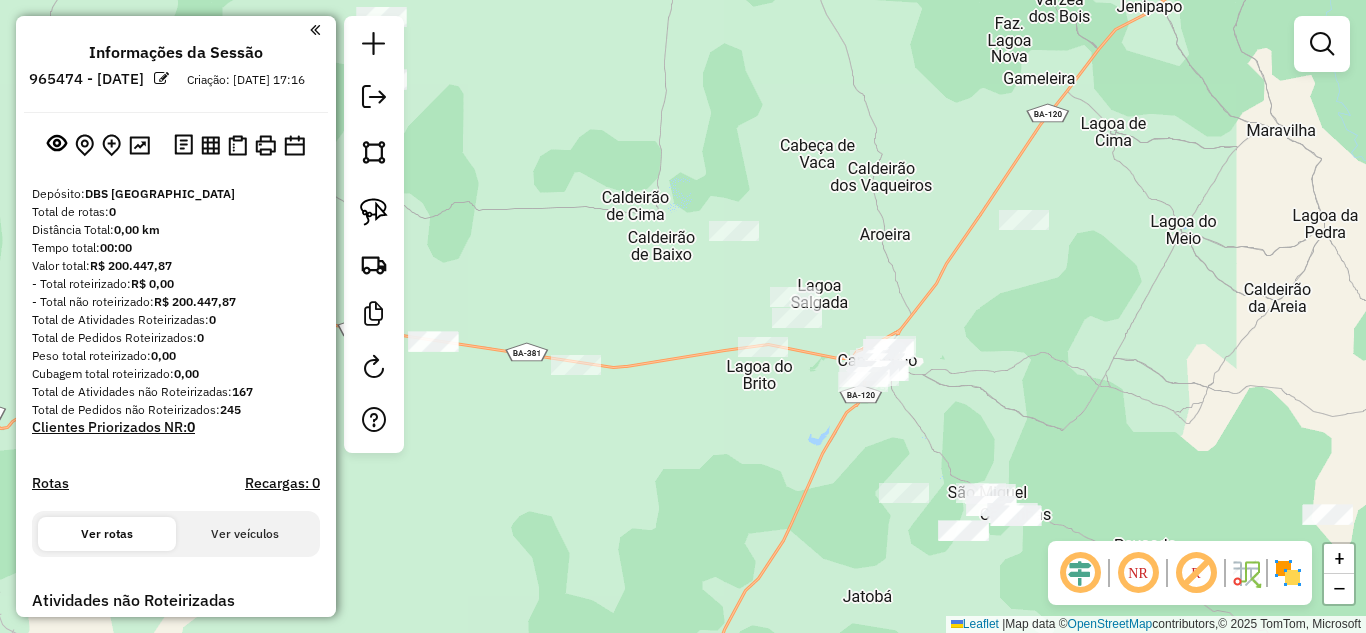 drag, startPoint x: 364, startPoint y: 214, endPoint x: 598, endPoint y: 256, distance: 237.73935 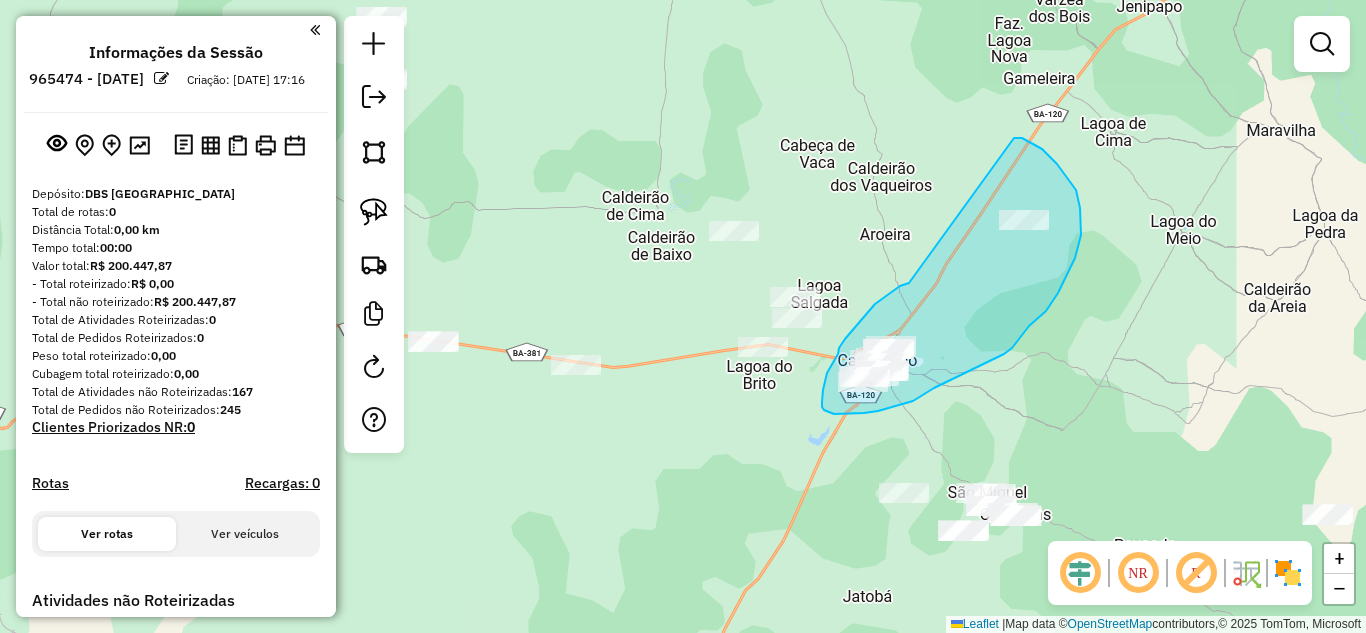 drag, startPoint x: 909, startPoint y: 283, endPoint x: 1009, endPoint y: 137, distance: 176.96327 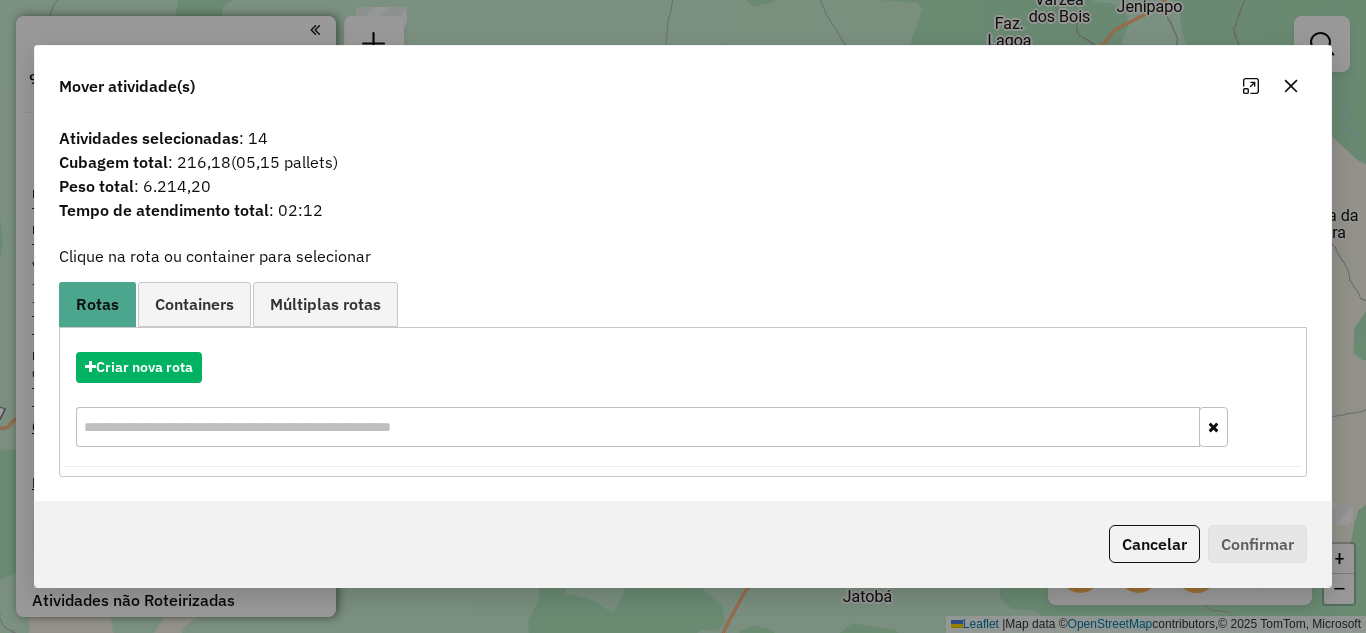 click 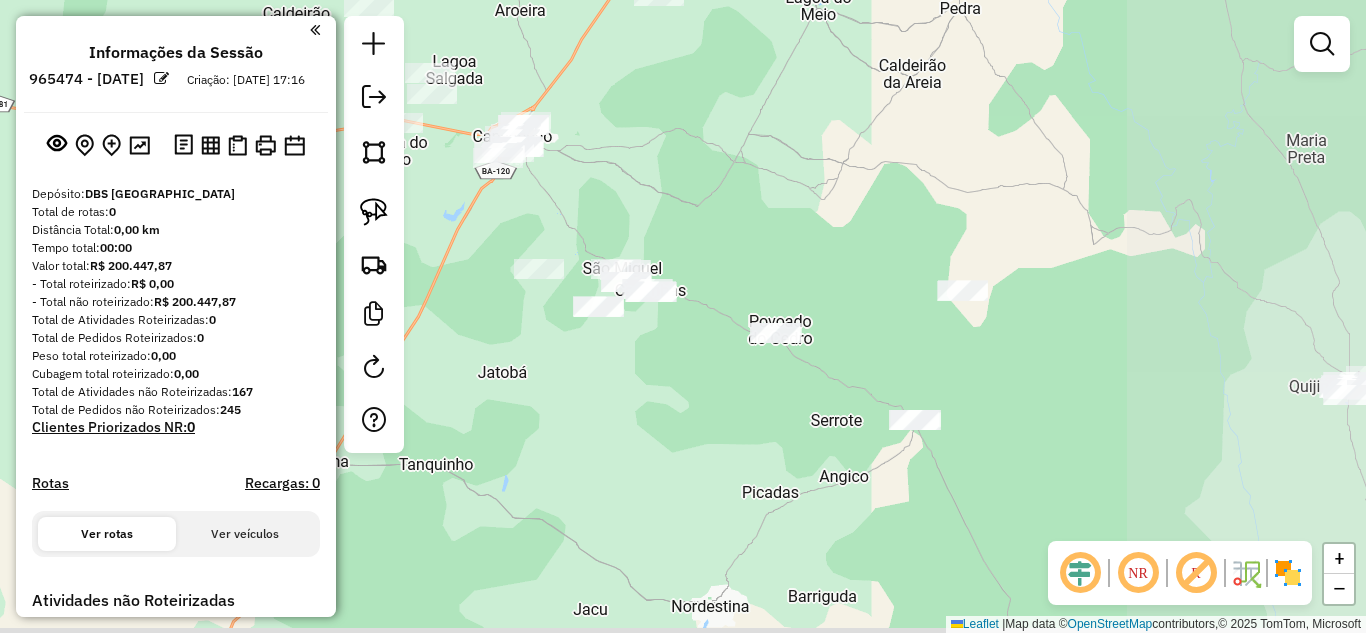 drag, startPoint x: 1087, startPoint y: 361, endPoint x: 684, endPoint y: 116, distance: 471.6291 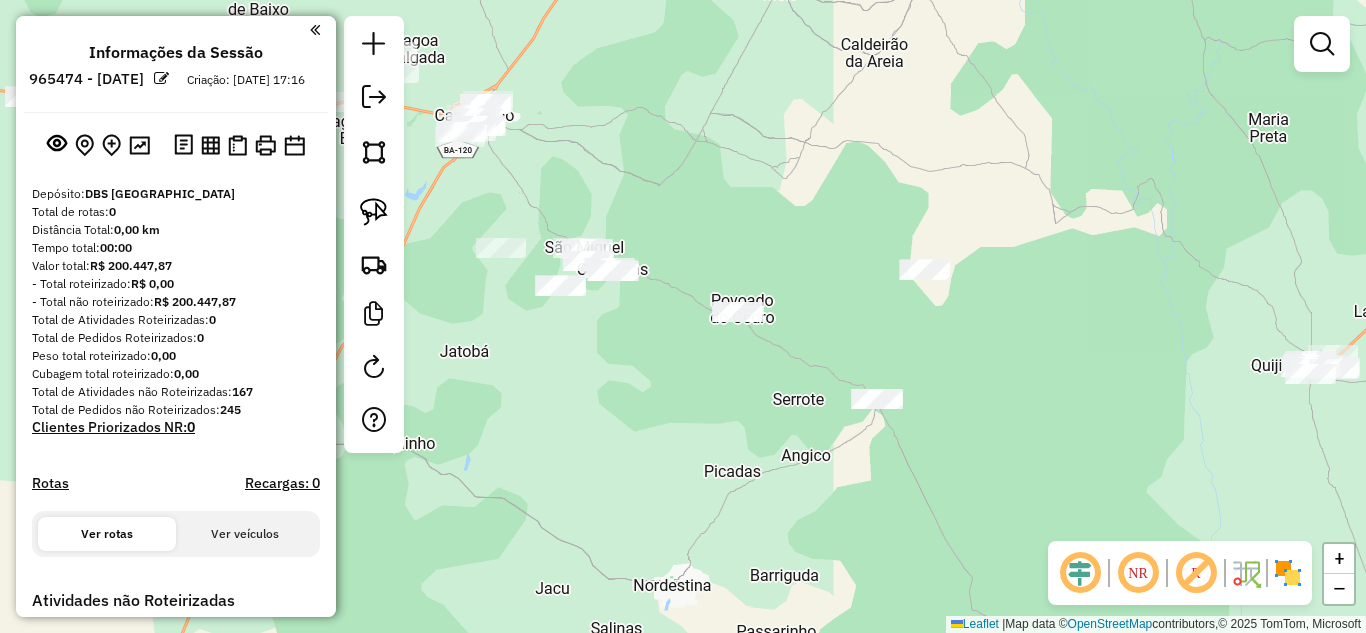 drag, startPoint x: 372, startPoint y: 212, endPoint x: 412, endPoint y: 216, distance: 40.1995 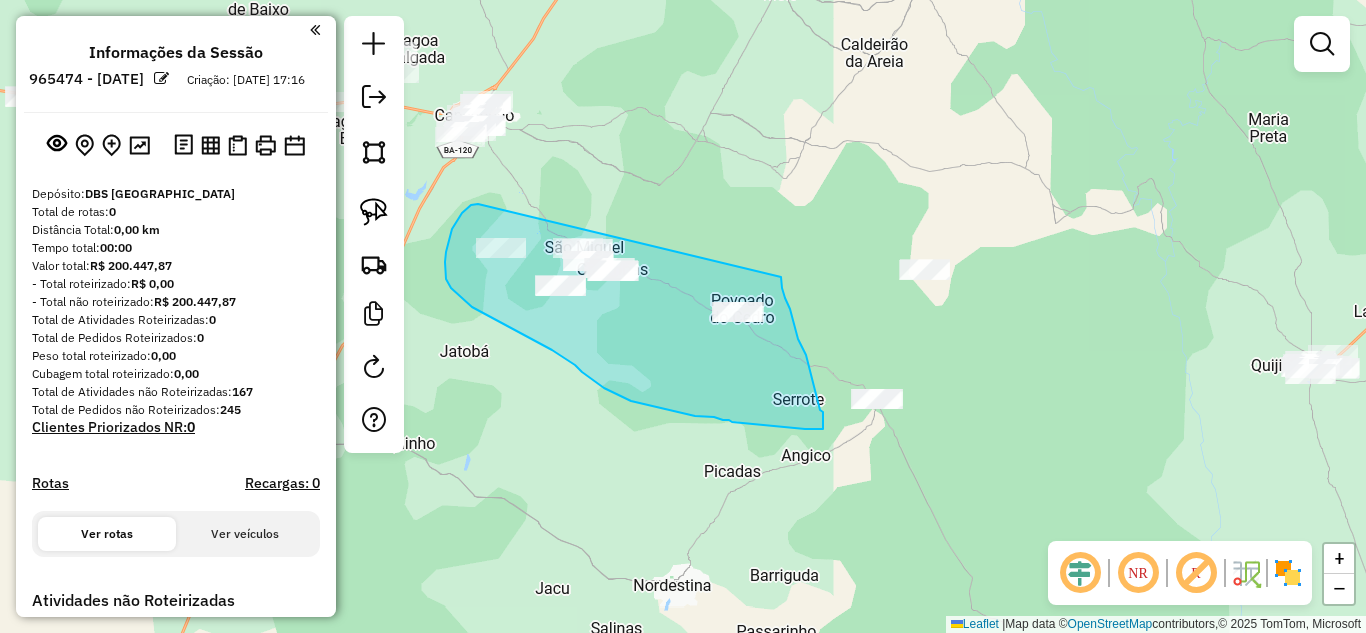 drag, startPoint x: 449, startPoint y: 239, endPoint x: 677, endPoint y: 194, distance: 232.39836 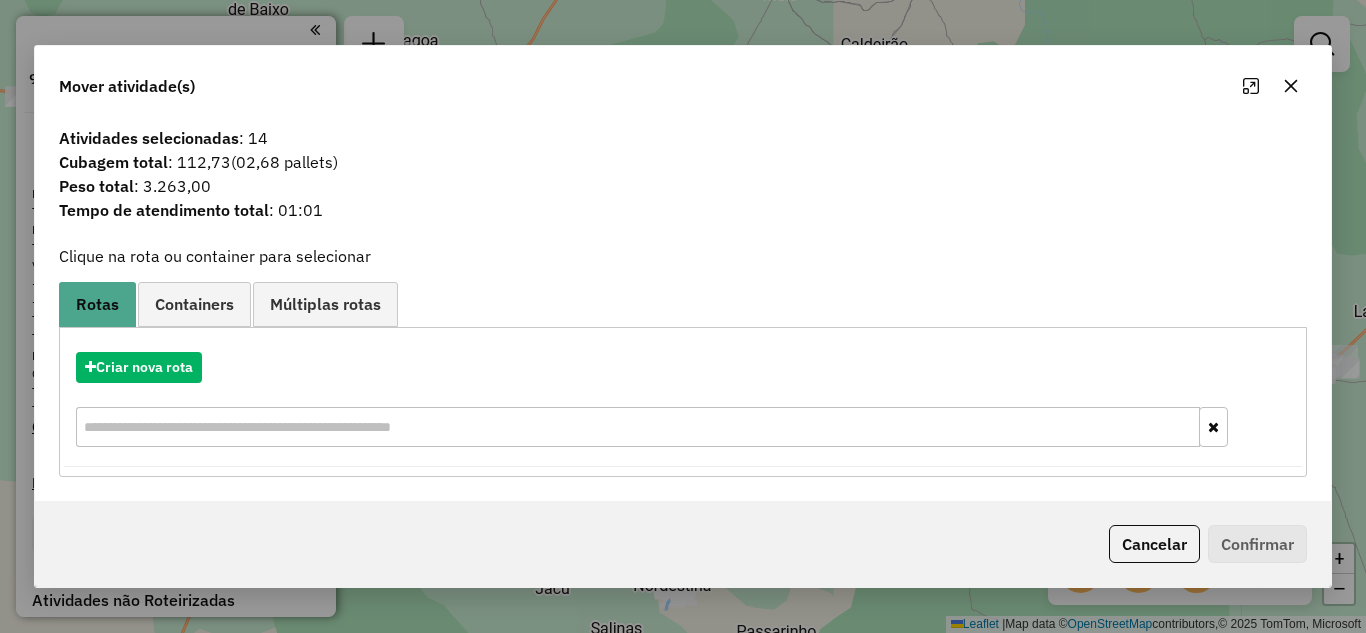 click 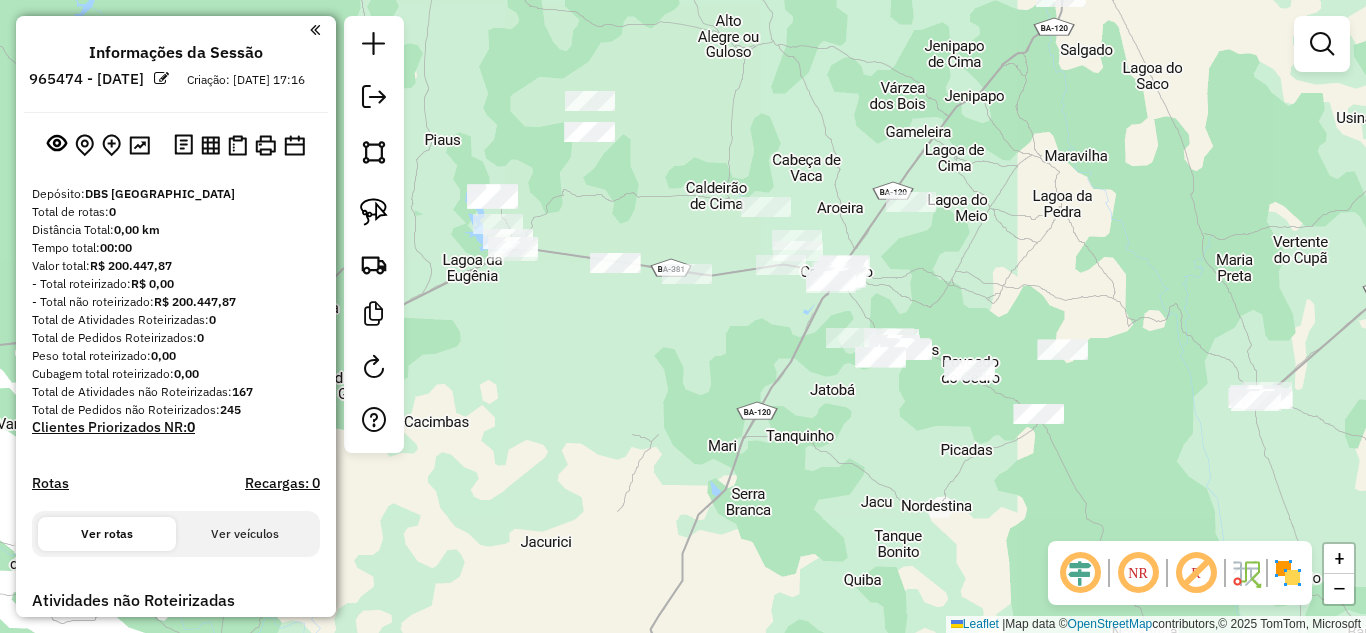 drag, startPoint x: 613, startPoint y: 173, endPoint x: 882, endPoint y: 286, distance: 291.77045 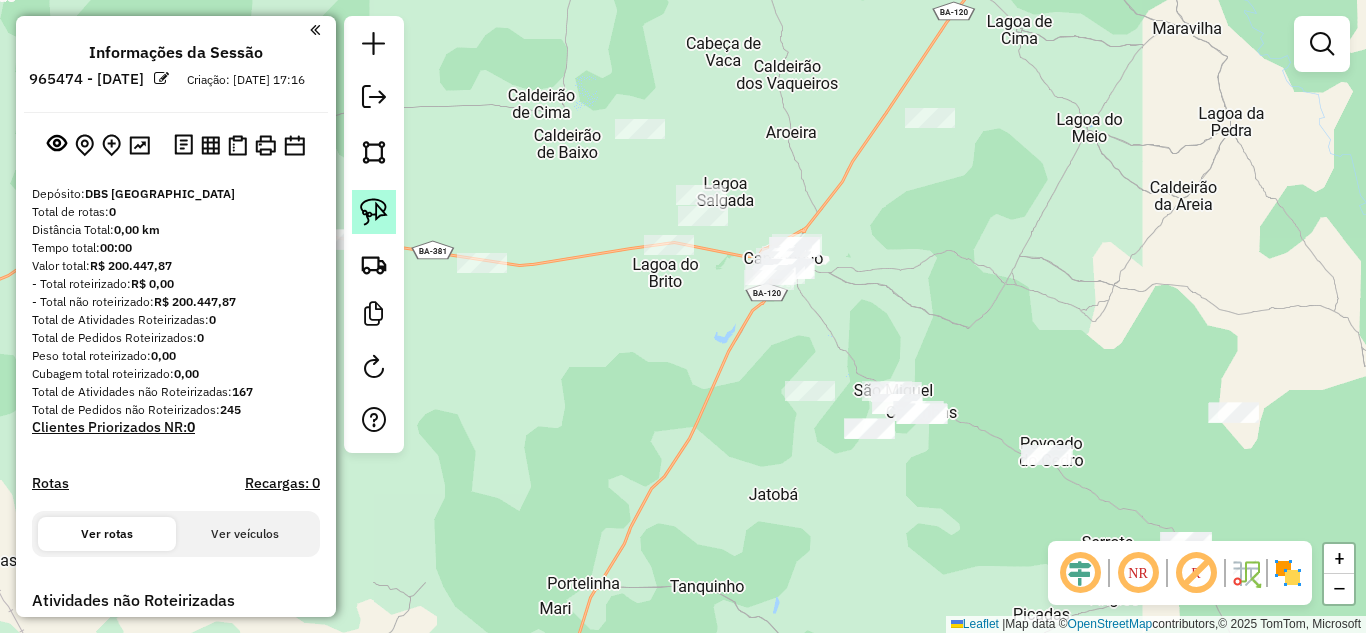 click 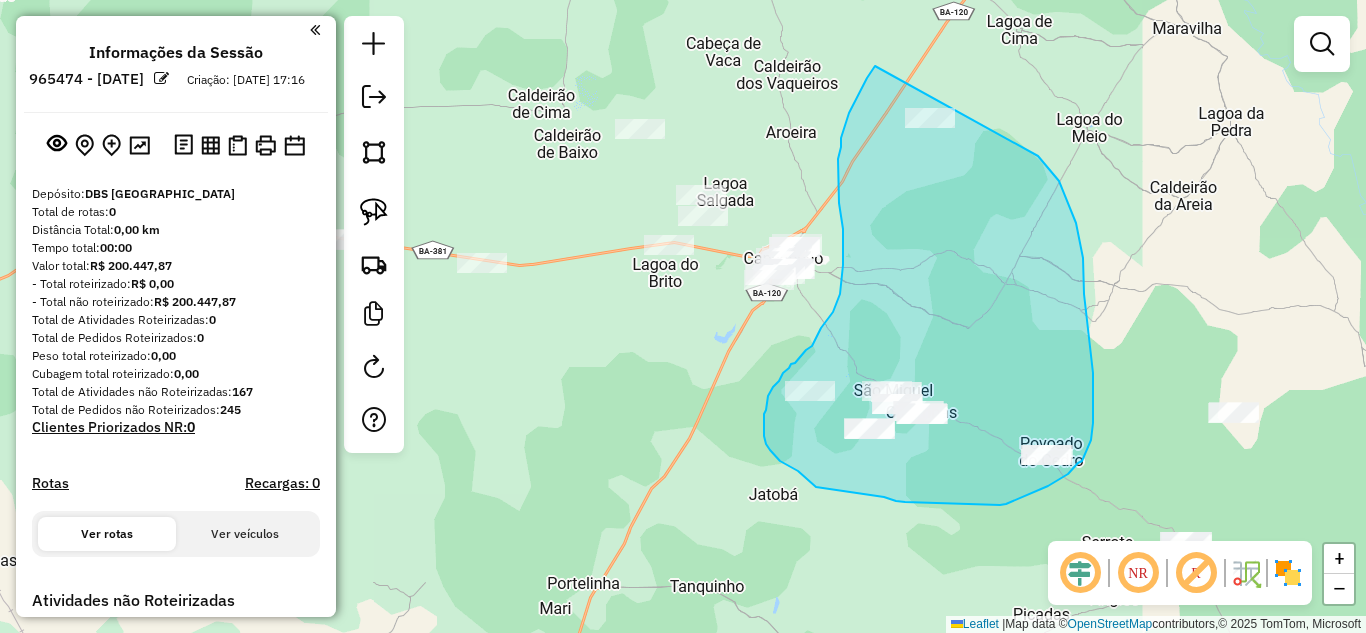 drag, startPoint x: 875, startPoint y: 66, endPoint x: 894, endPoint y: 76, distance: 21.470911 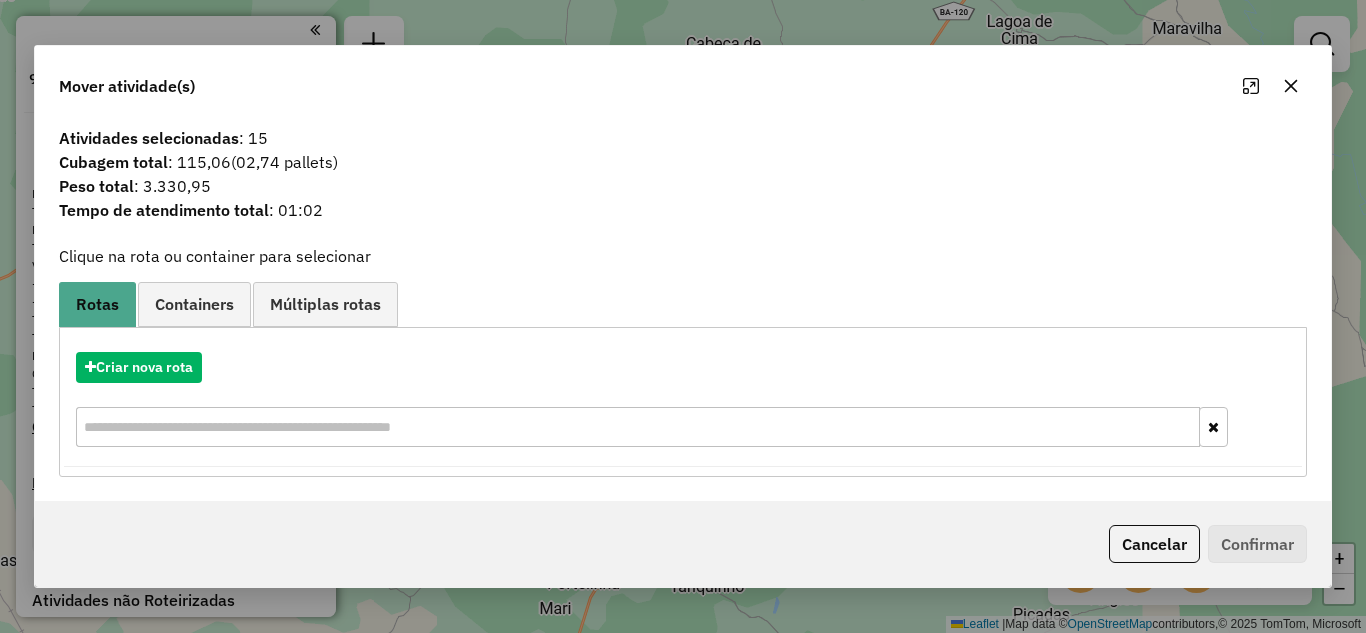 click 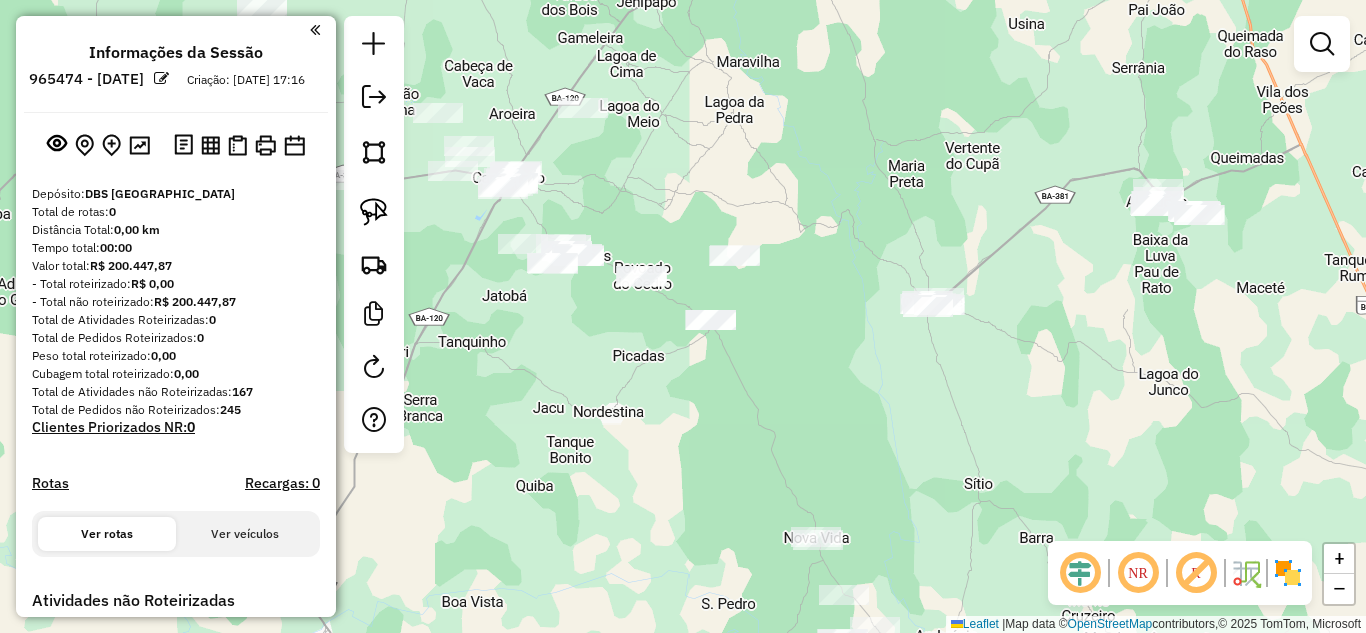 drag, startPoint x: 985, startPoint y: 319, endPoint x: 612, endPoint y: 222, distance: 385.40628 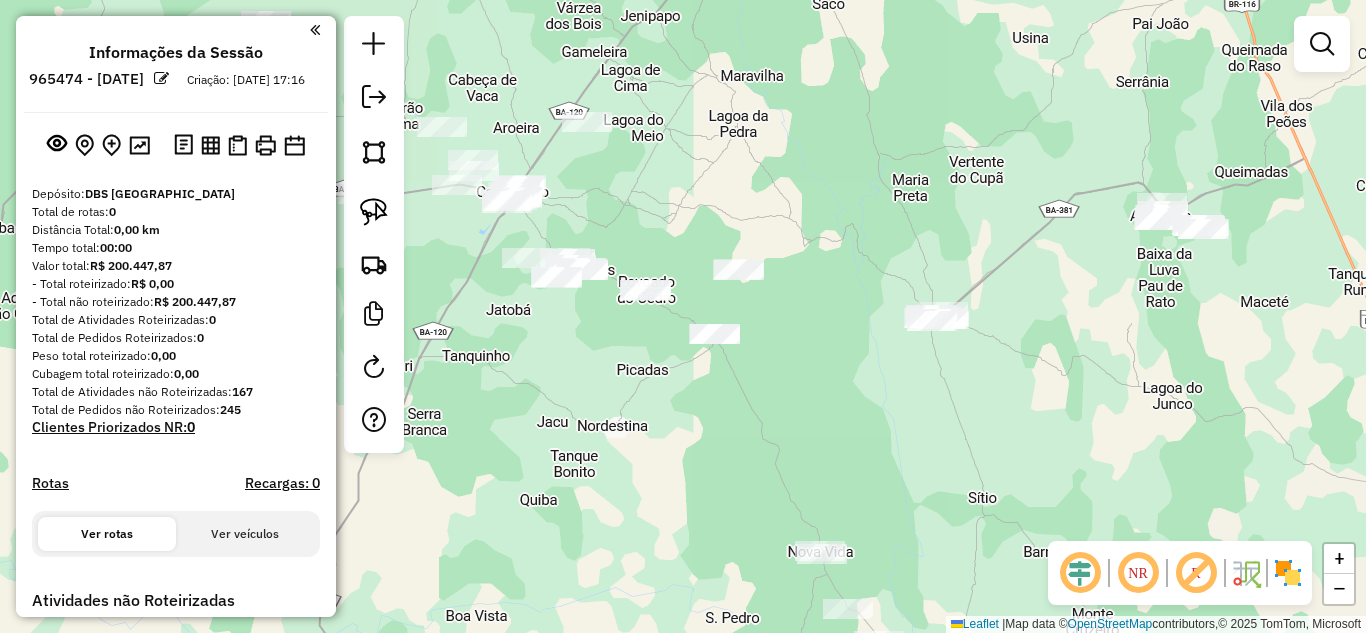 drag, startPoint x: 374, startPoint y: 208, endPoint x: 473, endPoint y: 241, distance: 104.35516 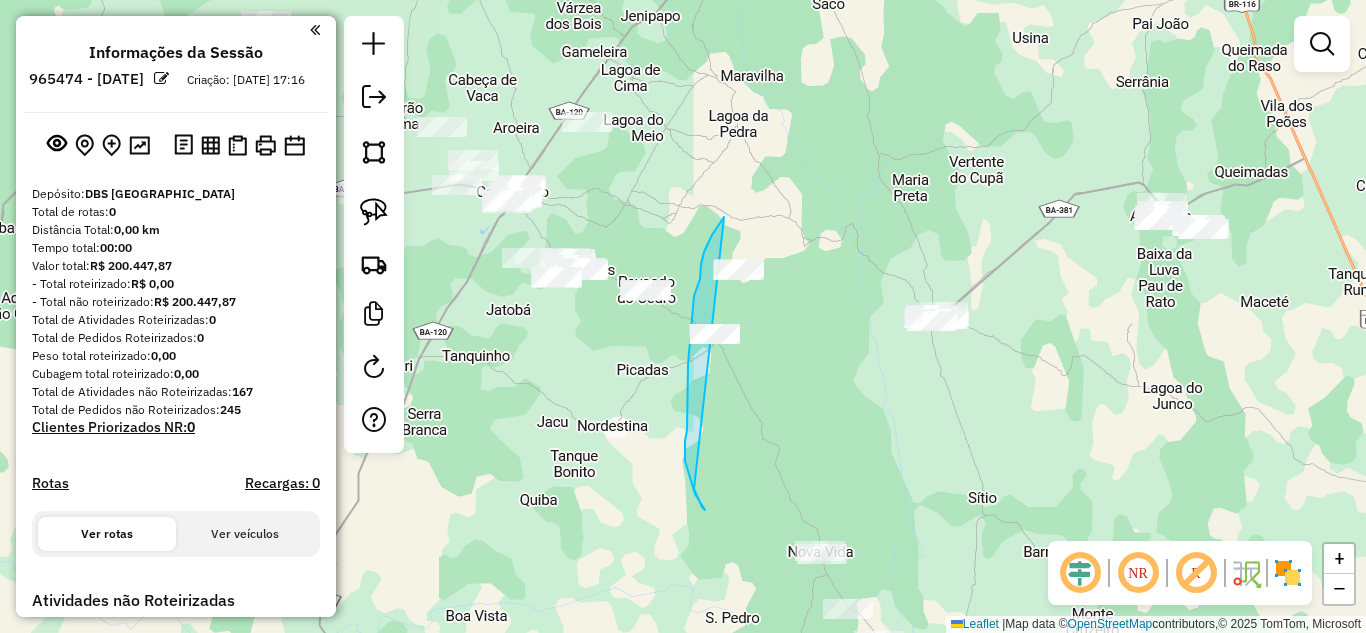drag, startPoint x: 724, startPoint y: 217, endPoint x: 654, endPoint y: 389, distance: 185.69868 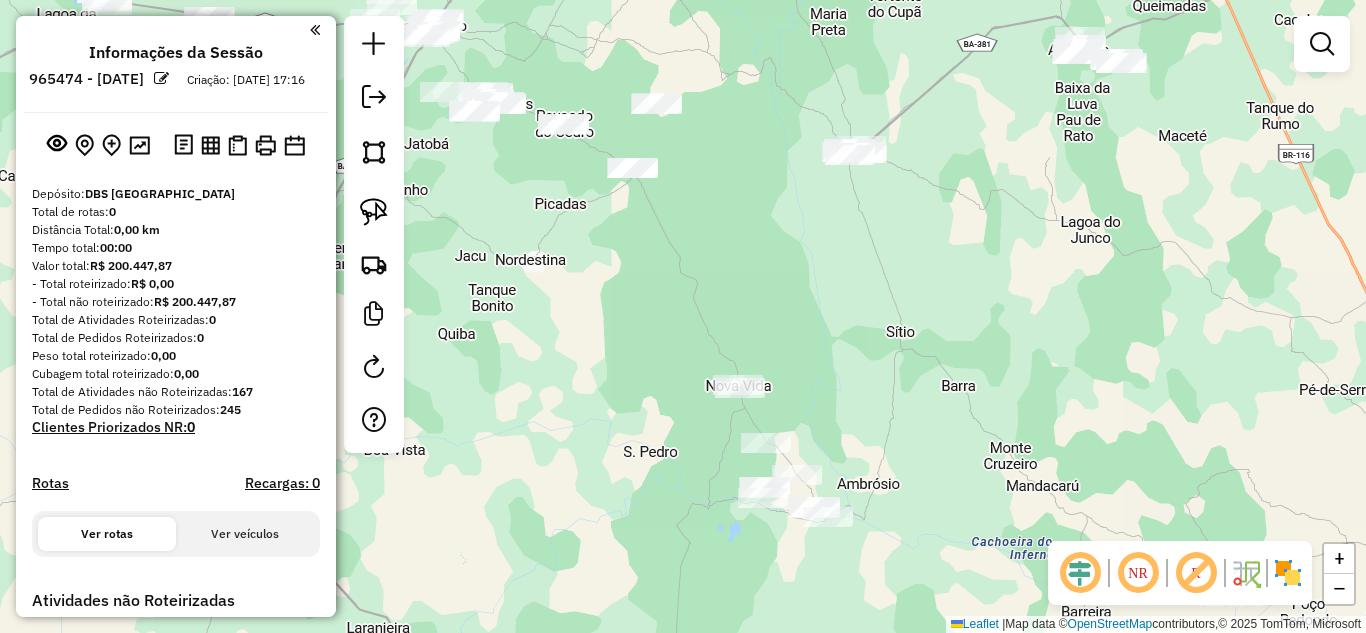 drag, startPoint x: 850, startPoint y: 392, endPoint x: 765, endPoint y: 248, distance: 167.21542 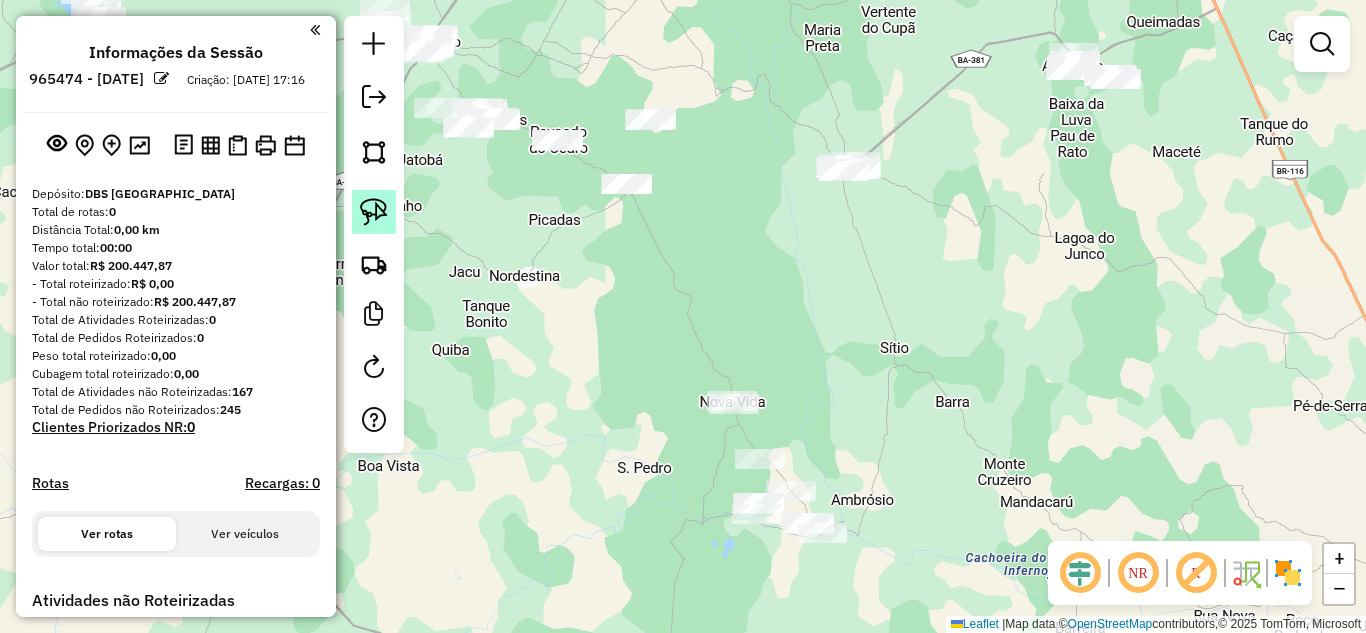 click 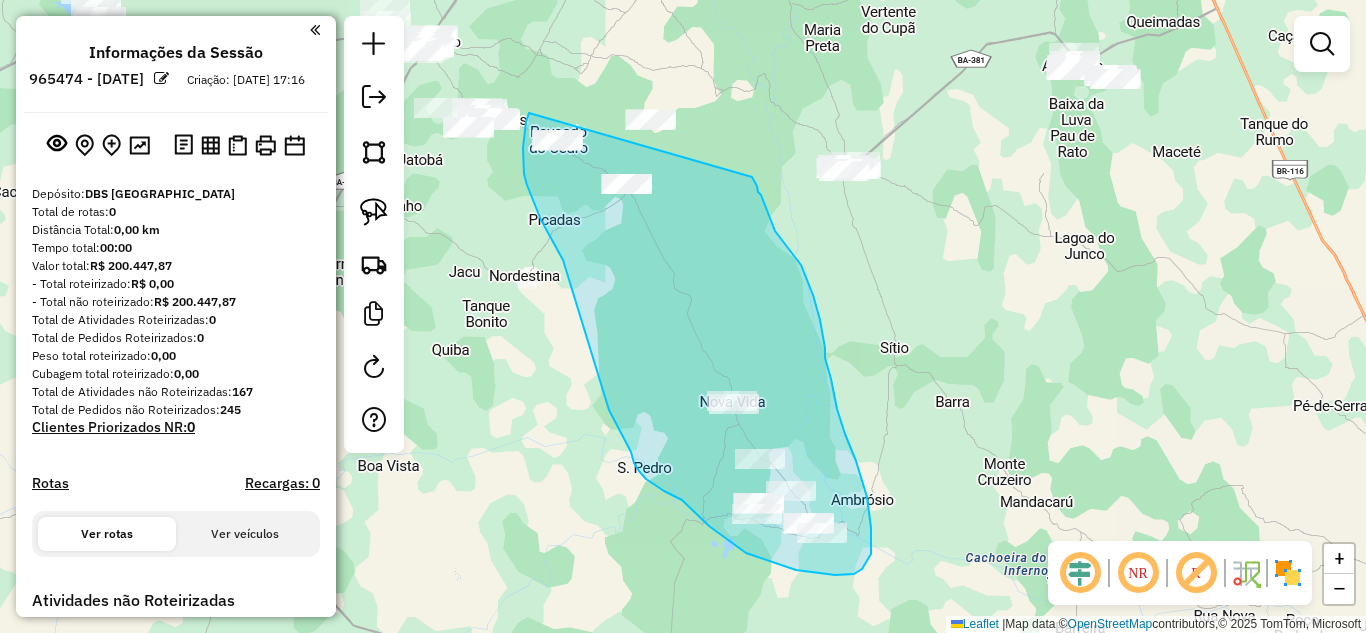 drag, startPoint x: 529, startPoint y: 113, endPoint x: 752, endPoint y: 177, distance: 232.00215 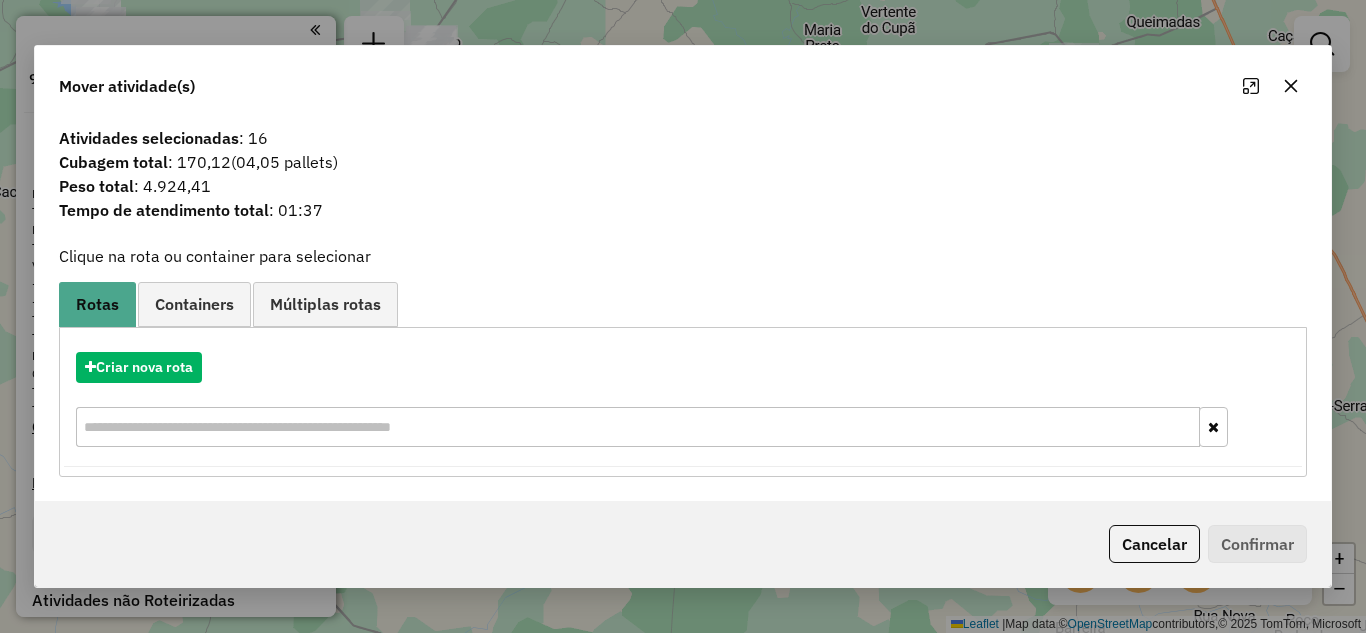click 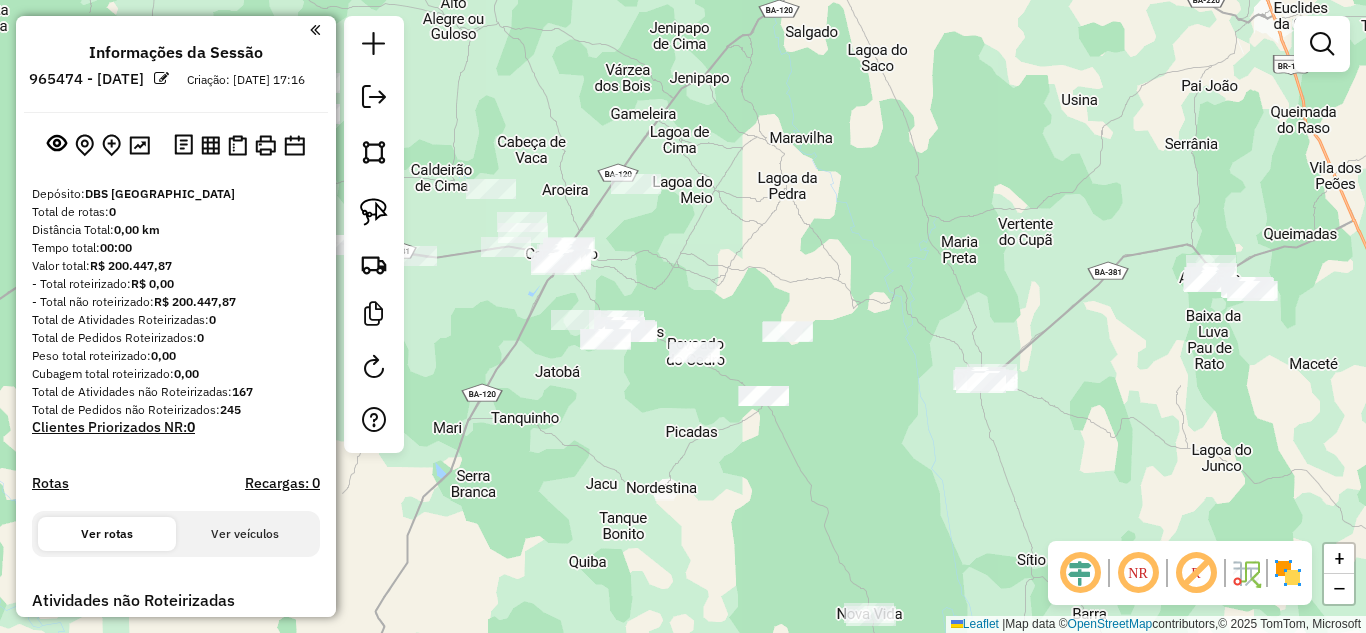 drag, startPoint x: 647, startPoint y: 220, endPoint x: 812, endPoint y: 429, distance: 266.2818 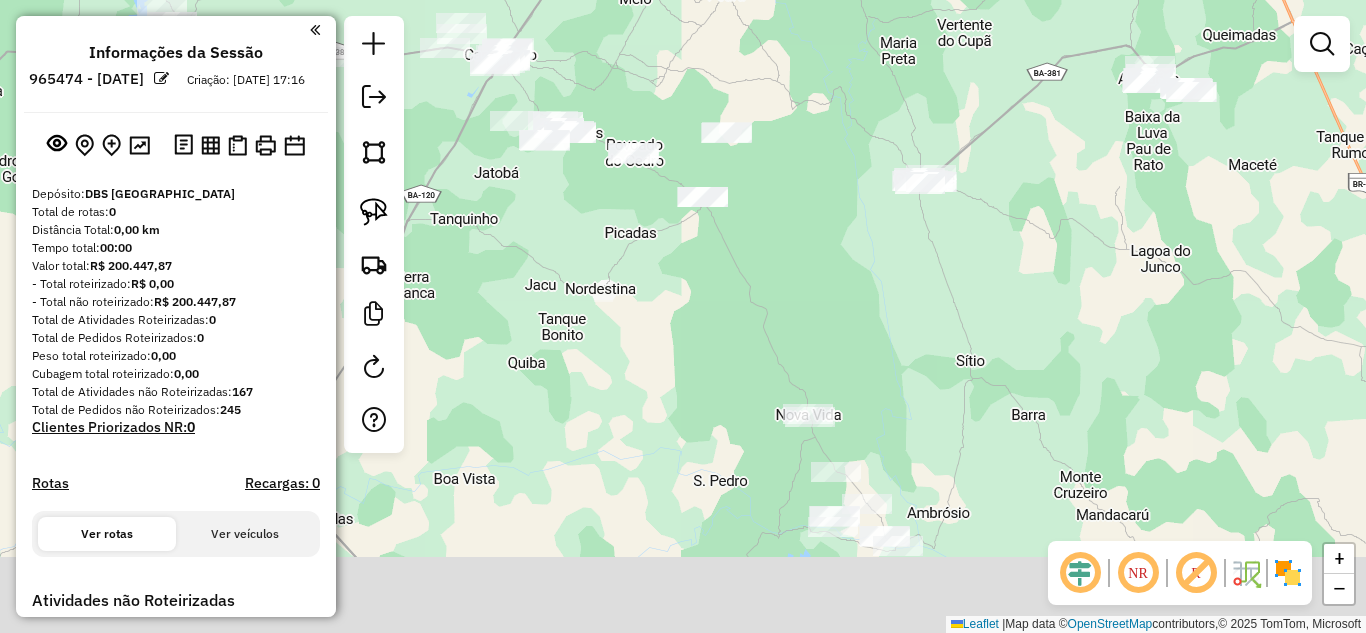drag, startPoint x: 759, startPoint y: 333, endPoint x: 669, endPoint y: 148, distance: 205.73041 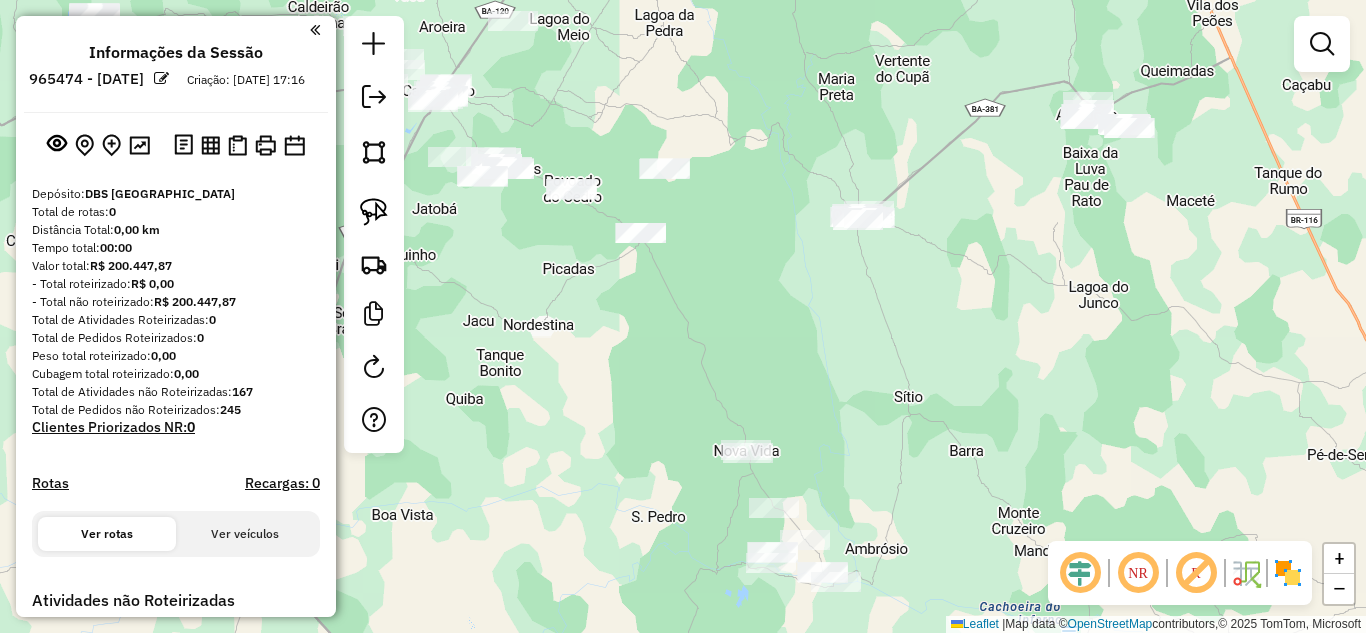 drag, startPoint x: 785, startPoint y: 244, endPoint x: 638, endPoint y: 317, distance: 164.128 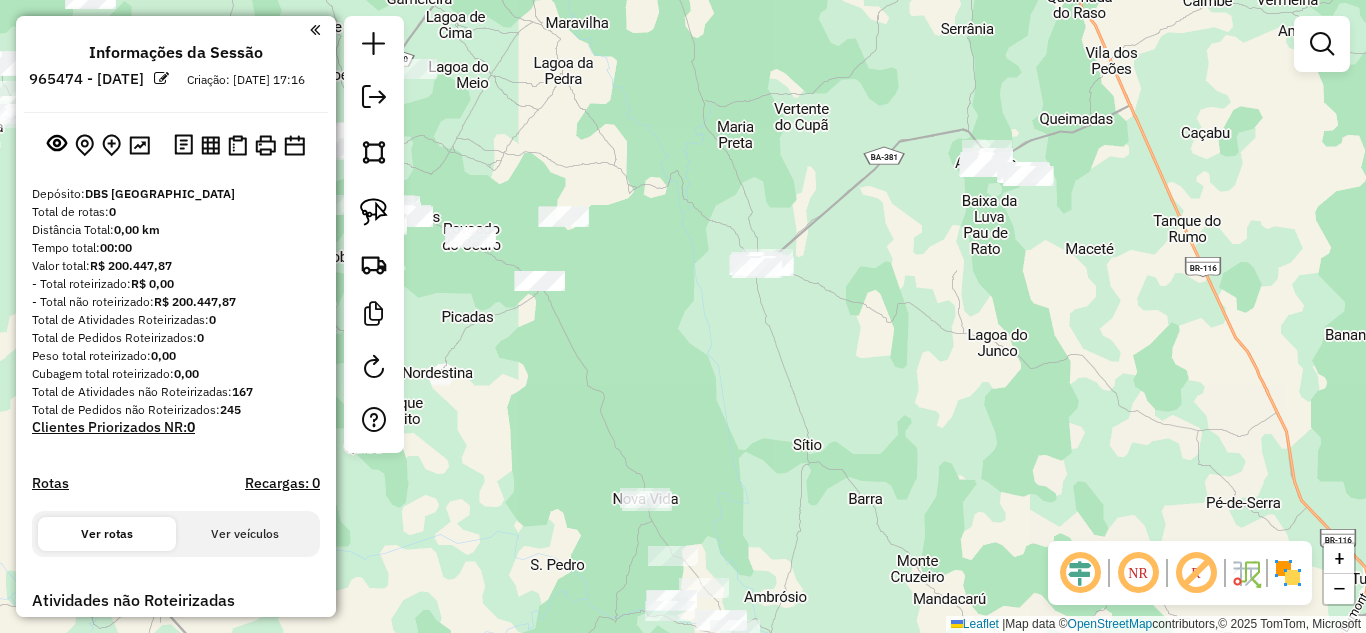 drag, startPoint x: 372, startPoint y: 200, endPoint x: 499, endPoint y: 227, distance: 129.83836 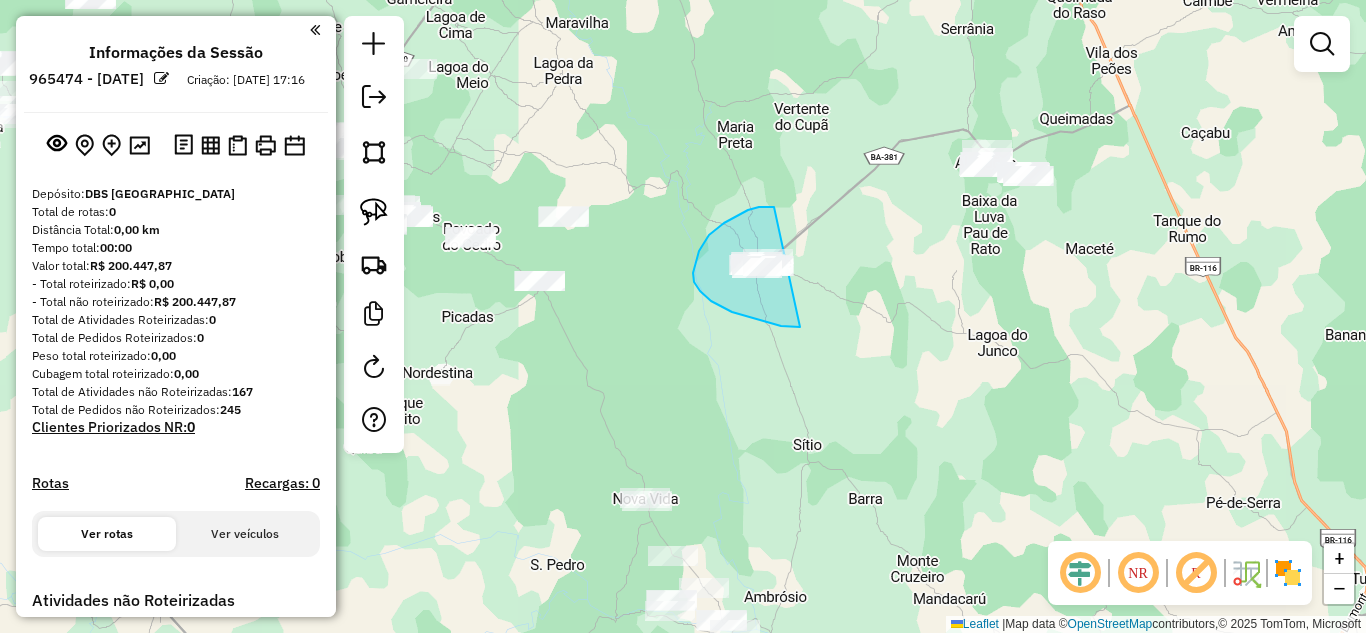 drag, startPoint x: 768, startPoint y: 207, endPoint x: 862, endPoint y: 276, distance: 116.60618 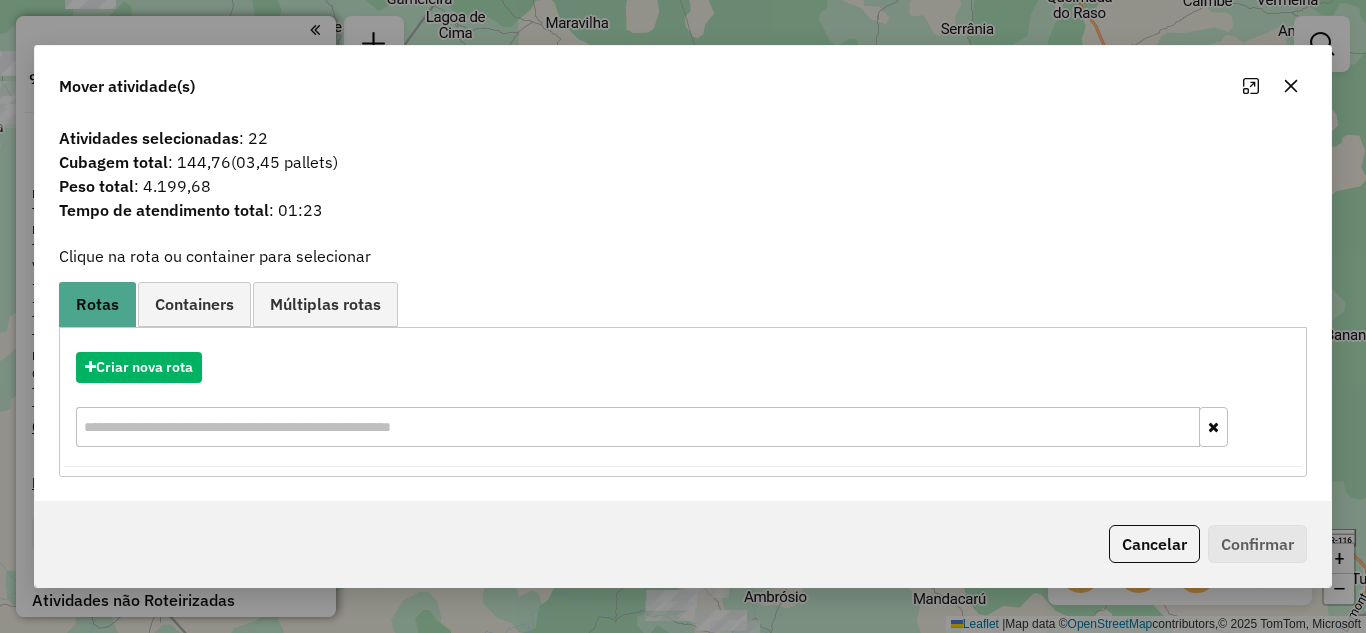 drag, startPoint x: 1291, startPoint y: 84, endPoint x: 1124, endPoint y: 193, distance: 199.42416 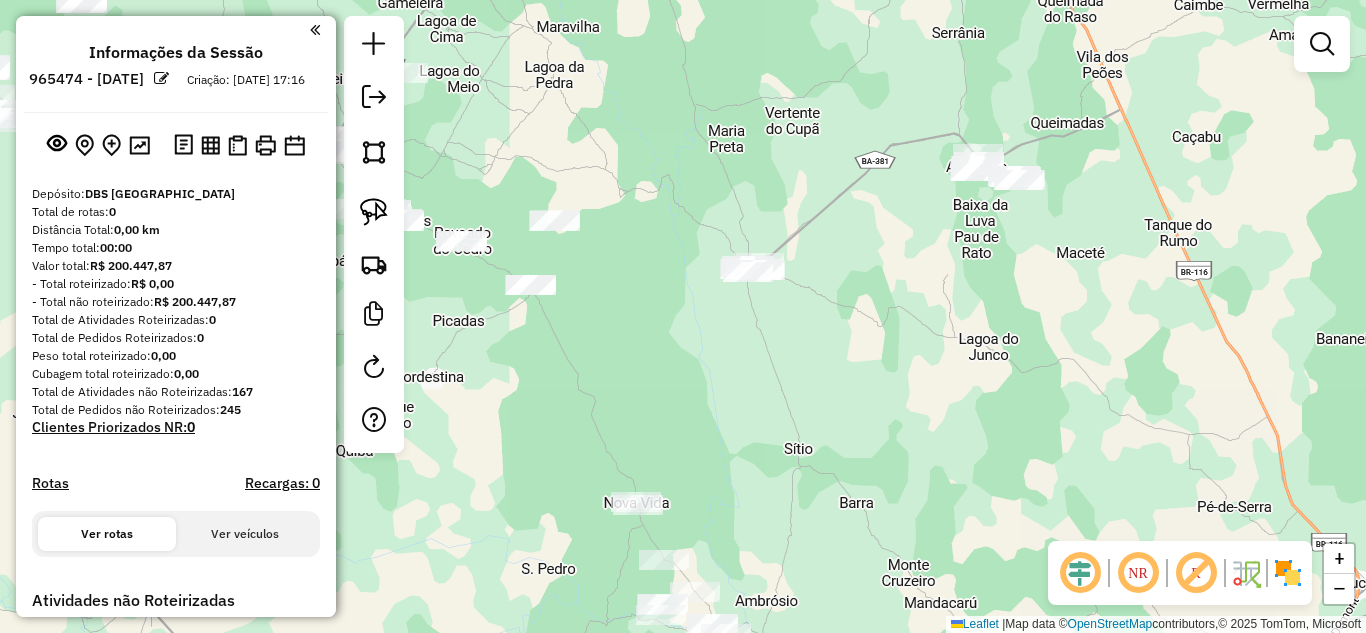 drag, startPoint x: 1056, startPoint y: 282, endPoint x: 757, endPoint y: 380, distance: 314.6506 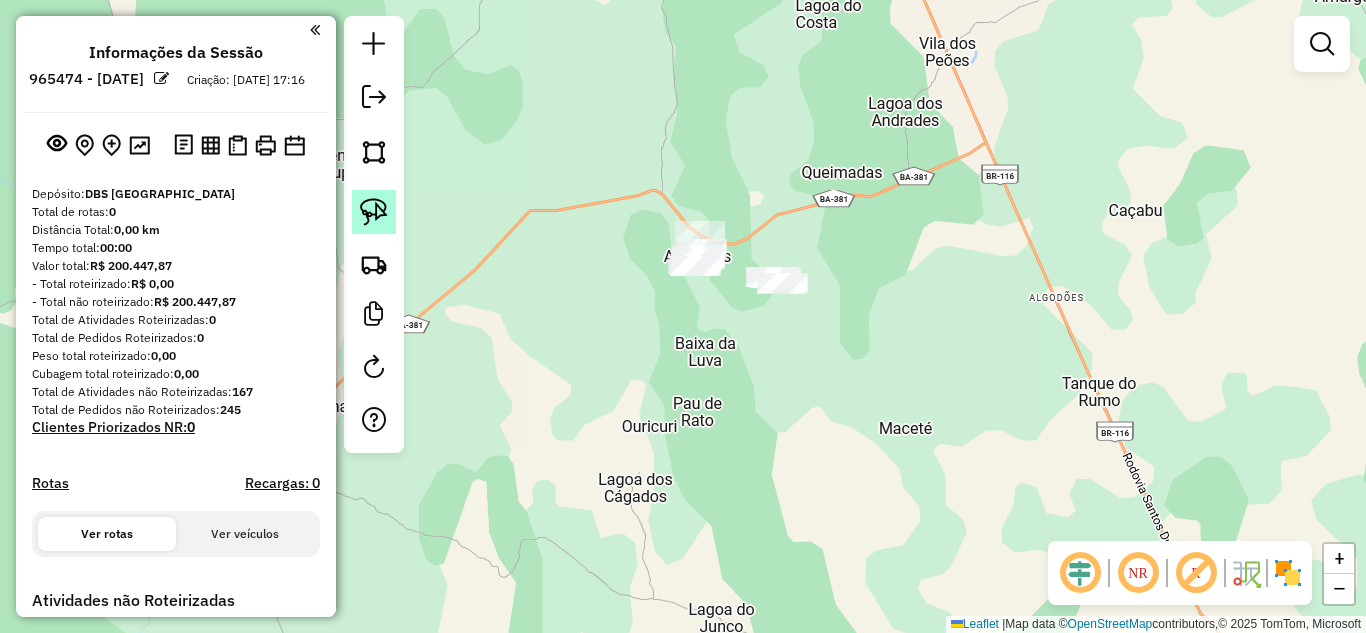 click 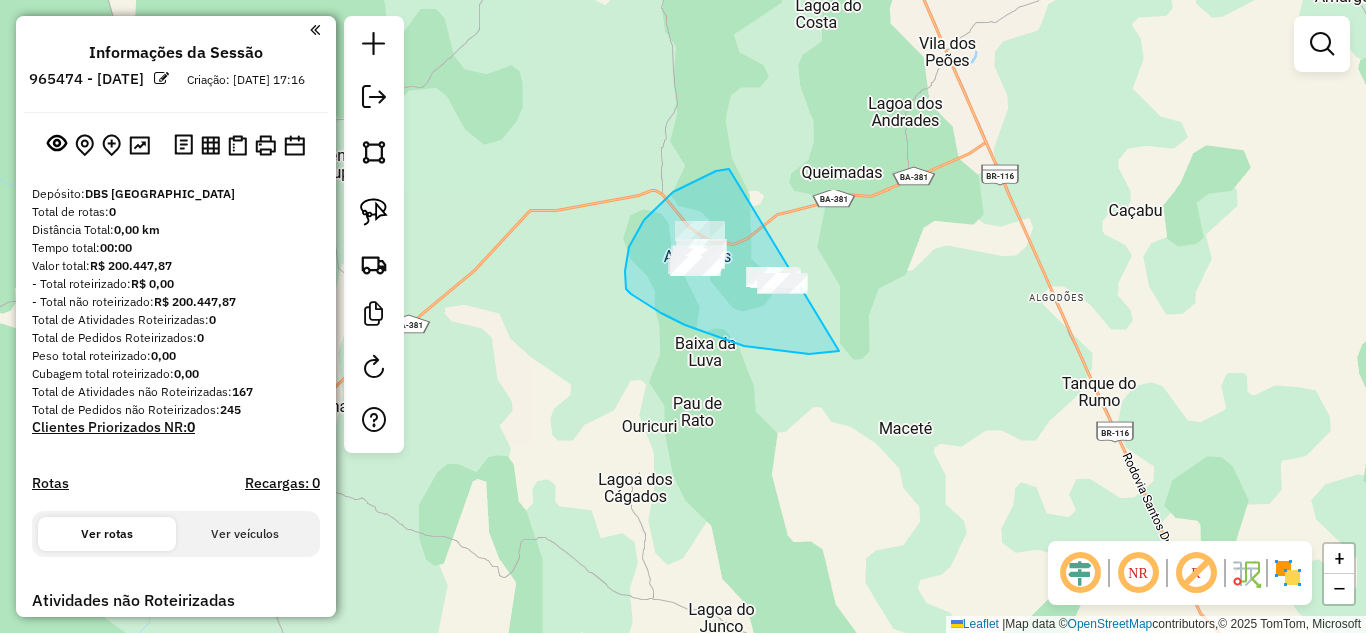 drag, startPoint x: 636, startPoint y: 233, endPoint x: 909, endPoint y: 301, distance: 281.34143 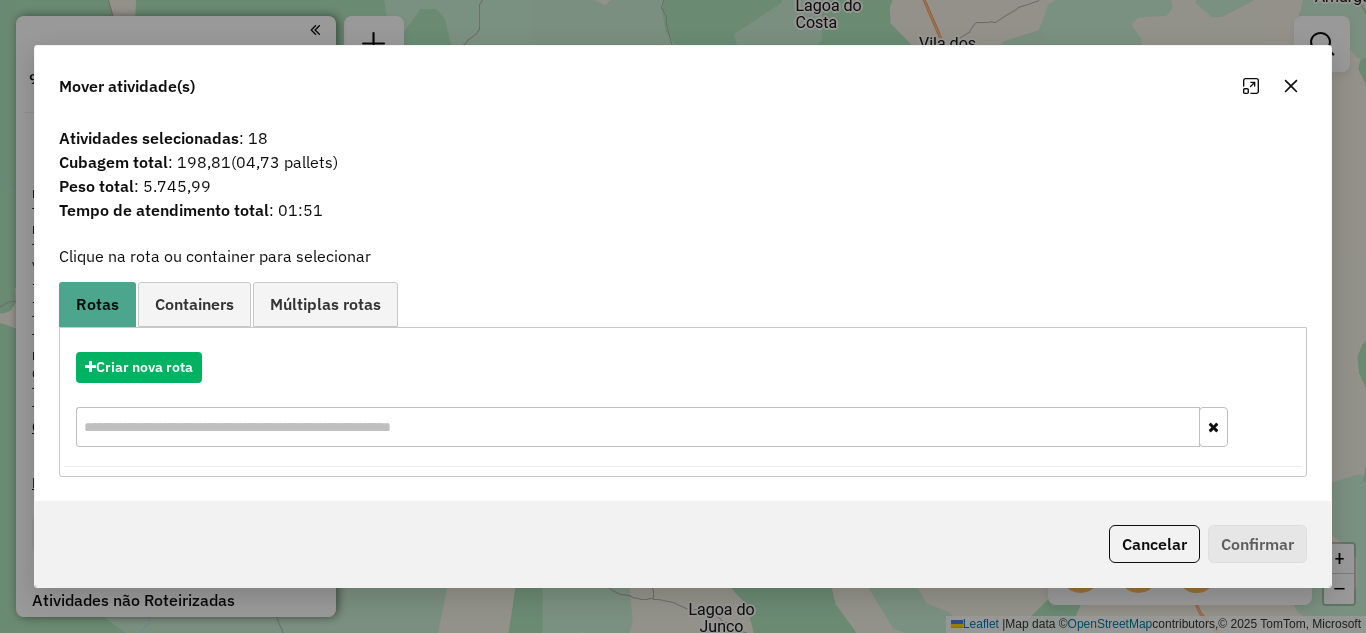 click 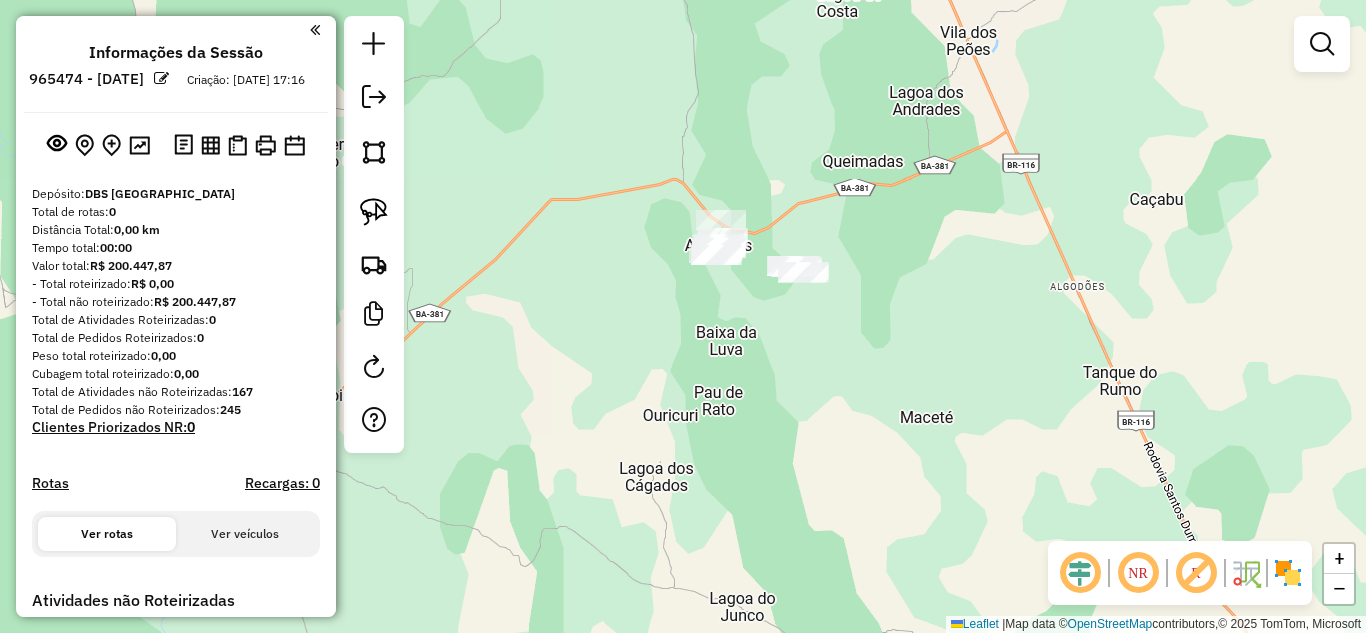 drag, startPoint x: 782, startPoint y: 288, endPoint x: 1019, endPoint y: 173, distance: 263.4274 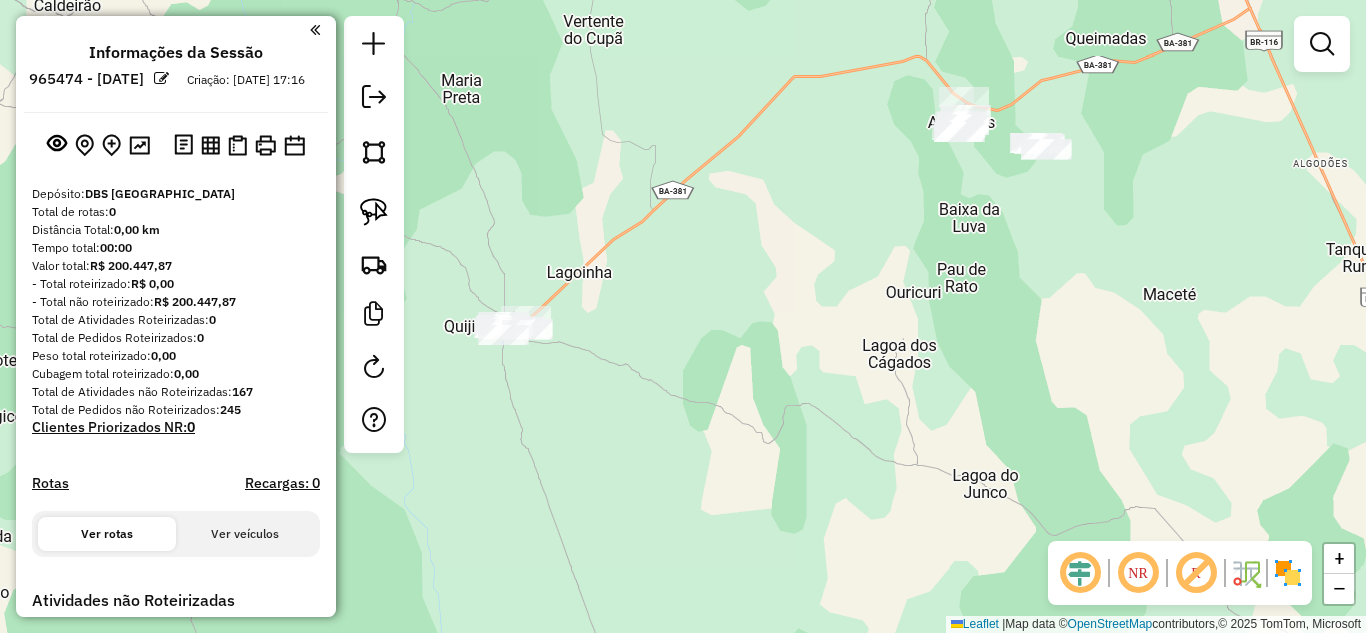 drag, startPoint x: 519, startPoint y: 246, endPoint x: 505, endPoint y: 247, distance: 14.035668 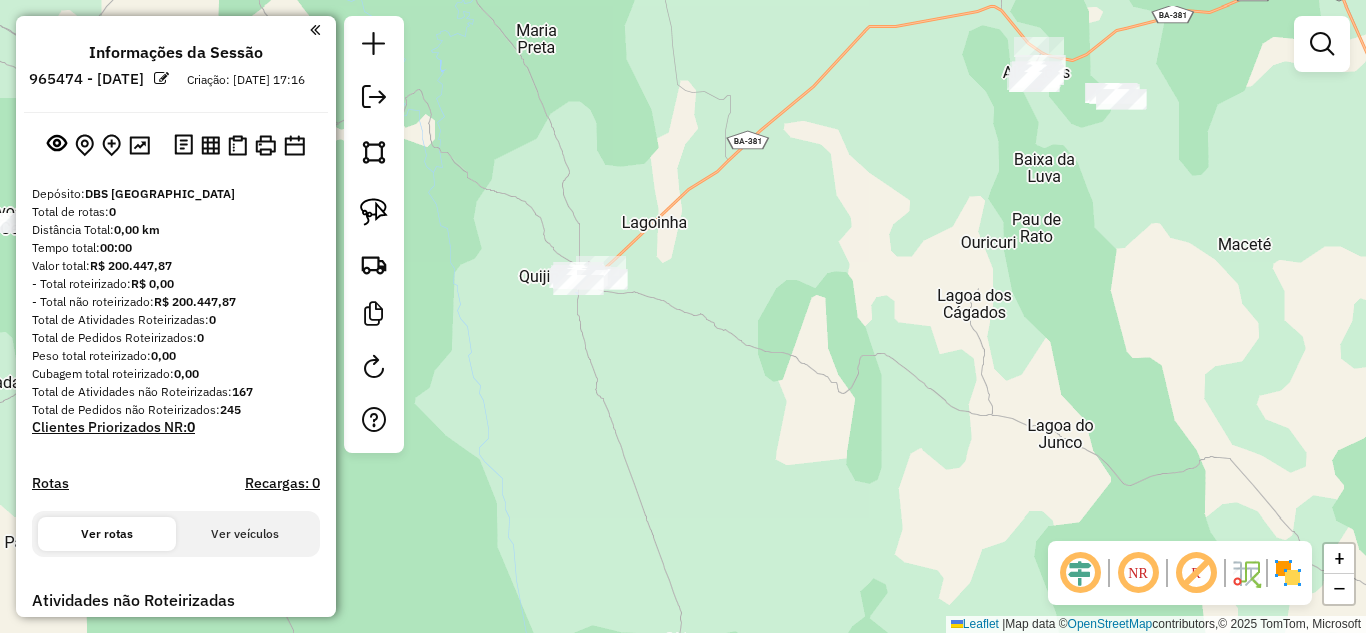 drag, startPoint x: 492, startPoint y: 284, endPoint x: 576, endPoint y: 233, distance: 98.270035 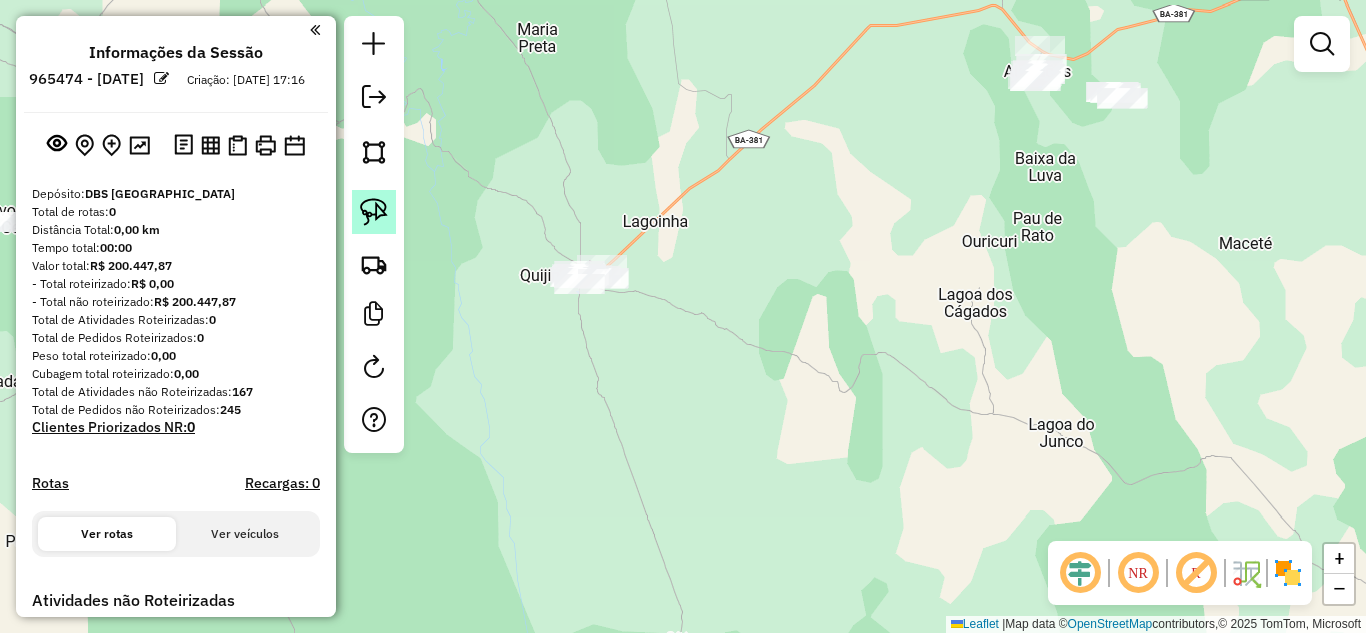 click 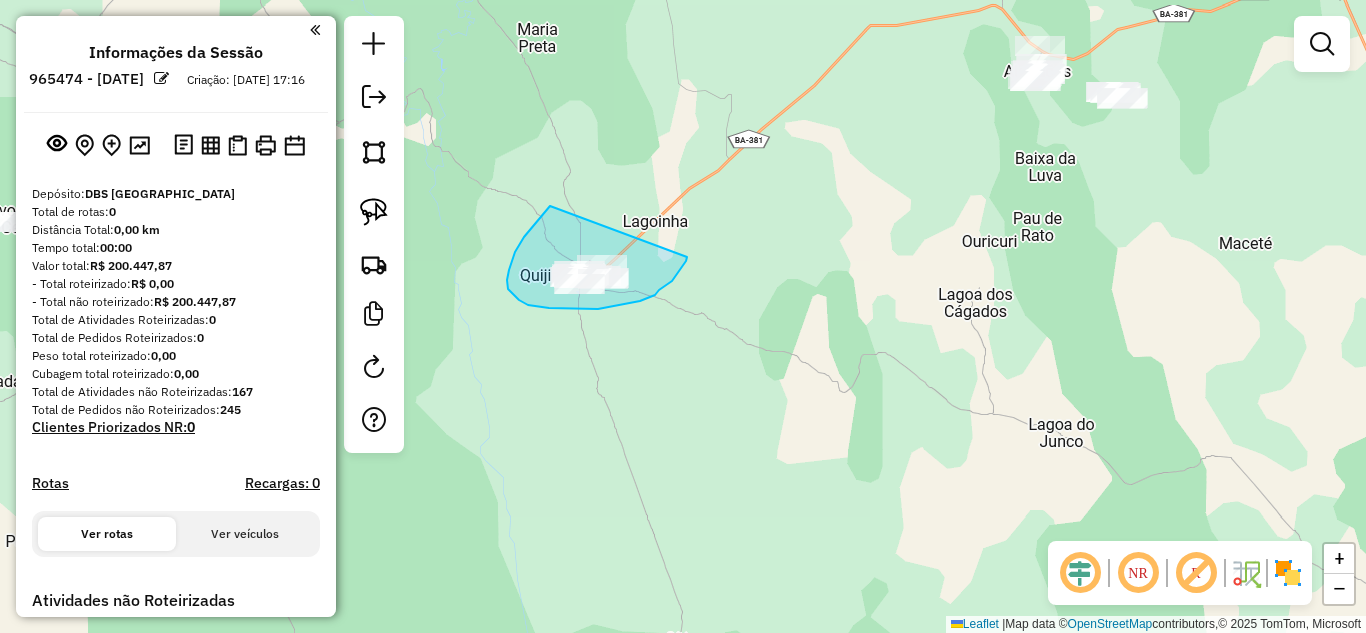 drag, startPoint x: 550, startPoint y: 206, endPoint x: 687, endPoint y: 257, distance: 146.18481 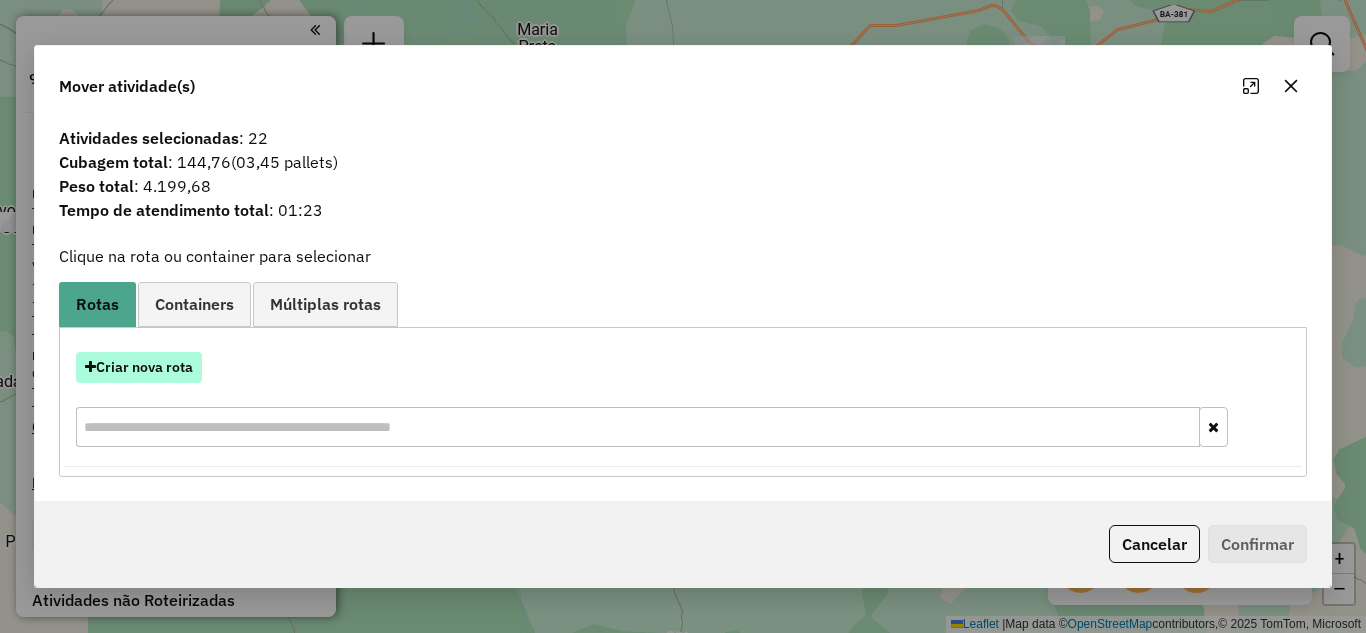 click on "Criar nova rota" at bounding box center [139, 367] 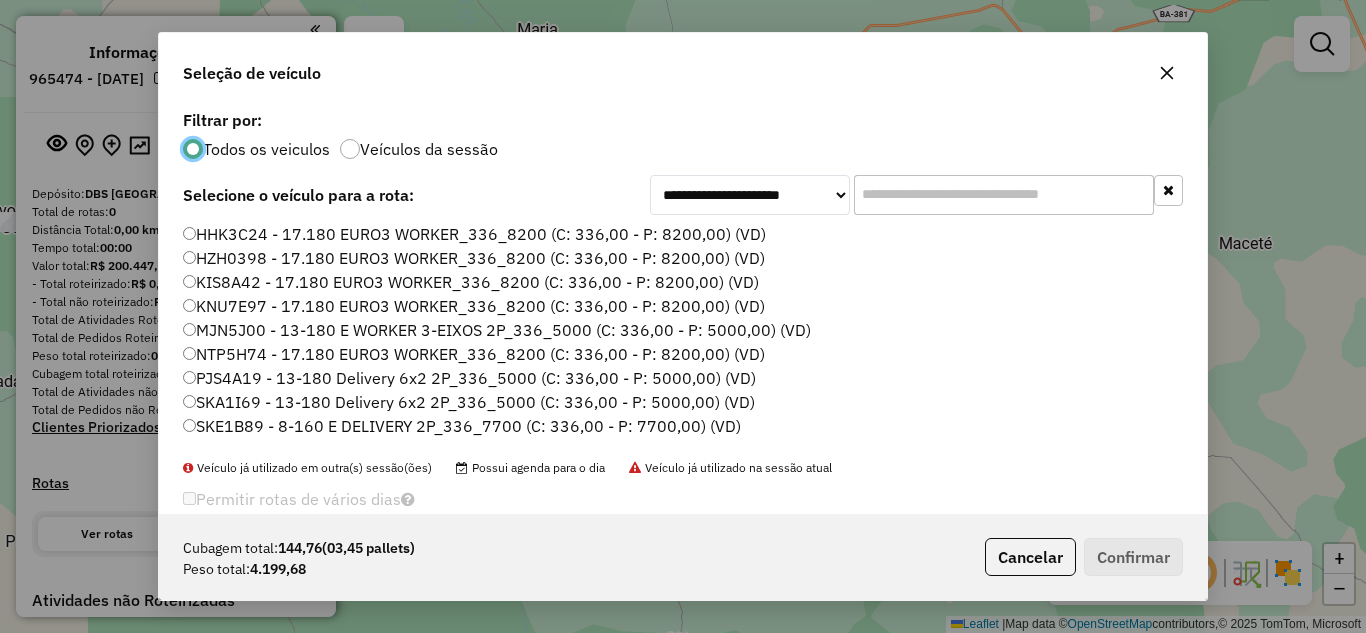 scroll, scrollTop: 11, scrollLeft: 6, axis: both 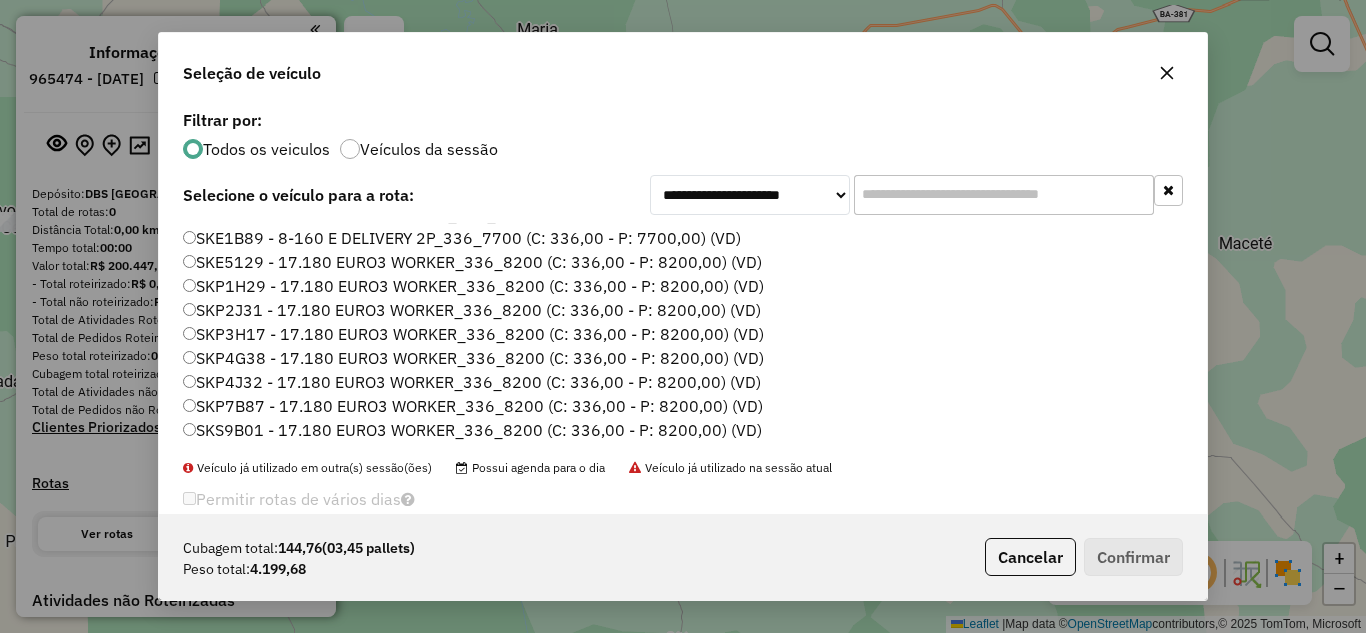 click on "SKP1H29 - 17.180 EURO3 WORKER_336_8200 (C: 336,00 - P: 8200,00) (VD)" 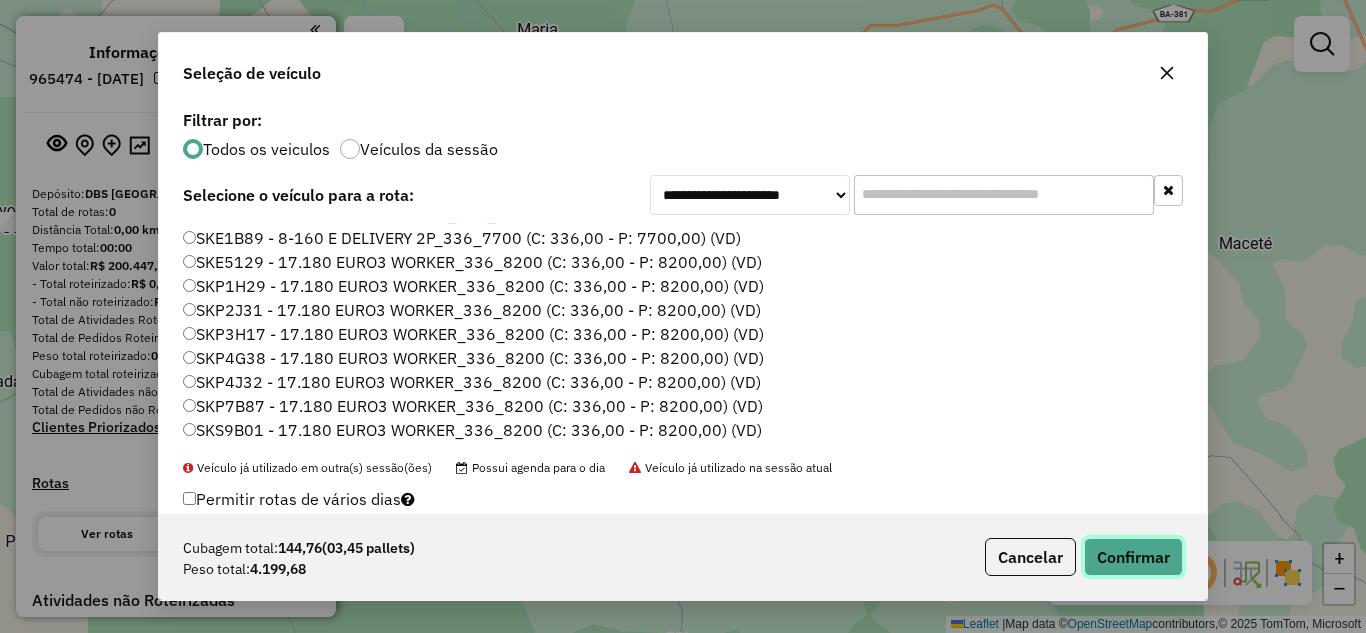 click on "Confirmar" 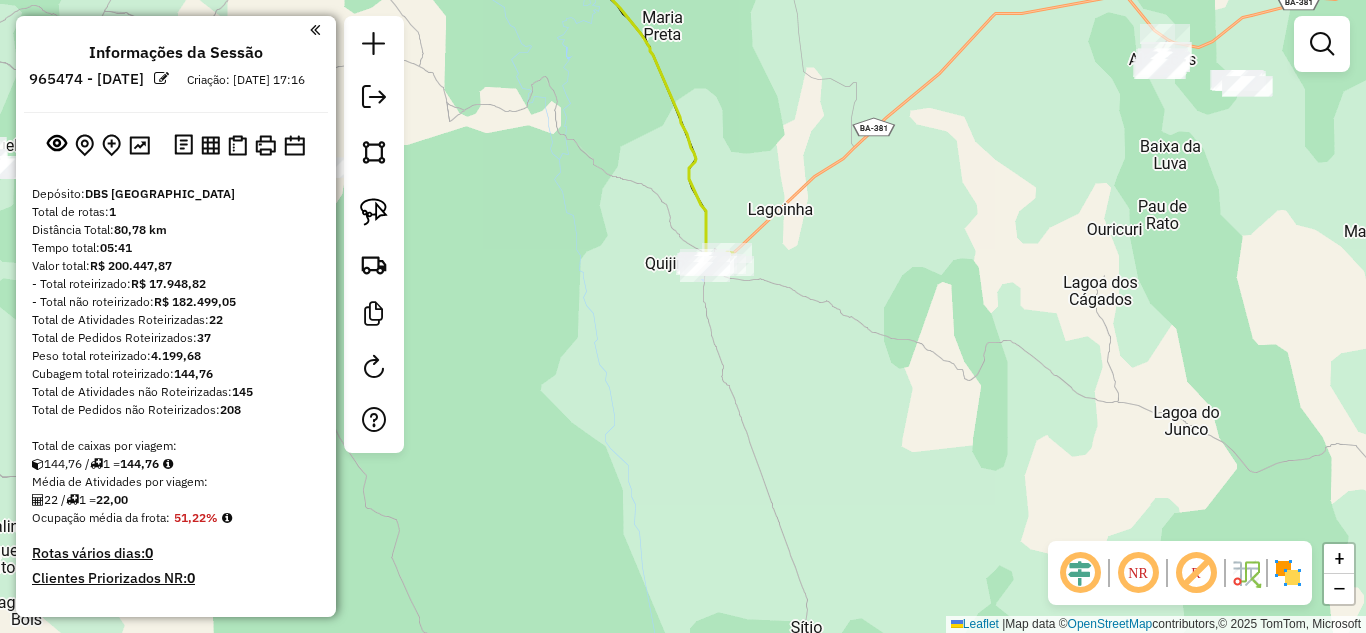 drag, startPoint x: 710, startPoint y: 369, endPoint x: 834, endPoint y: 357, distance: 124.57929 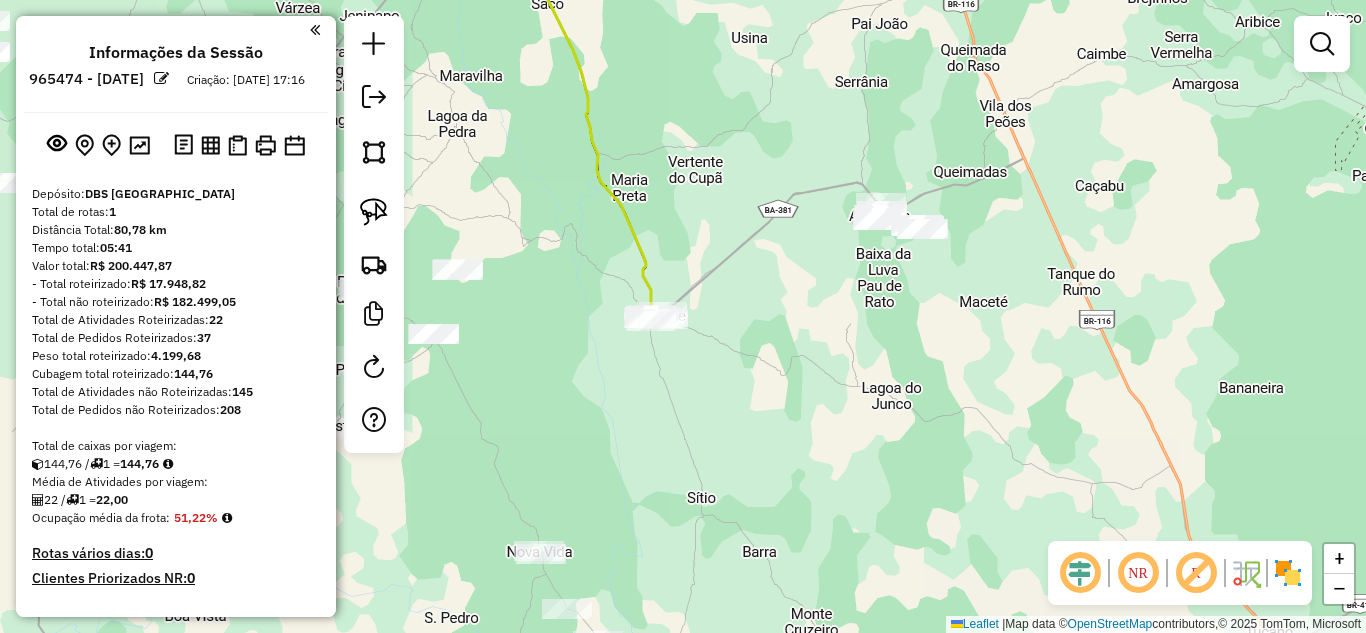 drag, startPoint x: 887, startPoint y: 267, endPoint x: 757, endPoint y: 309, distance: 136.61626 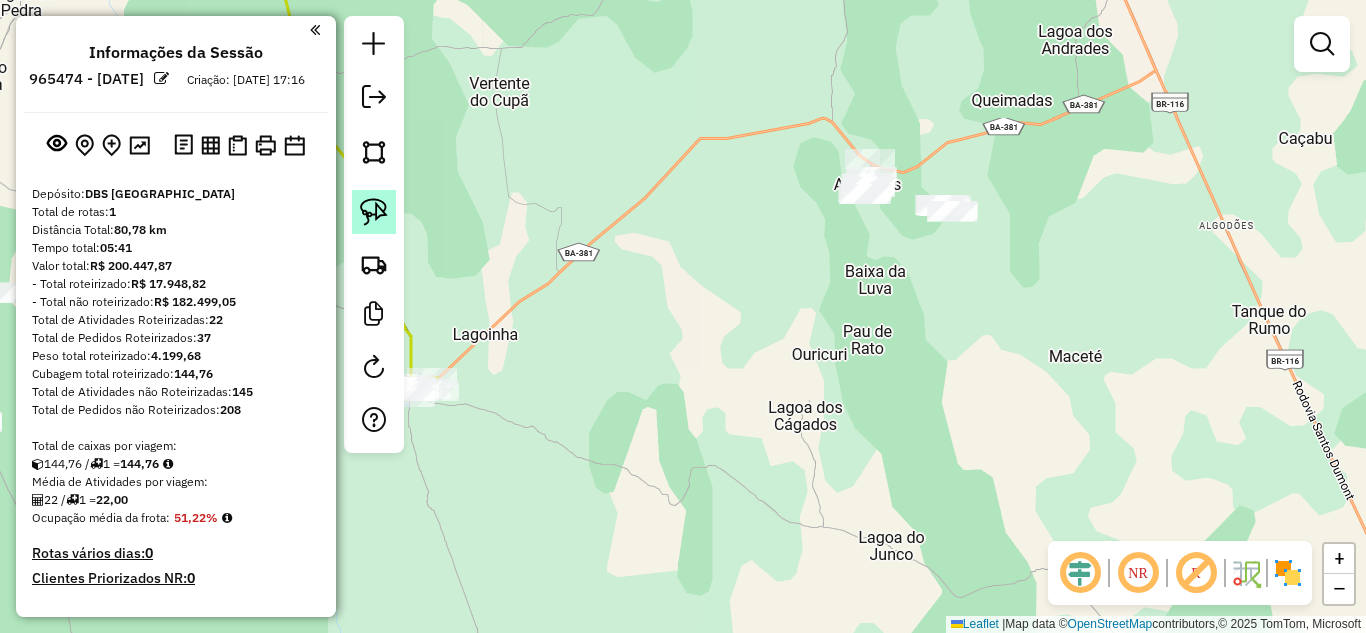 click 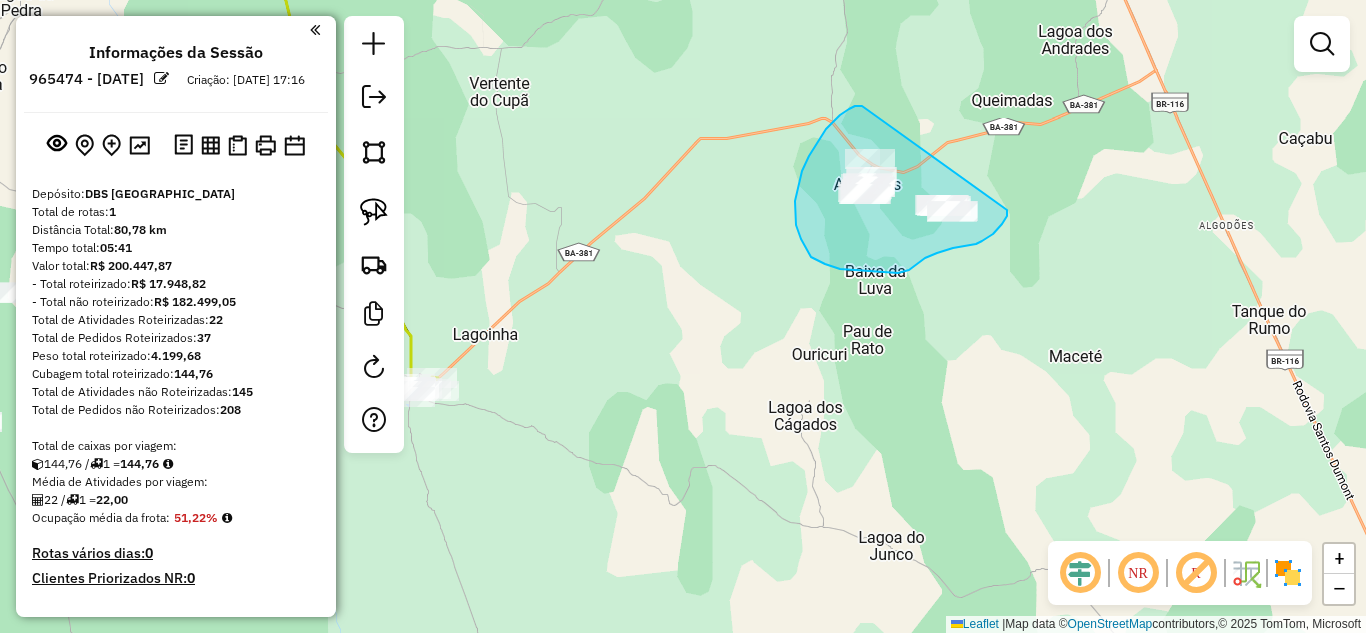 drag, startPoint x: 862, startPoint y: 106, endPoint x: 1006, endPoint y: 213, distance: 179.40178 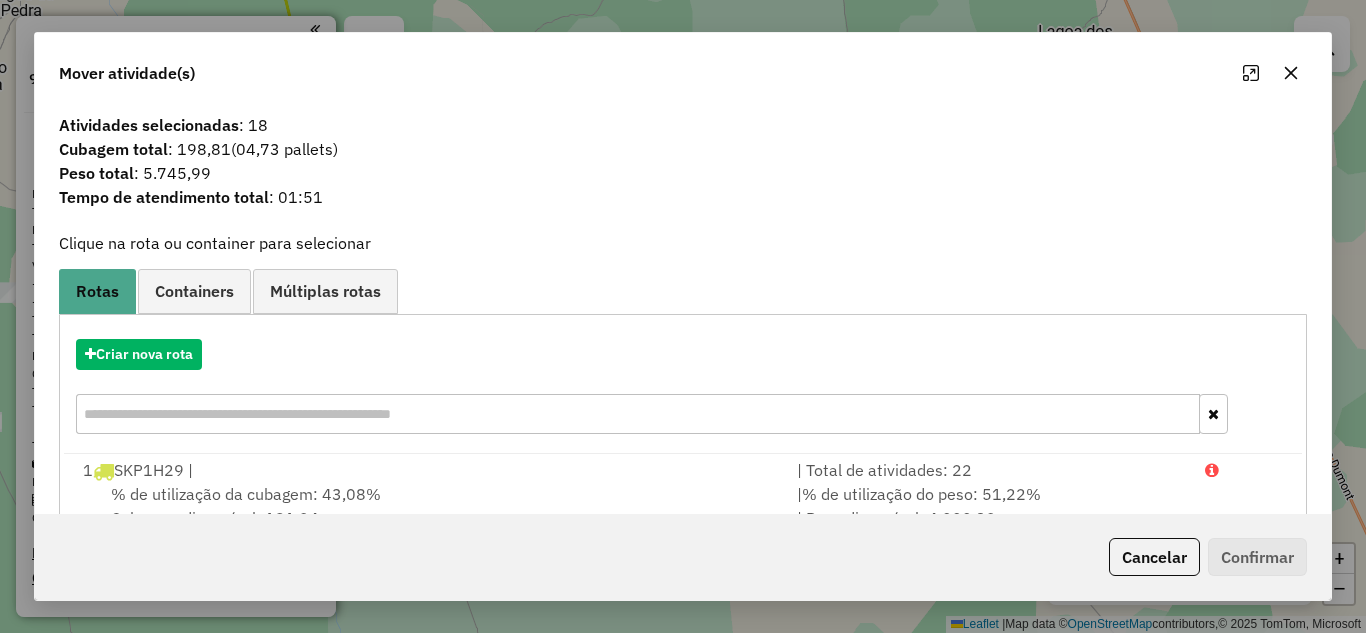 drag, startPoint x: 1294, startPoint y: 76, endPoint x: 1220, endPoint y: 107, distance: 80.23092 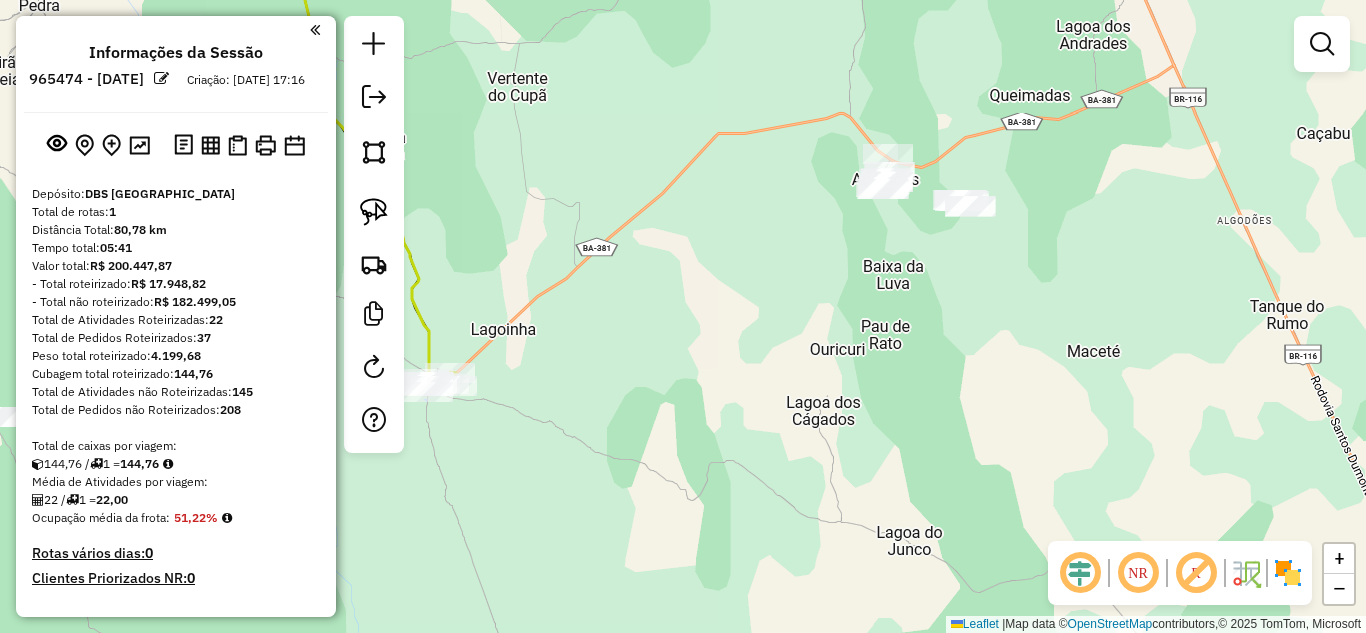 drag, startPoint x: 368, startPoint y: 223, endPoint x: 429, endPoint y: 216, distance: 61.400326 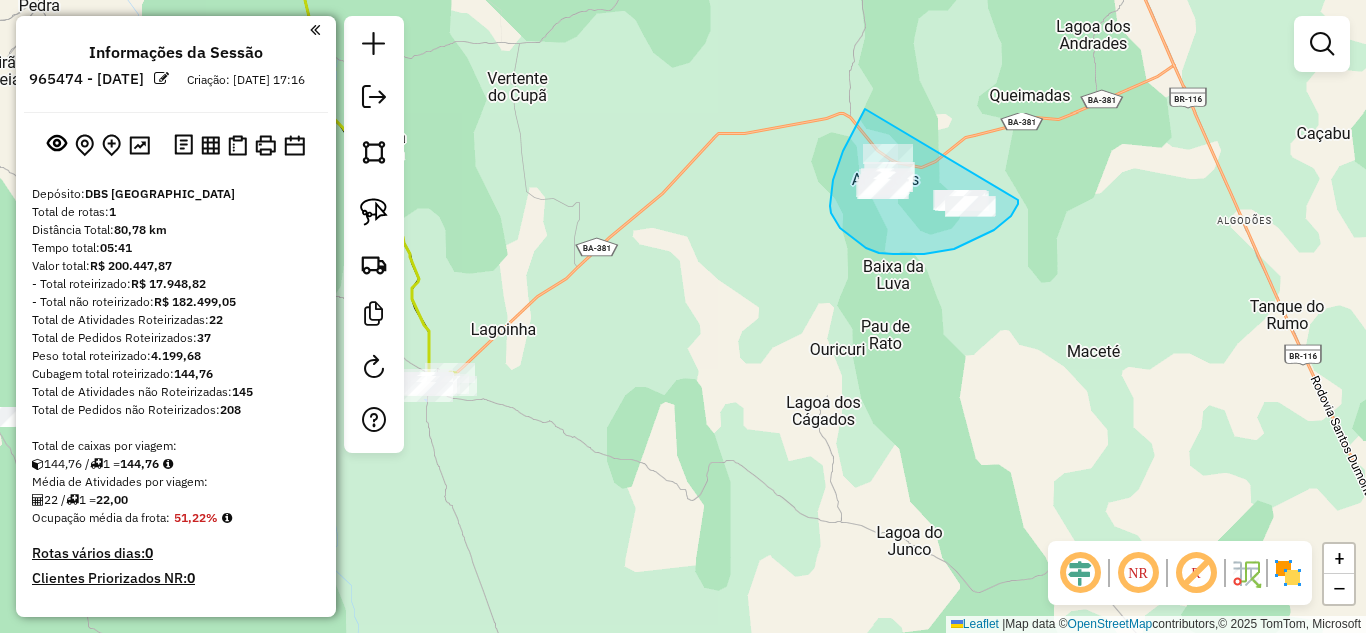drag, startPoint x: 865, startPoint y: 109, endPoint x: 1019, endPoint y: 196, distance: 176.87566 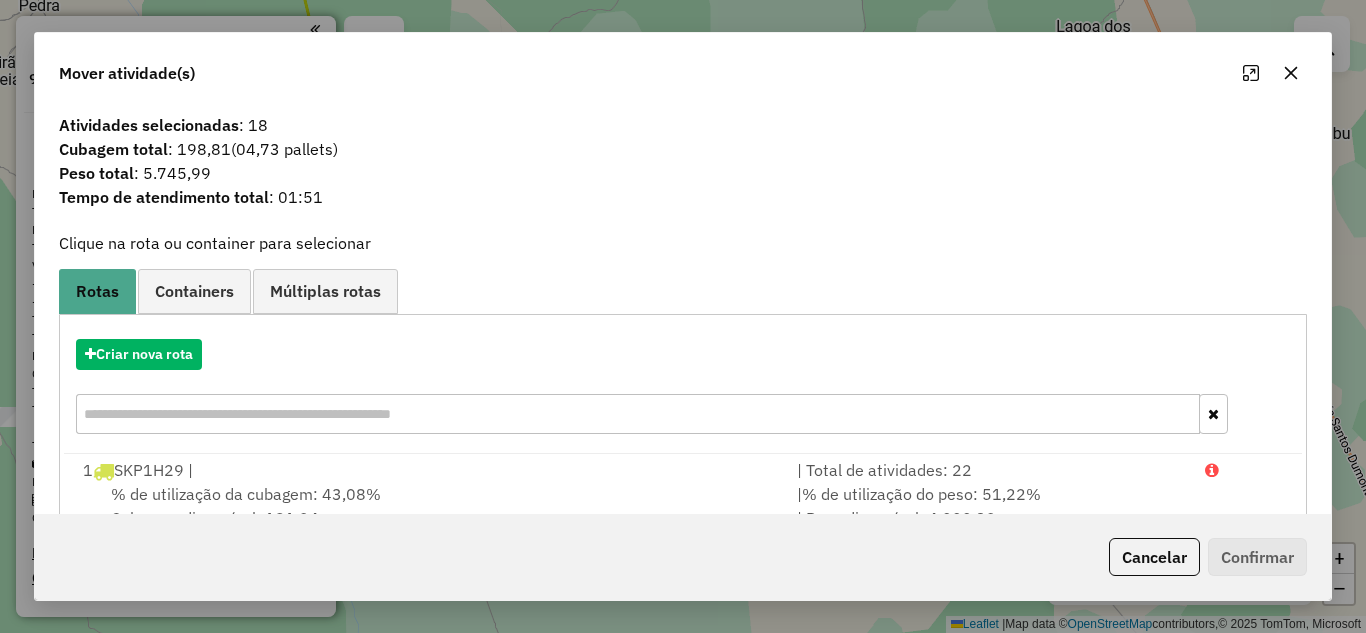 scroll, scrollTop: 55, scrollLeft: 0, axis: vertical 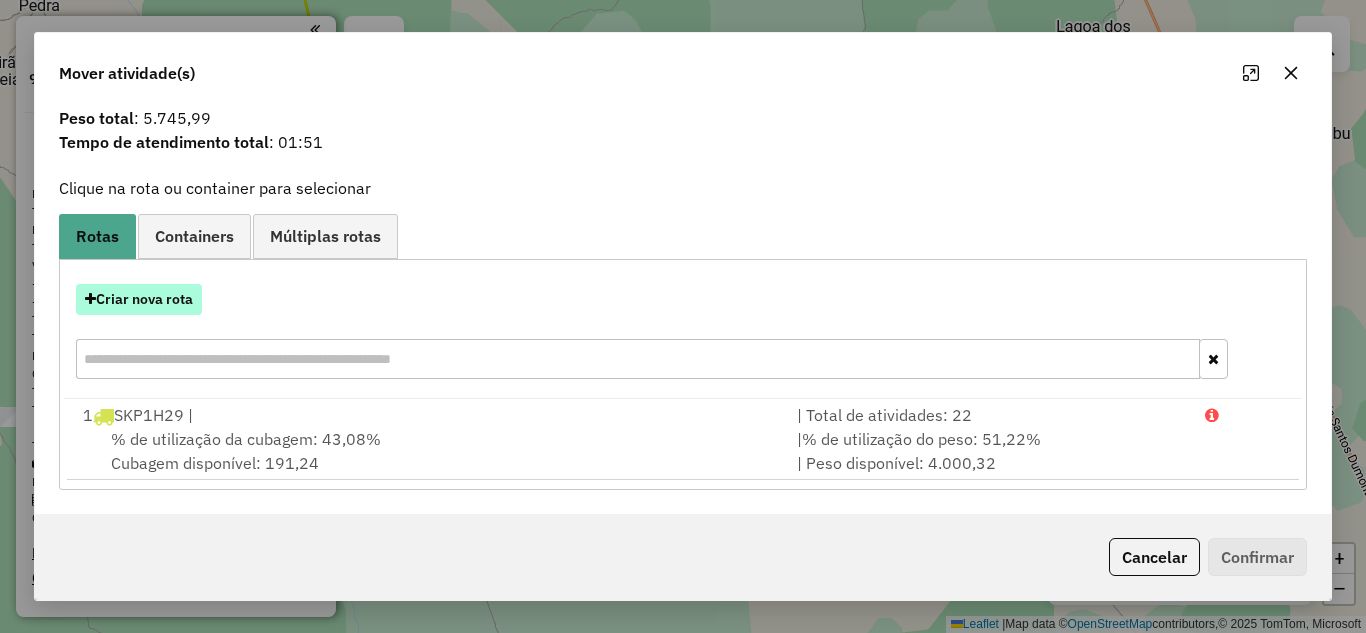 click on "Criar nova rota" at bounding box center [139, 299] 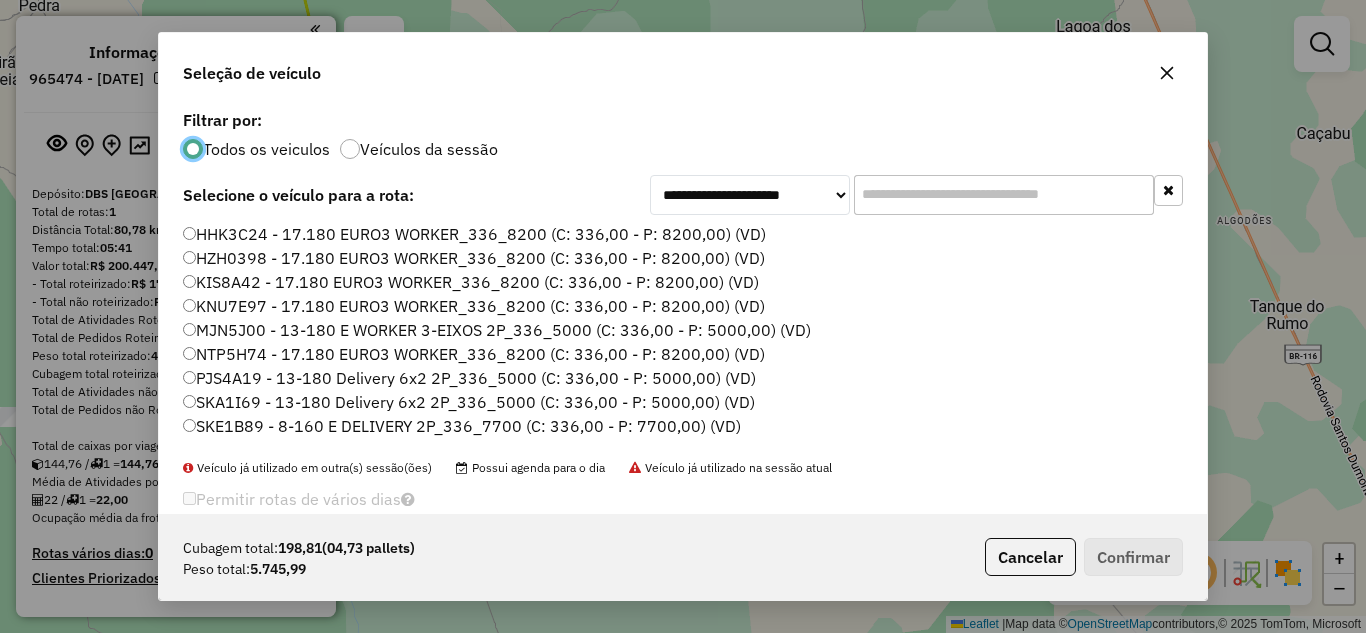 scroll, scrollTop: 11, scrollLeft: 6, axis: both 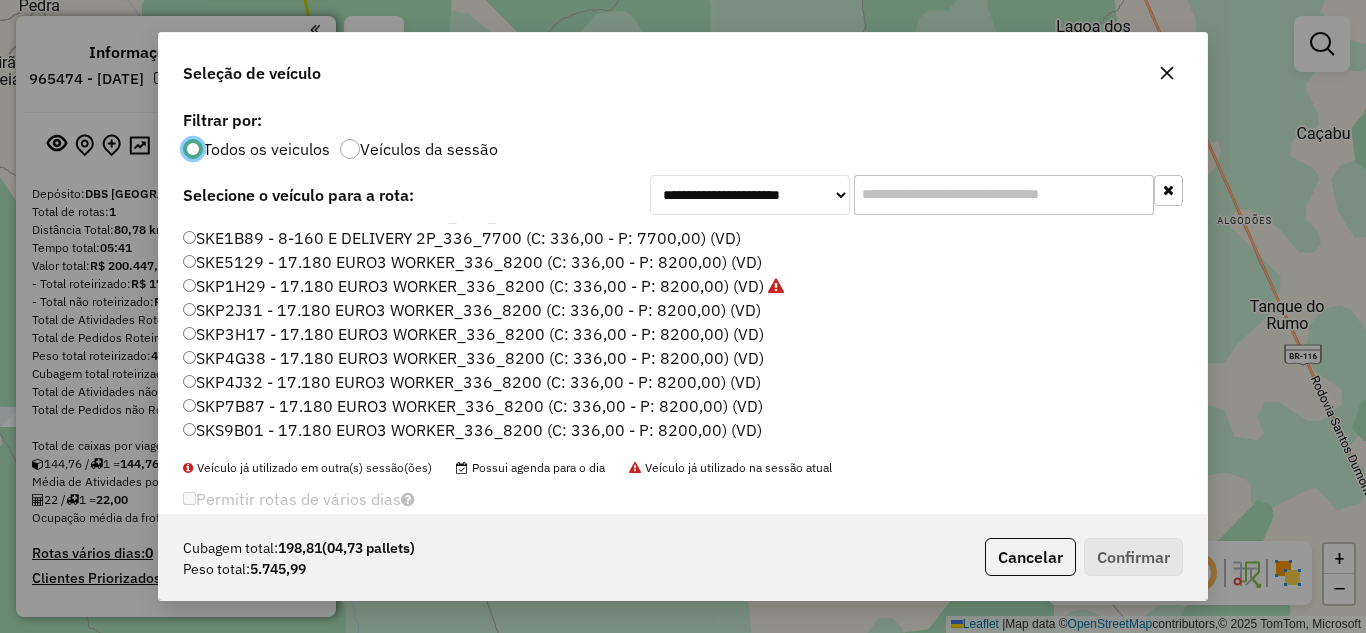 drag, startPoint x: 312, startPoint y: 400, endPoint x: 352, endPoint y: 405, distance: 40.311287 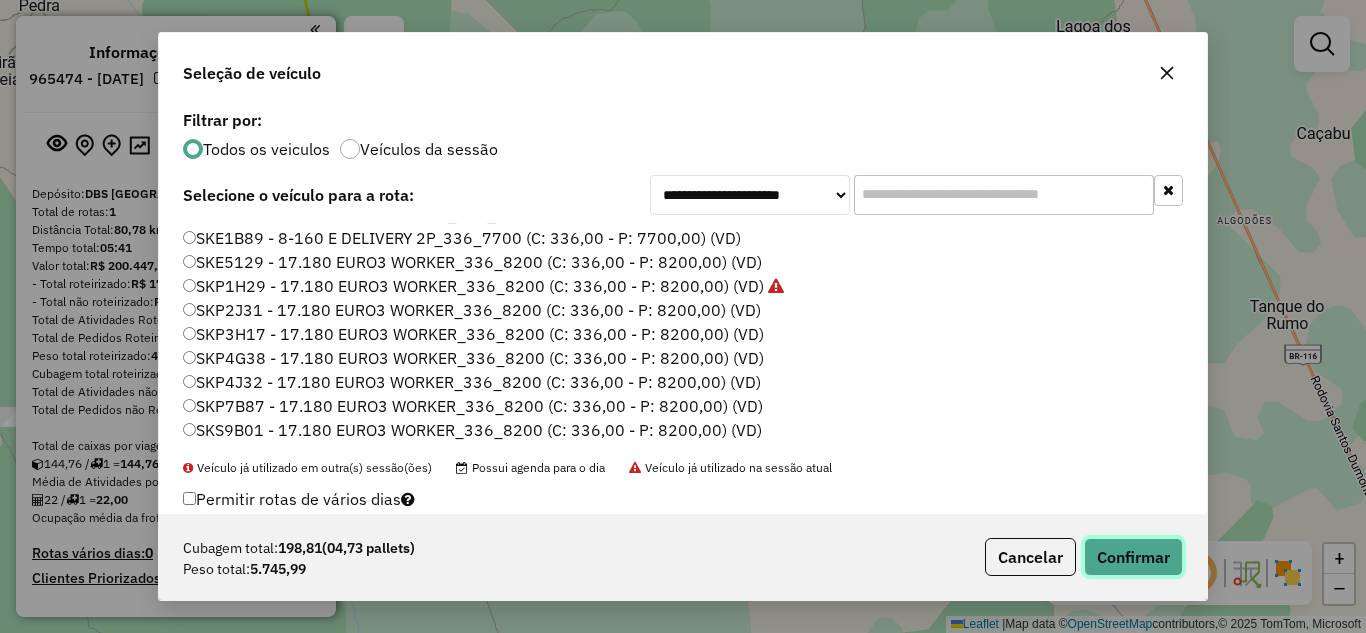 click on "Confirmar" 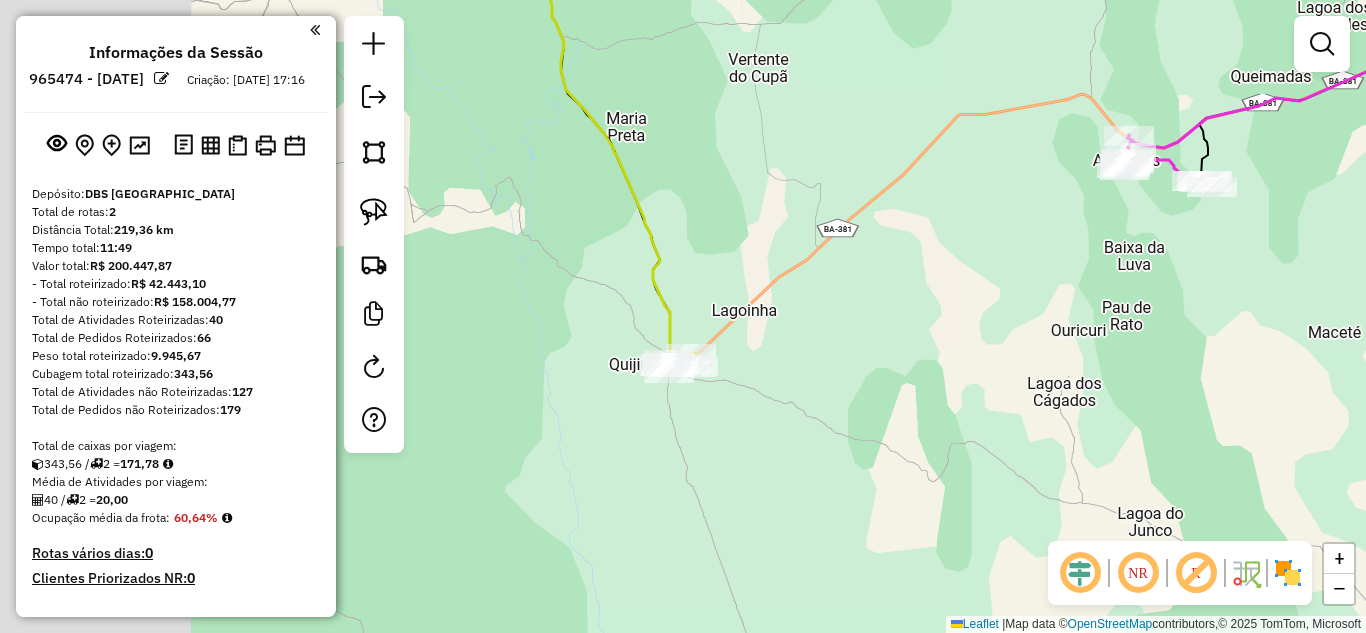 drag, startPoint x: 577, startPoint y: 339, endPoint x: 1150, endPoint y: 297, distance: 574.53723 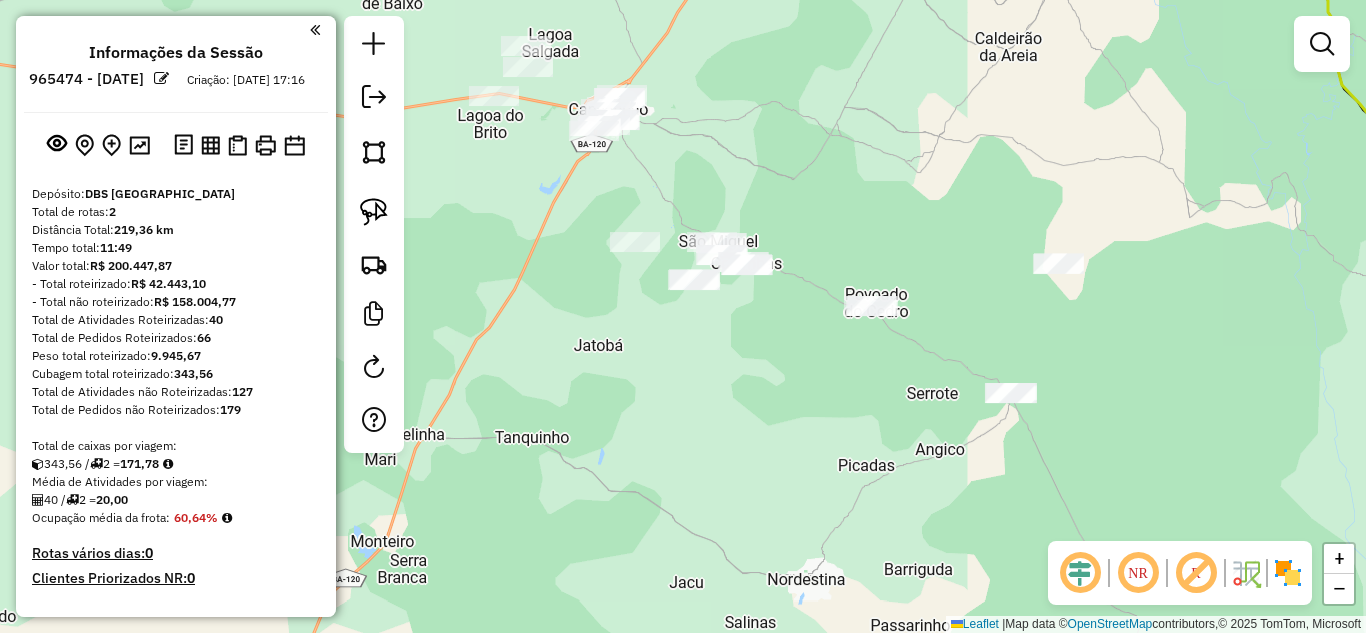 drag, startPoint x: 874, startPoint y: 305, endPoint x: 1020, endPoint y: 337, distance: 149.46571 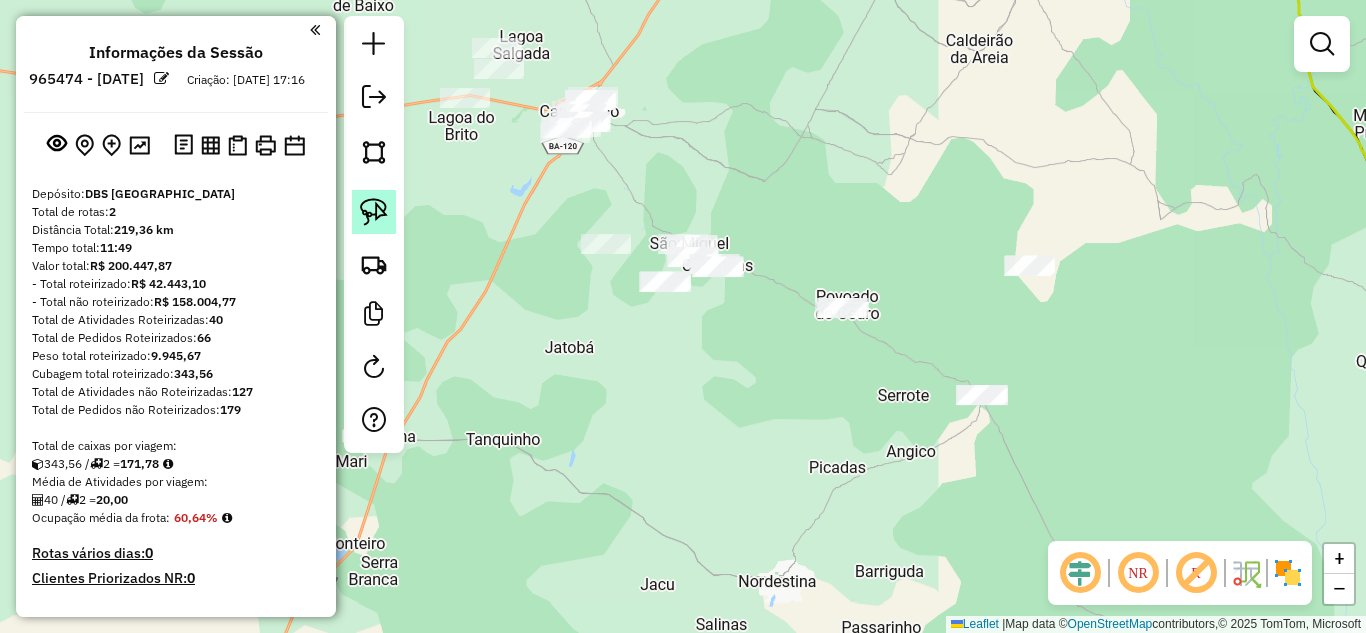 click 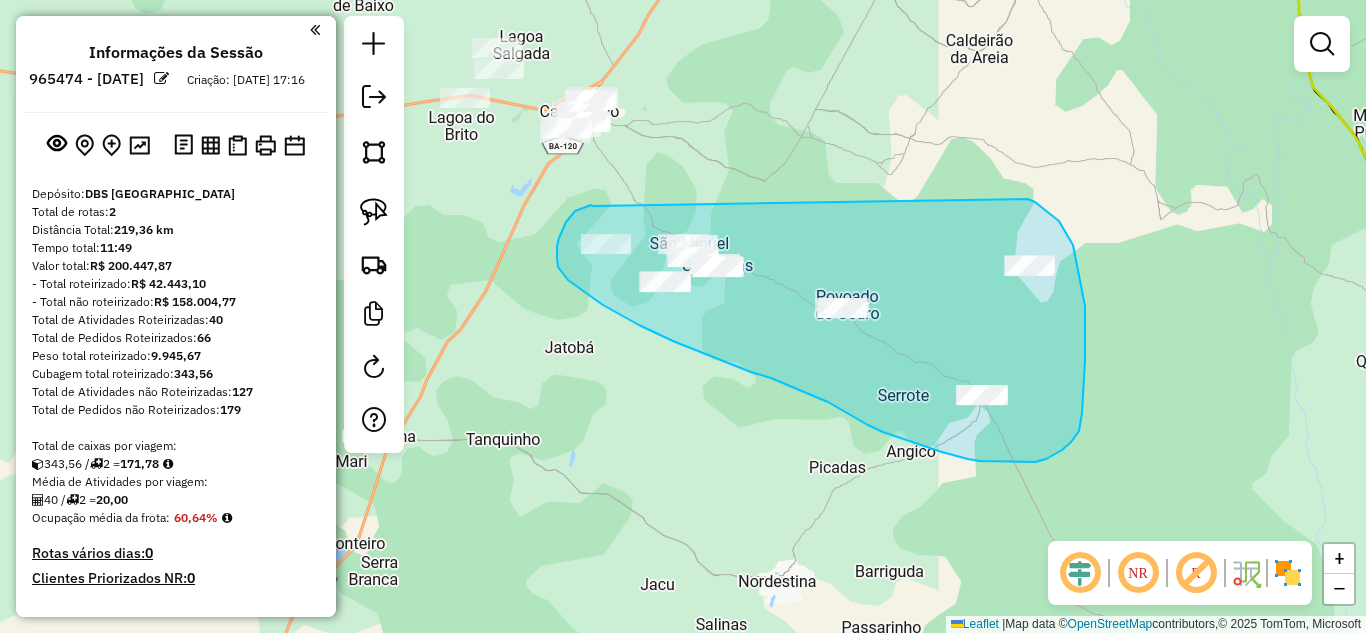drag, startPoint x: 593, startPoint y: 205, endPoint x: 1017, endPoint y: 204, distance: 424.0012 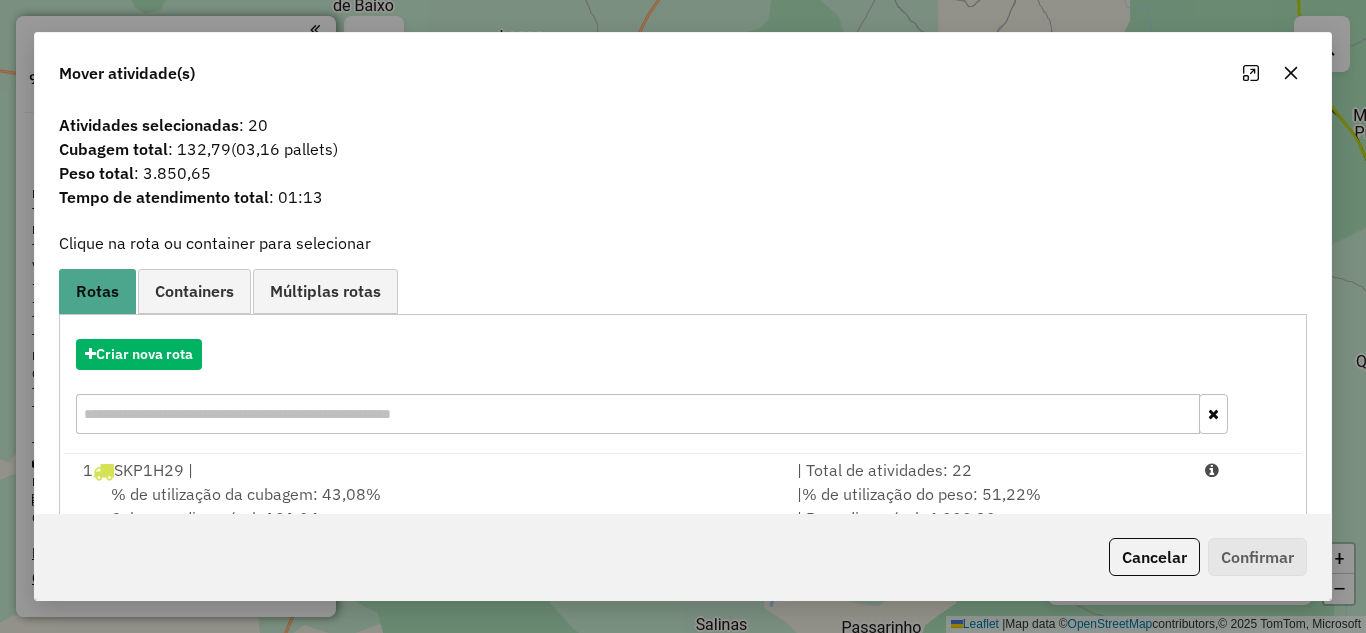 click 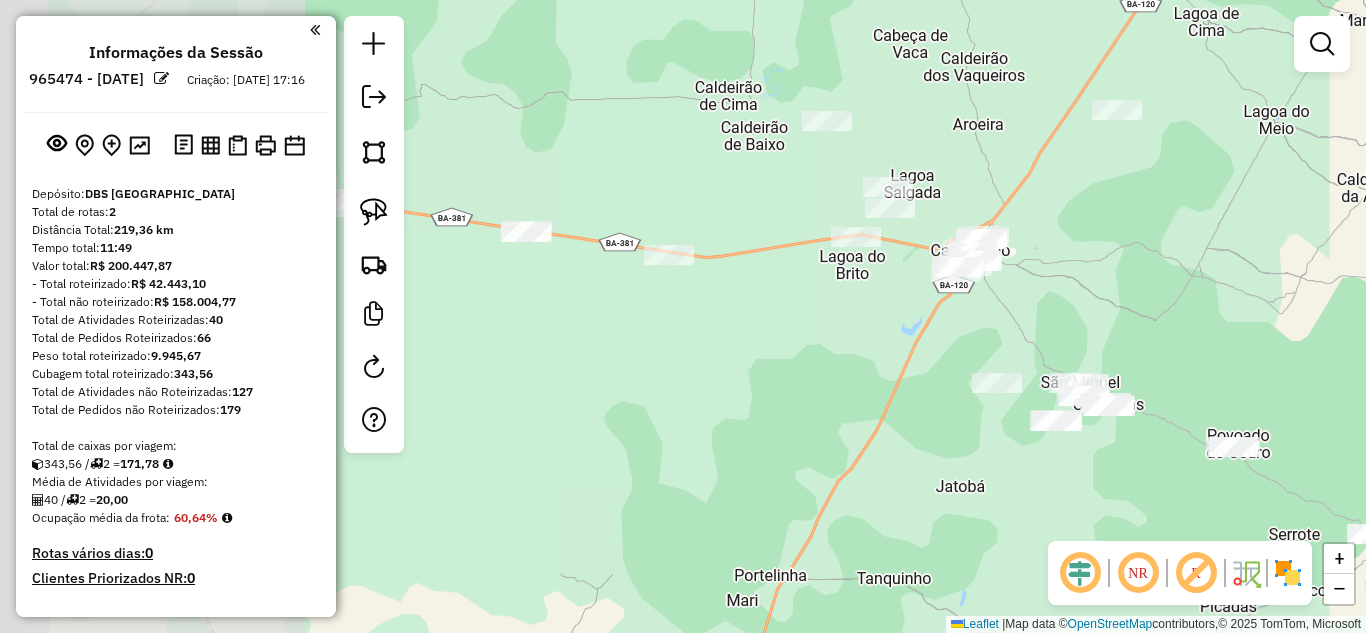 drag, startPoint x: 537, startPoint y: 233, endPoint x: 970, endPoint y: 361, distance: 451.52298 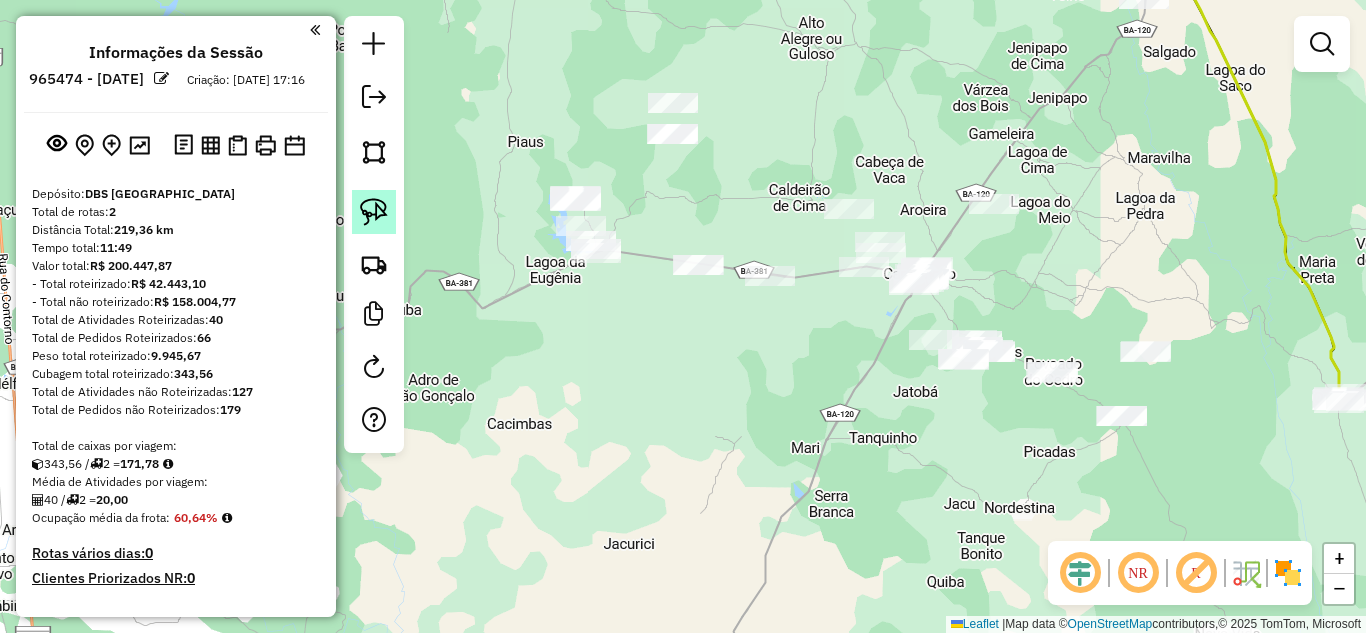 click 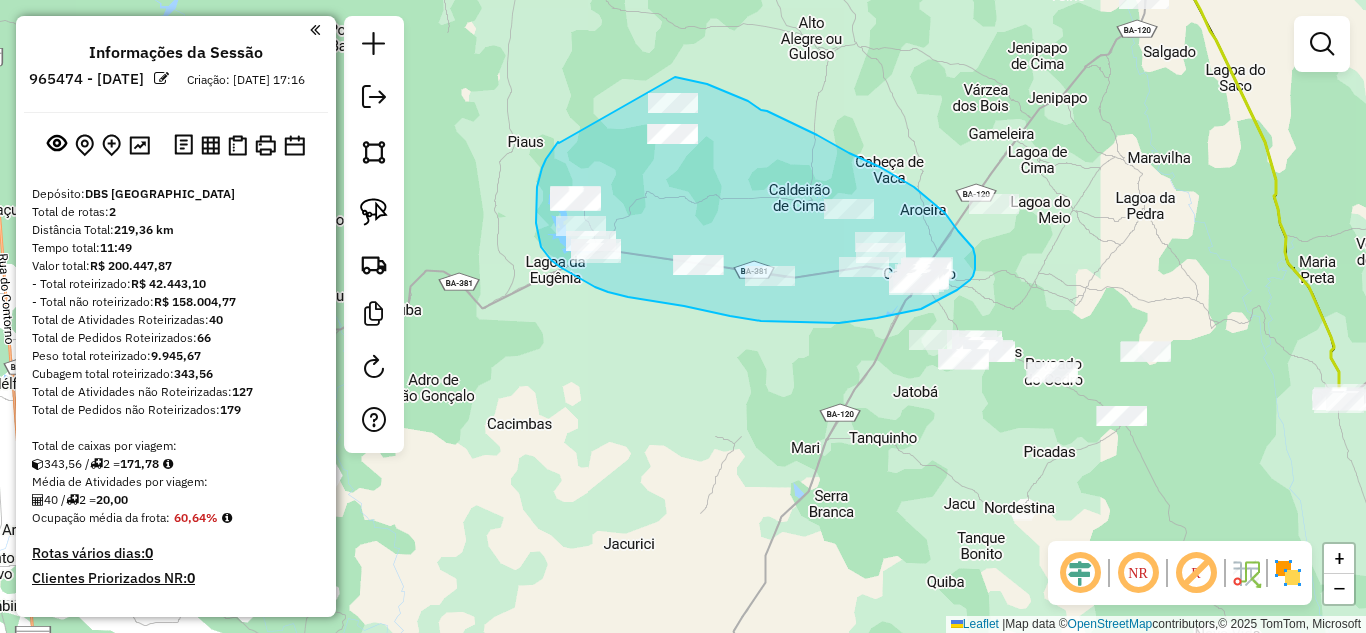 drag, startPoint x: 552, startPoint y: 150, endPoint x: 624, endPoint y: 65, distance: 111.39569 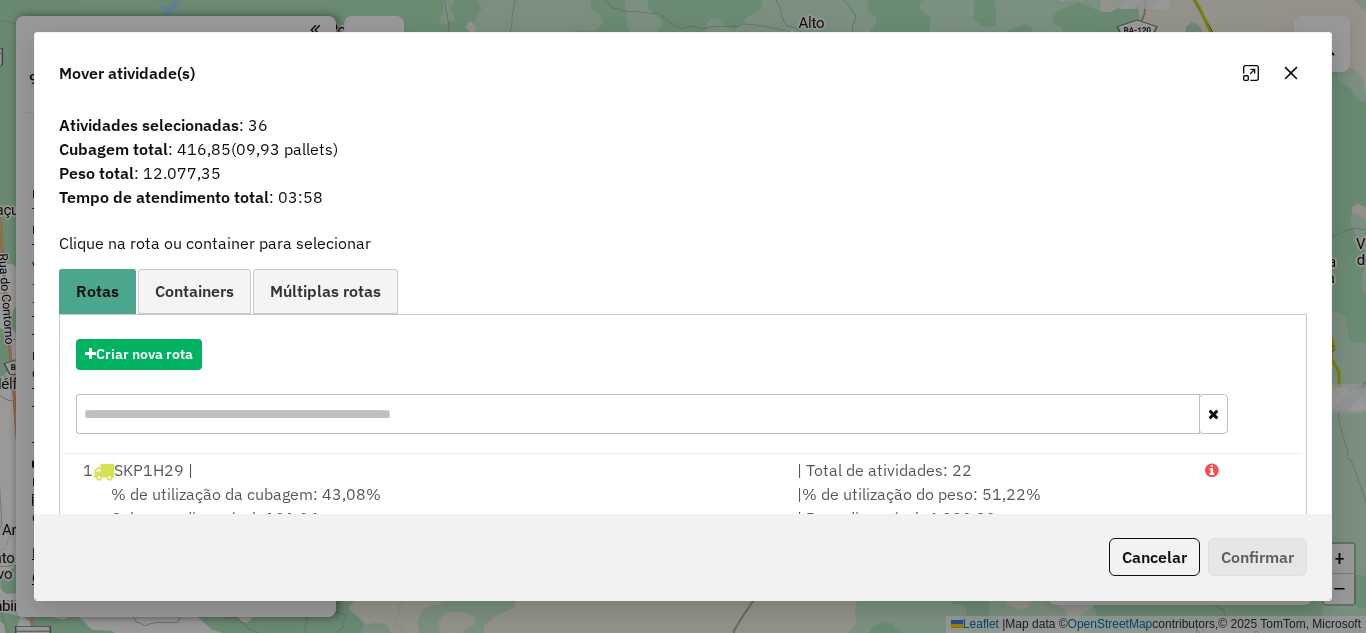 click 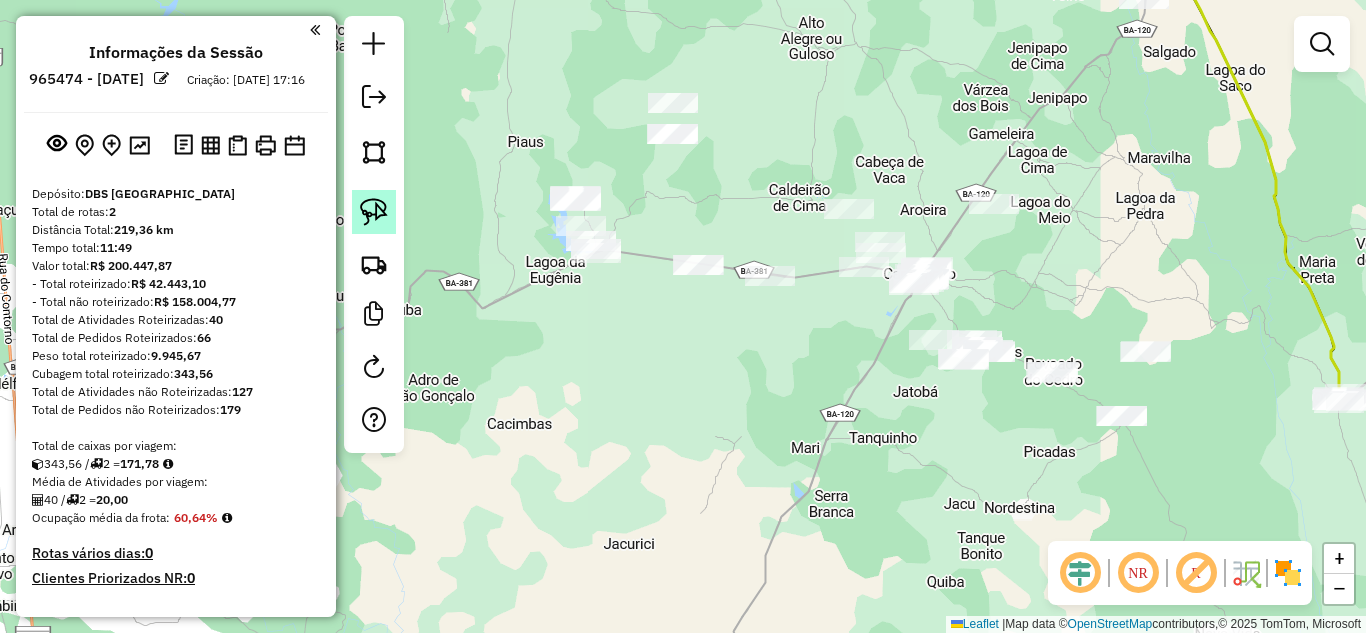 click 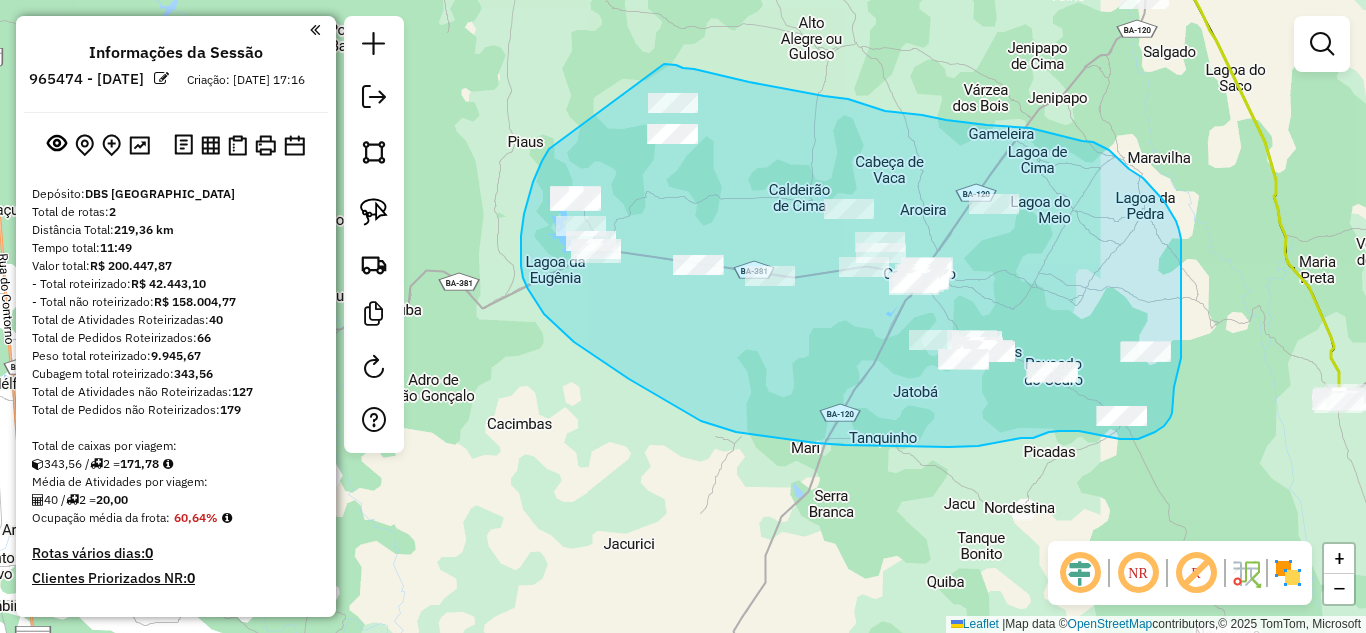 drag, startPoint x: 549, startPoint y: 149, endPoint x: 647, endPoint y: 68, distance: 127.141655 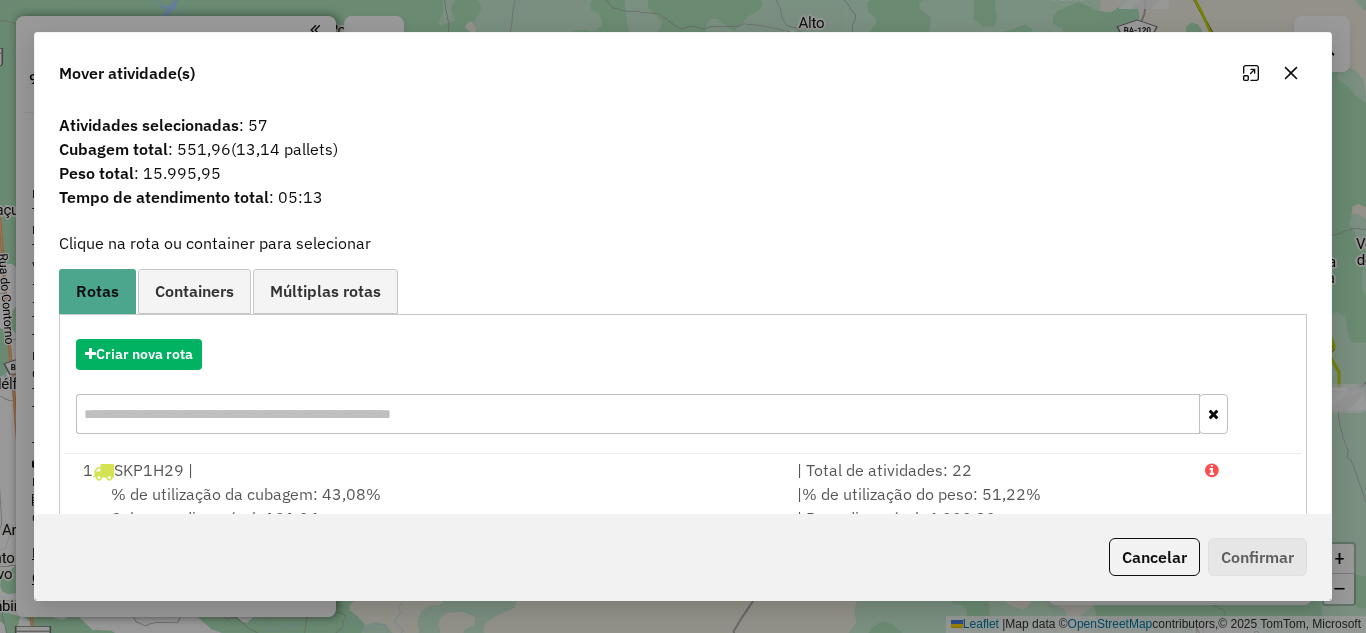 click 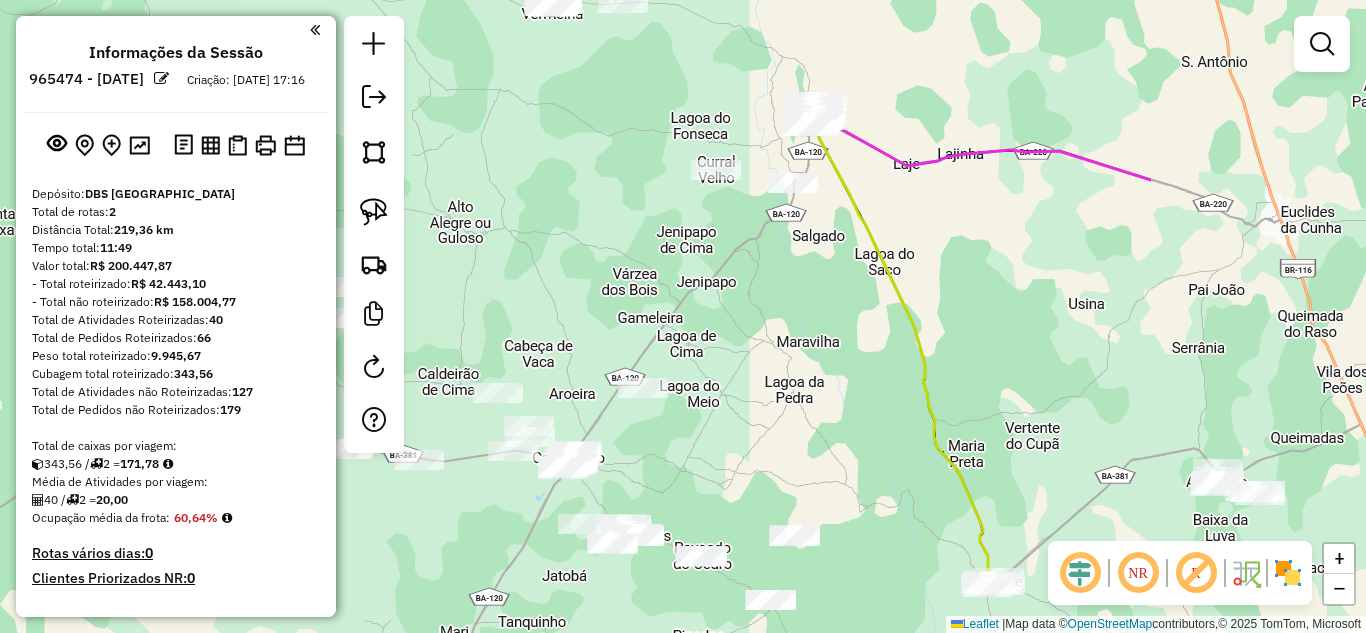 drag, startPoint x: 1050, startPoint y: 228, endPoint x: 695, endPoint y: 415, distance: 401.24057 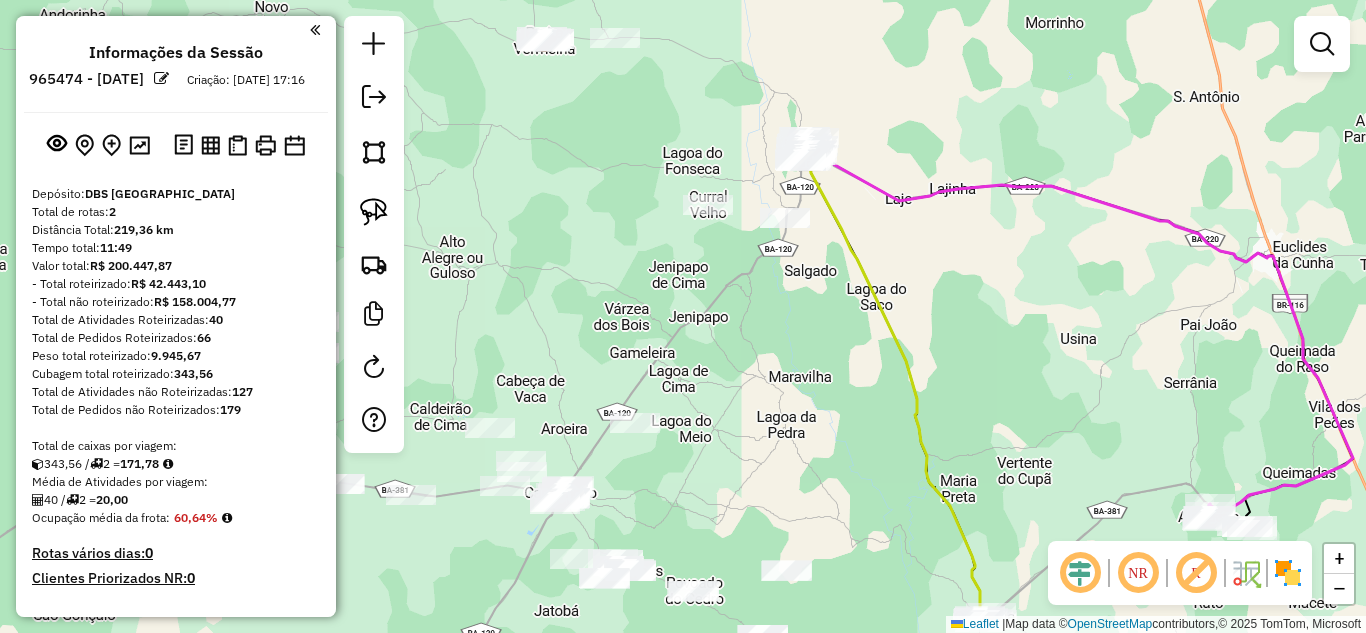 drag, startPoint x: 927, startPoint y: 199, endPoint x: 881, endPoint y: 347, distance: 154.98387 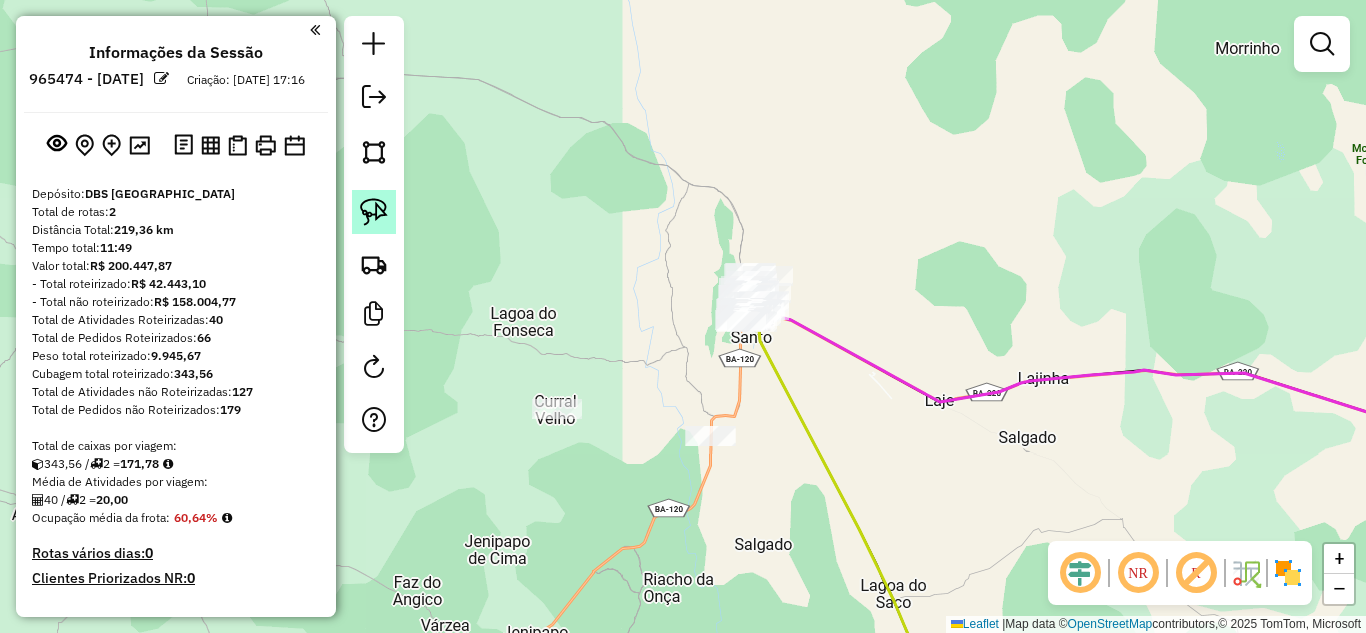 click 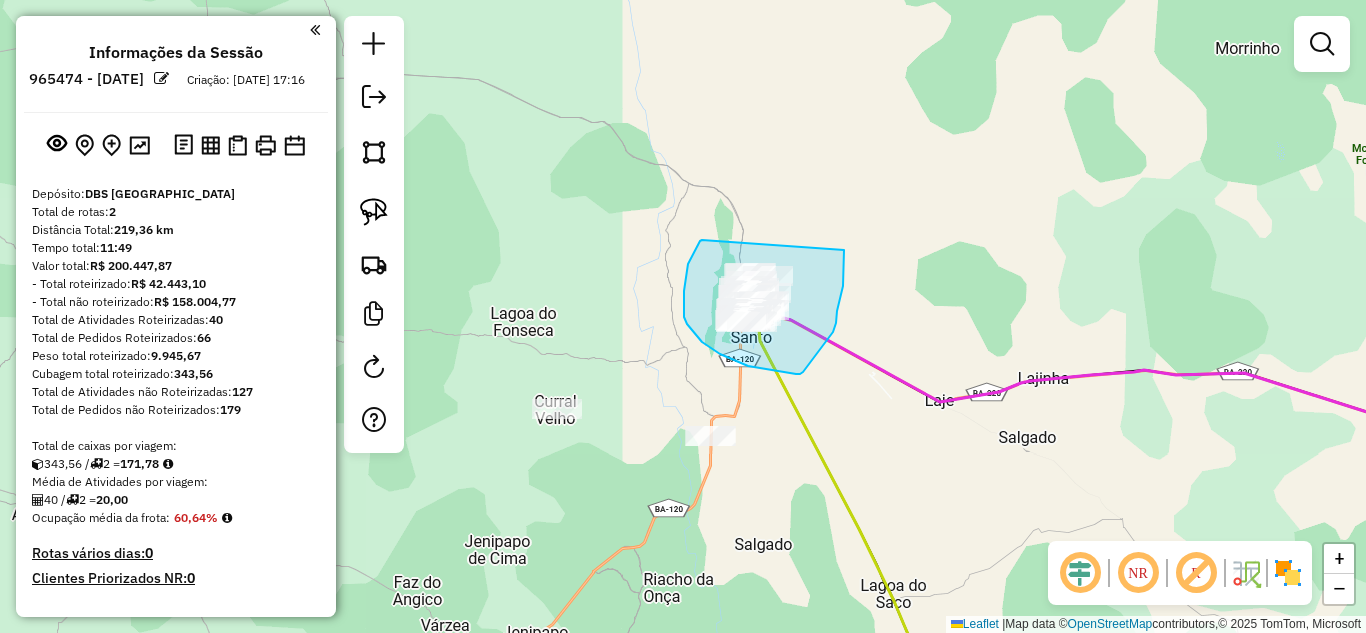 drag, startPoint x: 702, startPoint y: 240, endPoint x: 844, endPoint y: 250, distance: 142.35168 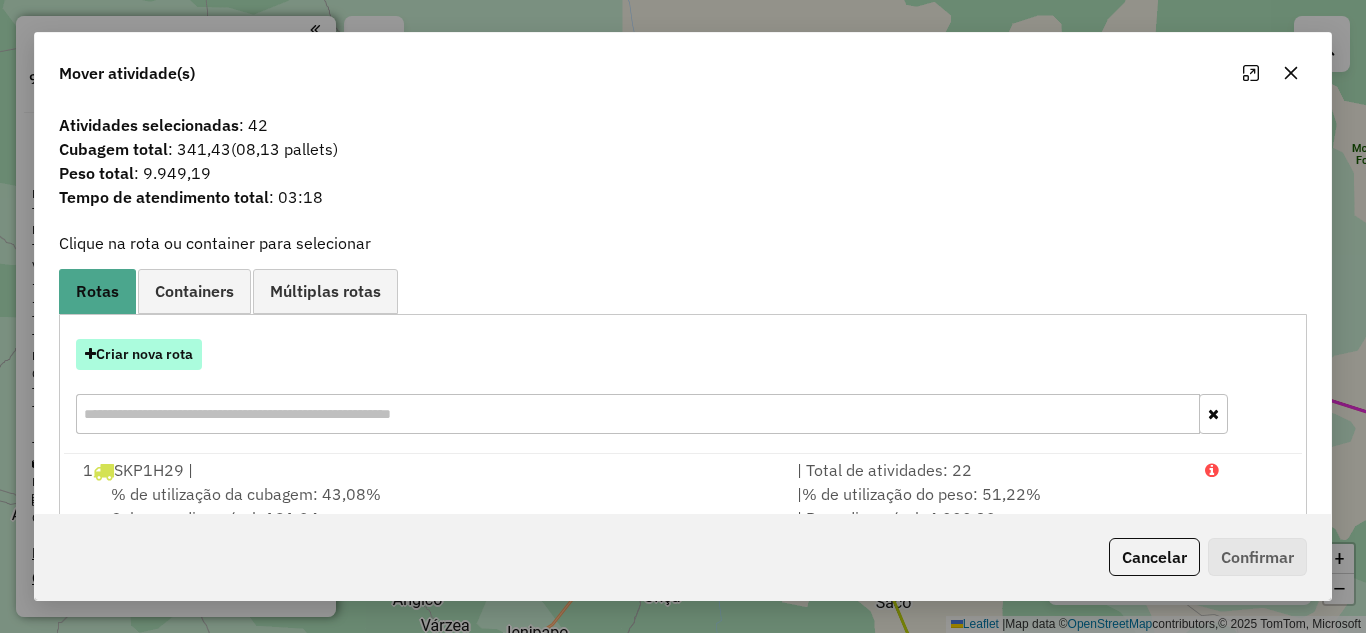 click on "Criar nova rota" at bounding box center [139, 354] 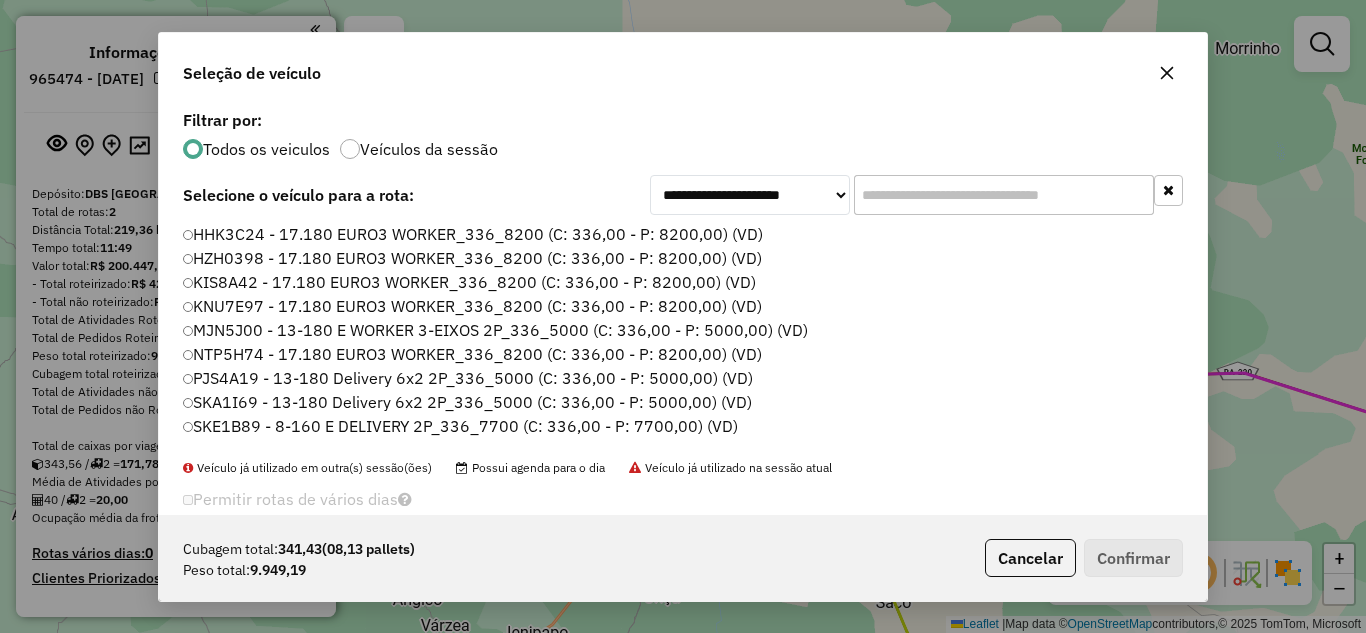 scroll, scrollTop: 11, scrollLeft: 6, axis: both 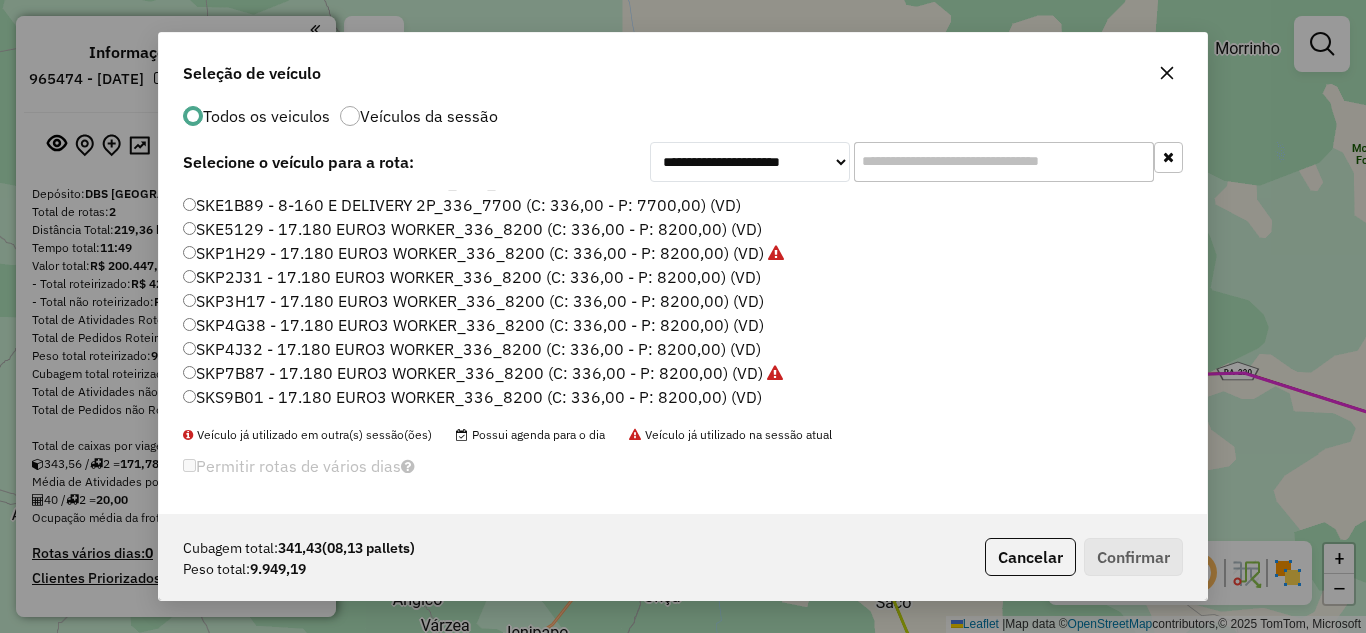 click on "SKP2J31 - 17.180 EURO3 WORKER_336_8200 (C: 336,00 - P: 8200,00) (VD)" 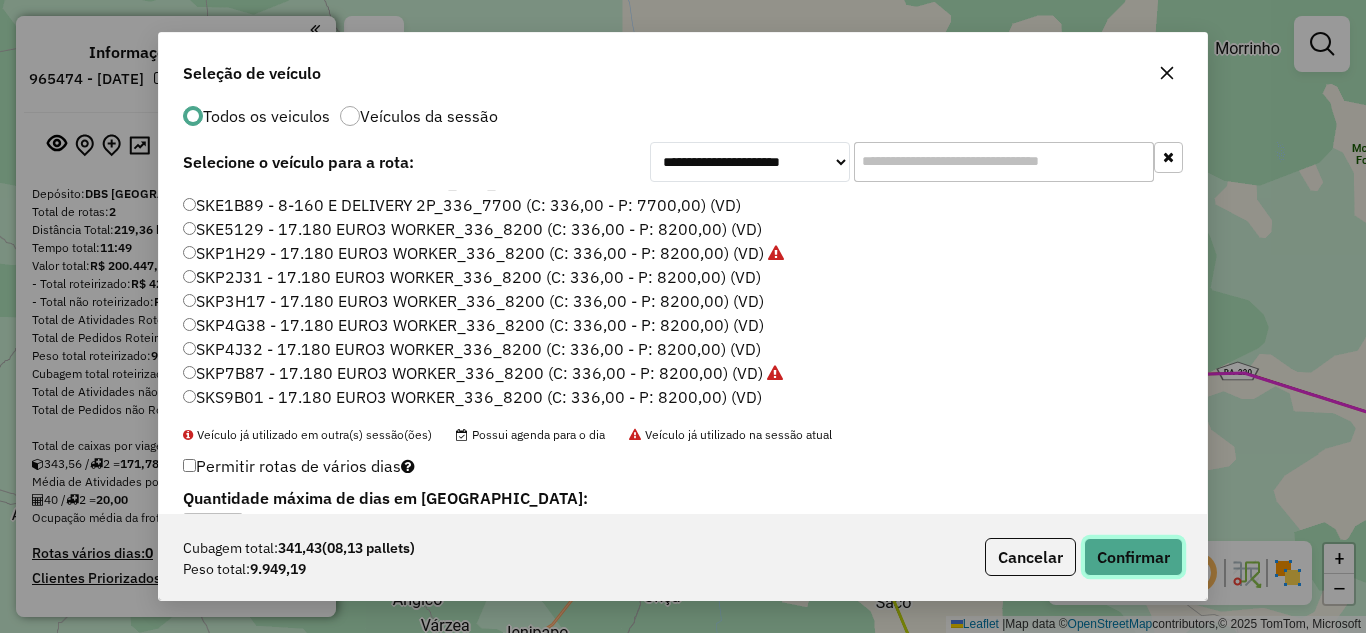 click on "Confirmar" 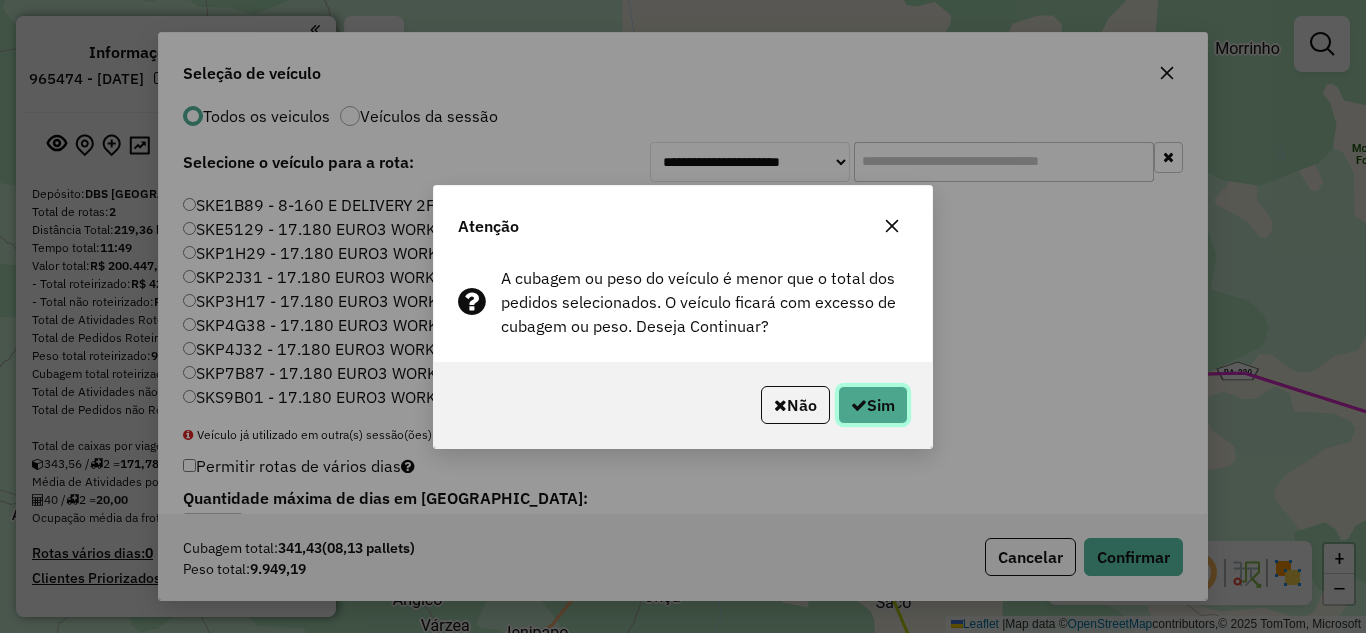 click on "Sim" 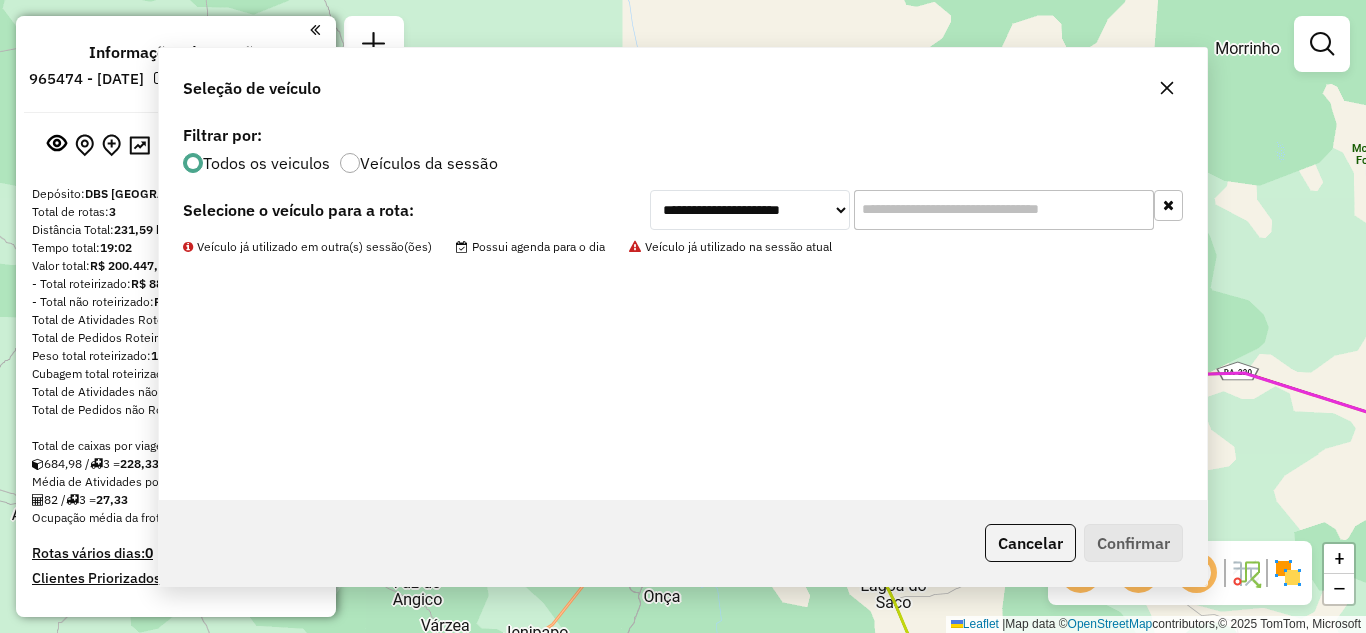 scroll, scrollTop: 0, scrollLeft: 0, axis: both 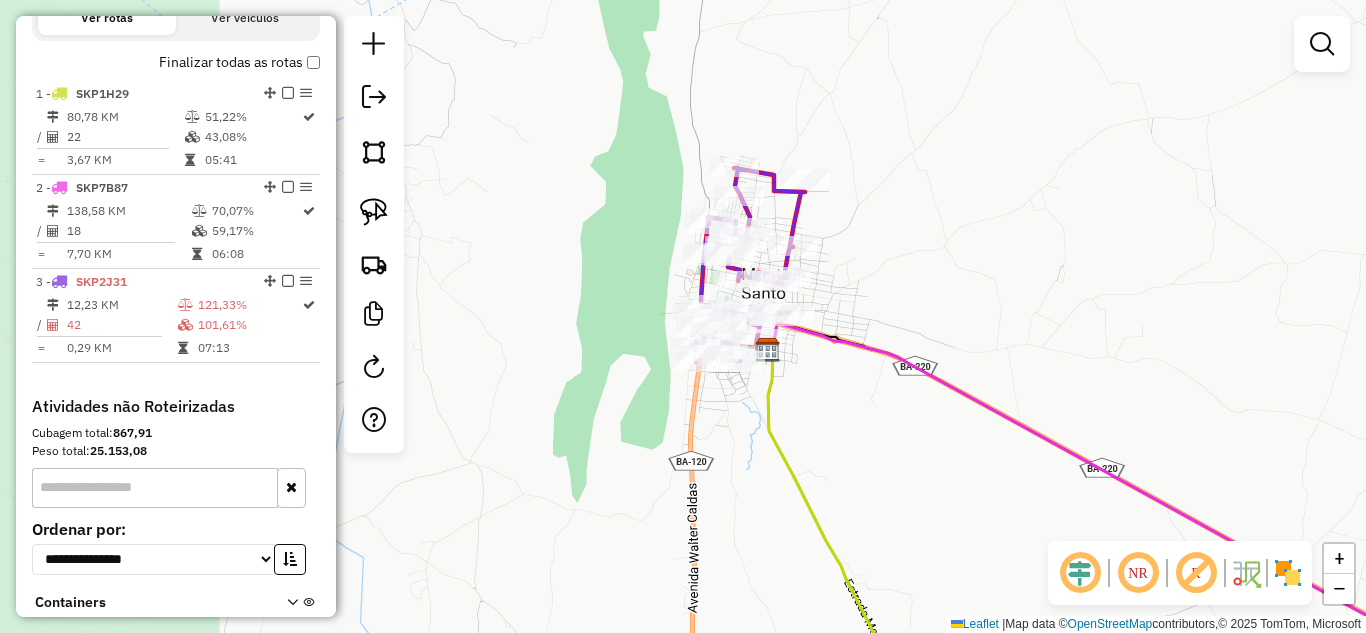 drag, startPoint x: 147, startPoint y: 327, endPoint x: 328, endPoint y: 352, distance: 182.71837 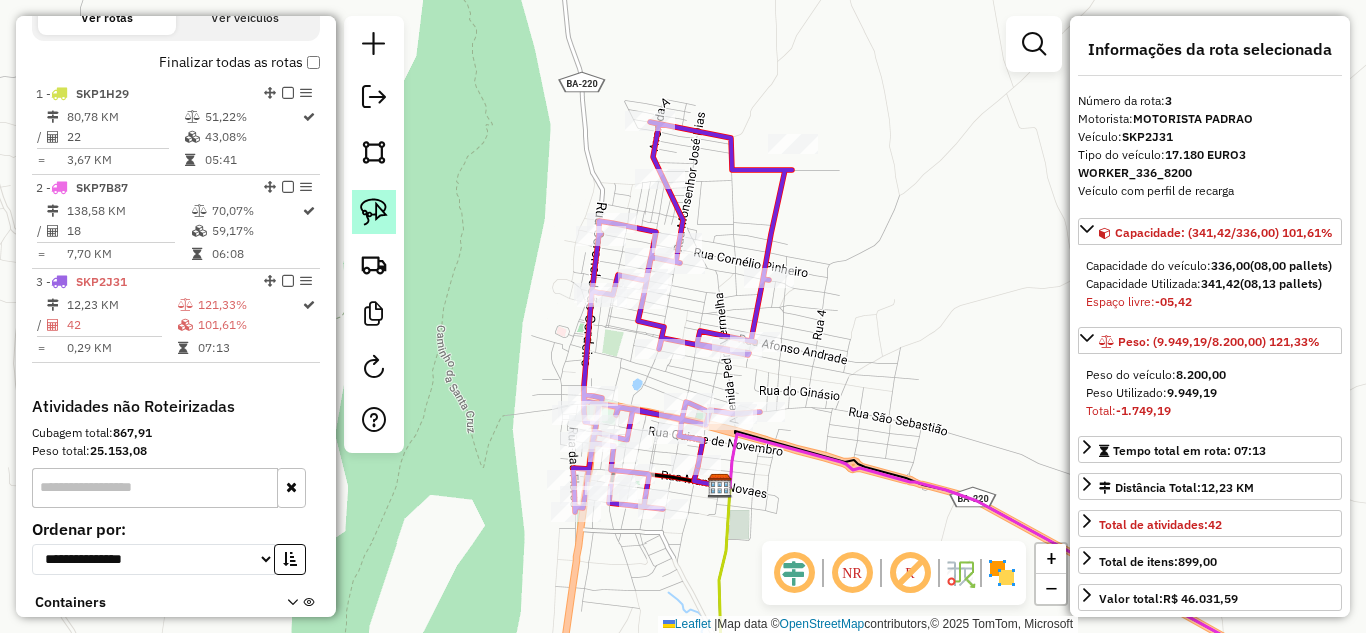 click 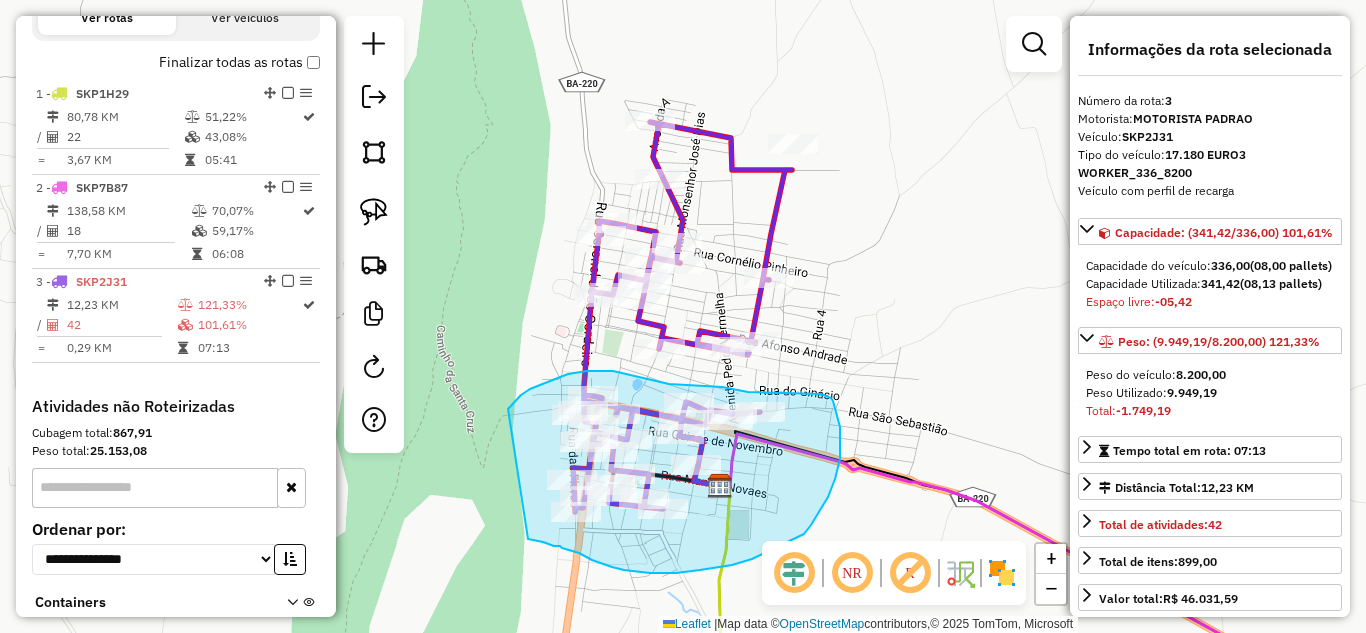 drag, startPoint x: 508, startPoint y: 409, endPoint x: 545, endPoint y: 534, distance: 130.36104 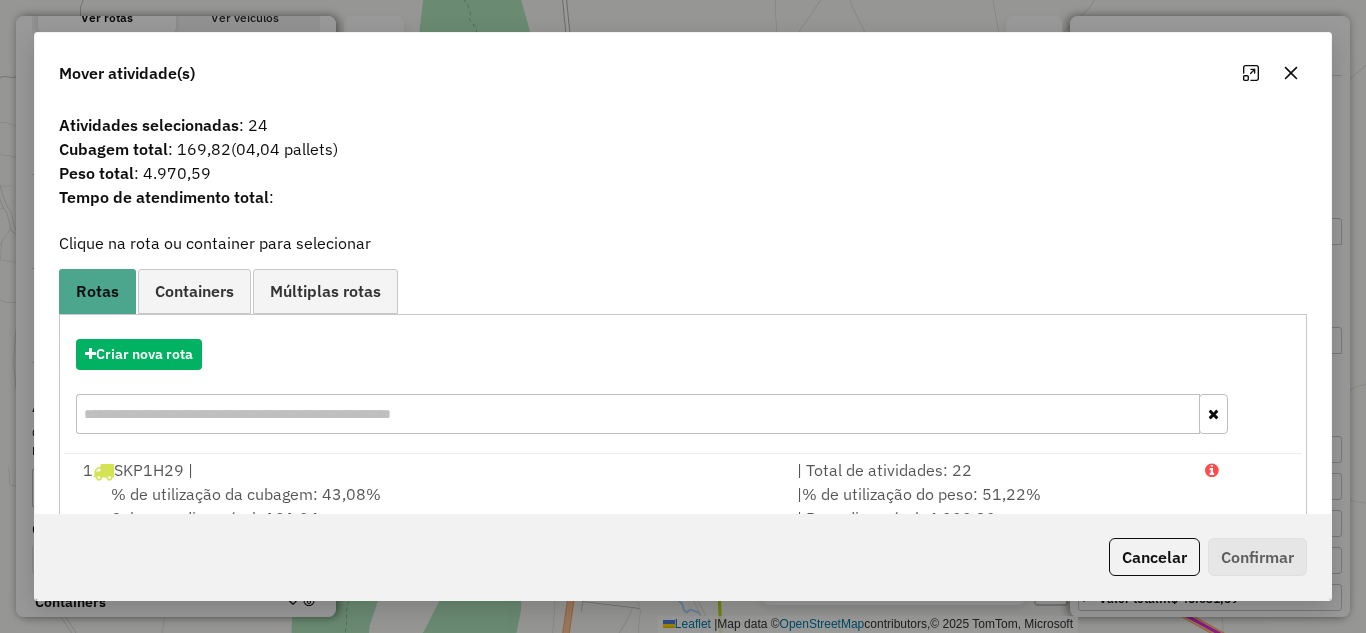 scroll, scrollTop: 136, scrollLeft: 0, axis: vertical 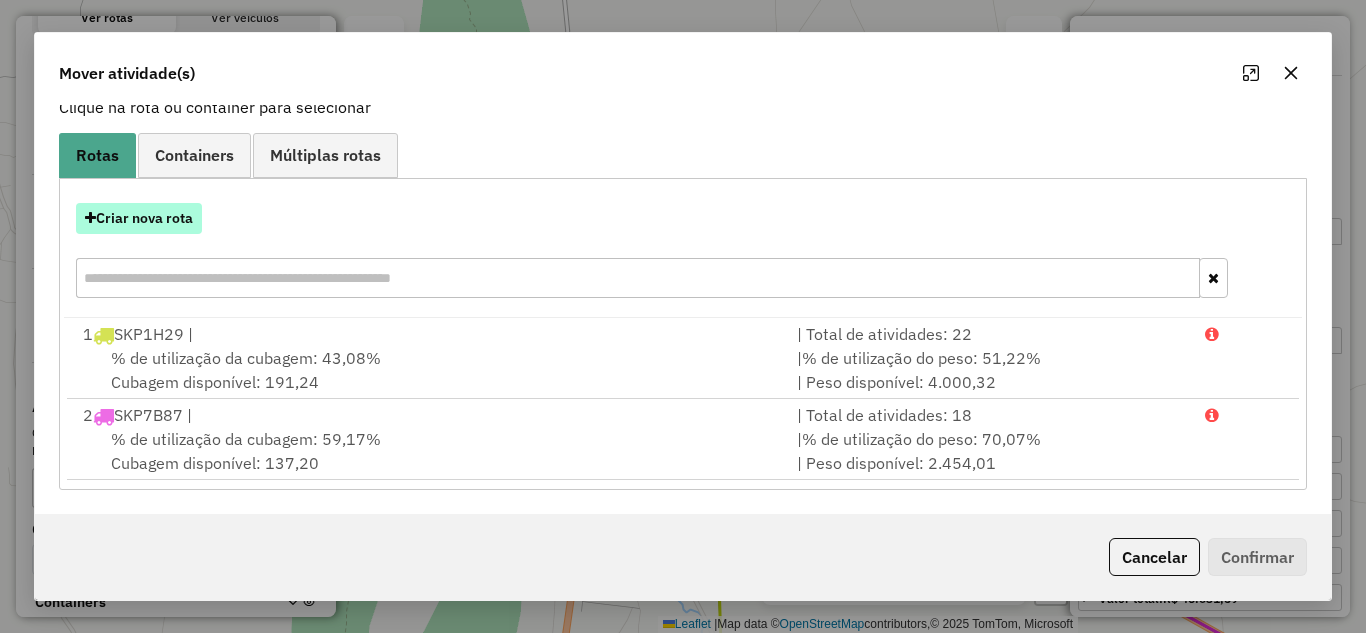 click on "Criar nova rota" at bounding box center (139, 218) 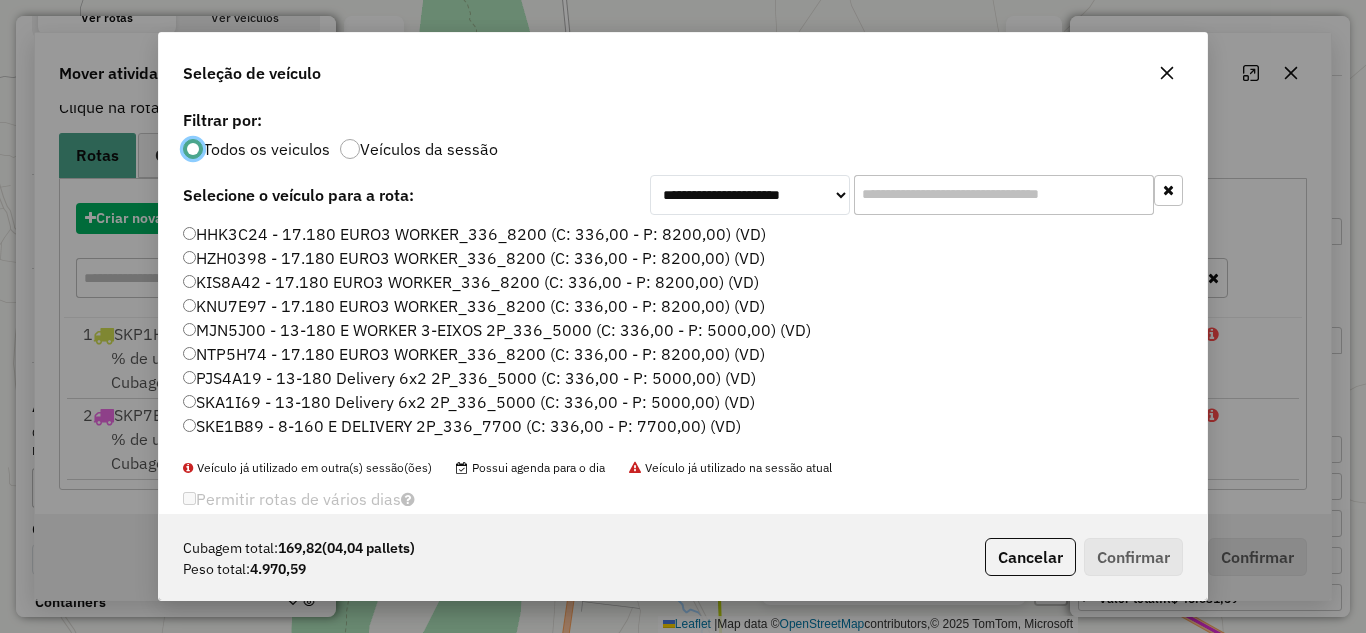 scroll, scrollTop: 11, scrollLeft: 6, axis: both 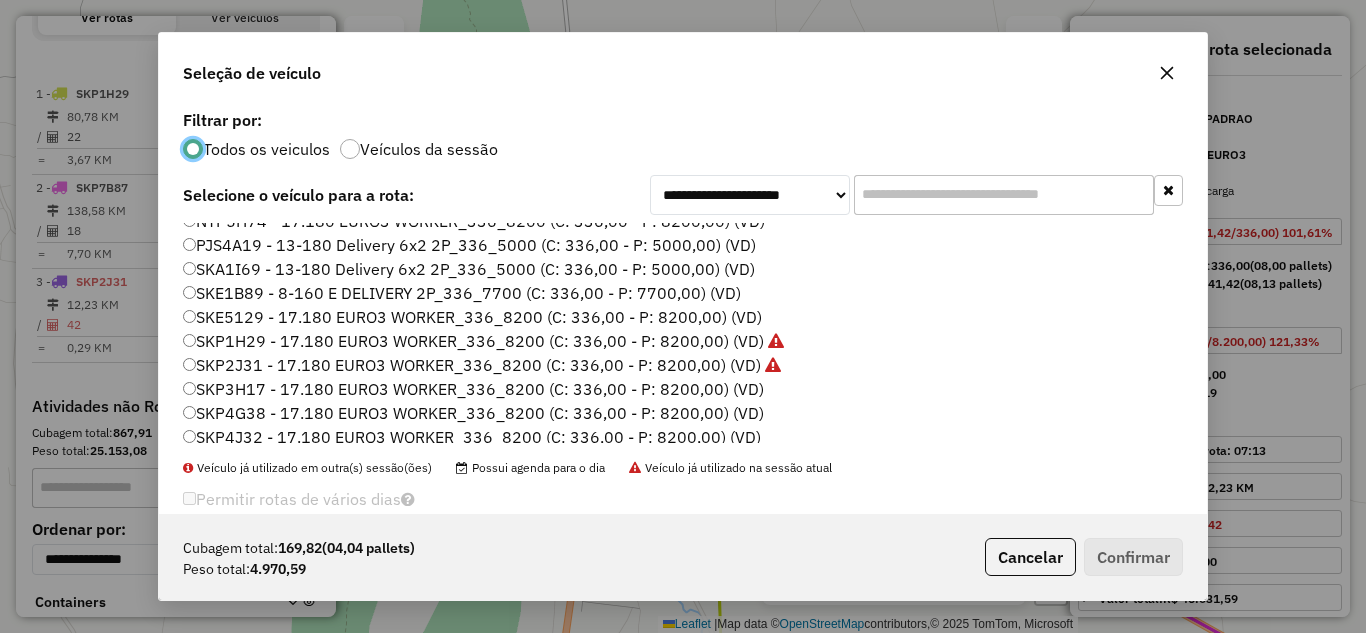 click on "SKP4G38 - 17.180 EURO3 WORKER_336_8200 (C: 336,00 - P: 8200,00) (VD)" 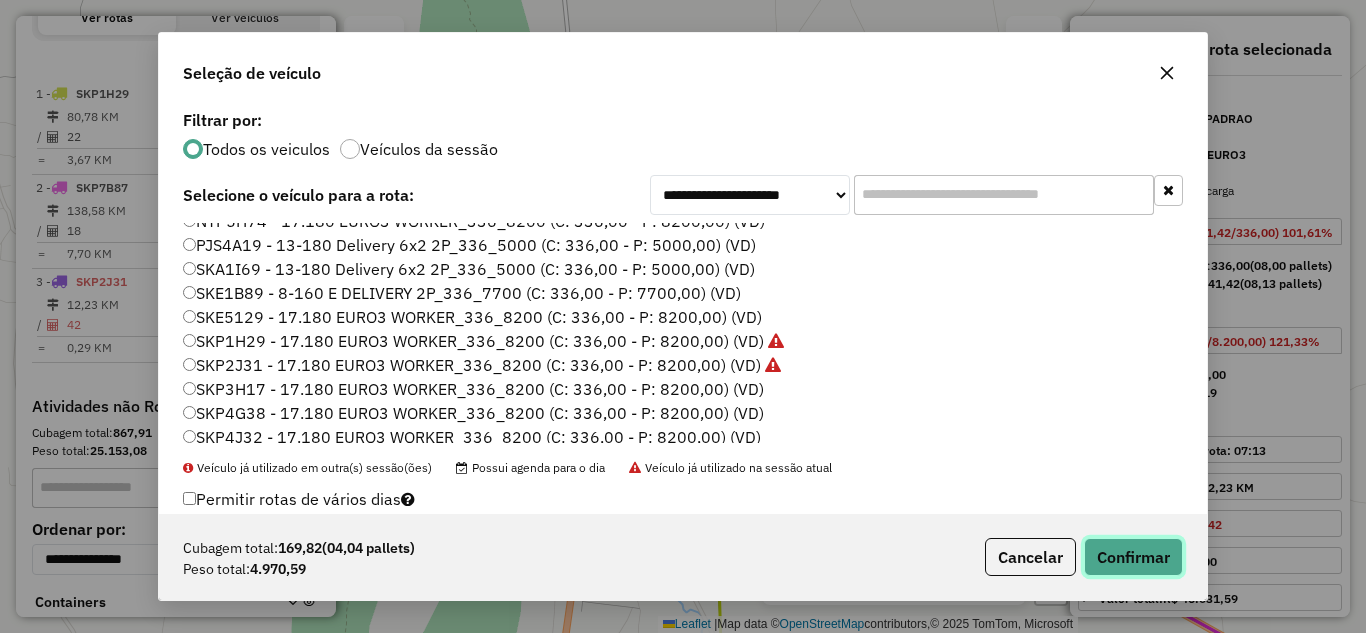 click on "Confirmar" 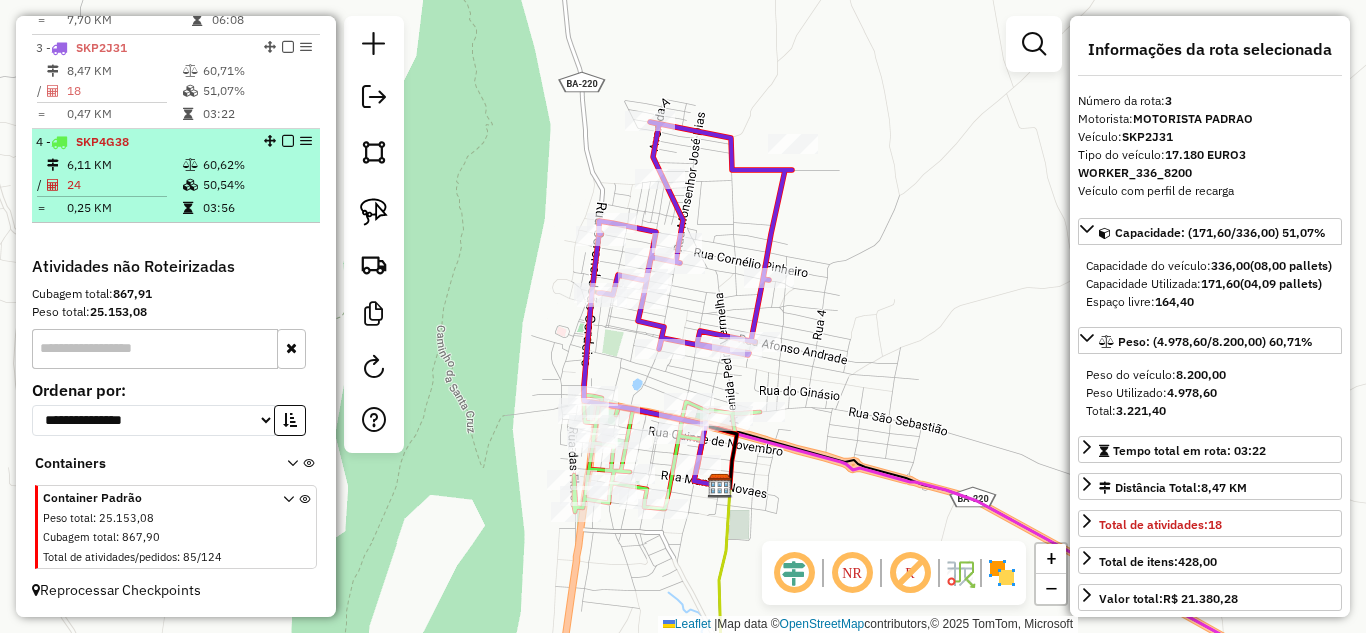 scroll, scrollTop: 804, scrollLeft: 0, axis: vertical 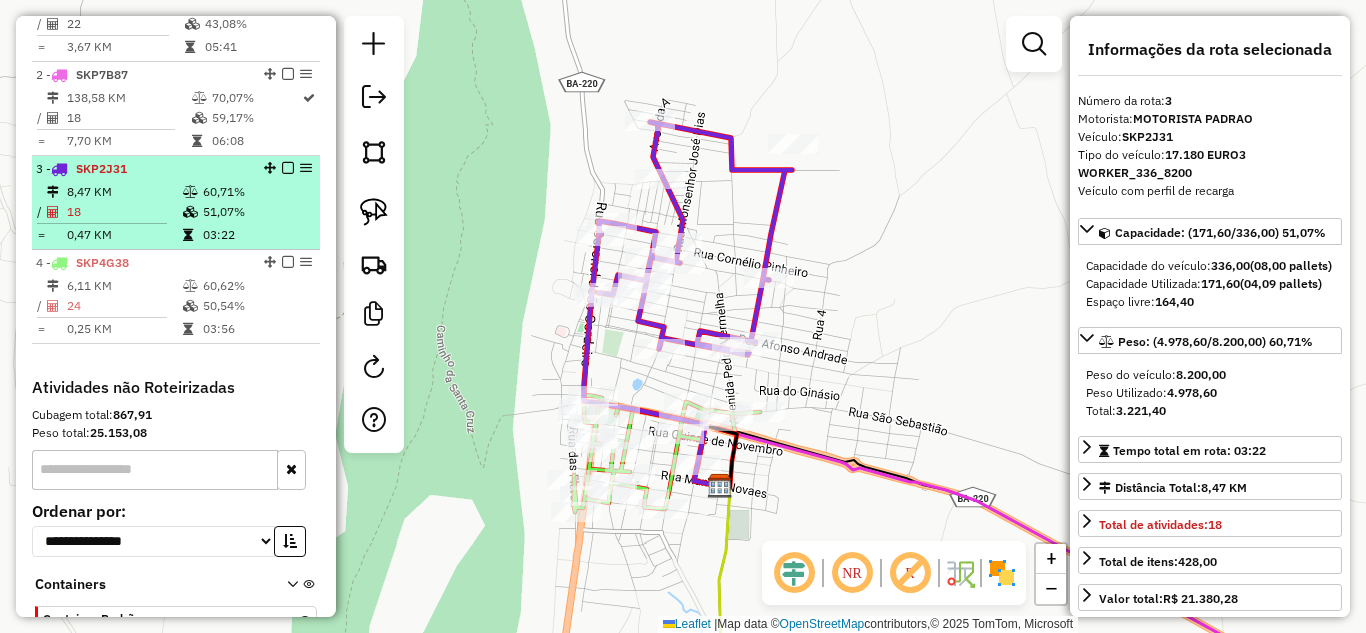 click on "8,47 KM" at bounding box center (124, 192) 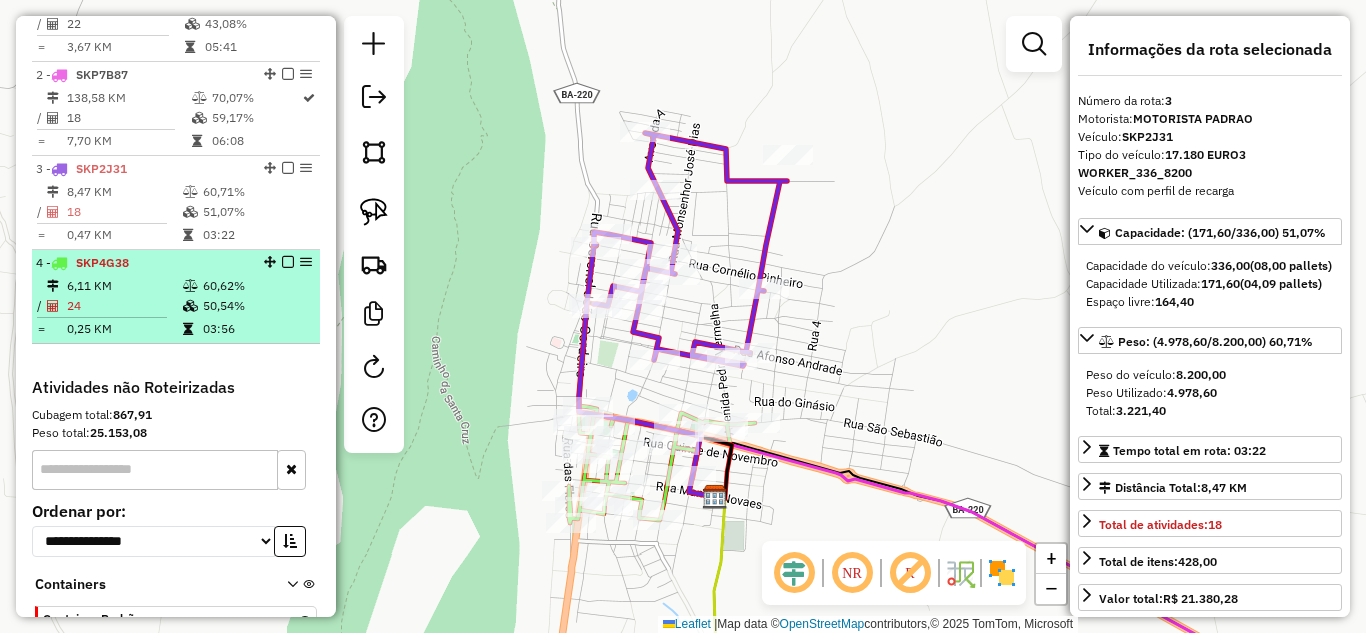 click on "6,11 KM" at bounding box center (124, 286) 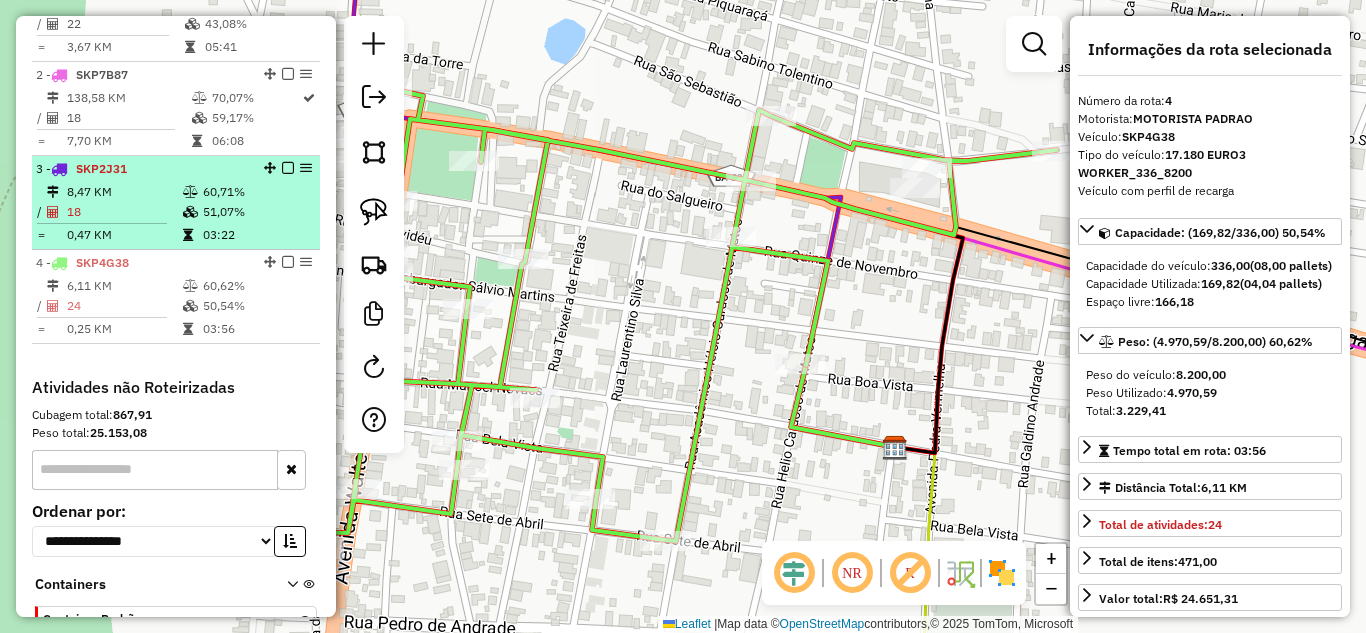 click on "8,47 KM" at bounding box center (124, 192) 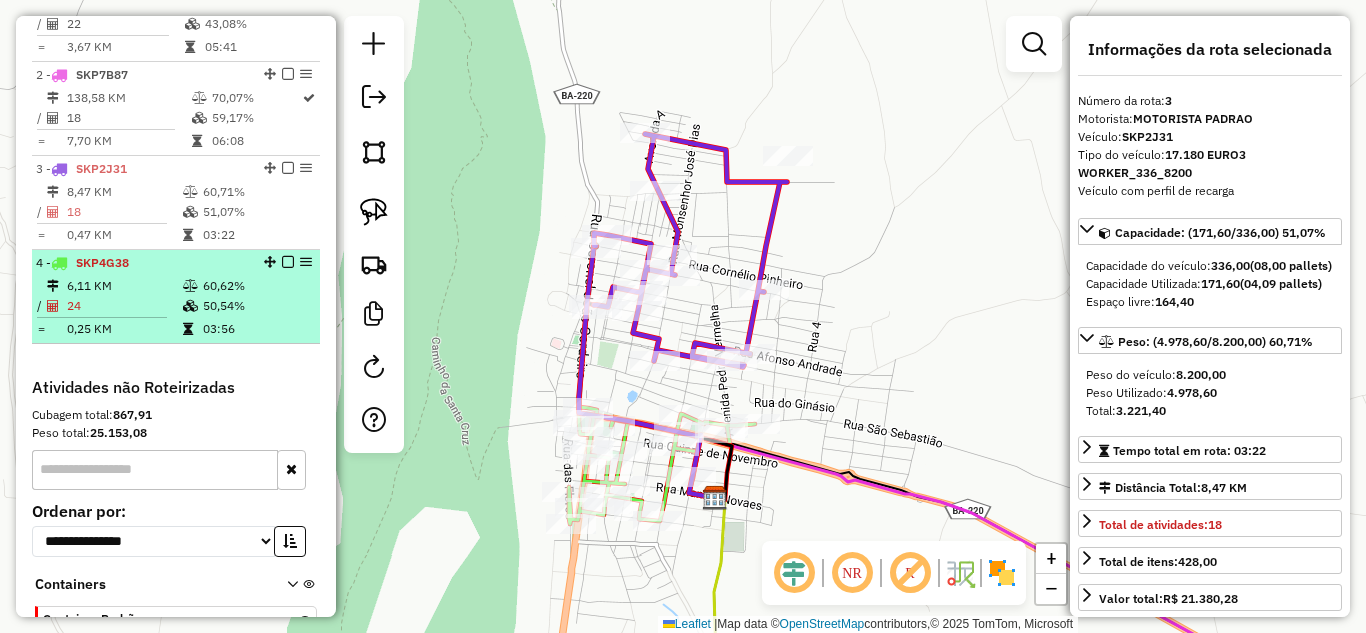 click at bounding box center (109, 317) 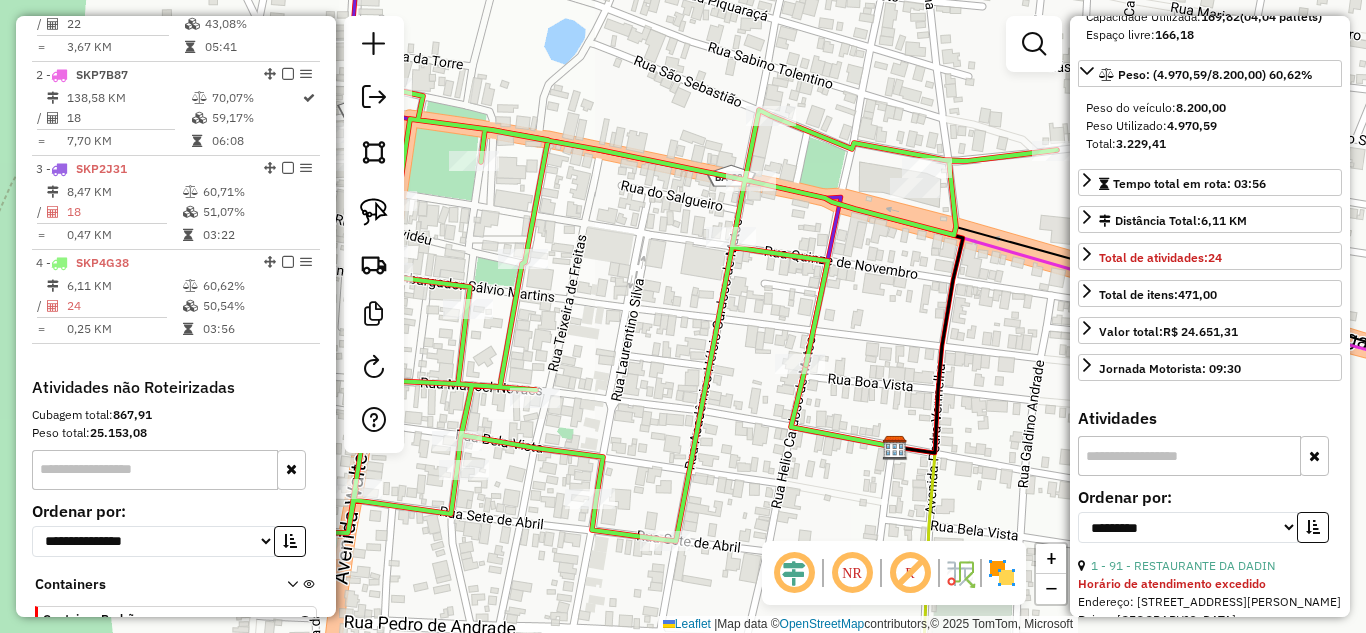 scroll, scrollTop: 533, scrollLeft: 0, axis: vertical 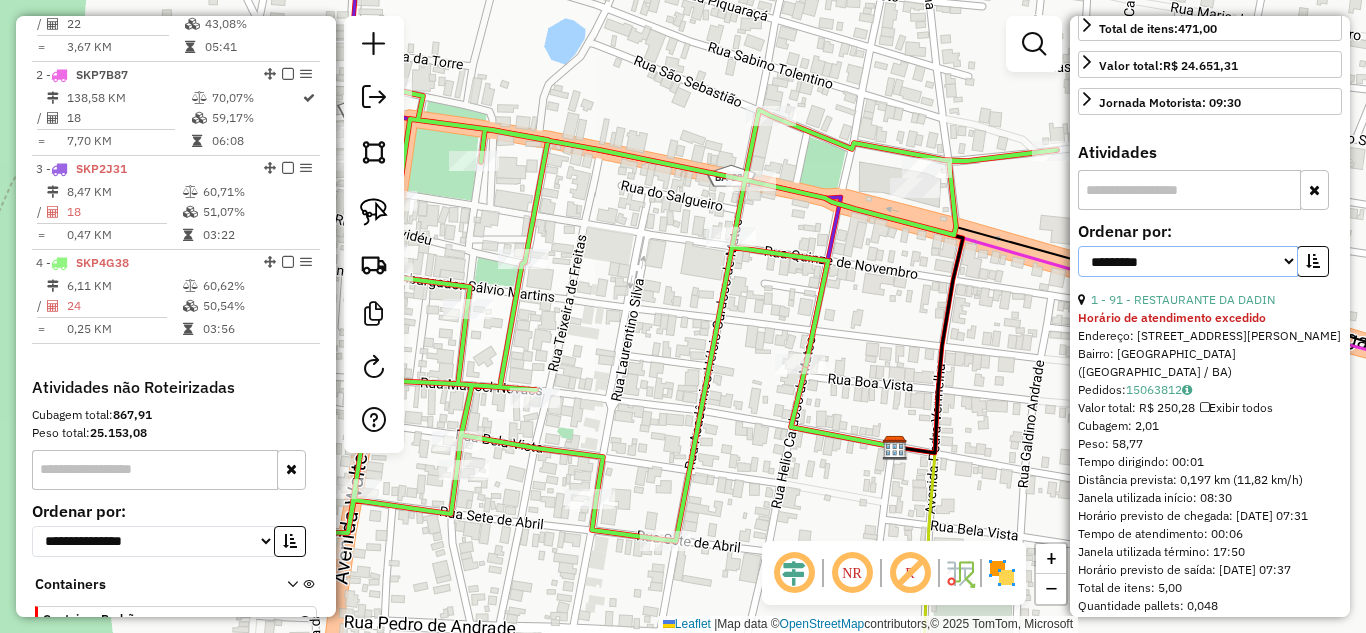 click on "**********" at bounding box center [1188, 261] 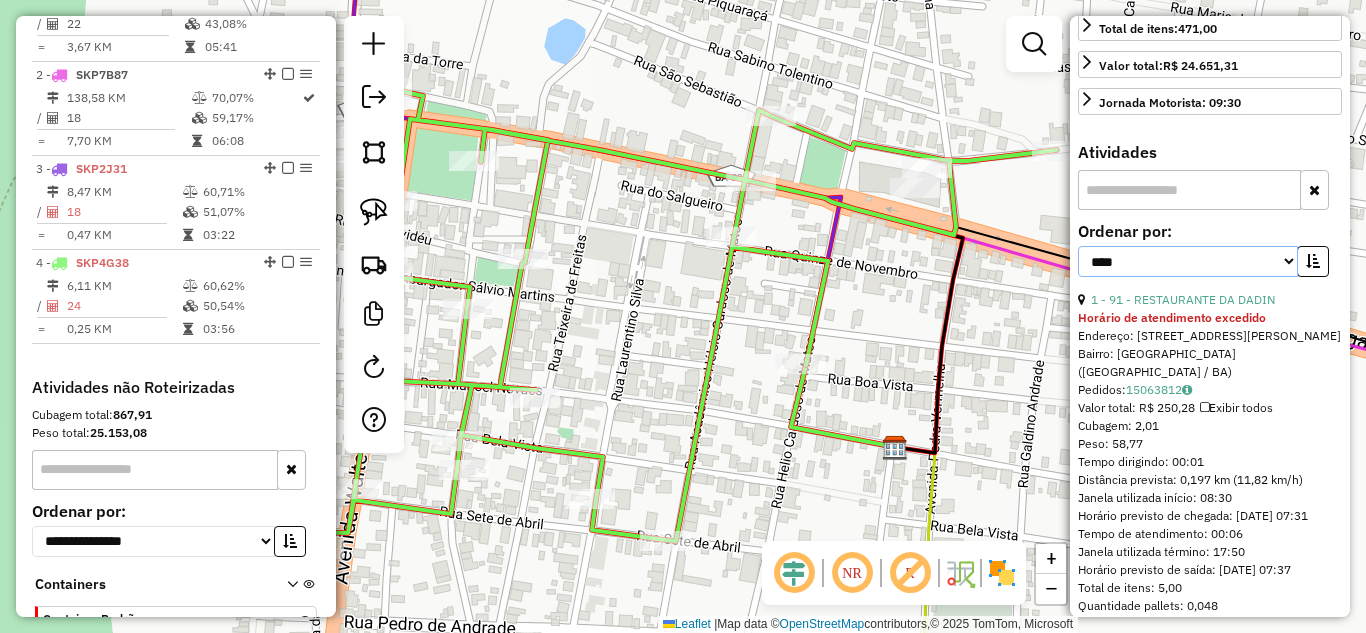click on "**********" at bounding box center [1188, 261] 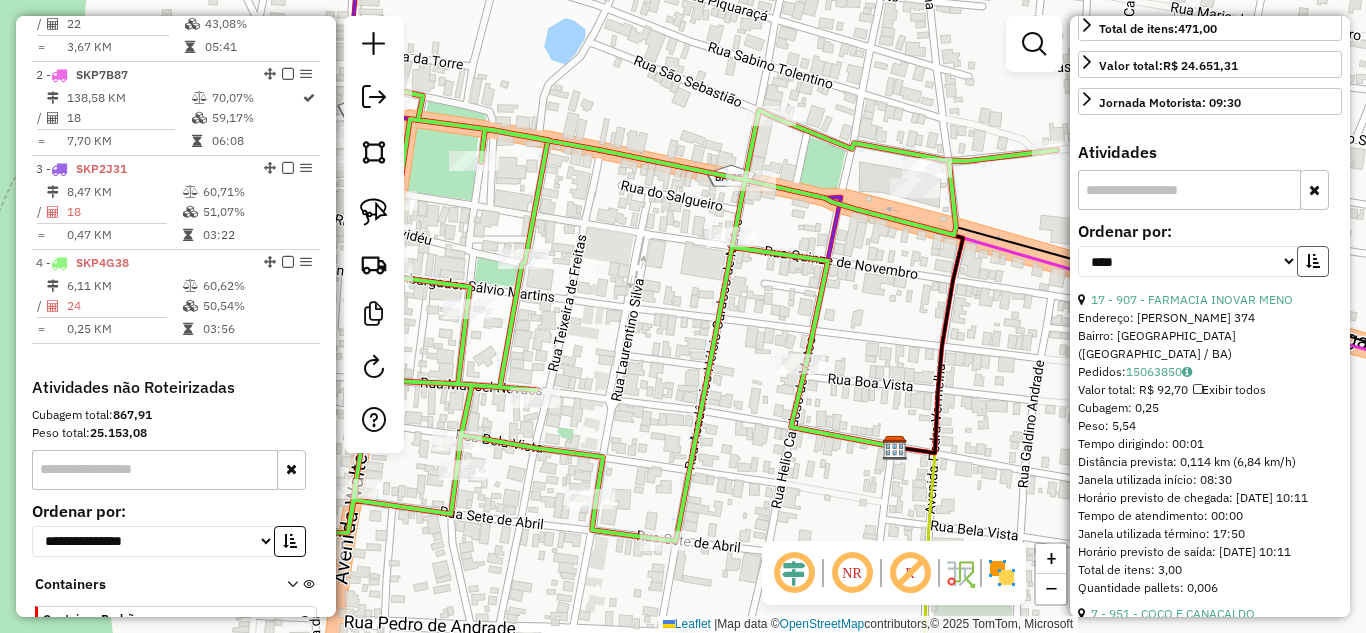 click at bounding box center (1313, 261) 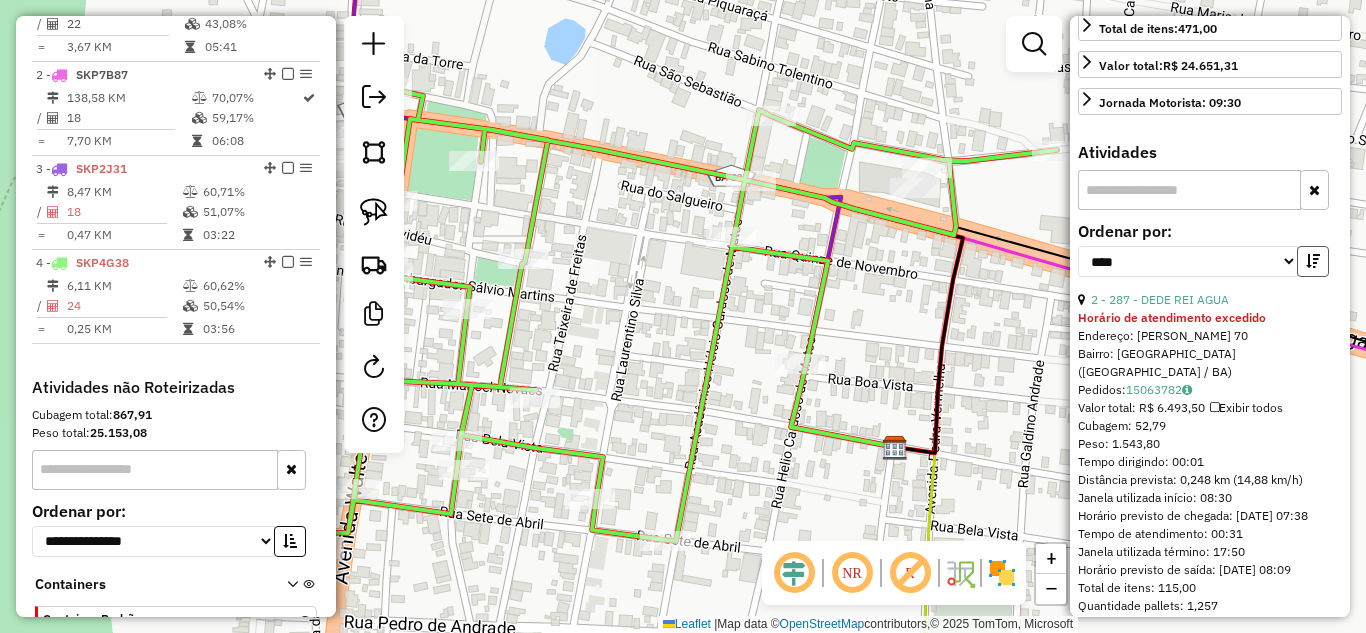click at bounding box center (1313, 261) 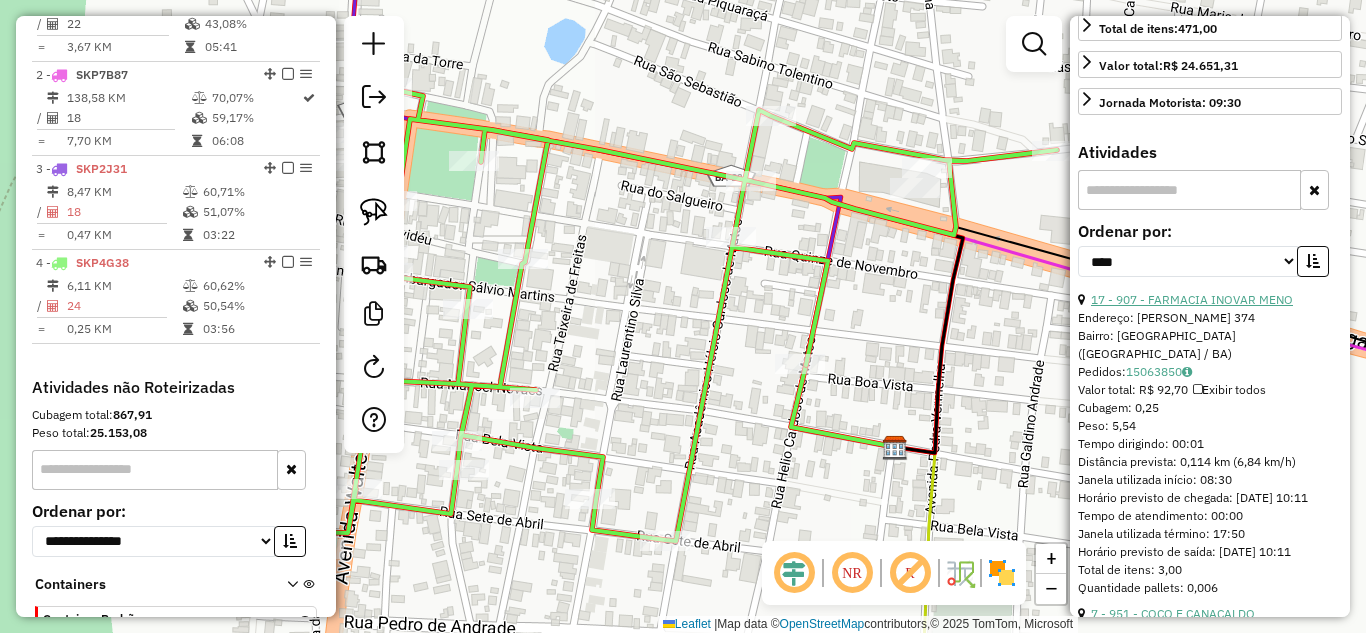 click on "17 - 907 - FARMACIA INOVAR MENO" at bounding box center [1192, 299] 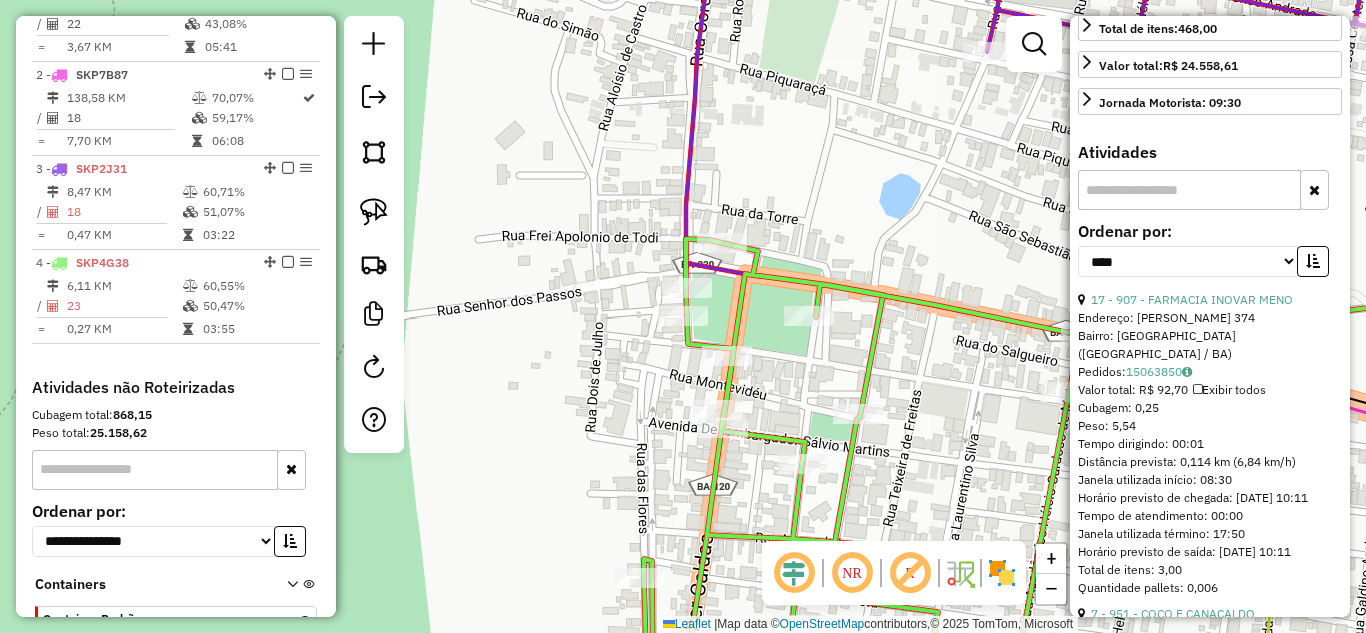 scroll, scrollTop: 943, scrollLeft: 0, axis: vertical 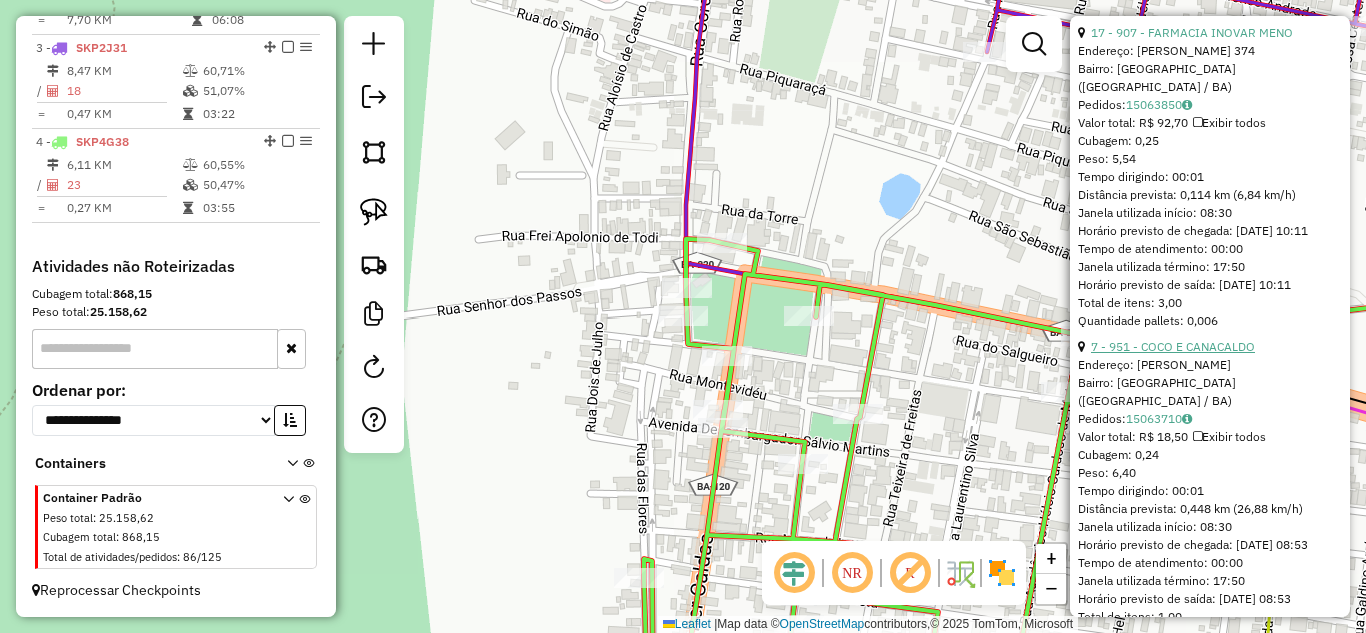 click on "7 - 951 - COCO E CANACALDO" at bounding box center [1173, 346] 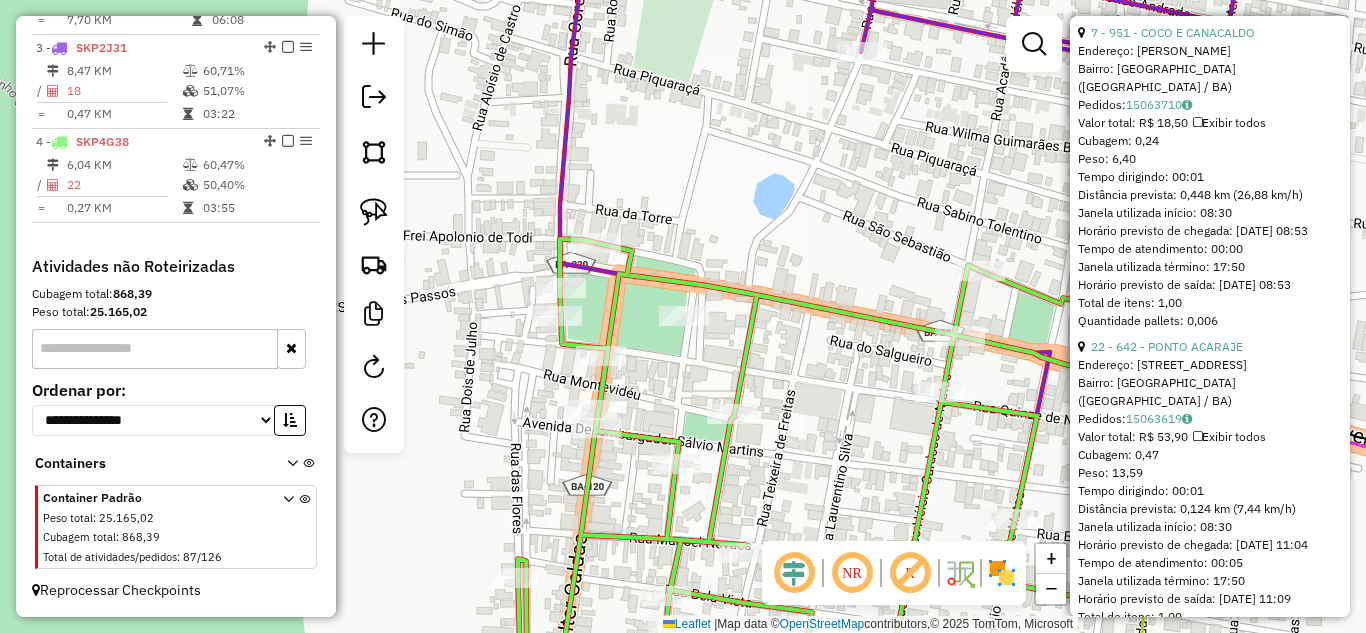 scroll, scrollTop: 933, scrollLeft: 0, axis: vertical 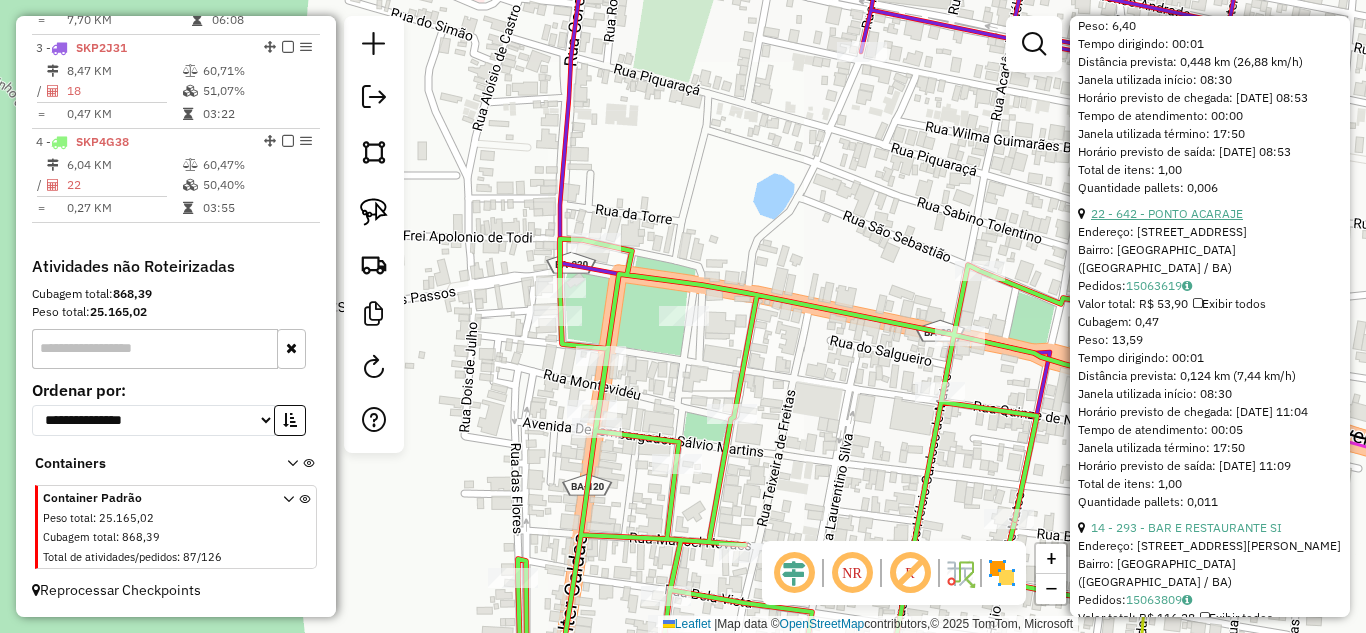 click on "22 - 642 - PONTO ACARAJE" at bounding box center [1167, 213] 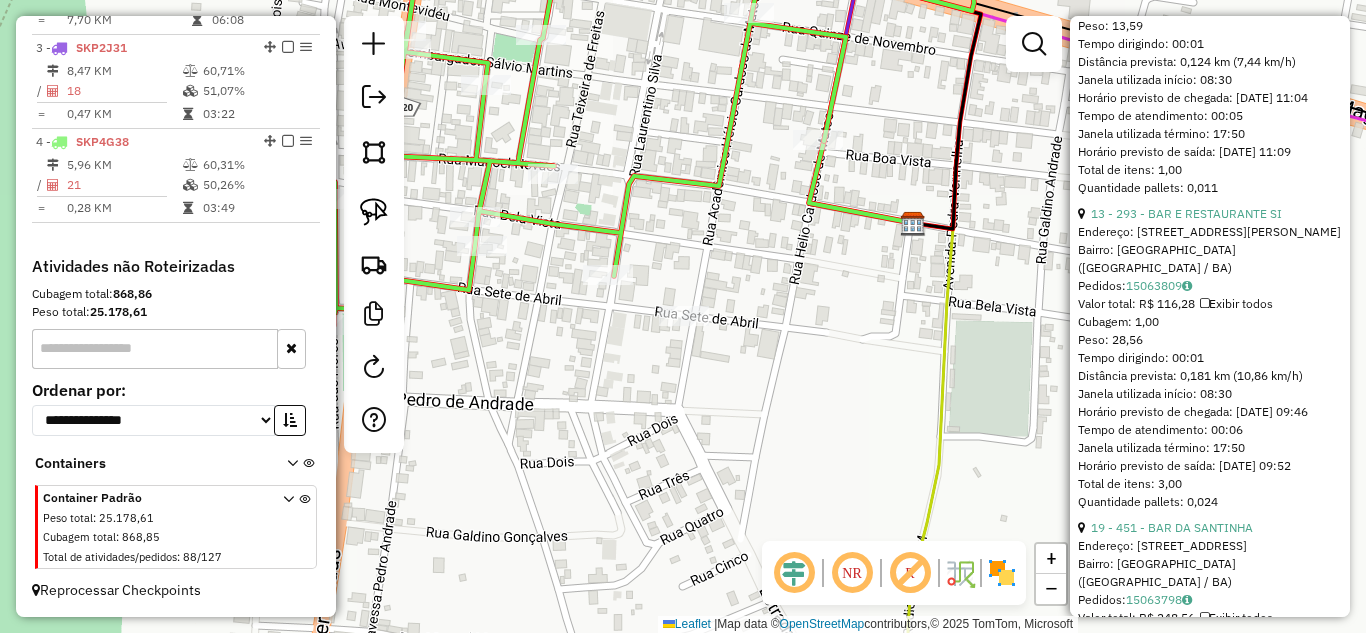scroll, scrollTop: 619, scrollLeft: 0, axis: vertical 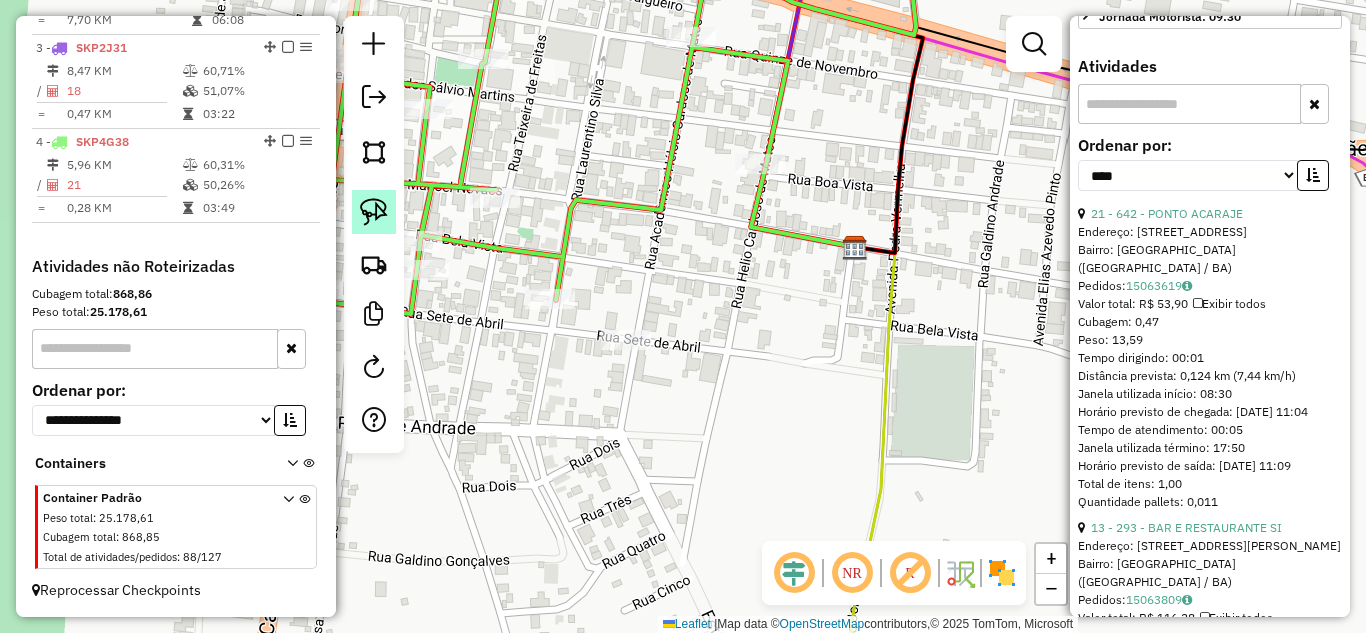 click 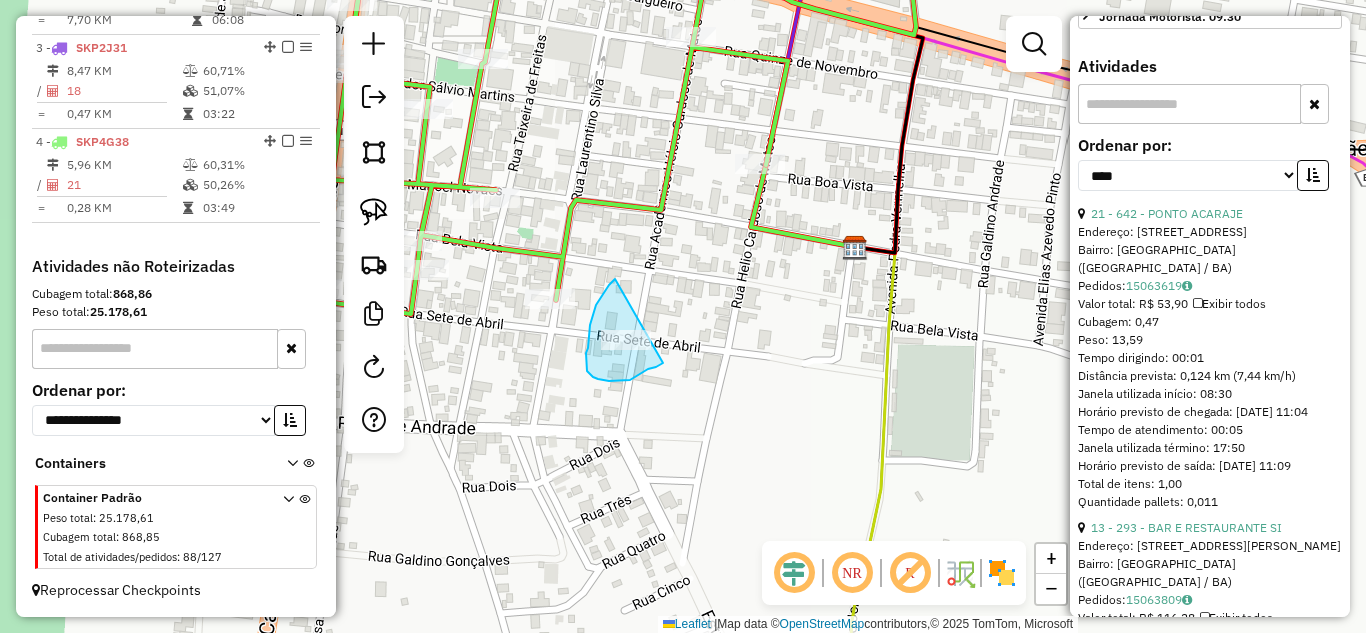 drag, startPoint x: 615, startPoint y: 279, endPoint x: 670, endPoint y: 351, distance: 90.60353 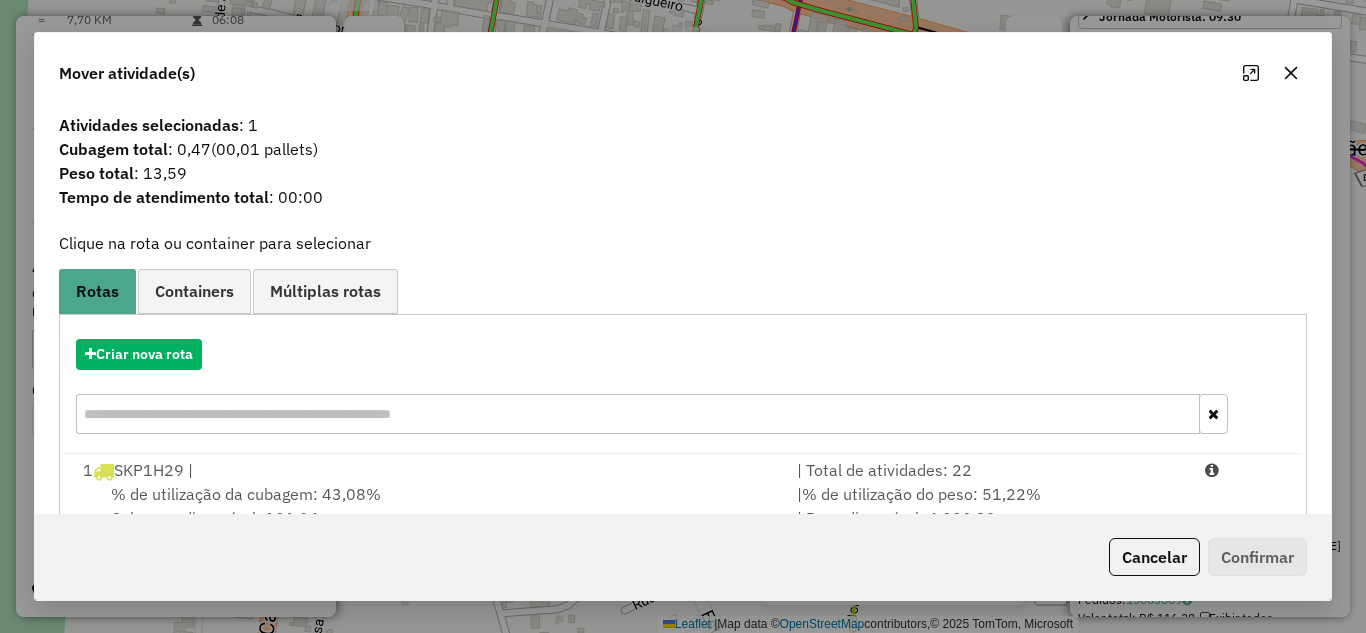 scroll, scrollTop: 298, scrollLeft: 0, axis: vertical 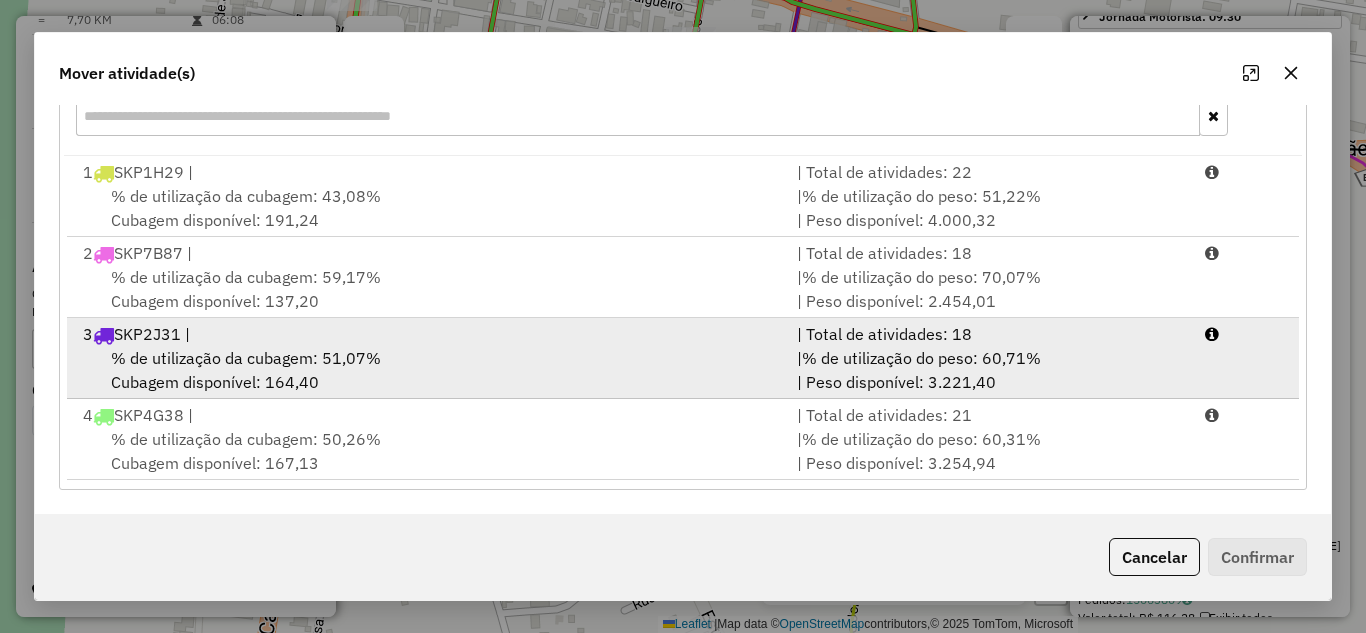 click on "% de utilização da cubagem: 51,07%  Cubagem disponível: 164,40" at bounding box center [428, 370] 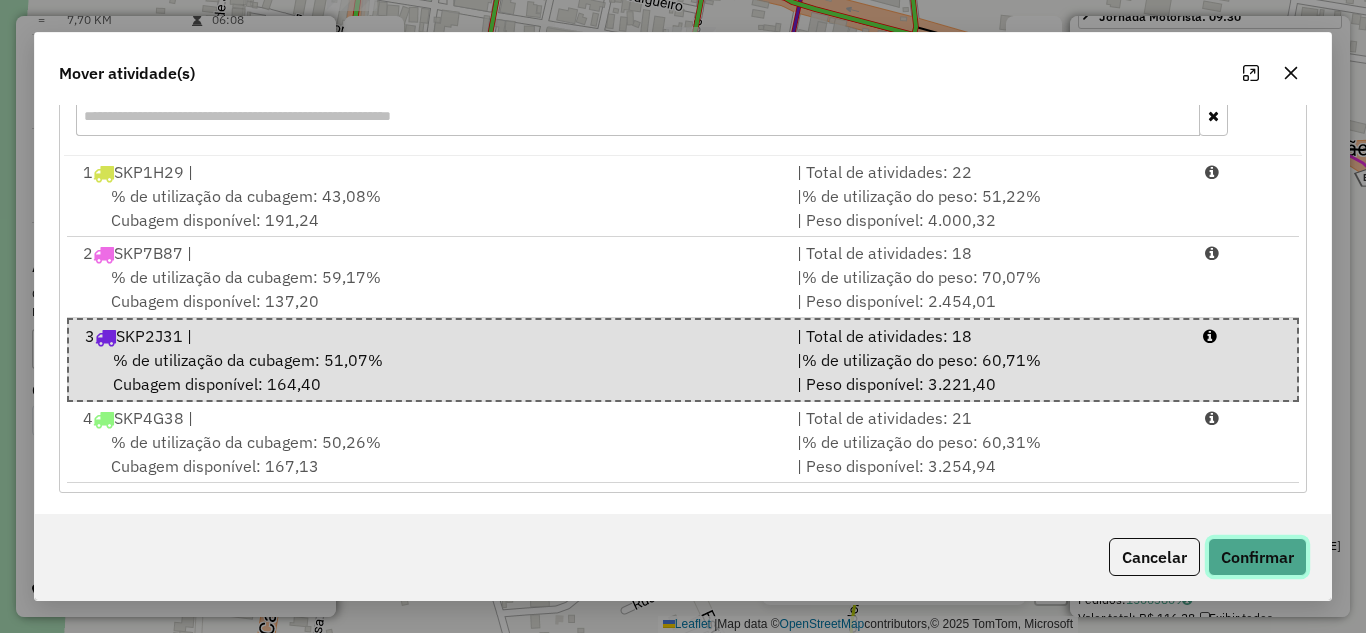 click on "Confirmar" 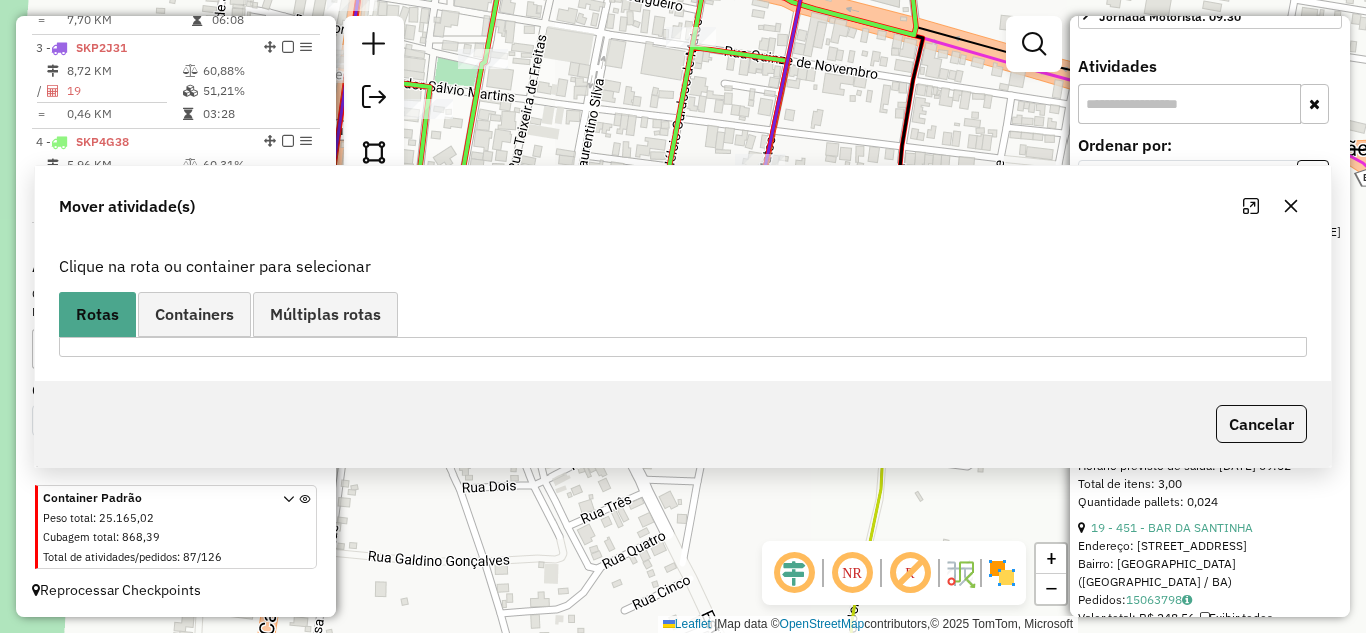 scroll, scrollTop: 0, scrollLeft: 0, axis: both 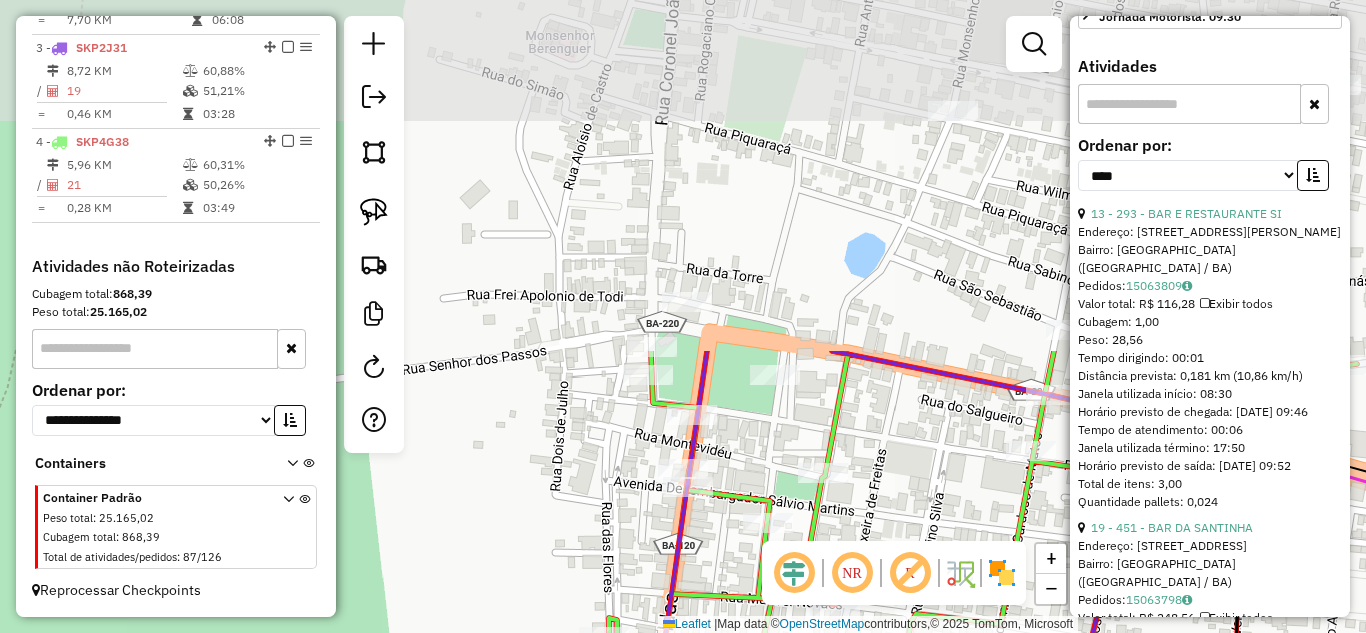 drag, startPoint x: 577, startPoint y: 110, endPoint x: 840, endPoint y: 449, distance: 429.0571 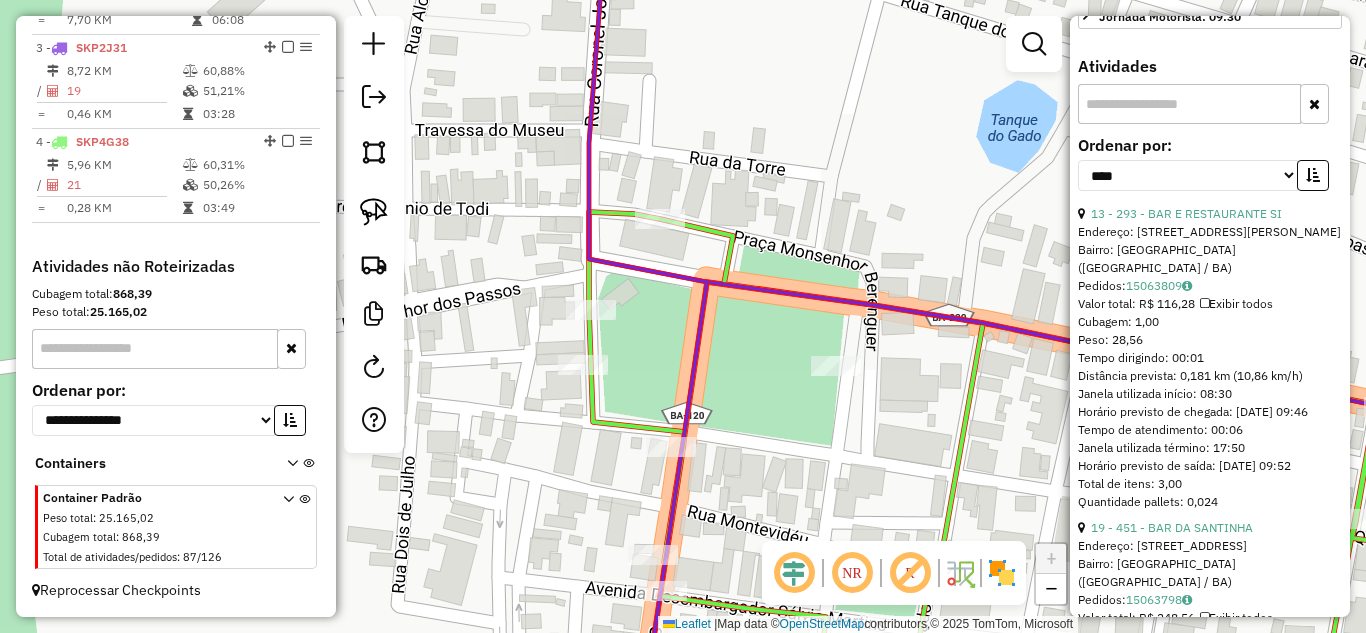 drag, startPoint x: 370, startPoint y: 207, endPoint x: 394, endPoint y: 237, distance: 38.418747 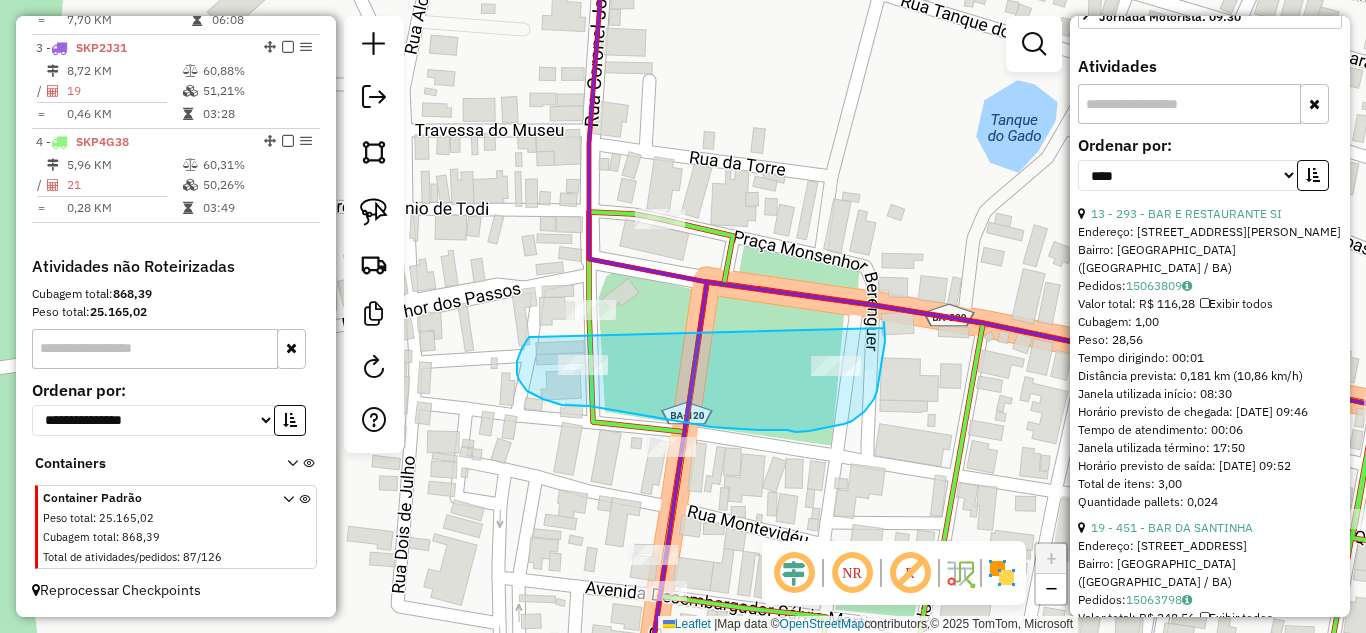 drag, startPoint x: 529, startPoint y: 337, endPoint x: 882, endPoint y: 328, distance: 353.11472 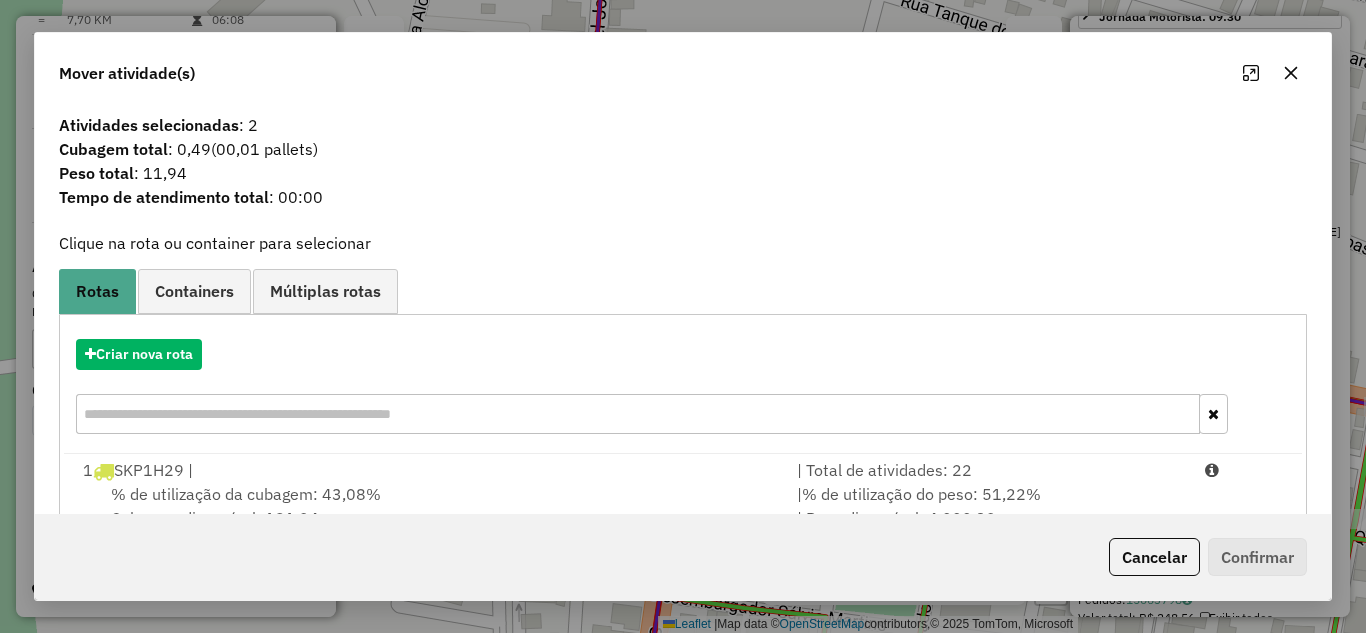 scroll, scrollTop: 298, scrollLeft: 0, axis: vertical 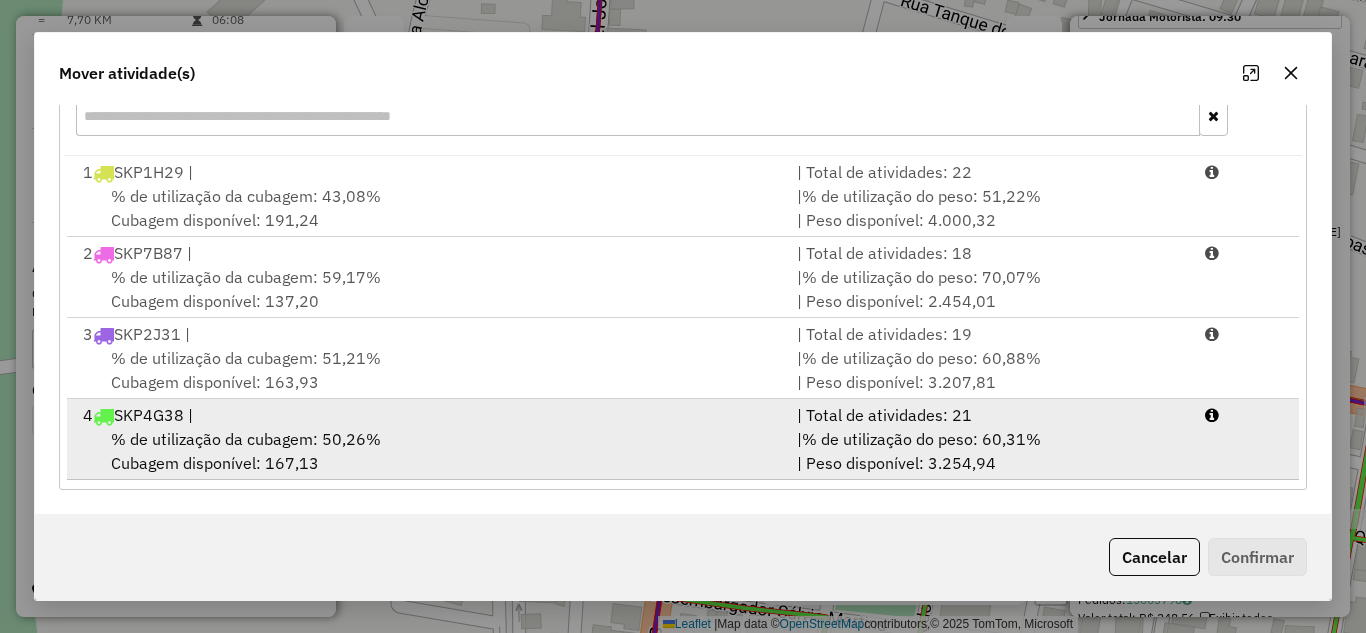 drag, startPoint x: 606, startPoint y: 373, endPoint x: 867, endPoint y: 415, distance: 264.35773 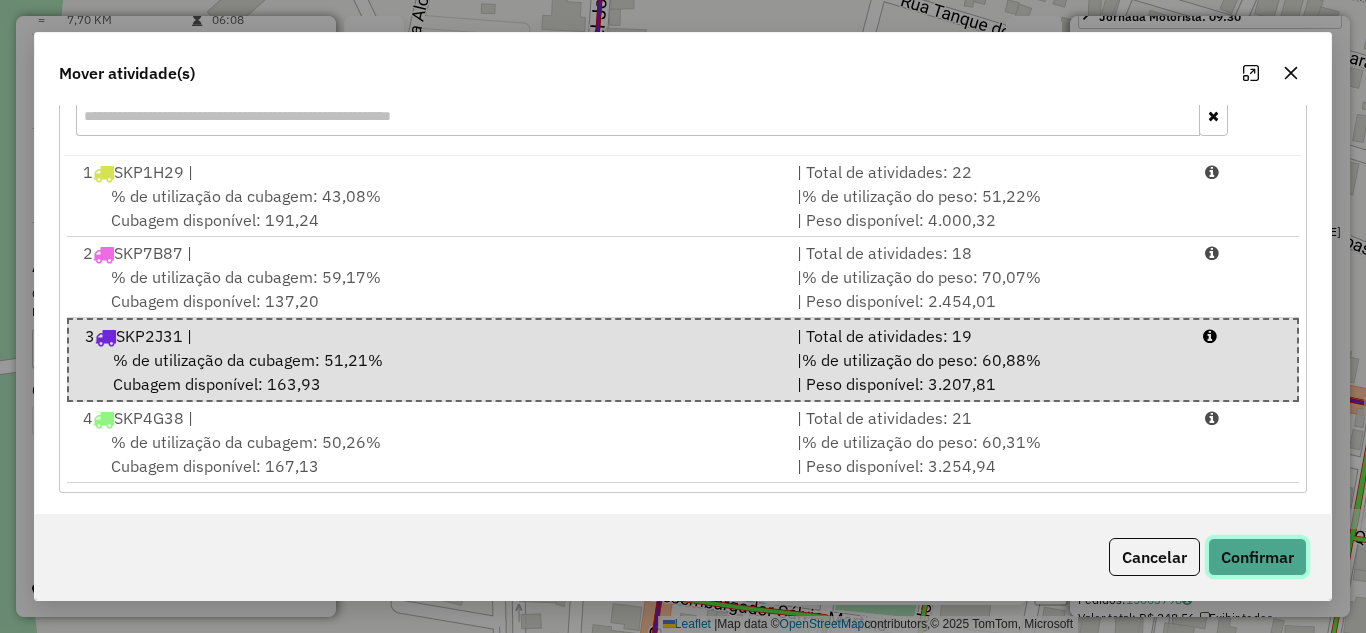 drag, startPoint x: 1268, startPoint y: 563, endPoint x: 1220, endPoint y: 556, distance: 48.507732 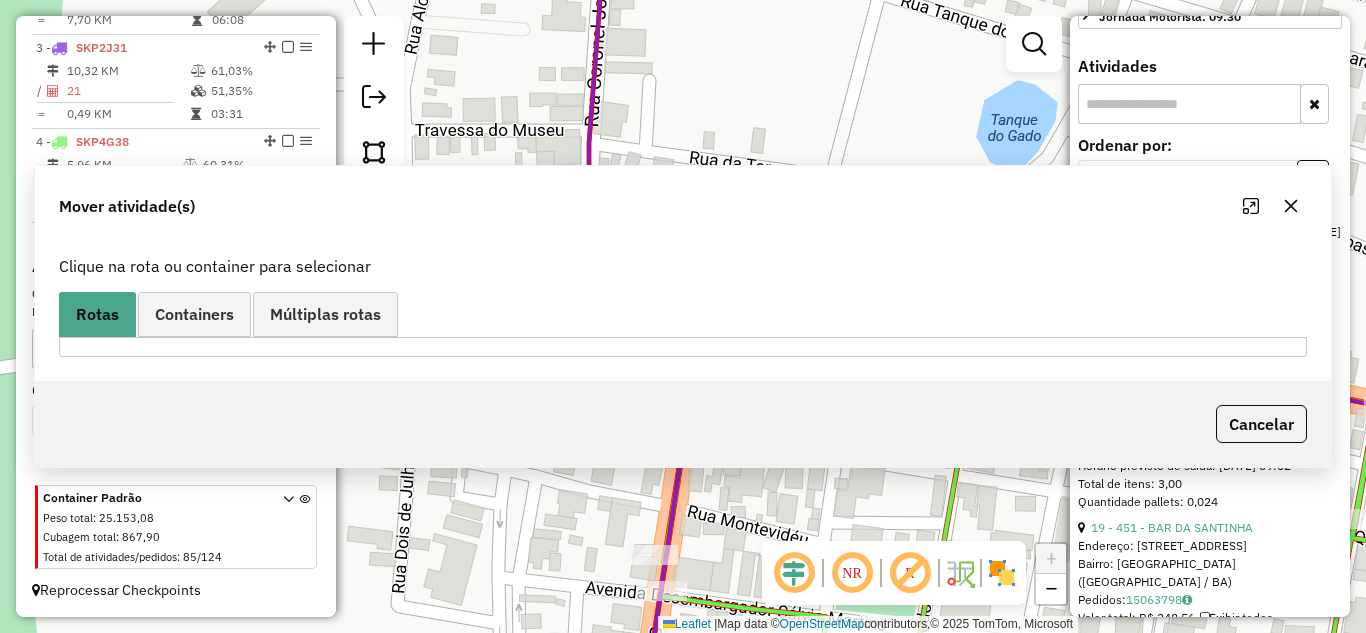 scroll, scrollTop: 0, scrollLeft: 0, axis: both 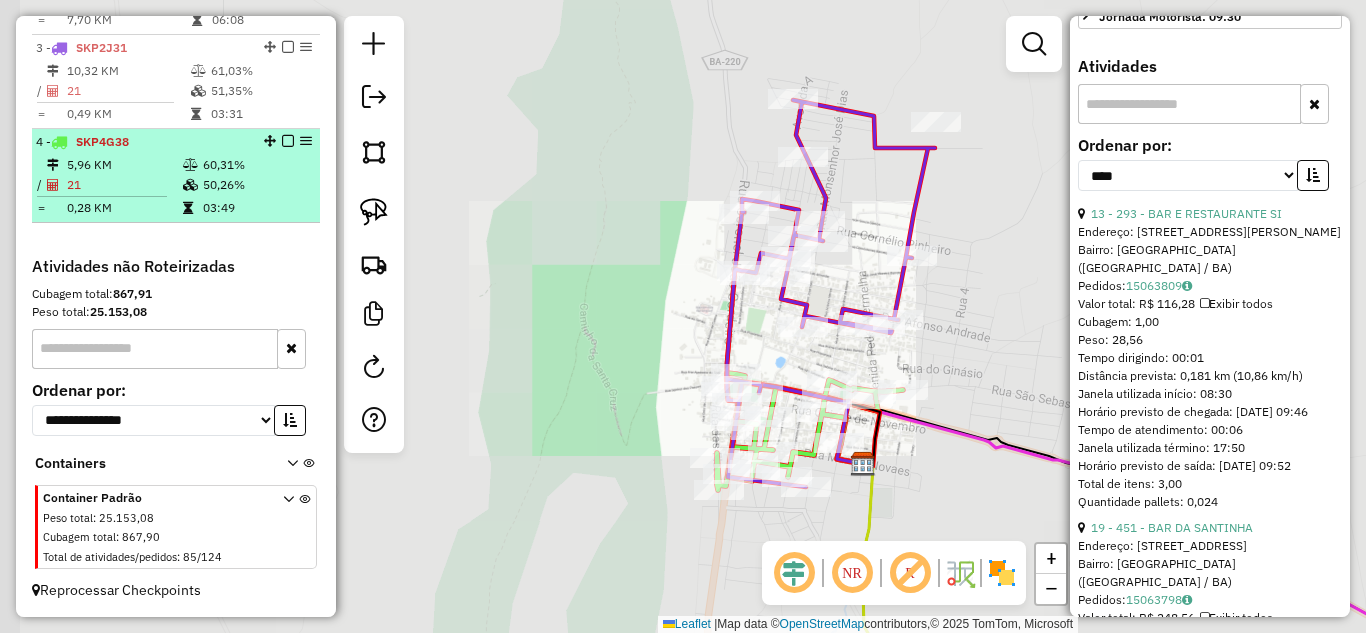 click on "5,96 KM" at bounding box center [124, 165] 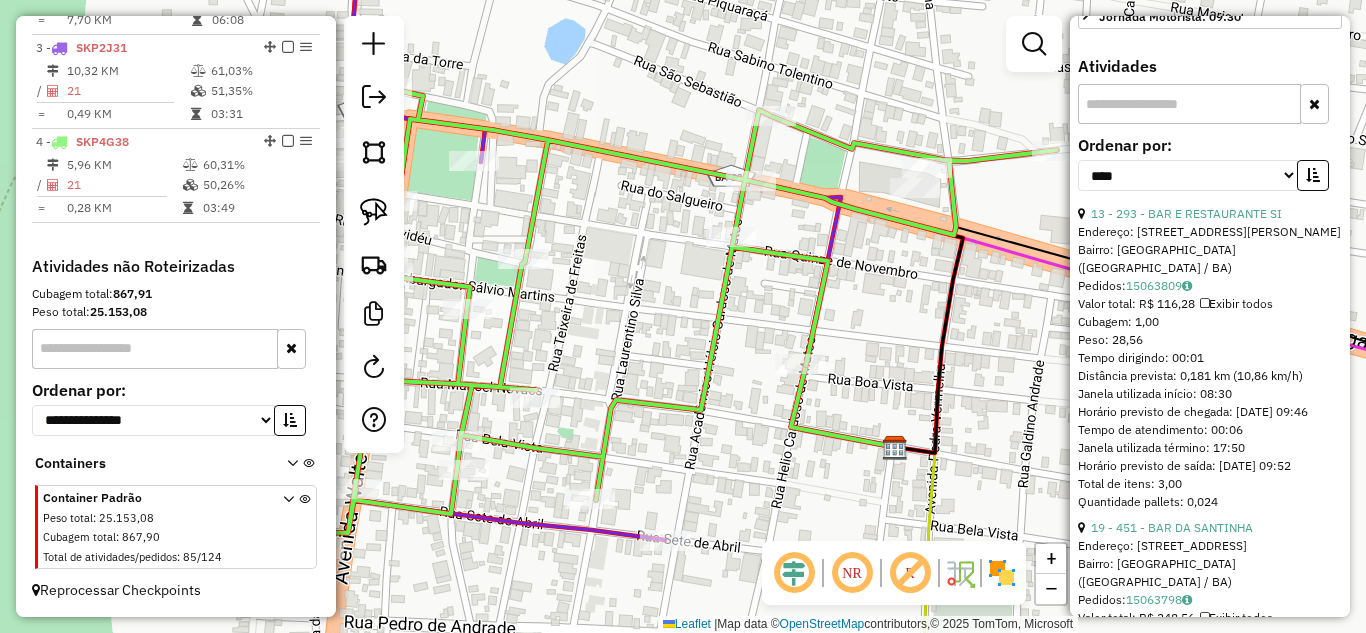 scroll, scrollTop: 219, scrollLeft: 0, axis: vertical 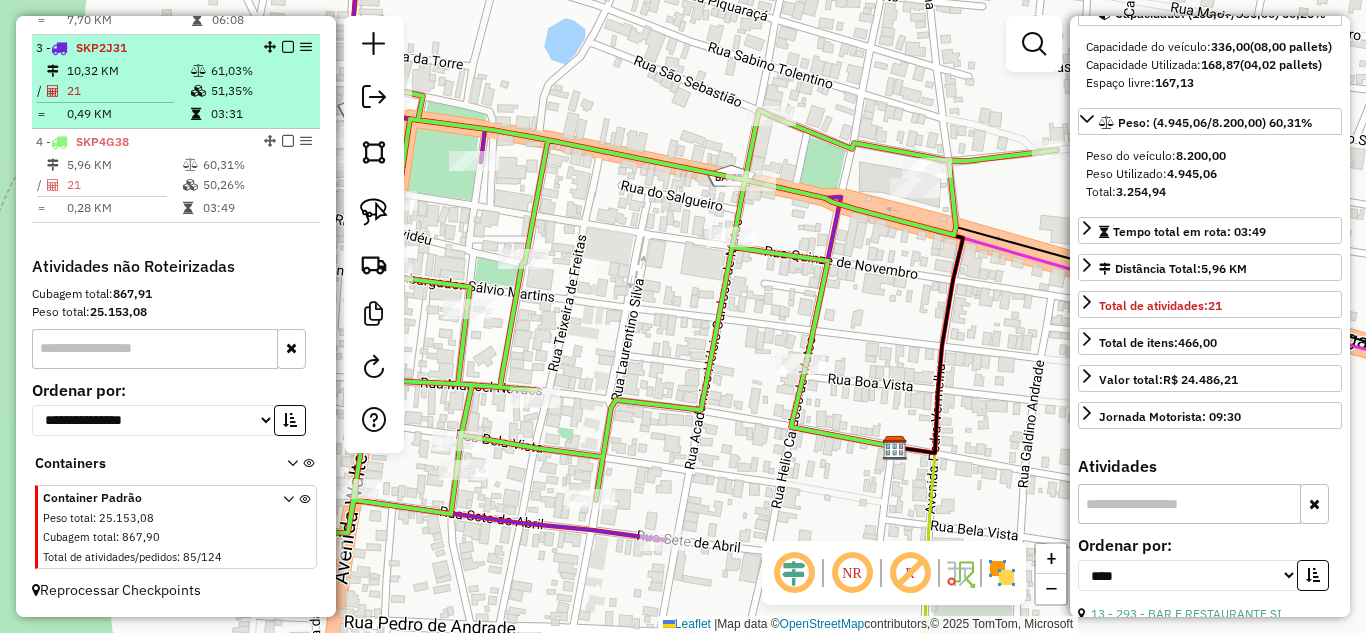 click on "0,49 KM" at bounding box center (128, 114) 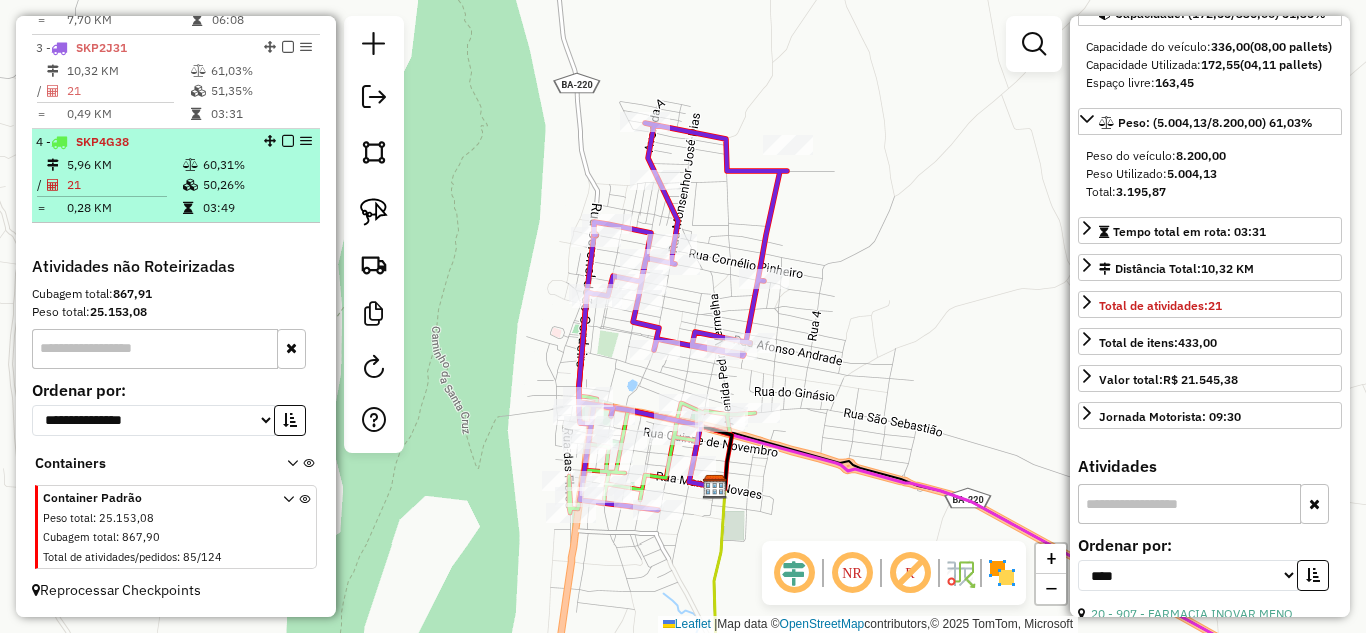 click on "5,96 KM" at bounding box center (124, 165) 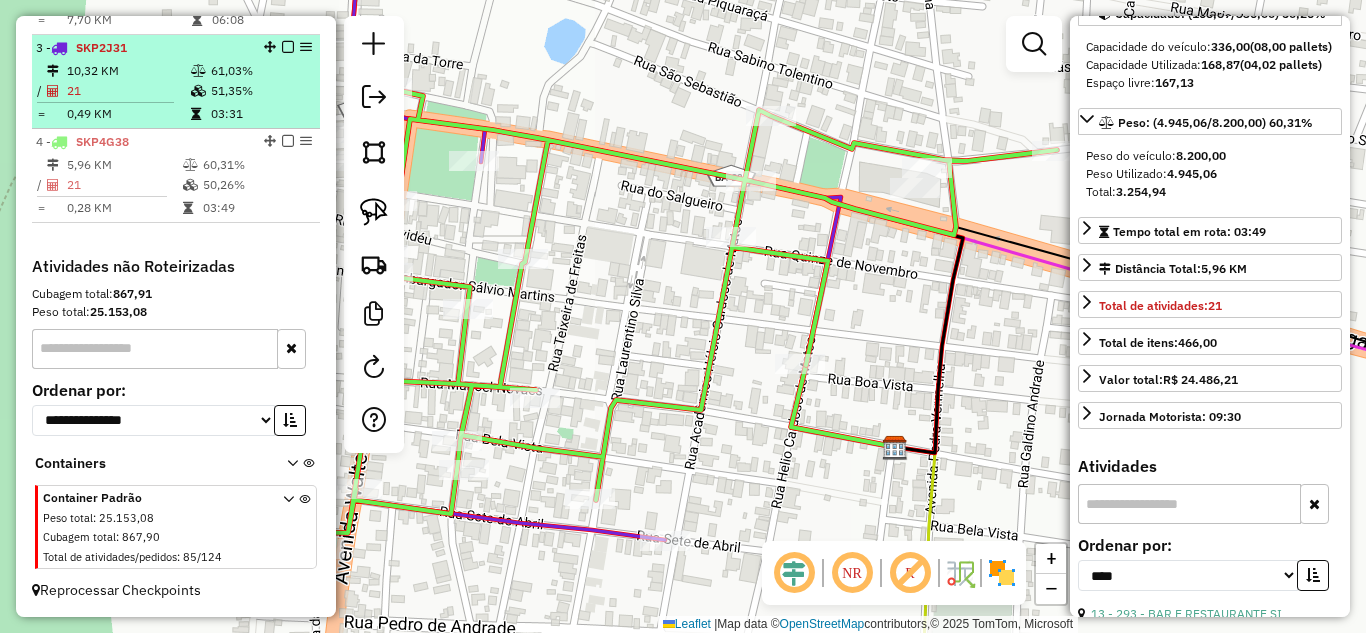 click on "21" at bounding box center [128, 91] 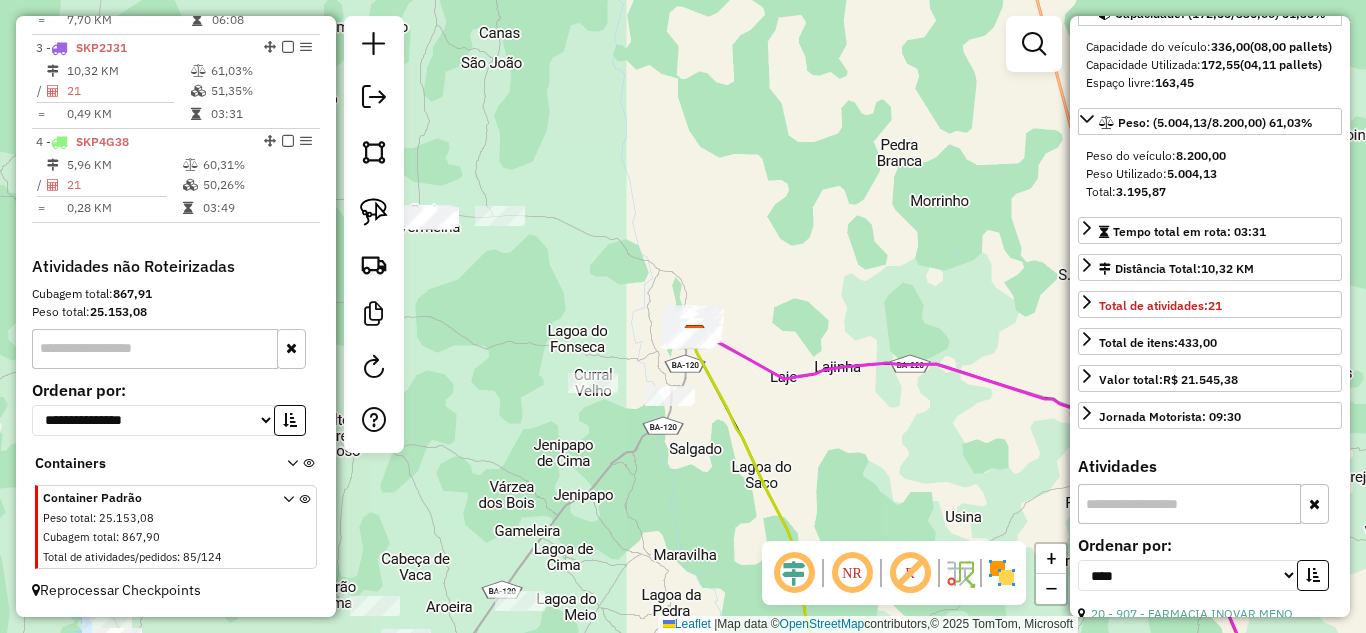 drag, startPoint x: 742, startPoint y: 396, endPoint x: 807, endPoint y: 309, distance: 108.60018 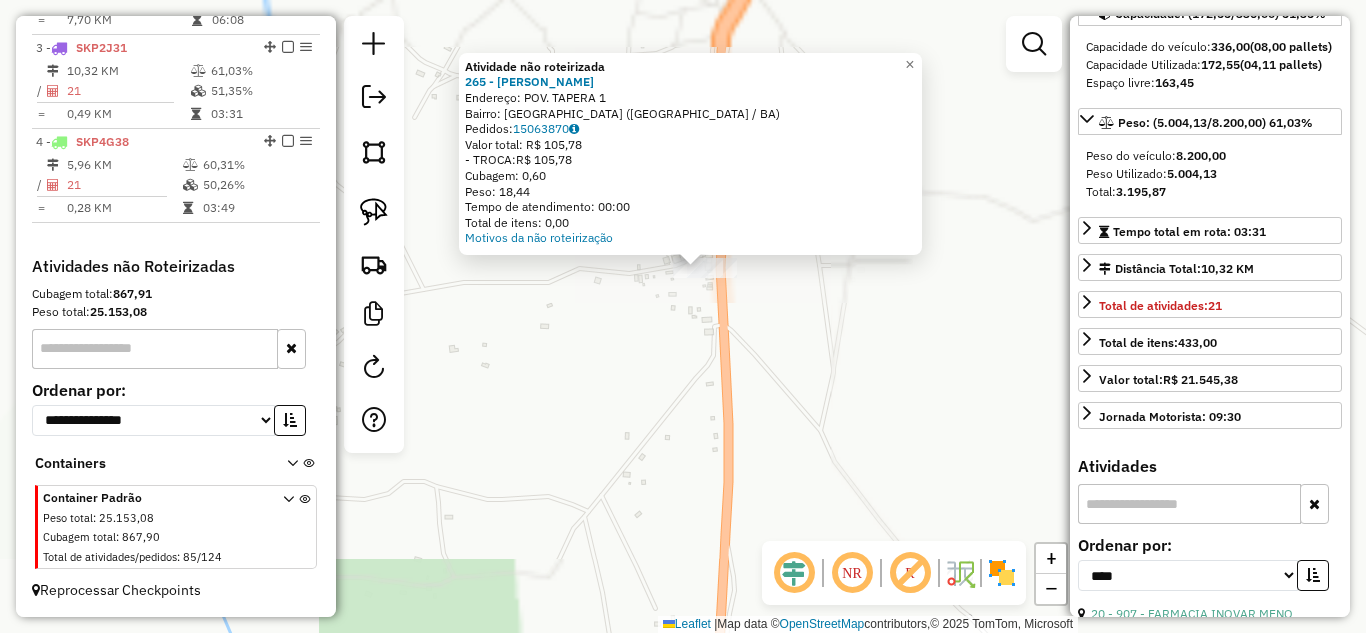 drag, startPoint x: 713, startPoint y: 310, endPoint x: 713, endPoint y: 336, distance: 26 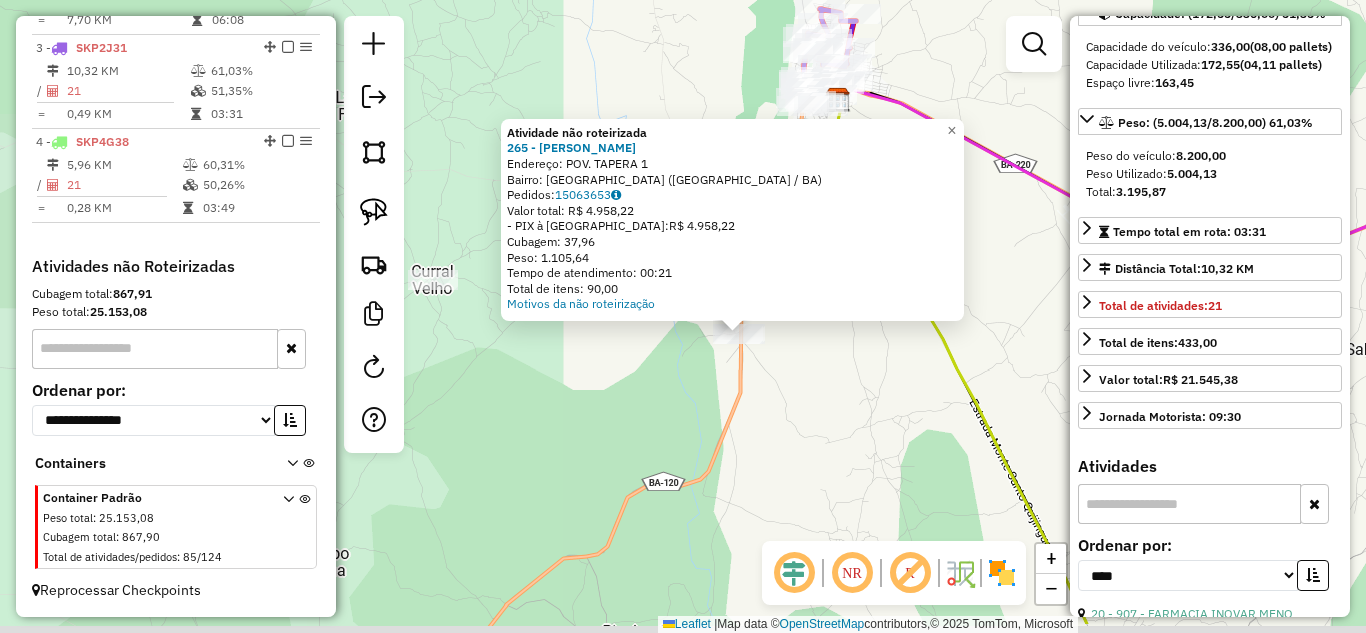 drag, startPoint x: 764, startPoint y: 432, endPoint x: 795, endPoint y: 335, distance: 101.8332 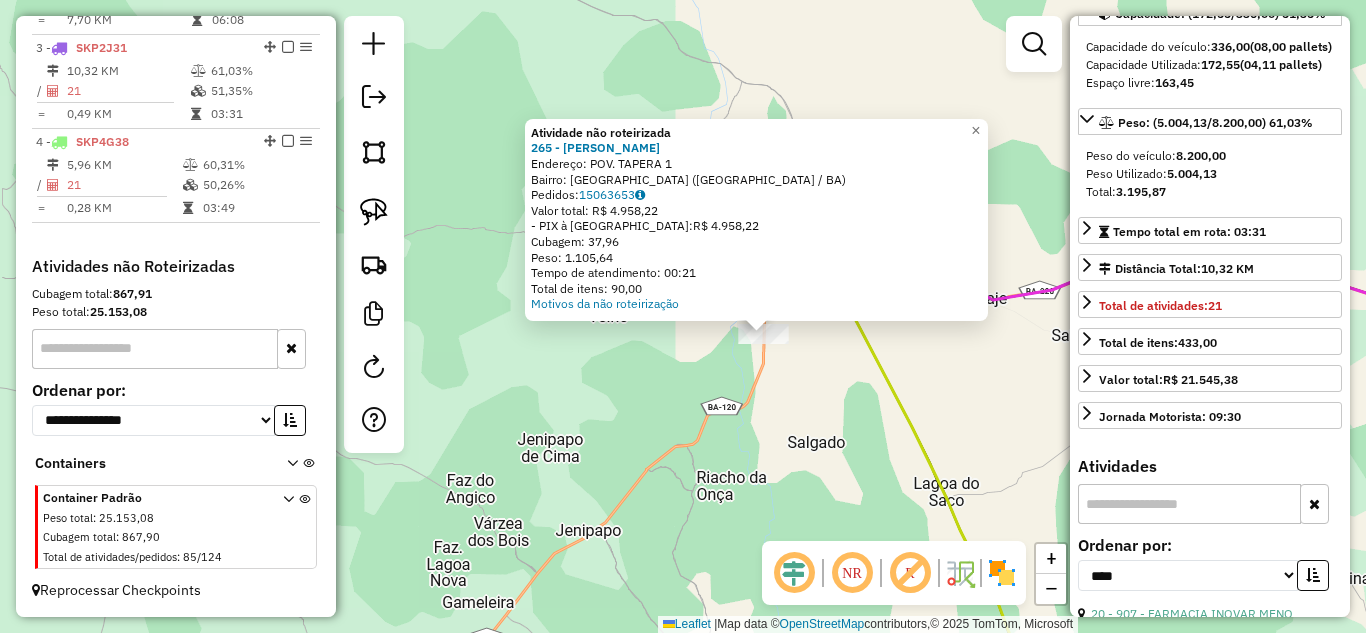 drag, startPoint x: 793, startPoint y: 400, endPoint x: 784, endPoint y: 408, distance: 12.0415945 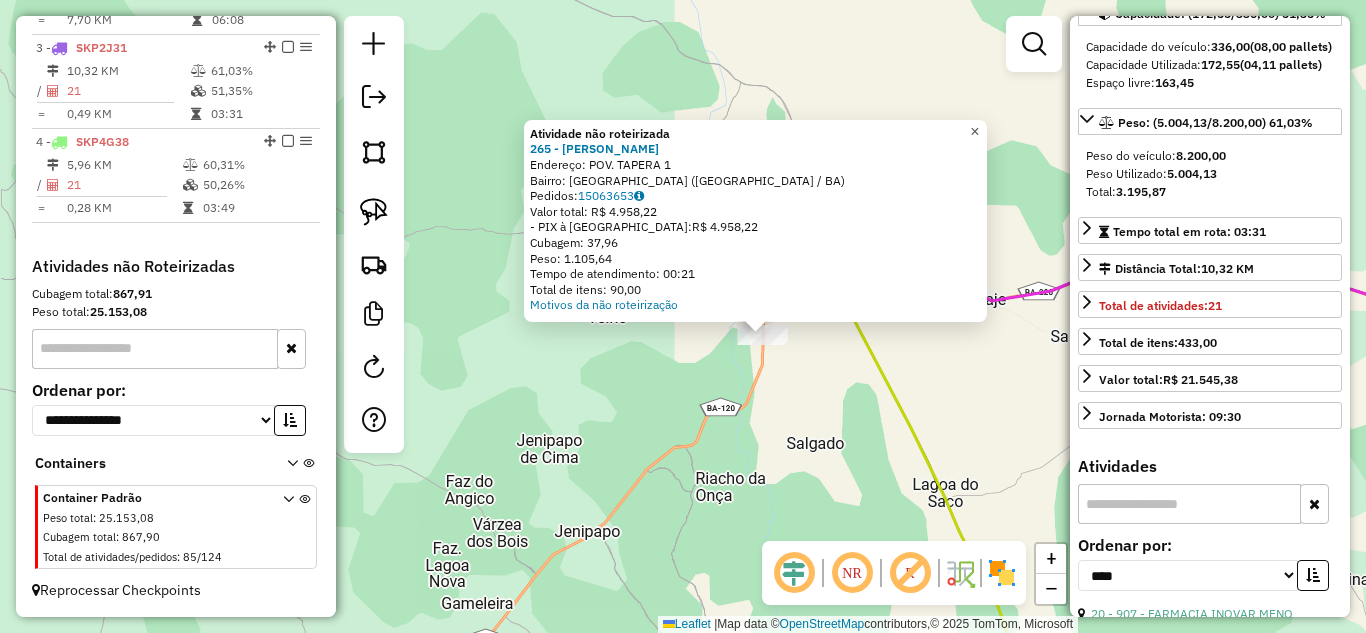 drag, startPoint x: 989, startPoint y: 118, endPoint x: 986, endPoint y: 135, distance: 17.262676 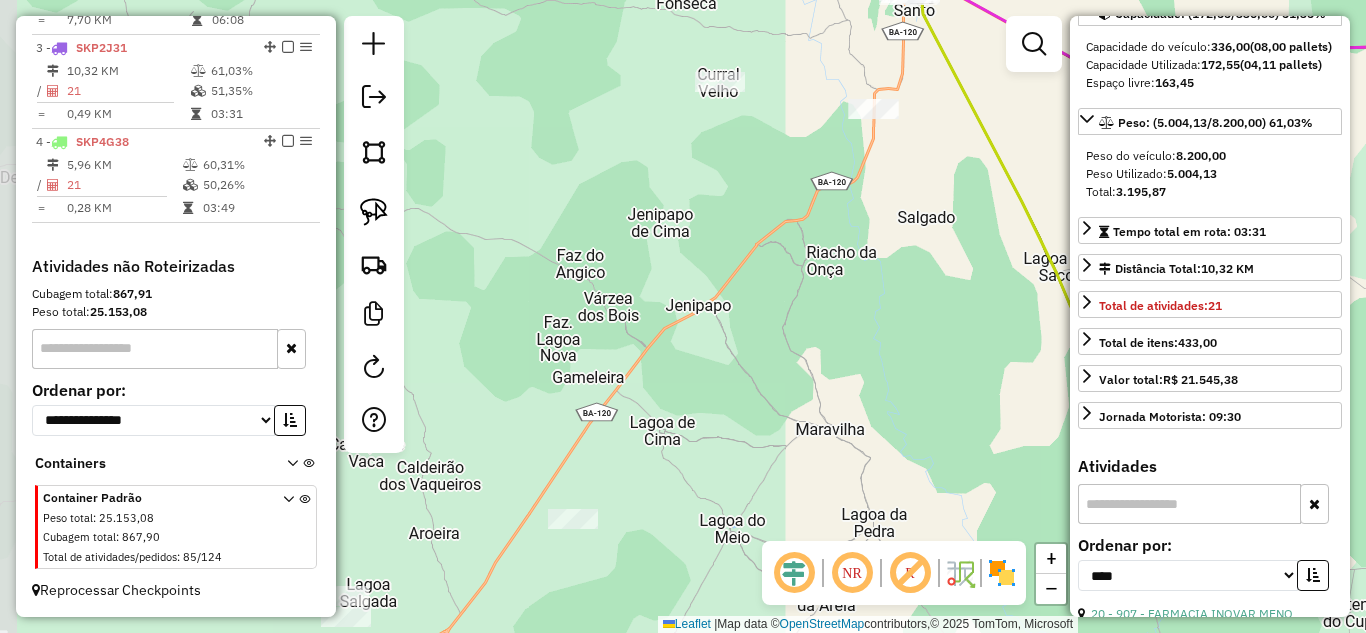 drag, startPoint x: 836, startPoint y: 458, endPoint x: 968, endPoint y: 194, distance: 295.16098 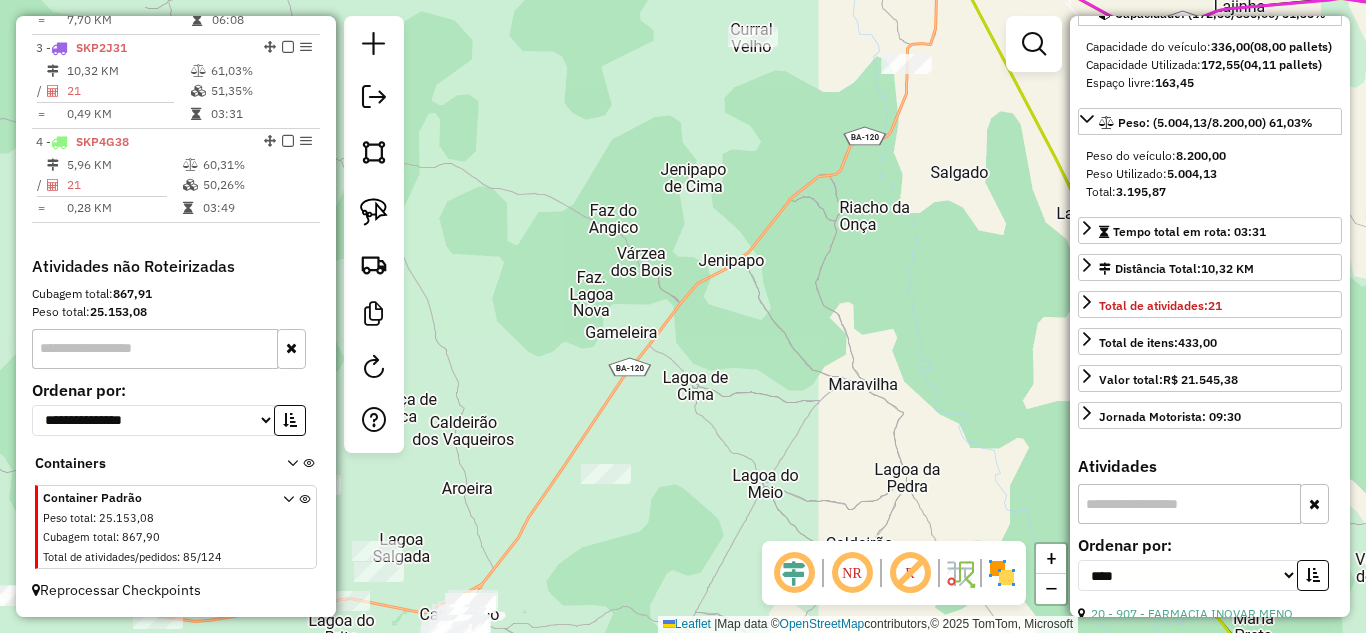 drag, startPoint x: 556, startPoint y: 116, endPoint x: 811, endPoint y: 497, distance: 458.46048 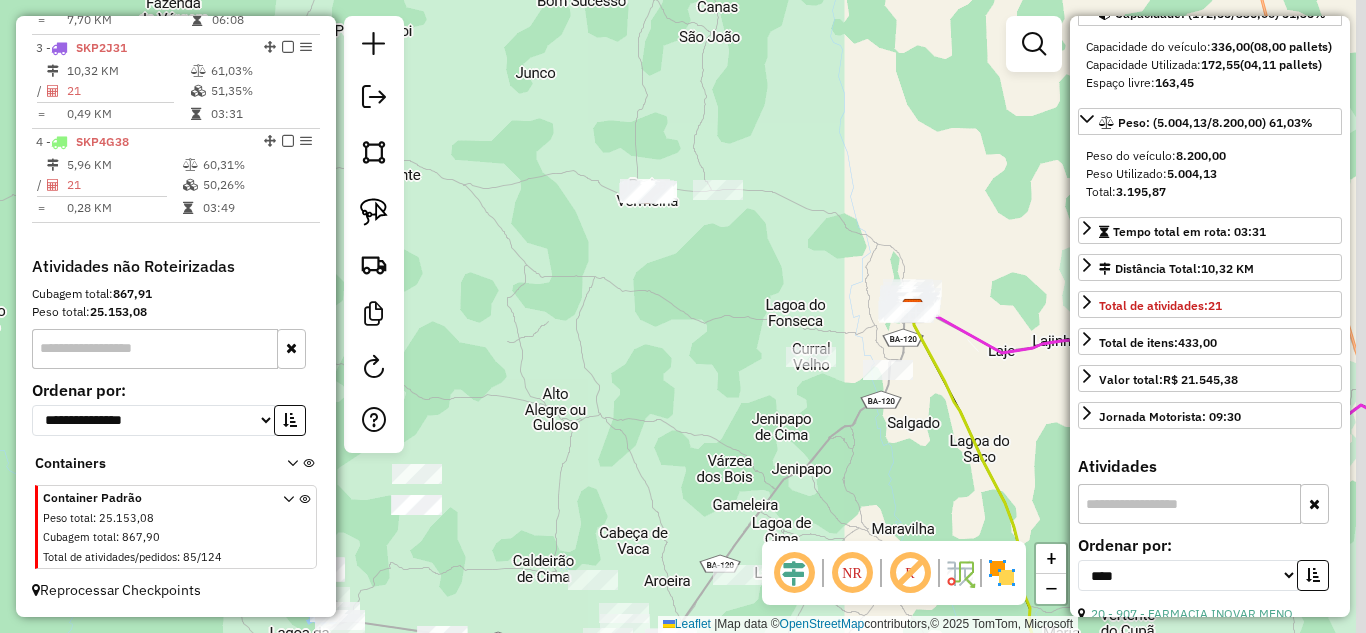 drag, startPoint x: 830, startPoint y: 168, endPoint x: 756, endPoint y: 159, distance: 74.54529 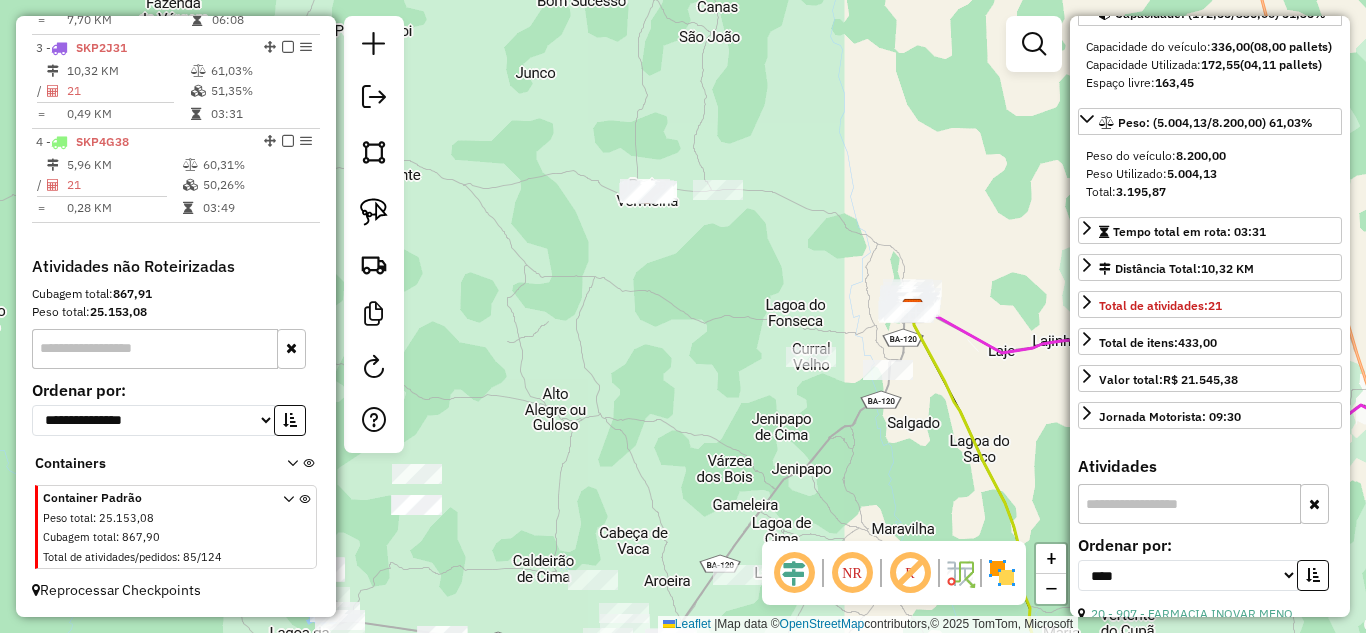click 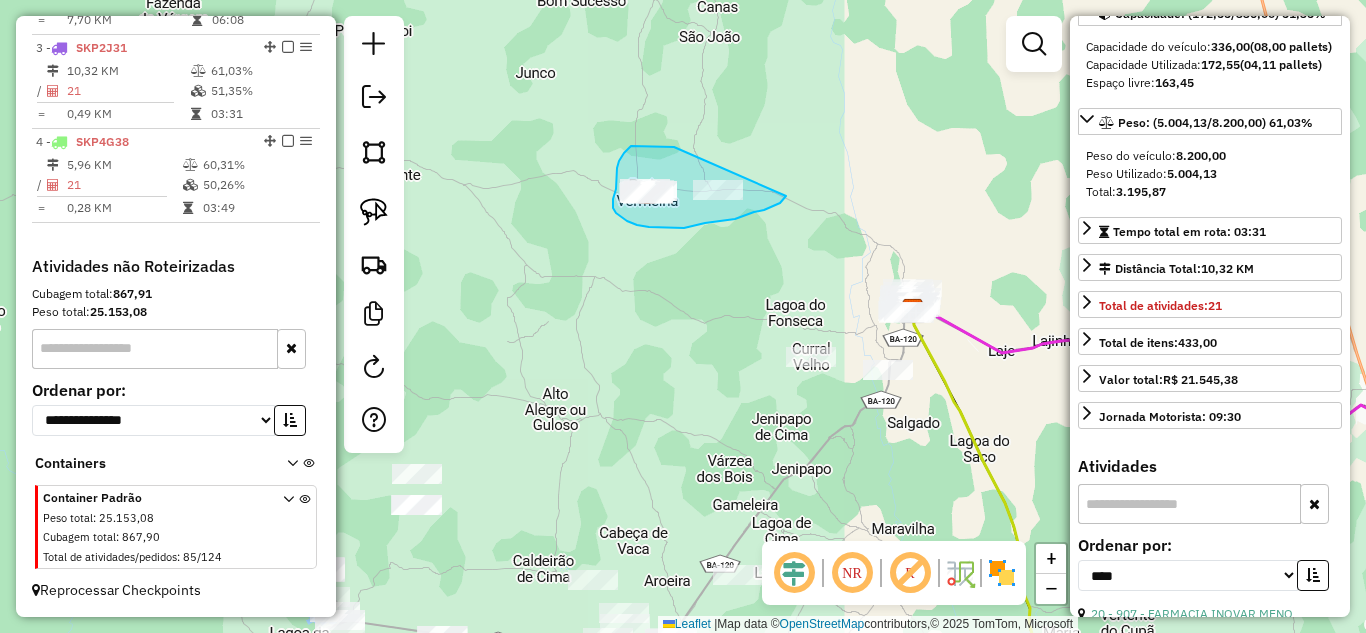 drag, startPoint x: 674, startPoint y: 147, endPoint x: 786, endPoint y: 196, distance: 122.24974 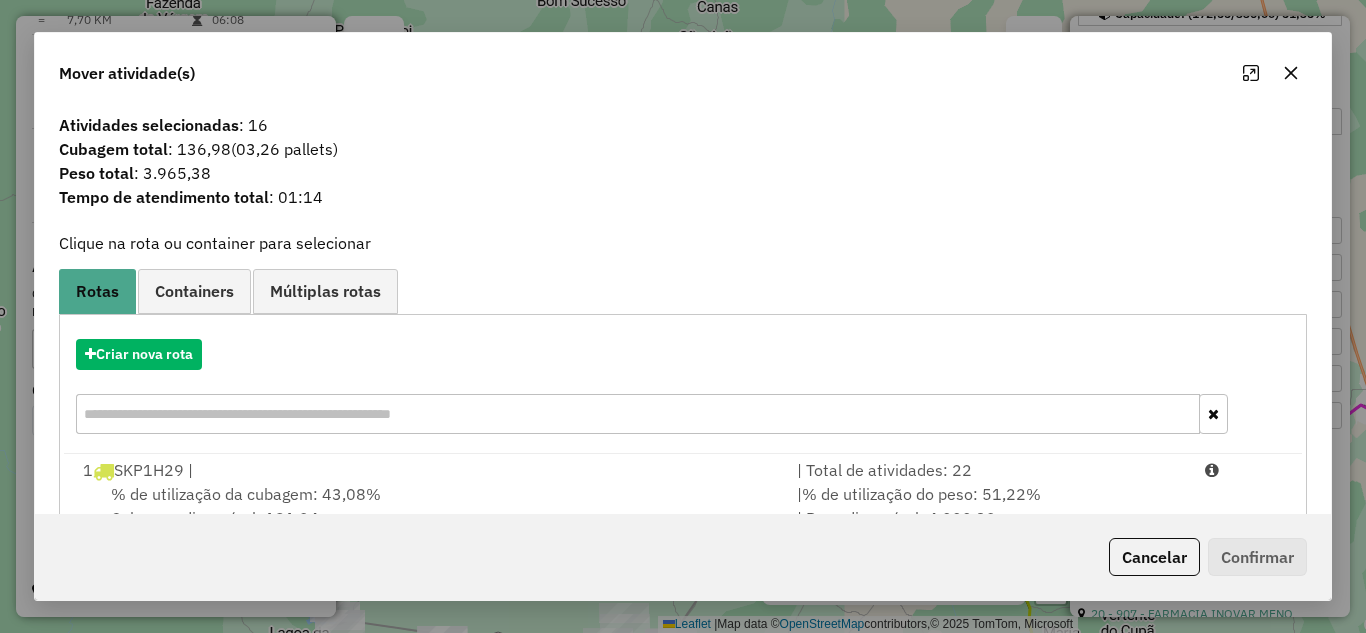 click 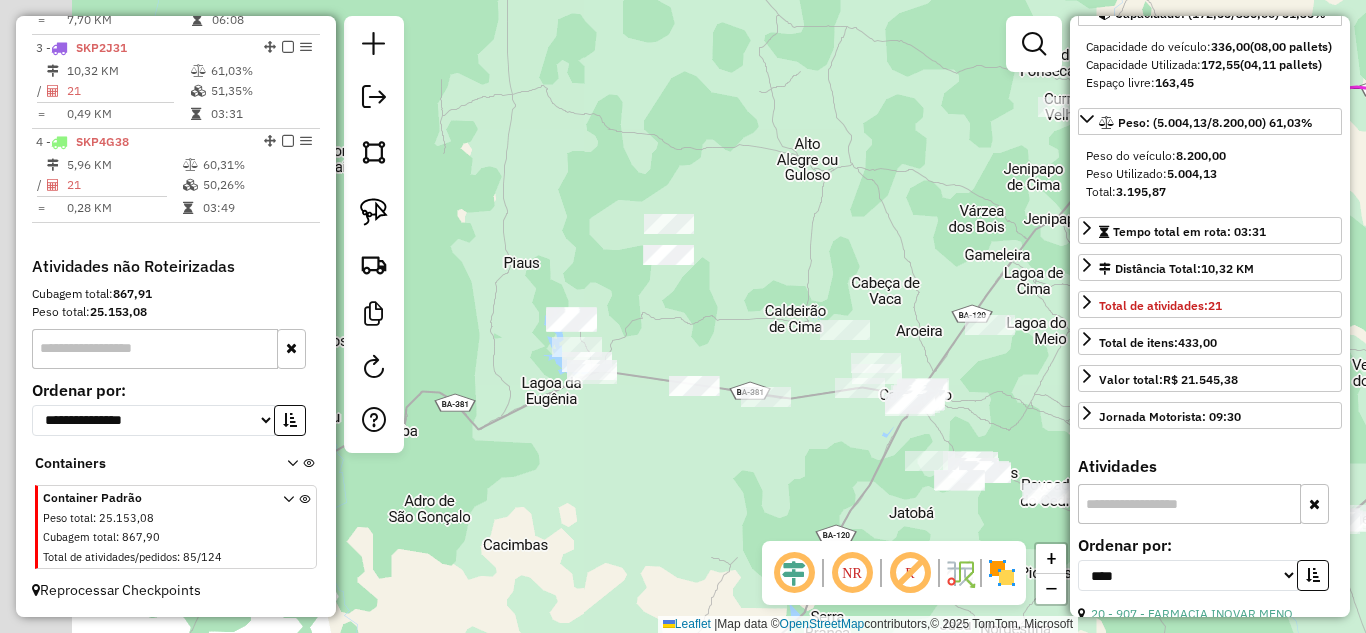 drag, startPoint x: 661, startPoint y: 303, endPoint x: 969, endPoint y: 35, distance: 408.2744 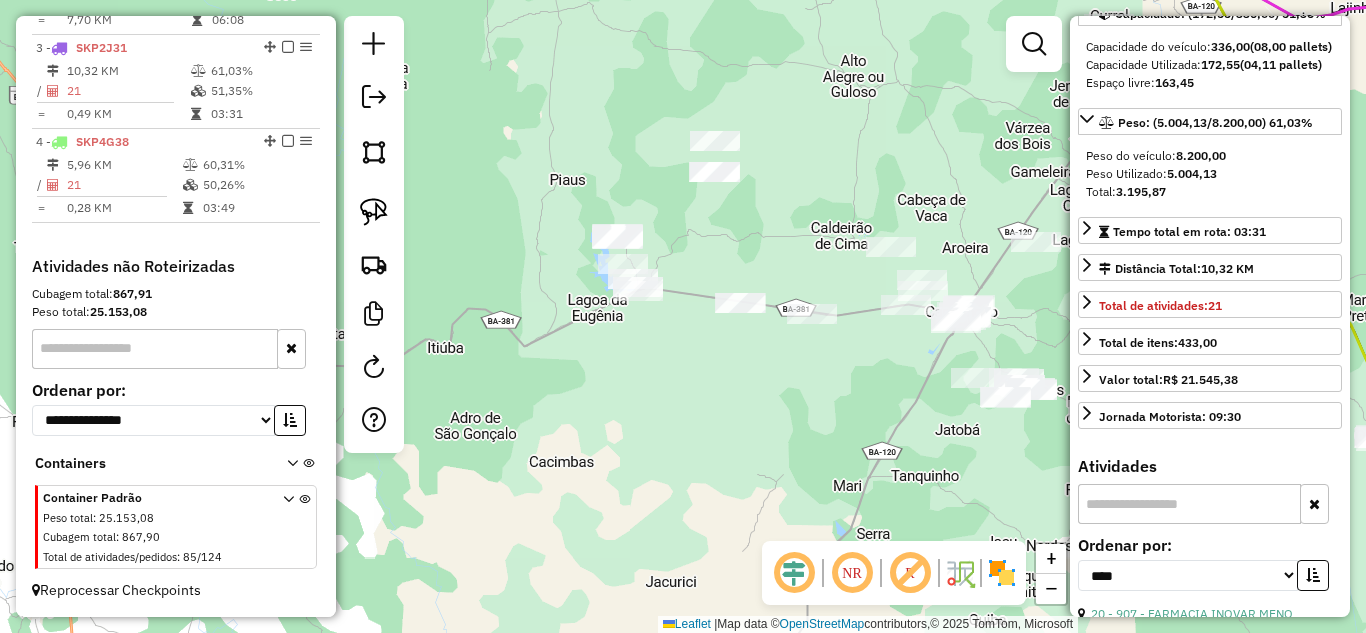drag, startPoint x: 791, startPoint y: 313, endPoint x: 734, endPoint y: 16, distance: 302.42023 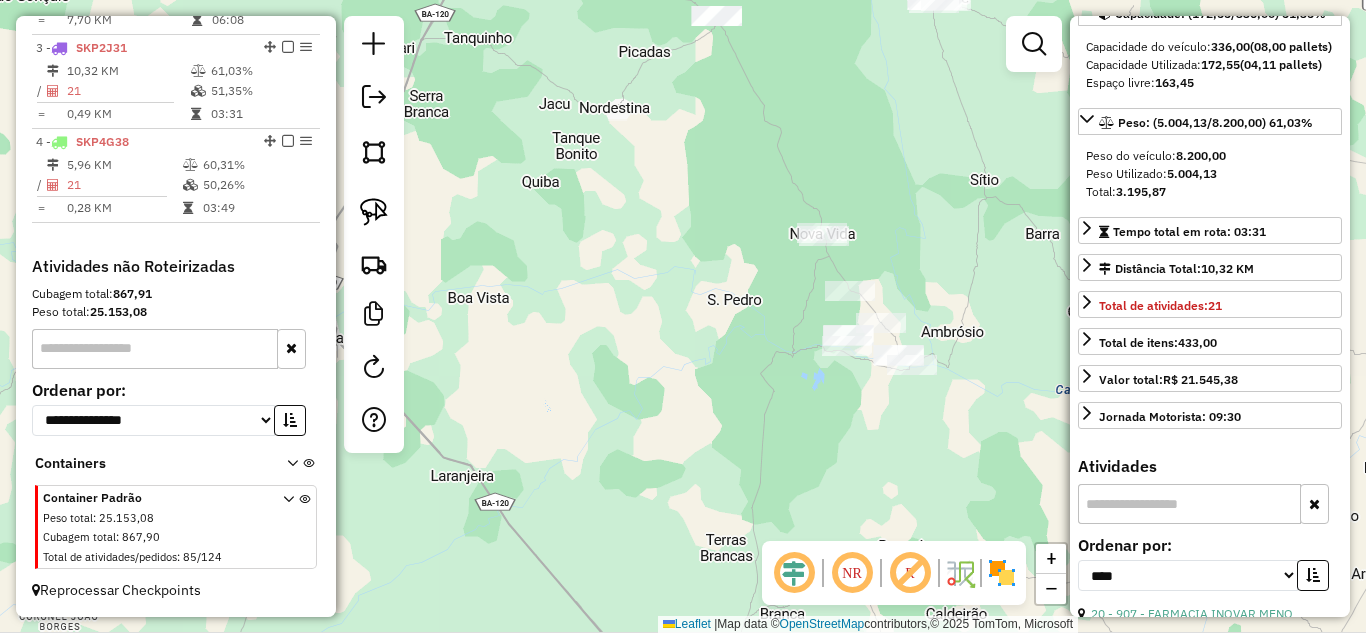drag, startPoint x: 992, startPoint y: 267, endPoint x: 604, endPoint y: 96, distance: 424.01062 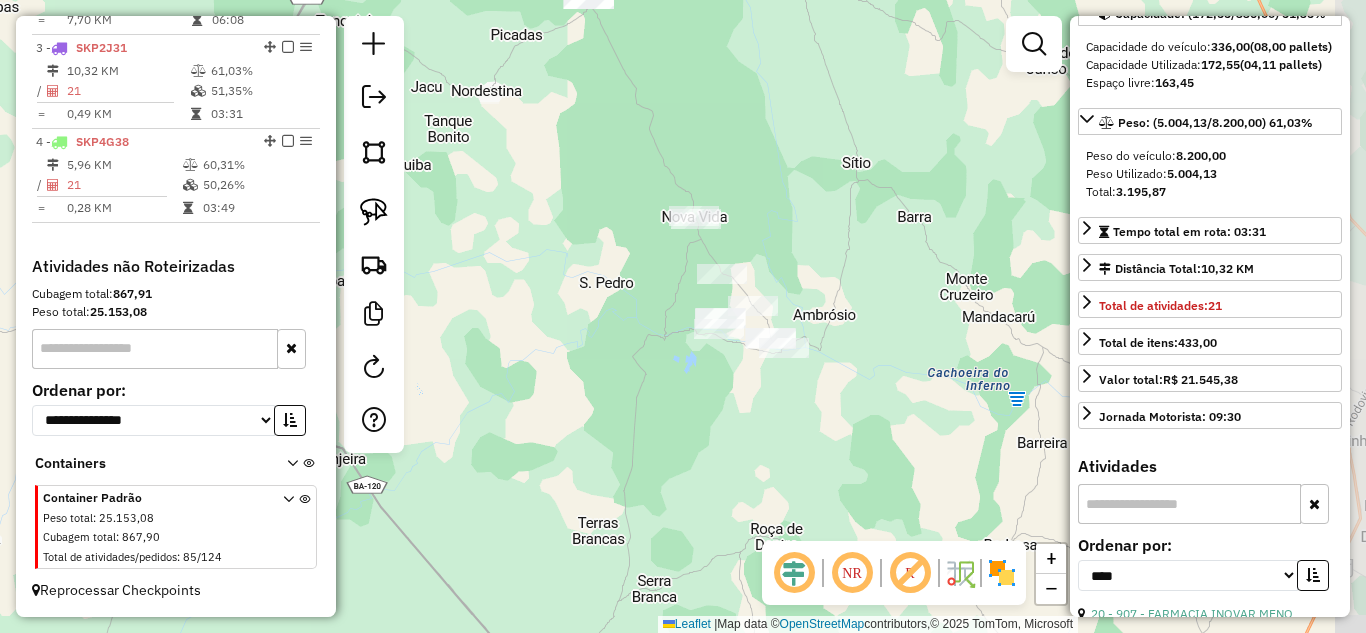 drag, startPoint x: 881, startPoint y: 194, endPoint x: 768, endPoint y: 182, distance: 113.63538 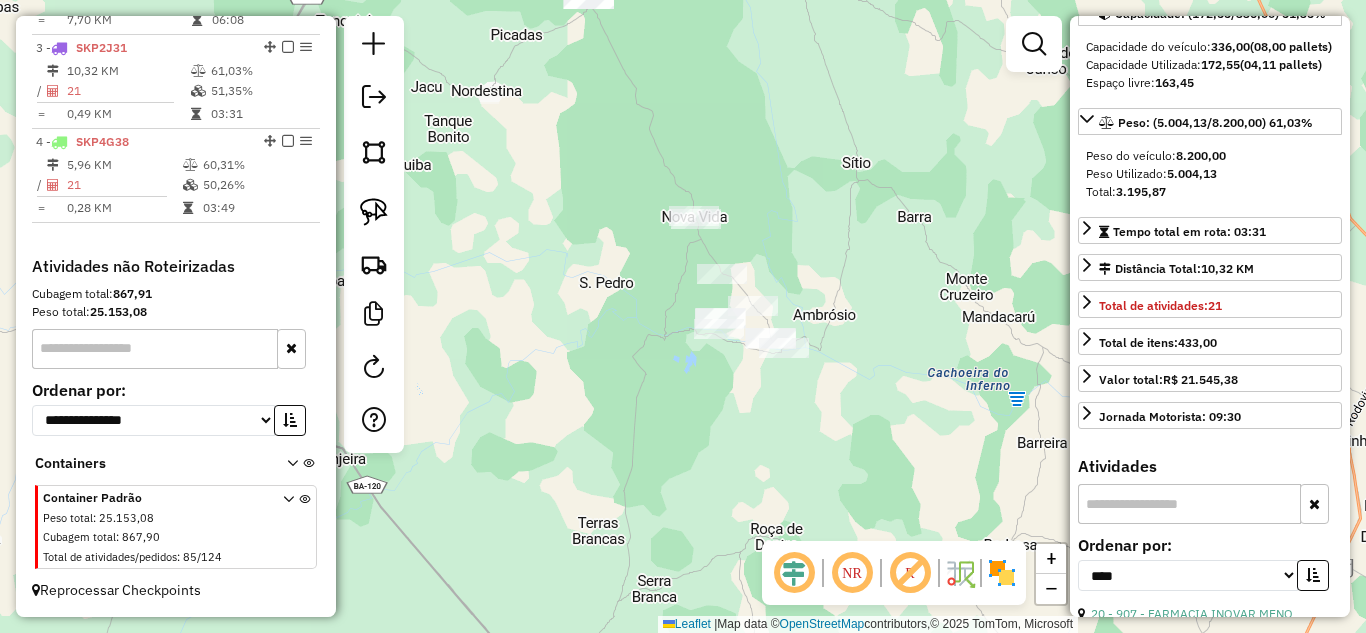 drag, startPoint x: 382, startPoint y: 213, endPoint x: 401, endPoint y: 199, distance: 23.600847 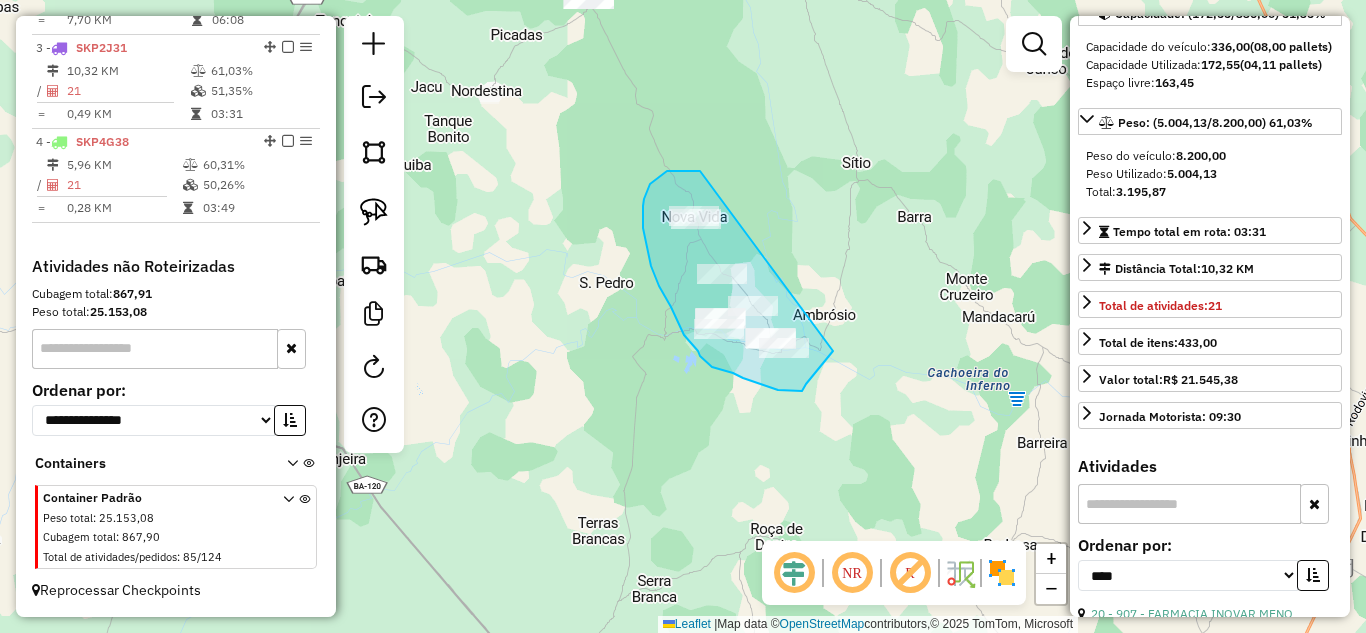 drag, startPoint x: 700, startPoint y: 171, endPoint x: 833, endPoint y: 351, distance: 223.80573 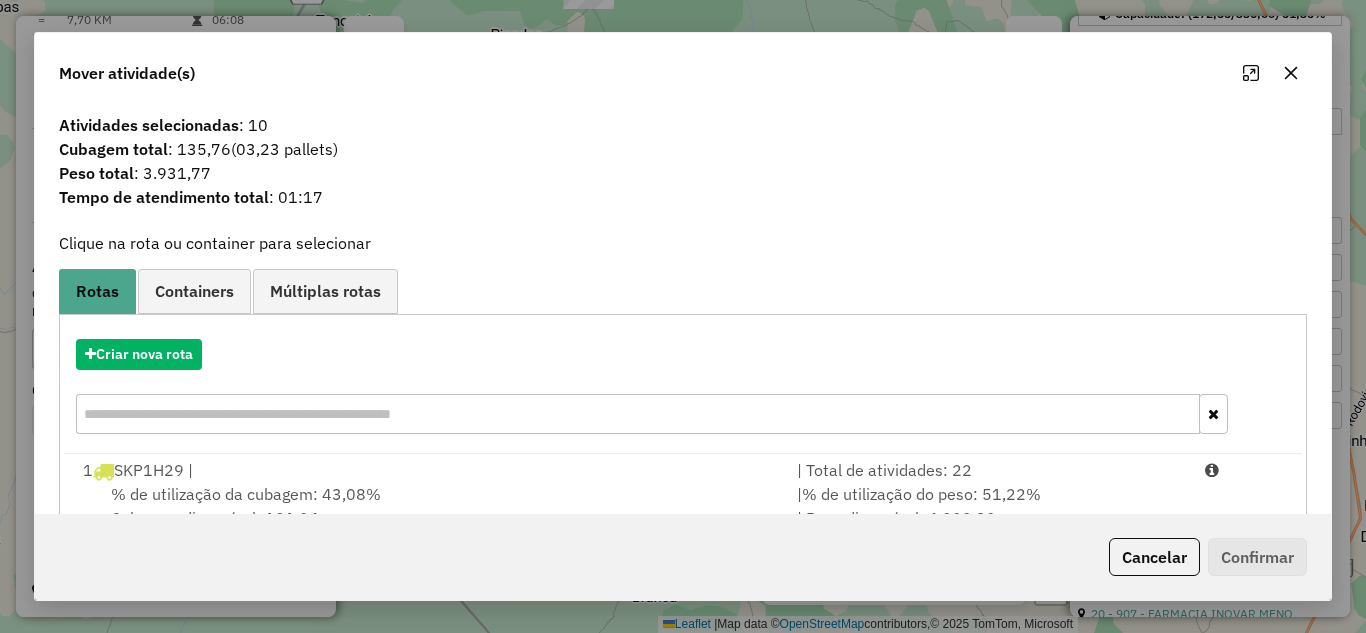 click 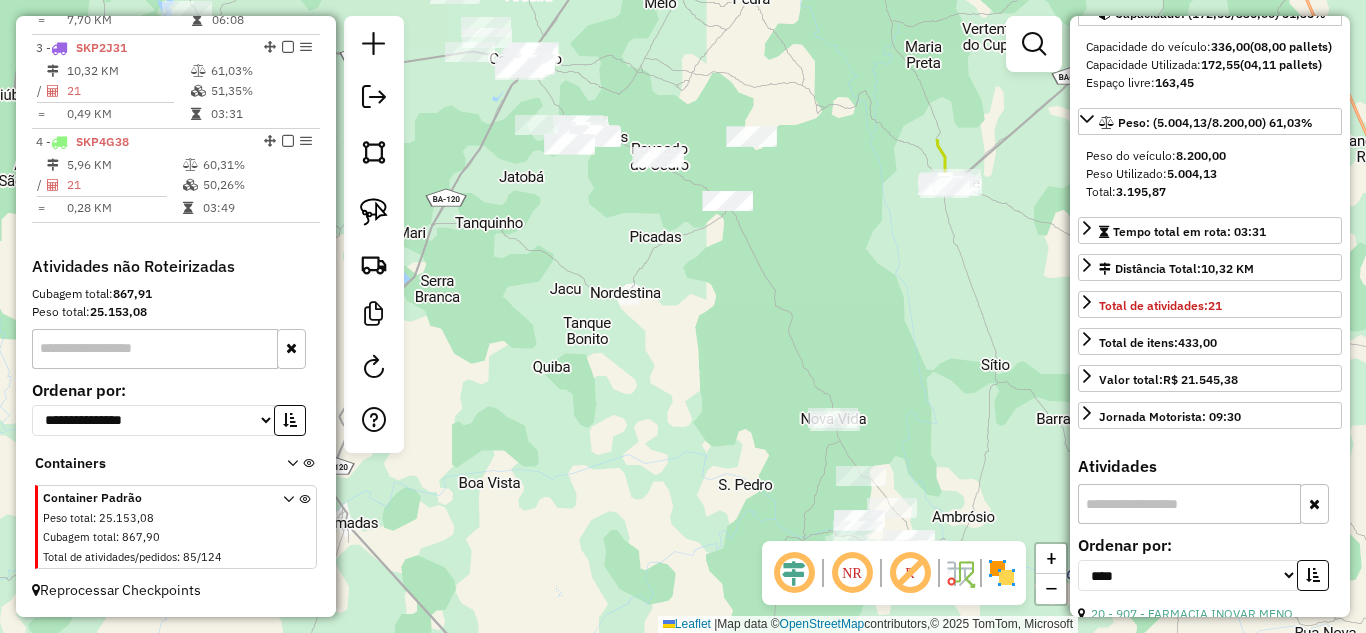 drag, startPoint x: 813, startPoint y: 137, endPoint x: 944, endPoint y: 328, distance: 231.60742 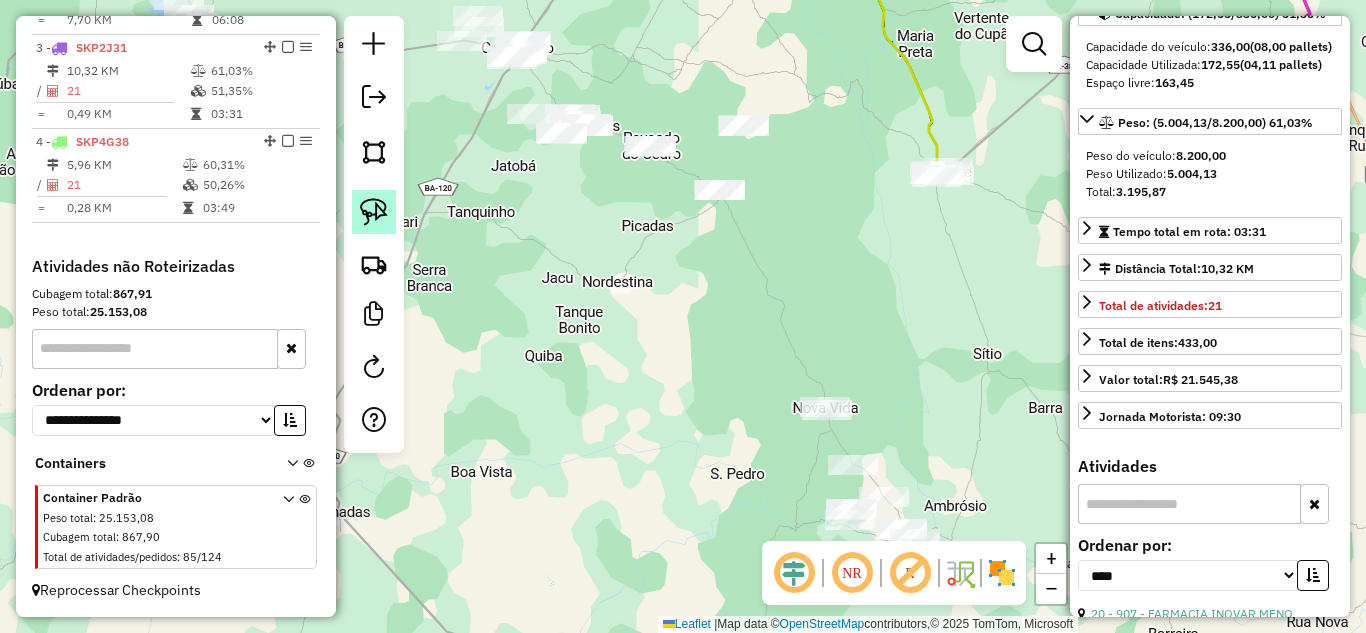 click 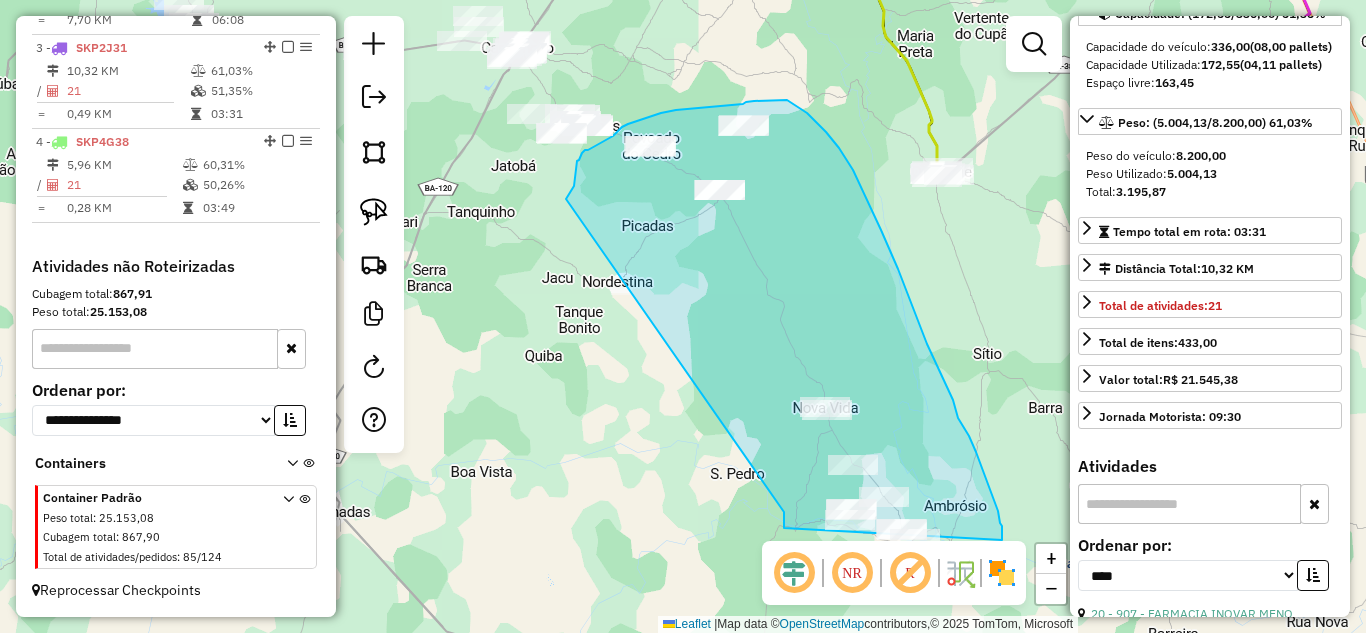 drag, startPoint x: 566, startPoint y: 199, endPoint x: 779, endPoint y: 467, distance: 342.33463 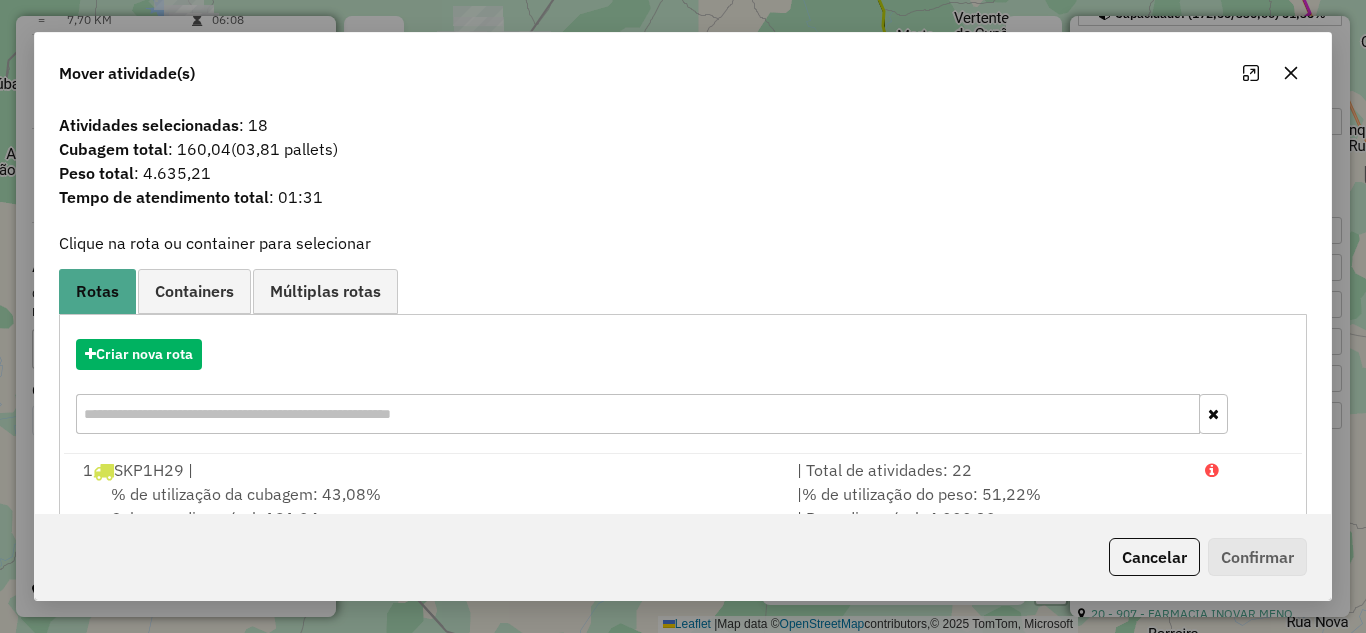 click 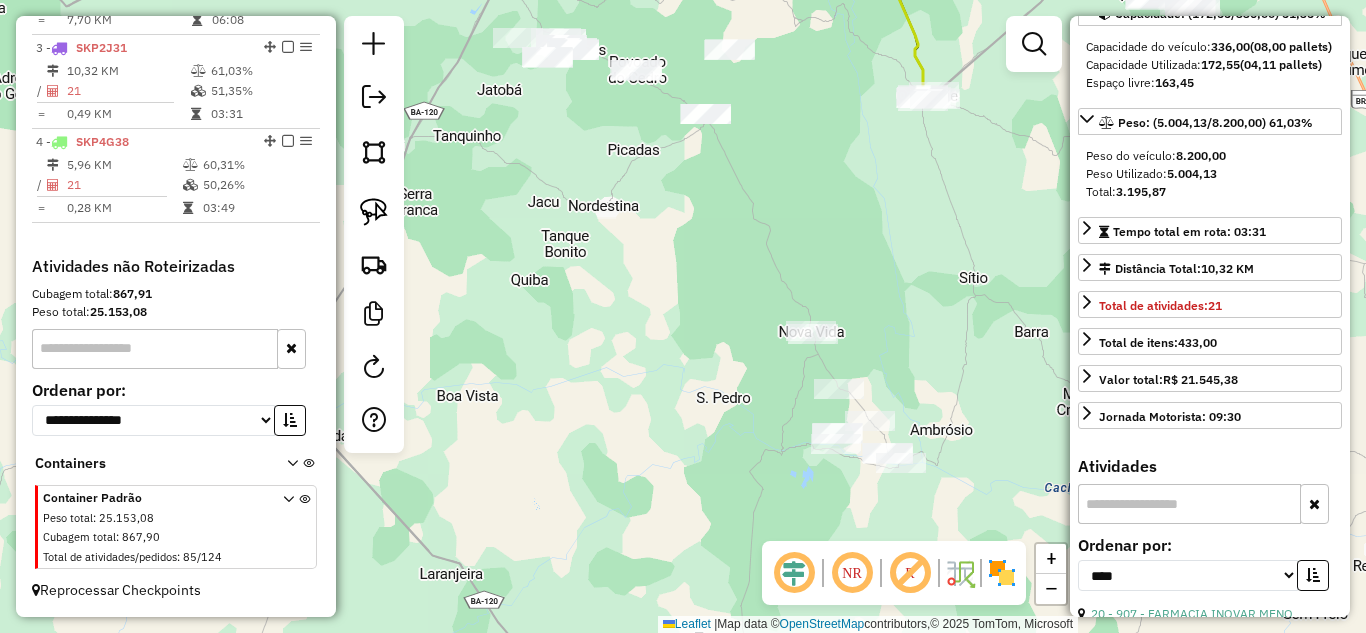 drag, startPoint x: 862, startPoint y: 328, endPoint x: 845, endPoint y: 246, distance: 83.74366 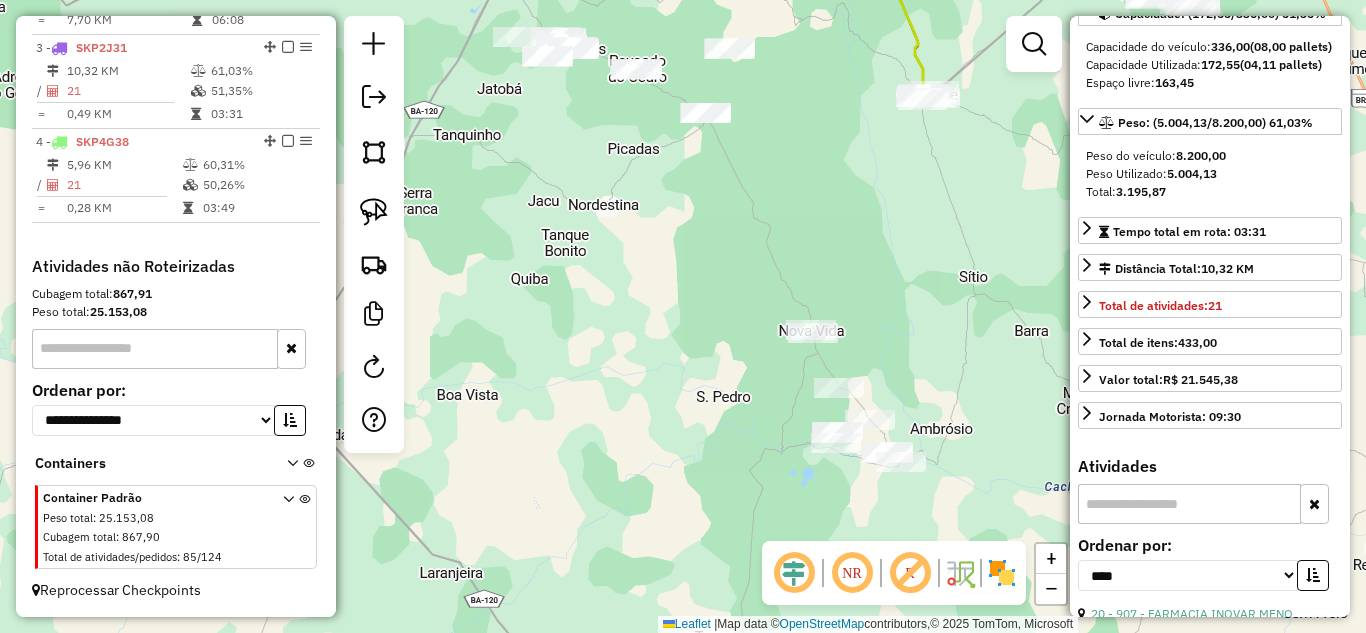 drag, startPoint x: 390, startPoint y: 204, endPoint x: 490, endPoint y: 122, distance: 129.3213 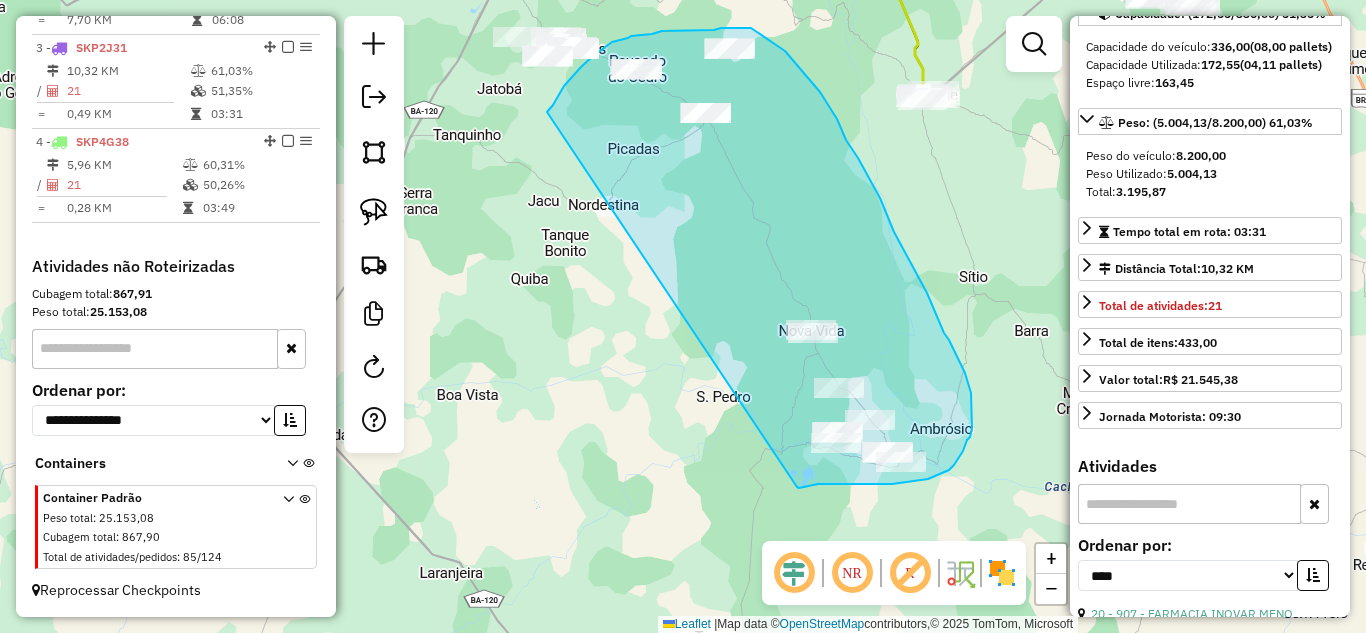 drag, startPoint x: 553, startPoint y: 105, endPoint x: 797, endPoint y: 485, distance: 451.59274 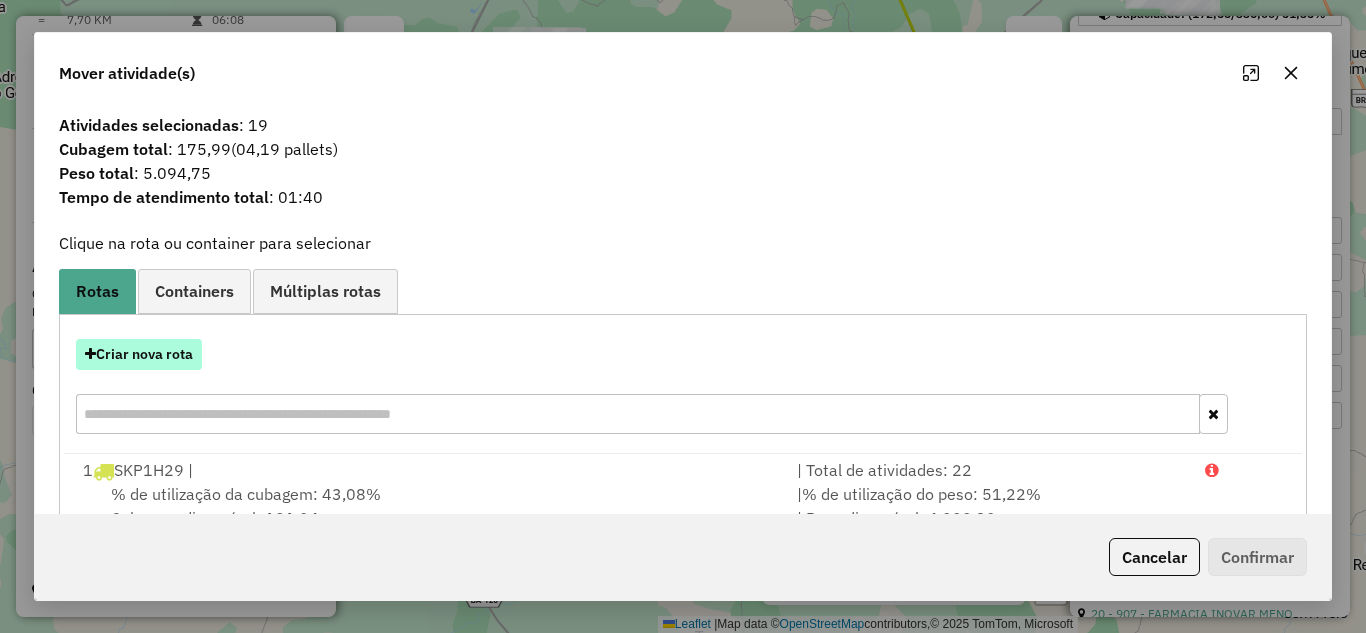 click on "Criar nova rota" at bounding box center (139, 354) 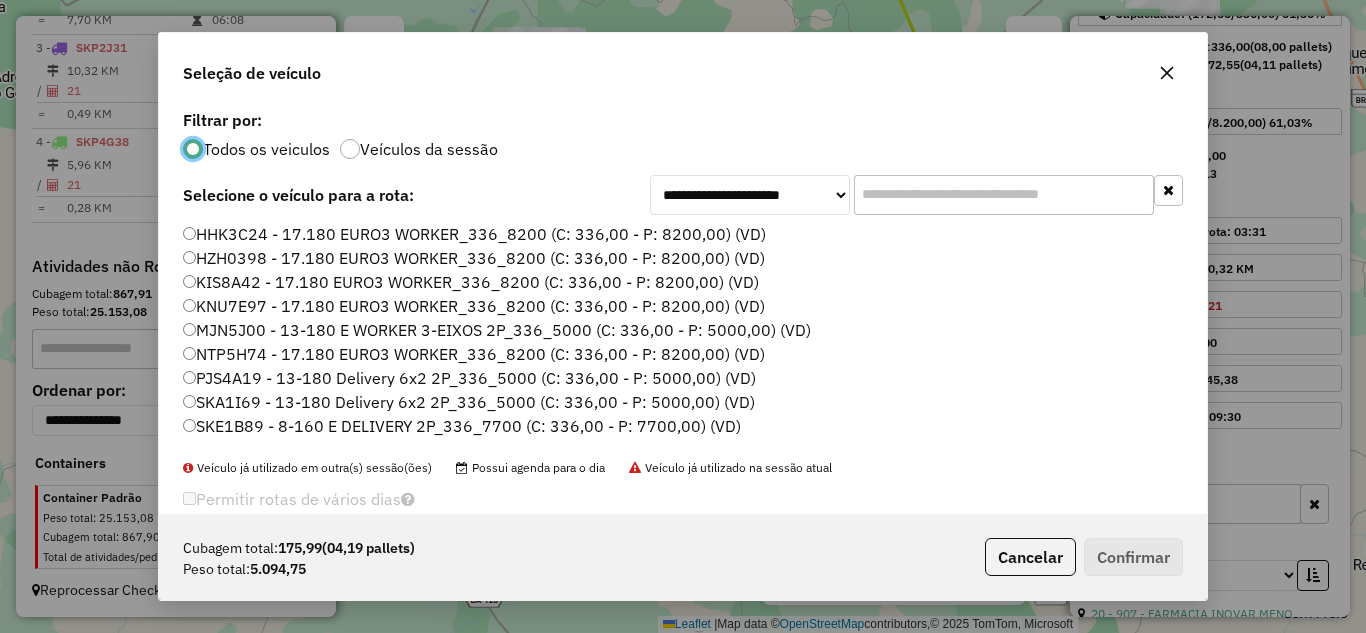 scroll, scrollTop: 11, scrollLeft: 6, axis: both 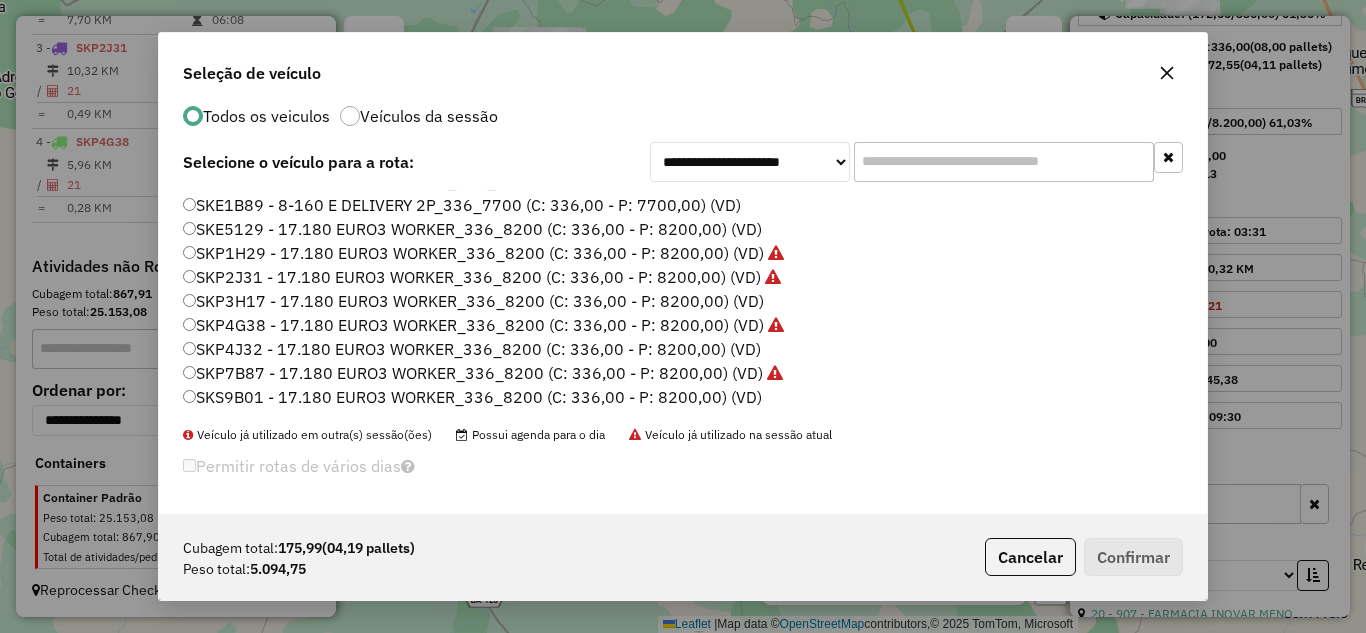 click on "SKP4J32 - 17.180 EURO3 WORKER_336_8200 (C: 336,00 - P: 8200,00) (VD)" 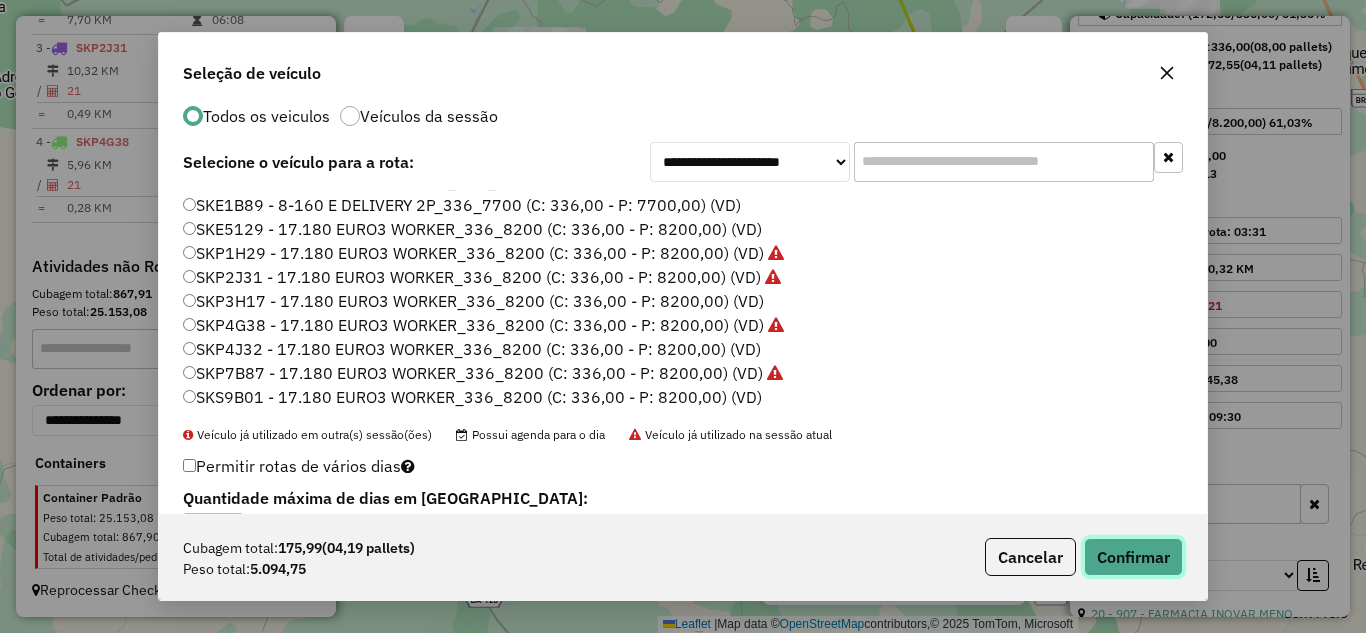 click on "Confirmar" 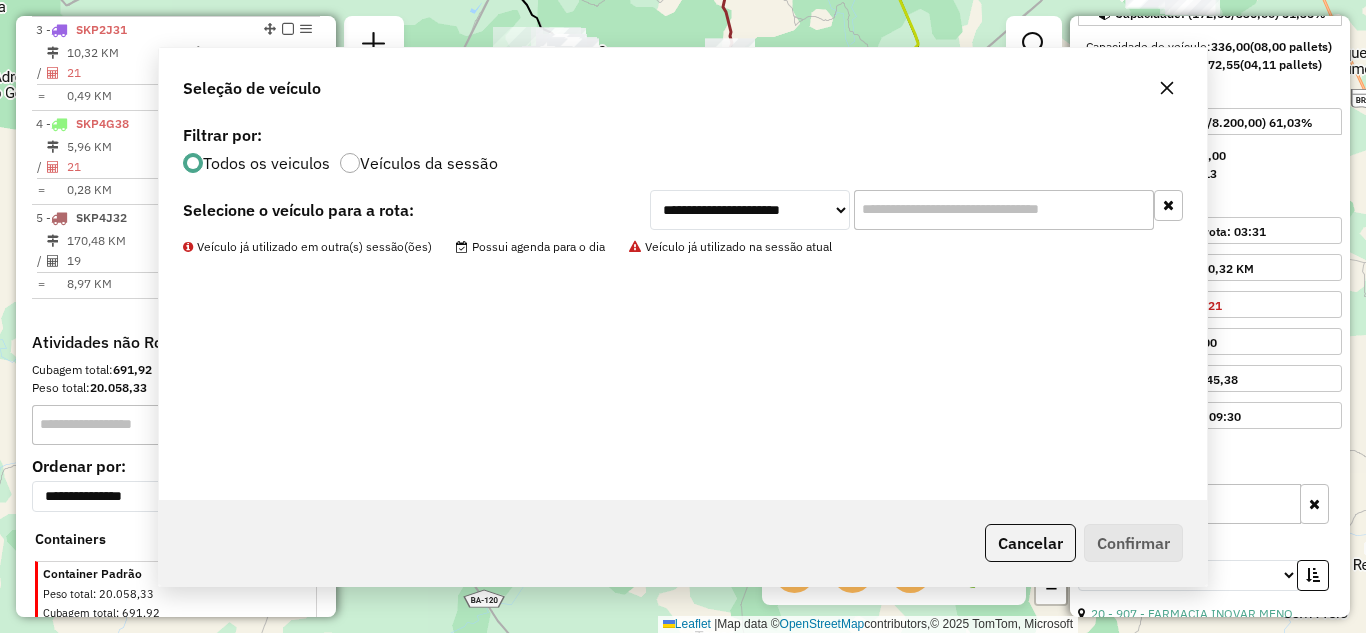 scroll, scrollTop: 0, scrollLeft: 0, axis: both 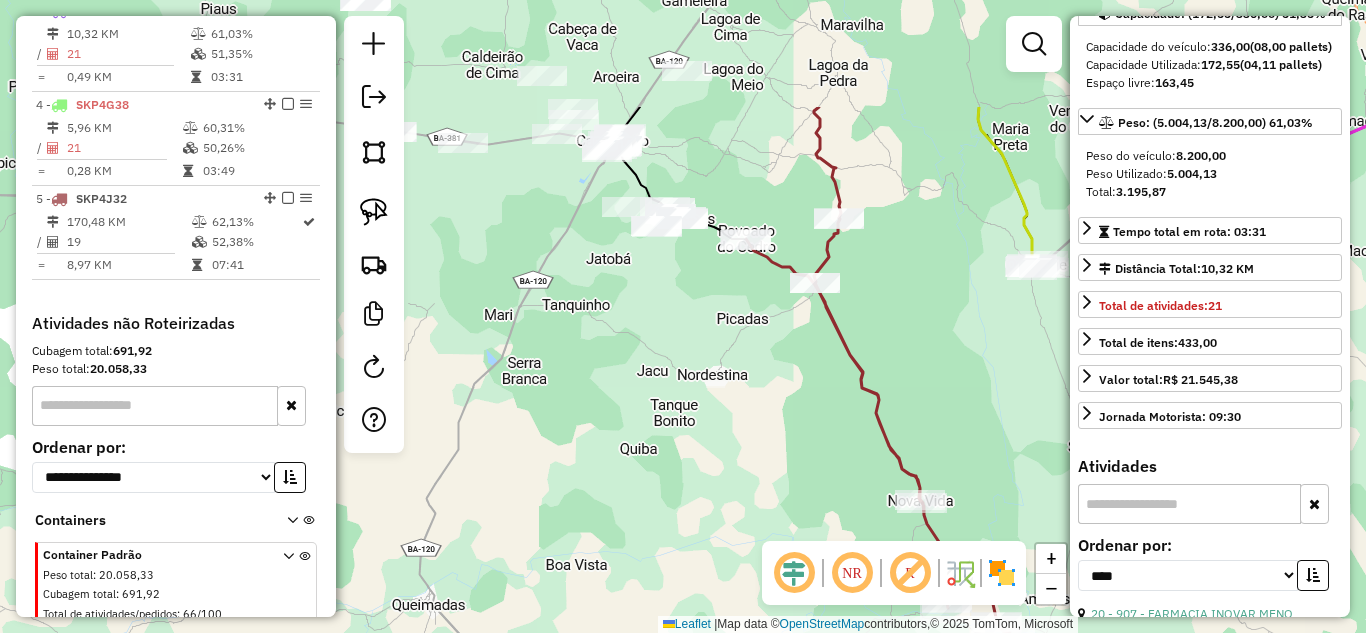 drag, startPoint x: 692, startPoint y: 381, endPoint x: 746, endPoint y: 444, distance: 82.9759 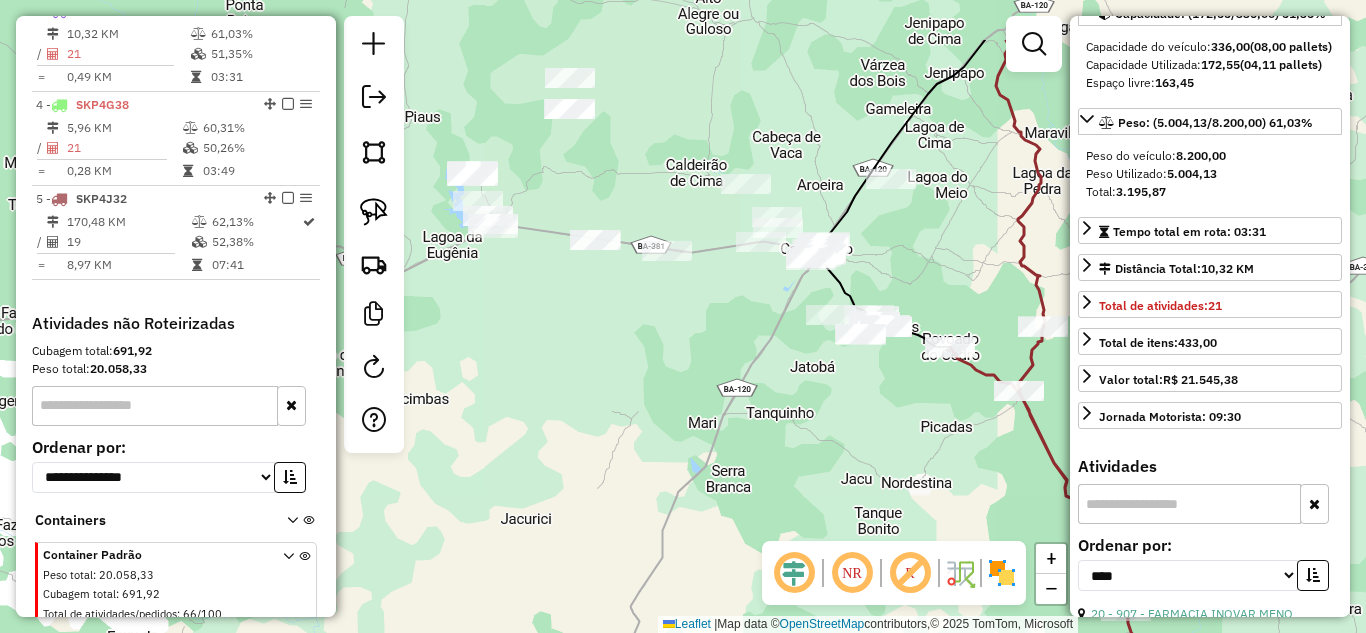 drag, startPoint x: 743, startPoint y: 191, endPoint x: 941, endPoint y: 294, distance: 223.18826 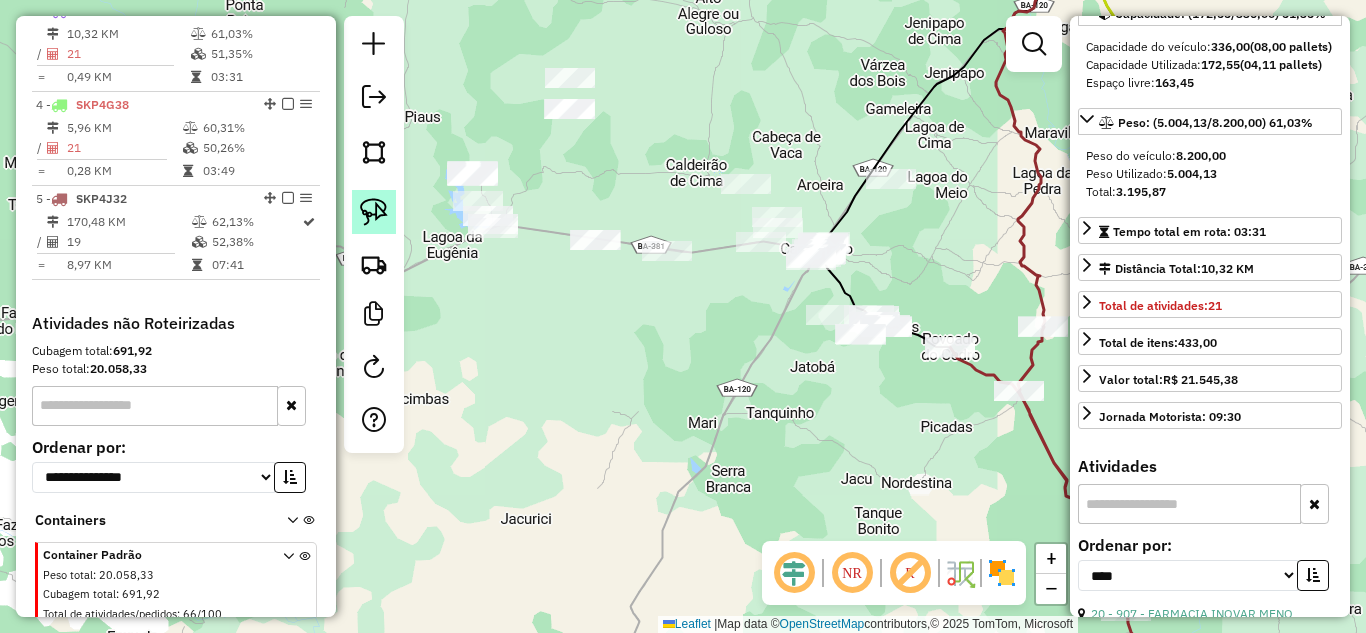 click 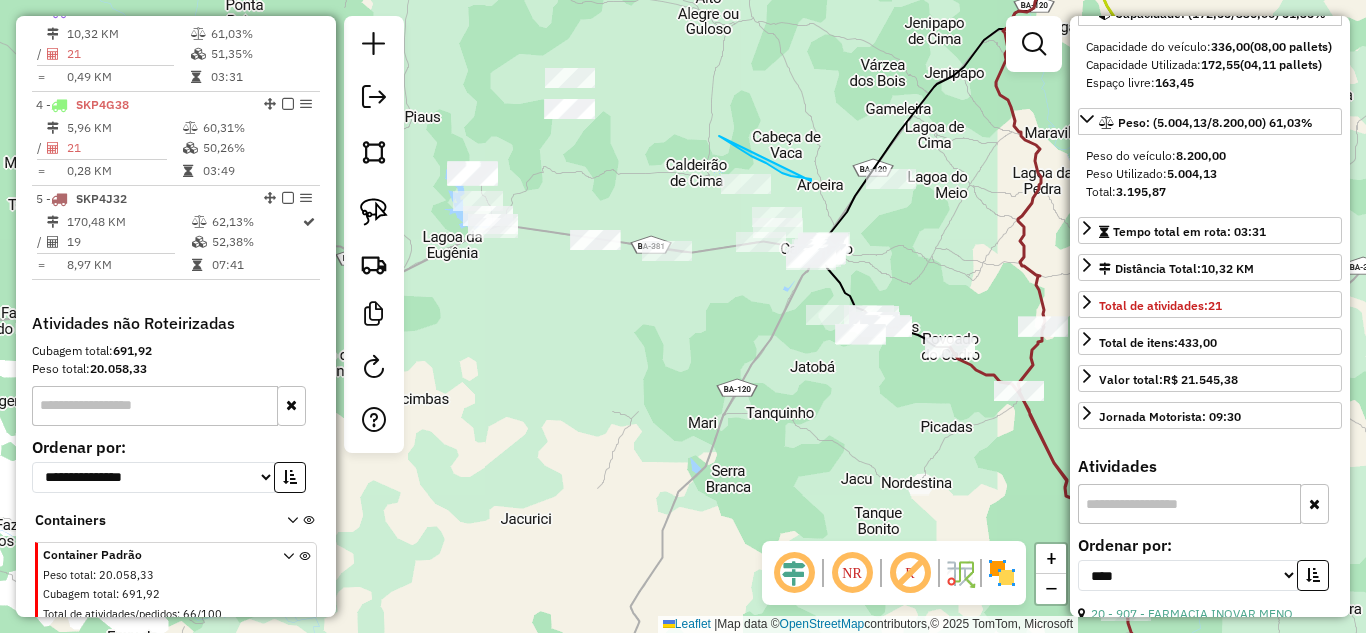 drag, startPoint x: 719, startPoint y: 136, endPoint x: 811, endPoint y: 181, distance: 102.41582 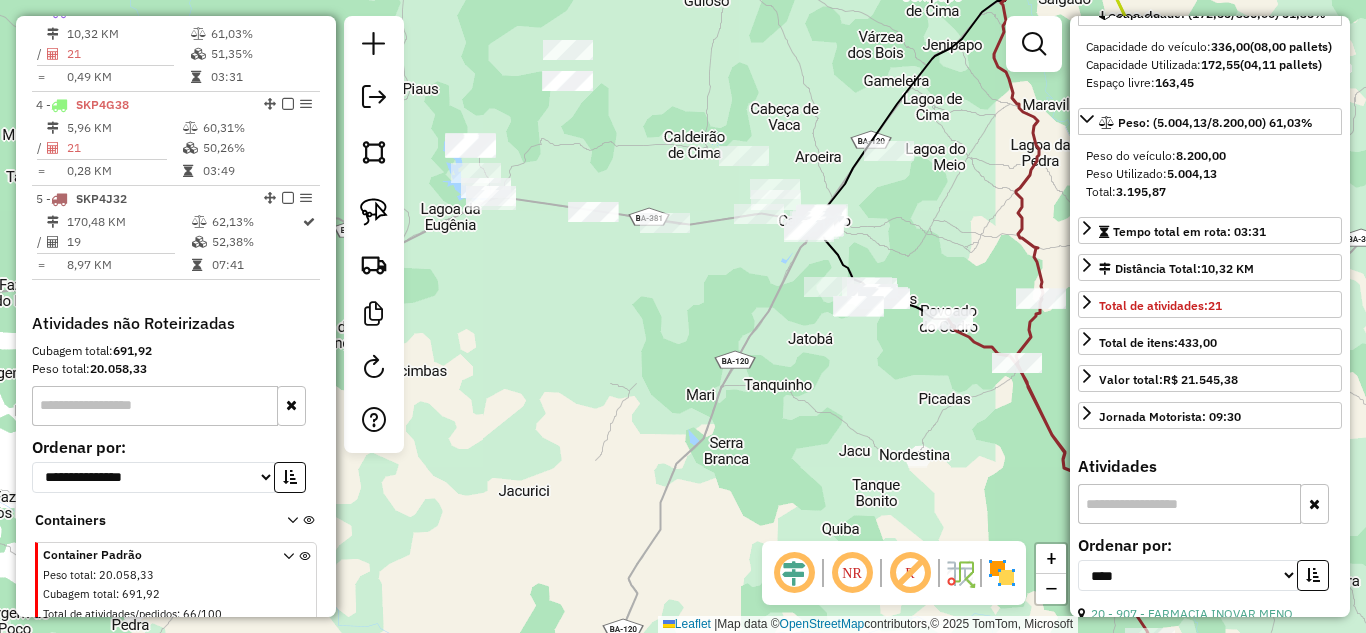 drag, startPoint x: 804, startPoint y: 147, endPoint x: 802, endPoint y: 119, distance: 28.071337 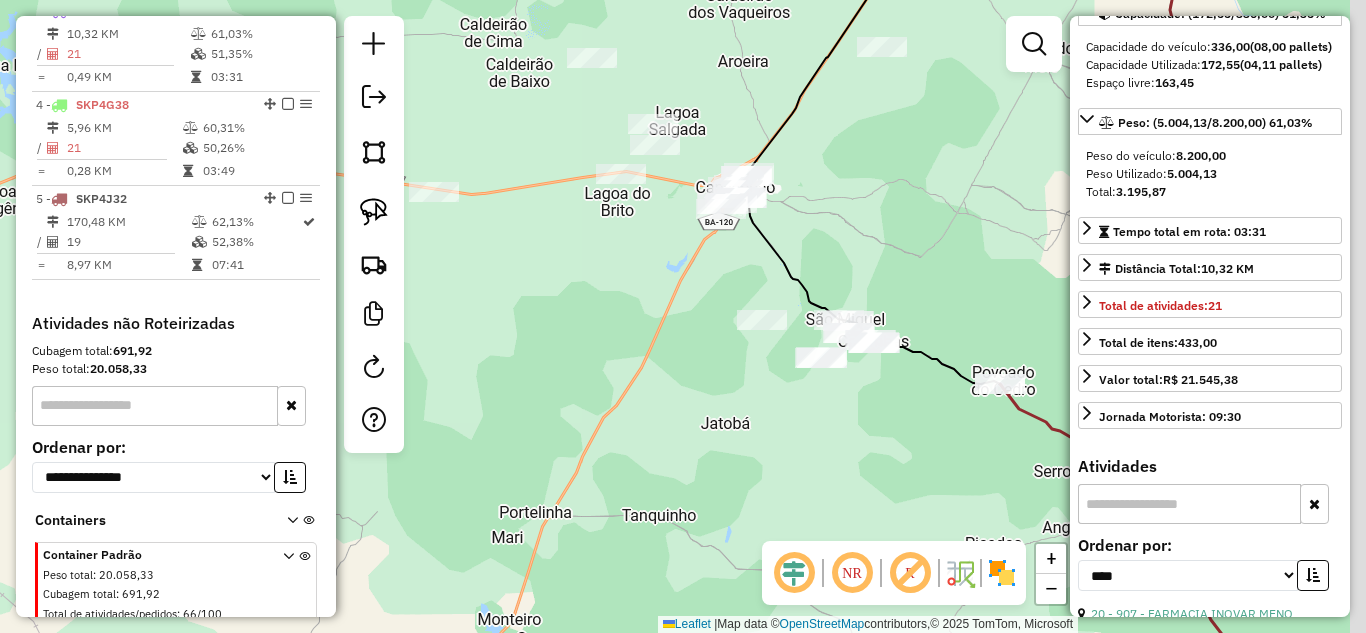 drag, startPoint x: 750, startPoint y: 279, endPoint x: 653, endPoint y: 264, distance: 98.15294 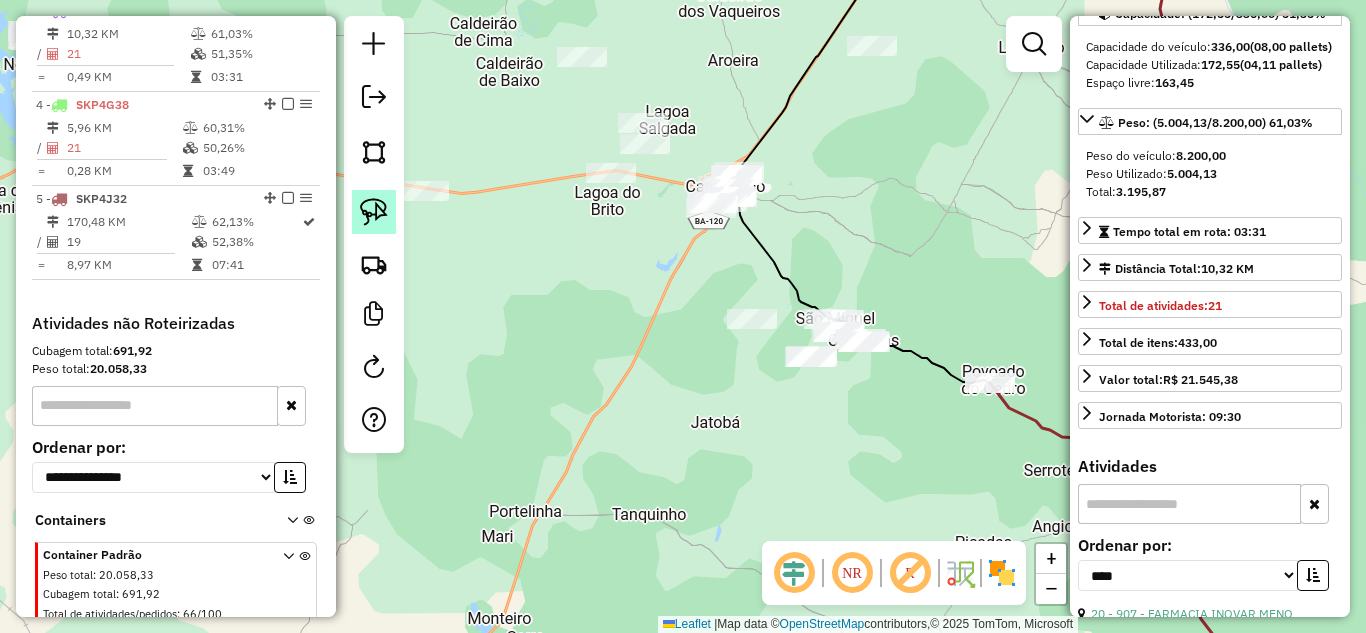 click 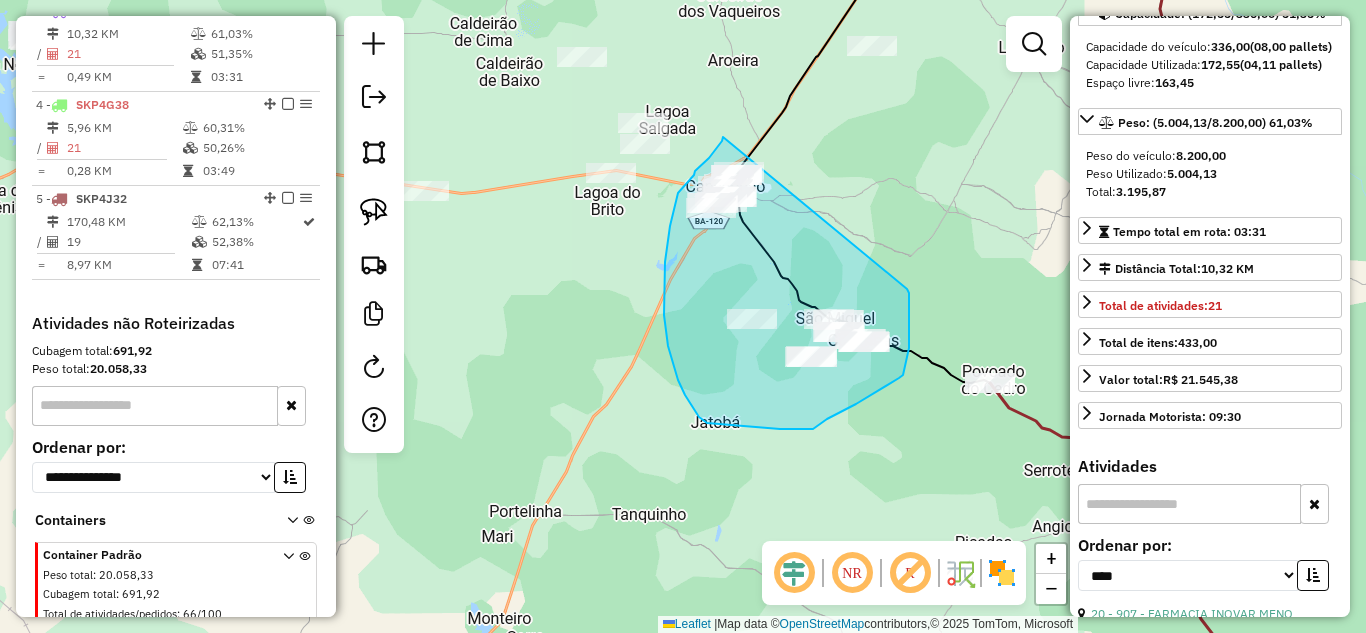 drag, startPoint x: 723, startPoint y: 137, endPoint x: 907, endPoint y: 289, distance: 238.66295 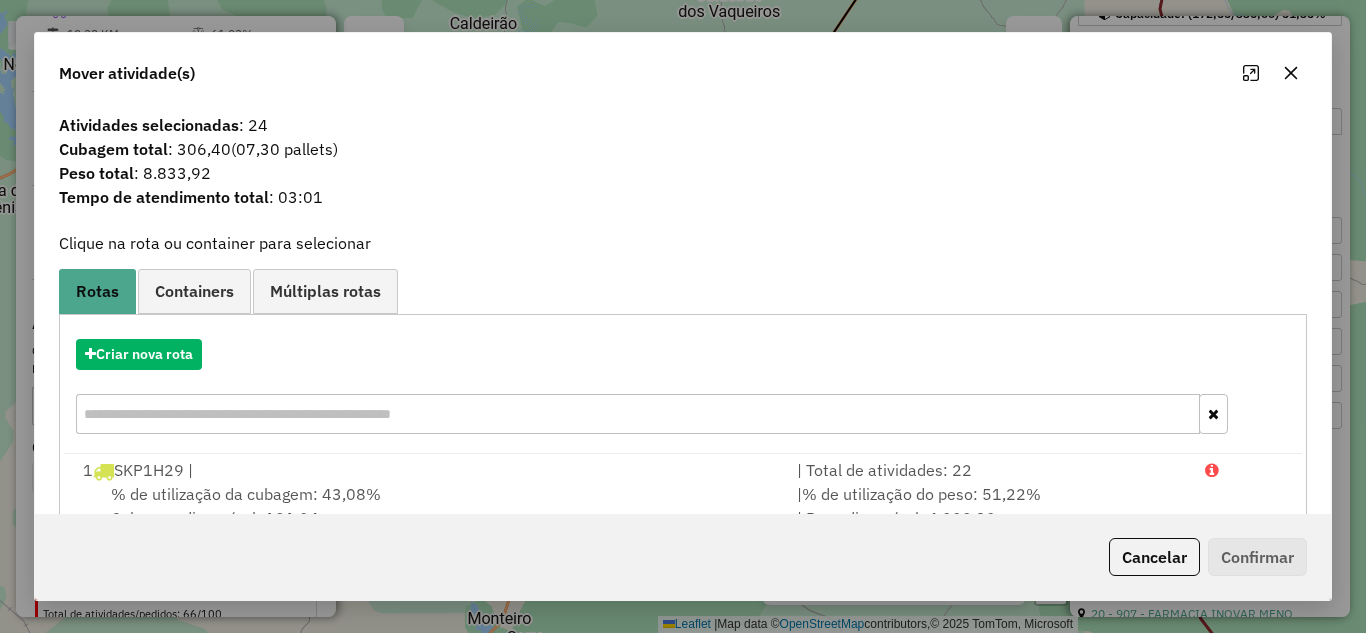 click 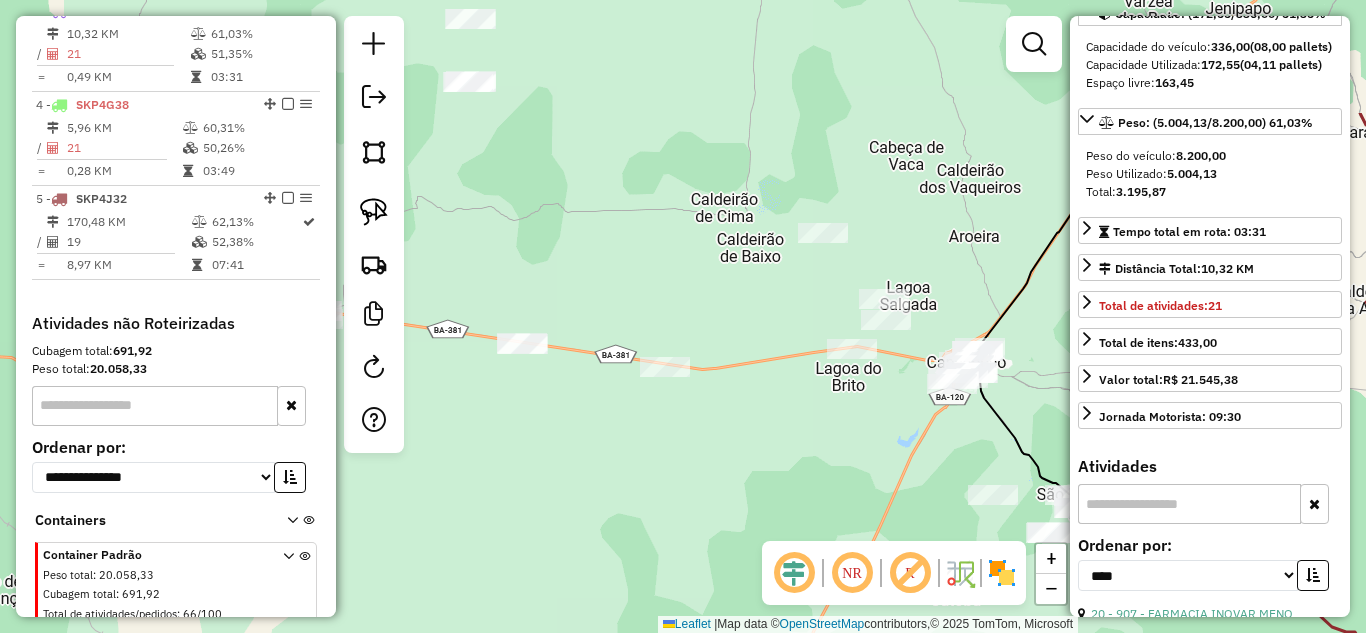 drag, startPoint x: 640, startPoint y: 315, endPoint x: 880, endPoint y: 498, distance: 301.80954 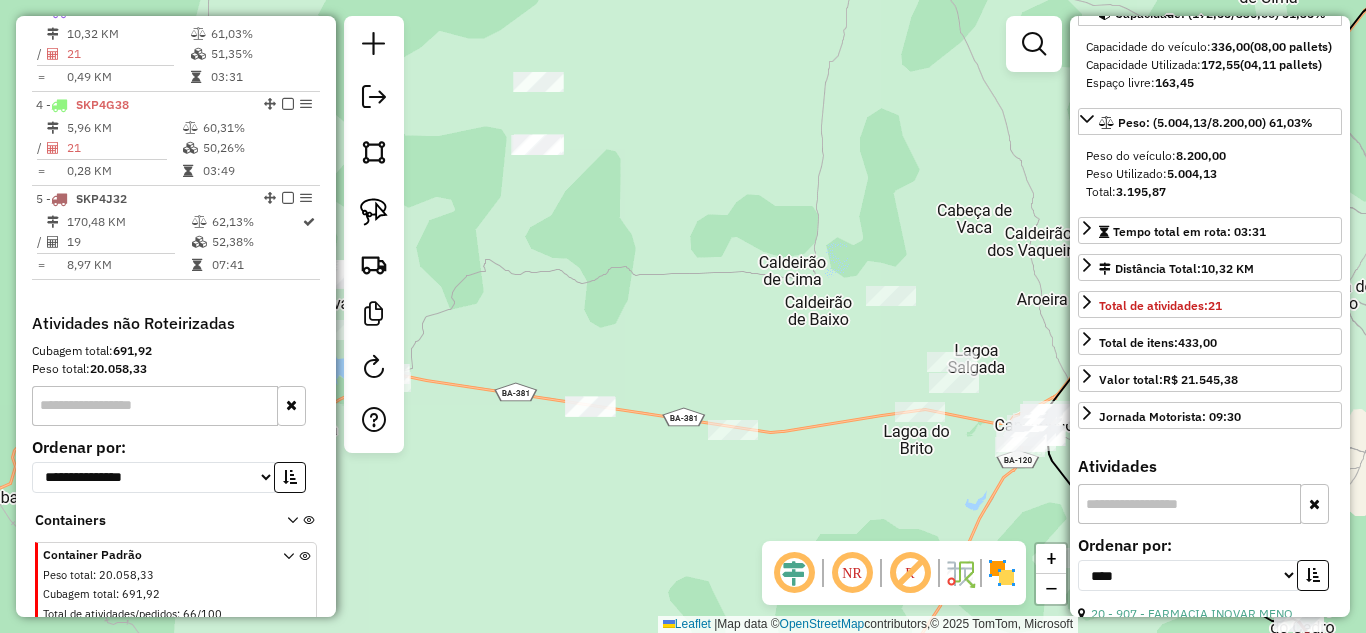 drag, startPoint x: 714, startPoint y: 323, endPoint x: 790, endPoint y: 387, distance: 99.35794 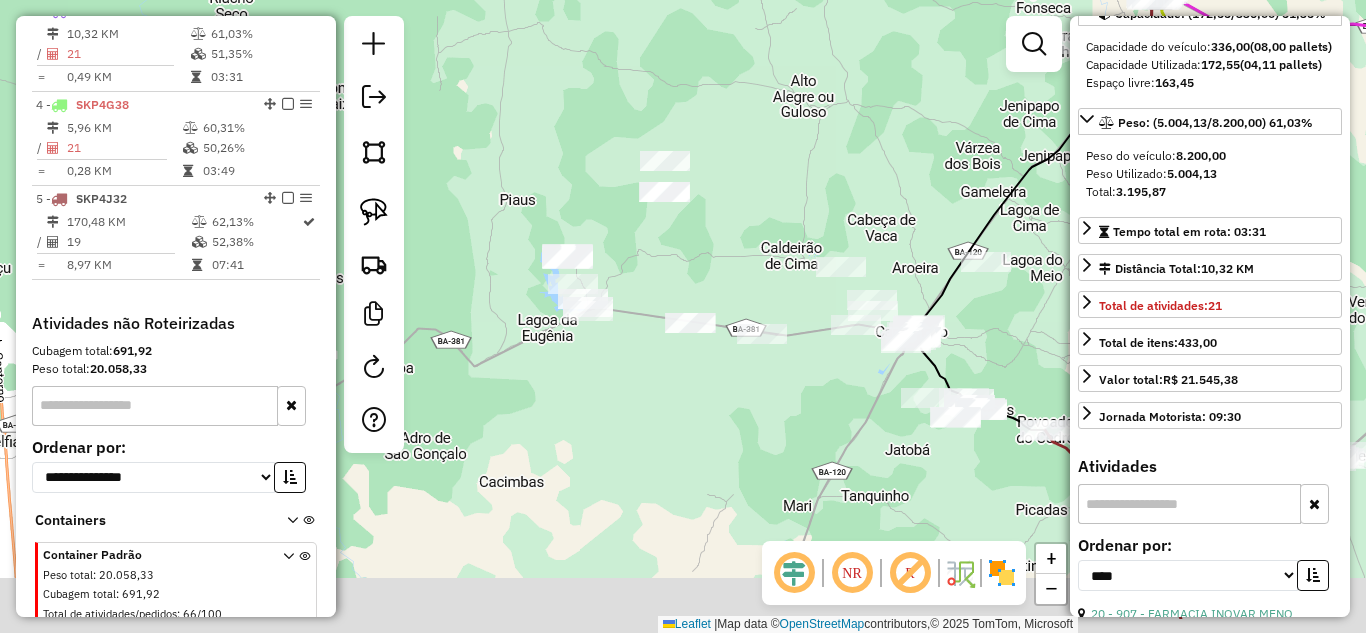 drag, startPoint x: 792, startPoint y: 485, endPoint x: 791, endPoint y: 425, distance: 60.00833 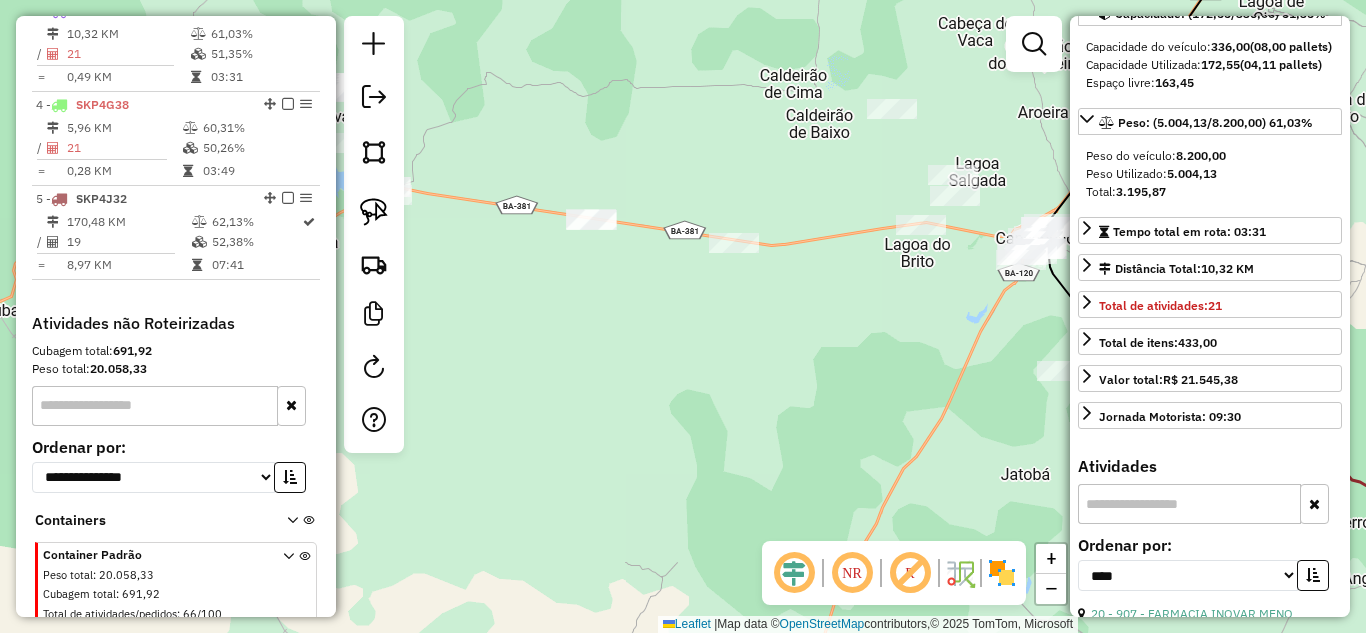 drag, startPoint x: 795, startPoint y: 438, endPoint x: 829, endPoint y: 550, distance: 117.047 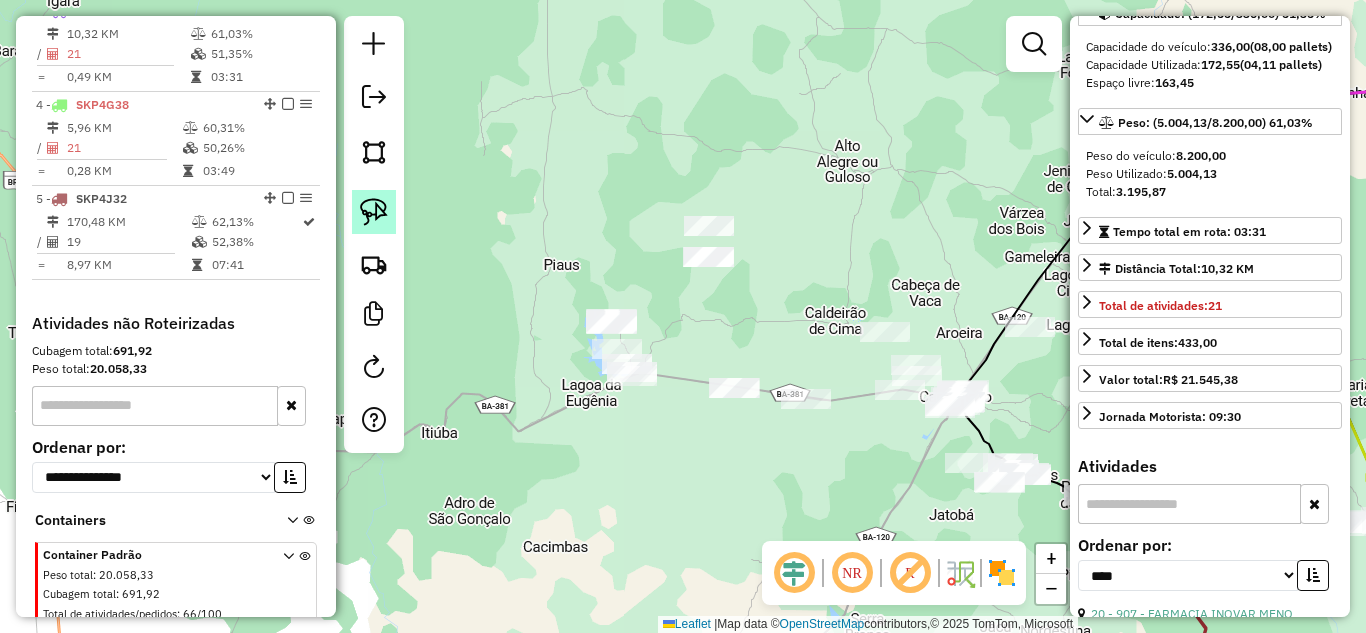 drag, startPoint x: 364, startPoint y: 219, endPoint x: 556, endPoint y: 214, distance: 192.0651 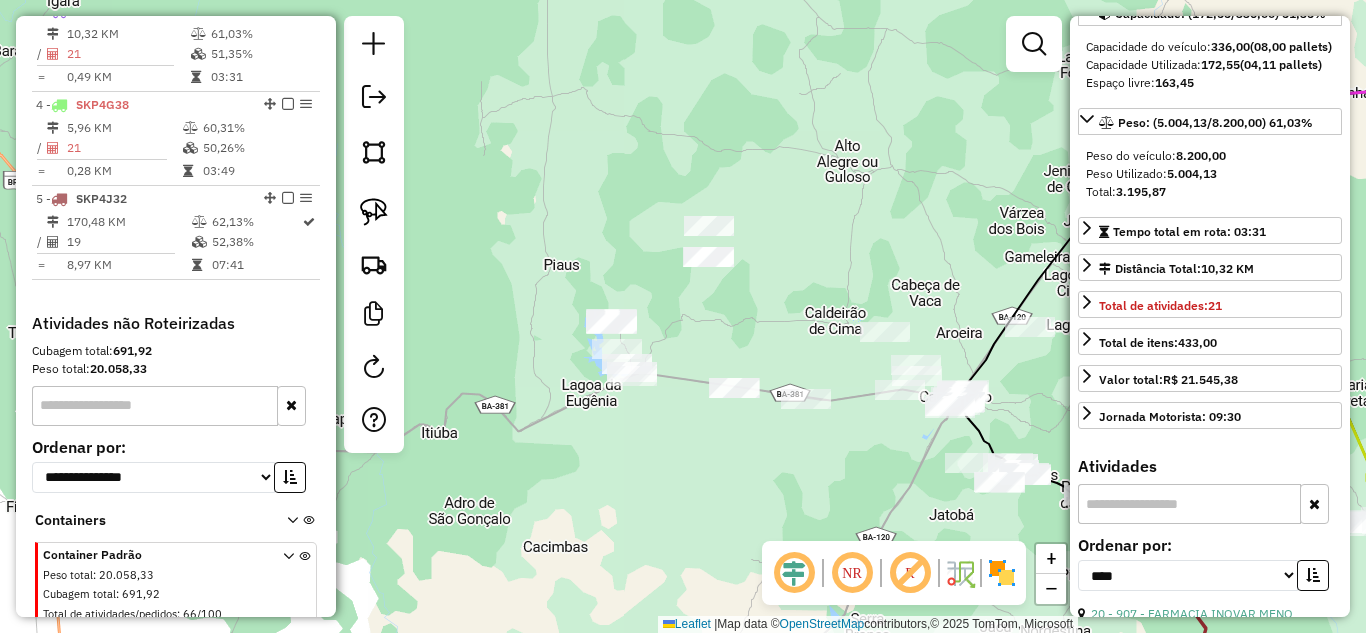 click 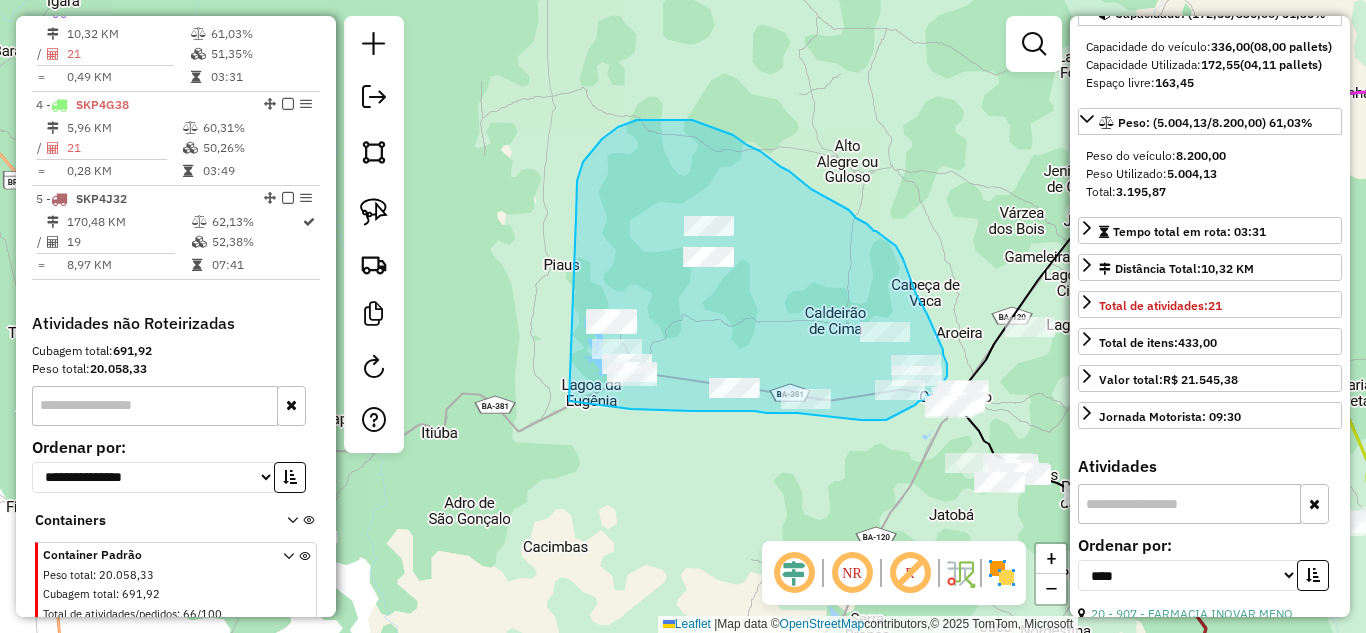 drag, startPoint x: 576, startPoint y: 203, endPoint x: 558, endPoint y: 389, distance: 186.86894 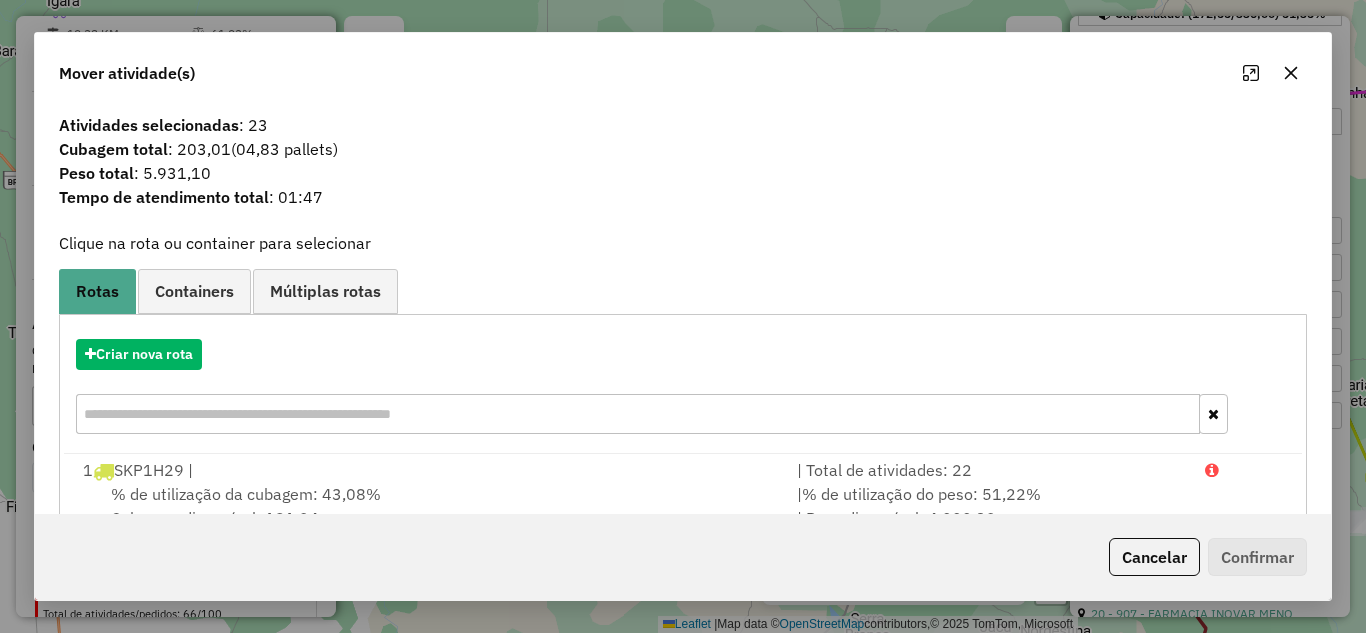click 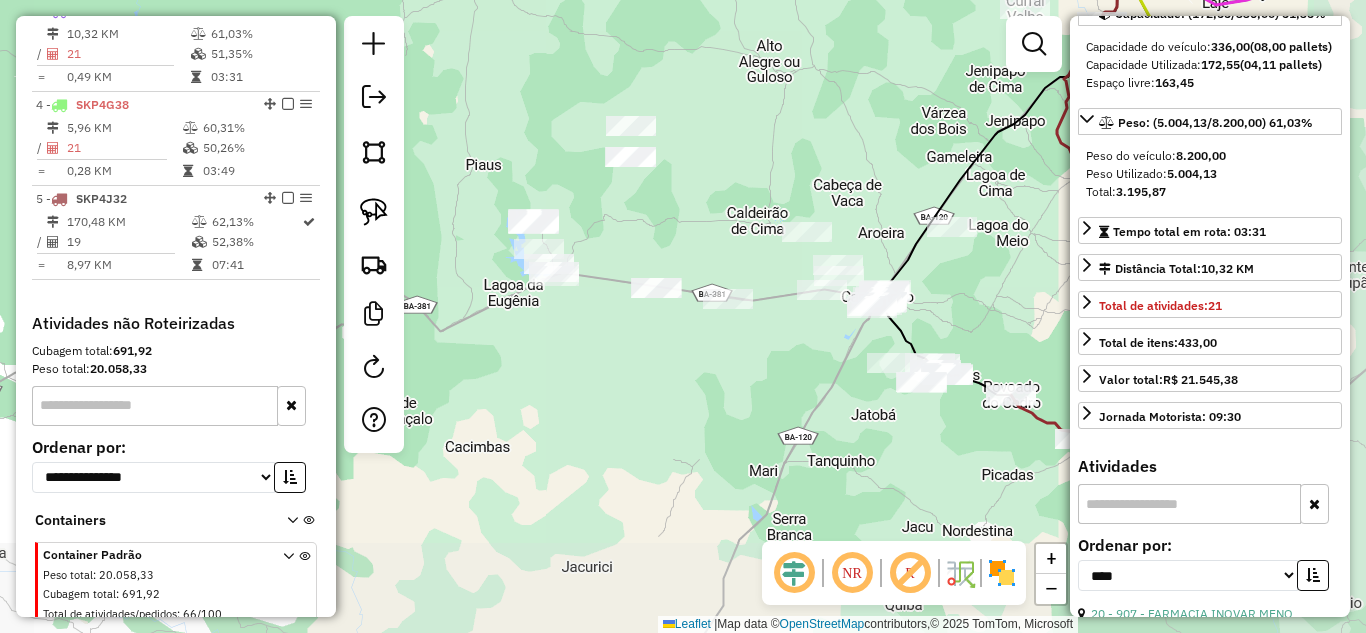 drag, startPoint x: 945, startPoint y: 334, endPoint x: 867, endPoint y: 234, distance: 126.82271 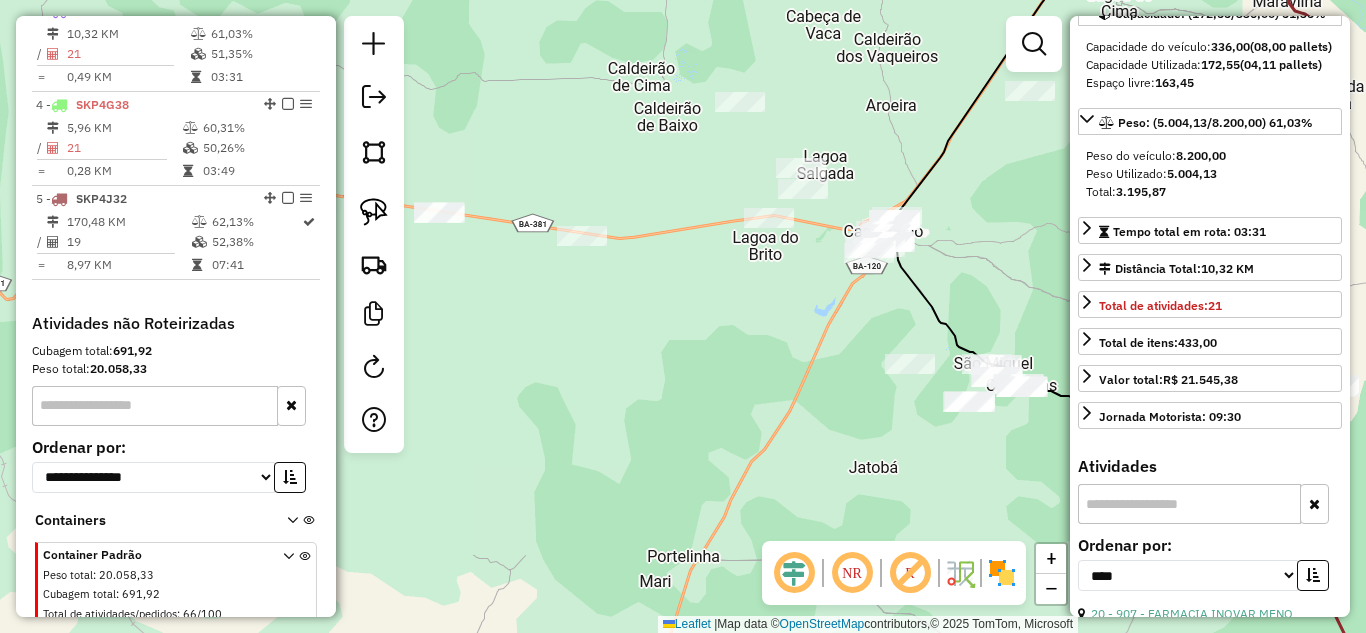 drag, startPoint x: 863, startPoint y: 346, endPoint x: 770, endPoint y: 334, distance: 93.770996 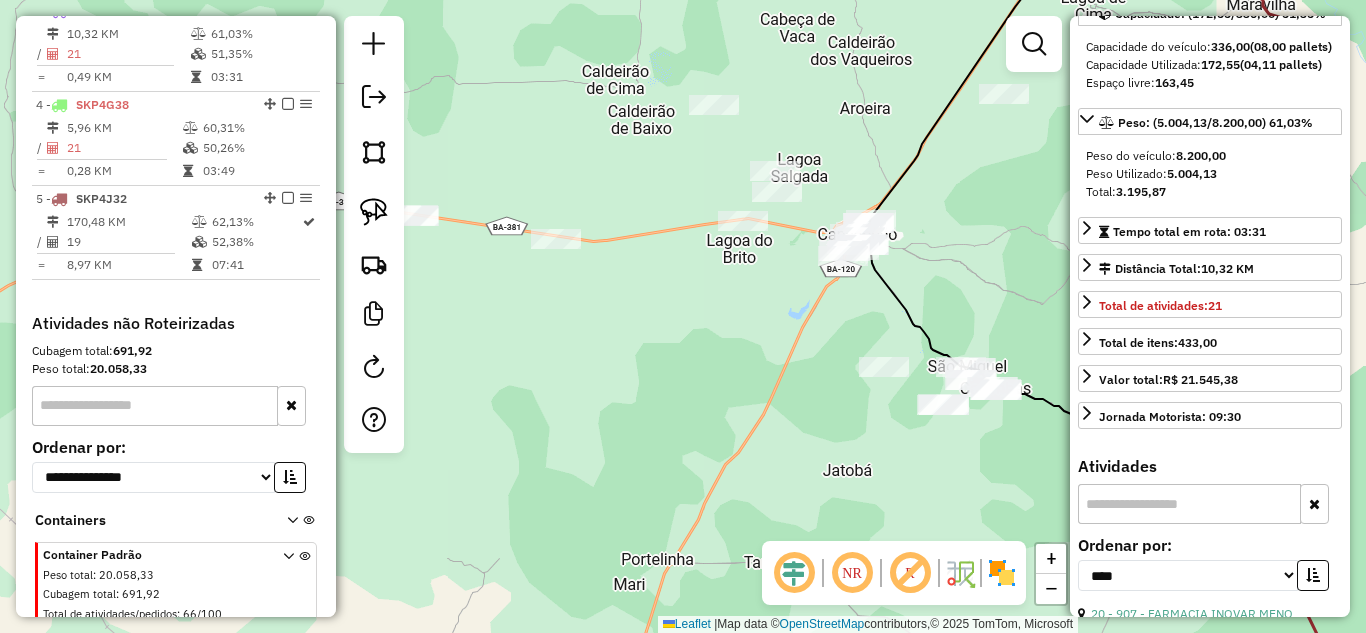 drag, startPoint x: 896, startPoint y: 184, endPoint x: 870, endPoint y: 187, distance: 26.172504 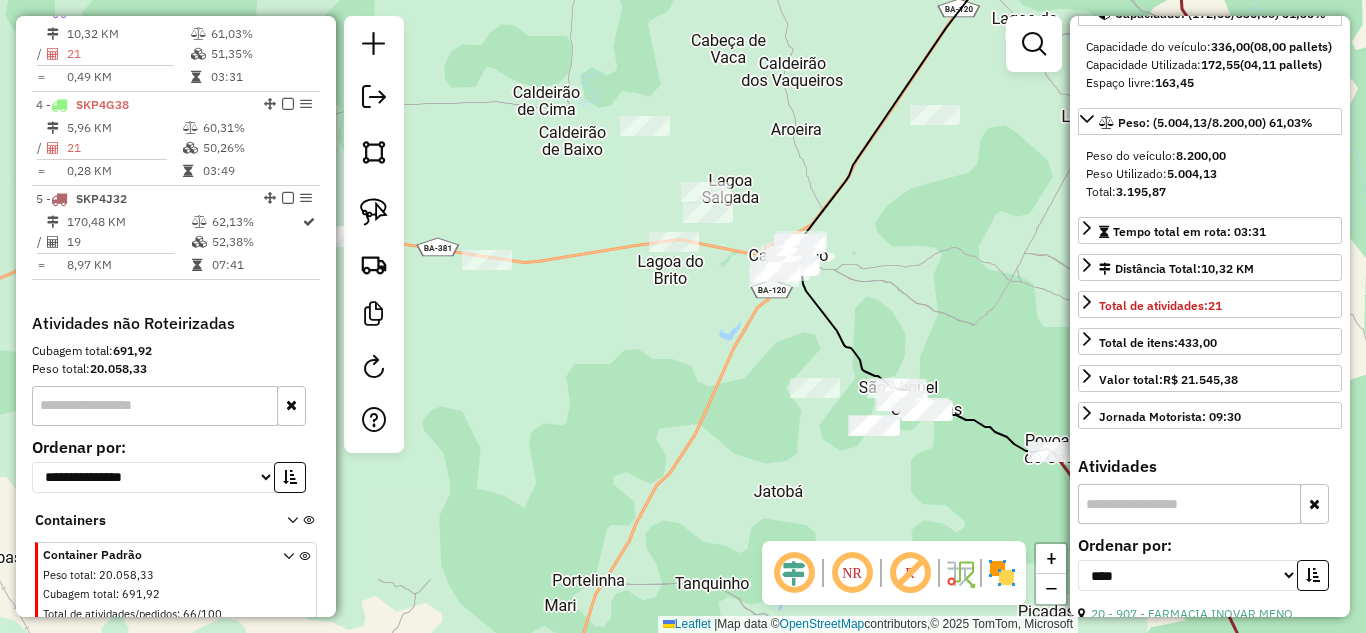 drag, startPoint x: 871, startPoint y: 167, endPoint x: 802, endPoint y: 188, distance: 72.12489 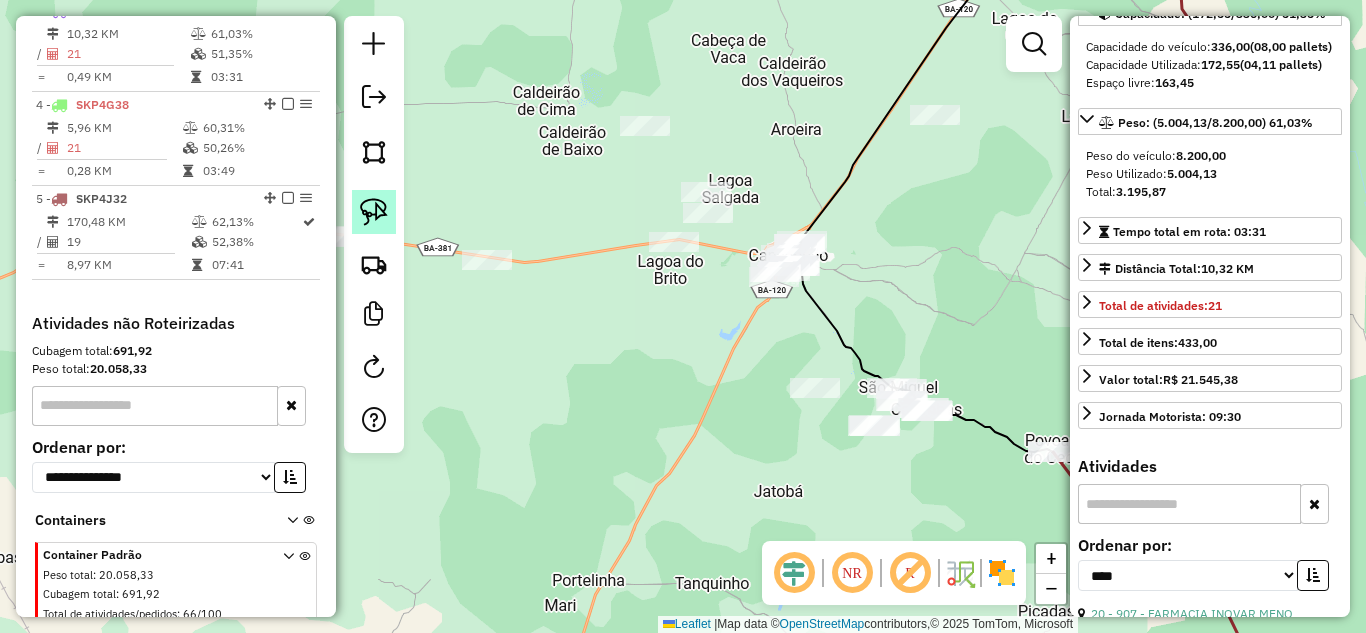 click 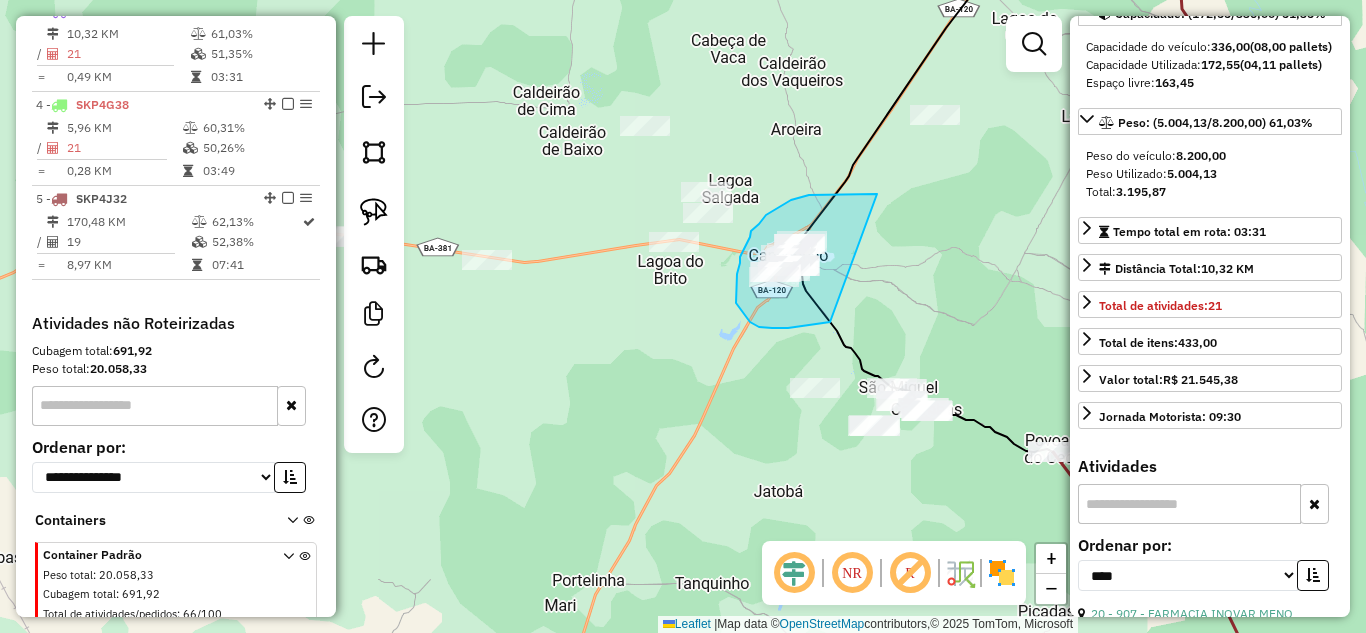 drag, startPoint x: 877, startPoint y: 194, endPoint x: 851, endPoint y: 315, distance: 123.76187 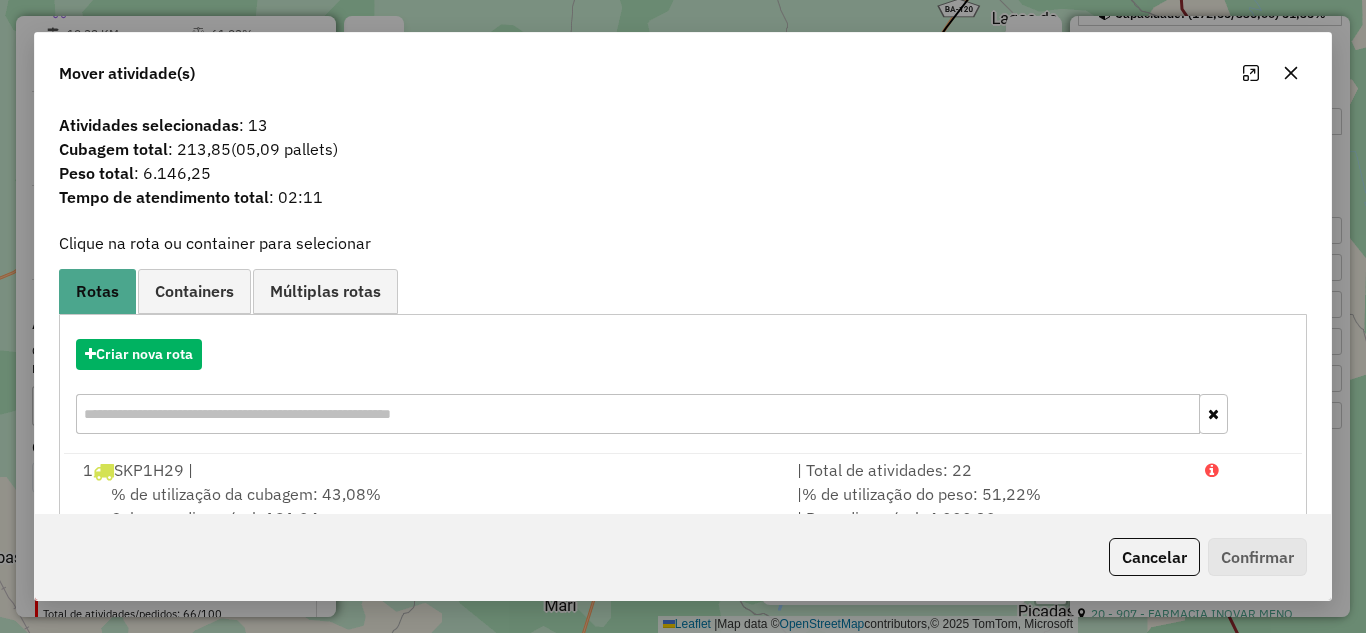 click 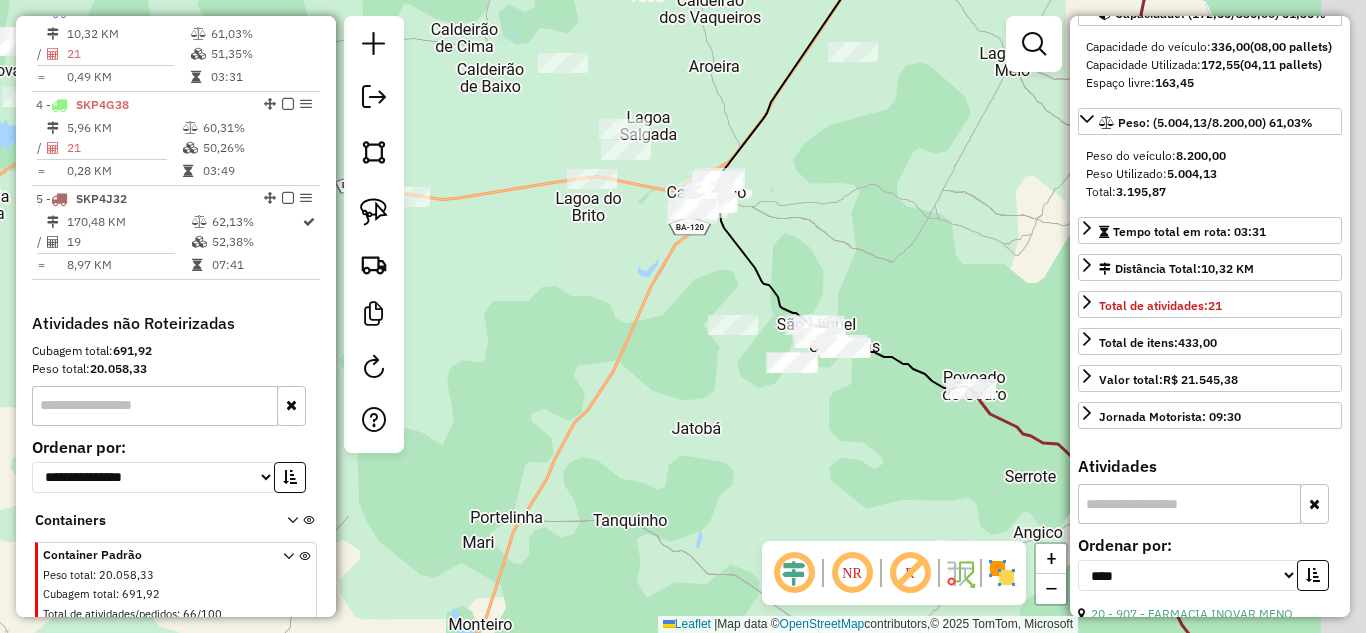 drag, startPoint x: 941, startPoint y: 307, endPoint x: 832, endPoint y: 218, distance: 140.71957 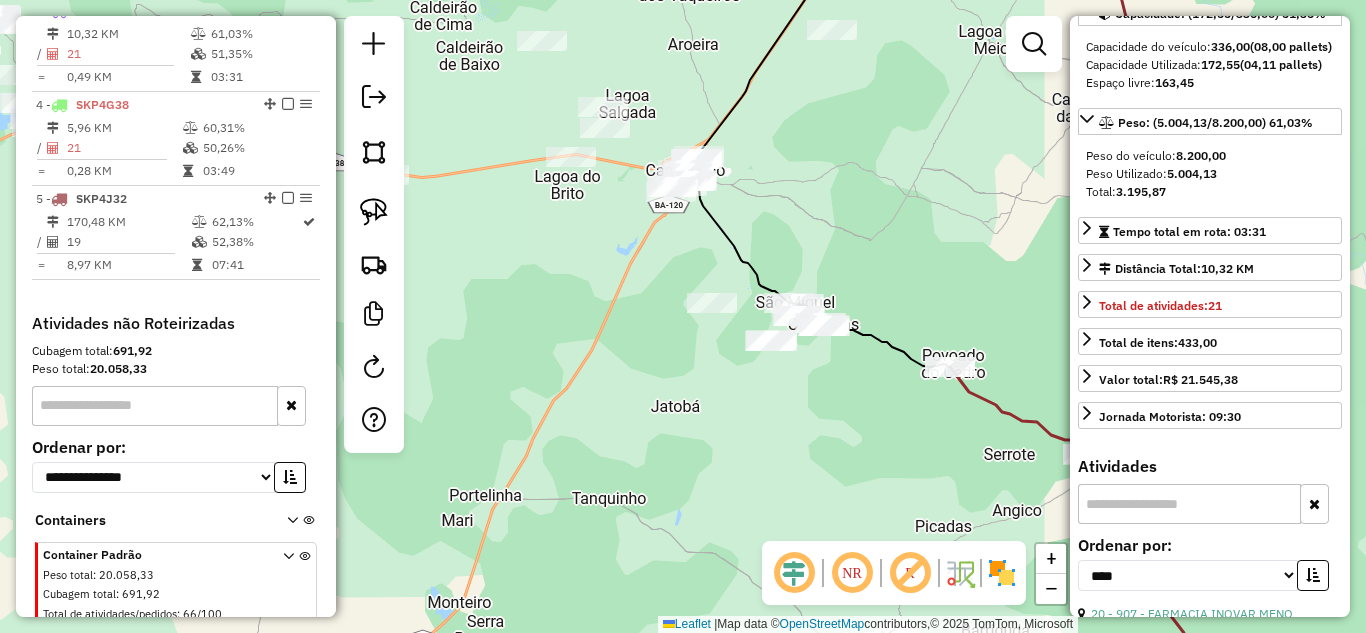 drag, startPoint x: 364, startPoint y: 214, endPoint x: 400, endPoint y: 216, distance: 36.05551 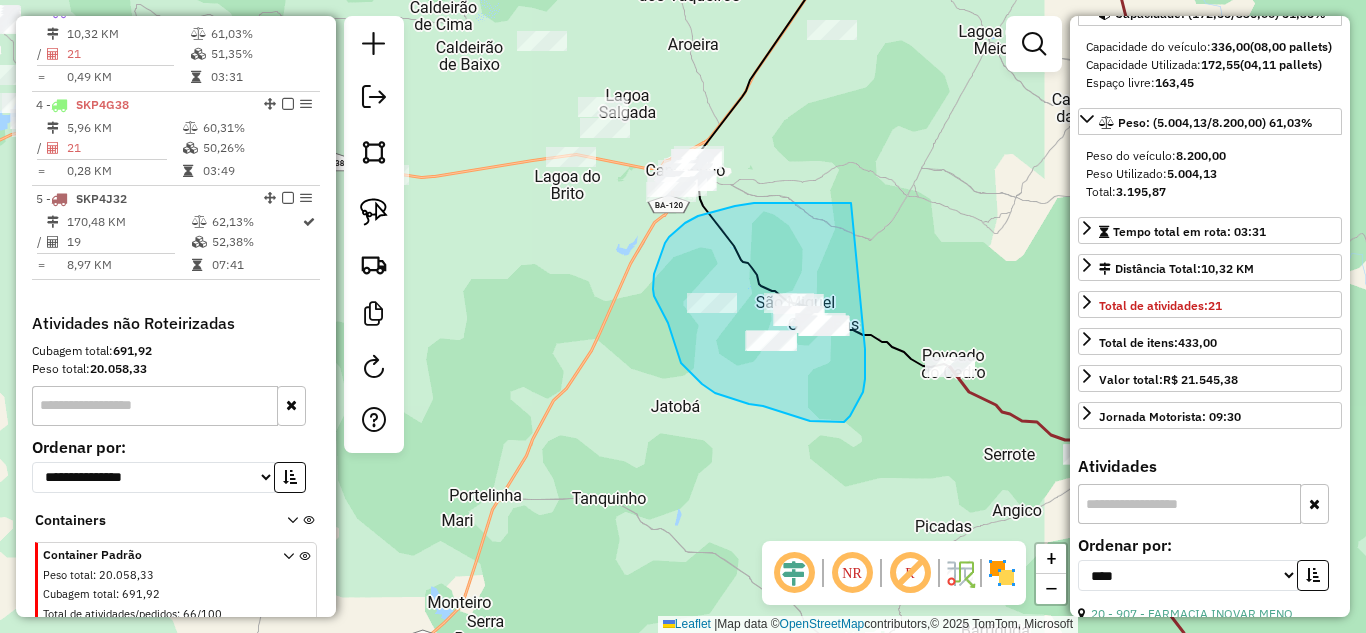 drag, startPoint x: 851, startPoint y: 203, endPoint x: 865, endPoint y: 349, distance: 146.6697 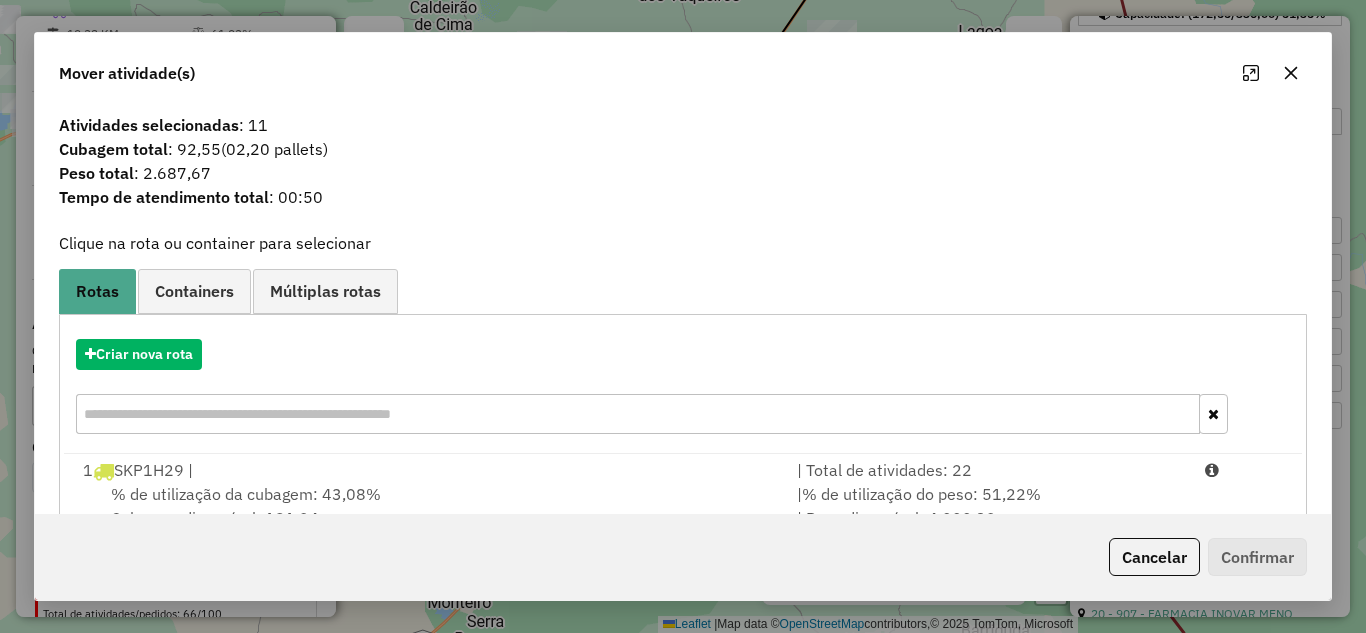 click 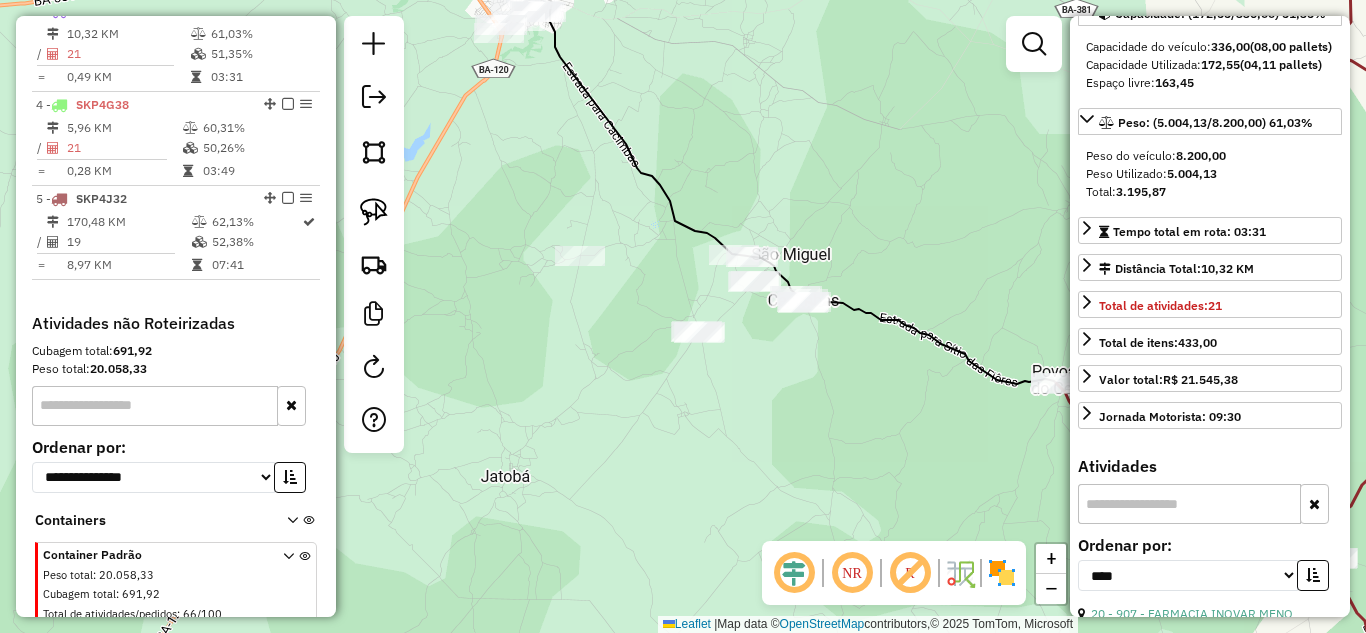 drag, startPoint x: 836, startPoint y: 420, endPoint x: 832, endPoint y: 393, distance: 27.294687 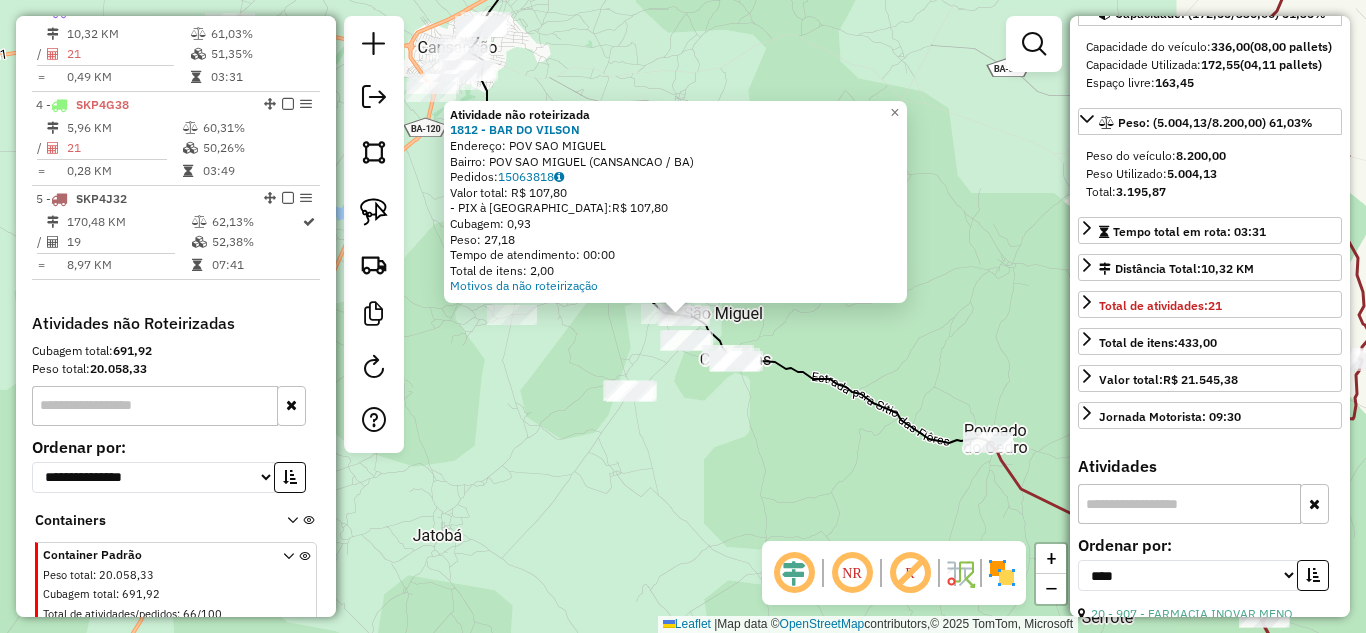 click on "Atividade não roteirizada 1812 - BAR DO VILSON  Endereço: POV SAO [PERSON_NAME]: POV SAO MIGUEL (CANSANCAO / BA)   Pedidos:  15063818   Valor total: R$ 107,80   - PIX à Vista:  R$ 107,80   Cubagem: 0,93   Peso: 27,18   Tempo de atendimento: 00:00   Total de itens: 2,00  Motivos da não roteirização × Janela de atendimento Grade de atendimento Capacidade Transportadoras Veículos Cliente Pedidos  Rotas Selecione os dias de semana para filtrar as janelas de atendimento  Seg   Ter   Qua   Qui   Sex   Sáb   Dom  Informe o período da janela de atendimento: De: Até:  Filtrar exatamente a janela do cliente  Considerar janela de atendimento padrão  Selecione os dias de semana para filtrar as grades de atendimento  Seg   Ter   Qua   Qui   Sex   Sáb   Dom   Considerar clientes sem dia de atendimento cadastrado  Clientes fora do dia de atendimento selecionado Filtrar as atividades entre os valores definidos abaixo:  Peso mínimo:   Peso máximo:   Cubagem mínima:   Cubagem máxima:   De:   Até:   De:  De:" 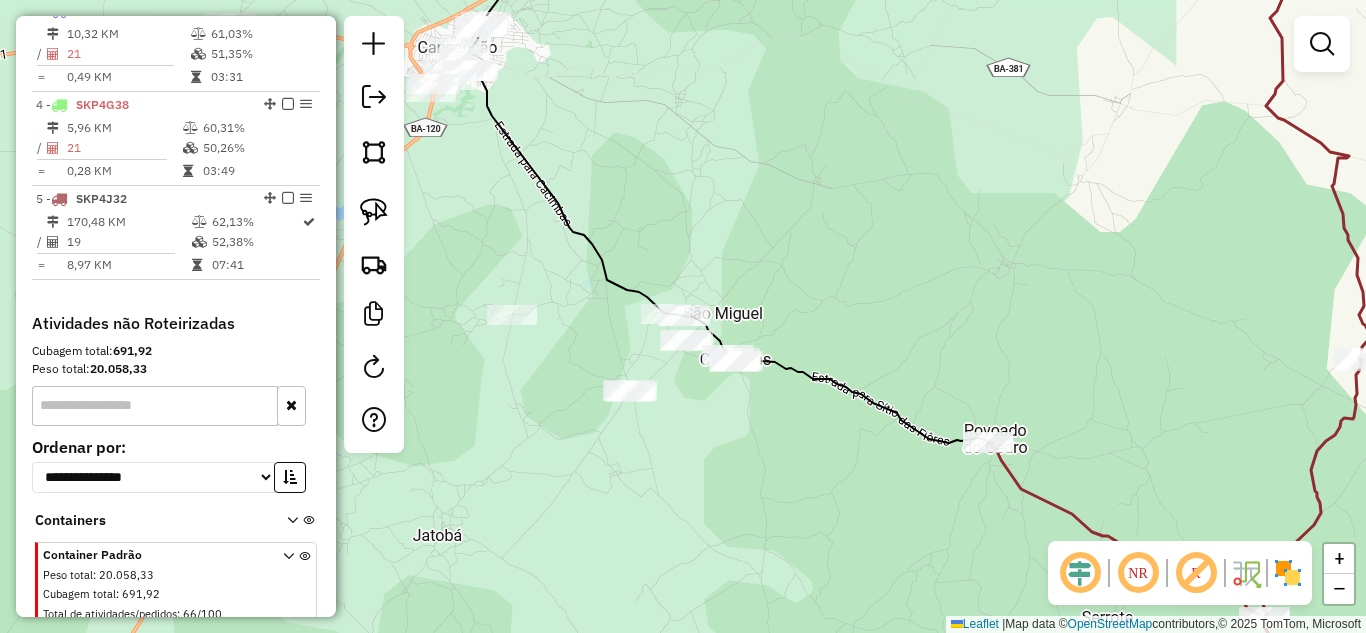 click 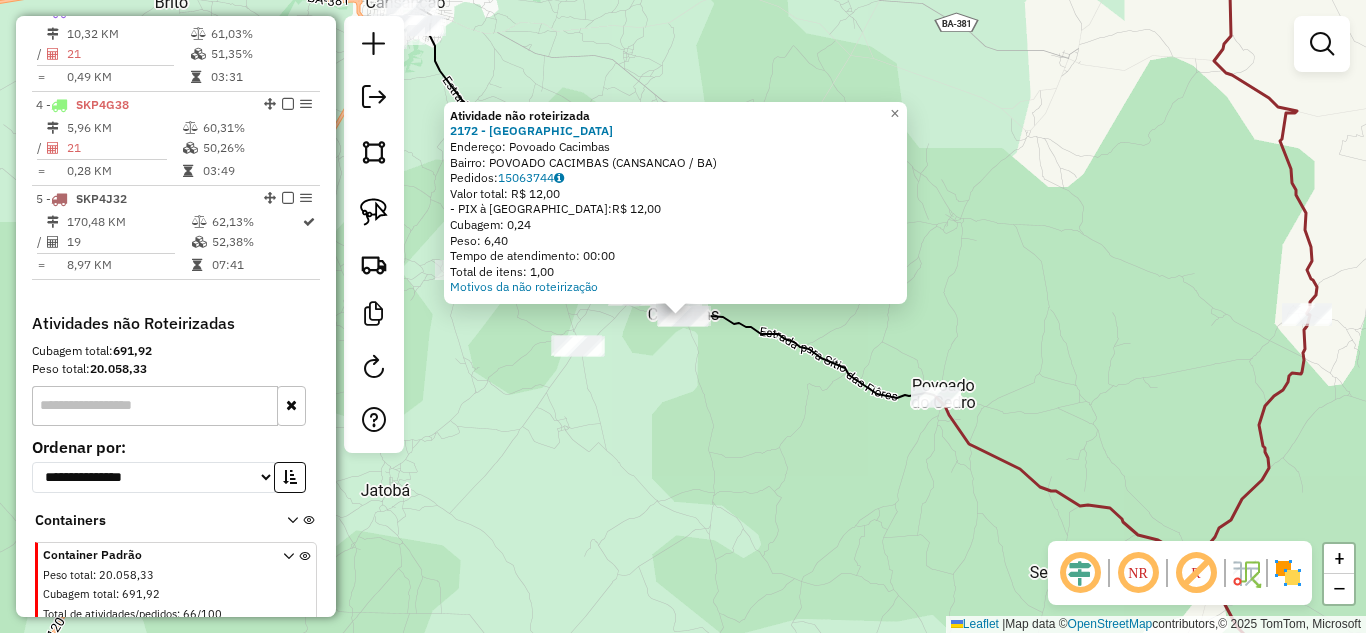 click on "Atividade não roteirizada 2172 - BAR DO VAGNO  Endereço: Povoado Cacimbas   Bairro: POVOADO CACIMBAS (CANSANCAO / BA)   Pedidos:  15063744   Valor total: R$ 12,00   - PIX à Vista:  R$ 12,00   Cubagem: 0,24   Peso: 6,40   Tempo de atendimento: 00:00   Total de itens: 1,00  Motivos da não roteirização × Janela de atendimento Grade de atendimento Capacidade Transportadoras Veículos Cliente Pedidos  Rotas Selecione os dias de semana para filtrar as janelas de atendimento  Seg   Ter   Qua   Qui   Sex   Sáb   Dom  Informe o período da janela de atendimento: De: Até:  Filtrar exatamente a janela do cliente  Considerar janela de atendimento padrão  Selecione os dias de semana para filtrar as grades de atendimento  Seg   Ter   Qua   Qui   Sex   Sáb   Dom   Considerar clientes sem dia de atendimento cadastrado  Clientes fora do dia de atendimento selecionado Filtrar as atividades entre os valores definidos abaixo:  Peso mínimo:   Peso máximo:   Cubagem mínima:   Cubagem máxima:   De:   Até:   De:  De:" 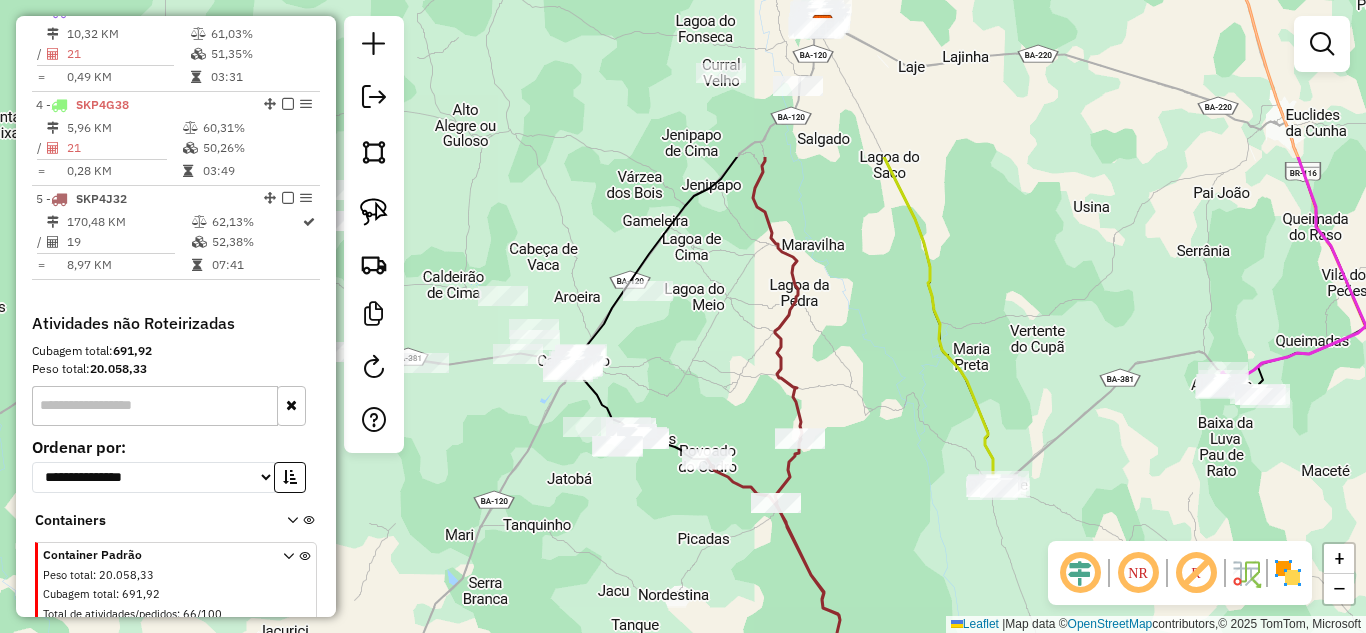 drag, startPoint x: 778, startPoint y: 238, endPoint x: 673, endPoint y: 378, distance: 175 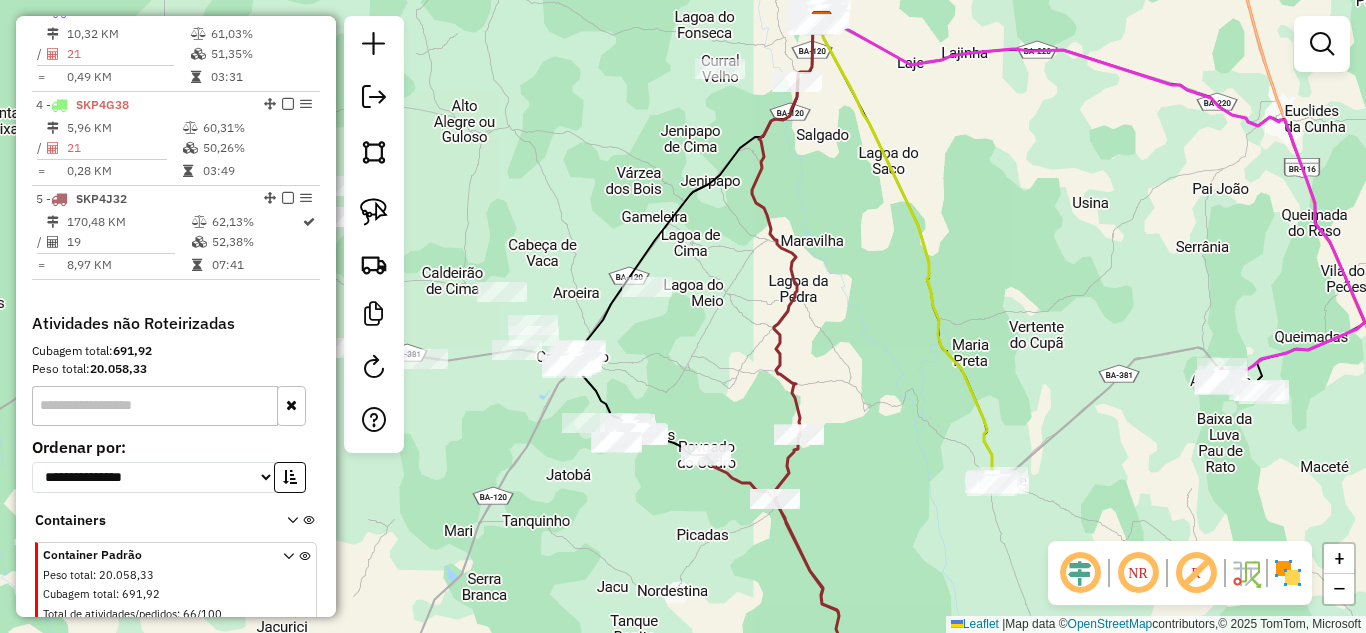 drag, startPoint x: 377, startPoint y: 211, endPoint x: 425, endPoint y: 201, distance: 49.0306 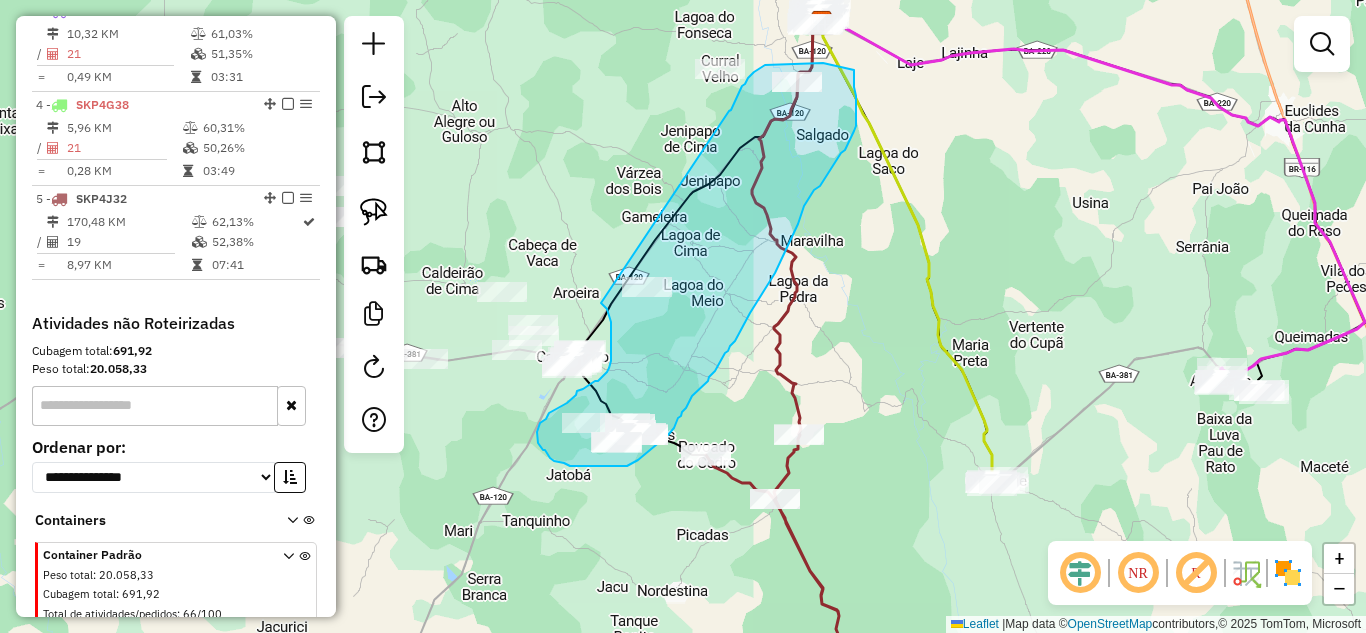 drag, startPoint x: 729, startPoint y: 111, endPoint x: 601, endPoint y: 303, distance: 230.75528 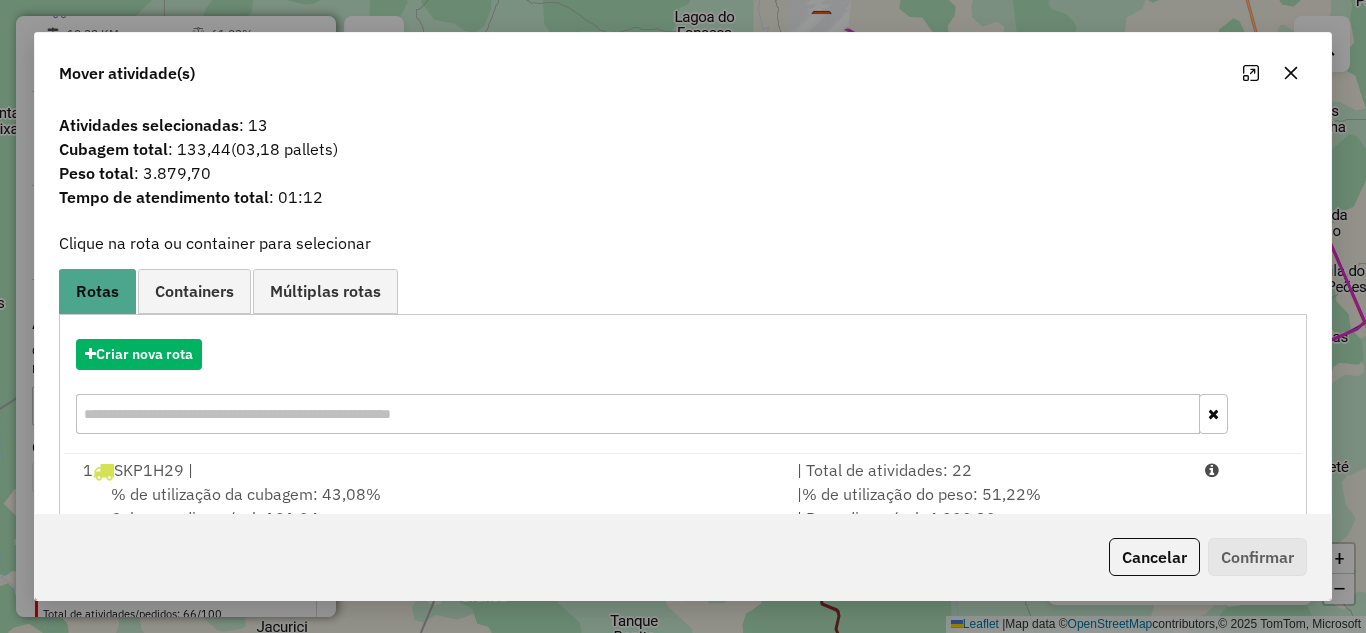 click 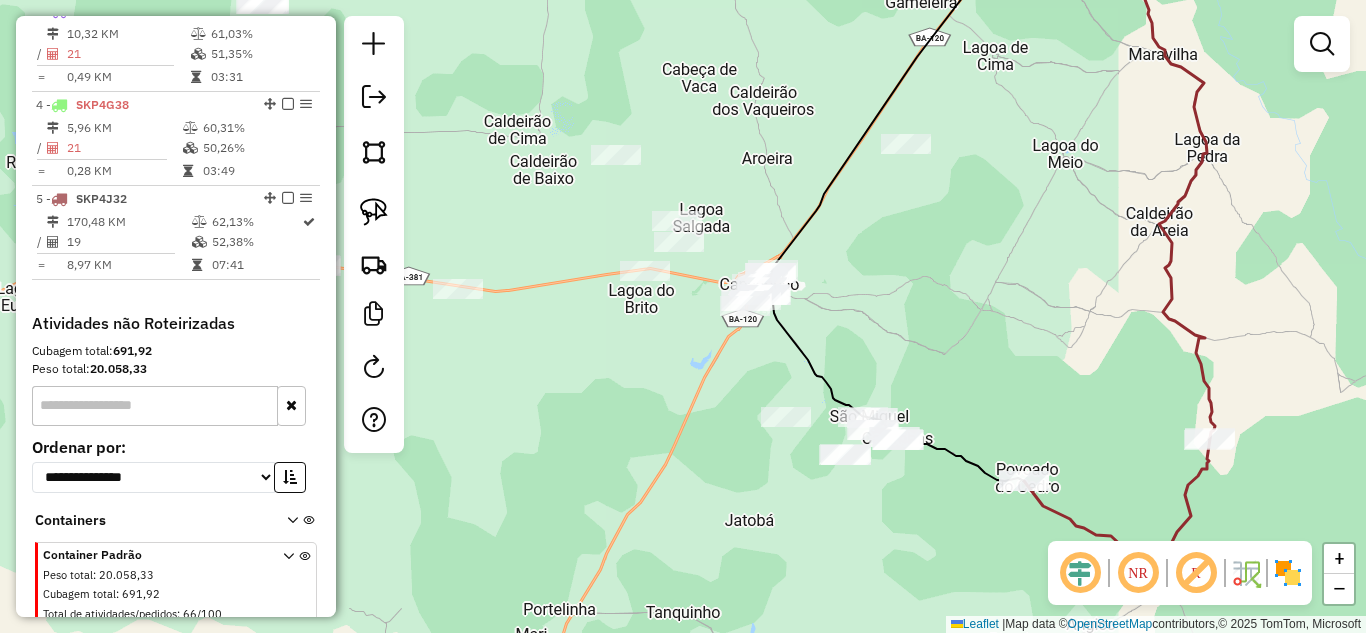 drag, startPoint x: 600, startPoint y: 374, endPoint x: 865, endPoint y: 270, distance: 284.677 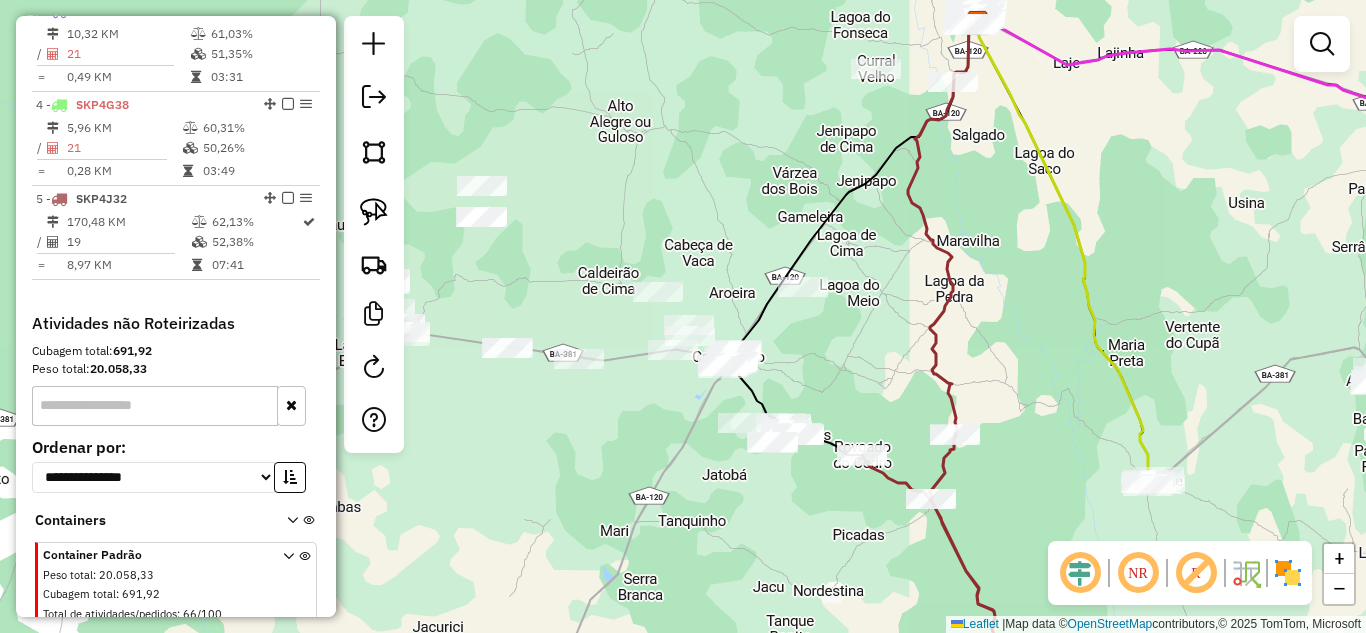 drag, startPoint x: 919, startPoint y: 169, endPoint x: 875, endPoint y: 241, distance: 84.38009 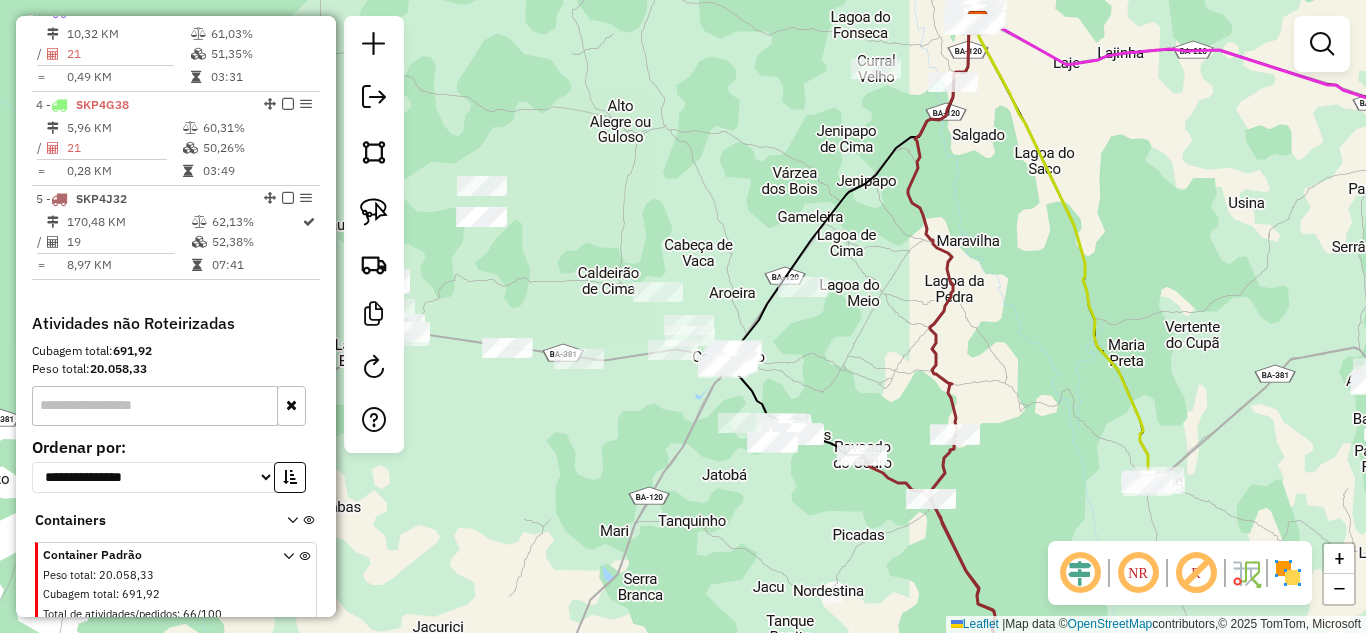 click 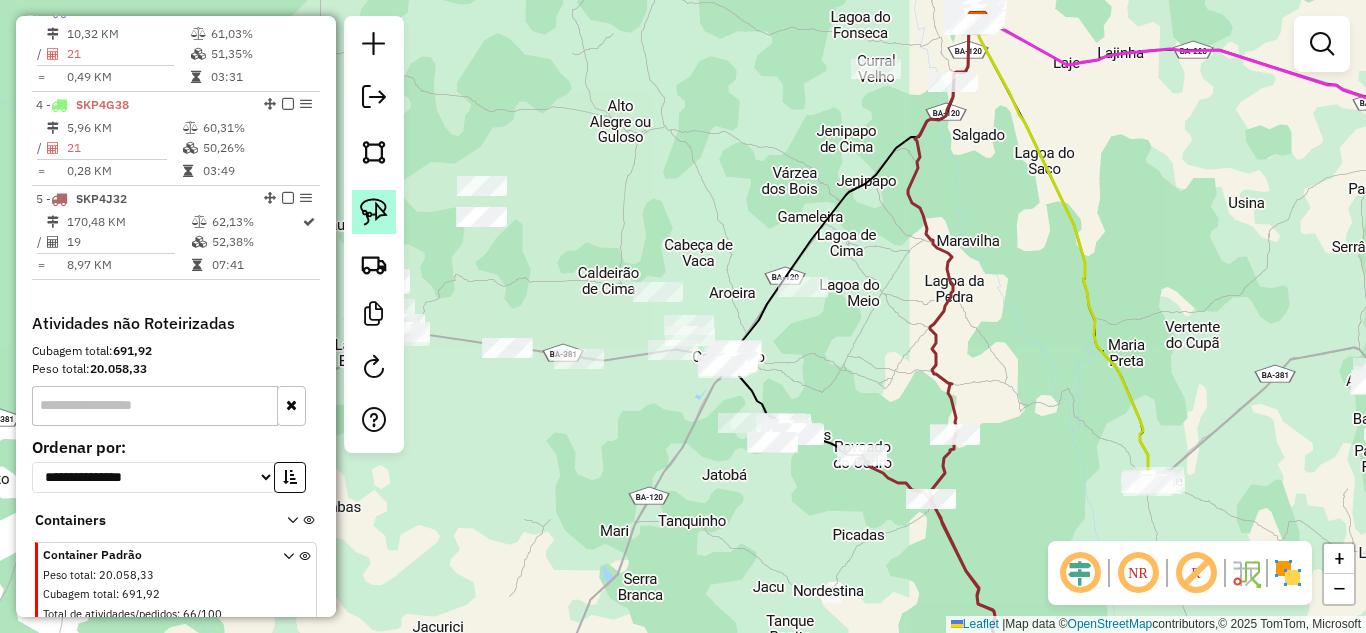 click 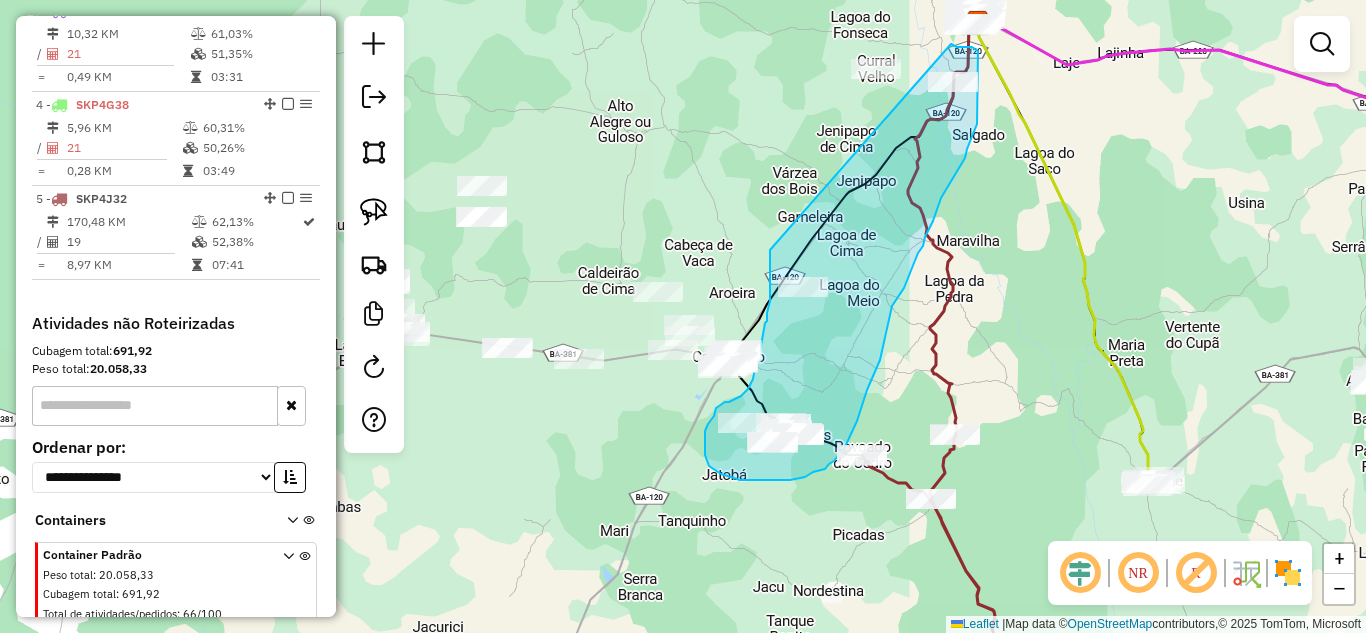 drag, startPoint x: 770, startPoint y: 250, endPoint x: 943, endPoint y: 44, distance: 269.00745 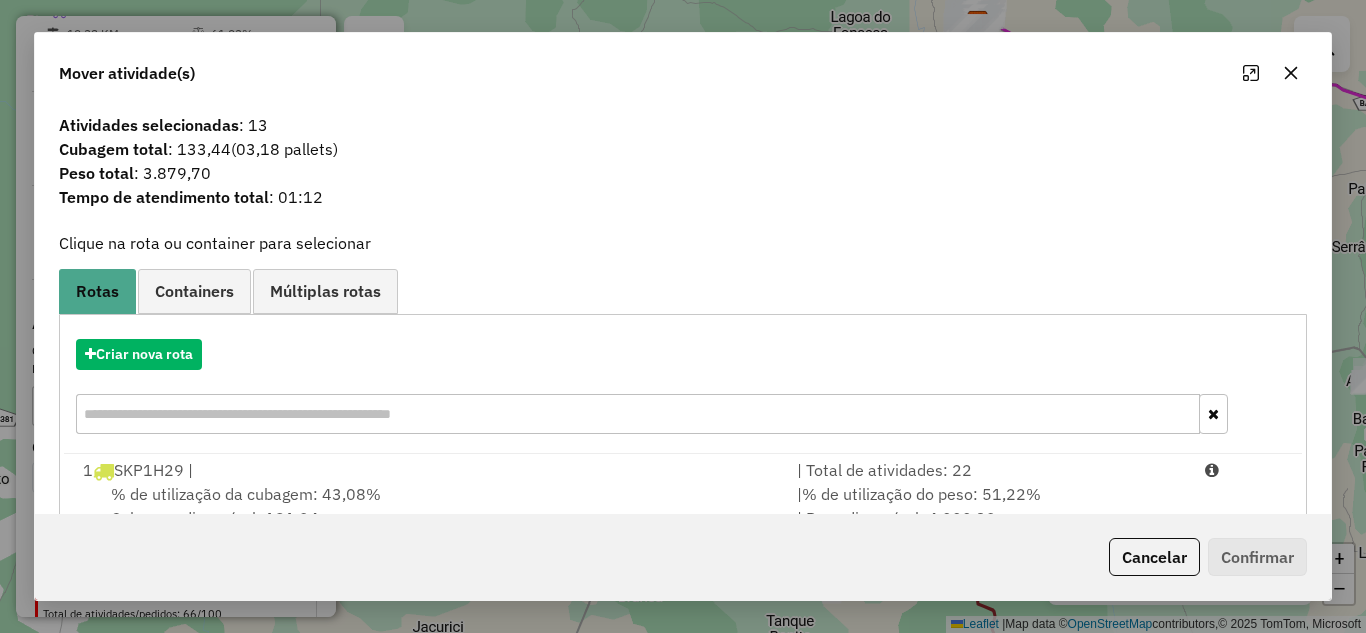 click 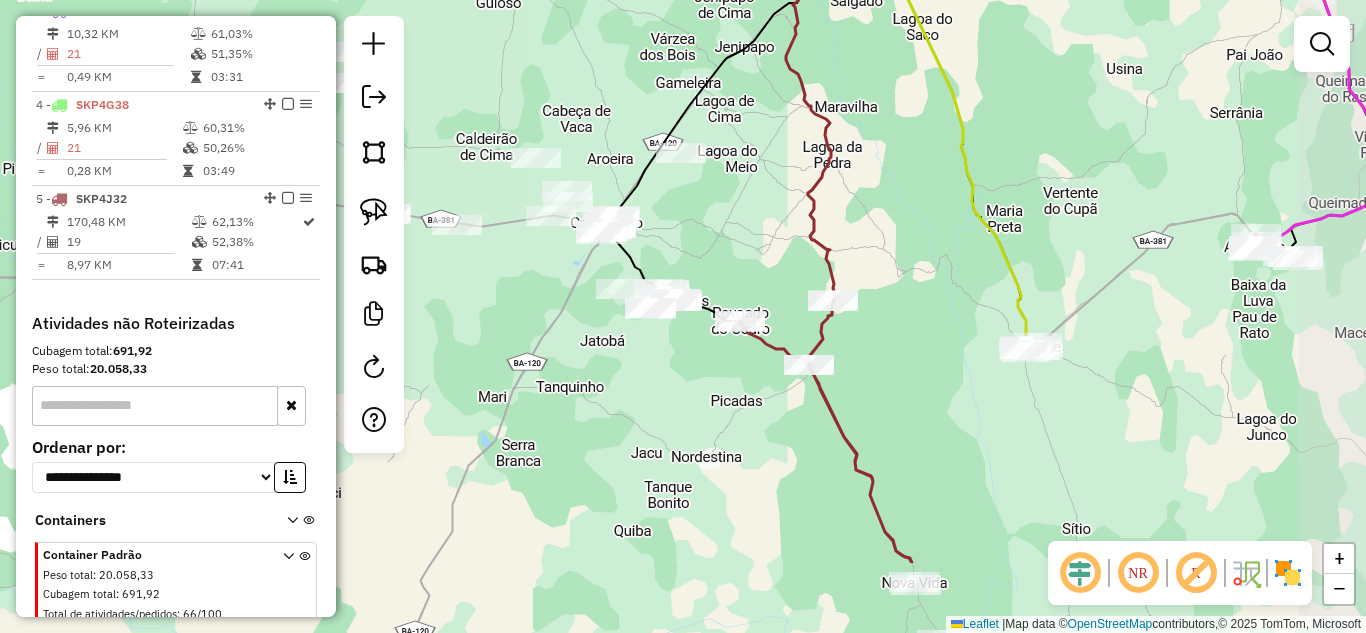 drag, startPoint x: 869, startPoint y: 340, endPoint x: 682, endPoint y: 186, distance: 242.24988 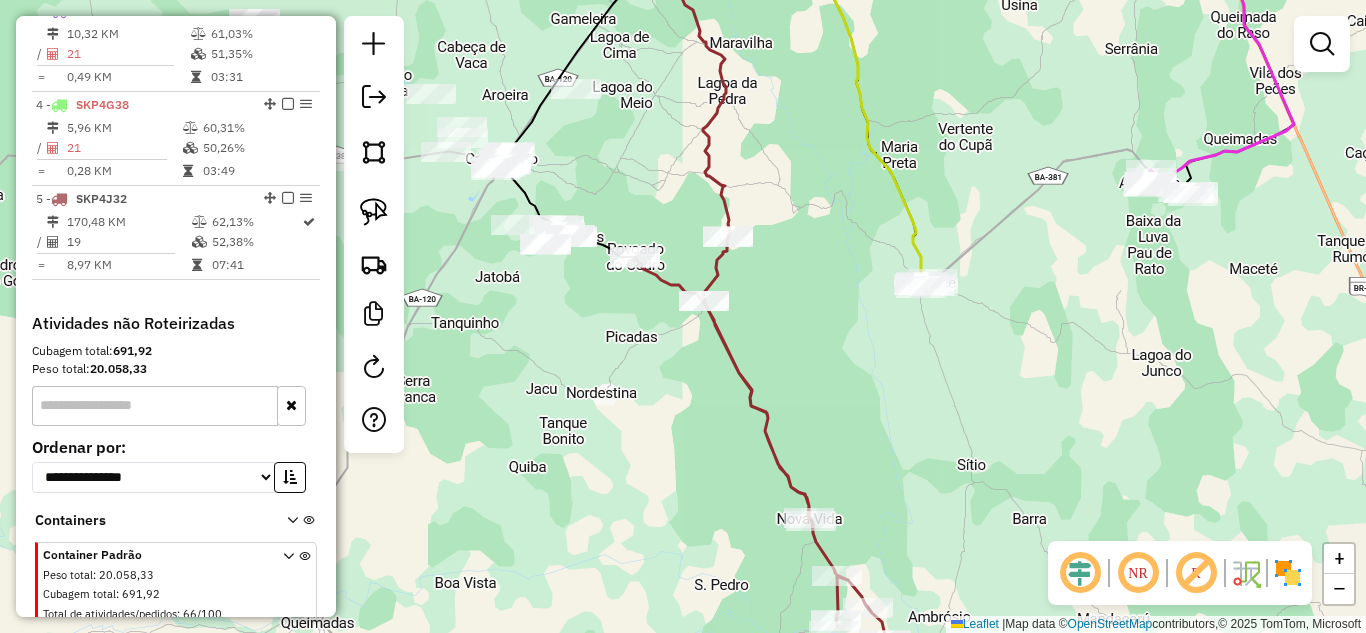 drag, startPoint x: 926, startPoint y: 219, endPoint x: 770, endPoint y: 105, distance: 193.2149 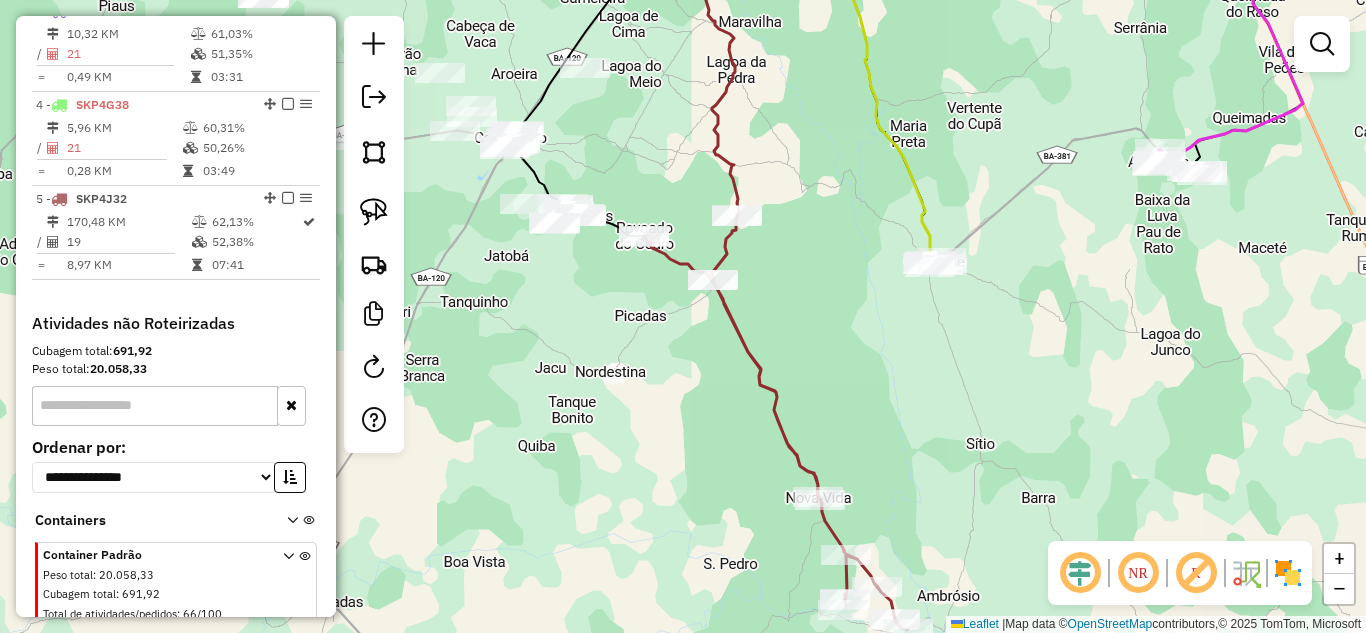 drag, startPoint x: 722, startPoint y: 266, endPoint x: 817, endPoint y: 322, distance: 110.276924 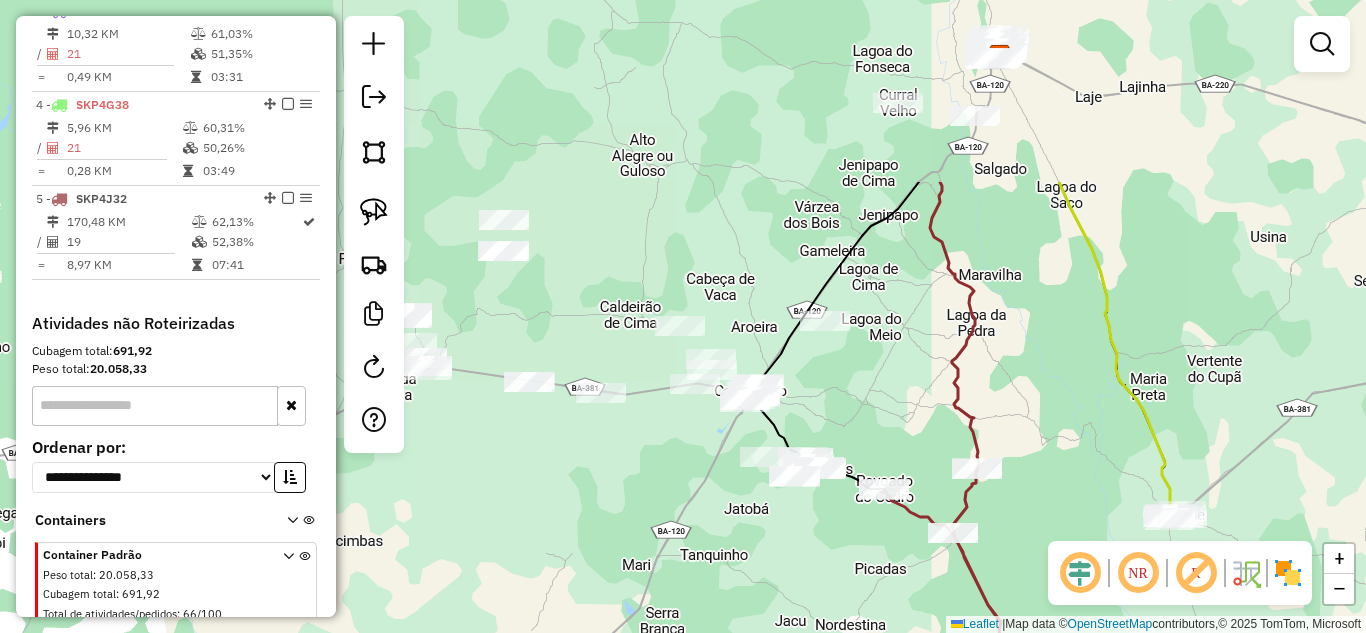 drag, startPoint x: 550, startPoint y: 282, endPoint x: 703, endPoint y: 507, distance: 272.0919 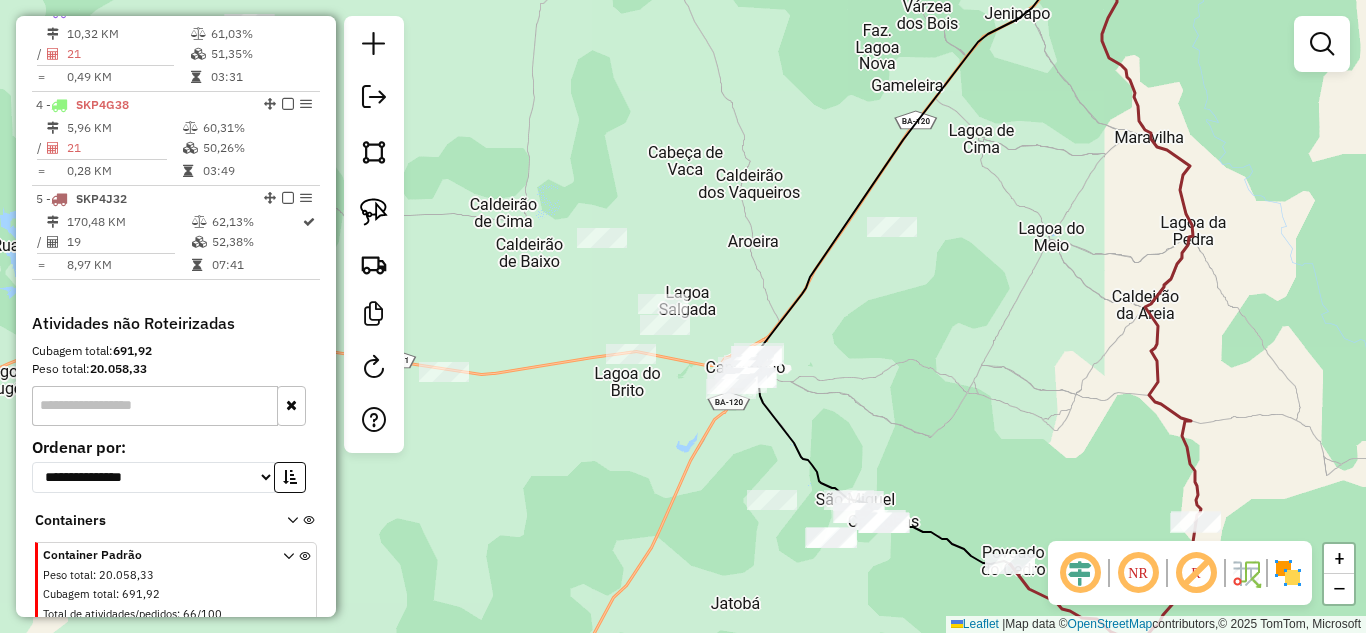 drag, startPoint x: 376, startPoint y: 219, endPoint x: 441, endPoint y: 232, distance: 66.287254 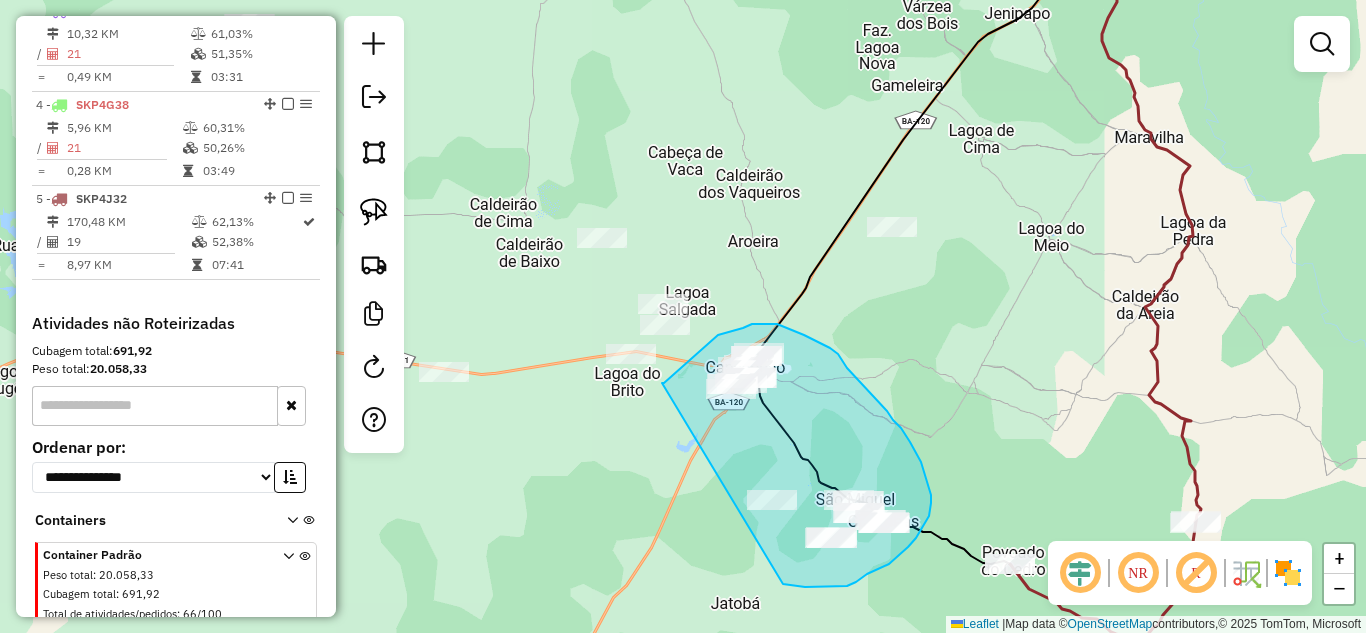 drag, startPoint x: 662, startPoint y: 383, endPoint x: 758, endPoint y: 578, distance: 217.34995 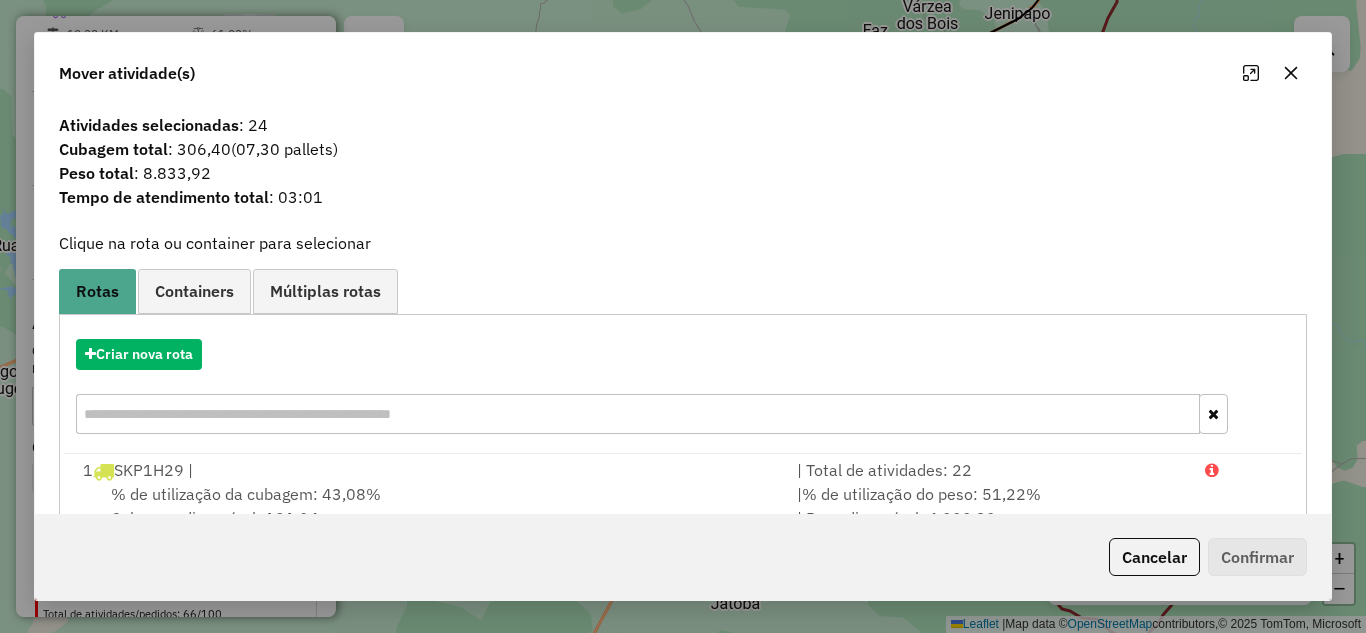 click 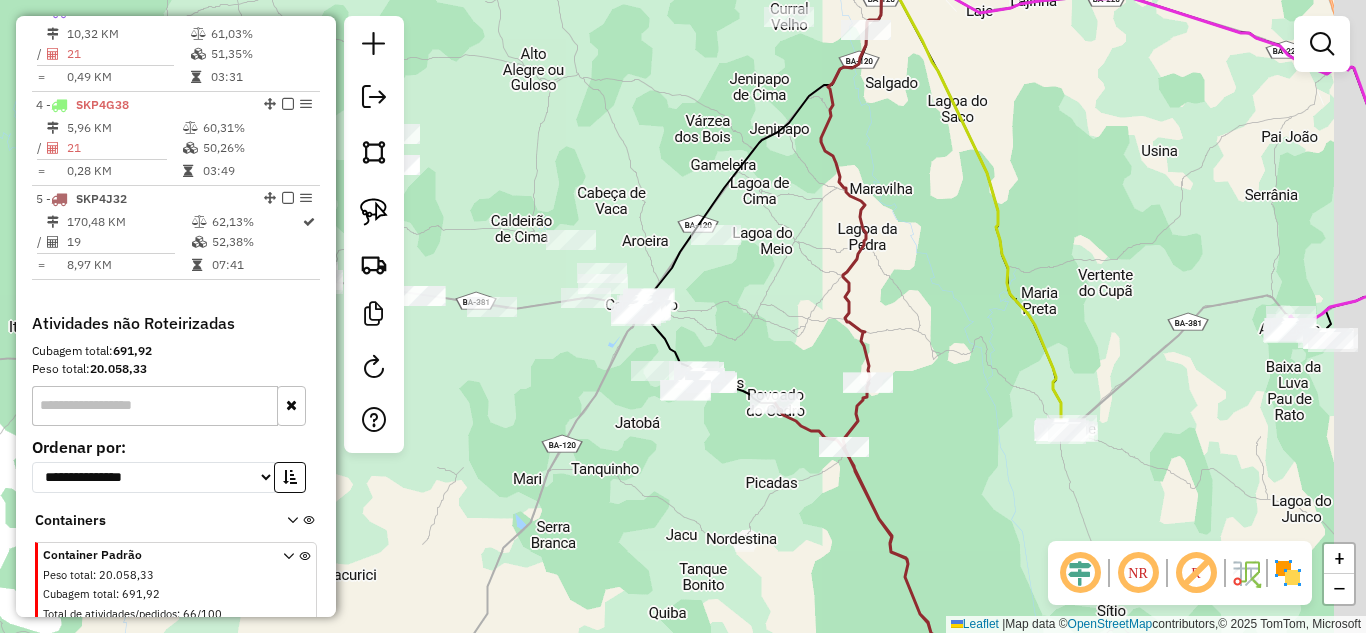 drag, startPoint x: 841, startPoint y: 303, endPoint x: 680, endPoint y: 233, distance: 175.55911 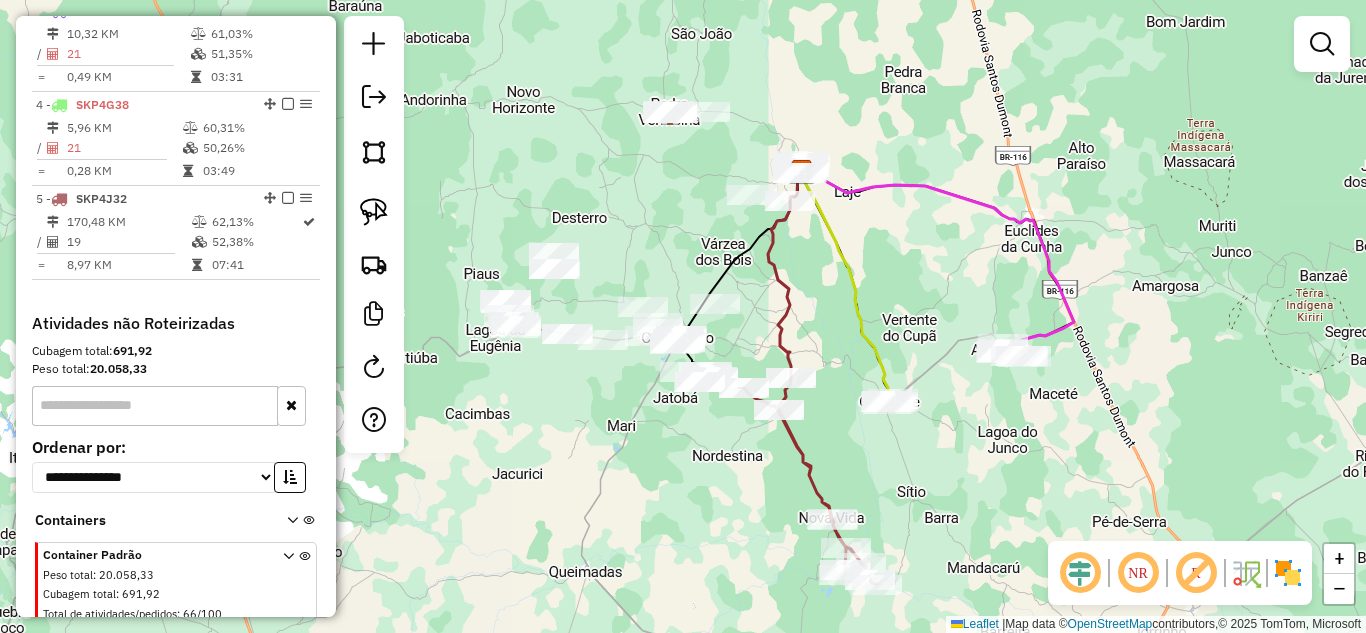 drag, startPoint x: 801, startPoint y: 248, endPoint x: 796, endPoint y: 274, distance: 26.476404 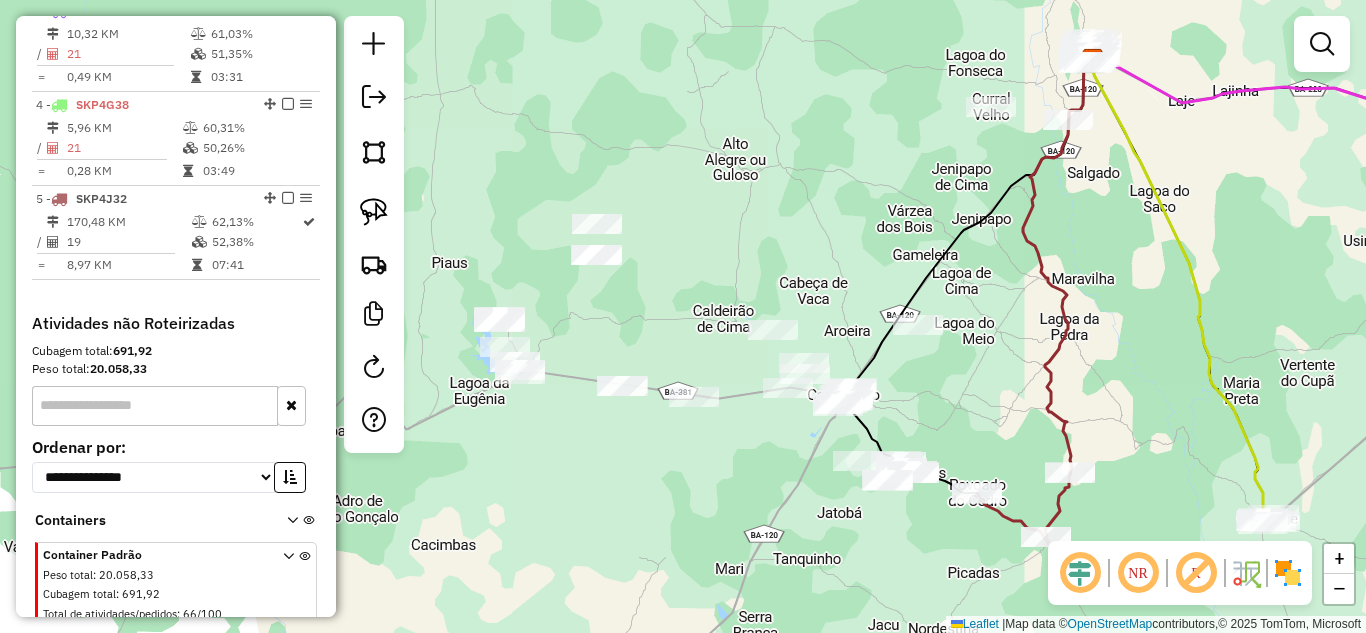 drag, startPoint x: 804, startPoint y: 296, endPoint x: 1088, endPoint y: 199, distance: 300.1083 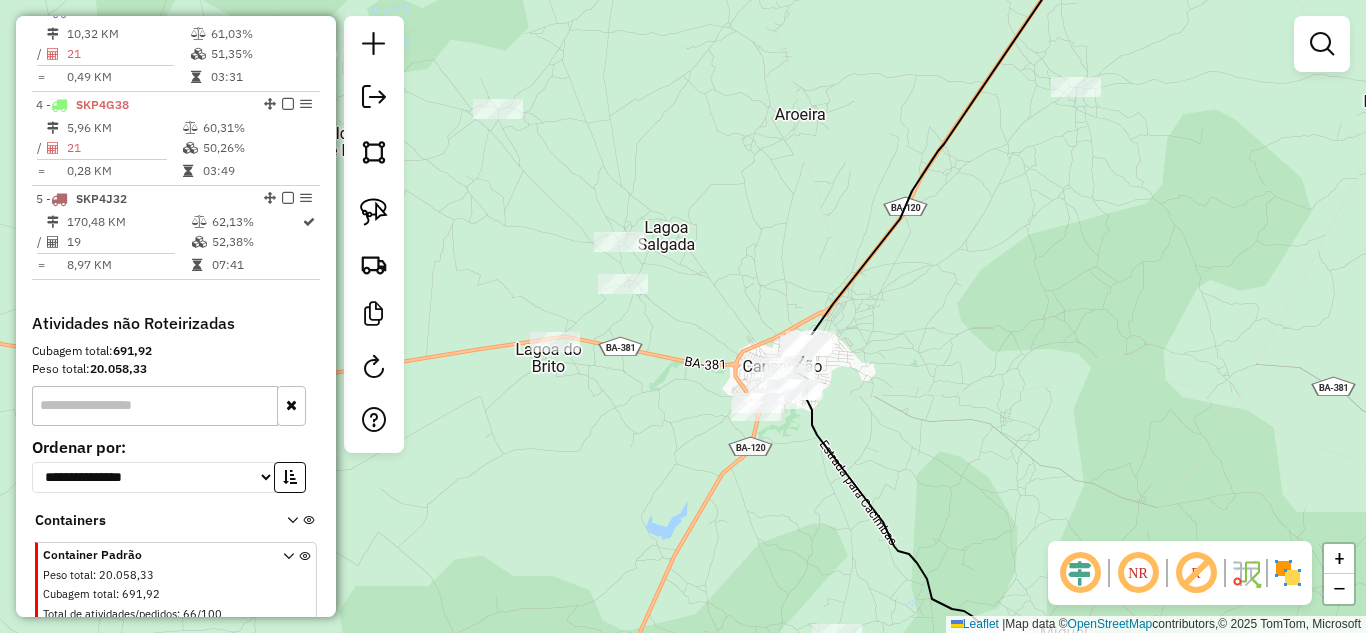 drag, startPoint x: 864, startPoint y: 440, endPoint x: 820, endPoint y: 318, distance: 129.69194 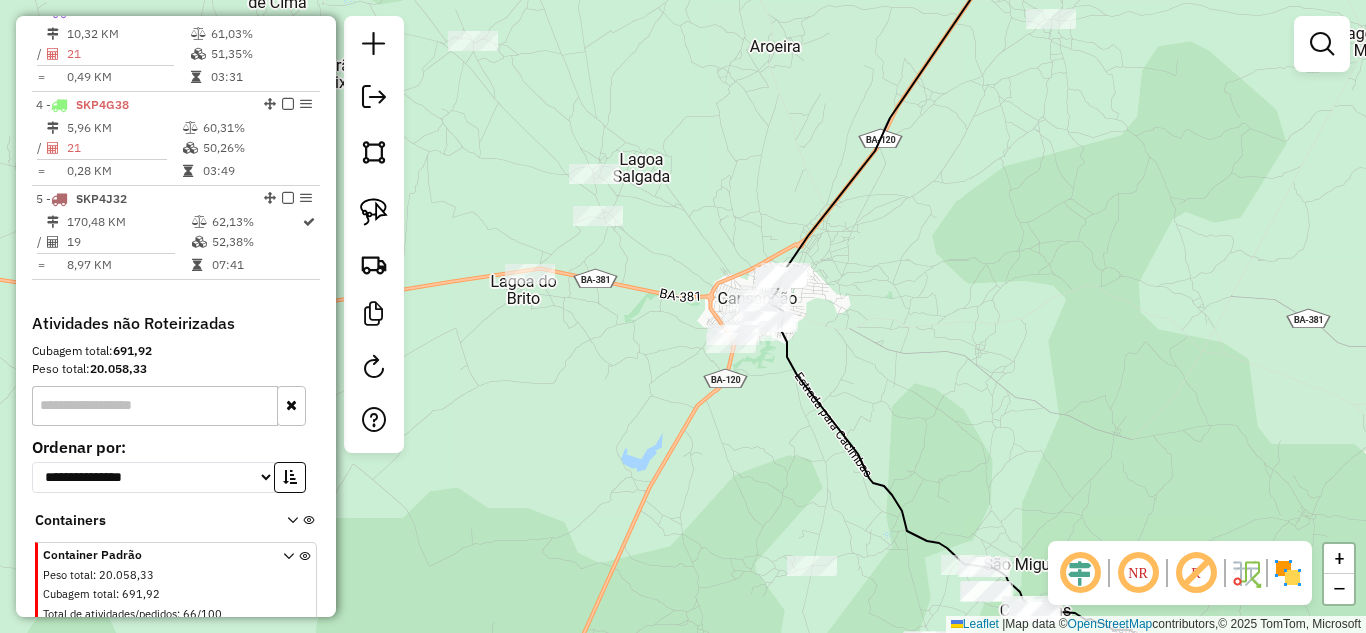 drag, startPoint x: 379, startPoint y: 222, endPoint x: 482, endPoint y: 240, distance: 104.56099 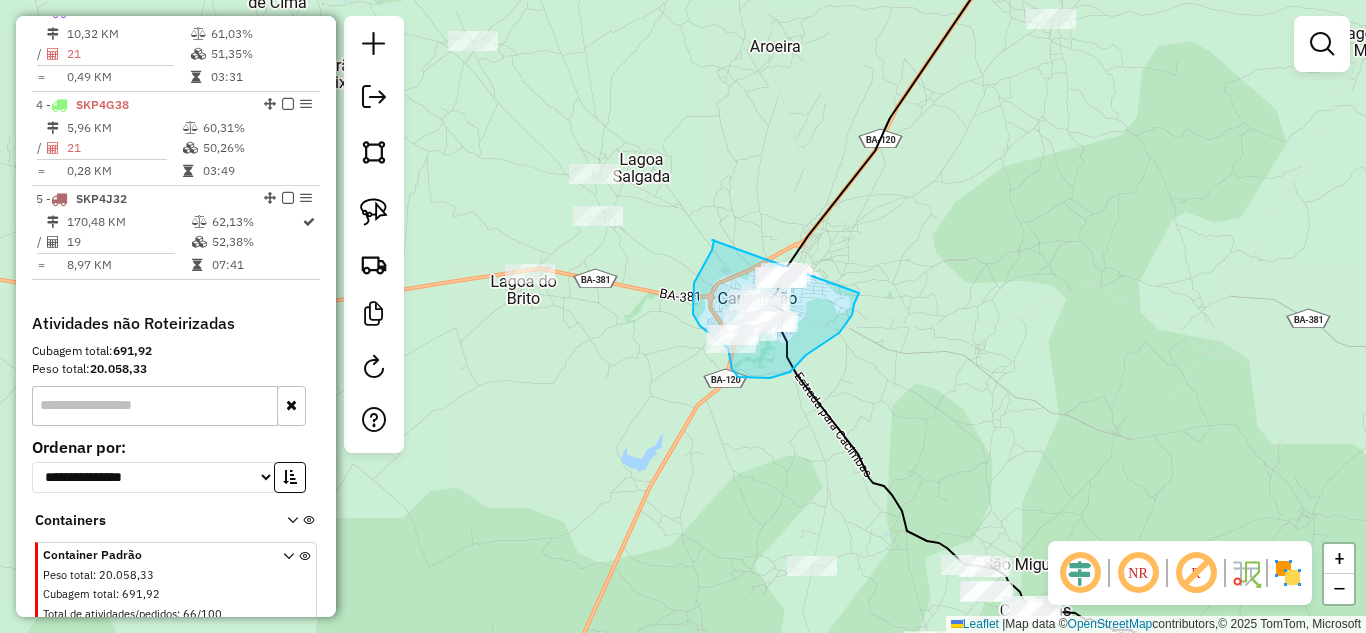 drag, startPoint x: 712, startPoint y: 240, endPoint x: 863, endPoint y: 275, distance: 155.00322 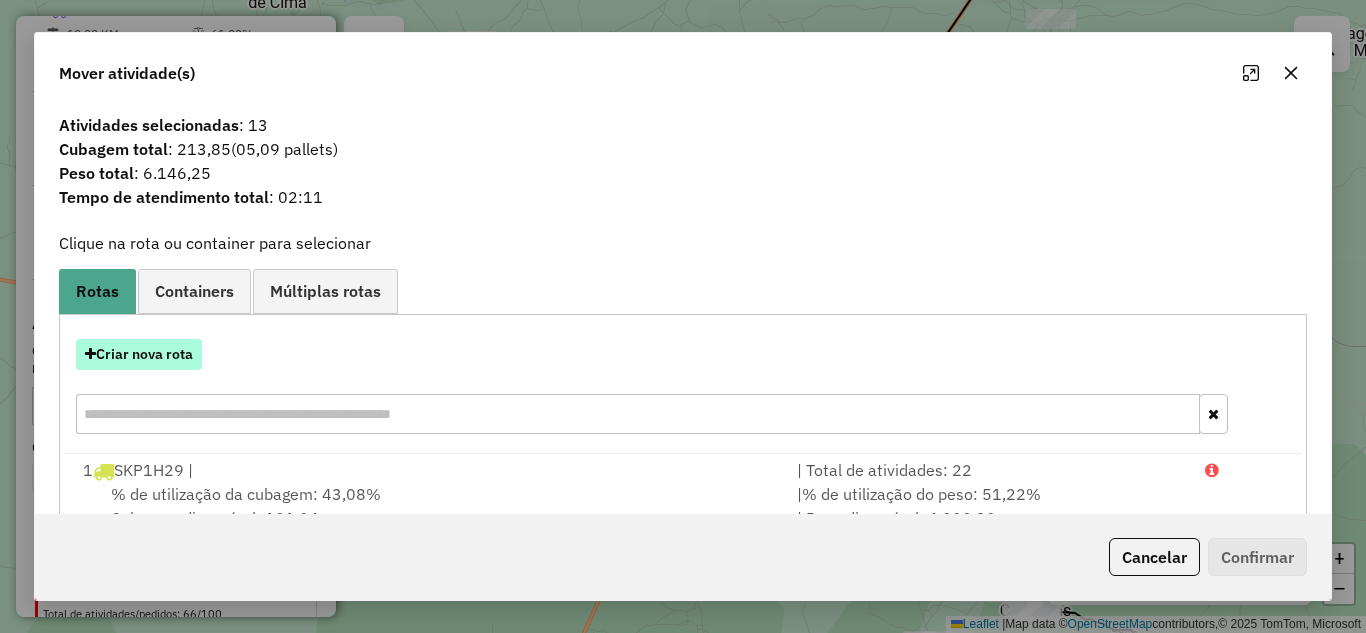 click on "Criar nova rota" at bounding box center (139, 354) 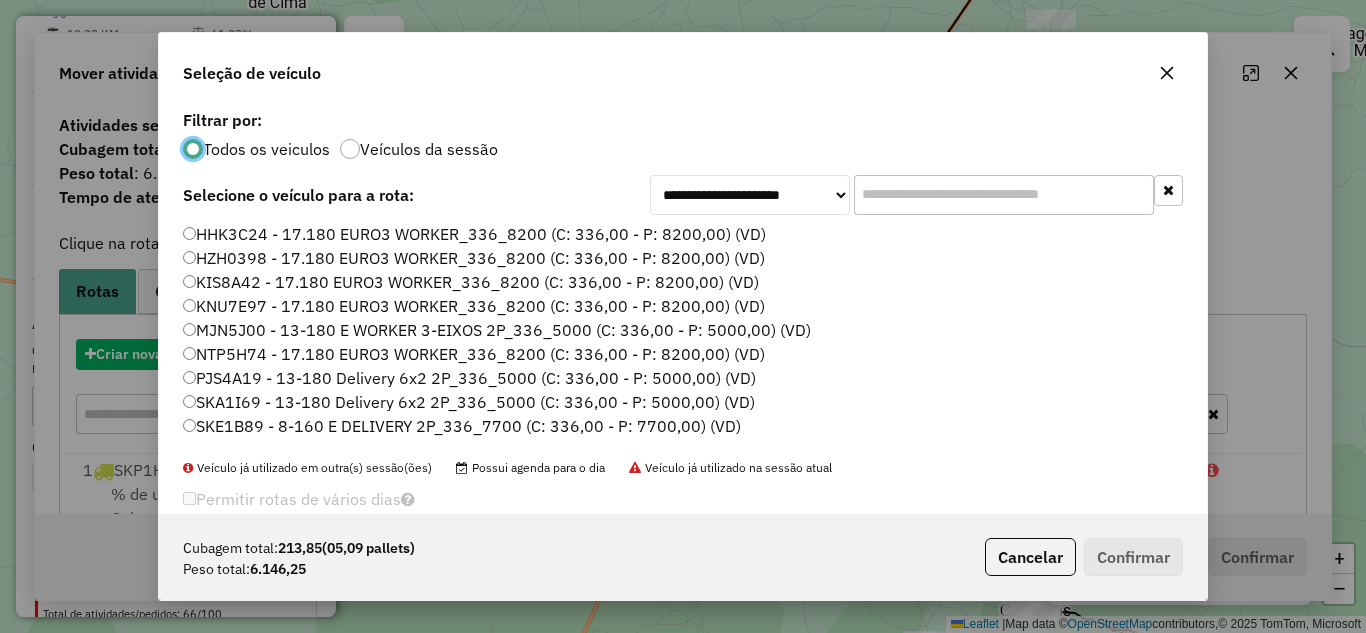 scroll, scrollTop: 11, scrollLeft: 6, axis: both 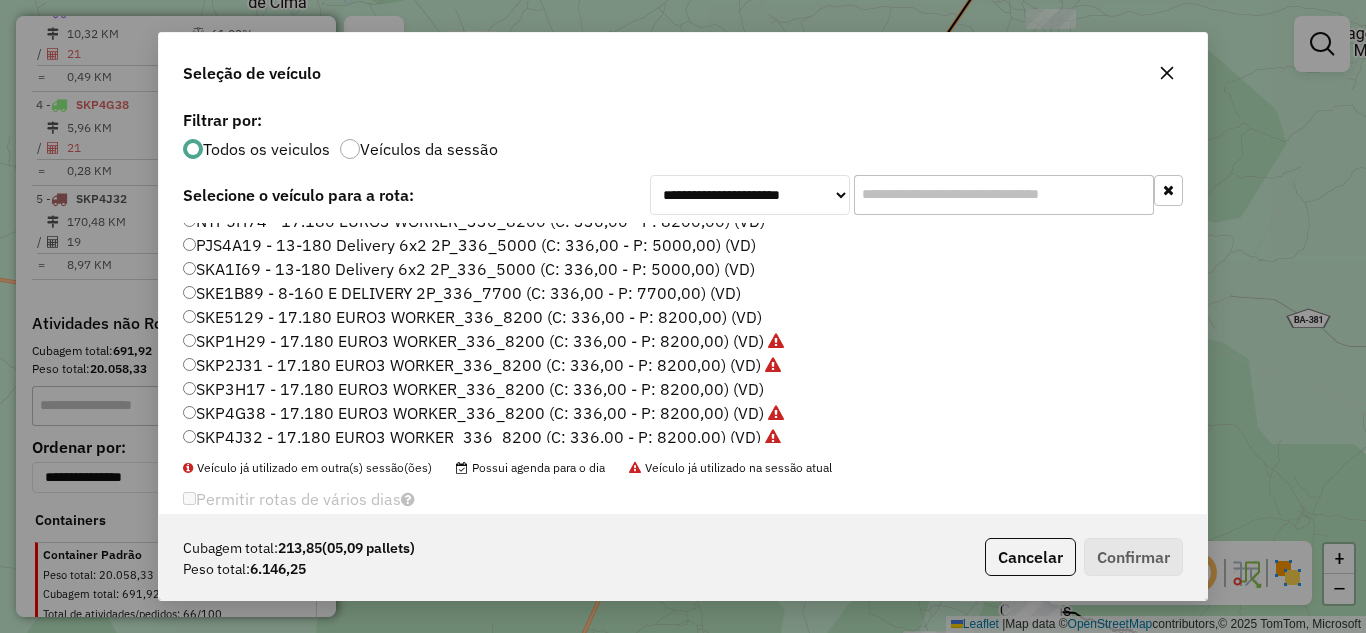 click on "SKE5129 - 17.180 EURO3 WORKER_336_8200 (C: 336,00 - P: 8200,00) (VD)" 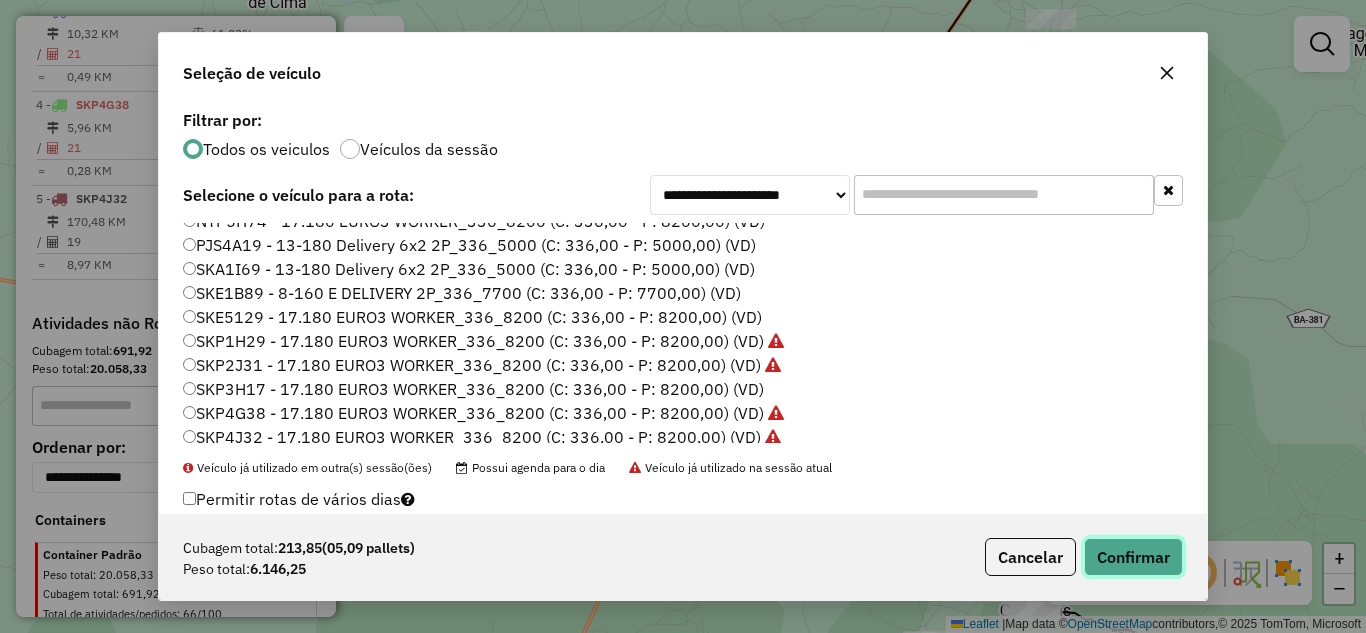 click on "Confirmar" 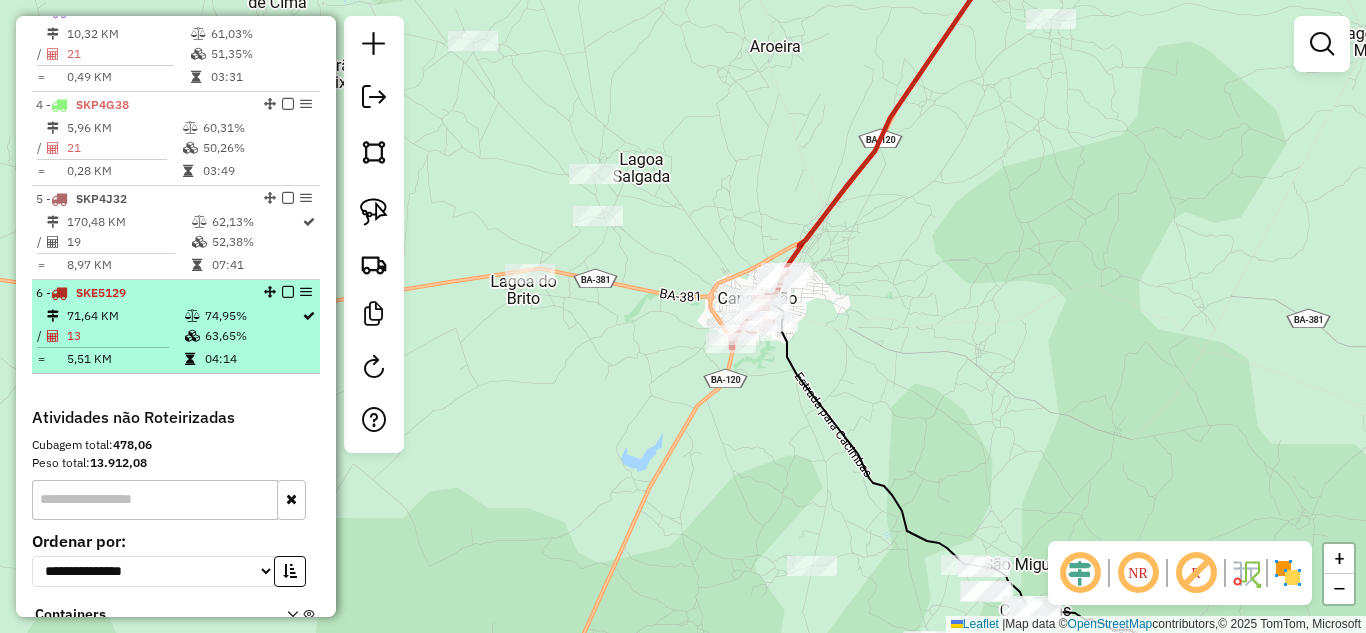click on "71,64 KM" at bounding box center (125, 316) 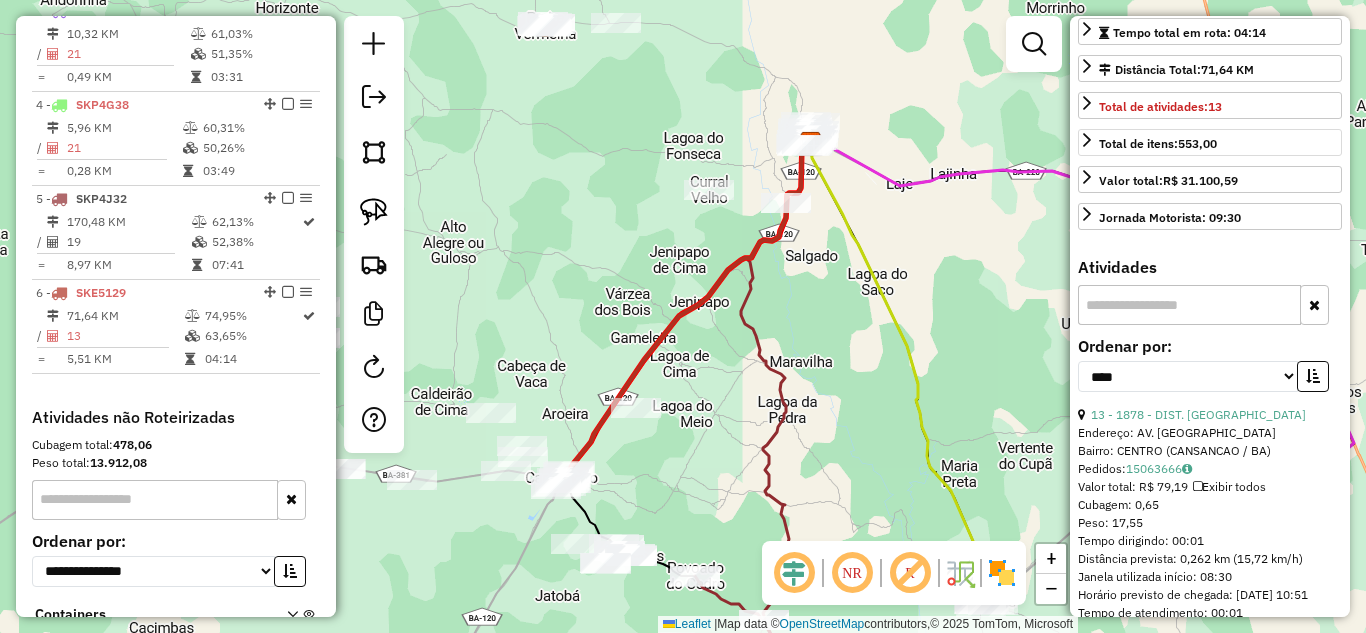 scroll, scrollTop: 533, scrollLeft: 0, axis: vertical 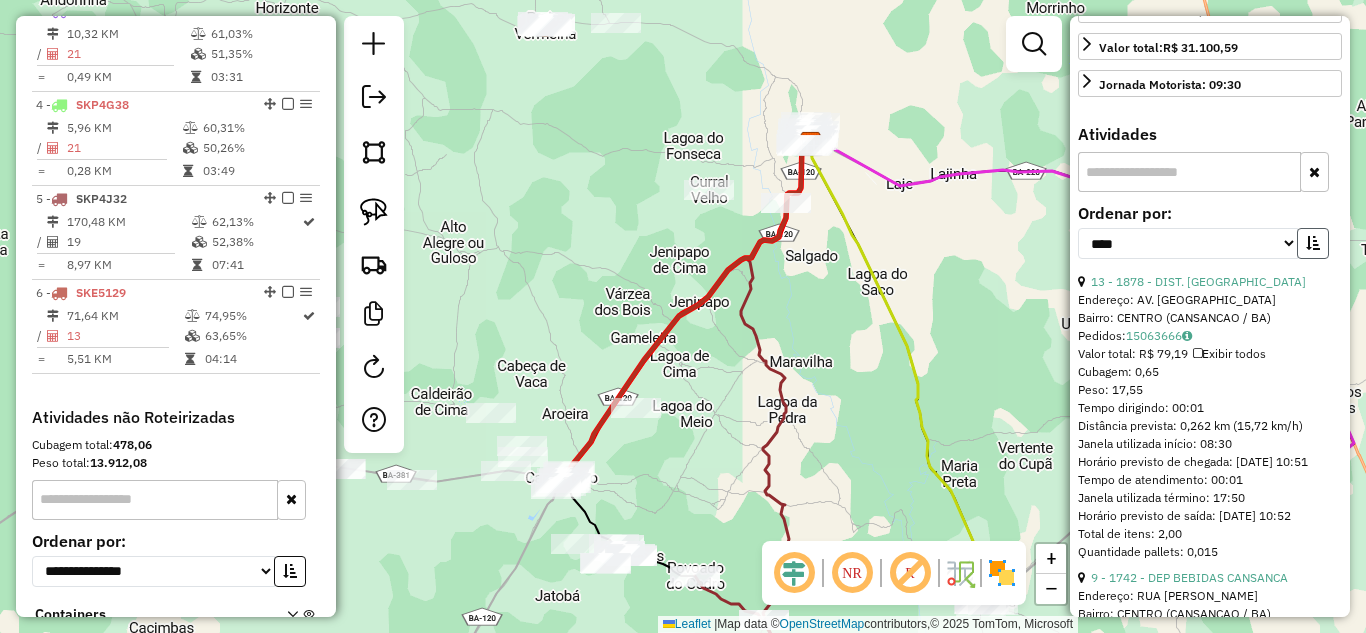 click at bounding box center (1313, 243) 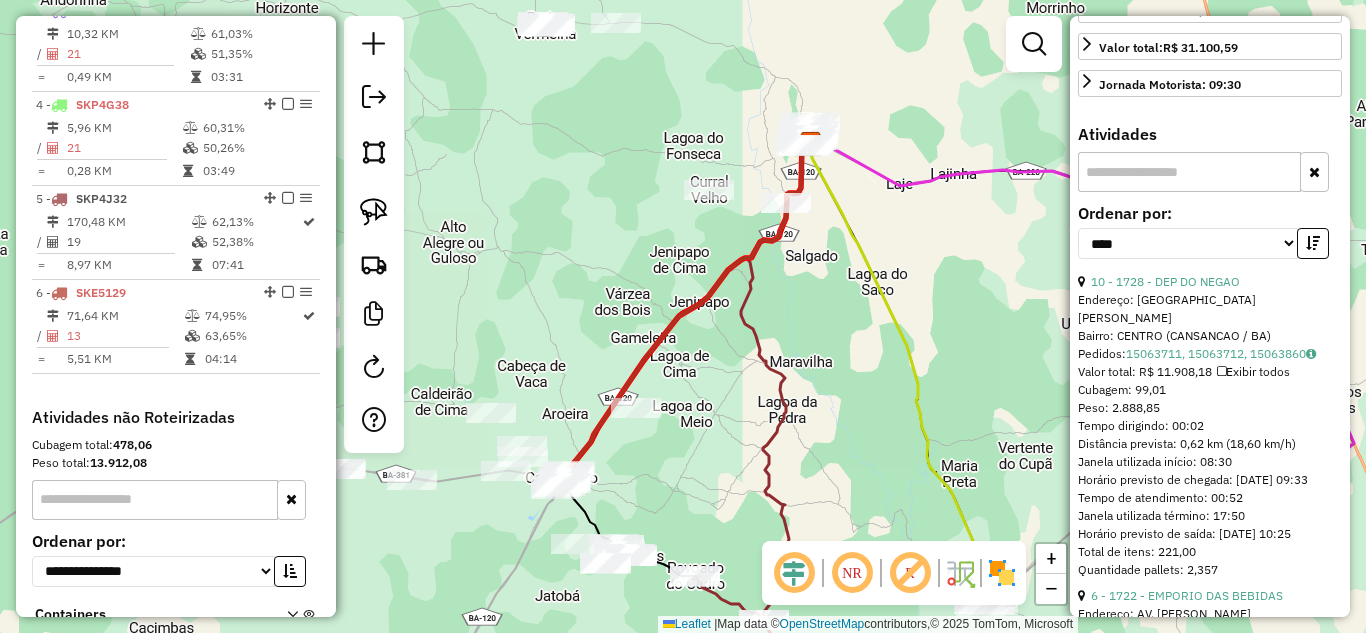 scroll, scrollTop: 800, scrollLeft: 0, axis: vertical 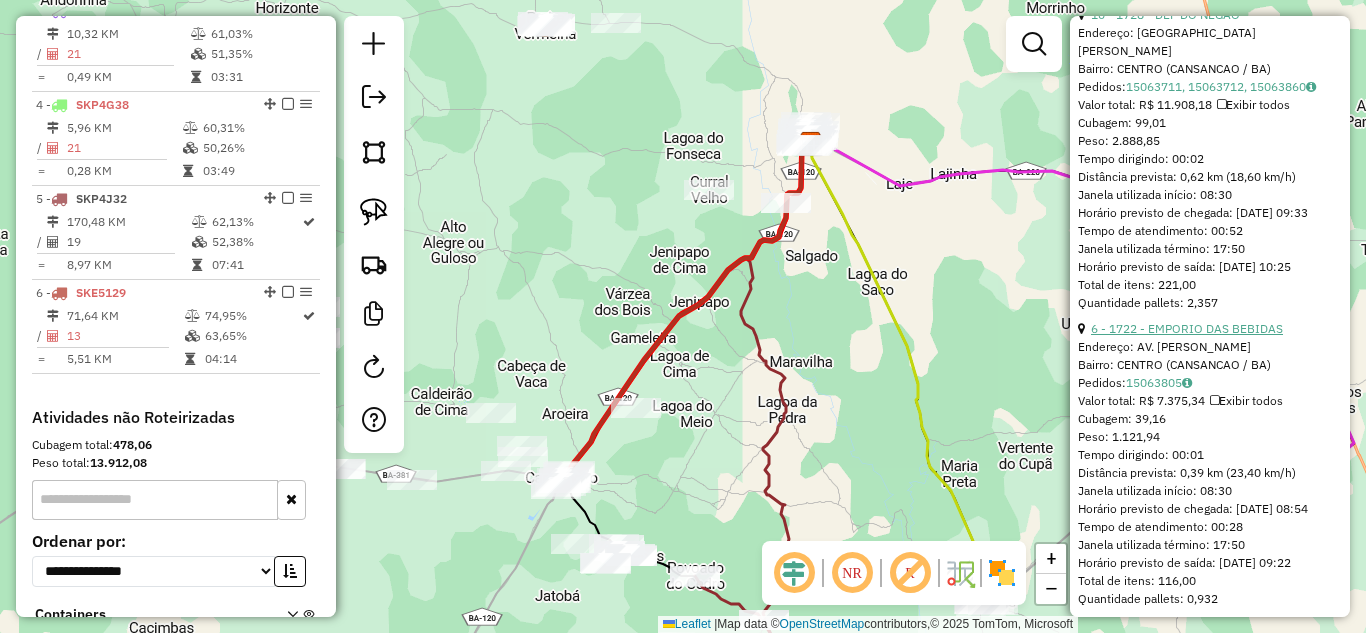 click on "6 - 1722 - EMPORIO DAS BEBIDAS" at bounding box center (1187, 328) 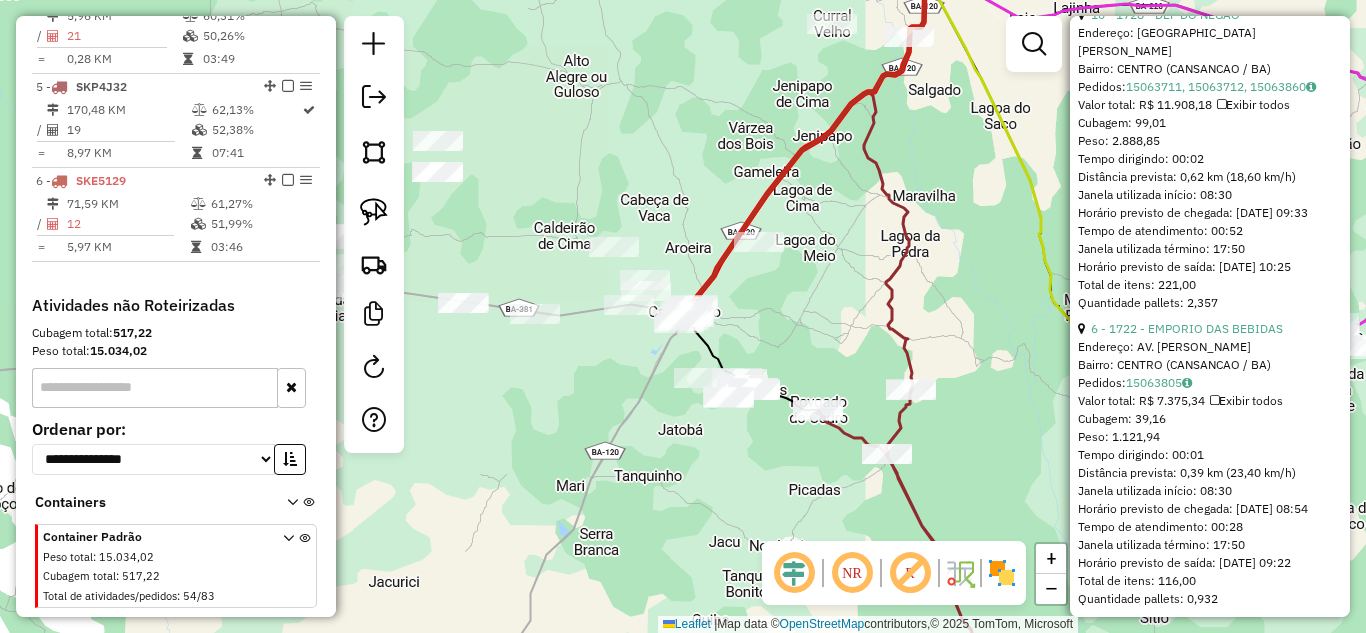 scroll, scrollTop: 1131, scrollLeft: 0, axis: vertical 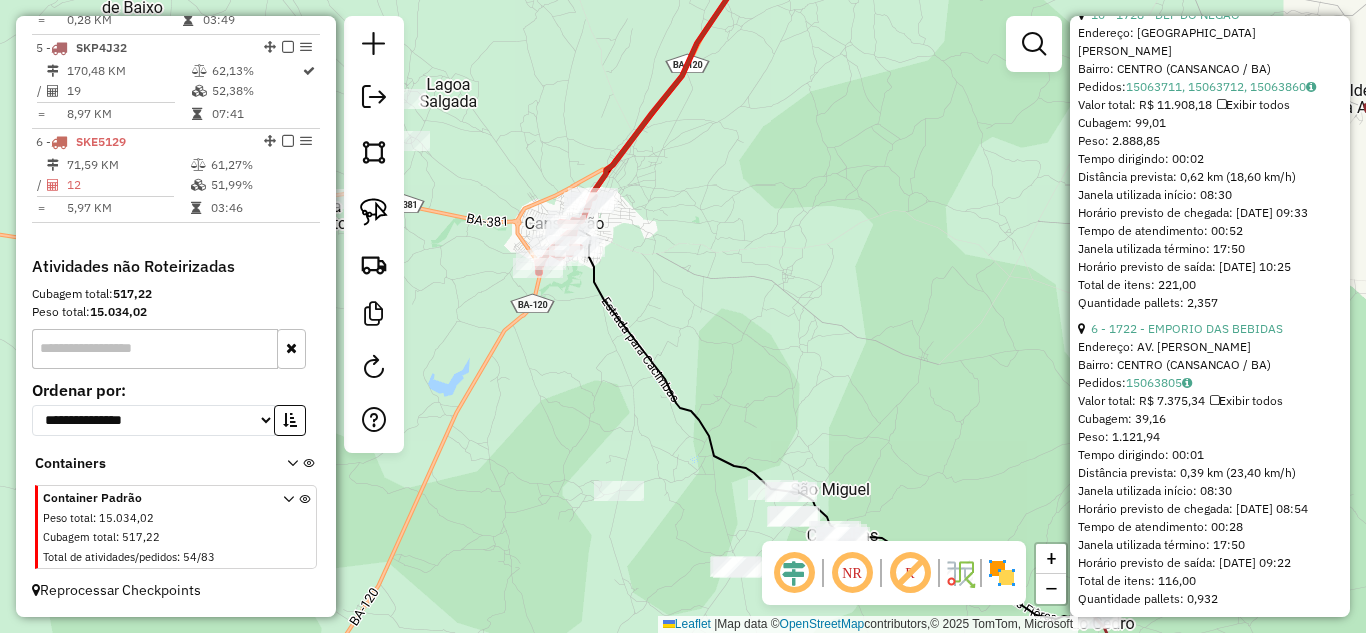 drag, startPoint x: 712, startPoint y: 351, endPoint x: 651, endPoint y: 245, distance: 122.29881 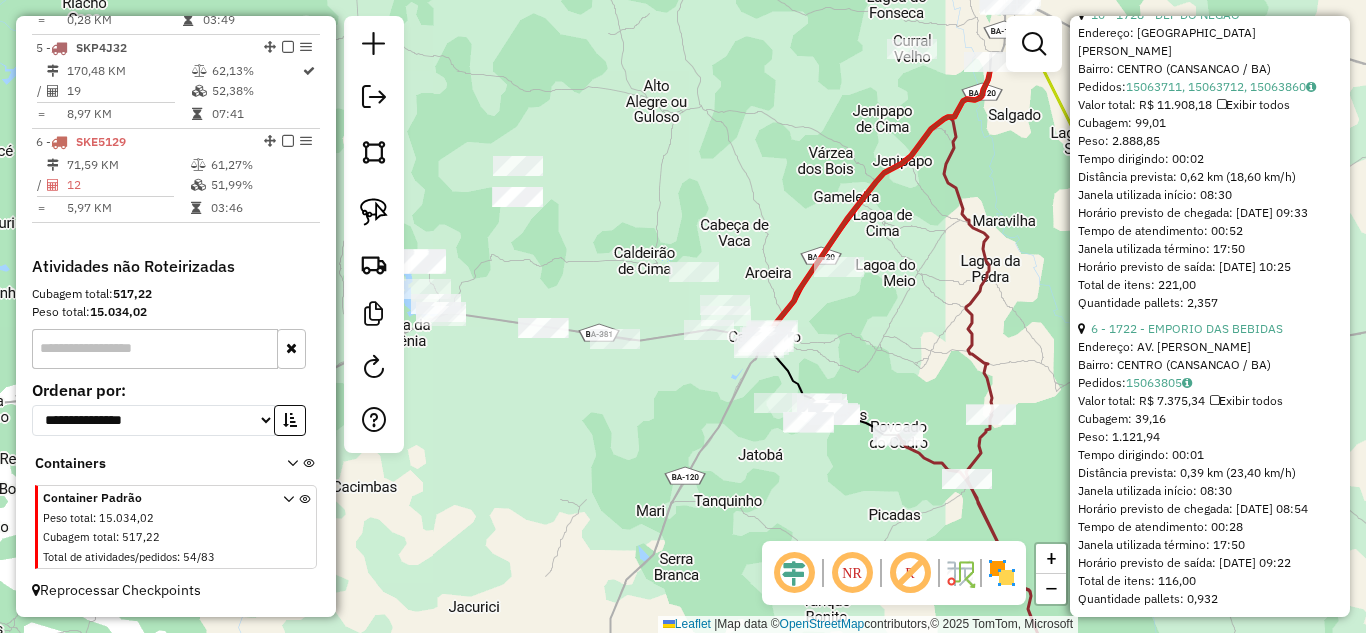 drag, startPoint x: 665, startPoint y: 211, endPoint x: 821, endPoint y: 345, distance: 205.65019 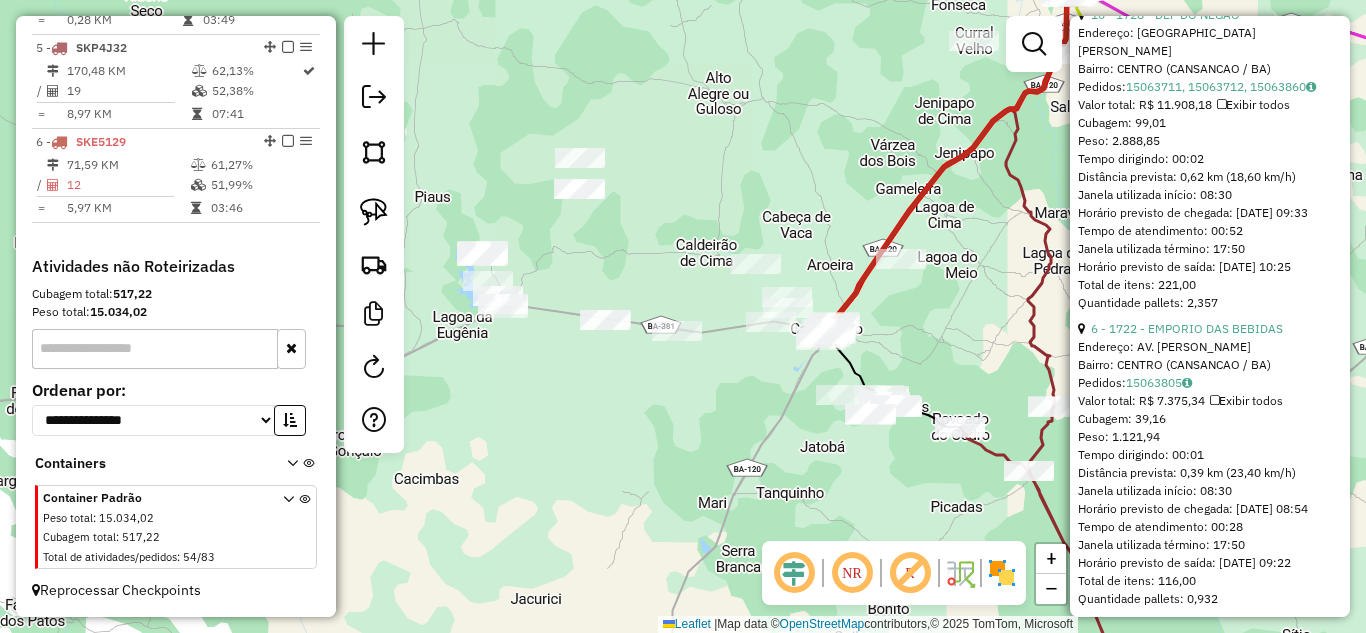 drag, startPoint x: 856, startPoint y: 351, endPoint x: 931, endPoint y: 343, distance: 75.42546 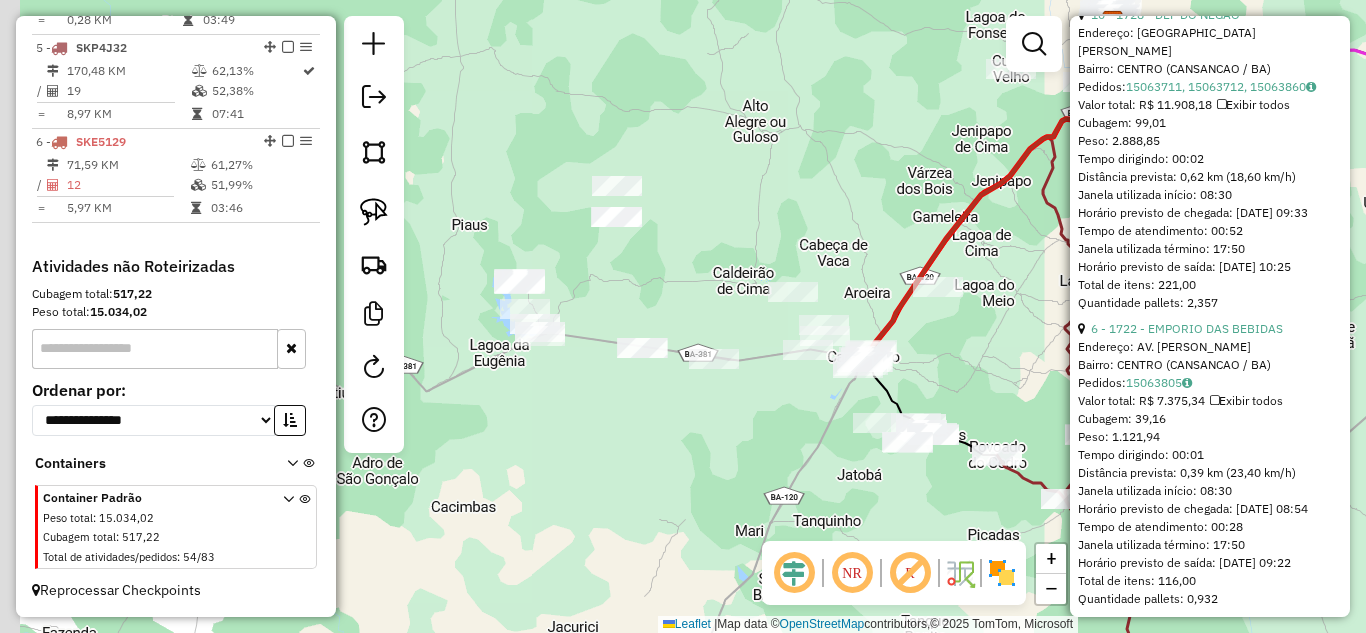 drag, startPoint x: 647, startPoint y: 407, endPoint x: 825, endPoint y: 419, distance: 178.40404 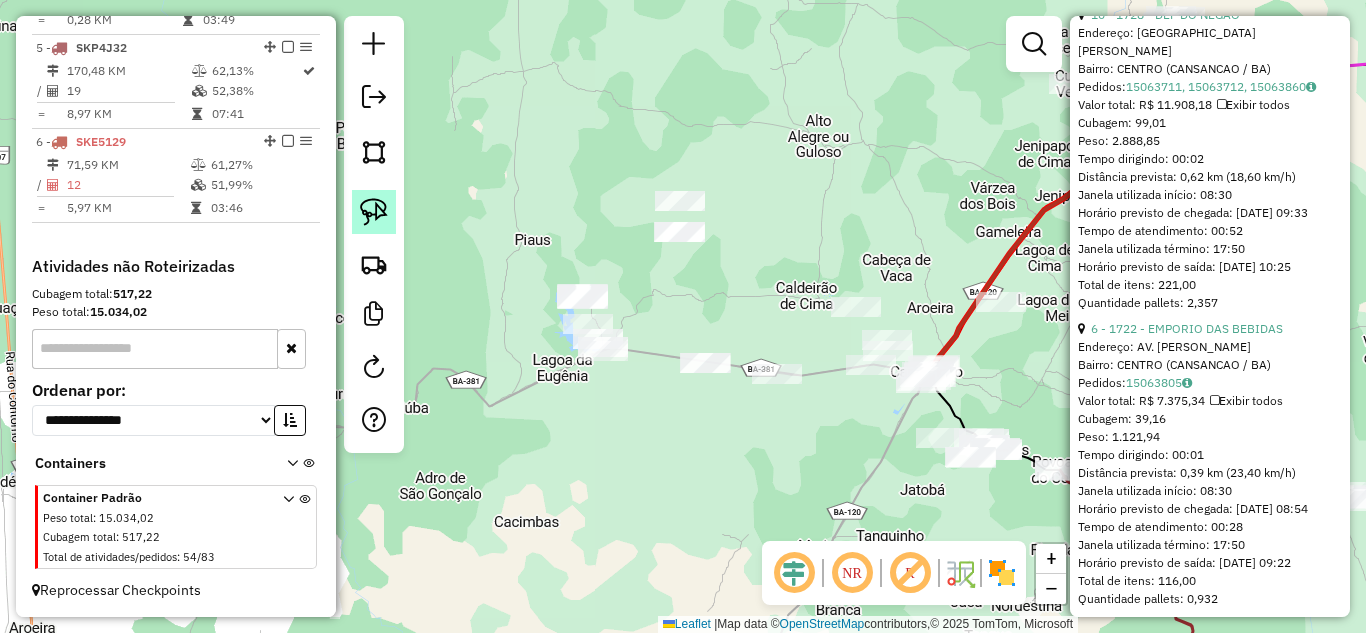 click 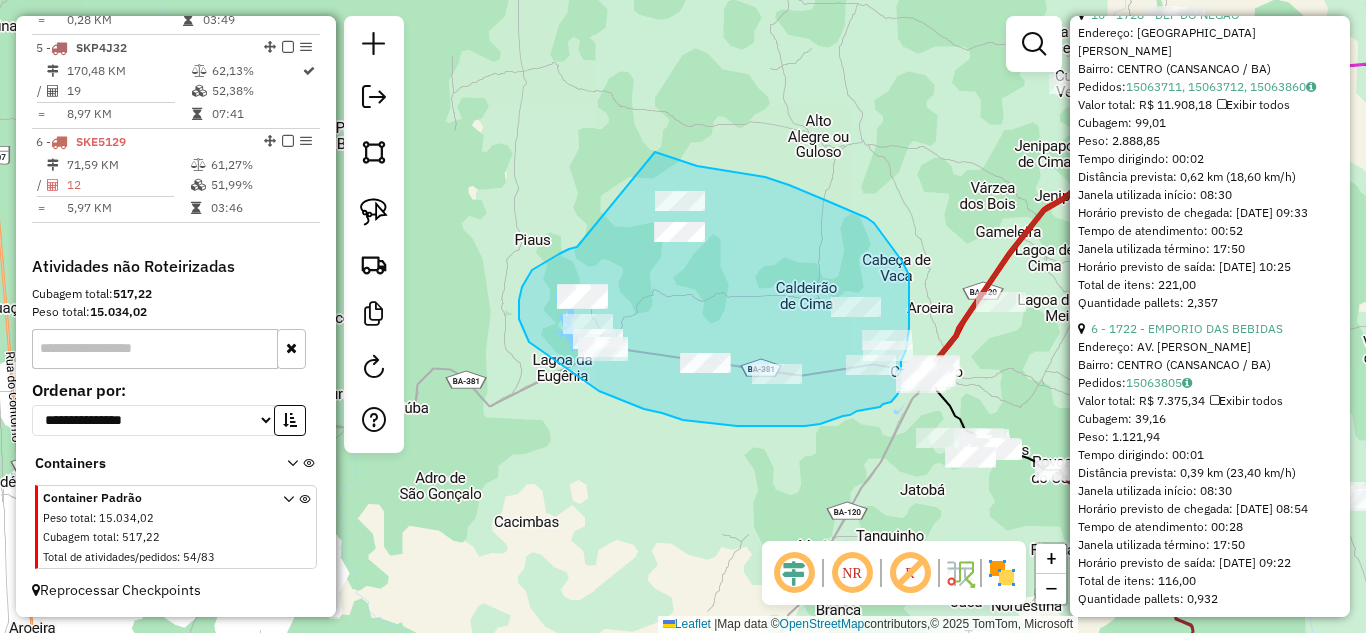 drag, startPoint x: 569, startPoint y: 249, endPoint x: 620, endPoint y: 151, distance: 110.47624 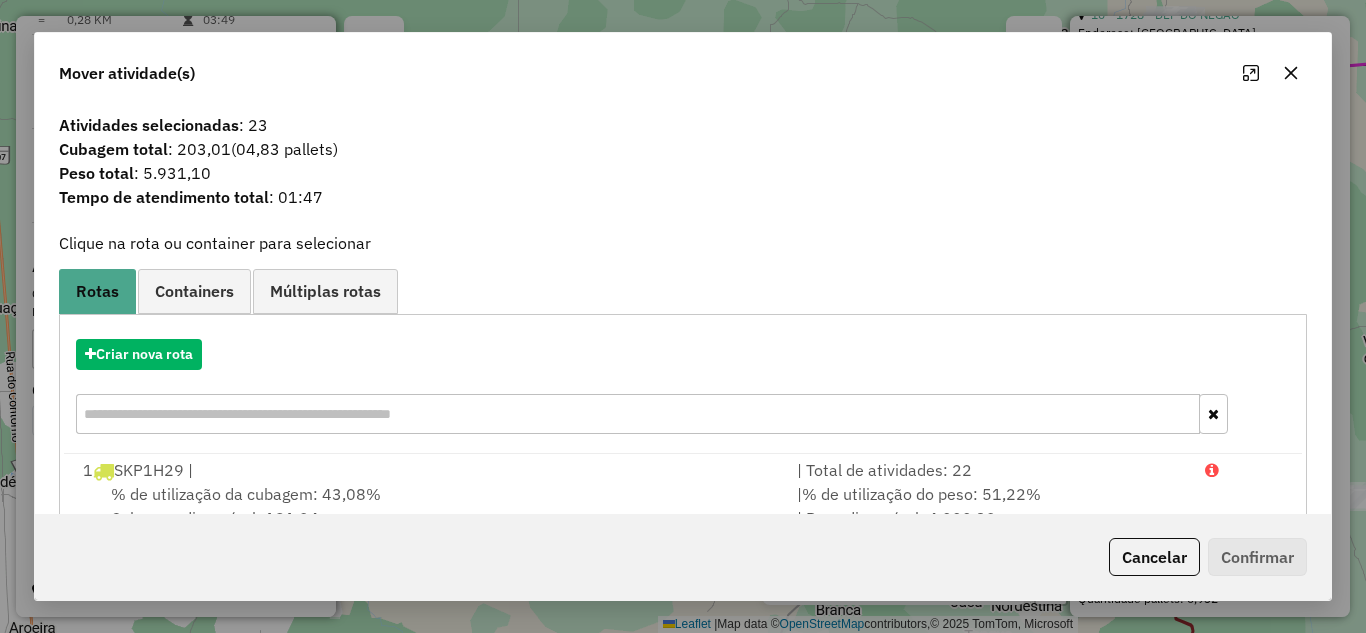 click 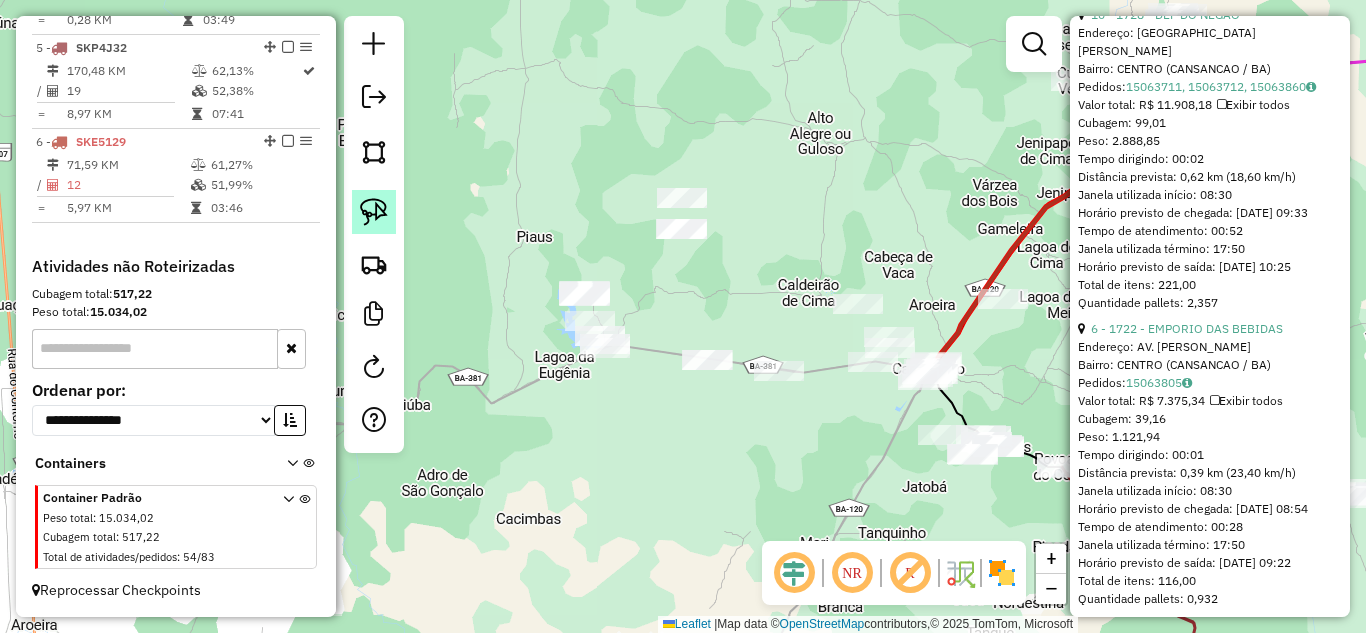 click 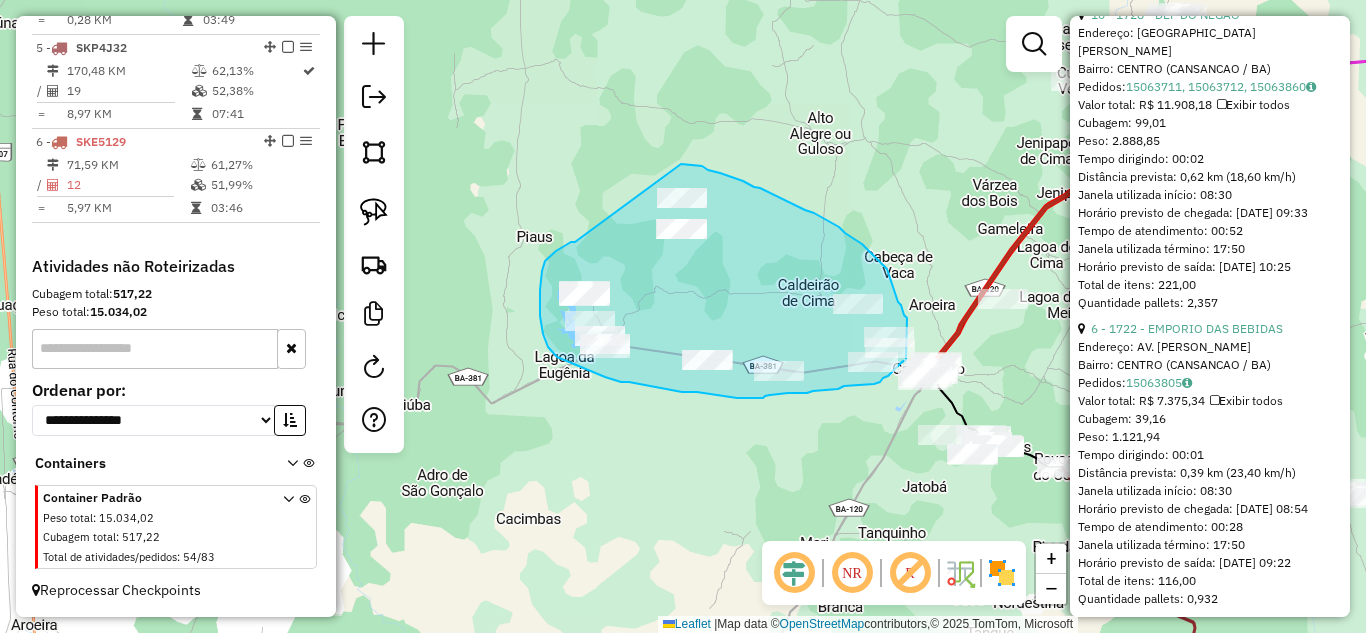 drag, startPoint x: 575, startPoint y: 242, endPoint x: 679, endPoint y: 164, distance: 130 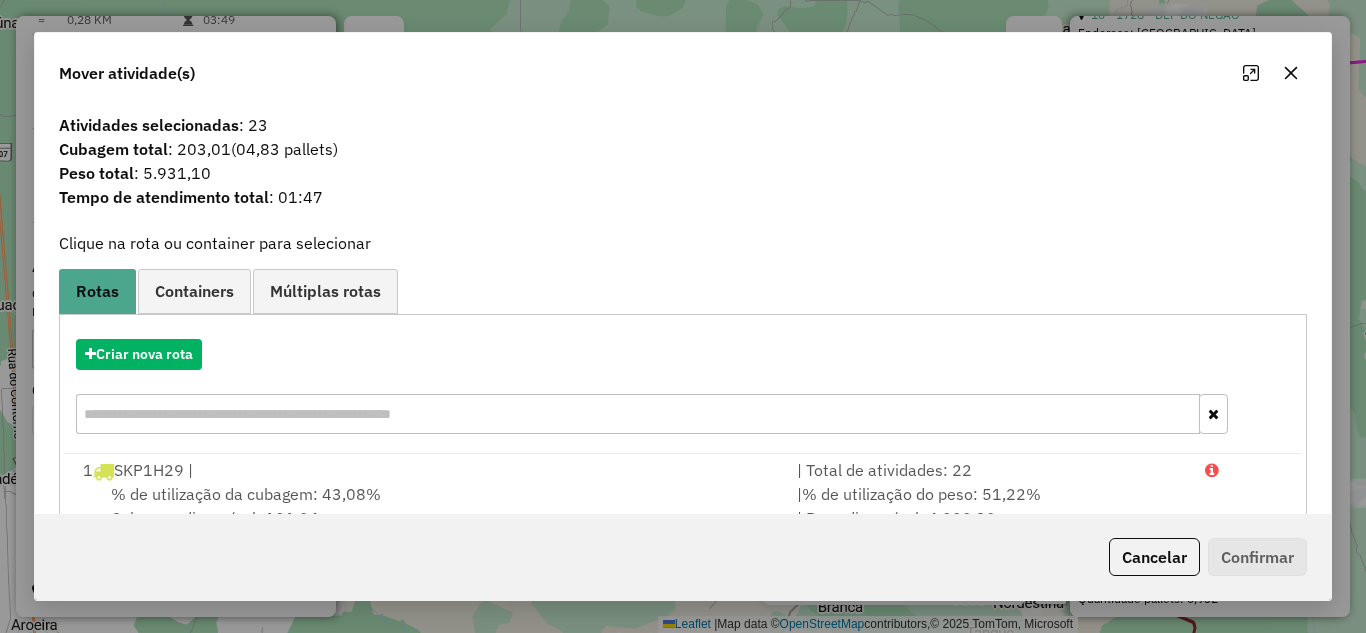 click 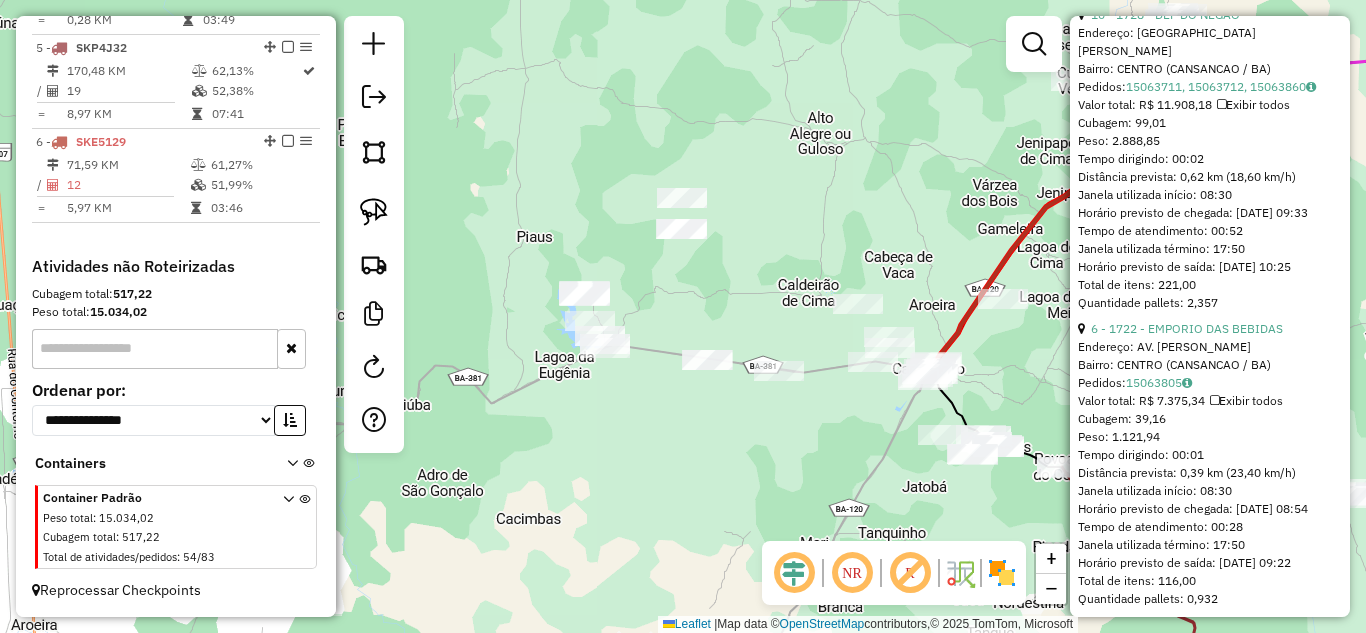 scroll, scrollTop: 998, scrollLeft: 0, axis: vertical 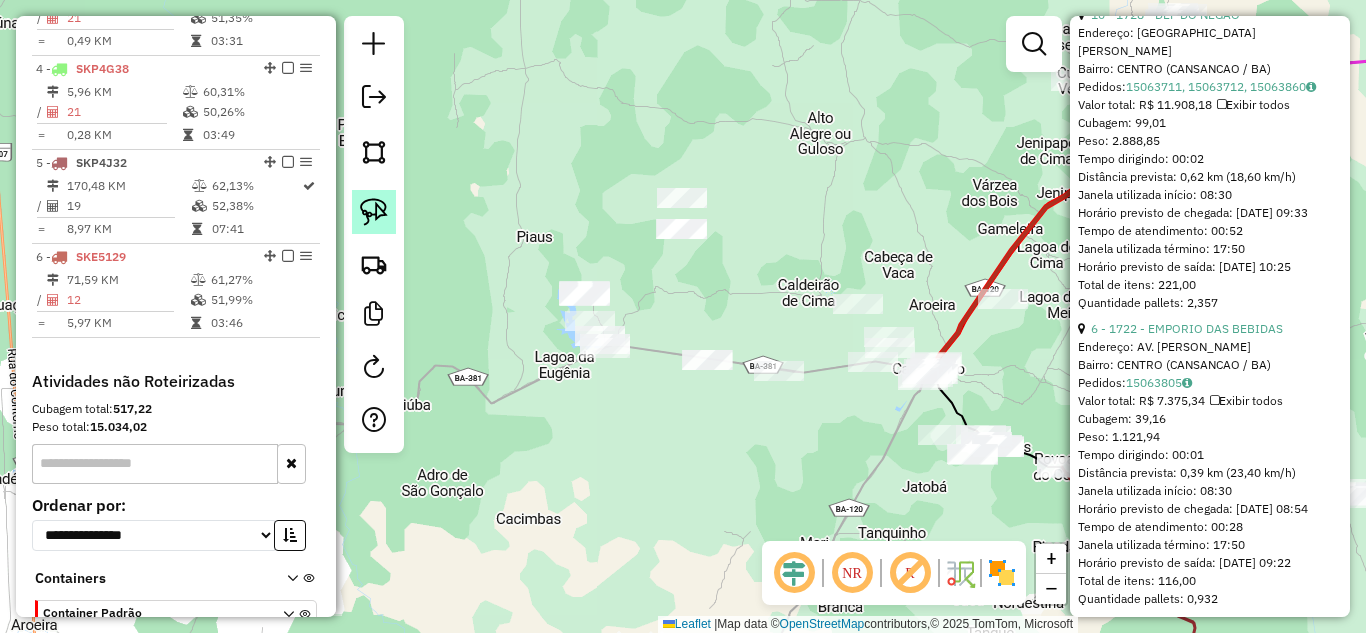 click 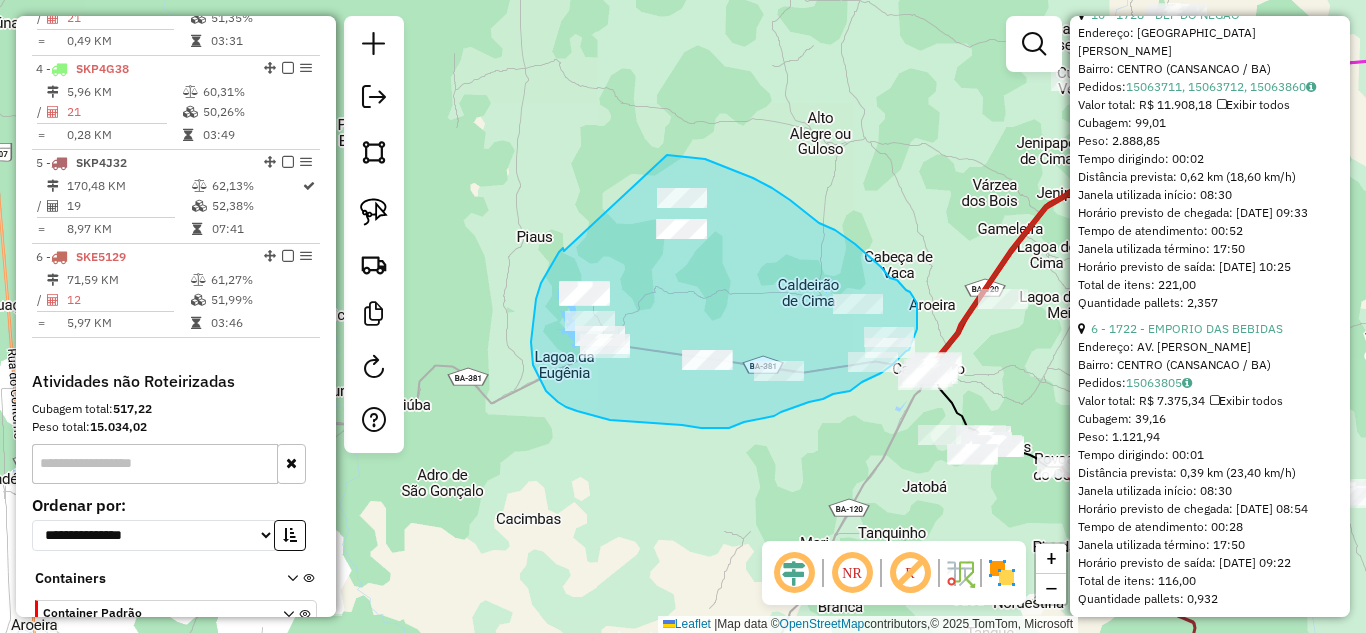 drag, startPoint x: 564, startPoint y: 251, endPoint x: 660, endPoint y: 155, distance: 135.7645 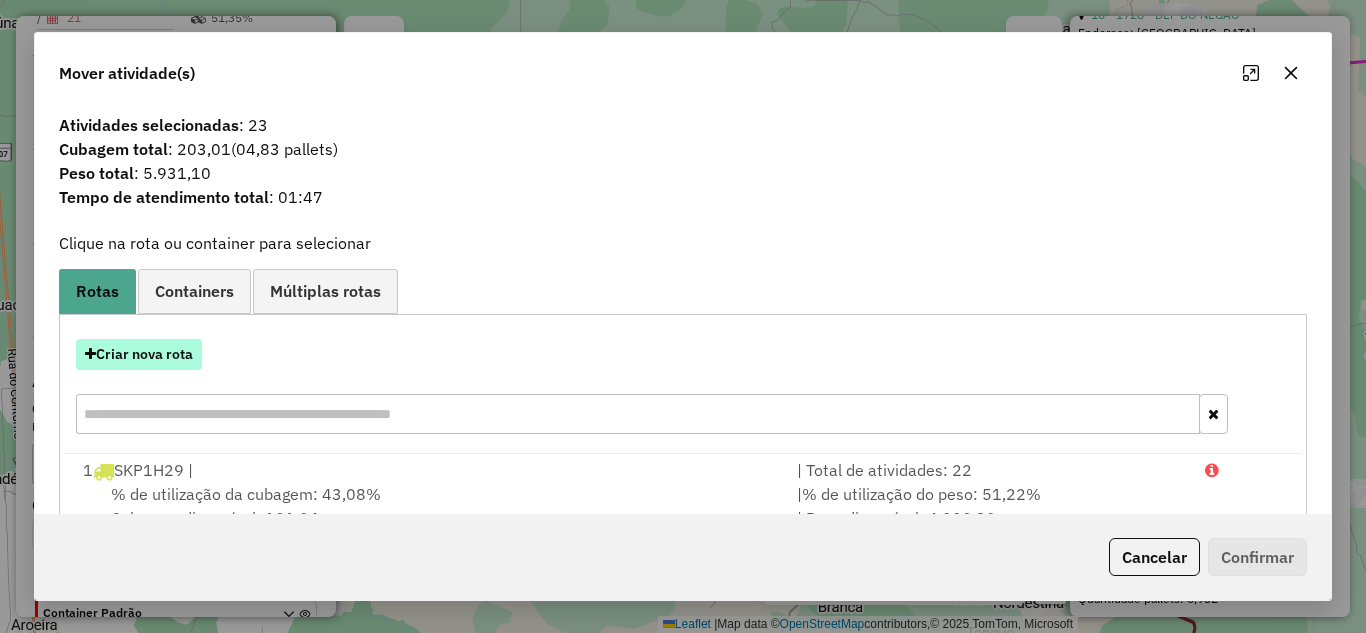 click on "Criar nova rota" at bounding box center (139, 354) 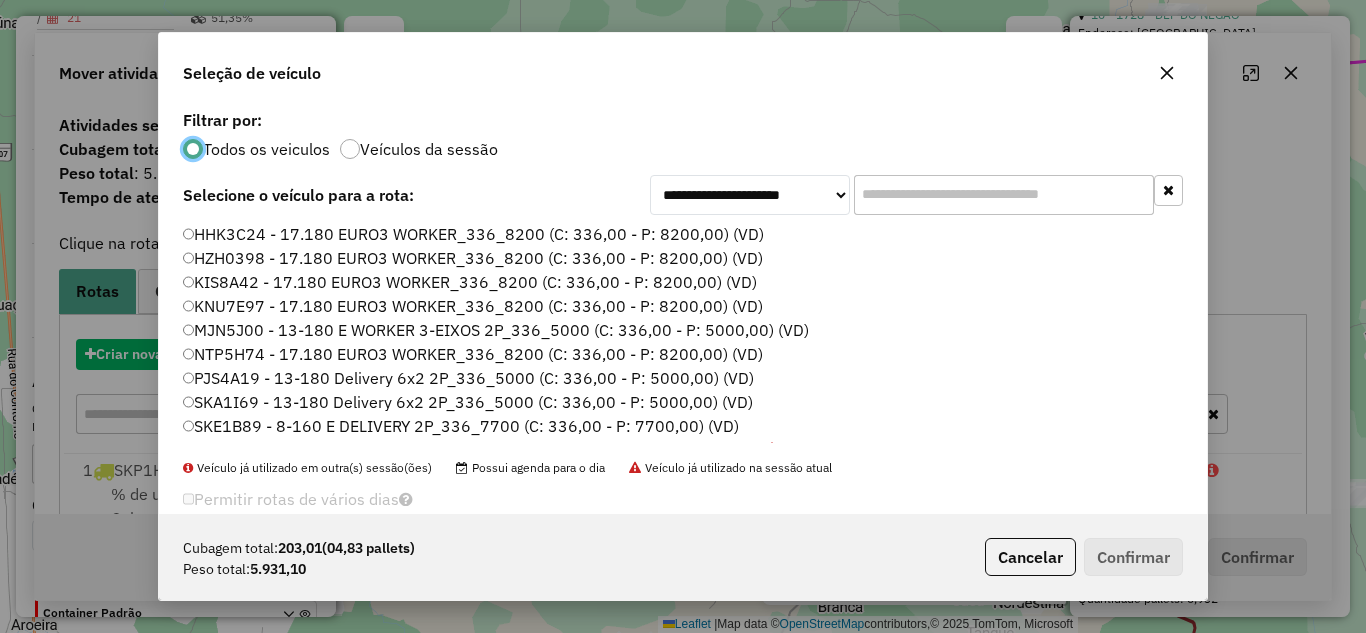 scroll, scrollTop: 11, scrollLeft: 6, axis: both 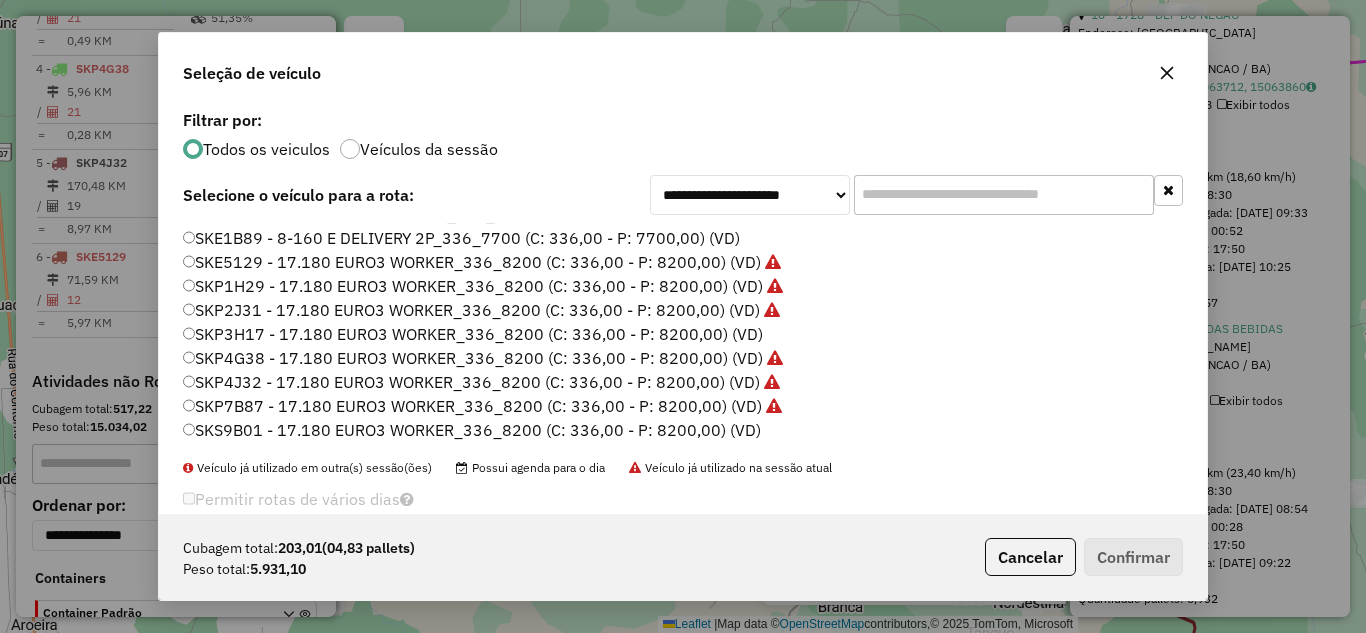 click on "SKP3H17 - 17.180 EURO3 WORKER_336_8200 (C: 336,00 - P: 8200,00) (VD)" 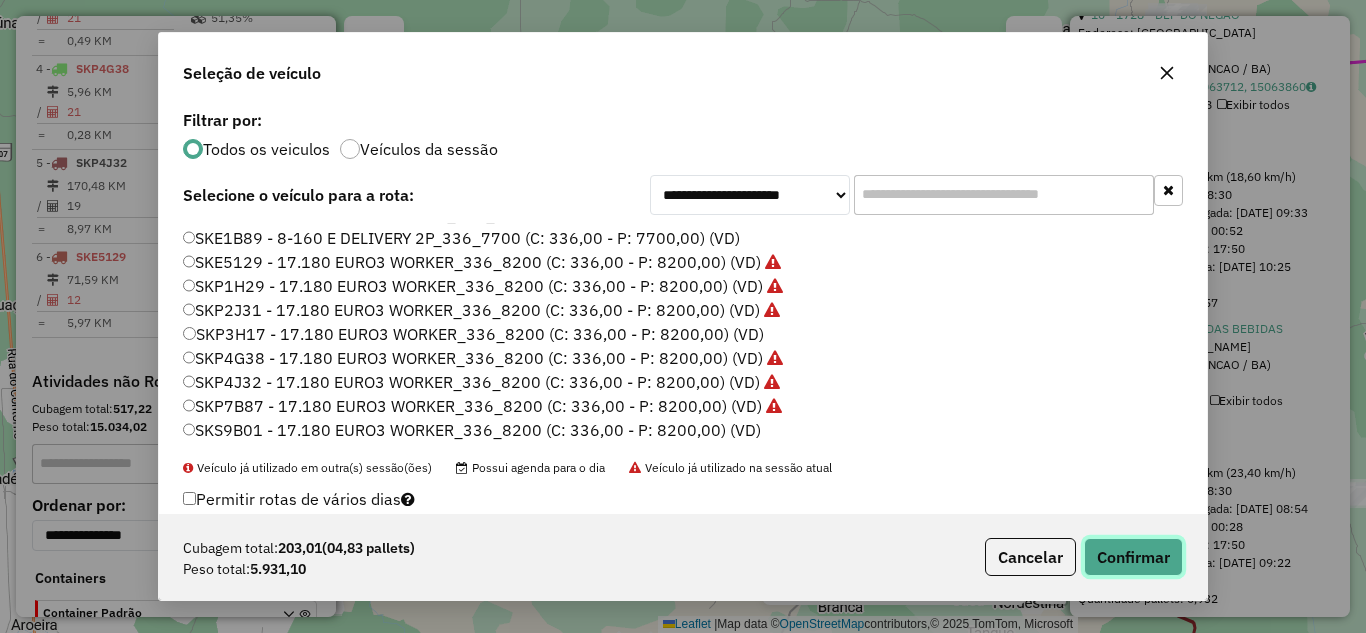 click on "Confirmar" 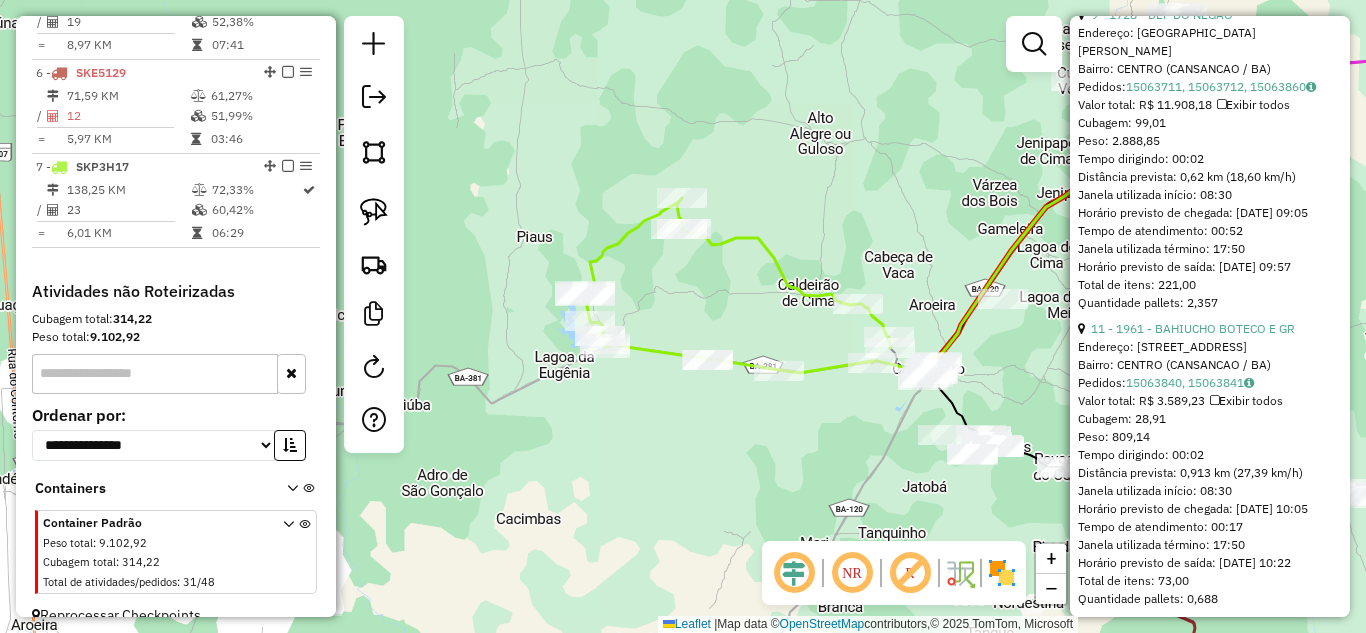 scroll, scrollTop: 1225, scrollLeft: 0, axis: vertical 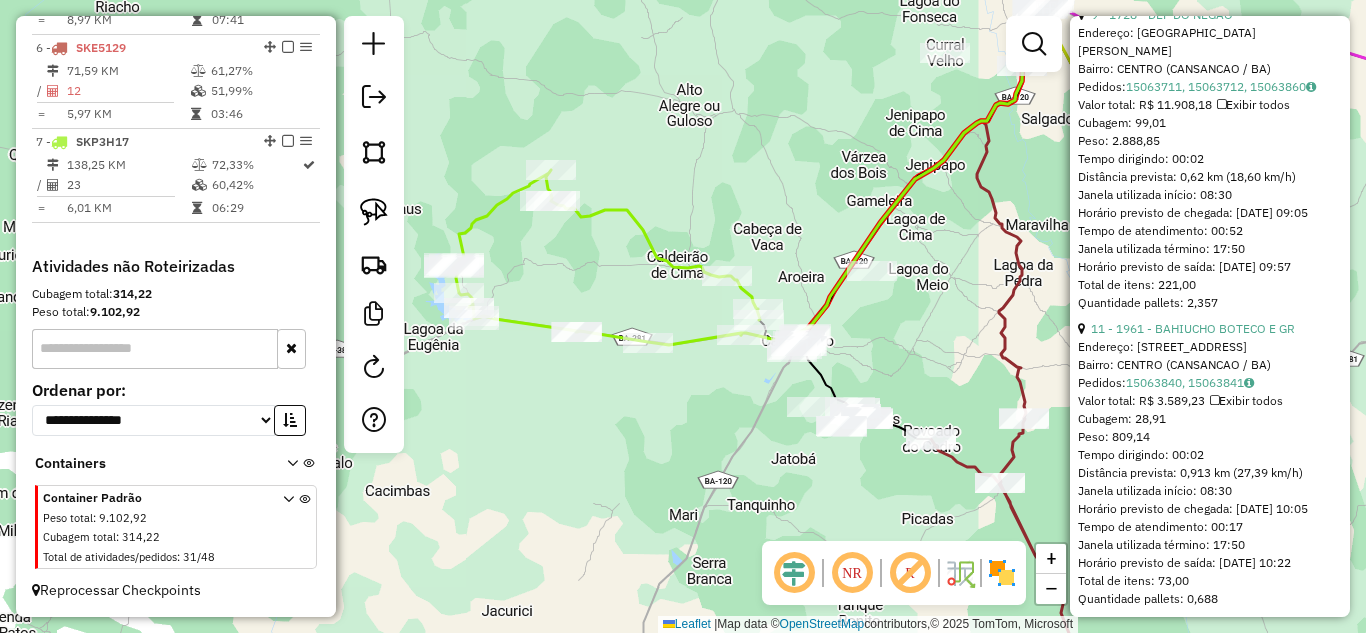 drag, startPoint x: 944, startPoint y: 247, endPoint x: 551, endPoint y: 162, distance: 402.08707 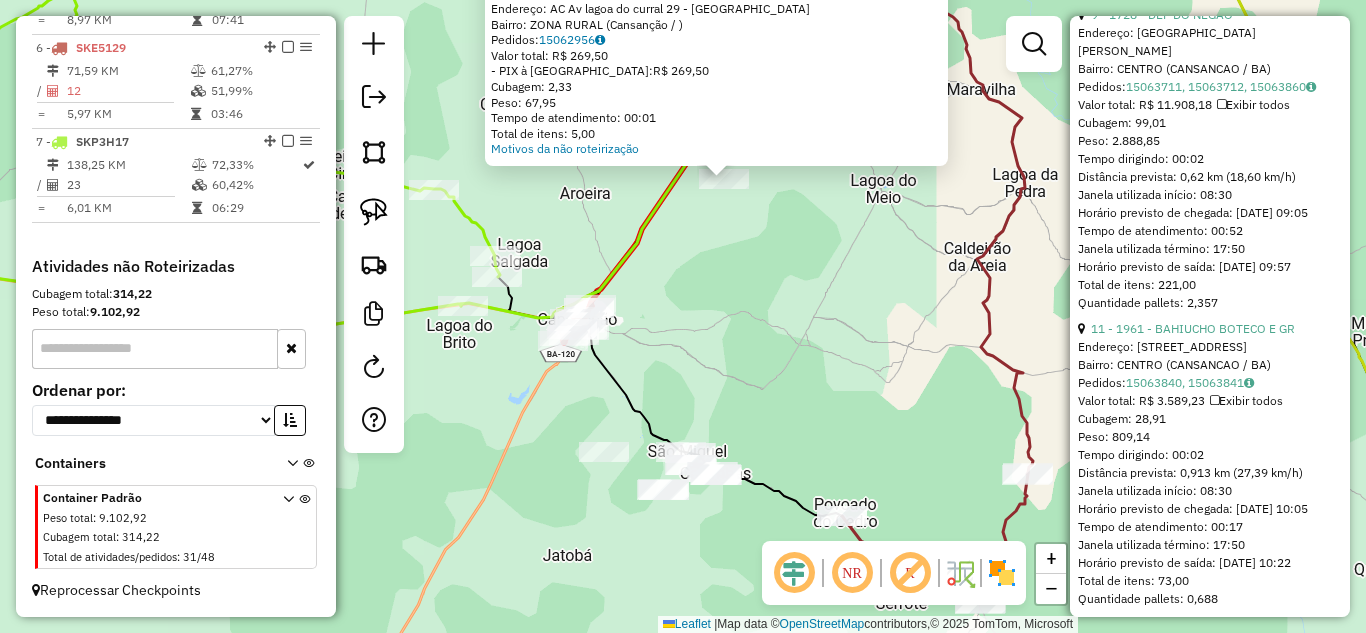 drag, startPoint x: 678, startPoint y: 386, endPoint x: 656, endPoint y: 255, distance: 132.83449 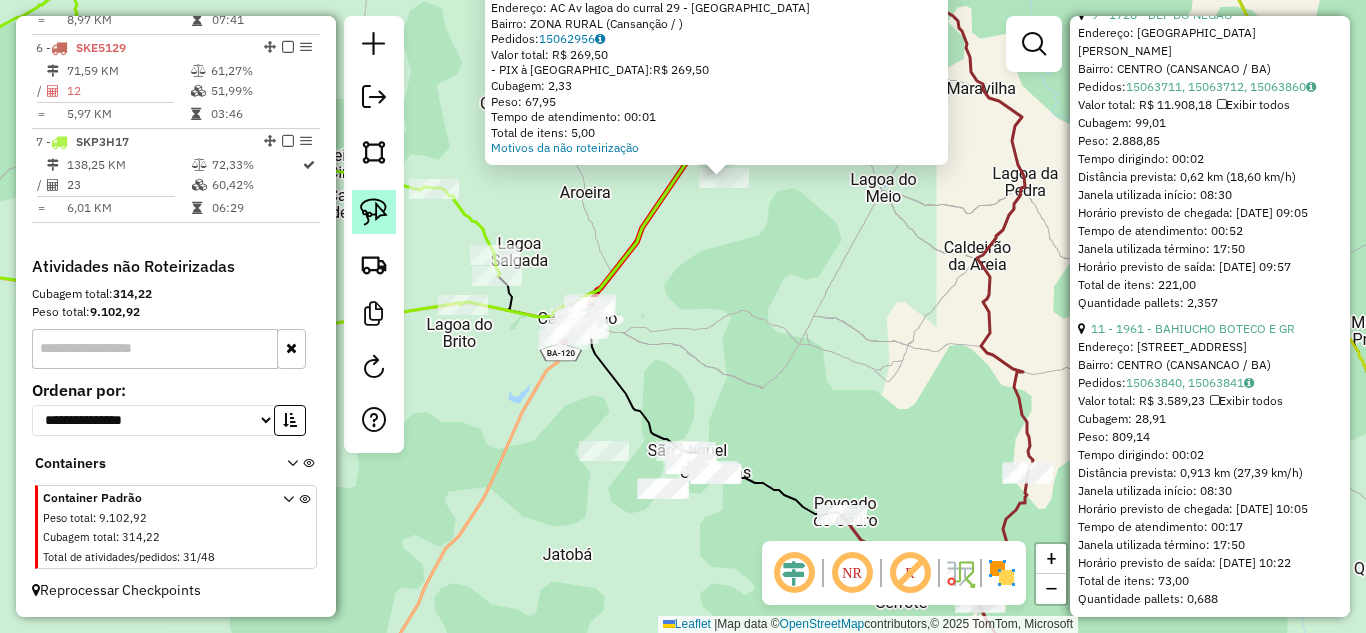 click 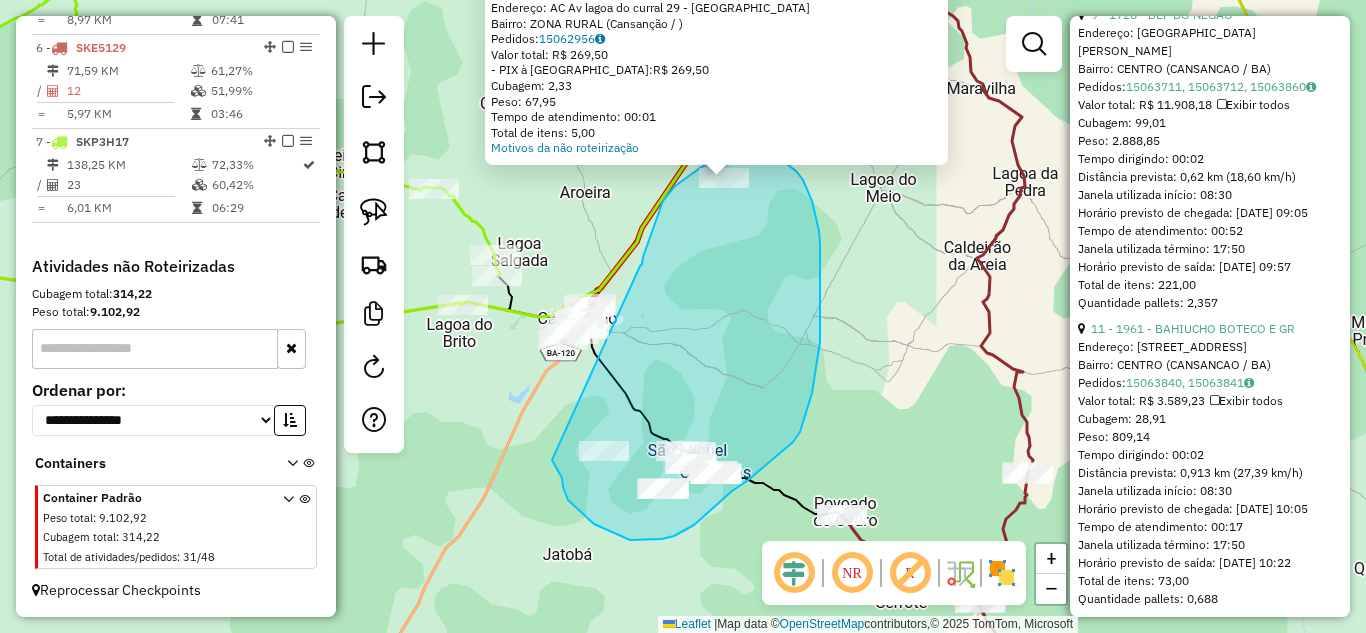 drag, startPoint x: 640, startPoint y: 266, endPoint x: 552, endPoint y: 458, distance: 211.20605 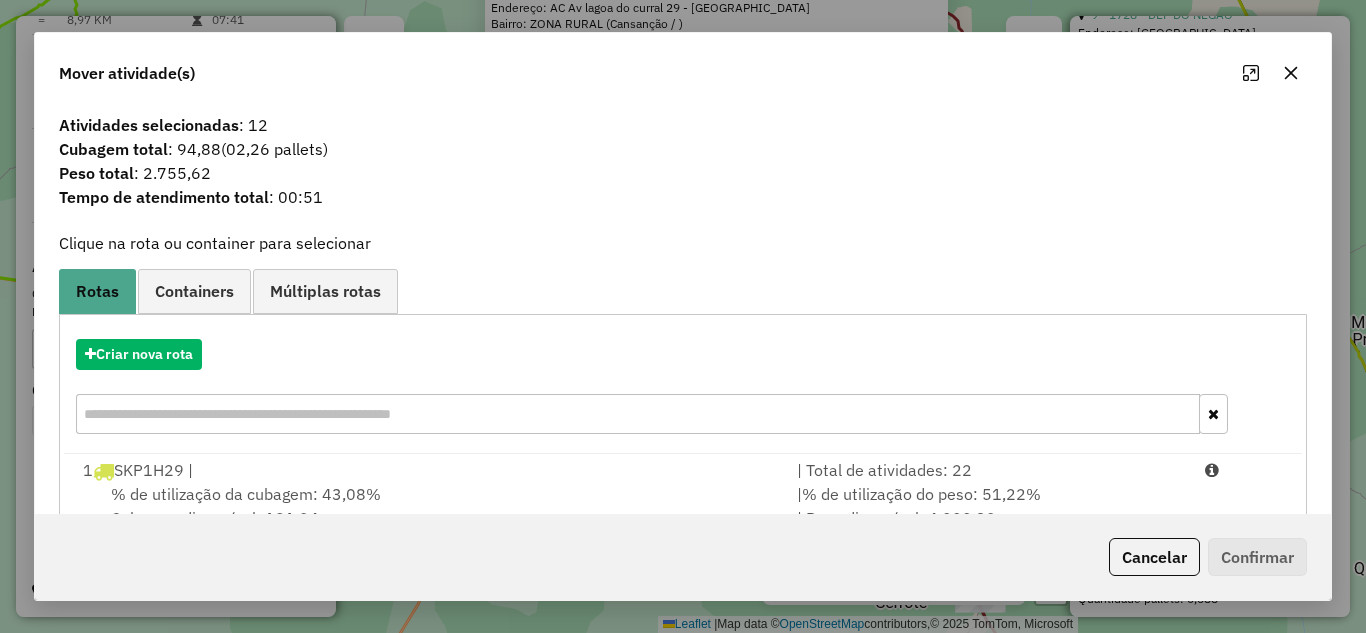 click 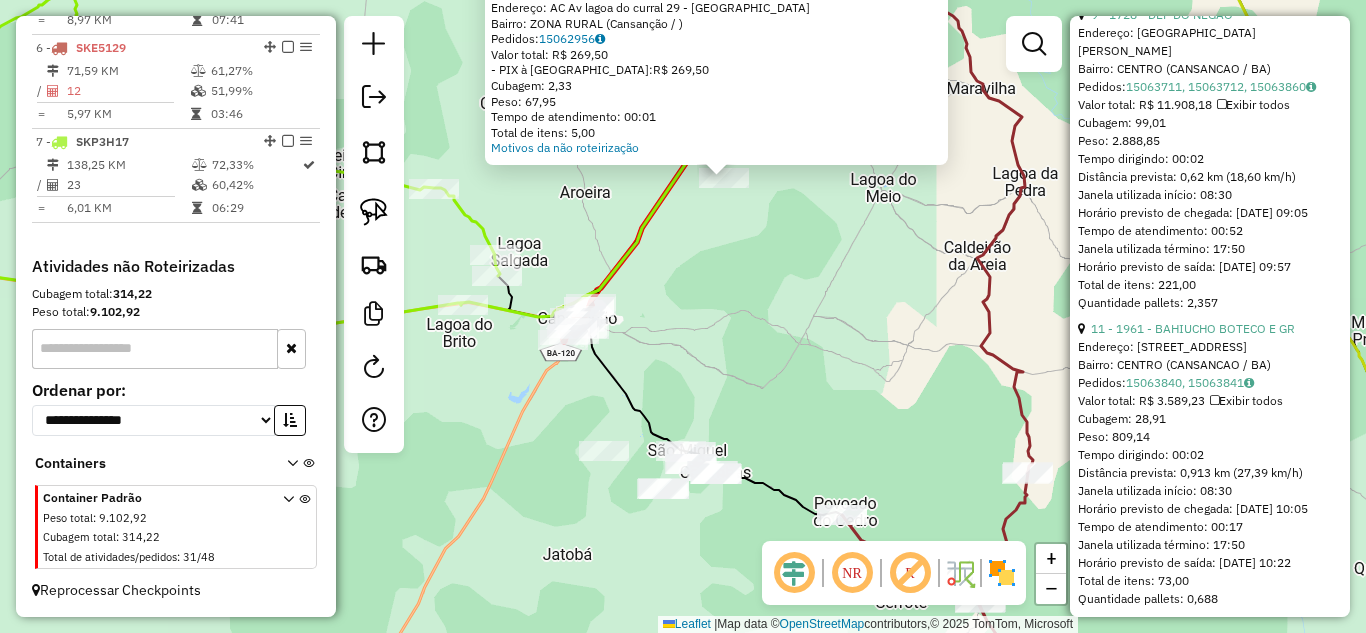 click on "Atividade não roteirizada 1056 - BAR DO EDILSON  Endereço: AC Av lagoa do curral   29 - POV [GEOGRAPHIC_DATA]   Bairro: ZONA RURAL ([GEOGRAPHIC_DATA] / )   Pedidos:  15062956   Valor total: R$ 269,50   - PIX à Vista:  R$ 269,50   Cubagem: 2,33   Peso: 67,95   Tempo de atendimento: 00:01   Total de itens: 5,00  Motivos da não roteirização × Janela de atendimento Grade de atendimento Capacidade Transportadoras Veículos Cliente Pedidos  Rotas Selecione os dias de semana para filtrar as janelas de atendimento  Seg   Ter   Qua   Qui   Sex   Sáb   Dom  Informe o período da janela de atendimento: De: Até:  Filtrar exatamente a janela do cliente  Considerar janela de atendimento padrão  Selecione os dias de semana para filtrar as grades de atendimento  Seg   Ter   Qua   Qui   Sex   Sáb   Dom   Considerar clientes sem dia de atendimento cadastrado  Clientes fora do dia de atendimento selecionado Filtrar as atividades entre os valores definidos abaixo:  Peso mínimo:   Peso máximo:   Cubagem mínima:   De:   De:" 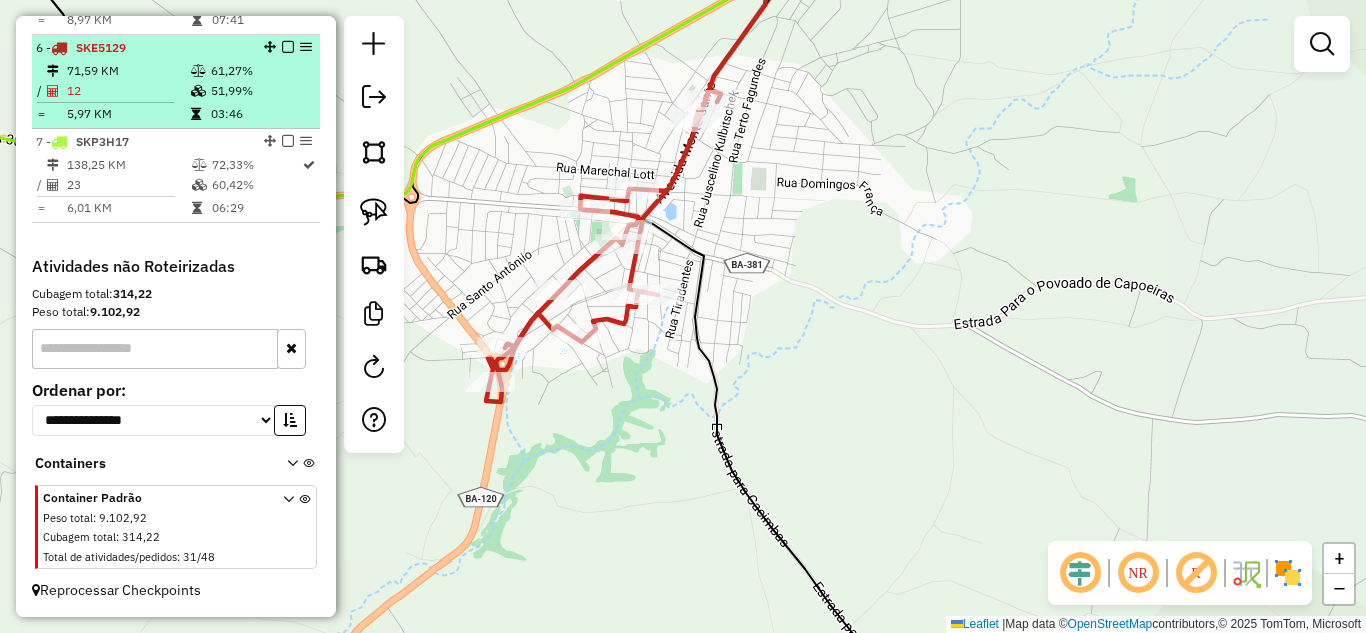 click on "12" at bounding box center (128, 91) 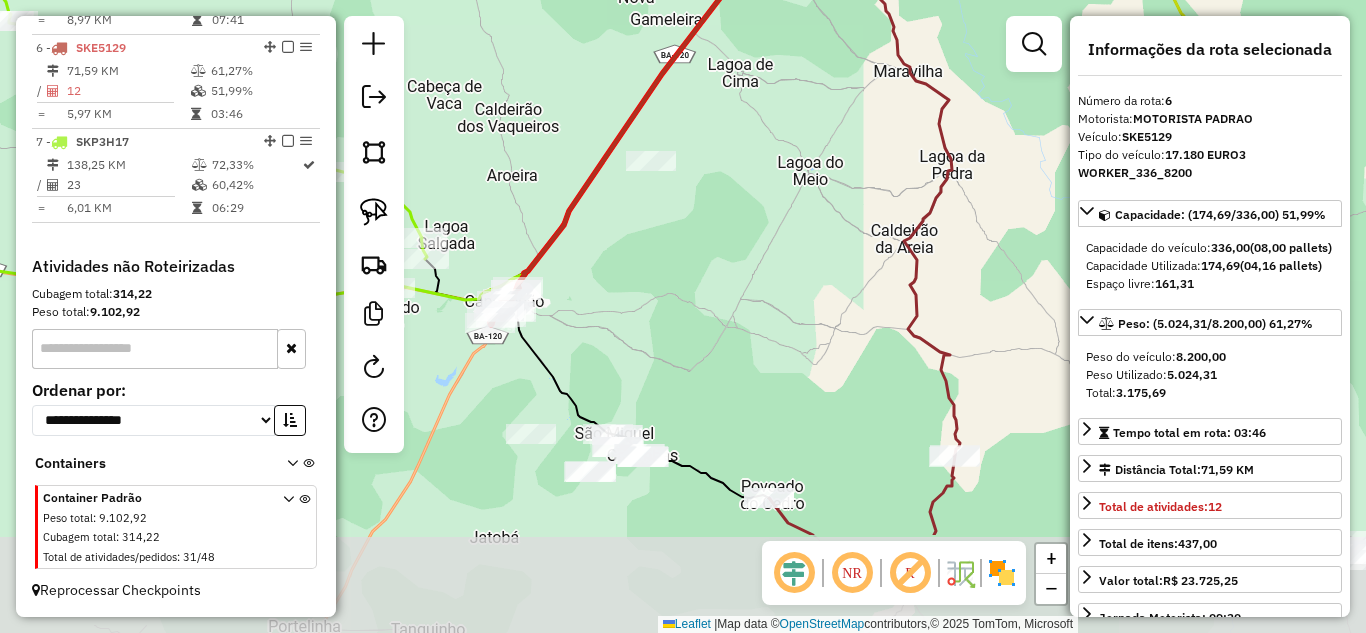 drag, startPoint x: 609, startPoint y: 496, endPoint x: 589, endPoint y: 301, distance: 196.02296 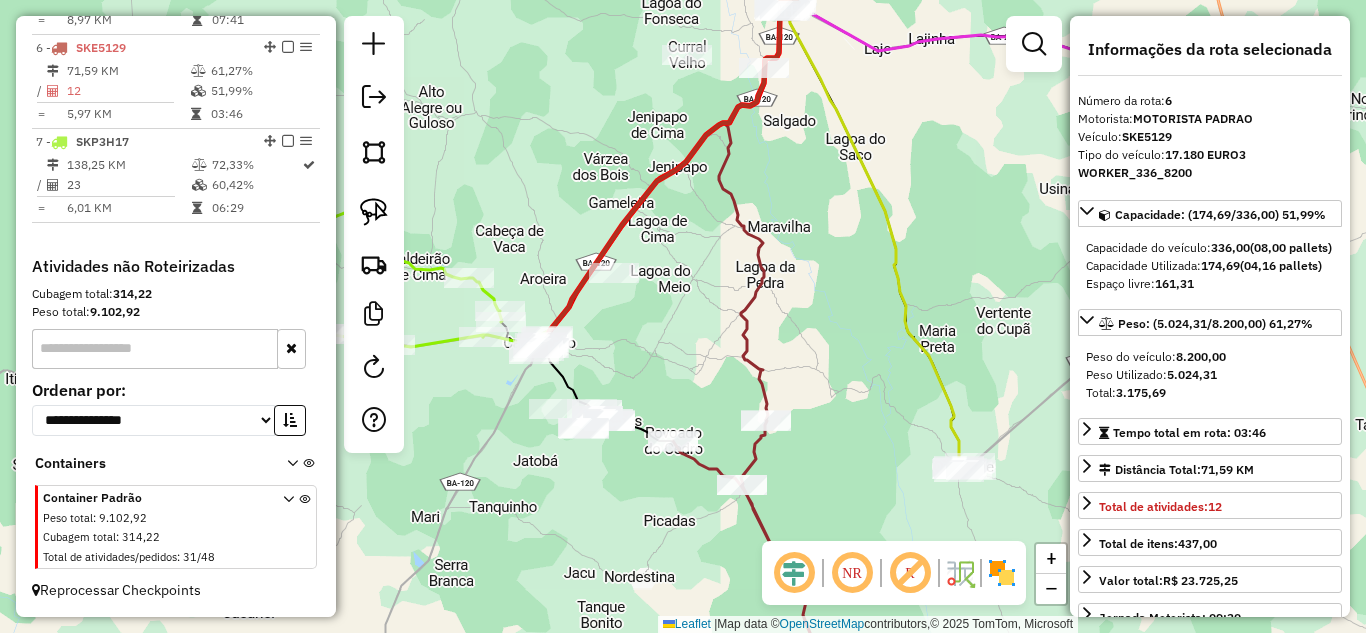 drag, startPoint x: 746, startPoint y: 218, endPoint x: 713, endPoint y: 268, distance: 59.908264 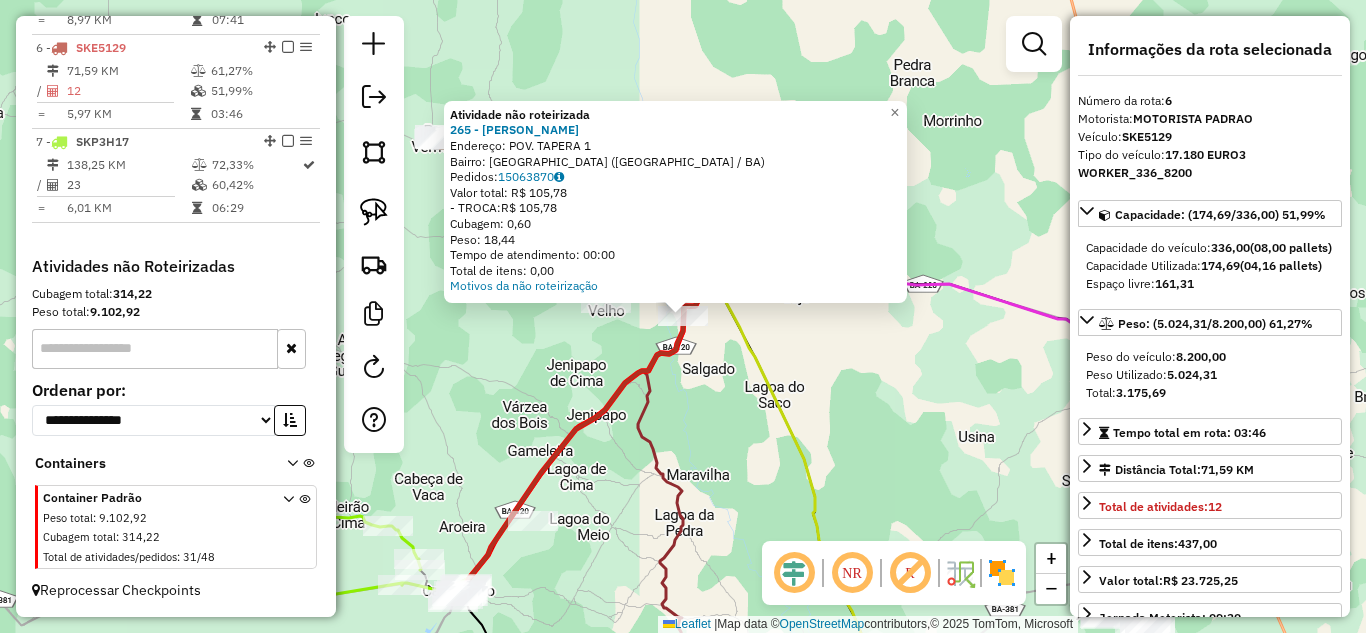 click on "Atividade não roteirizada 265 - MERC [PERSON_NAME]:  POV. TAPERA 1   Bairro: CENTRO ([GEOGRAPHIC_DATA] / BA)   Pedidos:  15063870   Valor total: R$ 105,78   - TROCA:  R$ 105,78   Cubagem: 0,60   Peso: 18,44   Tempo de atendimento: 00:00   Total de itens: 0,00  Motivos da não roteirização × Janela de atendimento Grade de atendimento Capacidade Transportadoras Veículos Cliente Pedidos  Rotas Selecione os dias de semana para filtrar as janelas de atendimento  Seg   Ter   Qua   Qui   Sex   Sáb   Dom  Informe o período da janela de atendimento: De: Até:  Filtrar exatamente a janela do cliente  Considerar janela de atendimento padrão  Selecione os dias de semana para filtrar as grades de atendimento  Seg   Ter   Qua   Qui   Sex   Sáb   Dom   Considerar clientes sem dia de atendimento cadastrado  Clientes fora do dia de atendimento selecionado Filtrar as atividades entre os valores definidos abaixo:  Peso mínimo:   Peso máximo:   Cubagem mínima:   Cubagem máxima:   De:   Até:   De:   Até:  Veículo:" 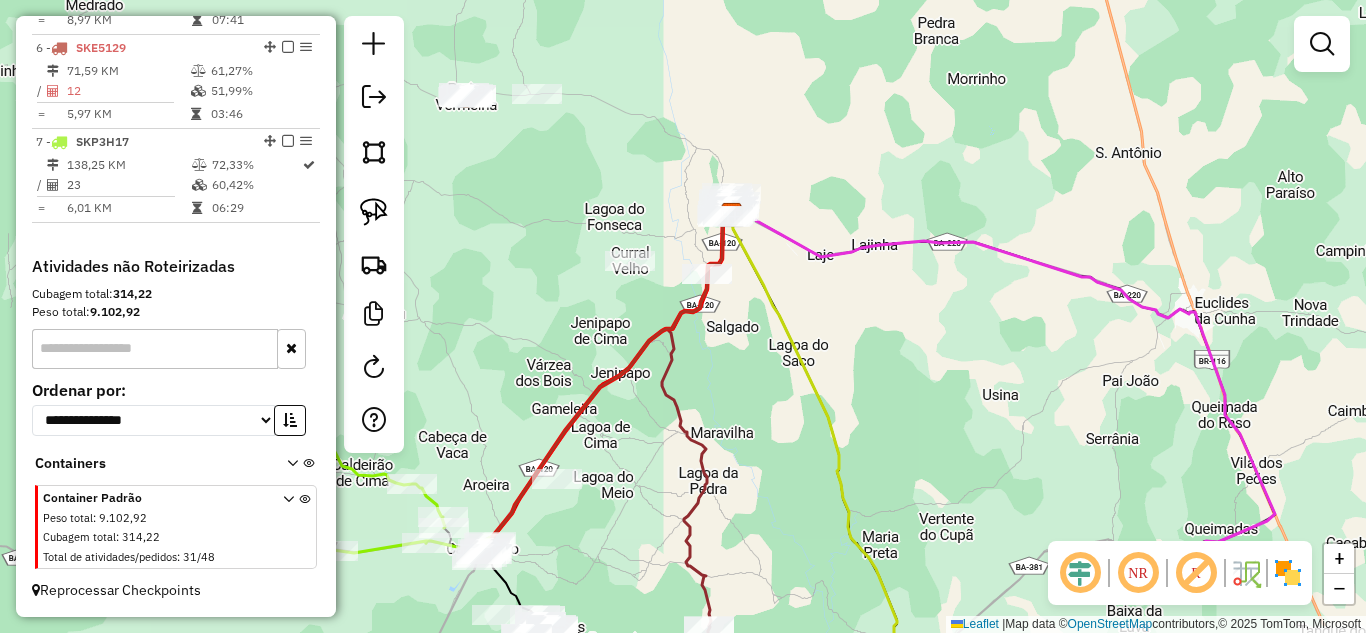 drag, startPoint x: 636, startPoint y: 502, endPoint x: 759, endPoint y: 271, distance: 261.70593 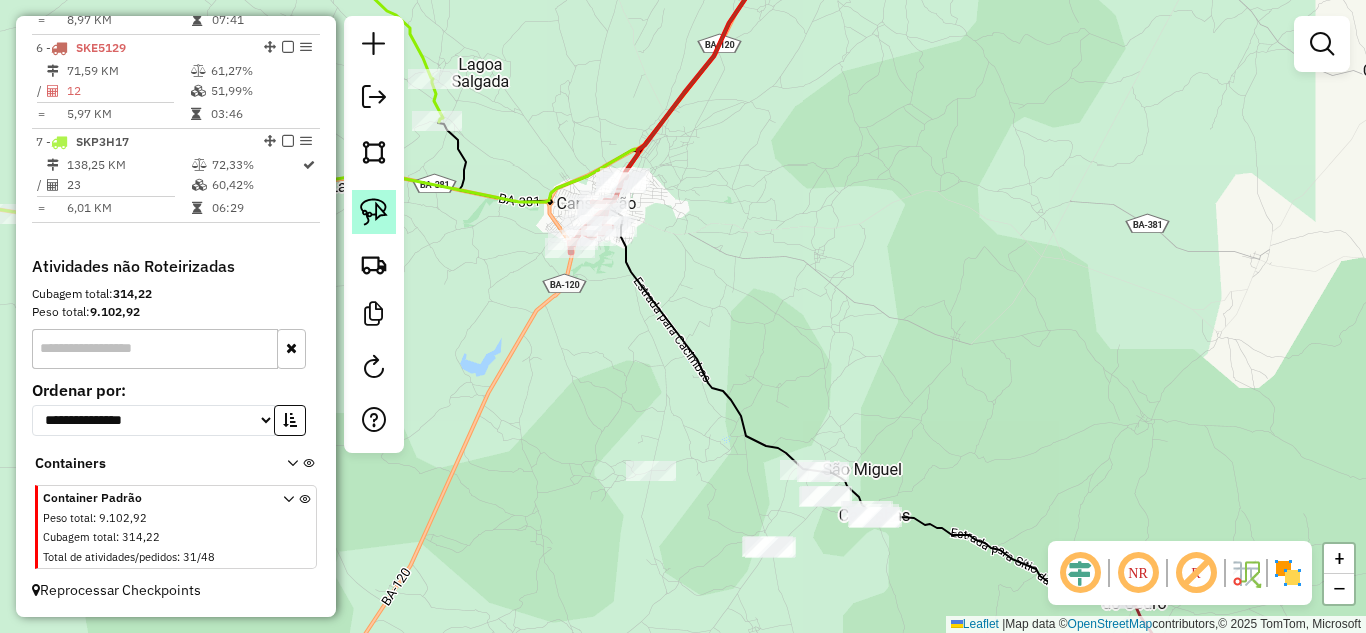 click 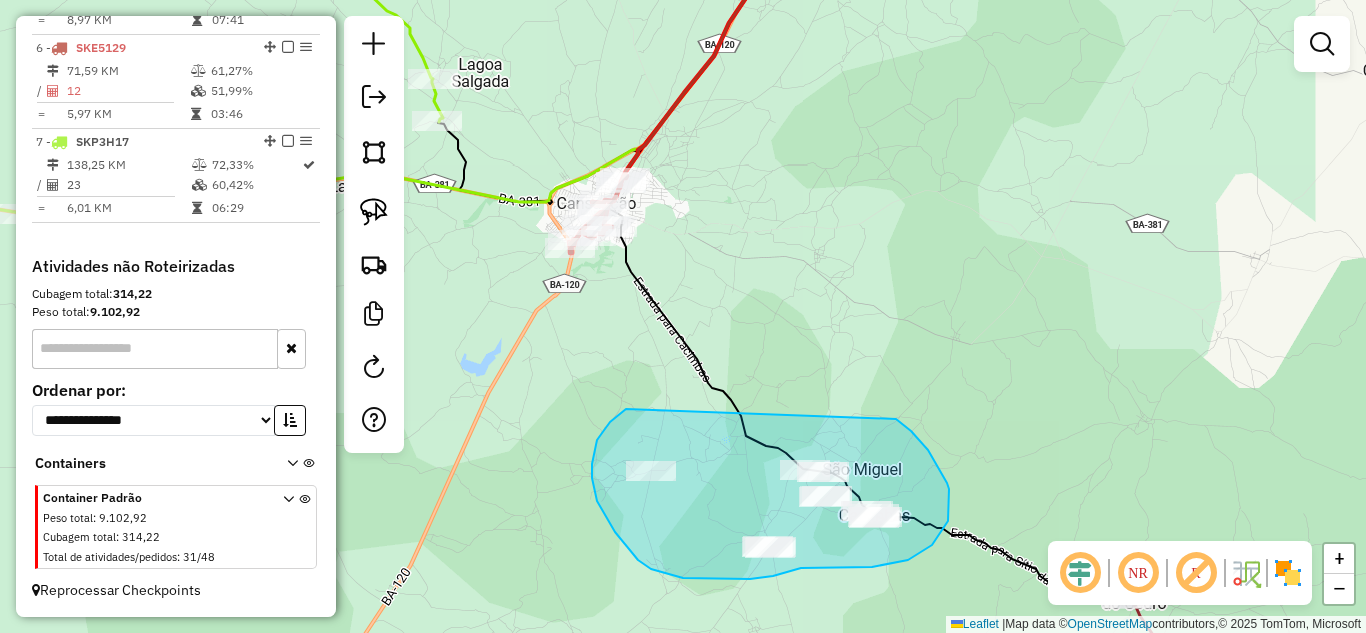 drag, startPoint x: 626, startPoint y: 409, endPoint x: 853, endPoint y: 406, distance: 227.01982 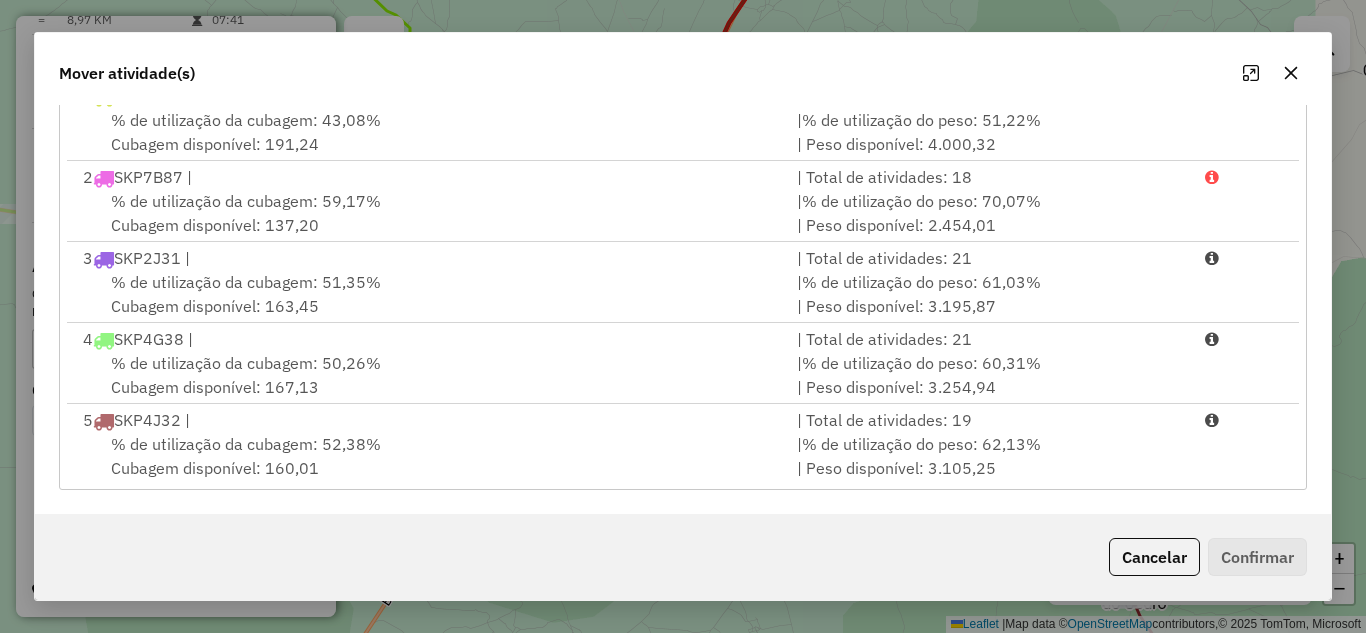 scroll, scrollTop: 0, scrollLeft: 0, axis: both 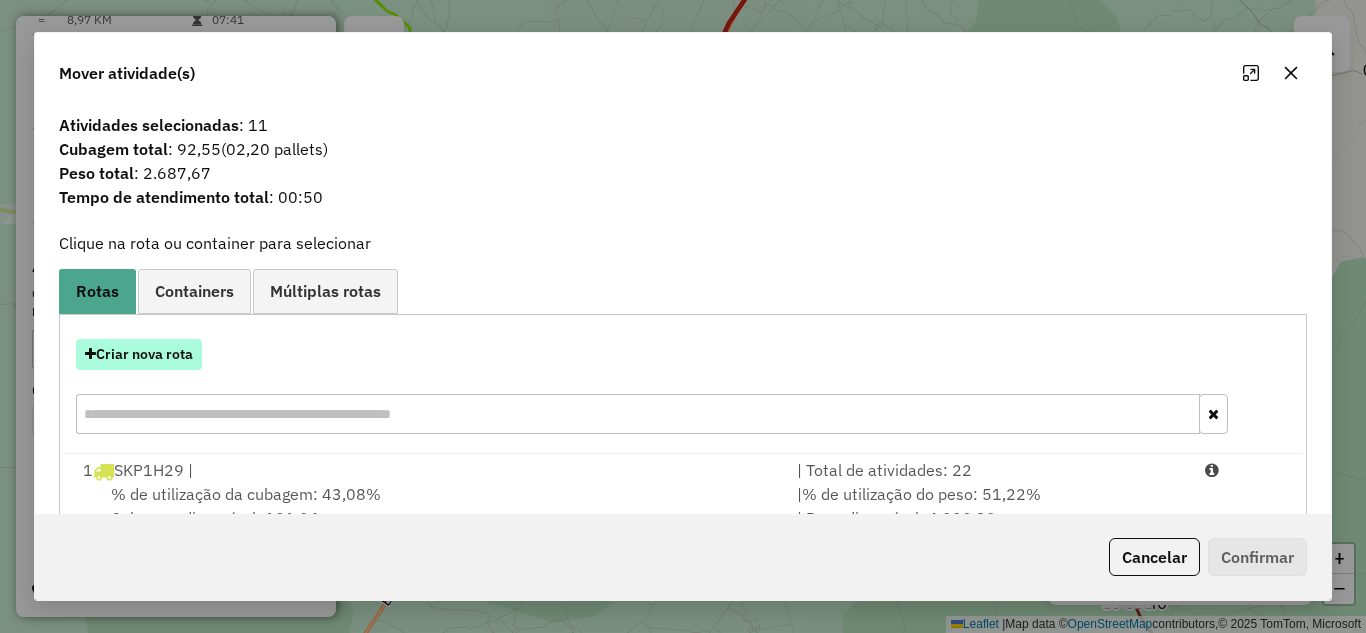 click on "Criar nova rota" at bounding box center [139, 354] 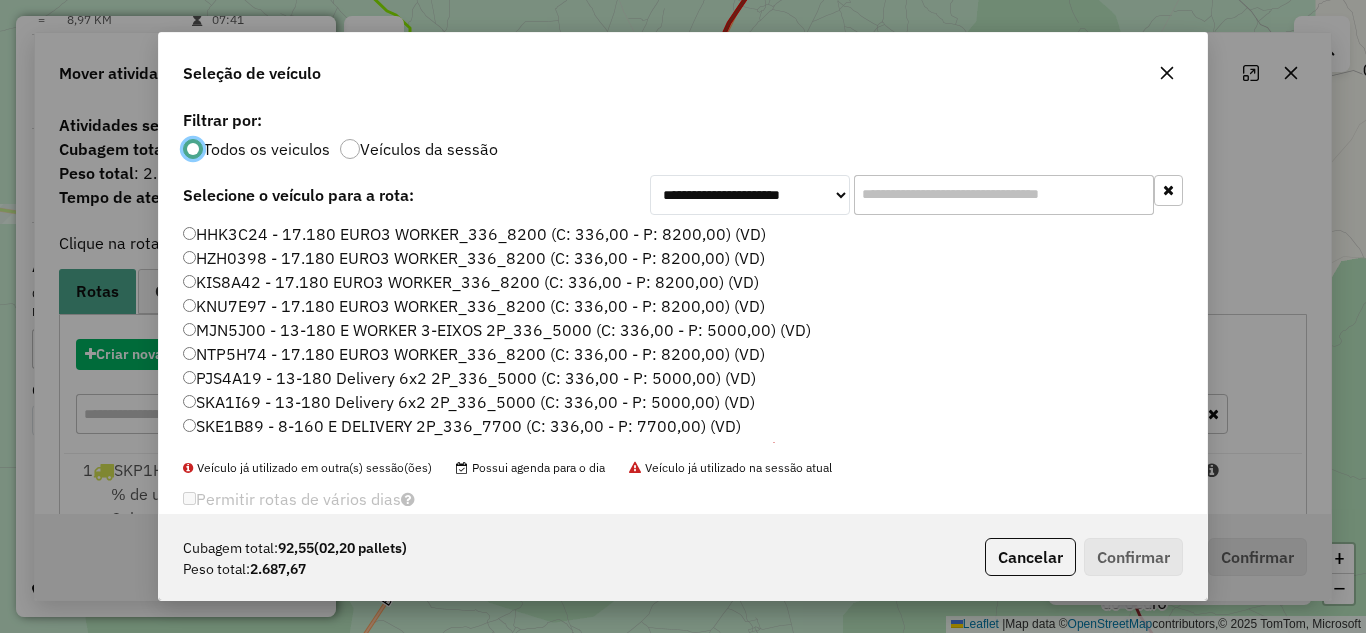 scroll, scrollTop: 11, scrollLeft: 6, axis: both 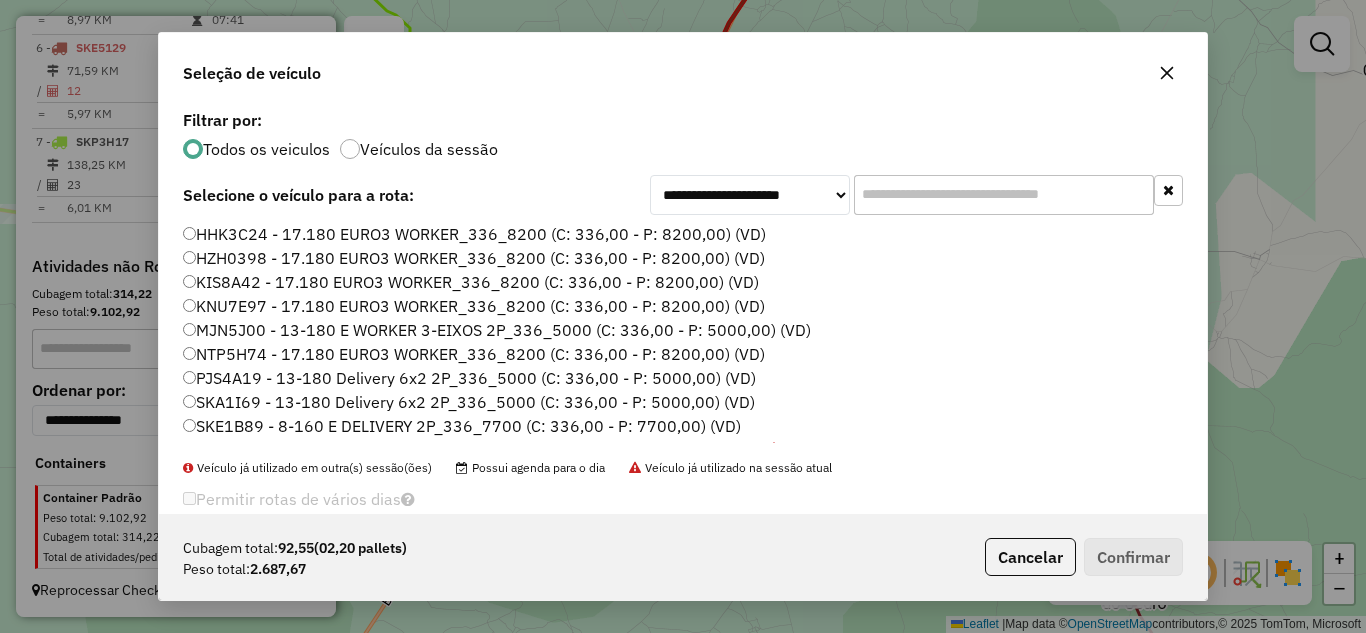 drag, startPoint x: 492, startPoint y: 494, endPoint x: 996, endPoint y: 356, distance: 522.55145 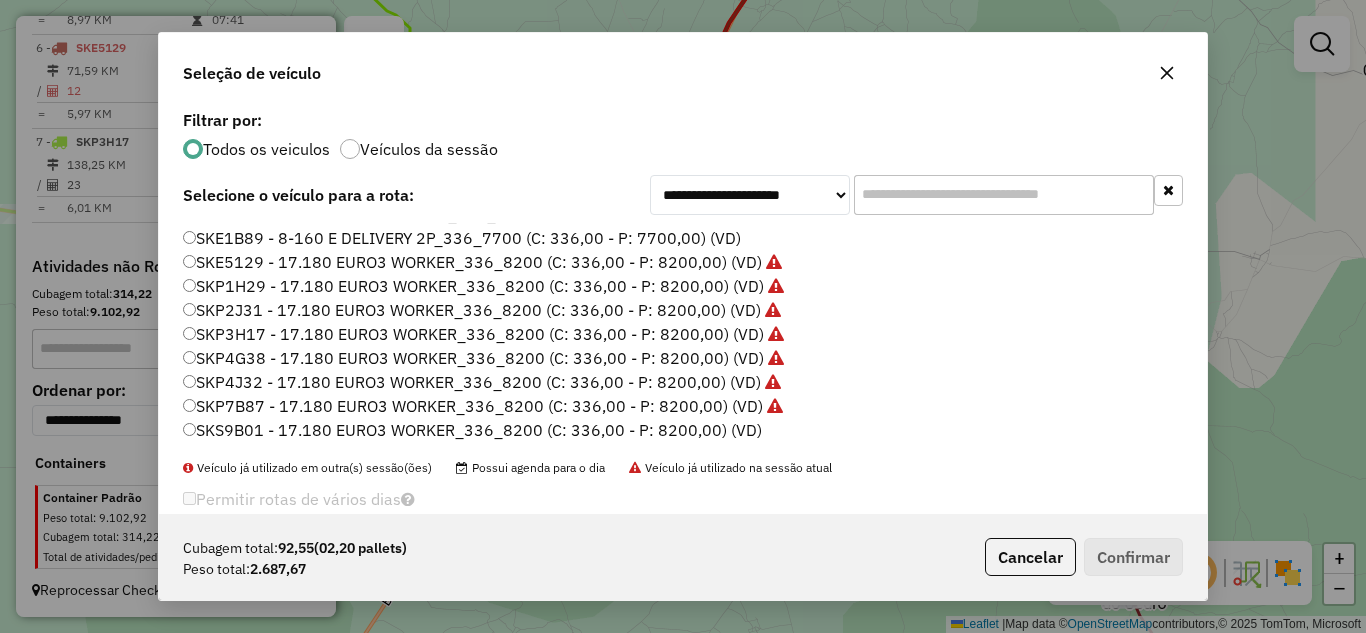 scroll, scrollTop: 55, scrollLeft: 0, axis: vertical 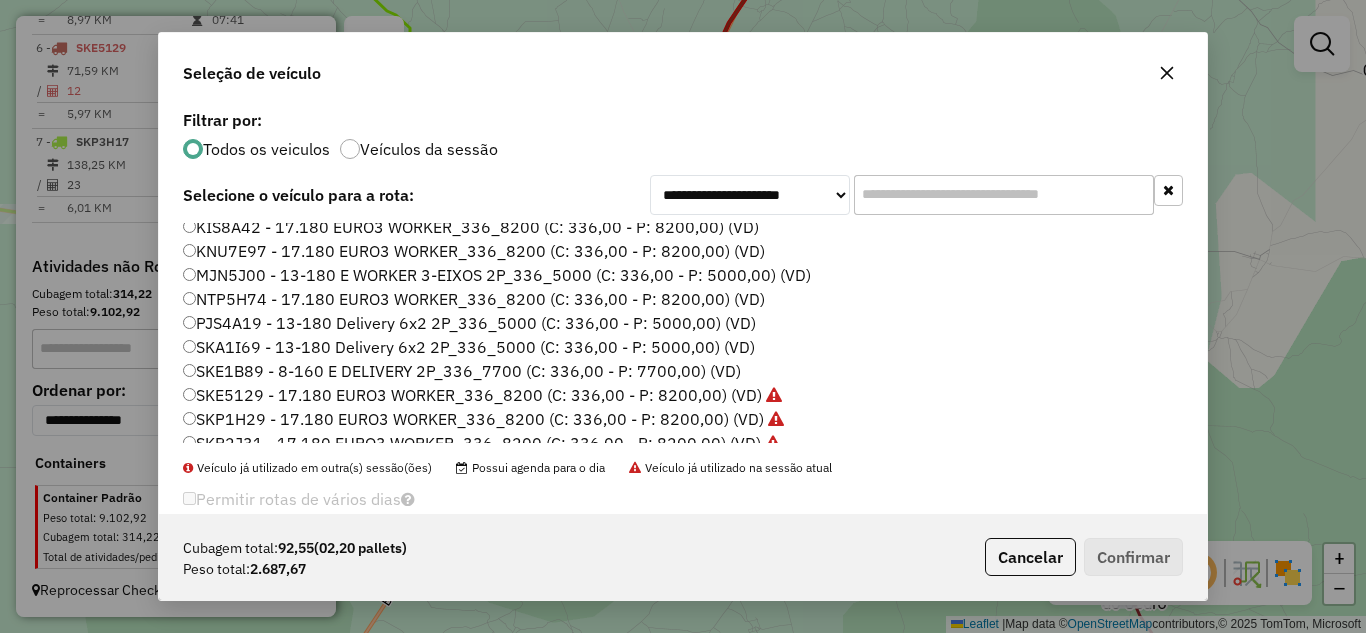 click 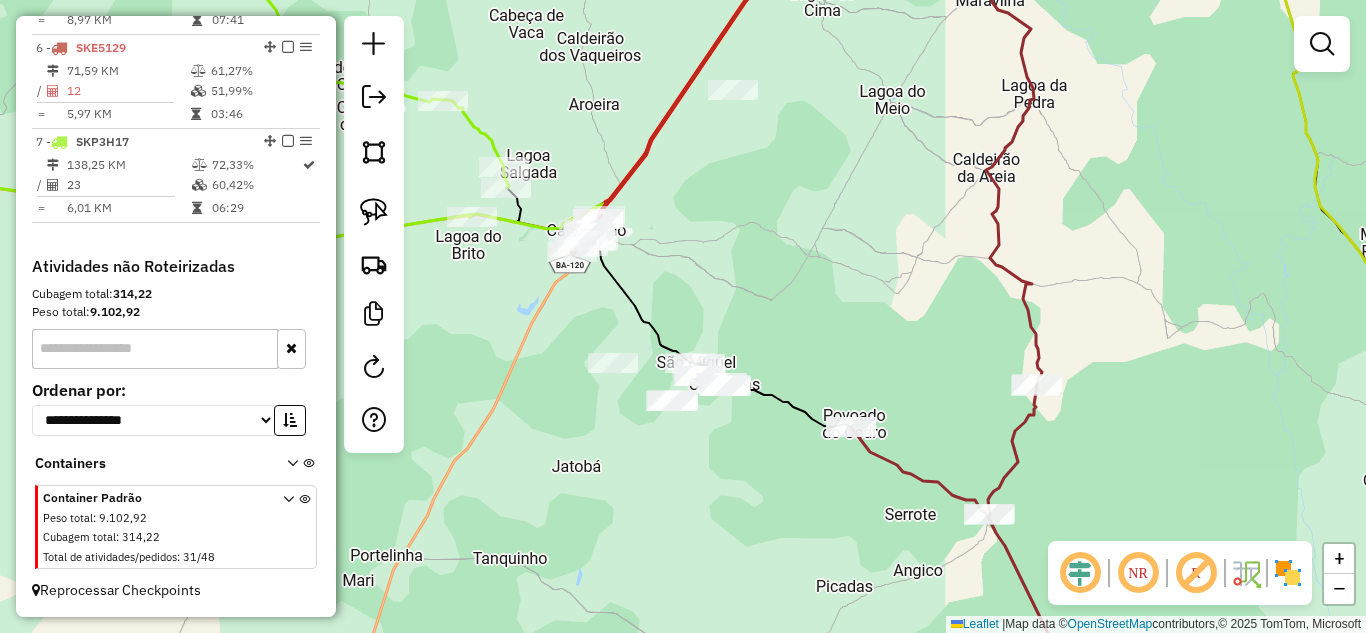 drag, startPoint x: 855, startPoint y: 309, endPoint x: 789, endPoint y: 278, distance: 72.91776 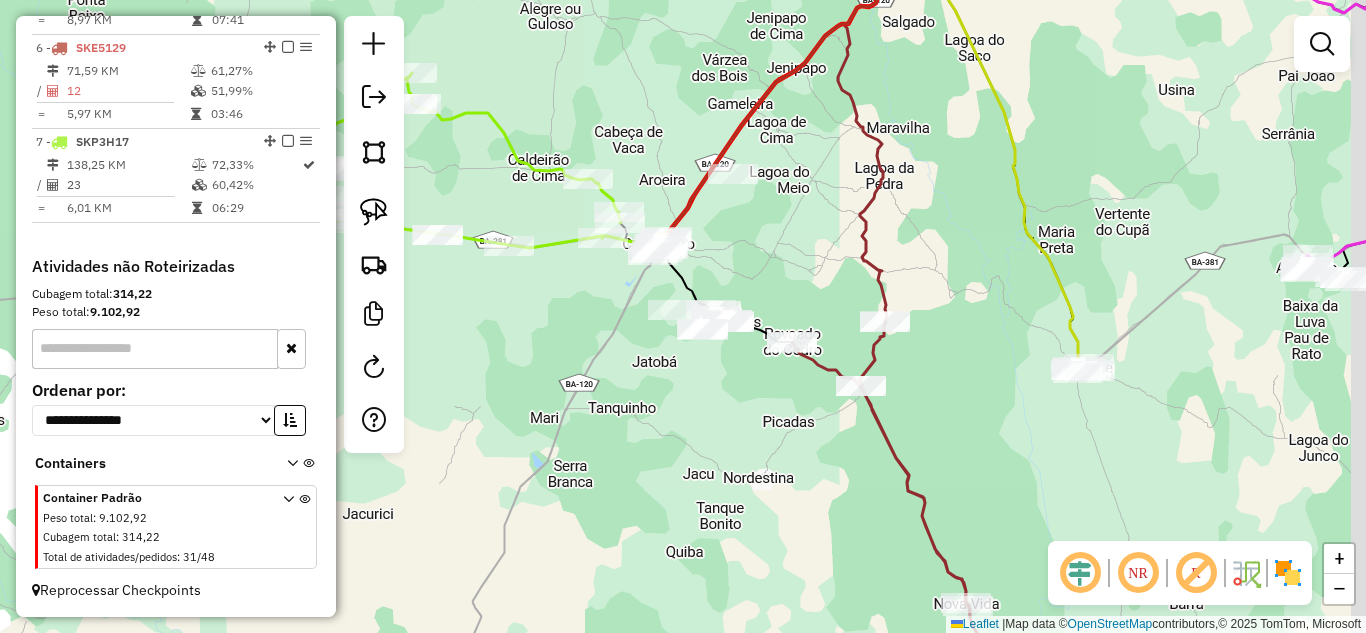 drag, startPoint x: 793, startPoint y: 278, endPoint x: 612, endPoint y: 221, distance: 189.76302 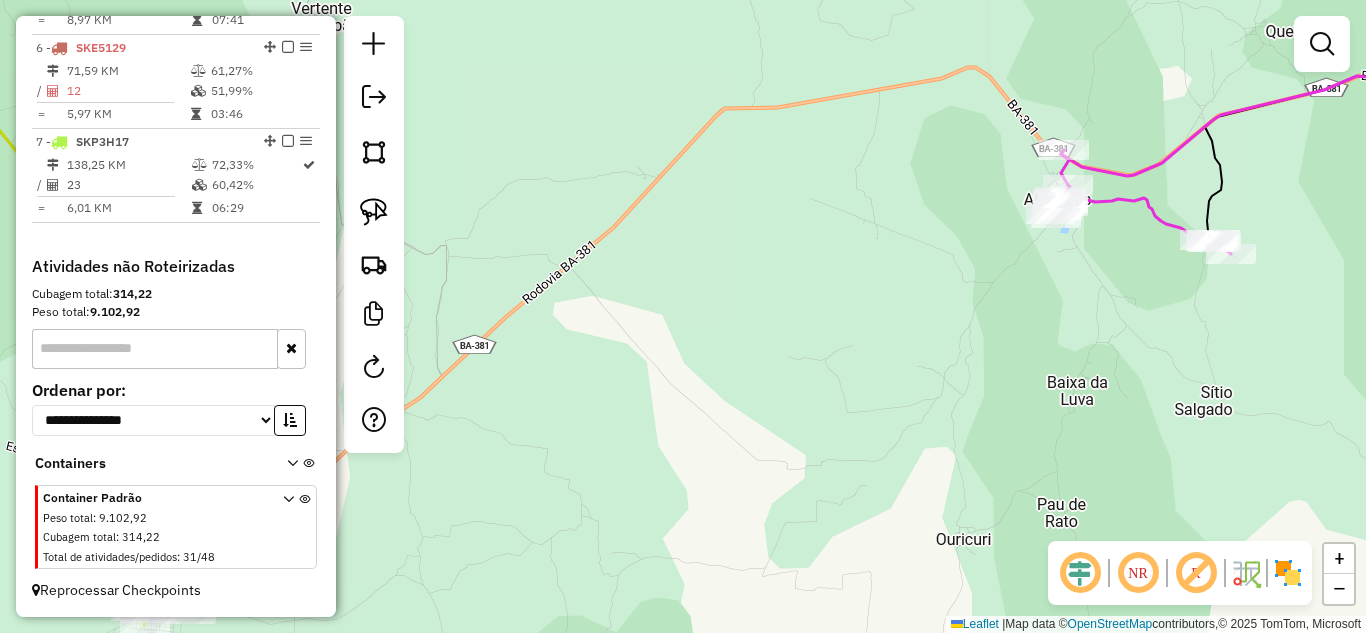 scroll, scrollTop: 825, scrollLeft: 0, axis: vertical 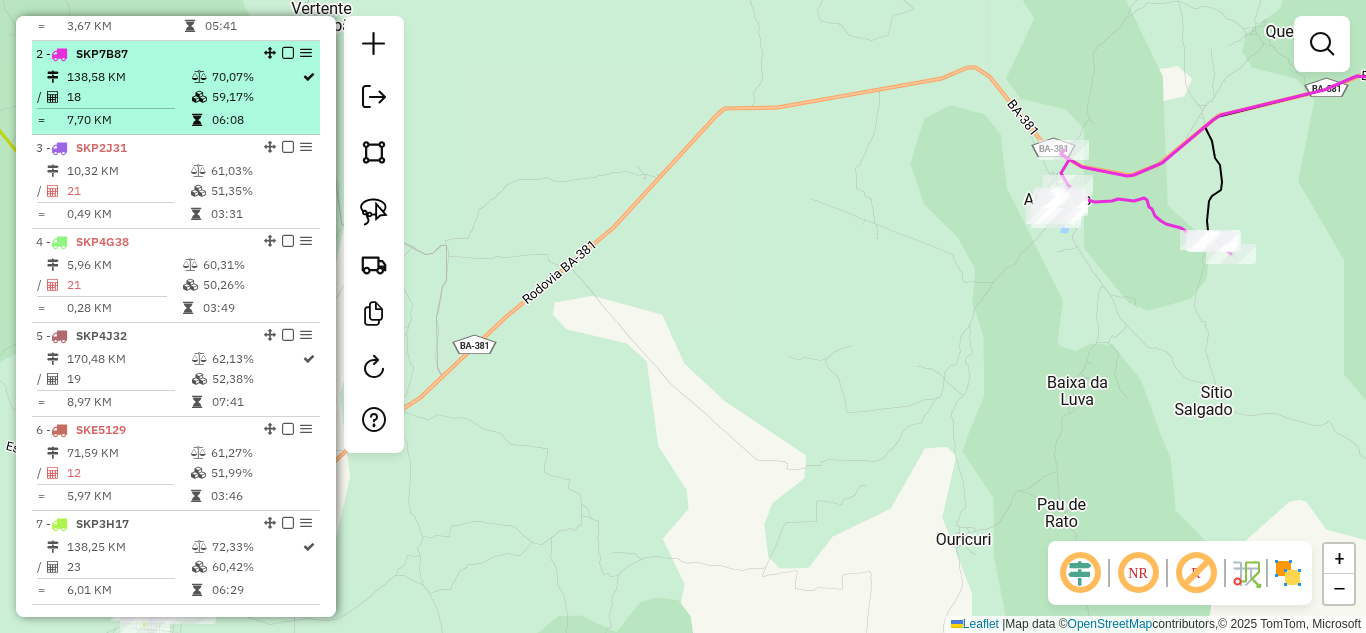 click on "18" at bounding box center [128, 97] 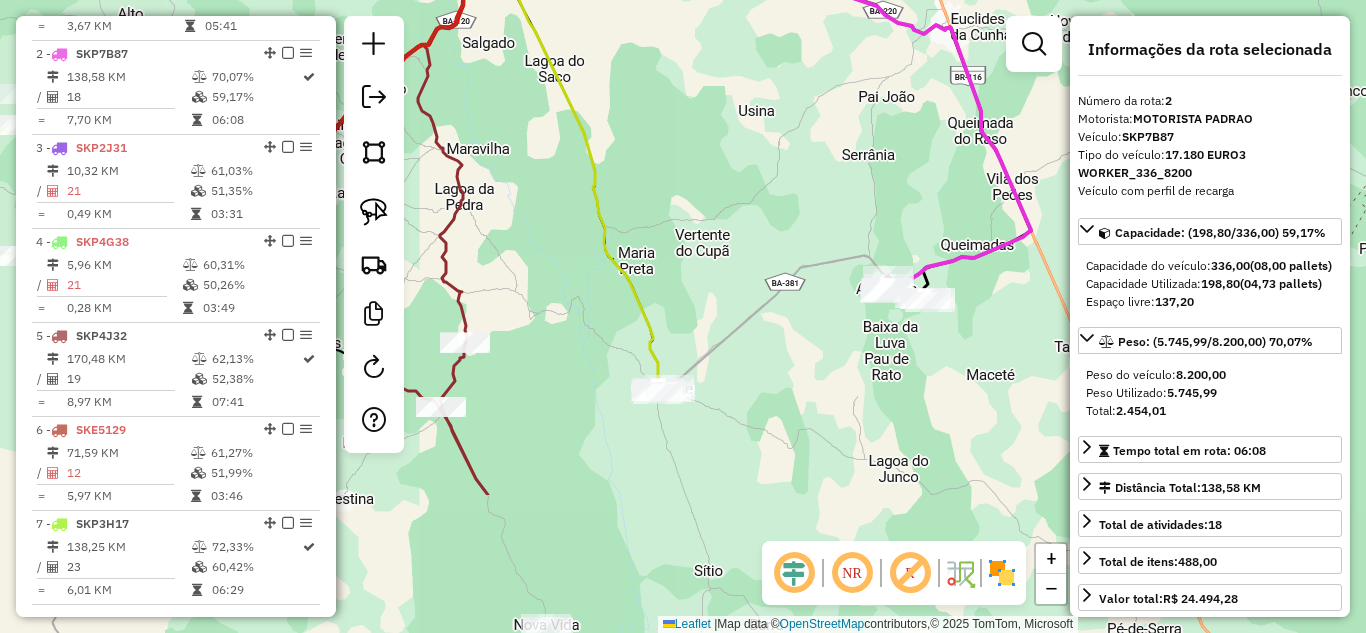 drag, startPoint x: 710, startPoint y: 455, endPoint x: 793, endPoint y: 248, distance: 223.02017 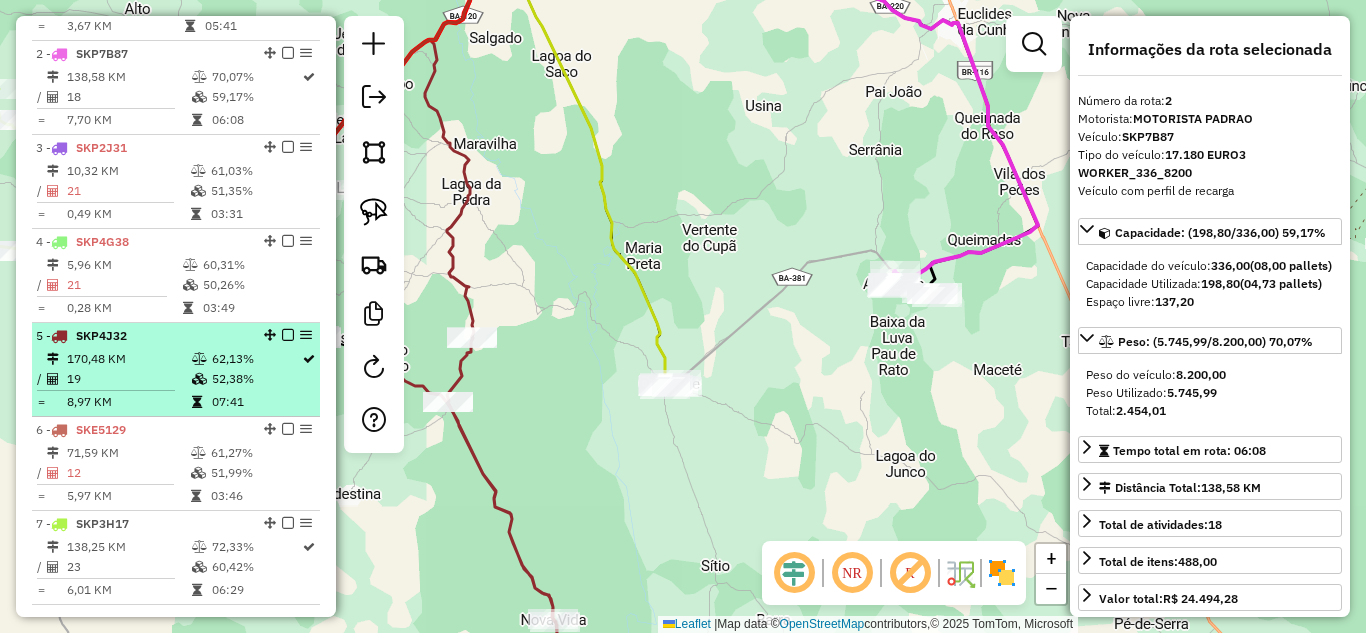 scroll, scrollTop: 558, scrollLeft: 0, axis: vertical 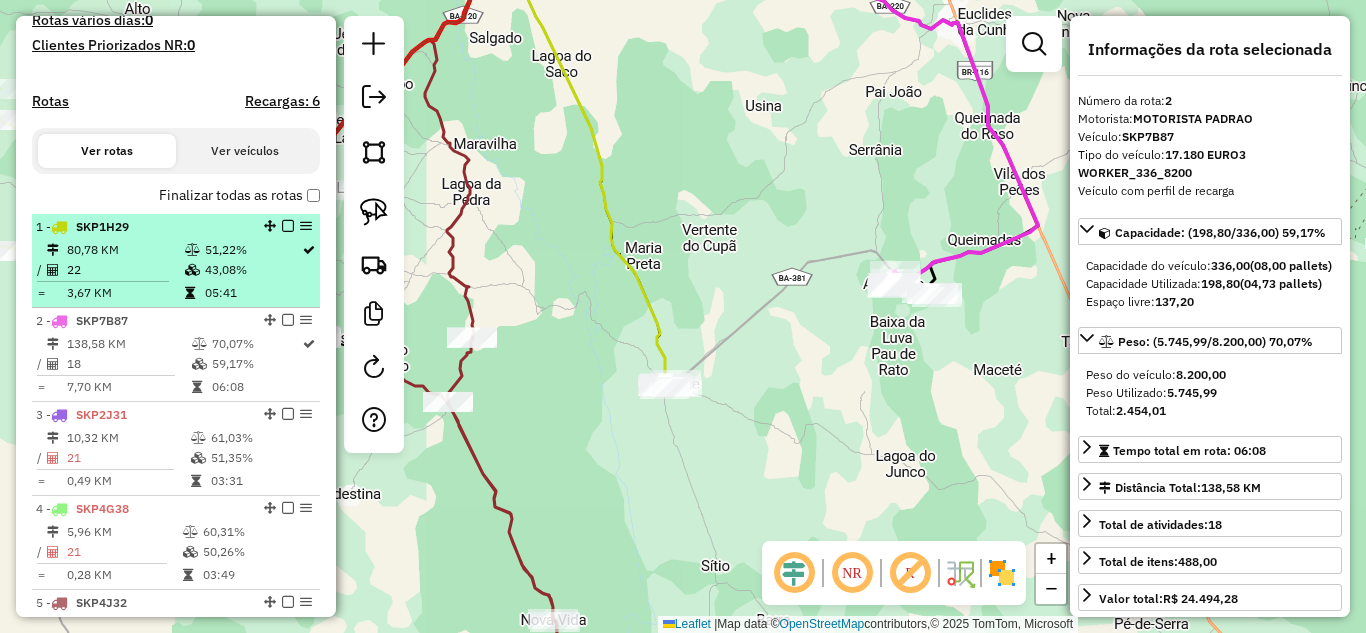 click on "22" at bounding box center (125, 270) 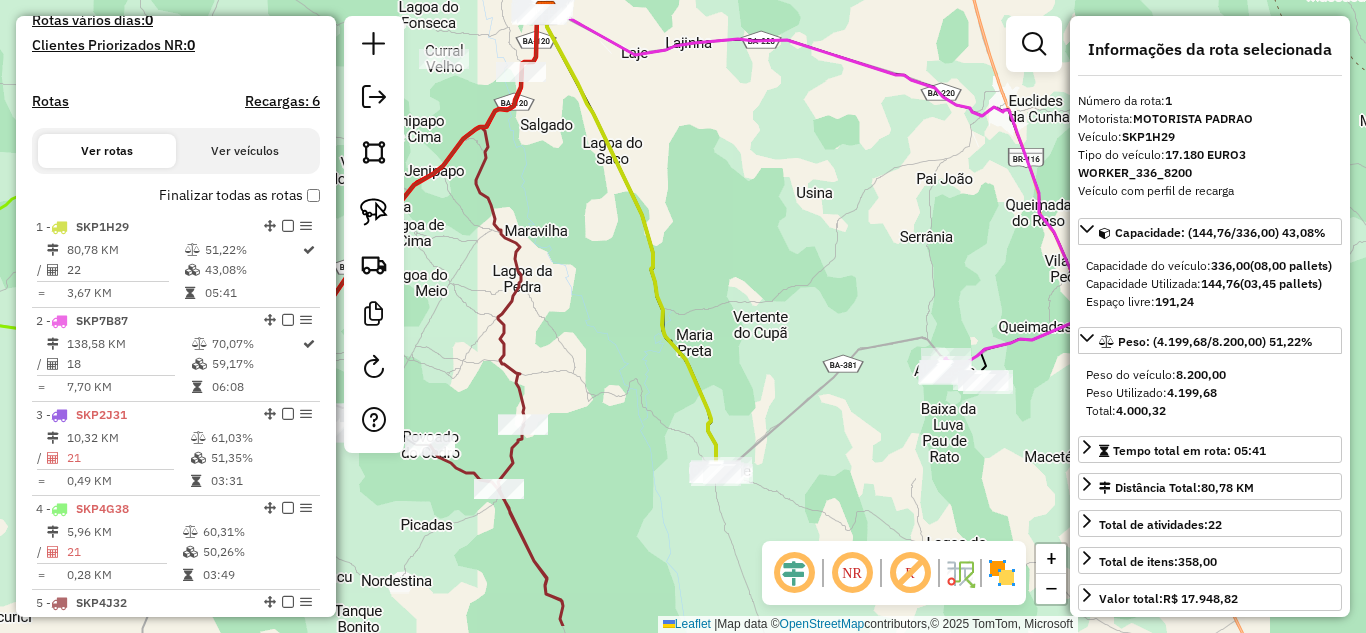 drag, startPoint x: 846, startPoint y: 470, endPoint x: 738, endPoint y: 312, distance: 191.38443 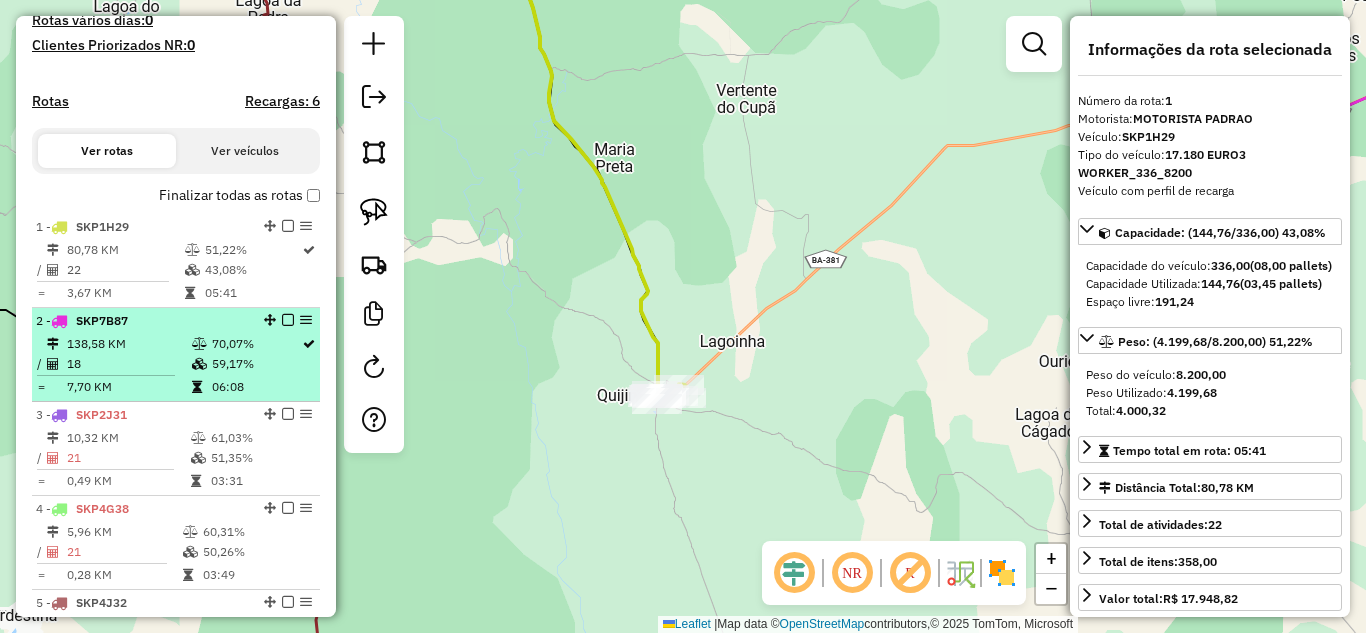 click on "138,58 KM" at bounding box center (128, 344) 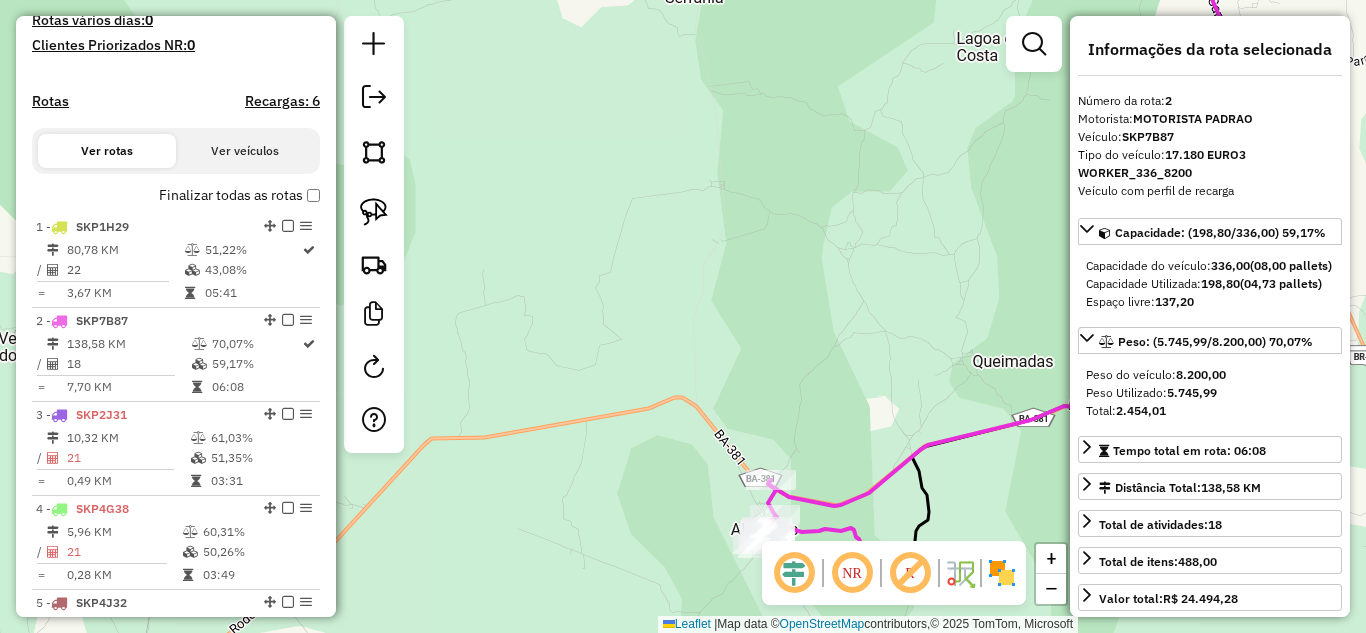 drag, startPoint x: 664, startPoint y: 442, endPoint x: 960, endPoint y: 183, distance: 393.3154 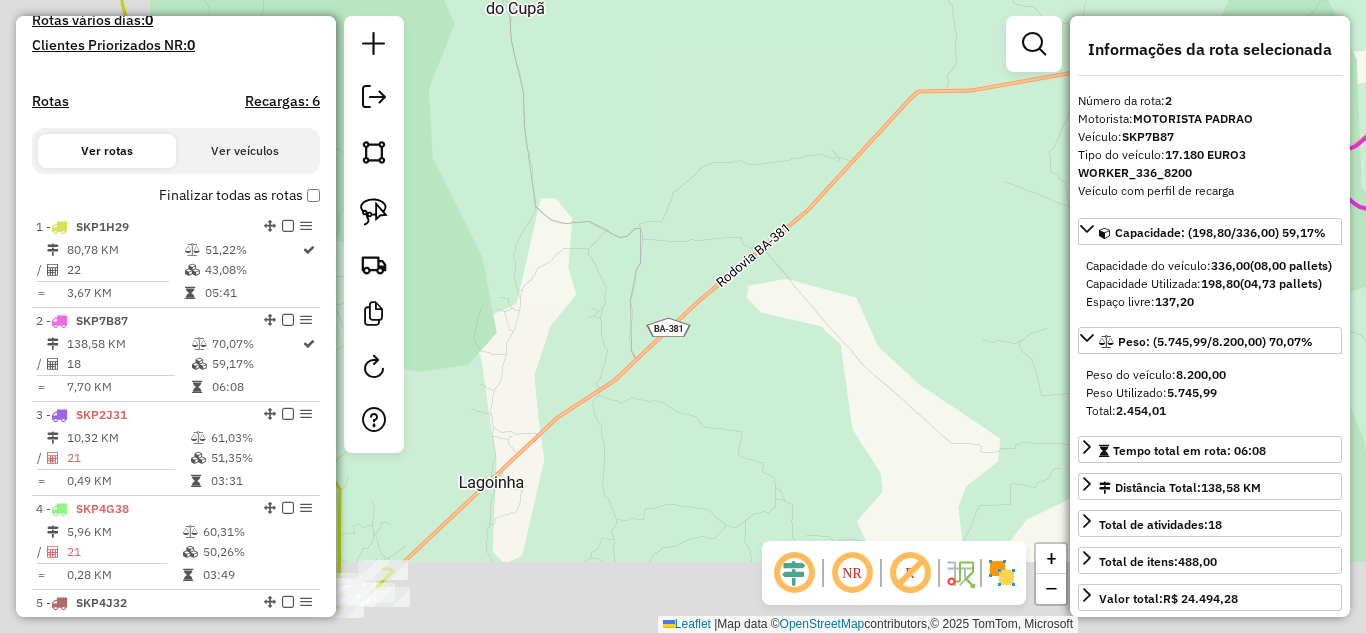 drag, startPoint x: 550, startPoint y: 427, endPoint x: 901, endPoint y: 275, distance: 382.49835 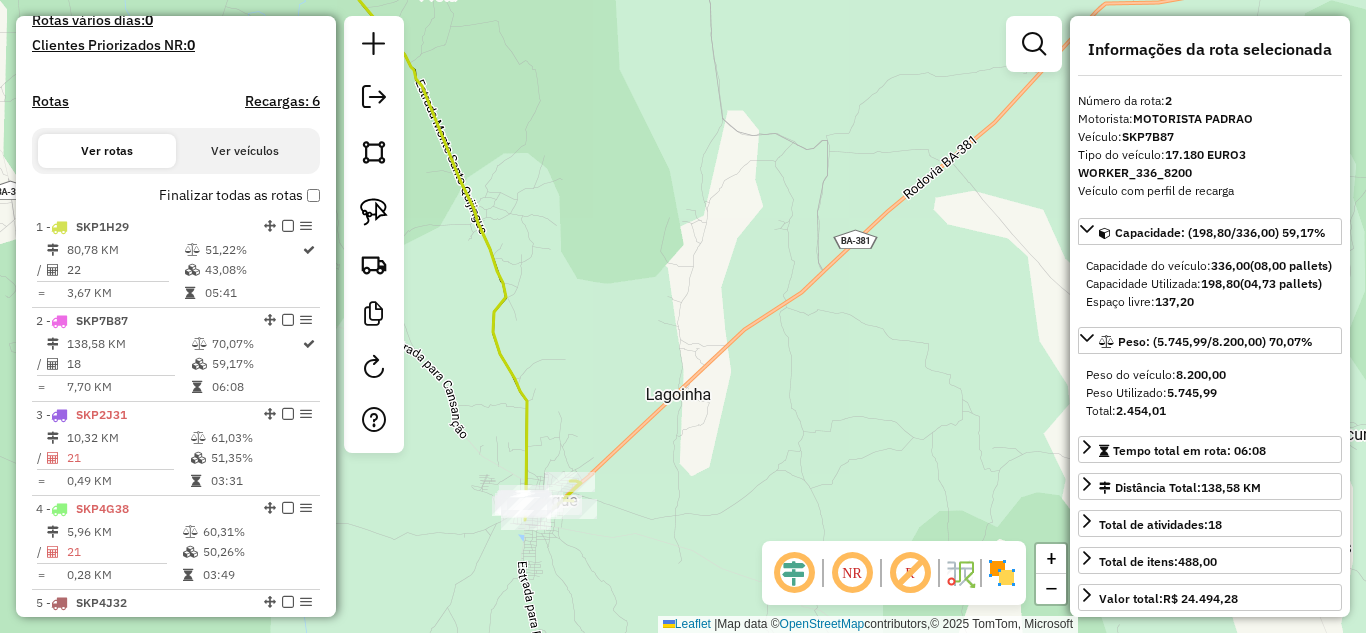 drag, startPoint x: 668, startPoint y: 526, endPoint x: 813, endPoint y: 416, distance: 182.00275 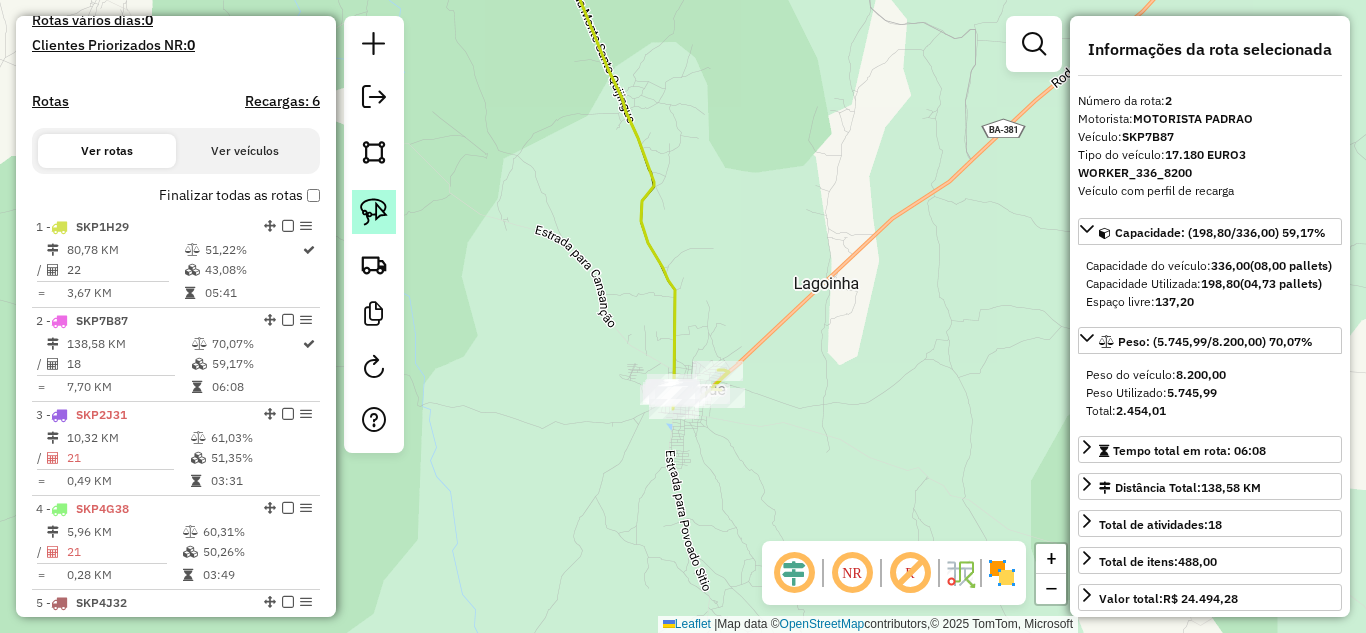 click 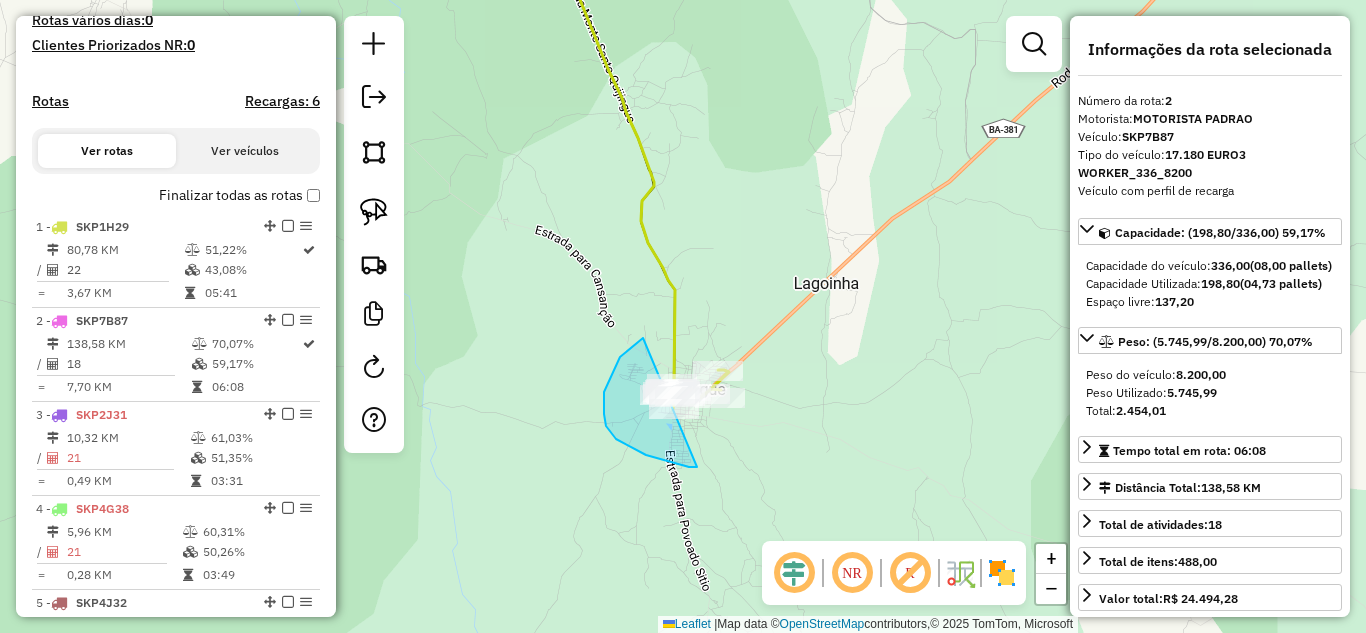 drag, startPoint x: 643, startPoint y: 338, endPoint x: 824, endPoint y: 353, distance: 181.62048 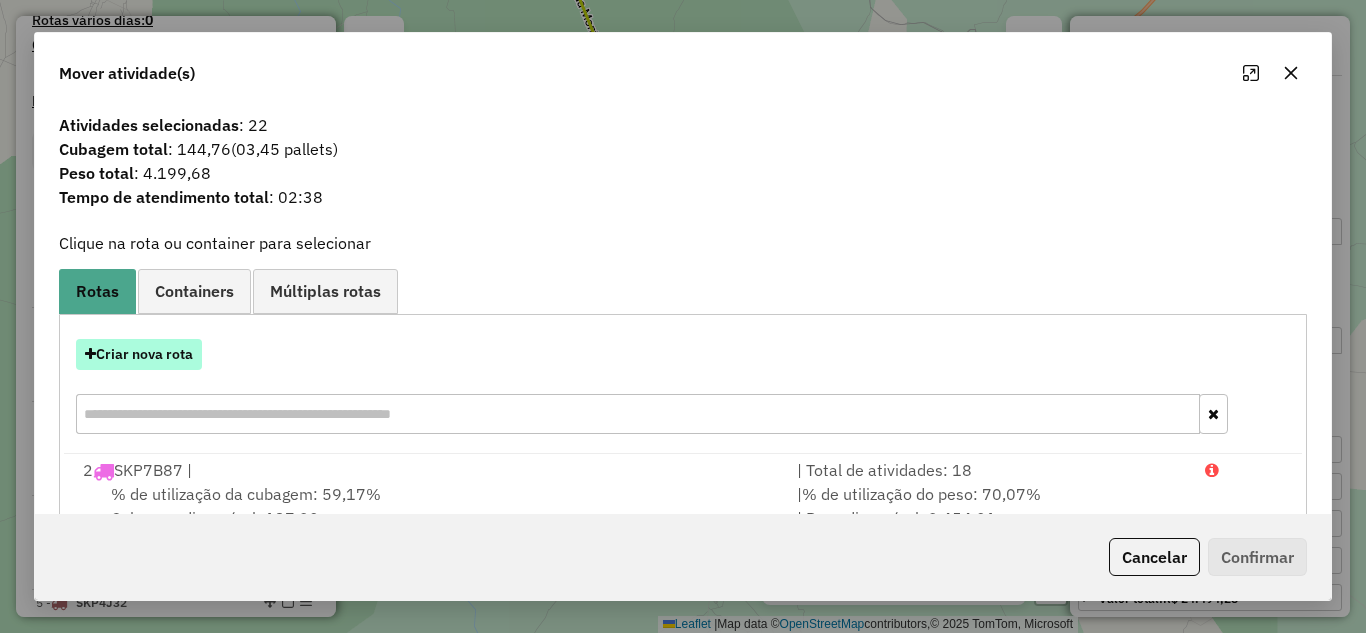 click on "Criar nova rota" at bounding box center (139, 354) 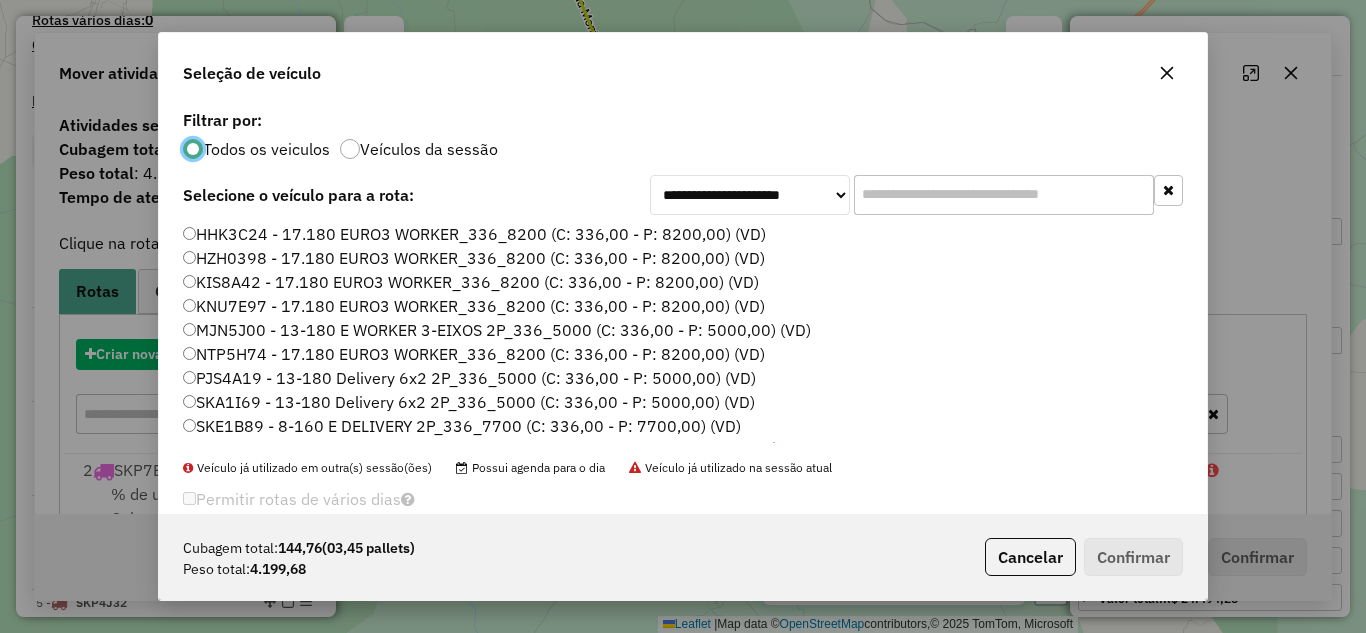 scroll, scrollTop: 11, scrollLeft: 6, axis: both 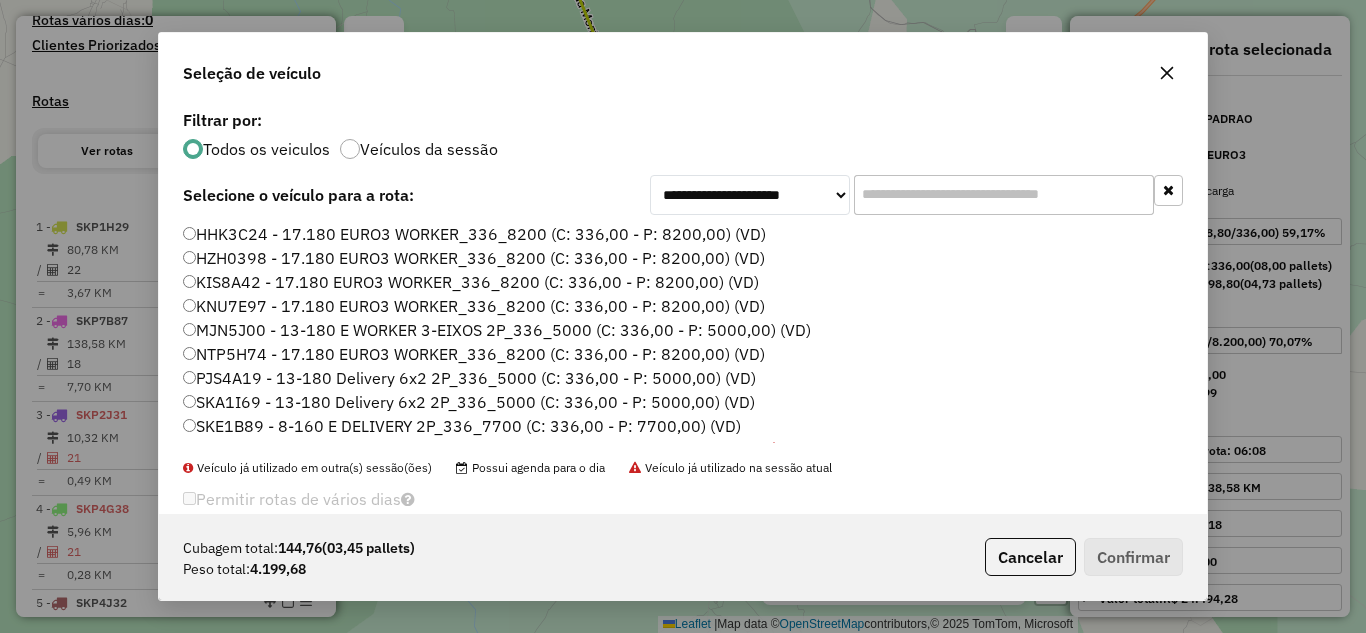 click on "SKA1I69 - 13-180 Delivery 6x2 2P_336_5000 (C: 336,00 - P: 5000,00) (VD)" 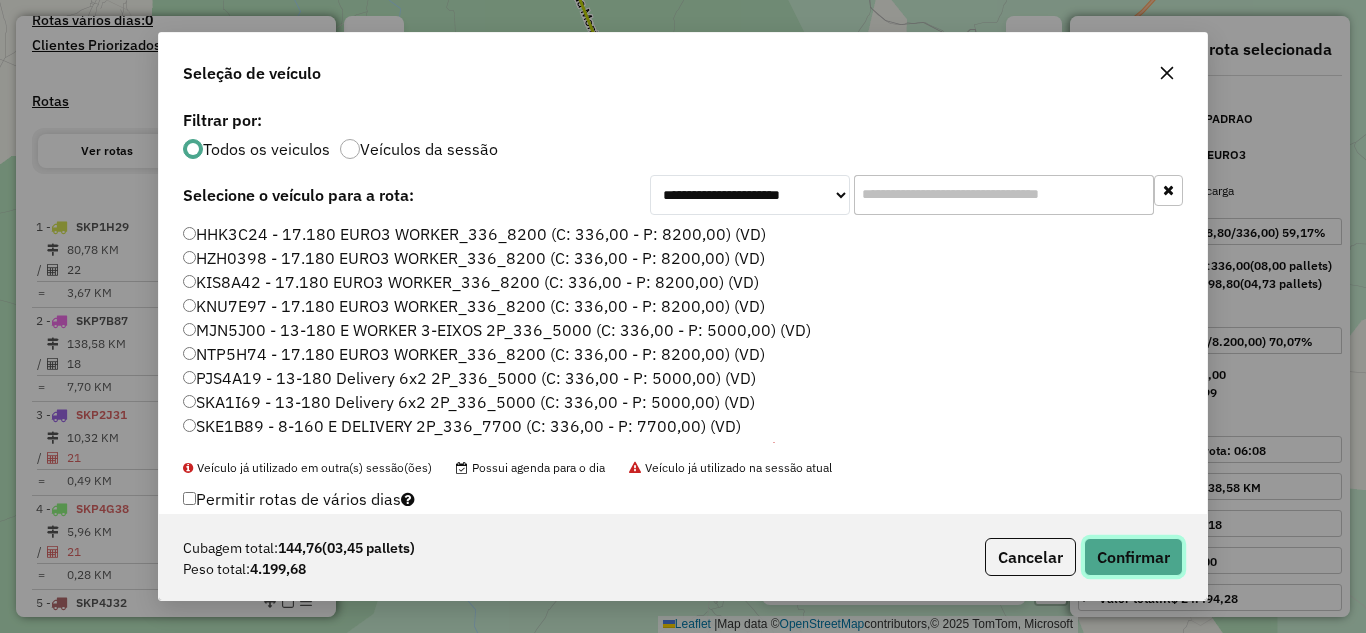 click on "Confirmar" 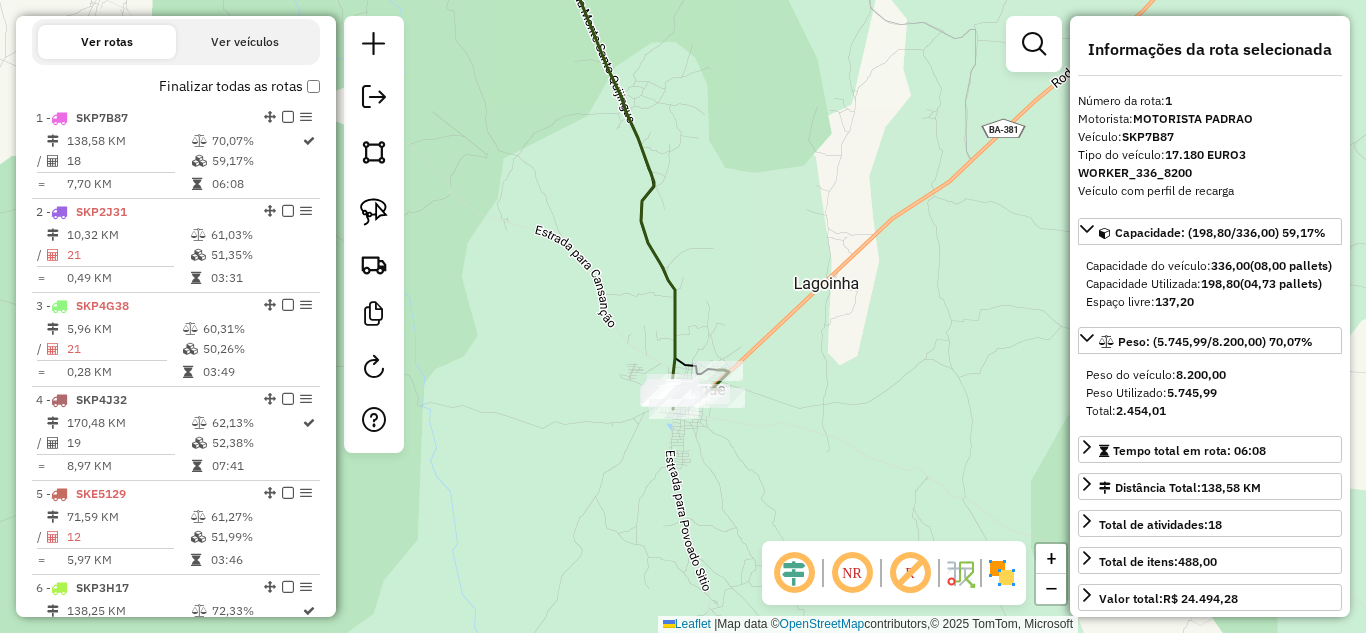 scroll, scrollTop: 868, scrollLeft: 0, axis: vertical 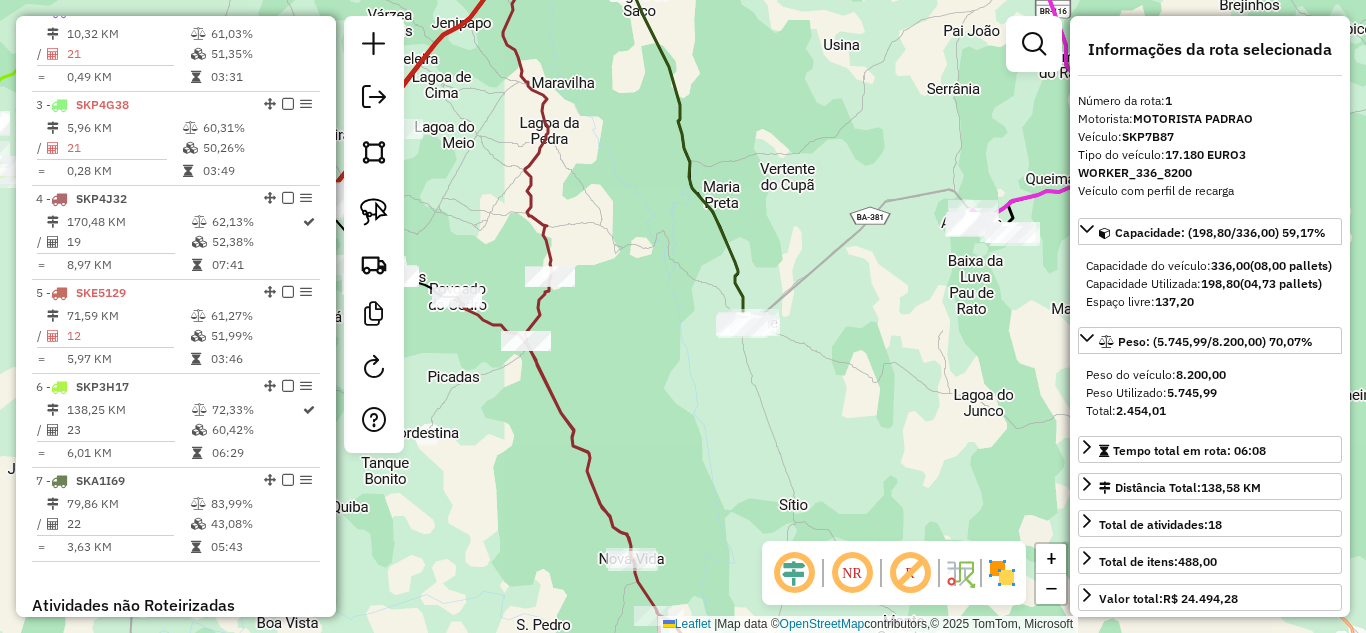 drag, startPoint x: 569, startPoint y: 348, endPoint x: 906, endPoint y: 270, distance: 345.90894 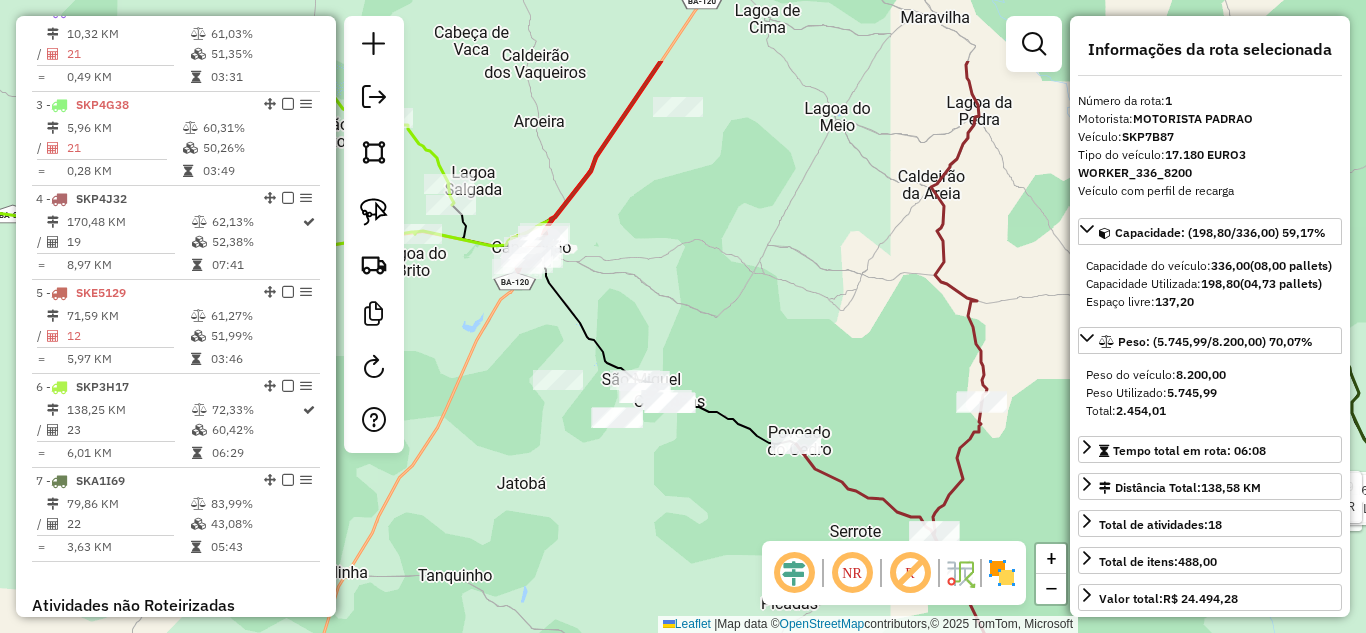 drag, startPoint x: 649, startPoint y: 184, endPoint x: 648, endPoint y: 254, distance: 70.00714 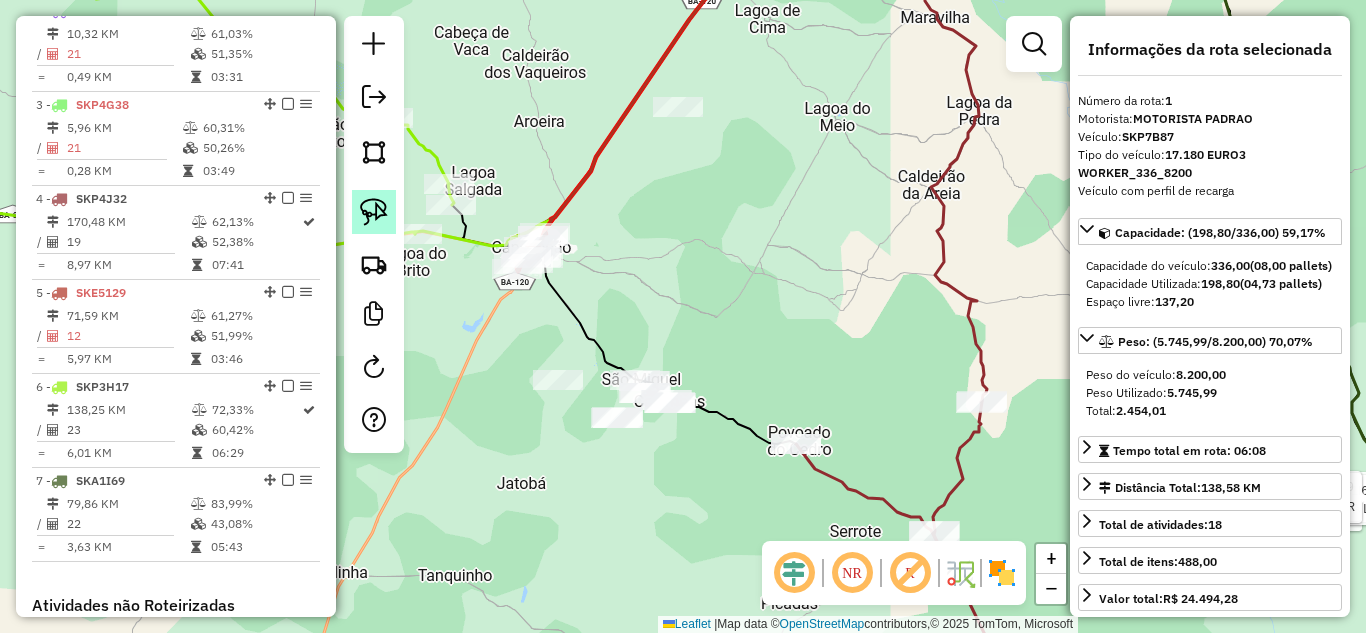 click 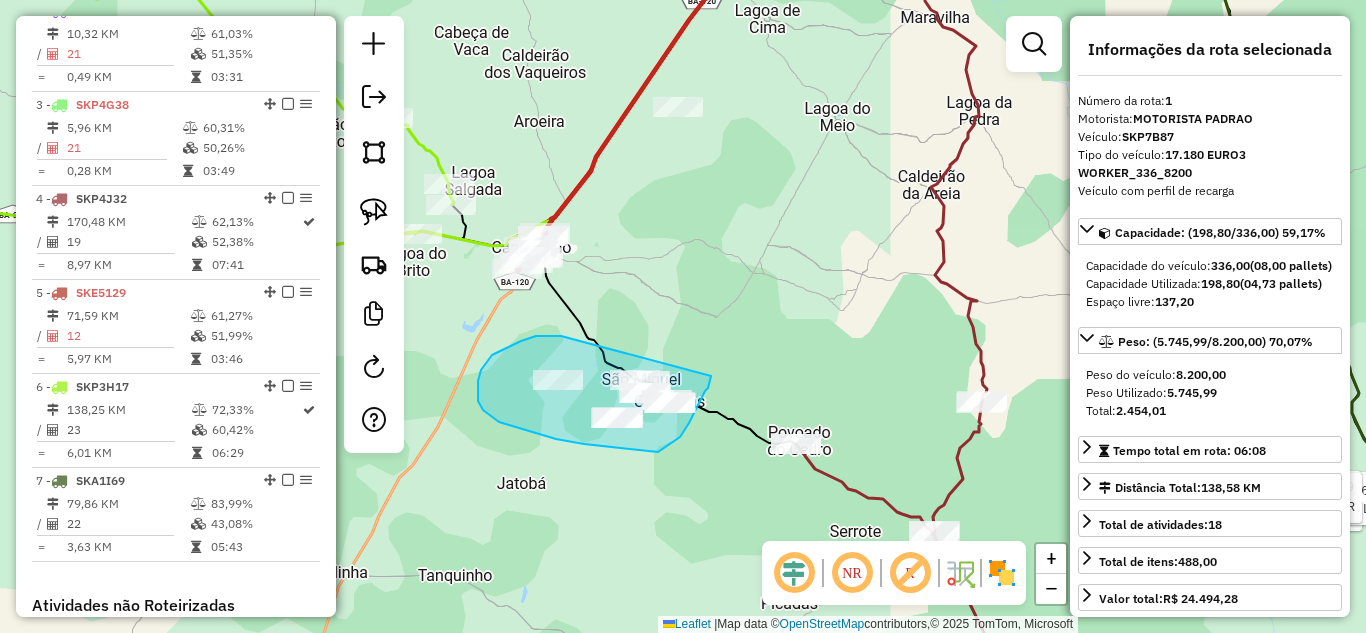 drag, startPoint x: 521, startPoint y: 341, endPoint x: 711, endPoint y: 366, distance: 191.63768 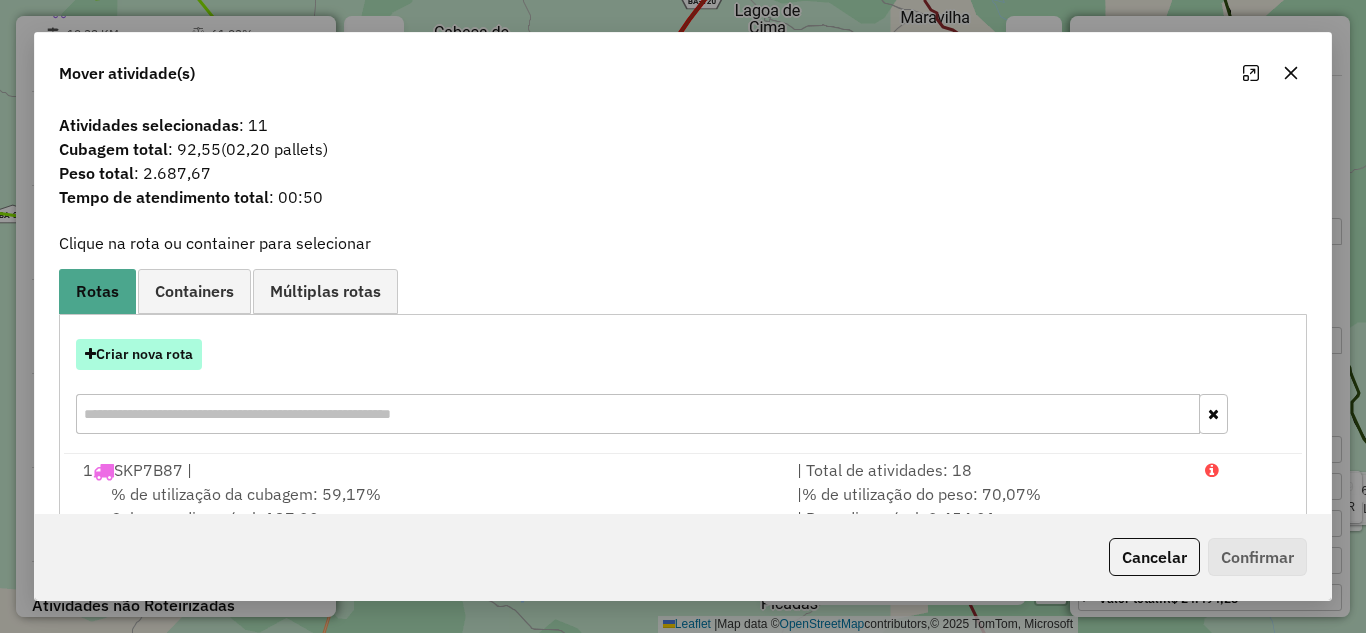 click on "Criar nova rota" at bounding box center [139, 354] 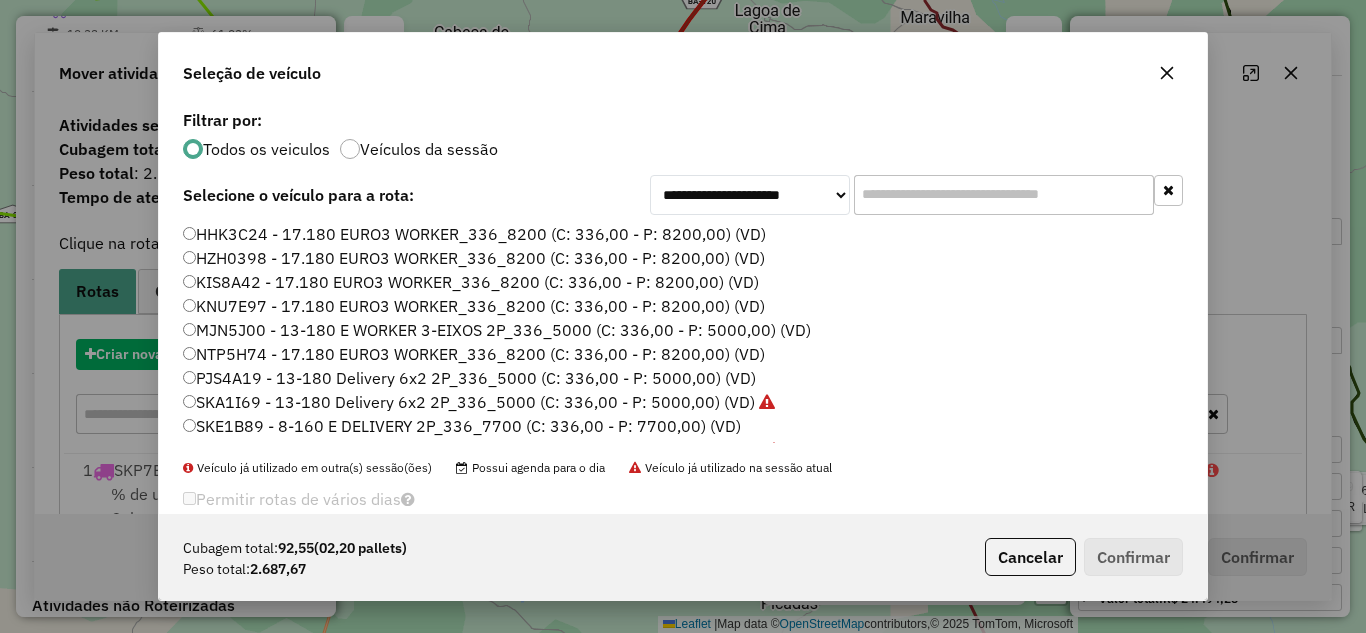 scroll, scrollTop: 11, scrollLeft: 6, axis: both 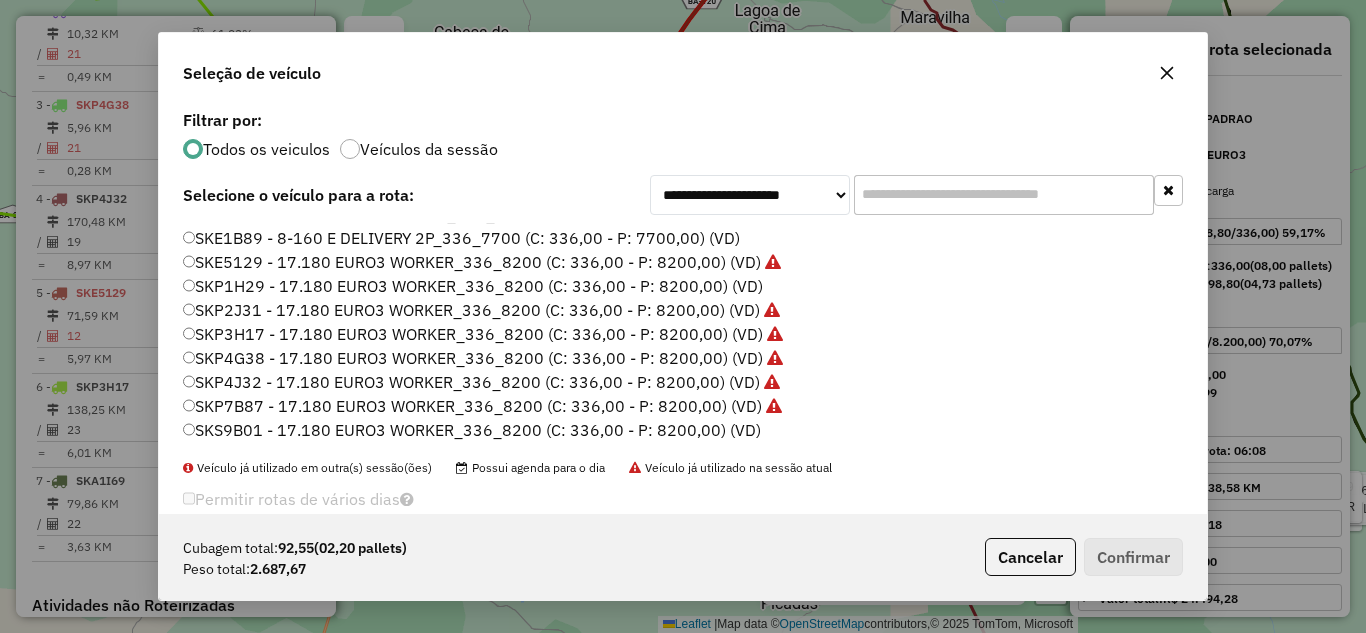 click on "SKP1H29 - 17.180 EURO3 WORKER_336_8200 (C: 336,00 - P: 8200,00) (VD)" 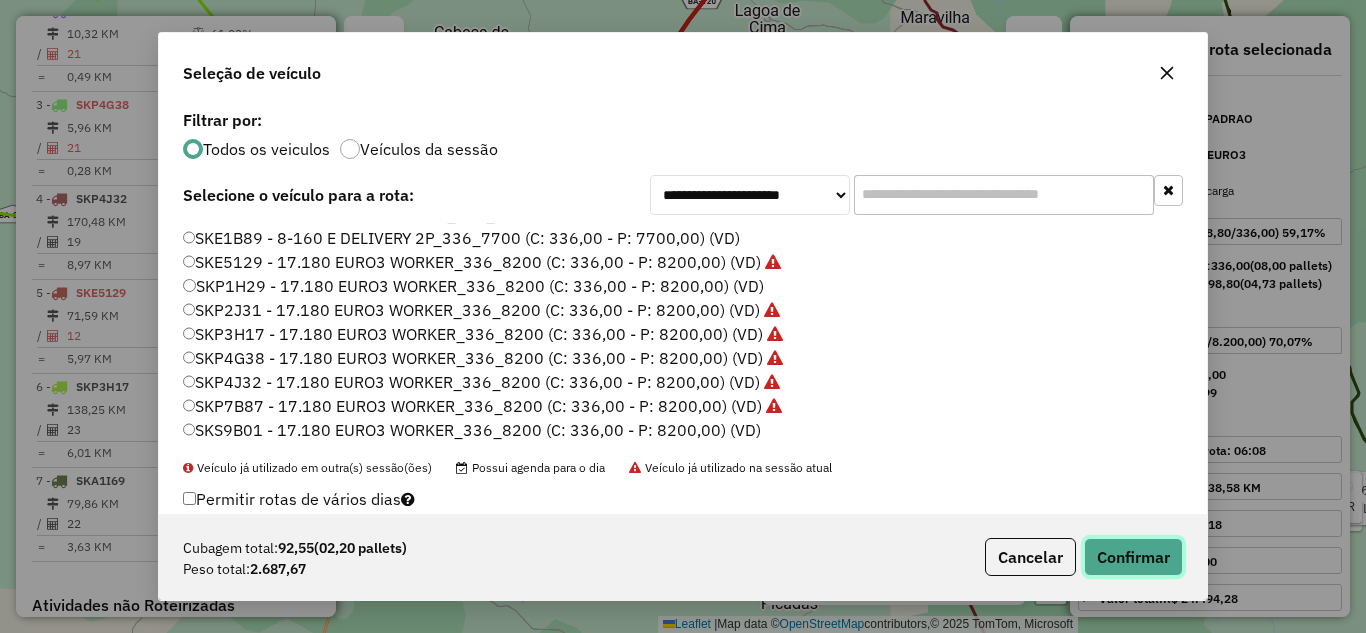 click on "Confirmar" 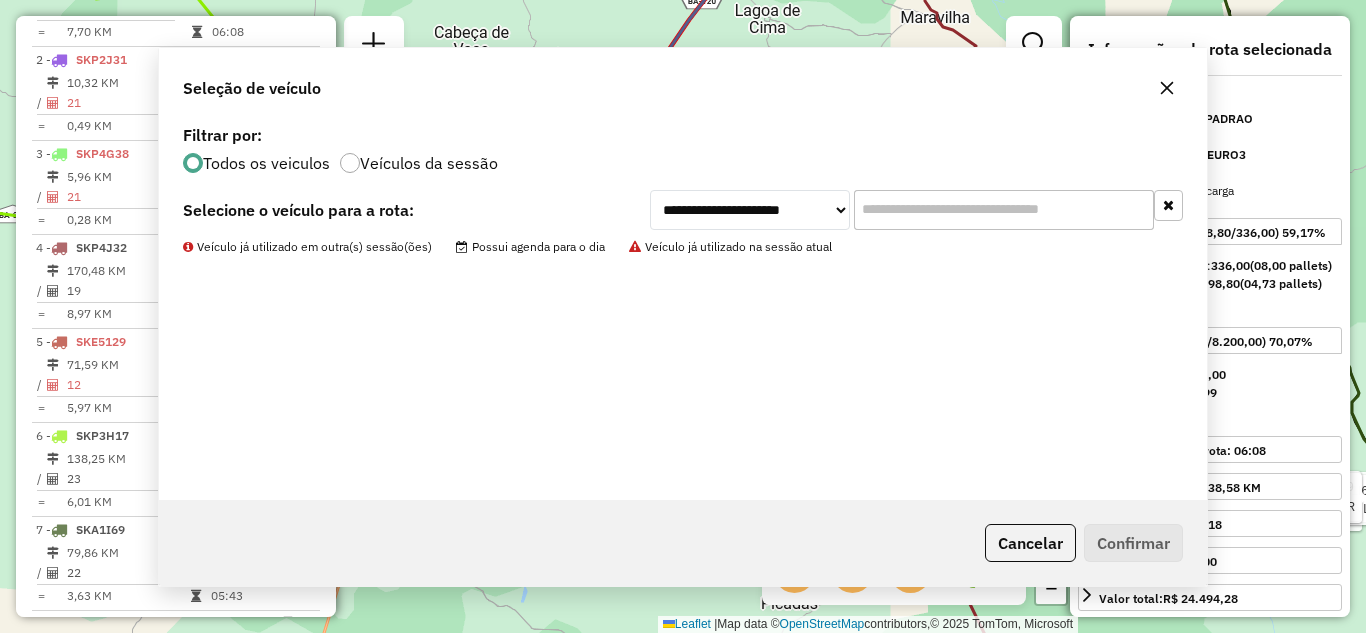 scroll, scrollTop: 774, scrollLeft: 0, axis: vertical 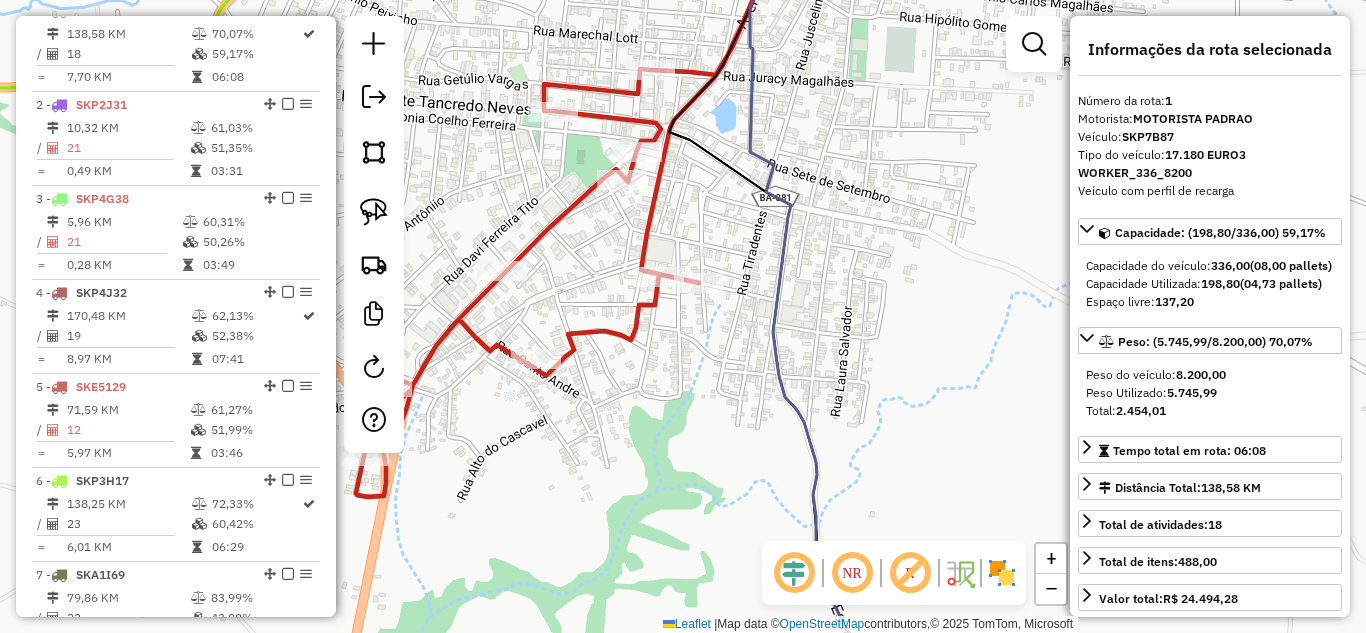 drag, startPoint x: 376, startPoint y: 218, endPoint x: 430, endPoint y: 223, distance: 54.230988 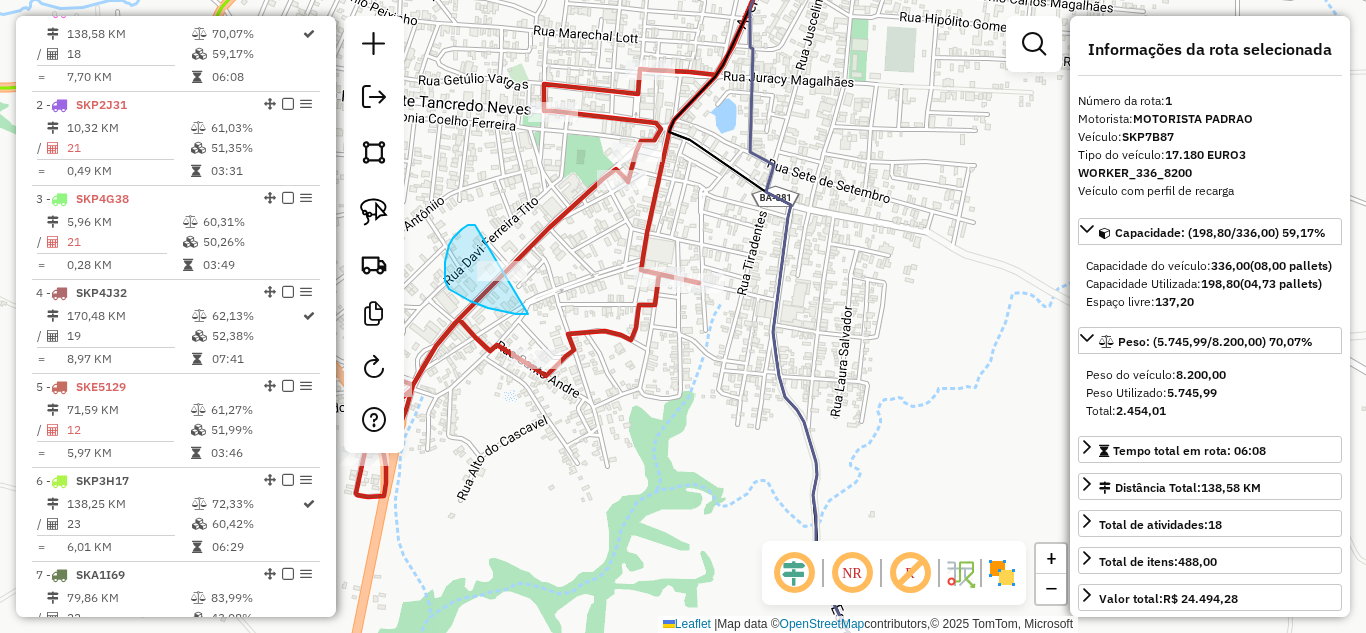 drag, startPoint x: 473, startPoint y: 225, endPoint x: 589, endPoint y: 262, distance: 121.75796 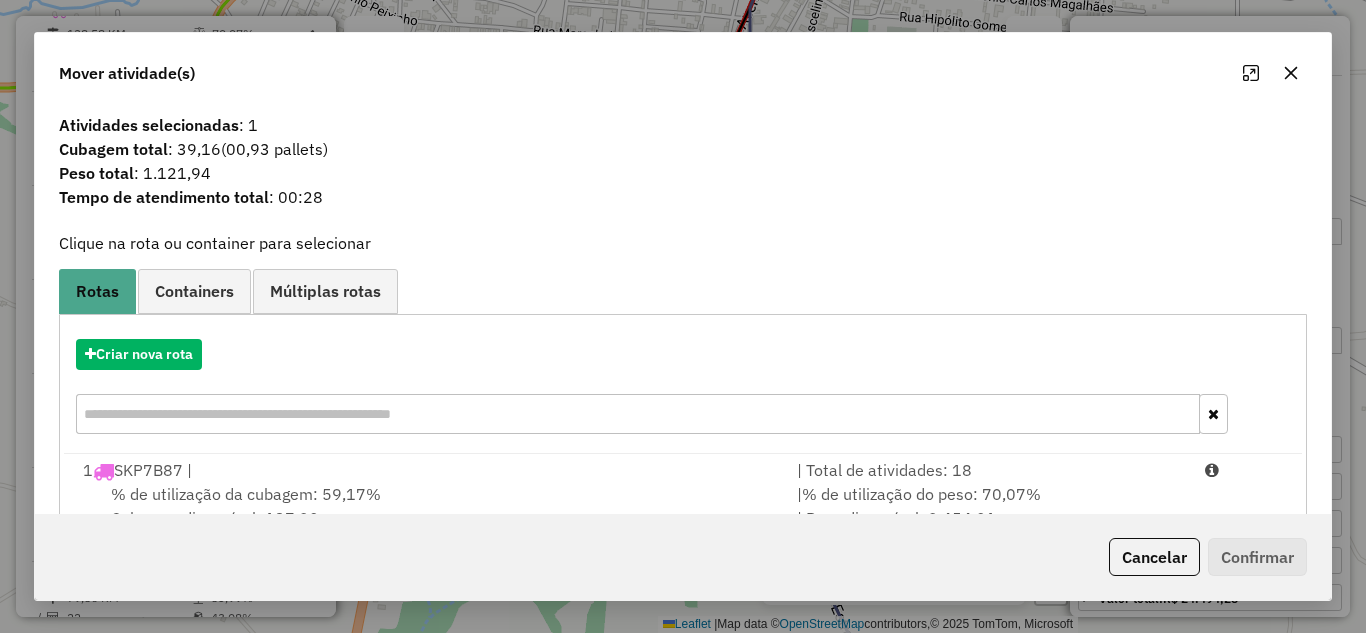 scroll, scrollTop: 374, scrollLeft: 0, axis: vertical 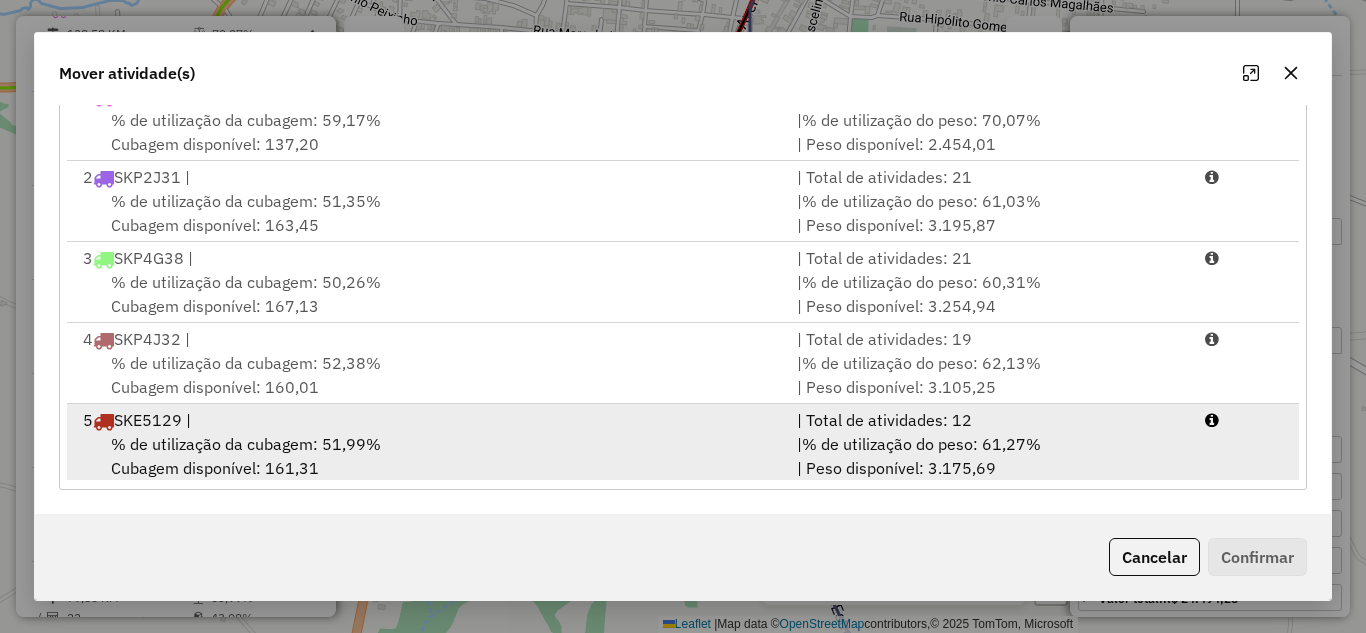 drag, startPoint x: 744, startPoint y: 451, endPoint x: 977, endPoint y: 464, distance: 233.36238 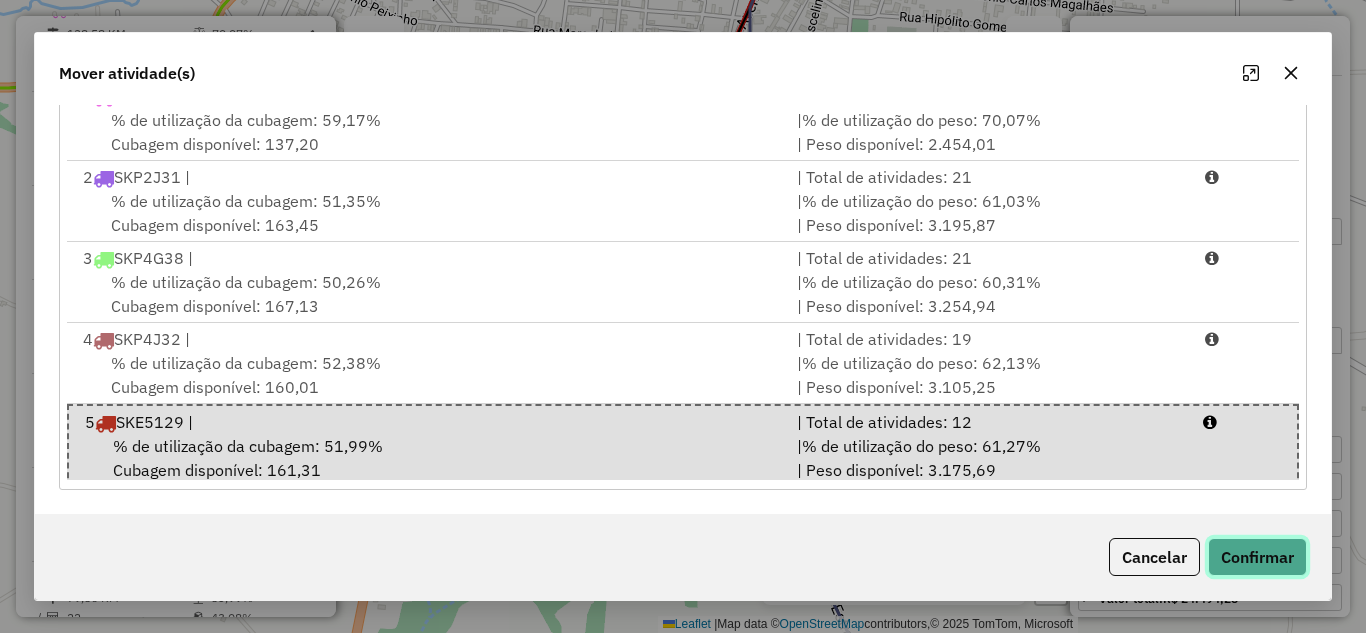 click on "Confirmar" 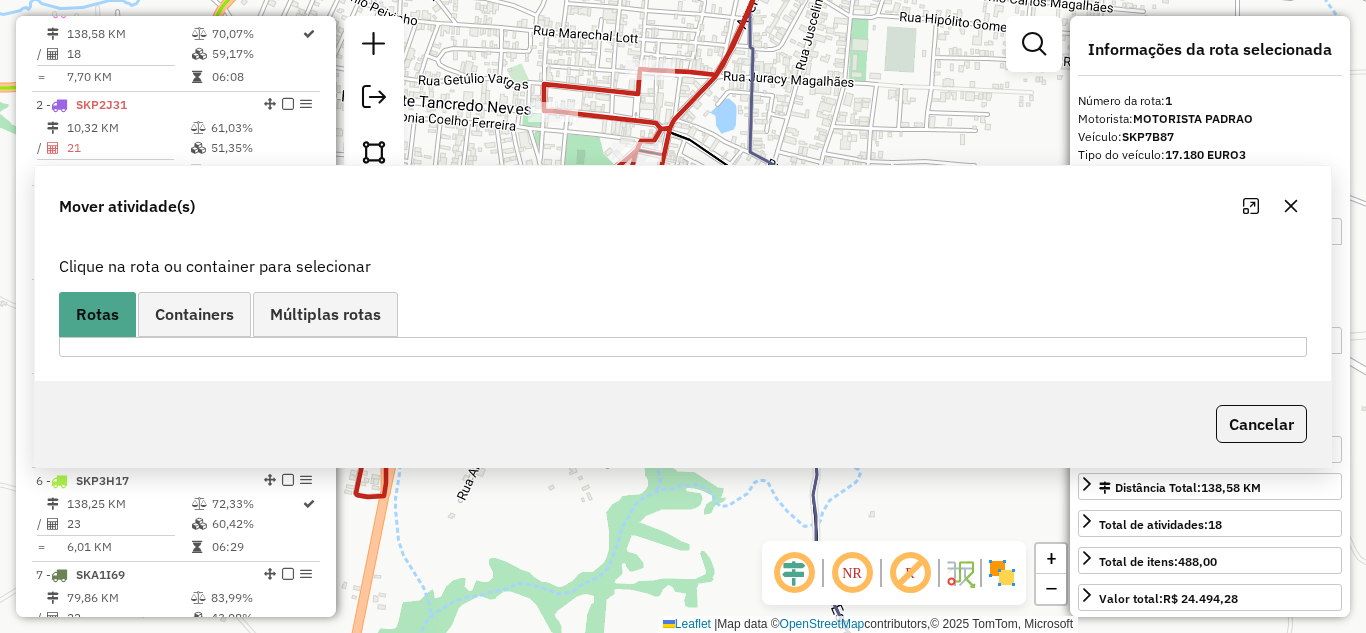 scroll, scrollTop: 0, scrollLeft: 0, axis: both 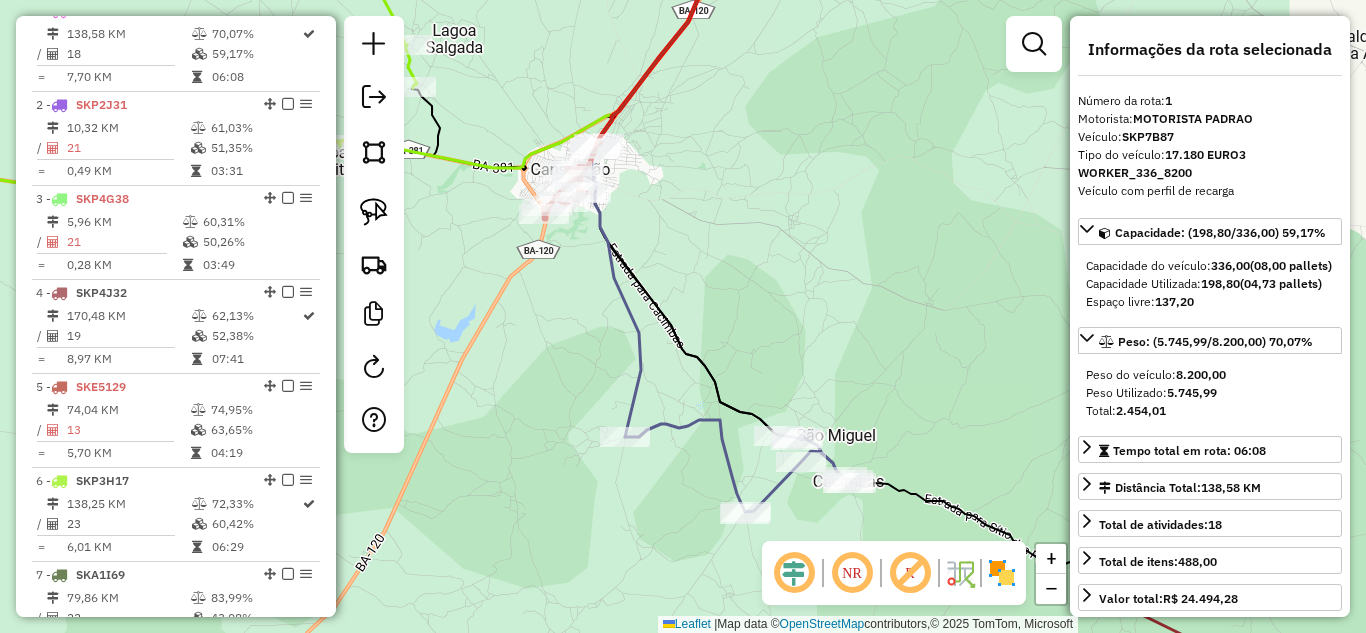 drag, startPoint x: 897, startPoint y: 180, endPoint x: 653, endPoint y: 211, distance: 245.96138 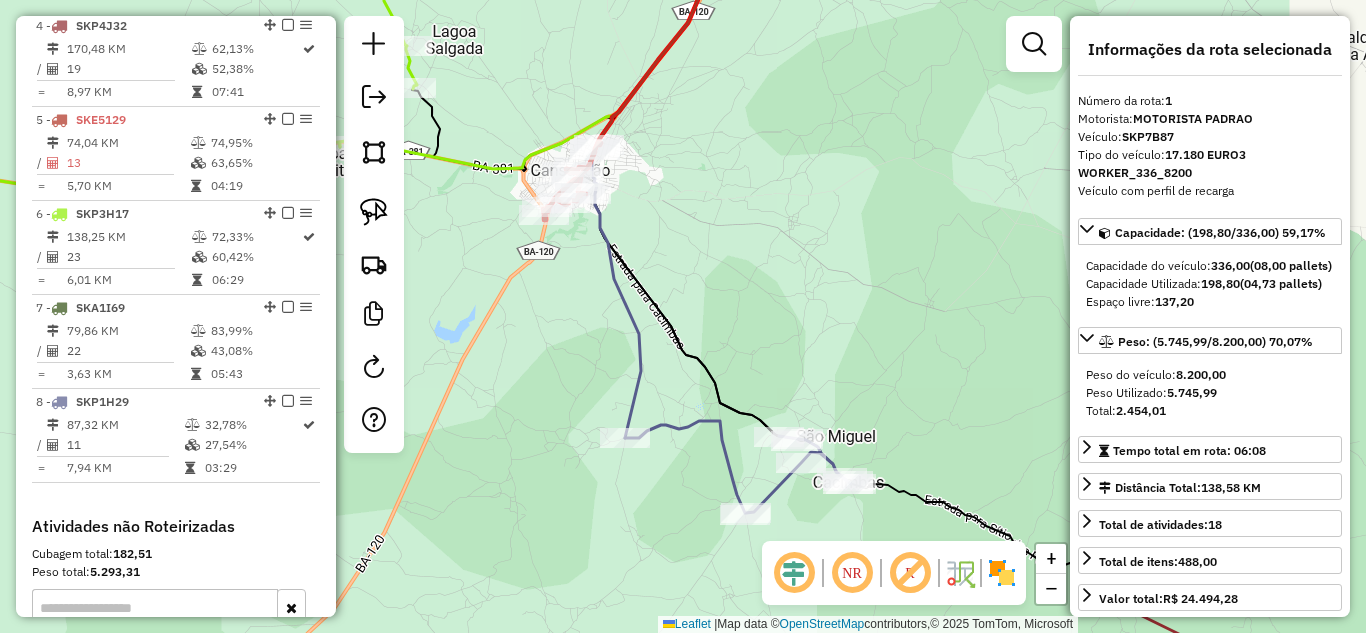 scroll, scrollTop: 1174, scrollLeft: 0, axis: vertical 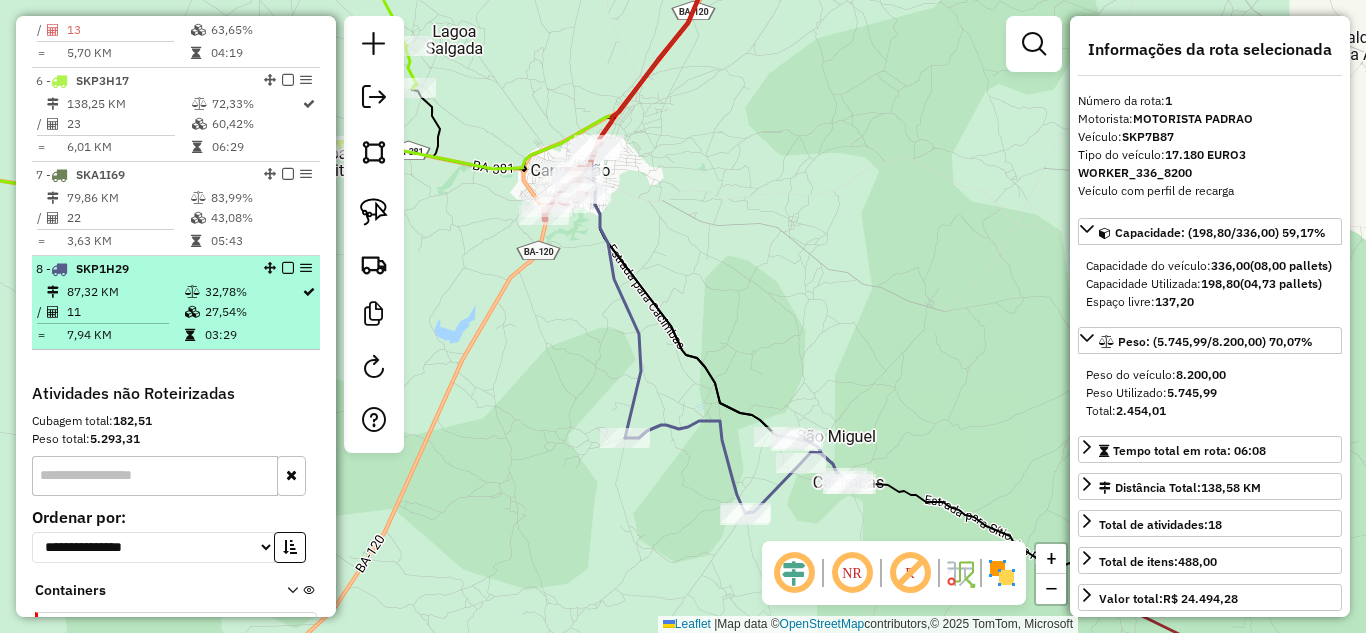 click on "87,32 KM" at bounding box center [125, 292] 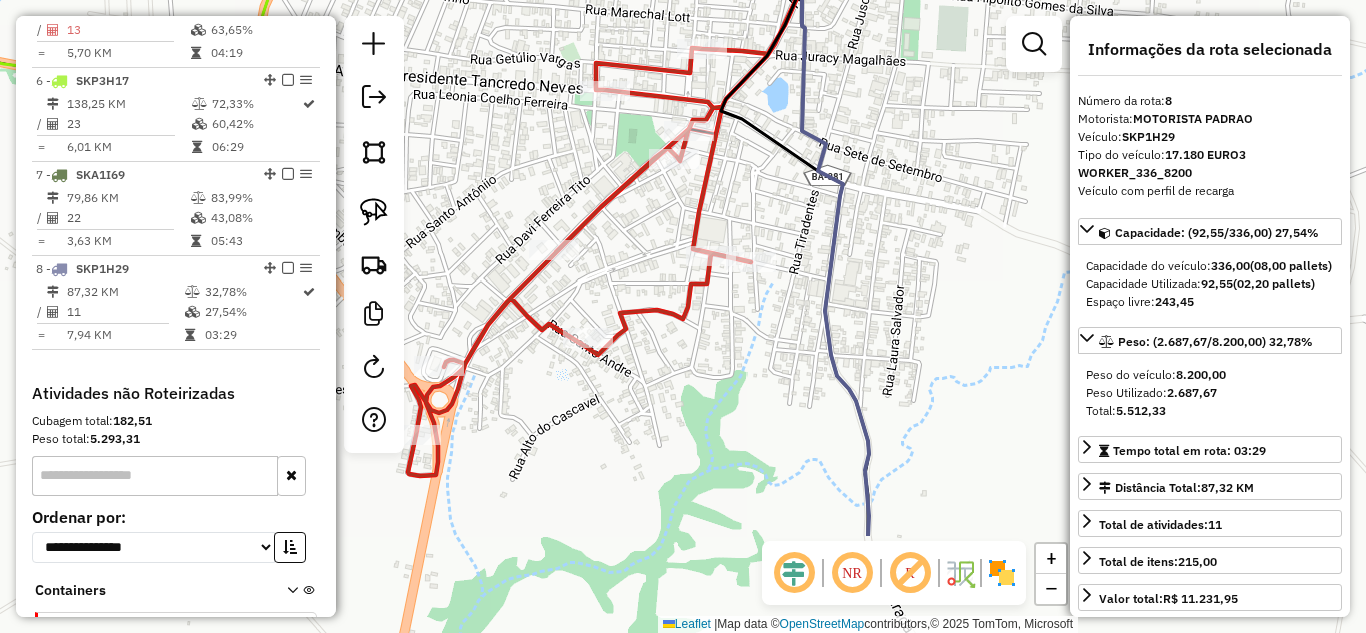 drag, startPoint x: 618, startPoint y: 412, endPoint x: 557, endPoint y: 202, distance: 218.68013 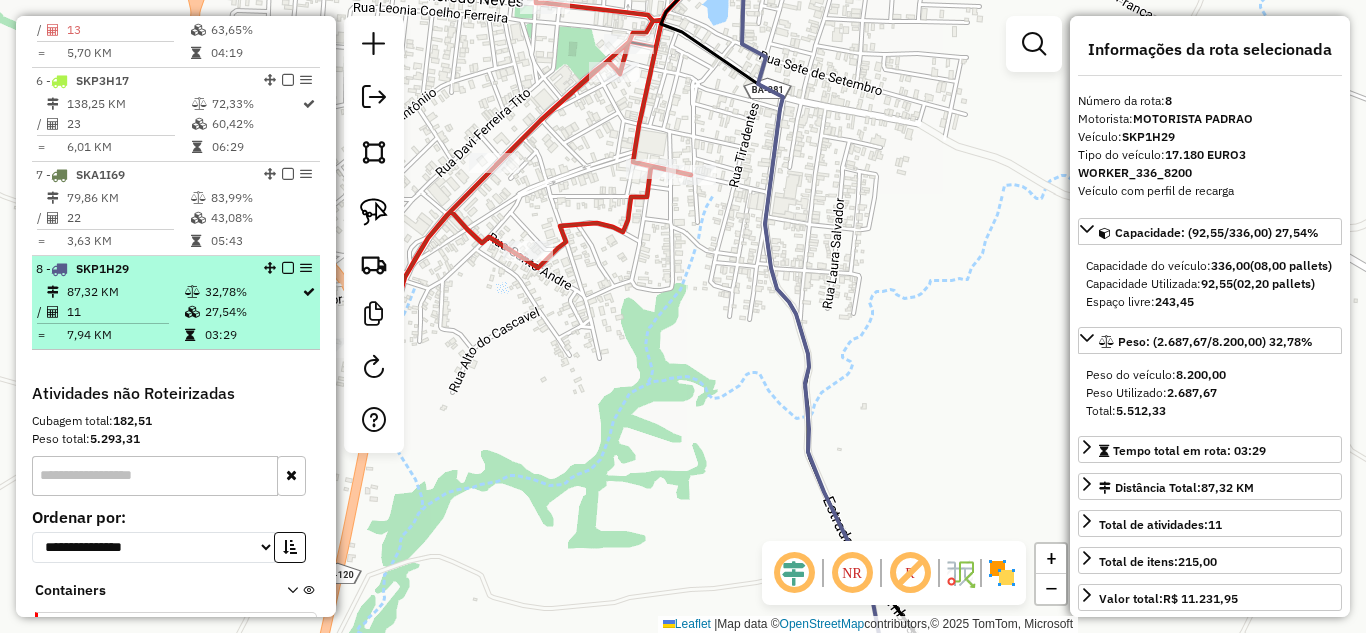 click on "8 -       SKP1H29" at bounding box center (142, 269) 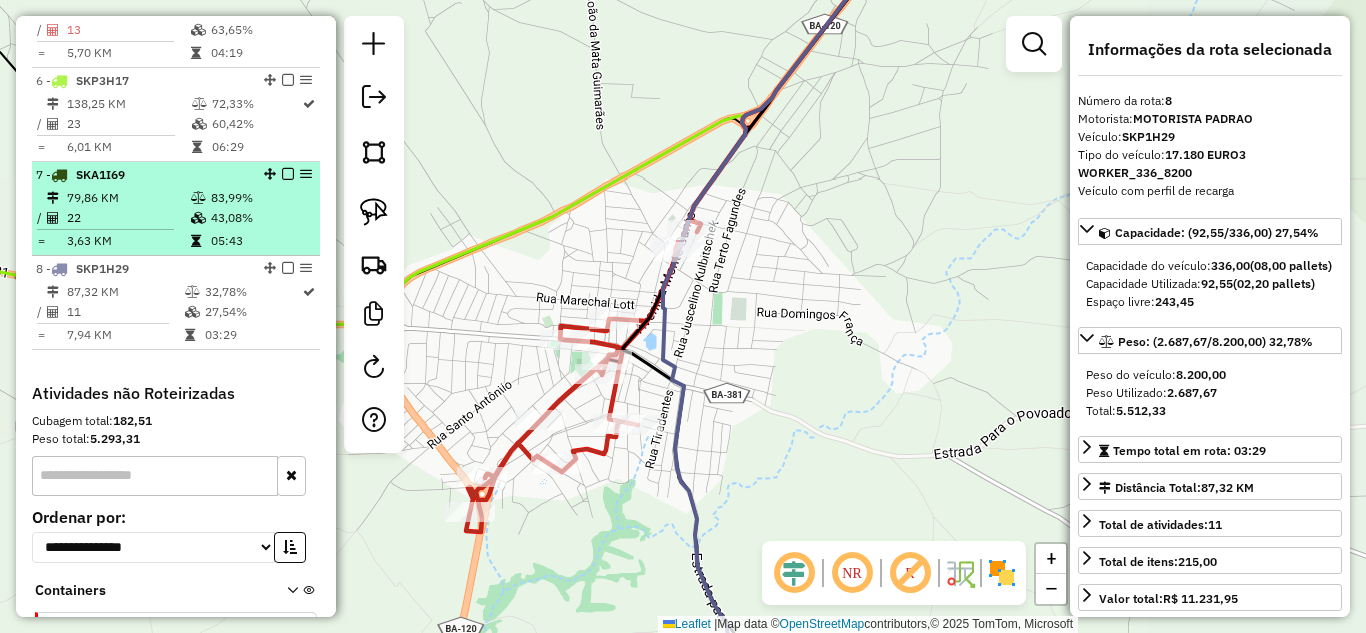 scroll, scrollTop: 908, scrollLeft: 0, axis: vertical 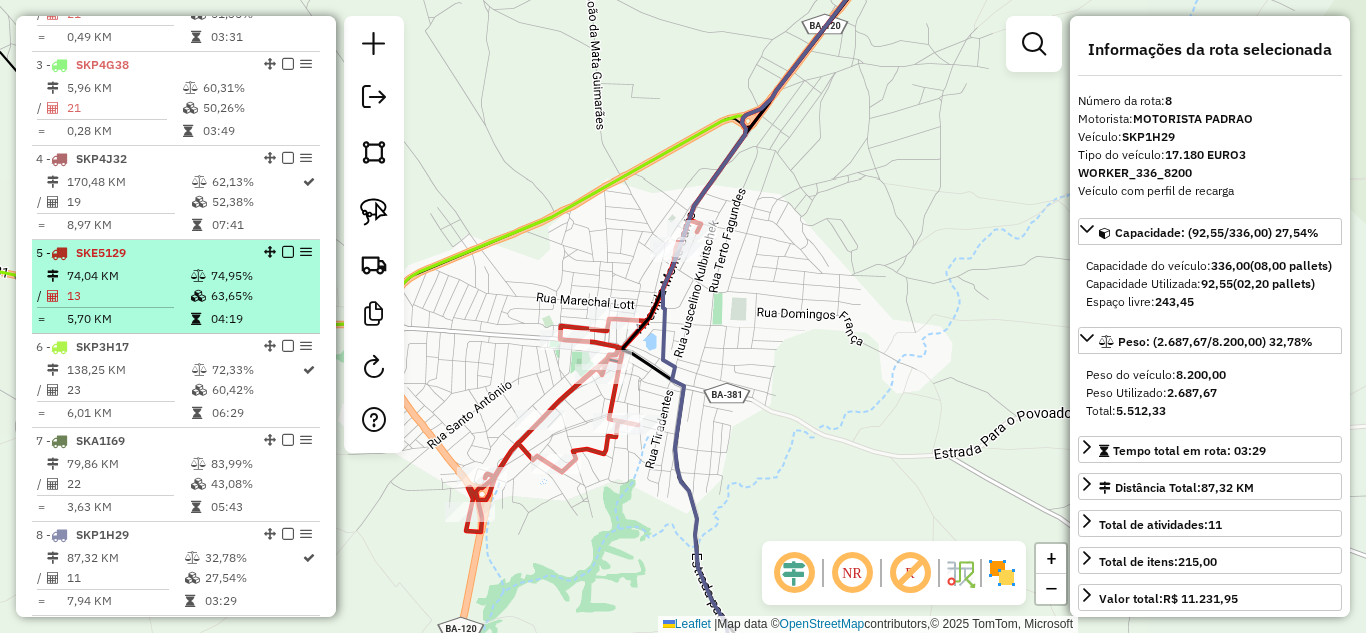 click on "74,04 KM" at bounding box center (128, 276) 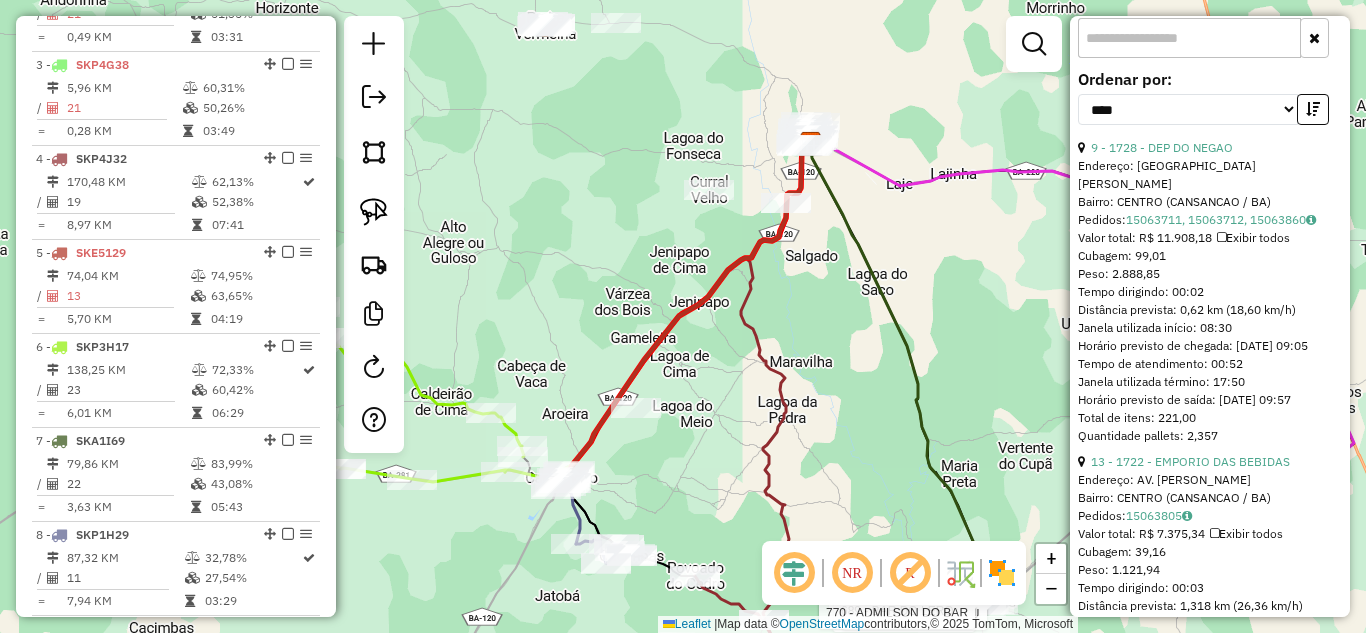 scroll, scrollTop: 800, scrollLeft: 0, axis: vertical 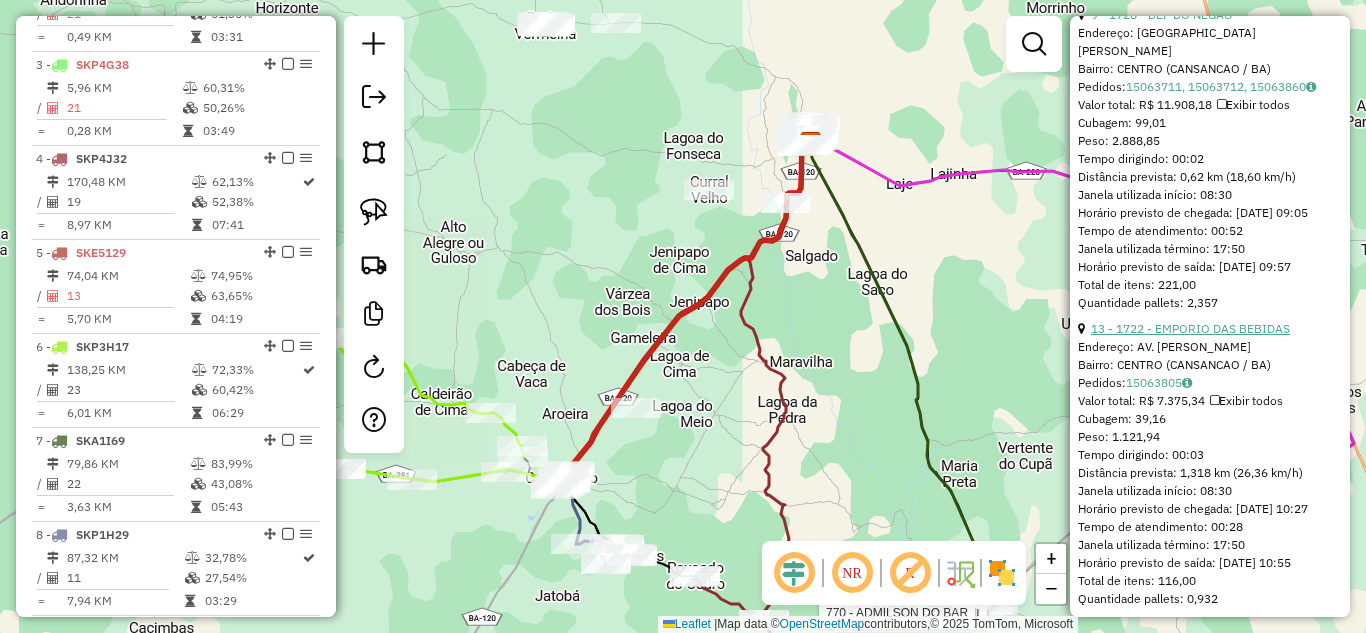 click on "13 - 1722 - EMPORIO DAS BEBIDAS" at bounding box center [1190, 328] 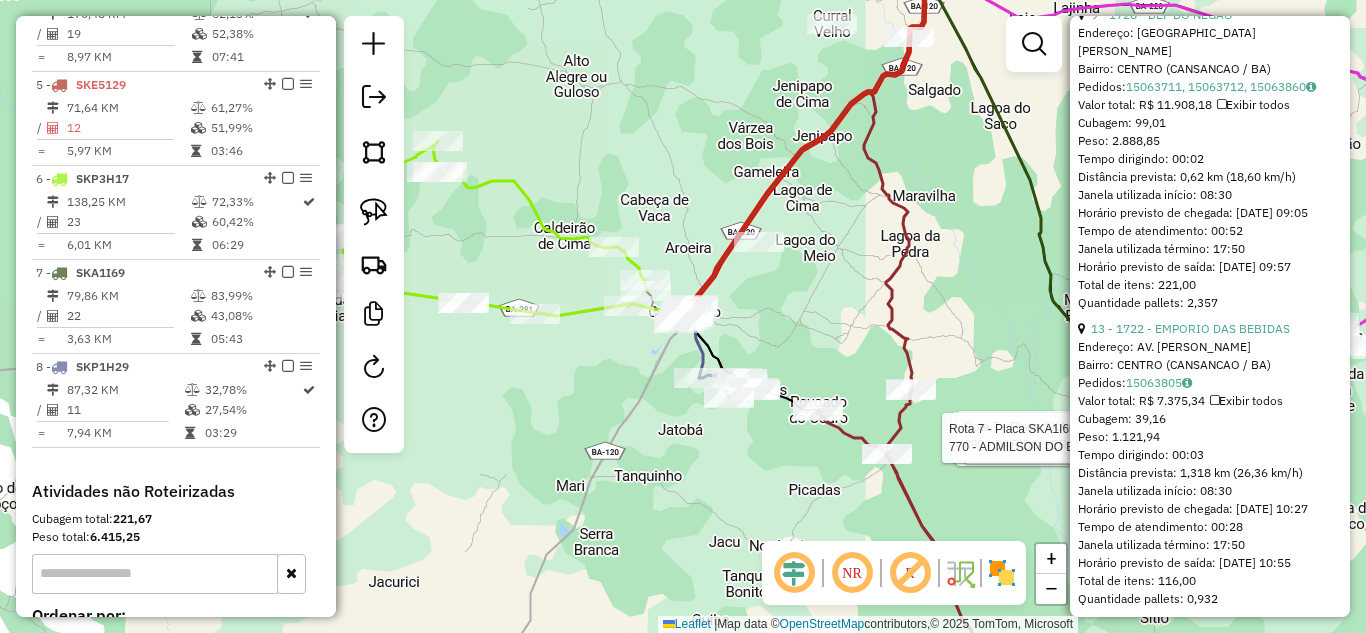 scroll, scrollTop: 1150, scrollLeft: 0, axis: vertical 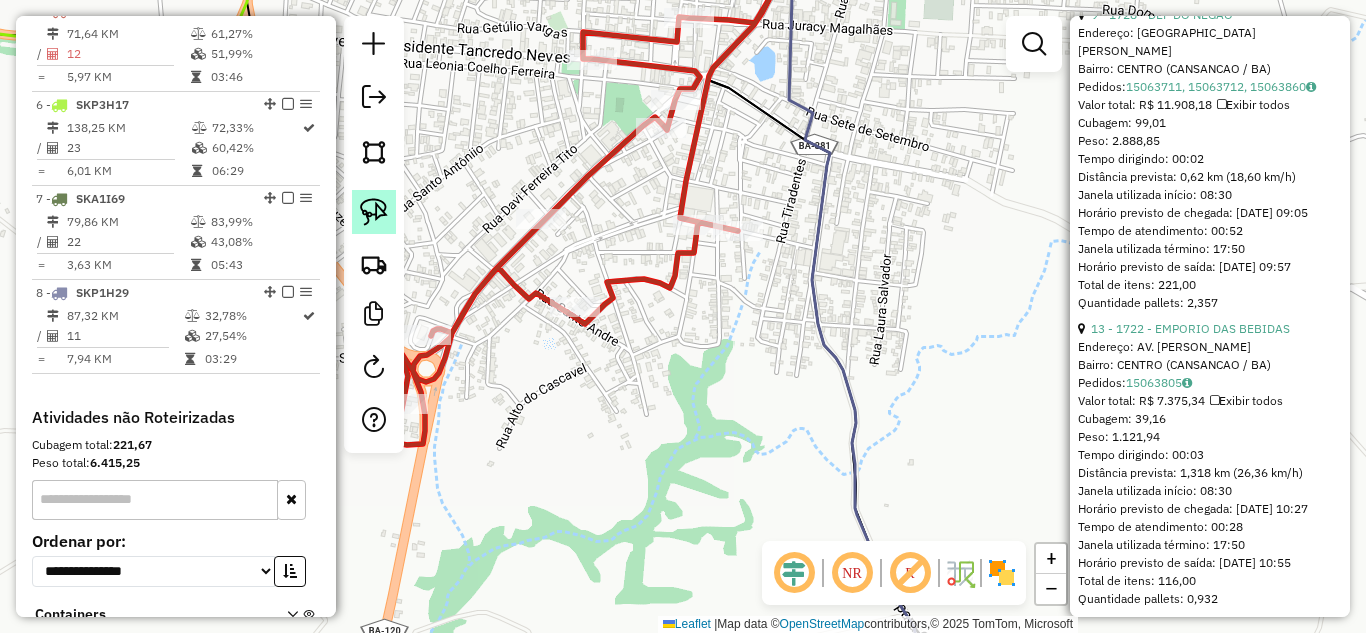 click 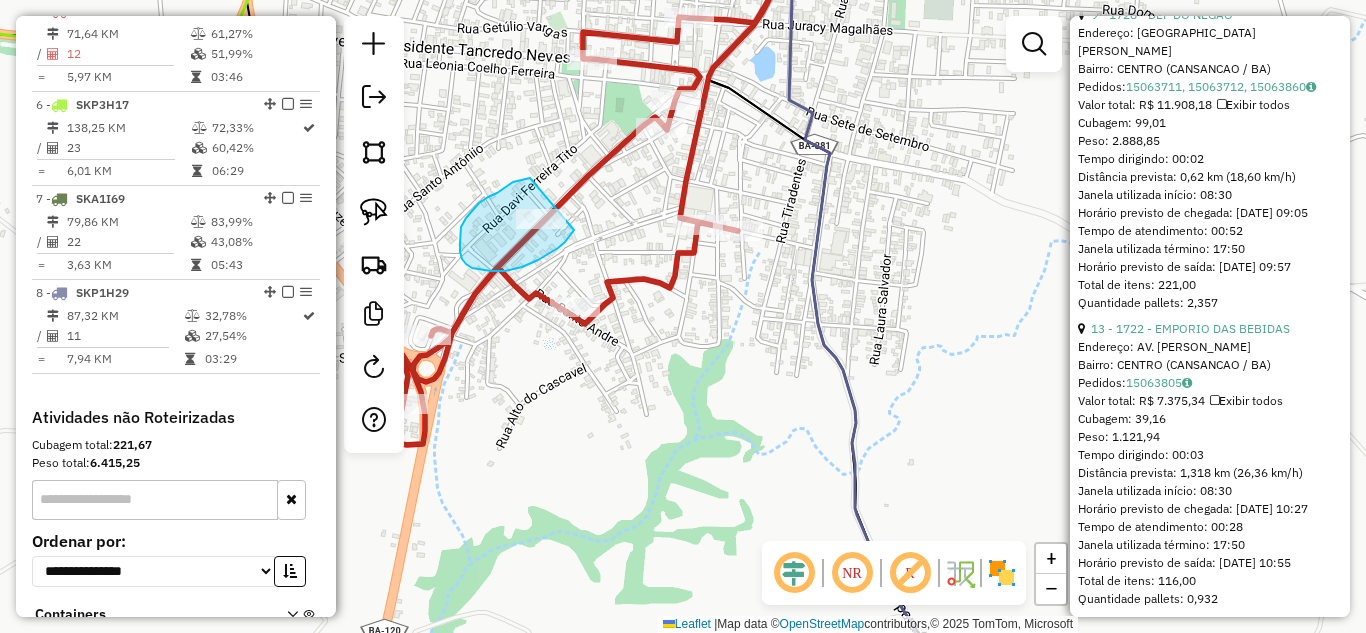 drag, startPoint x: 530, startPoint y: 178, endPoint x: 581, endPoint y: 215, distance: 63.007935 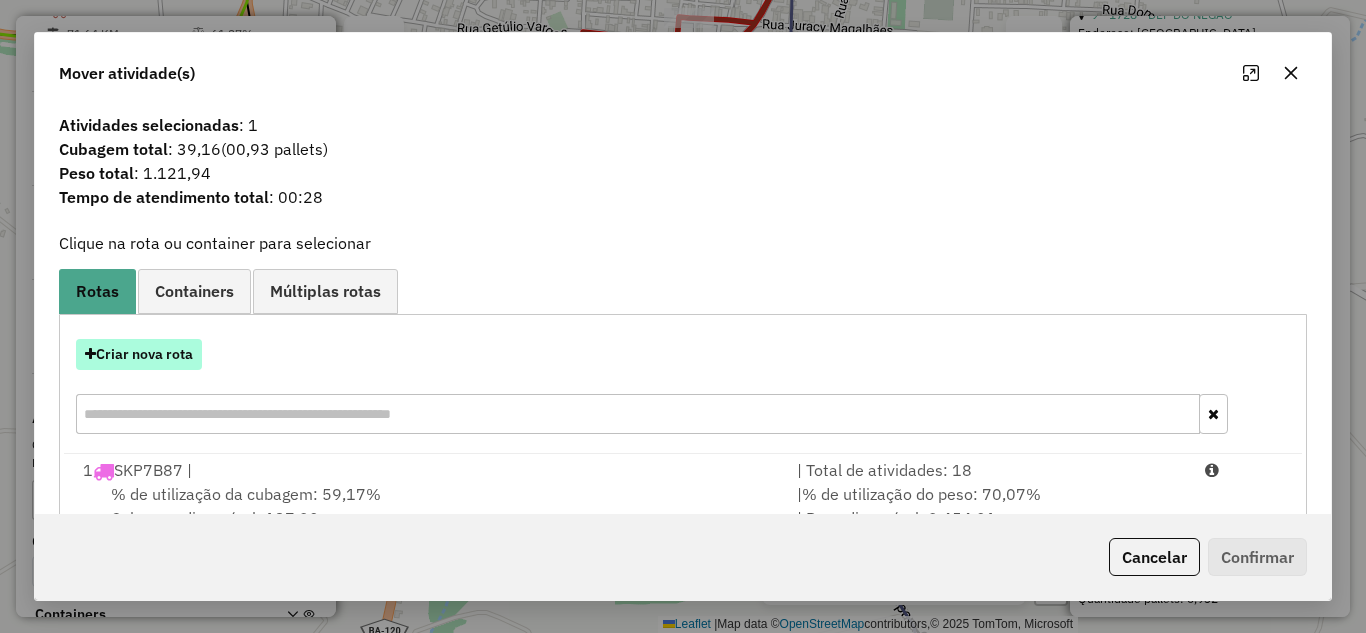 click on "Criar nova rota" at bounding box center (139, 354) 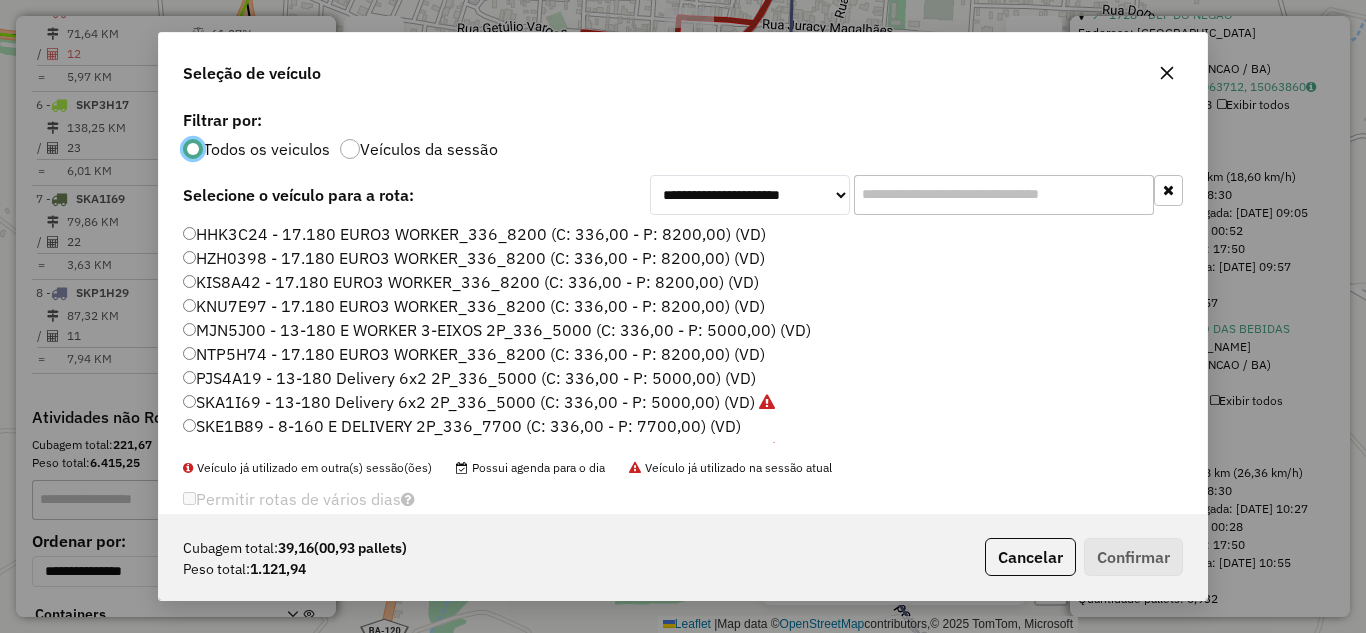 scroll, scrollTop: 11, scrollLeft: 6, axis: both 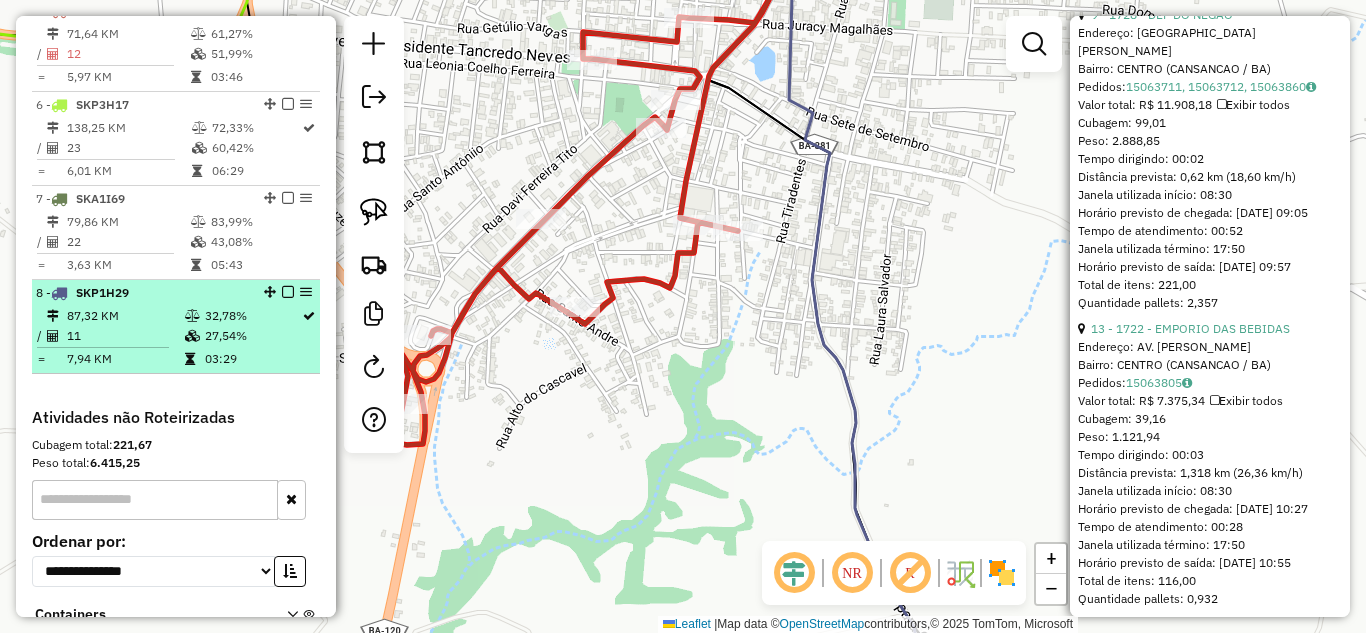 click at bounding box center [192, 316] 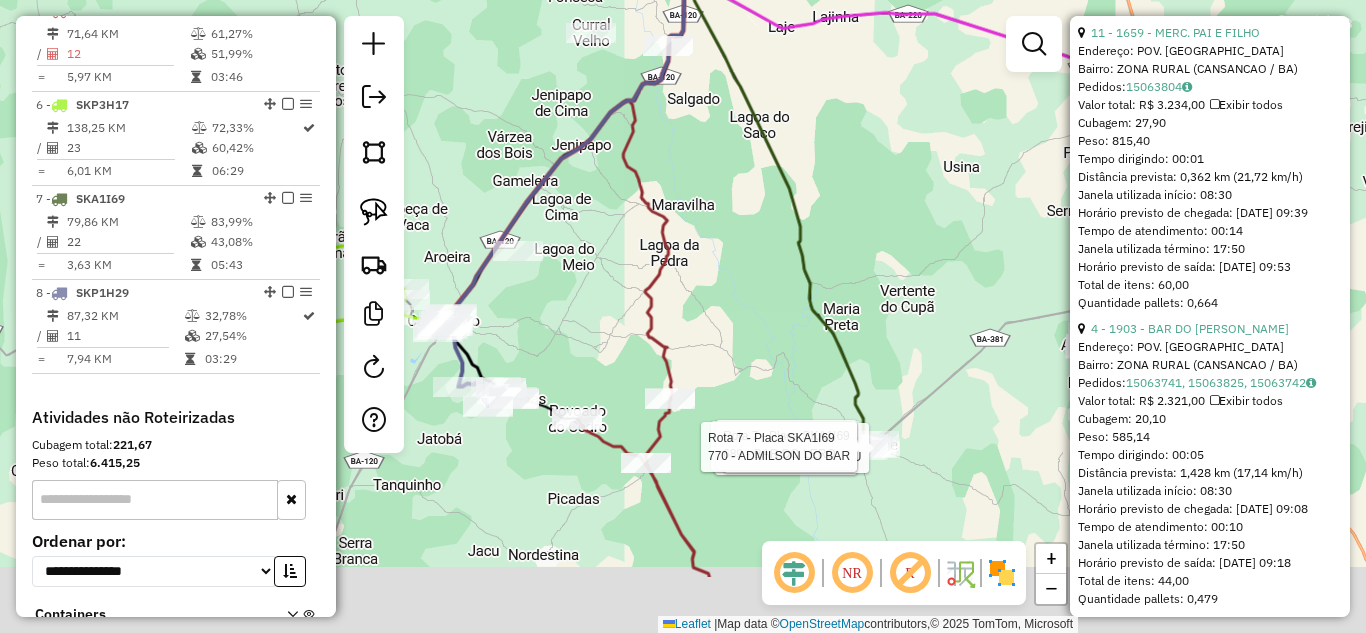 drag, startPoint x: 793, startPoint y: 329, endPoint x: 585, endPoint y: 207, distance: 241.13896 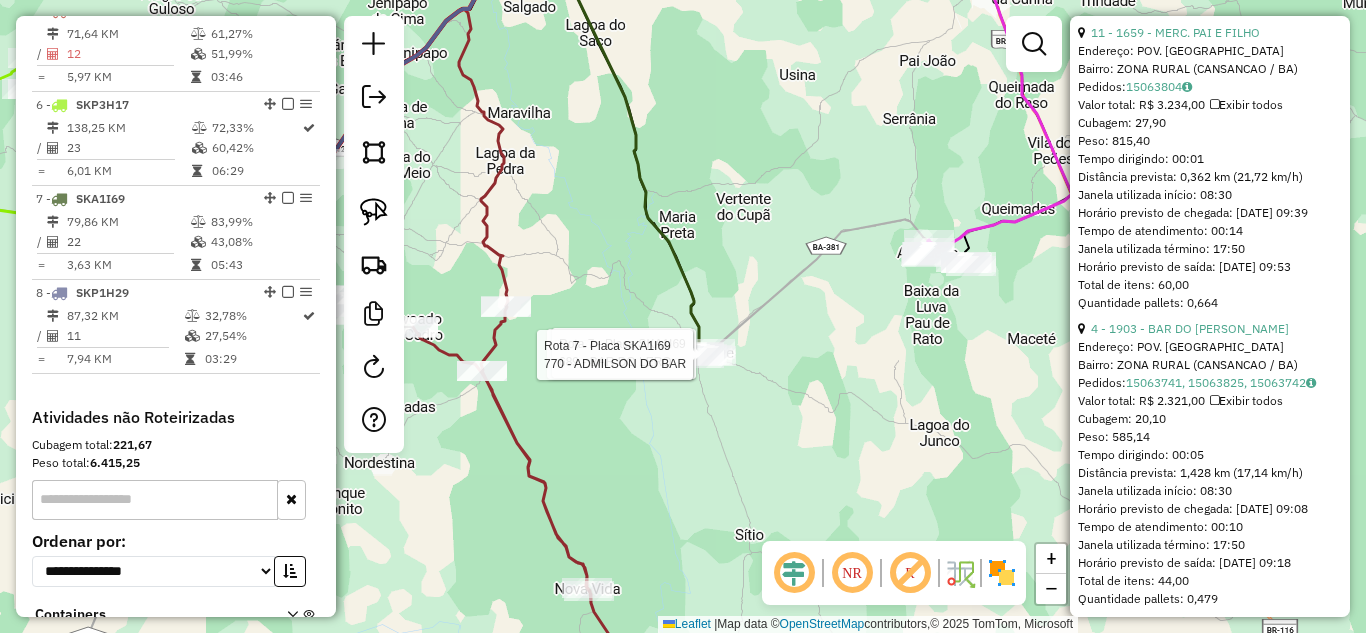 click on "Rota 7 - Placa SKA1I69  378 - BAR PICO DO TEL Rota 7 - Placa SKA1I69  391 - DEPOSITO DA LU Rota 7 - Placa SKA1I69  689 - BAR DO LERO Rota 7 - Placa SKA1I69  770 - ADMILSON DO BAR Janela de atendimento Grade de atendimento Capacidade Transportadoras Veículos Cliente Pedidos  Rotas Selecione os dias de semana para filtrar as janelas de atendimento  Seg   Ter   Qua   Qui   Sex   Sáb   Dom  Informe o período da janela de atendimento: De: Até:  Filtrar exatamente a janela do cliente  Considerar janela de atendimento padrão  Selecione os dias de semana para filtrar as grades de atendimento  Seg   Ter   Qua   Qui   Sex   Sáb   Dom   Considerar clientes sem dia de atendimento cadastrado  Clientes fora do dia de atendimento selecionado Filtrar as atividades entre os valores definidos abaixo:  Peso mínimo:   Peso máximo:   Cubagem mínima:   Cubagem máxima:   De:   Até:  Filtrar as atividades entre o tempo de atendimento definido abaixo:  De:   Até:  Transportadora: Selecione um ou mais itens Veículo: Nome:" 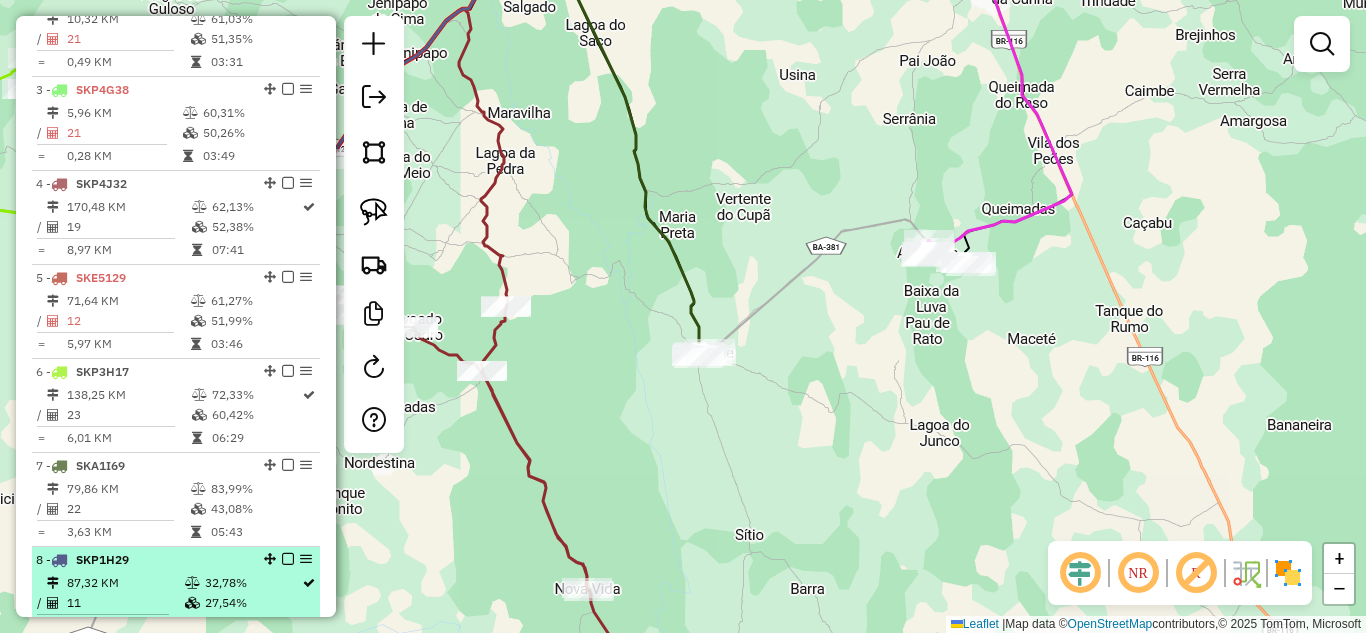 scroll, scrollTop: 1016, scrollLeft: 0, axis: vertical 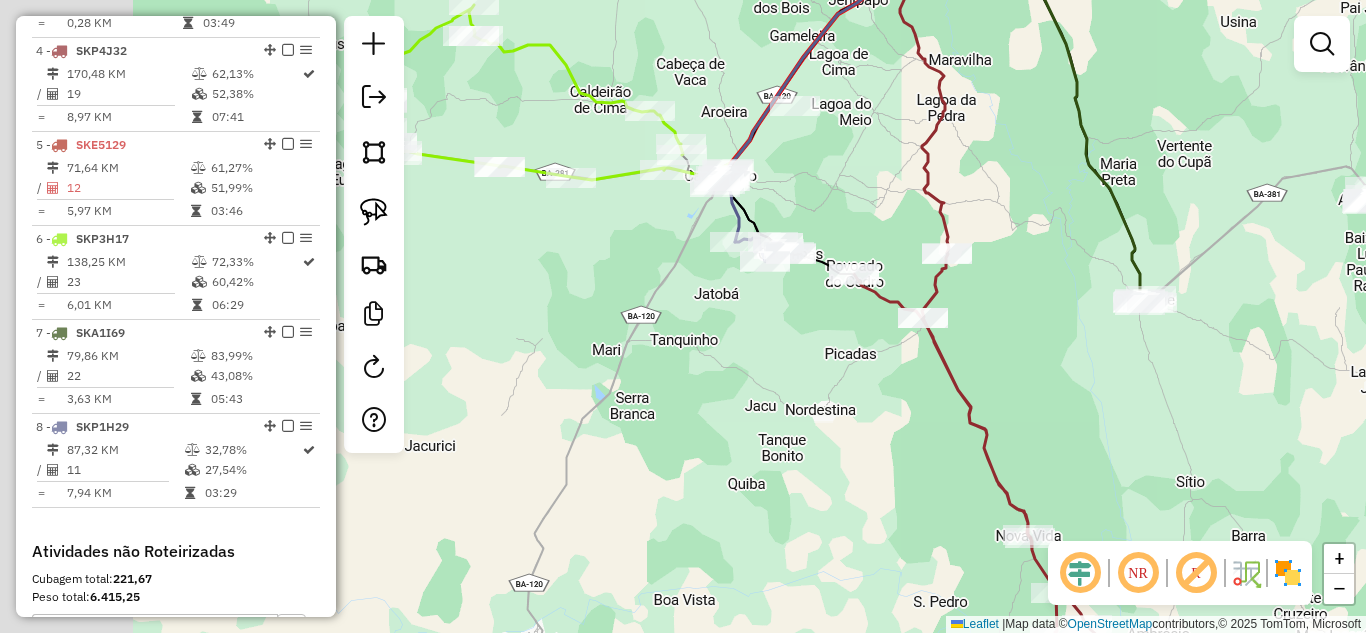 drag, startPoint x: 645, startPoint y: 229, endPoint x: 1085, endPoint y: 205, distance: 440.65405 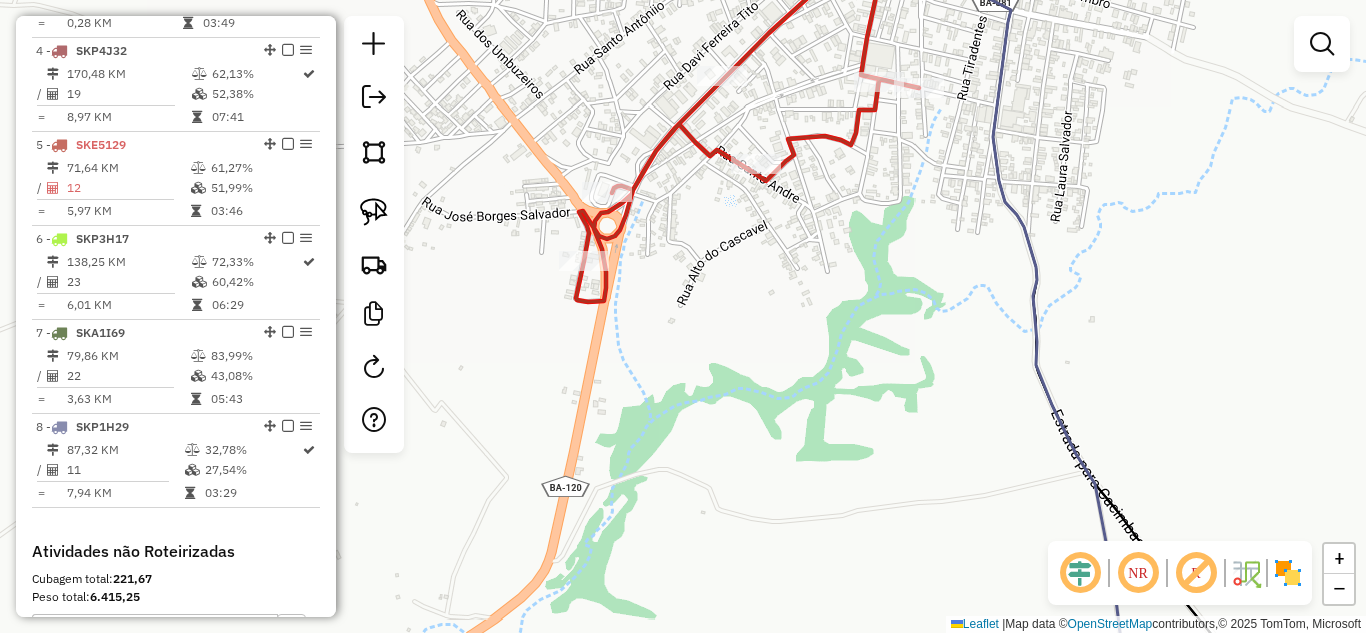 drag, startPoint x: 378, startPoint y: 208, endPoint x: 468, endPoint y: 198, distance: 90.55385 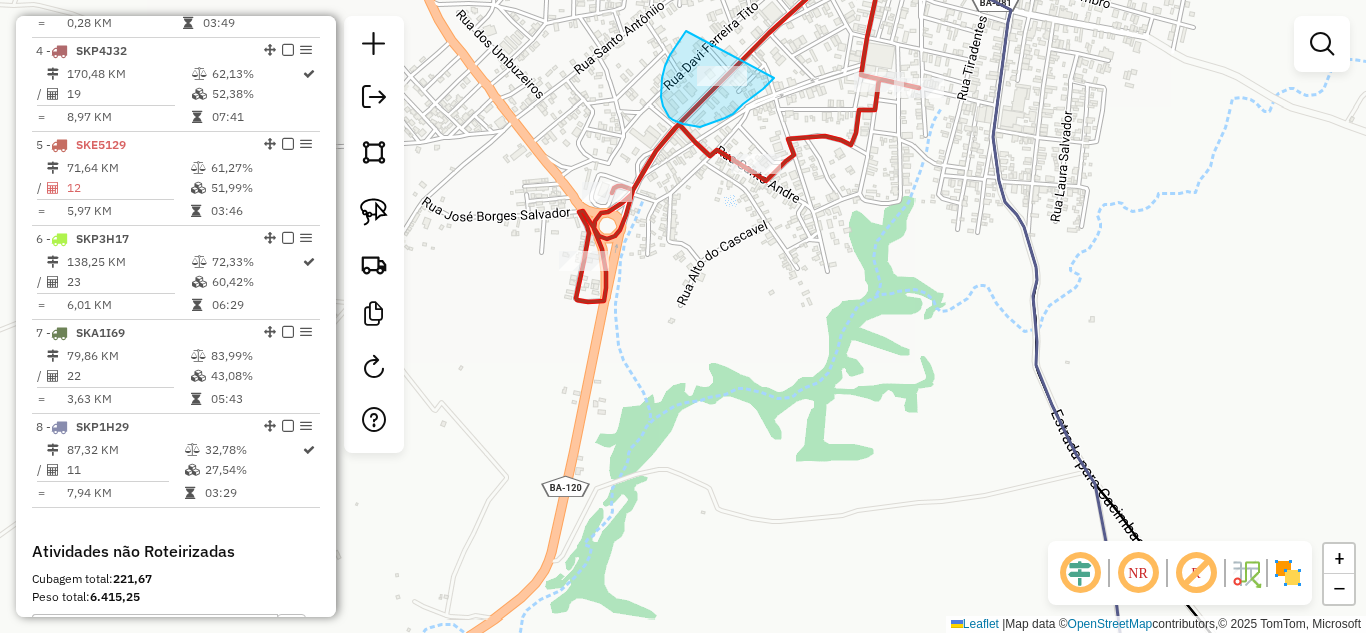 drag, startPoint x: 679, startPoint y: 40, endPoint x: 773, endPoint y: 77, distance: 101.0198 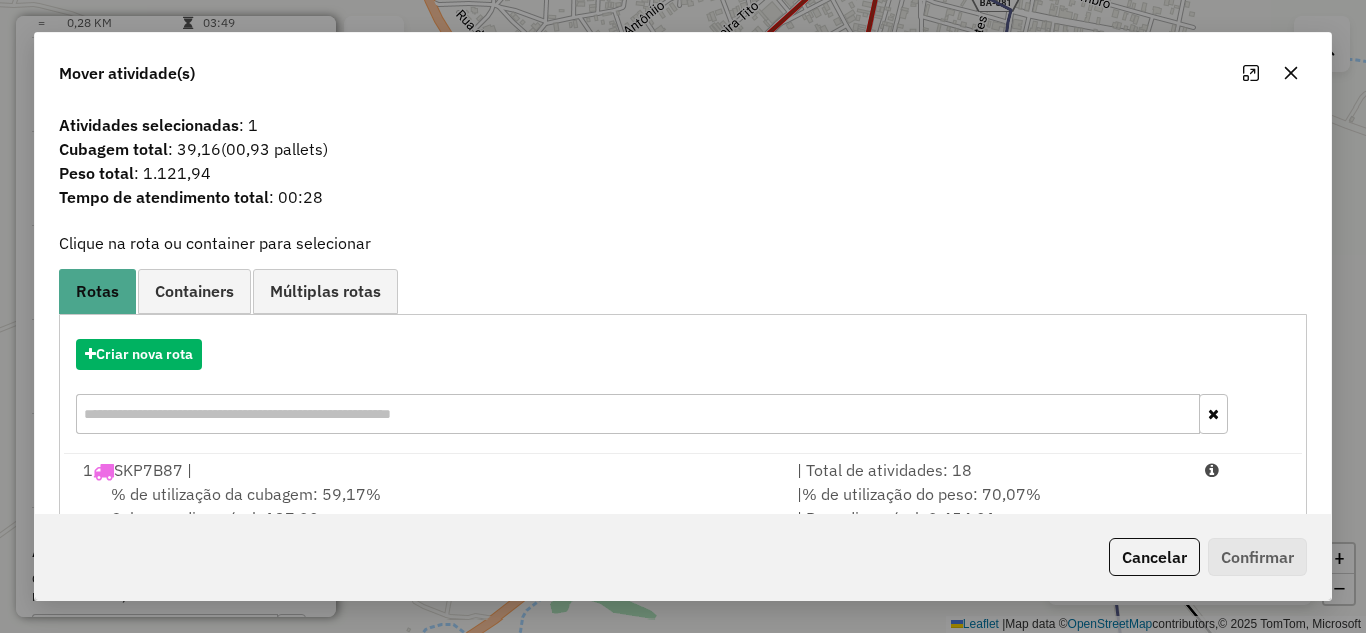 scroll, scrollTop: 267, scrollLeft: 0, axis: vertical 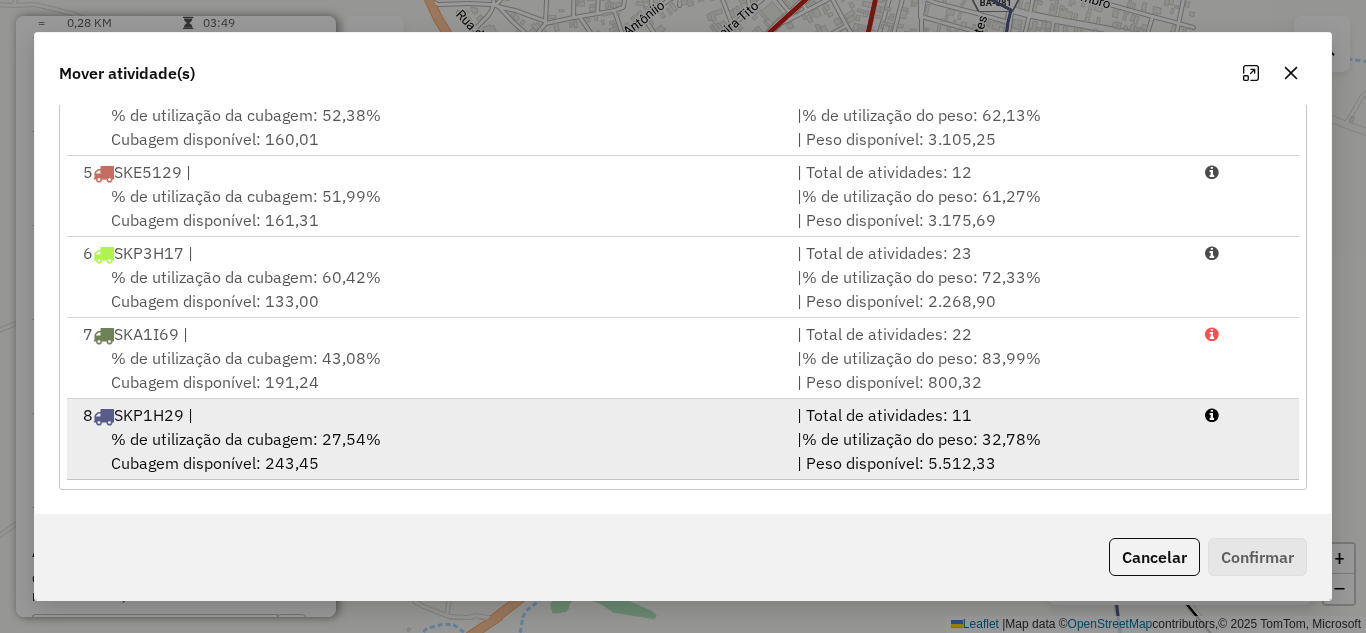 click on "8  SKP1H29 |" at bounding box center (428, 415) 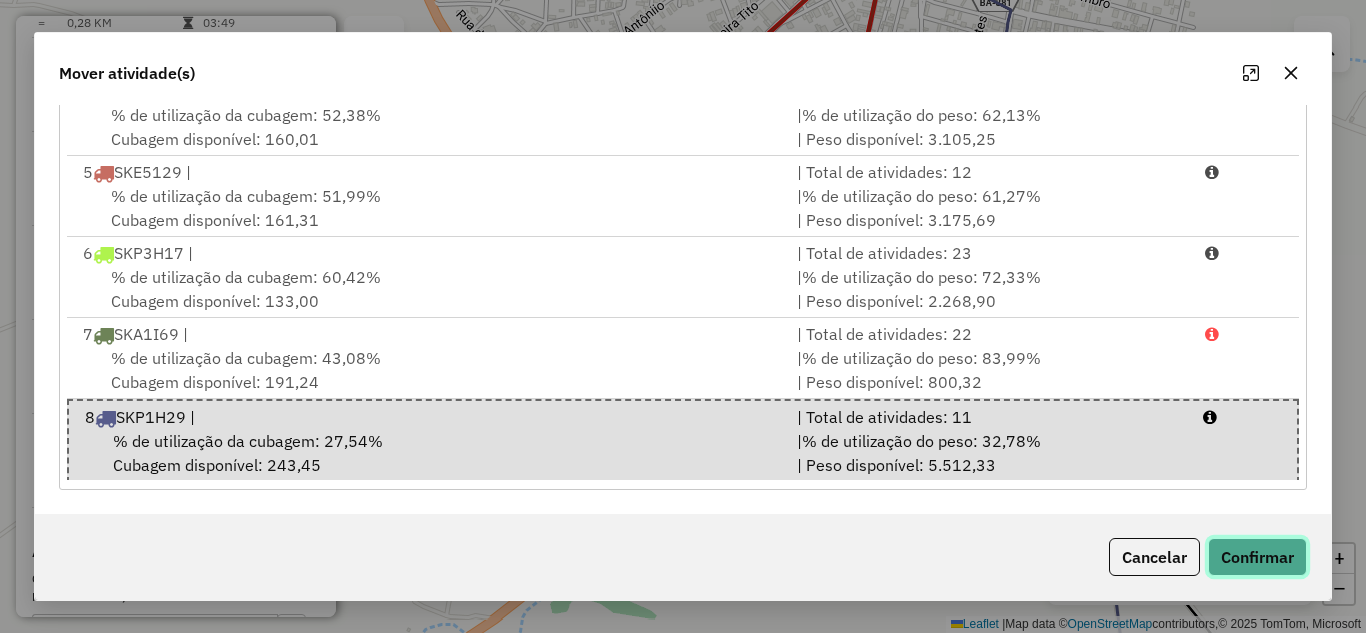 click on "Confirmar" 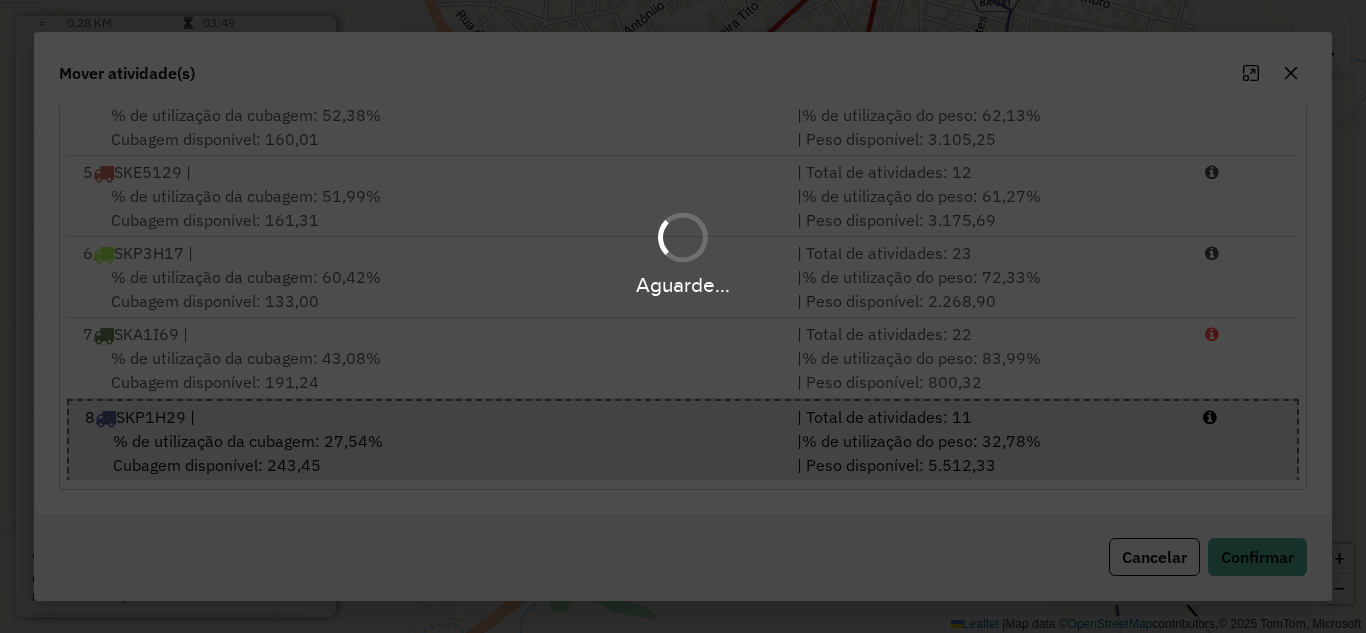 scroll, scrollTop: 0, scrollLeft: 0, axis: both 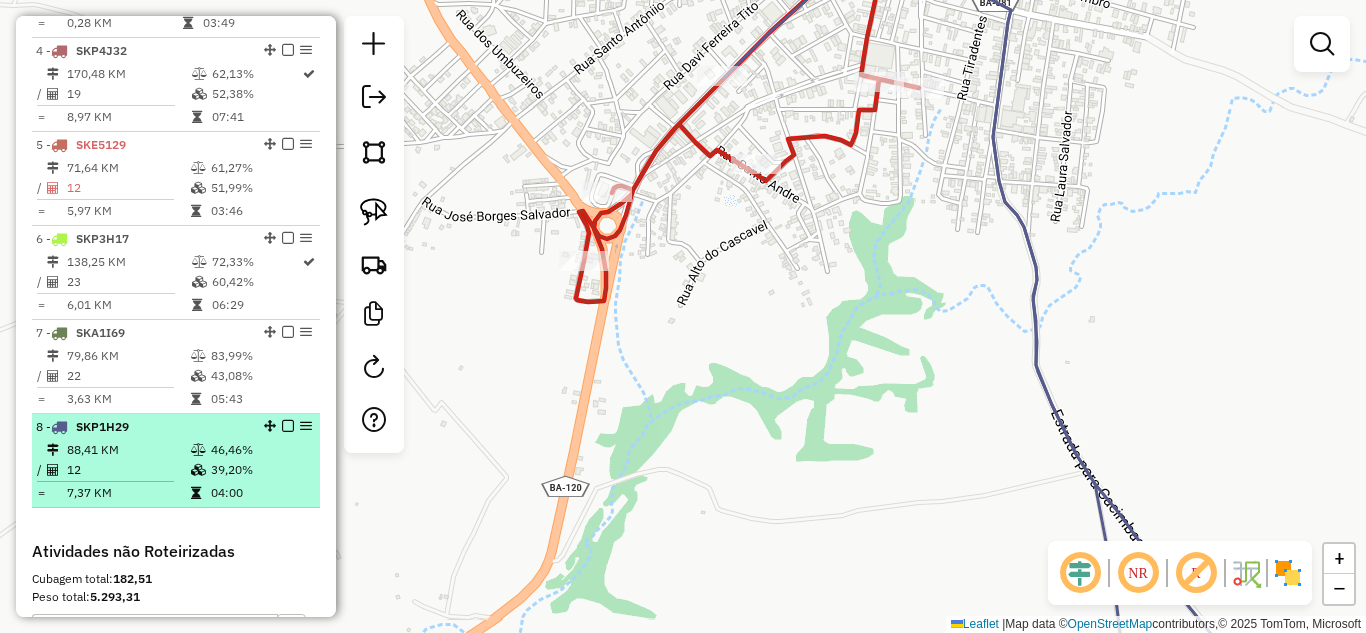 drag, startPoint x: 173, startPoint y: 466, endPoint x: 250, endPoint y: 470, distance: 77.10383 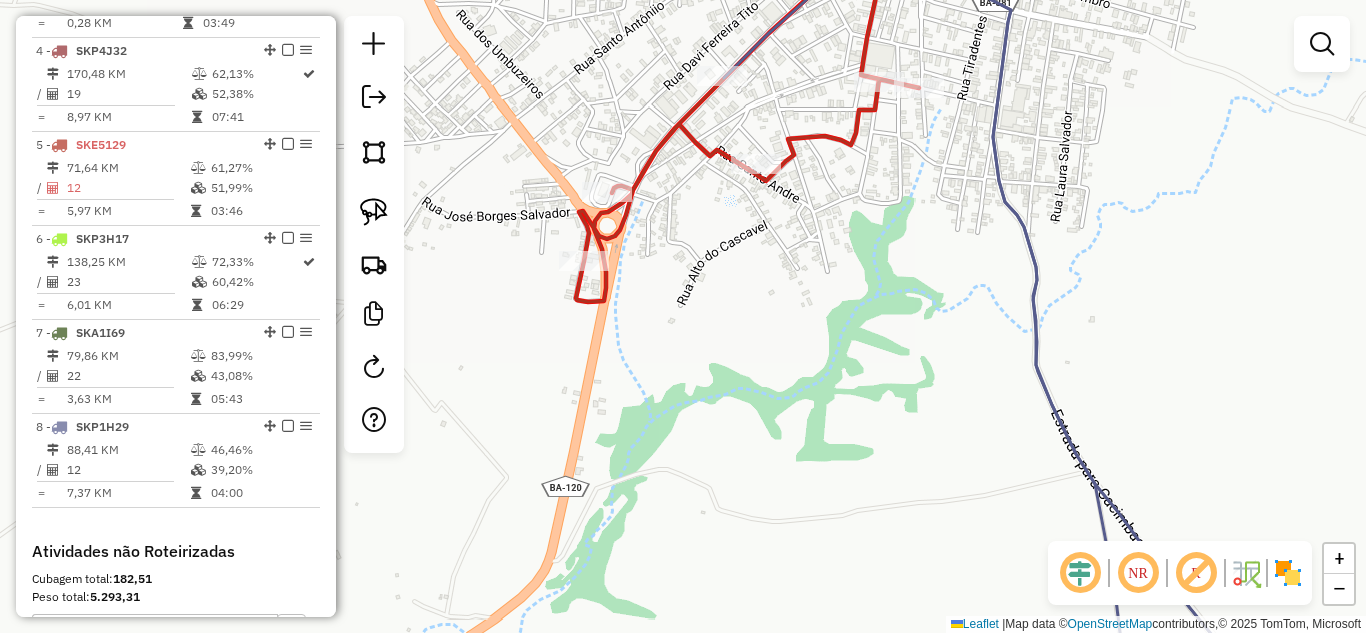 select on "*********" 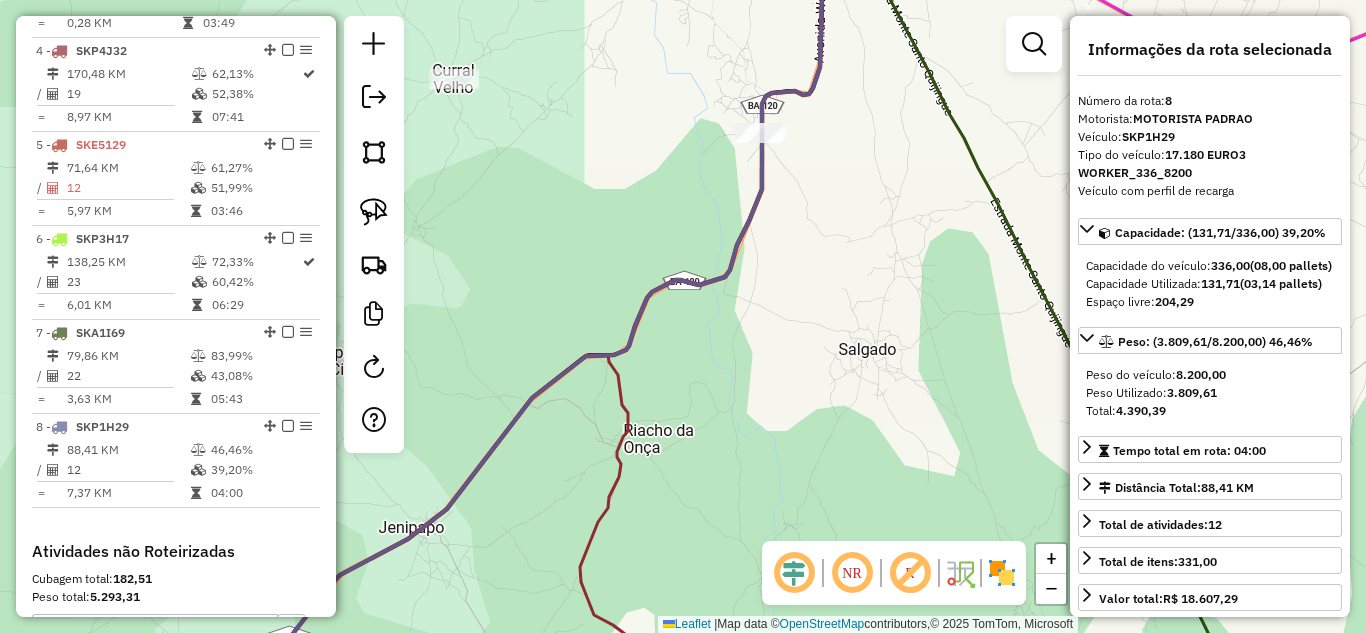 drag, startPoint x: 363, startPoint y: 212, endPoint x: 555, endPoint y: 179, distance: 194.81529 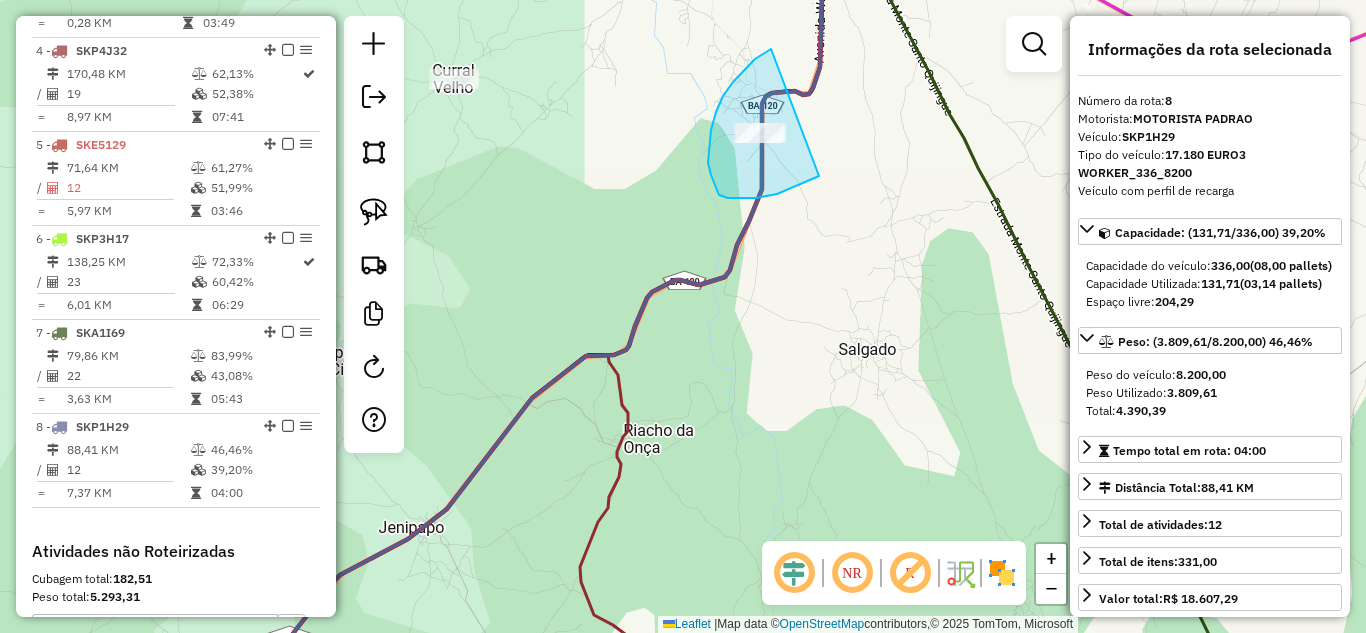 drag, startPoint x: 723, startPoint y: 96, endPoint x: 839, endPoint y: 165, distance: 134.97037 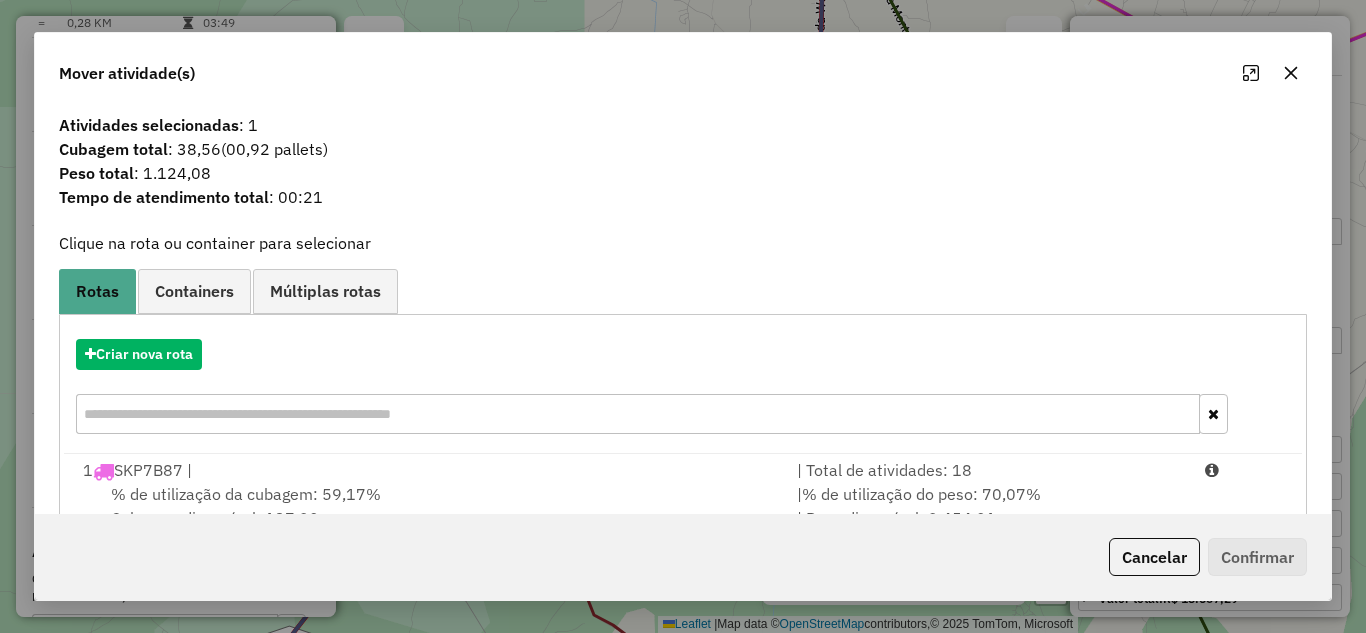 scroll, scrollTop: 374, scrollLeft: 0, axis: vertical 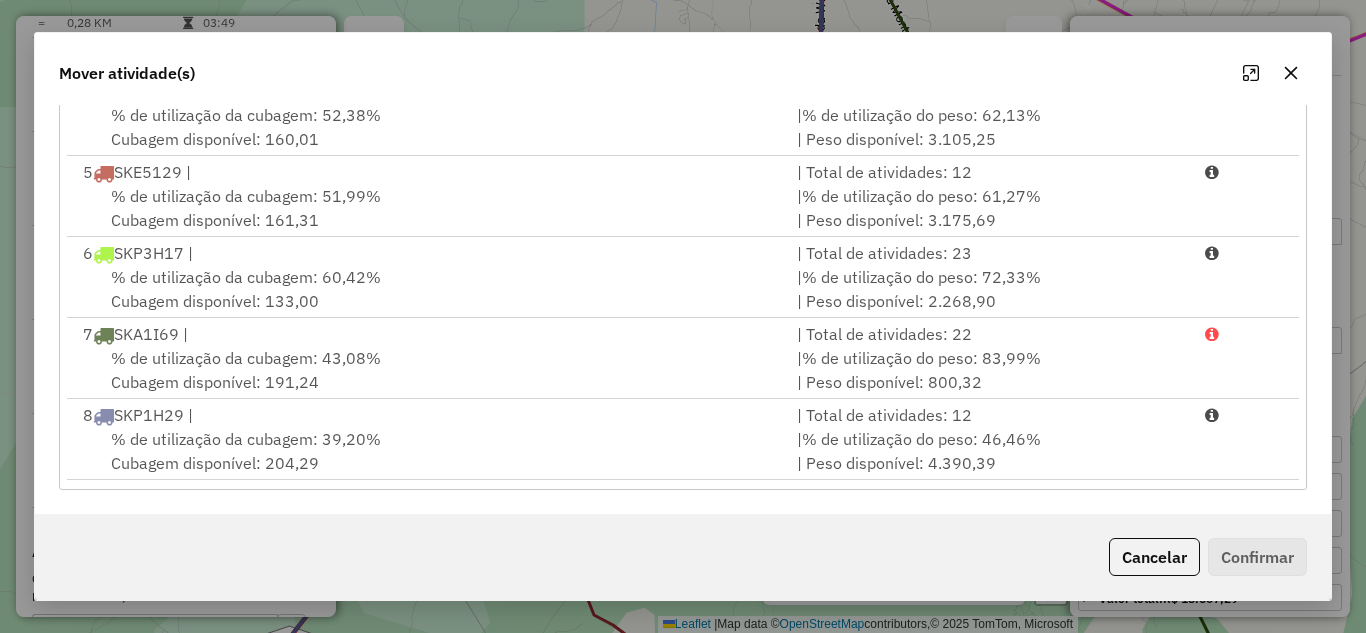 drag, startPoint x: 487, startPoint y: 437, endPoint x: 730, endPoint y: 493, distance: 249.3692 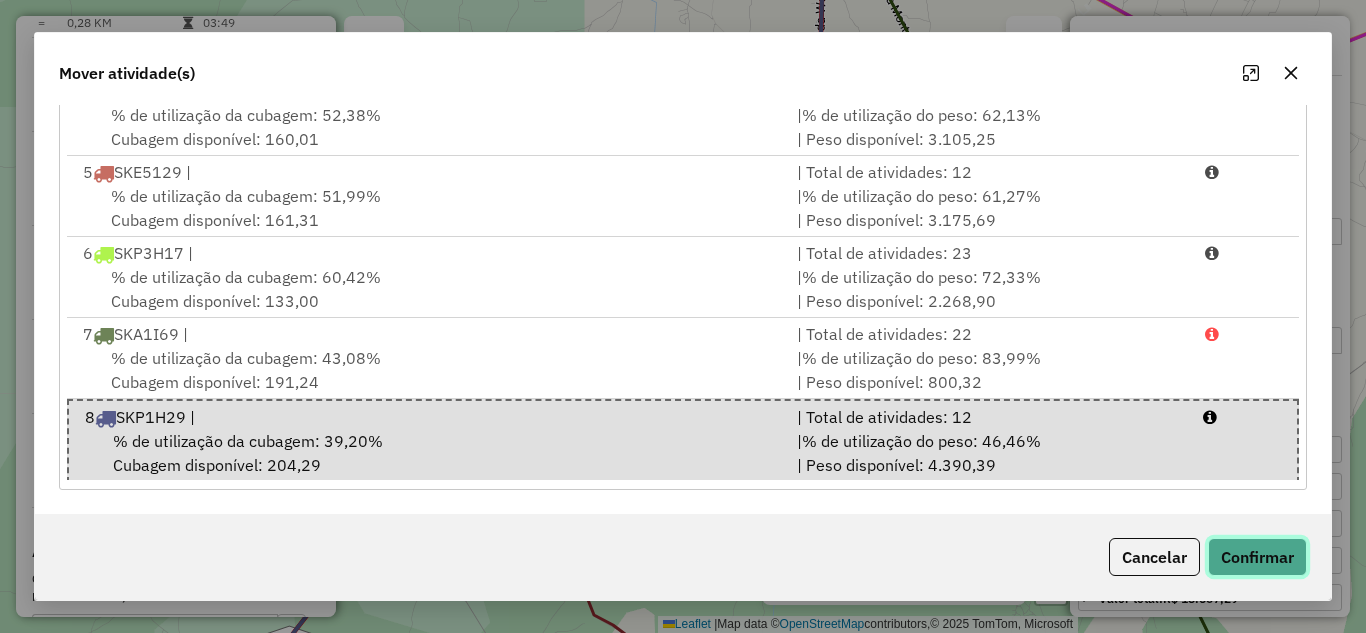click on "Confirmar" 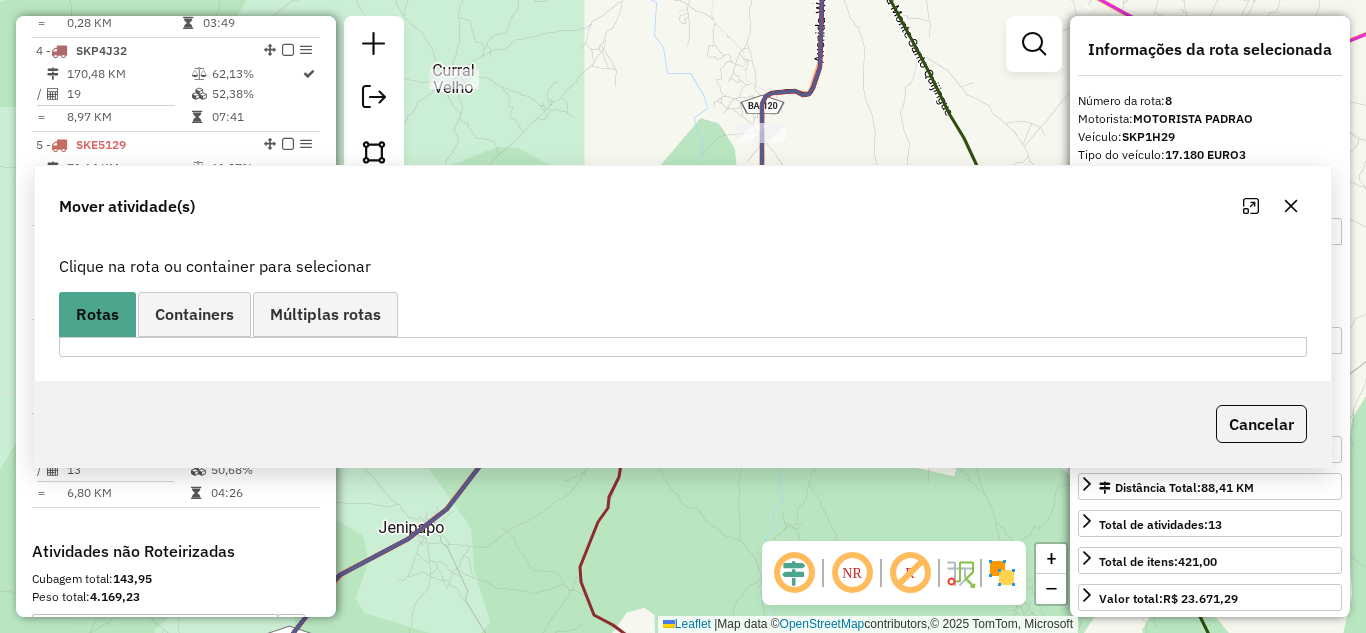 scroll, scrollTop: 0, scrollLeft: 0, axis: both 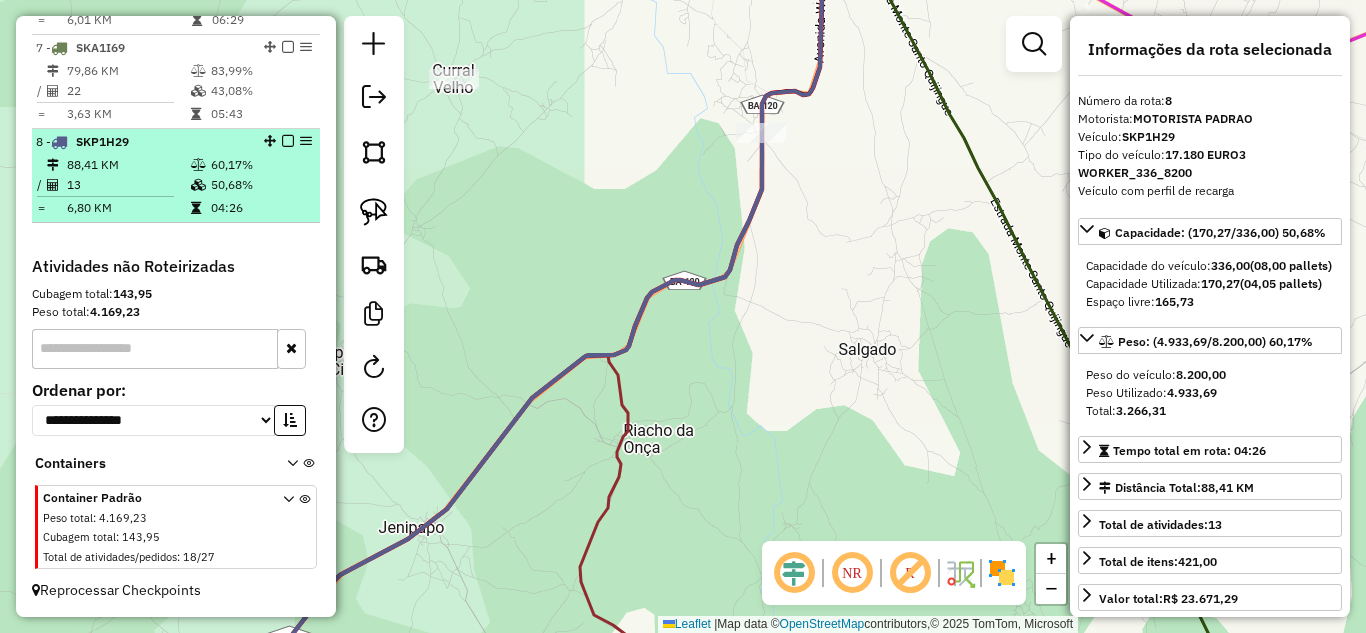 click on "13" at bounding box center (128, 185) 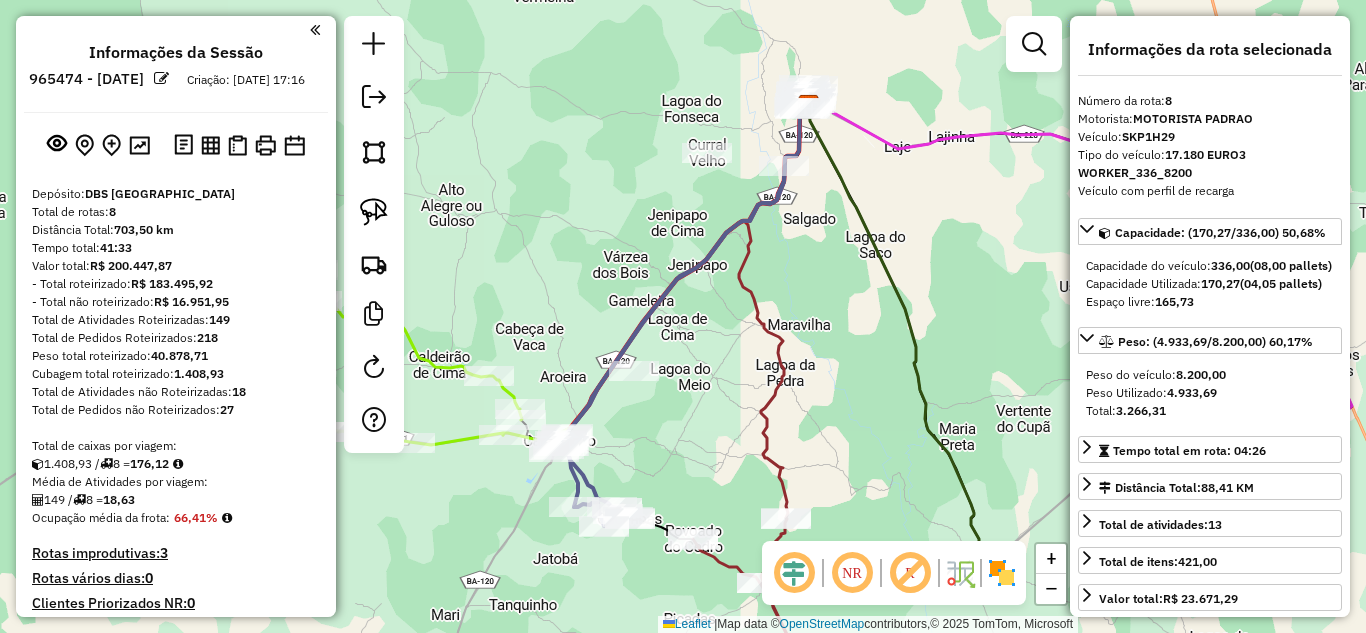 select on "*********" 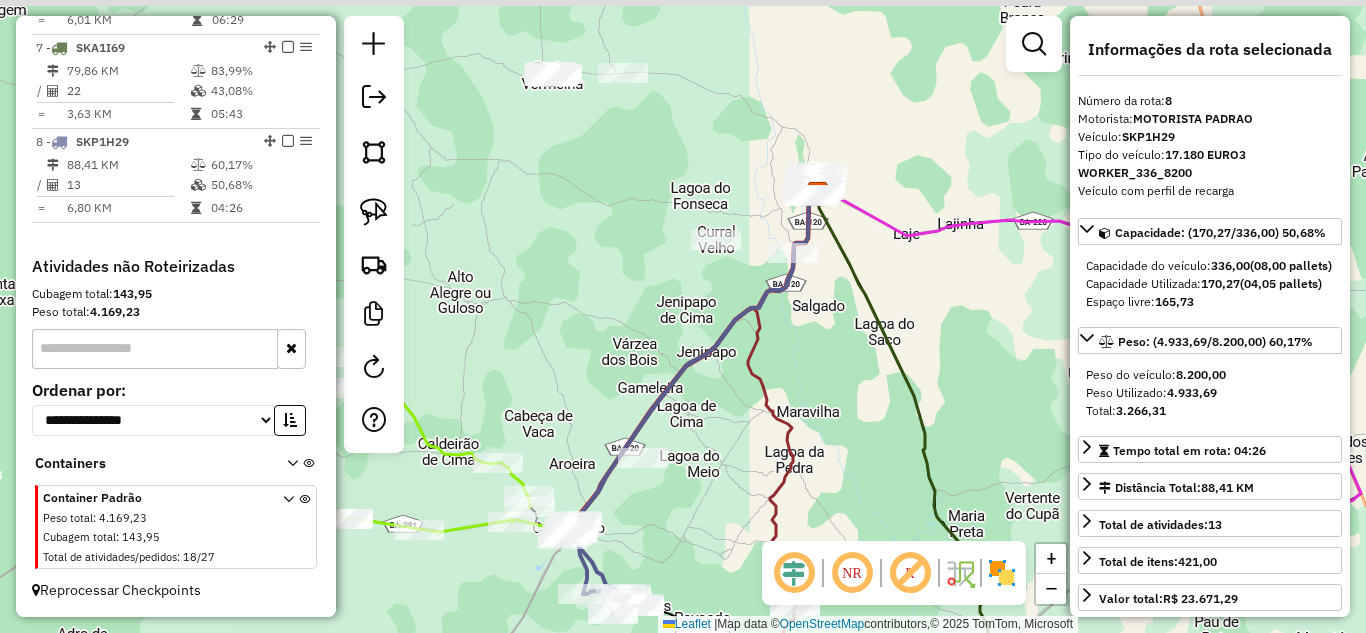 drag, startPoint x: 730, startPoint y: 361, endPoint x: 730, endPoint y: 475, distance: 114 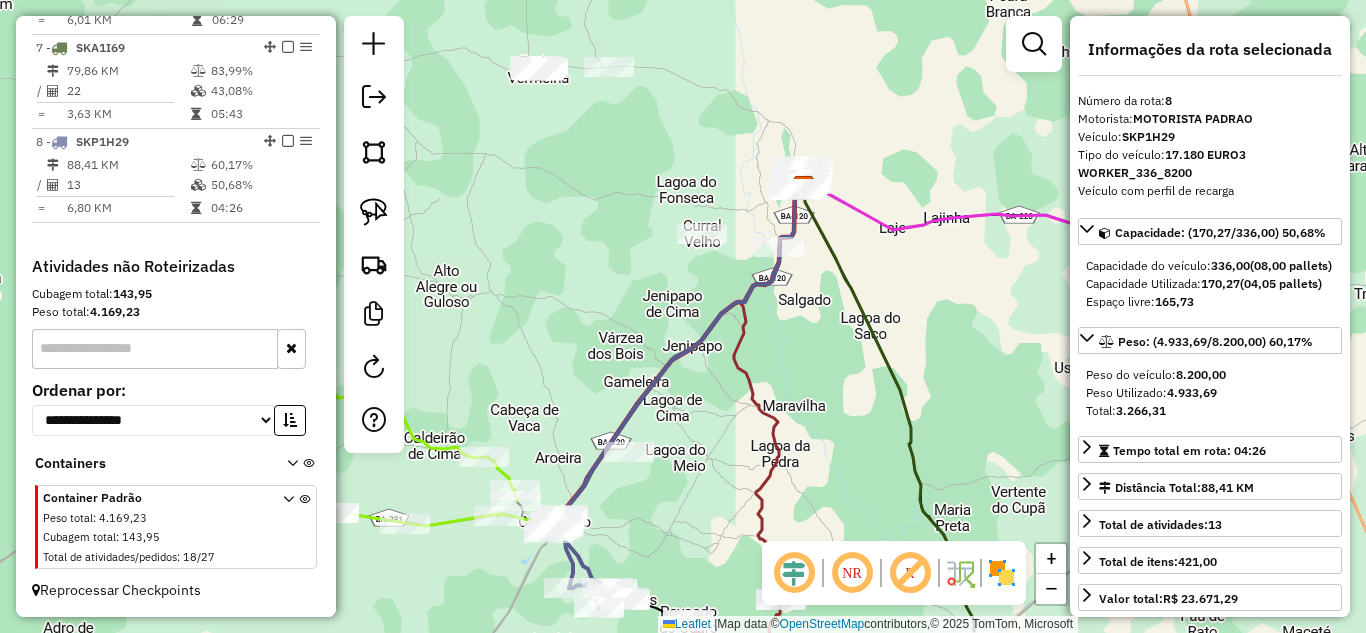 drag, startPoint x: 683, startPoint y: 502, endPoint x: 606, endPoint y: 205, distance: 306.81915 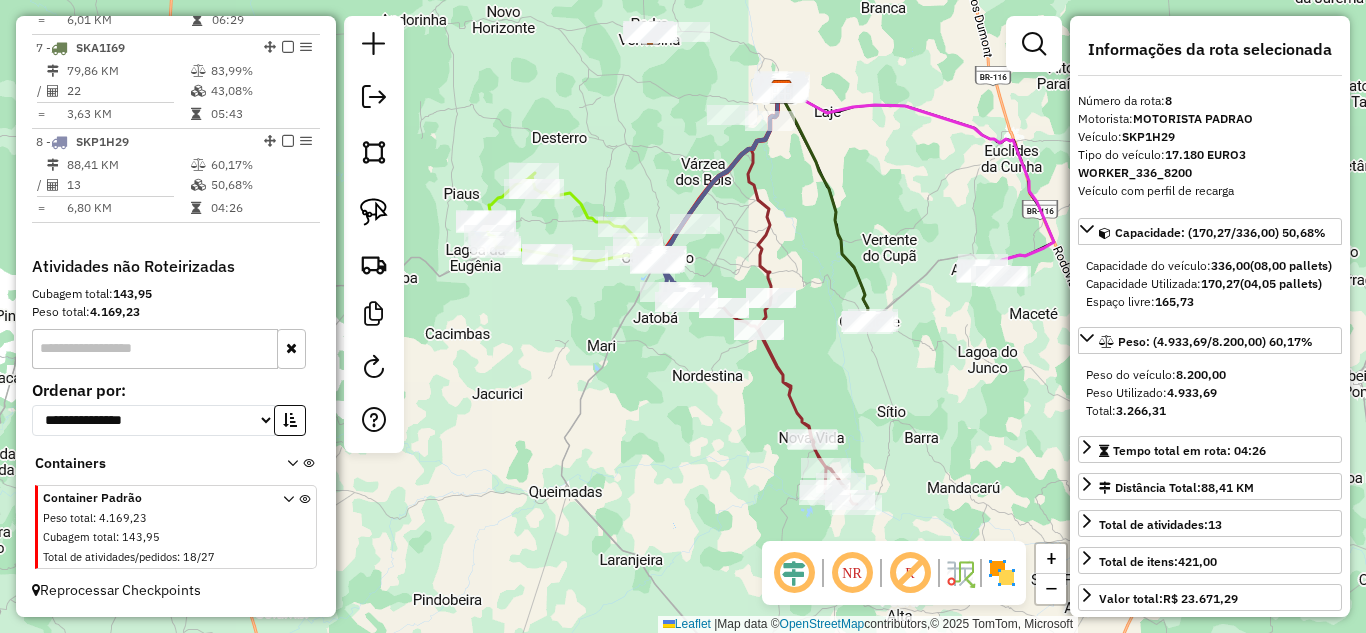 drag, startPoint x: 859, startPoint y: 389, endPoint x: 909, endPoint y: 387, distance: 50.039986 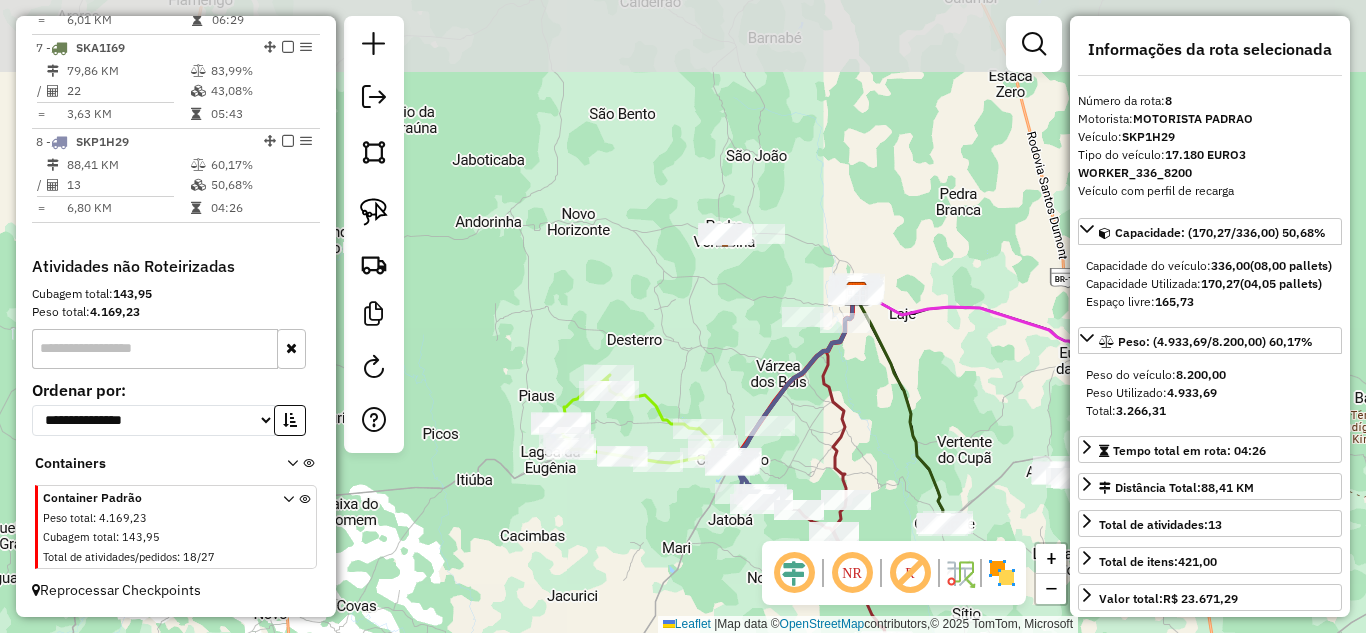 drag, startPoint x: 728, startPoint y: 127, endPoint x: 755, endPoint y: 332, distance: 206.7704 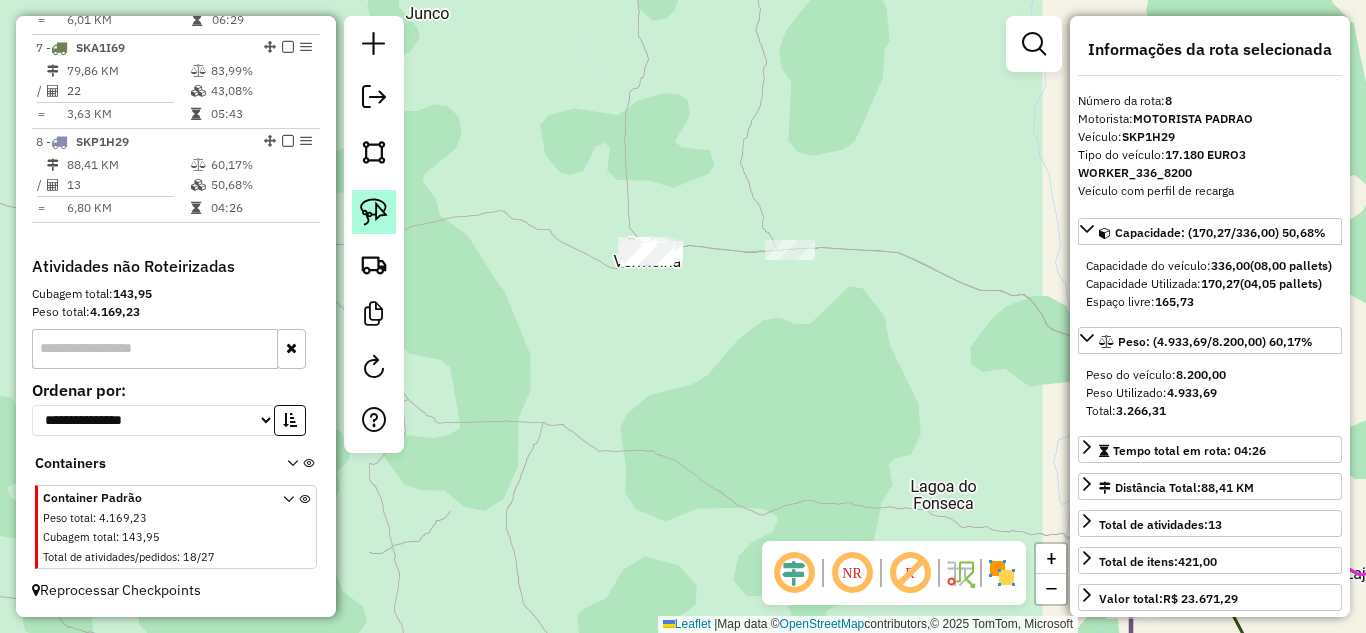 click 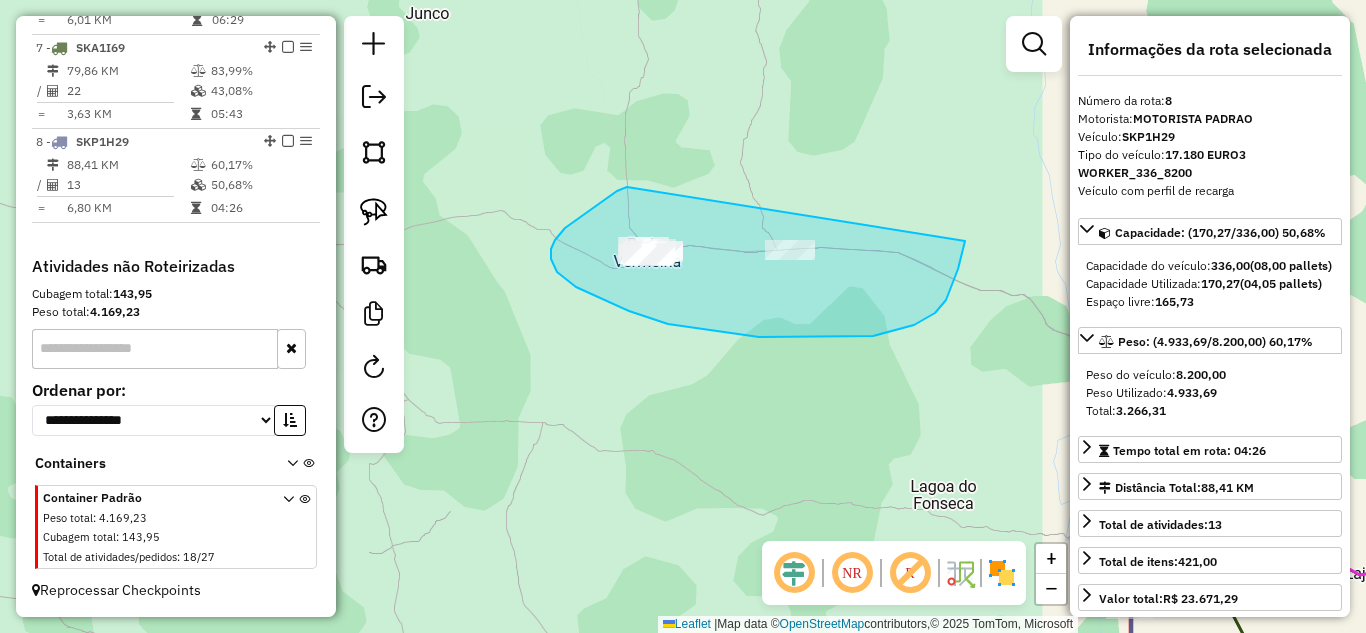 drag, startPoint x: 601, startPoint y: 202, endPoint x: 965, endPoint y: 238, distance: 365.77588 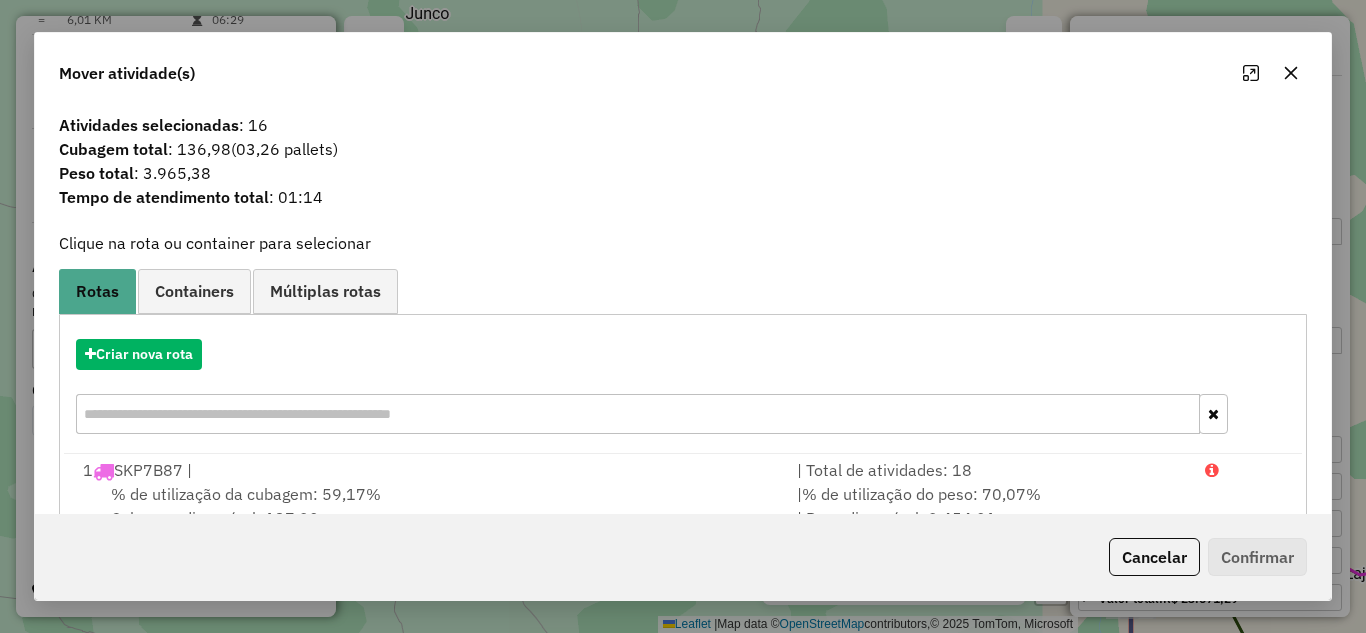 drag, startPoint x: 1284, startPoint y: 65, endPoint x: 1202, endPoint y: 205, distance: 162.24672 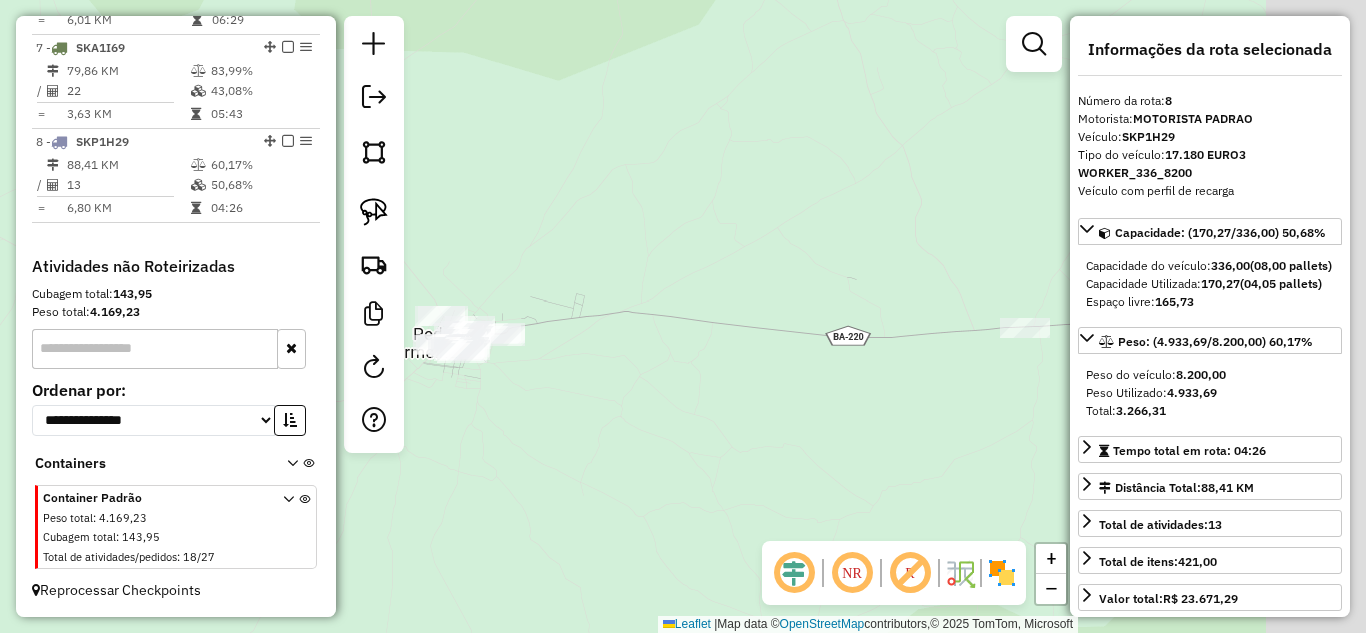 drag, startPoint x: 859, startPoint y: 384, endPoint x: 681, endPoint y: 356, distance: 180.1888 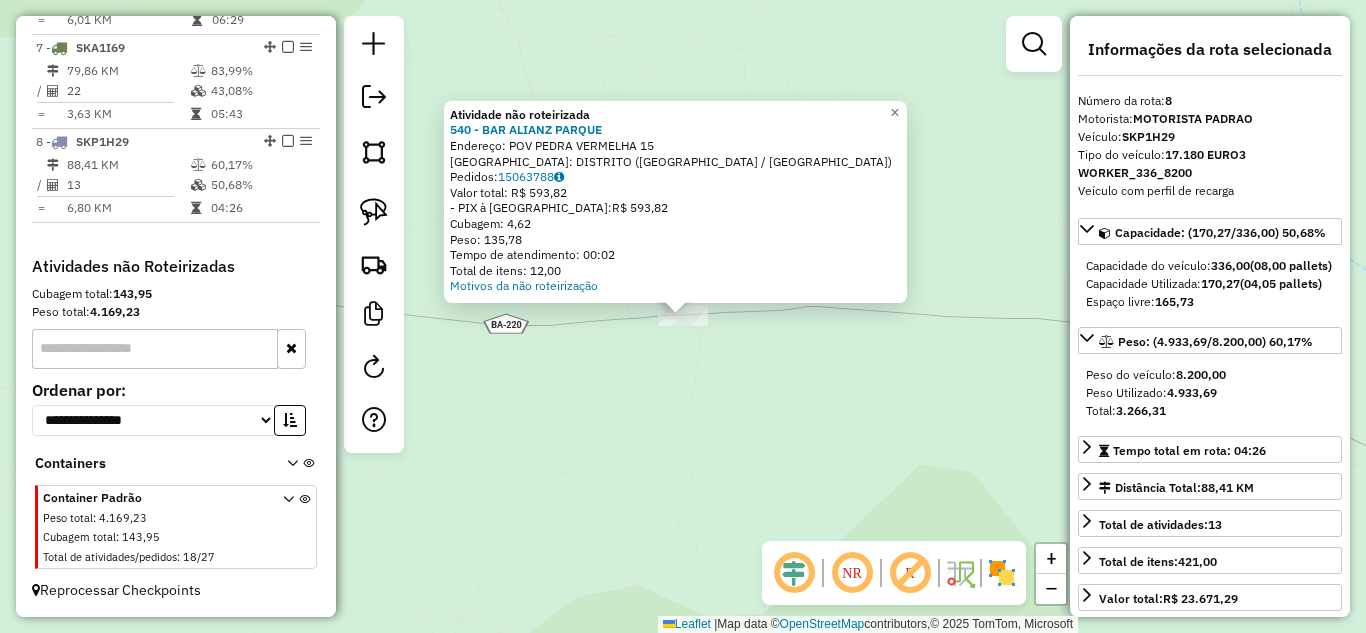 click on "Atividade não roteirizada 540 - BAR ALIANZ PARQUE  Endereço:  POV PEDRA VERMELHA 15   Bairro: DISTRITO (MONTE SANTO / BA)   Pedidos:  15063788   Valor total: R$ 593,82   - PIX à Vista:  R$ 593,82   Cubagem: 4,62   Peso: 135,78   Tempo de atendimento: 00:02   Total de itens: 12,00  Motivos da não roteirização × Janela de atendimento Grade de atendimento Capacidade Transportadoras Veículos Cliente Pedidos  Rotas Selecione os dias de semana para filtrar as janelas de atendimento  Seg   Ter   Qua   Qui   Sex   Sáb   Dom  Informe o período da janela de atendimento: De: Até:  Filtrar exatamente a janela do cliente  Considerar janela de atendimento padrão  Selecione os dias de semana para filtrar as grades de atendimento  Seg   Ter   Qua   Qui   Sex   Sáb   Dom   Considerar clientes sem dia de atendimento cadastrado  Clientes fora do dia de atendimento selecionado Filtrar as atividades entre os valores definidos abaixo:  Peso mínimo:   Peso máximo:   Cubagem mínima:   Cubagem máxima:   De:   Até:" 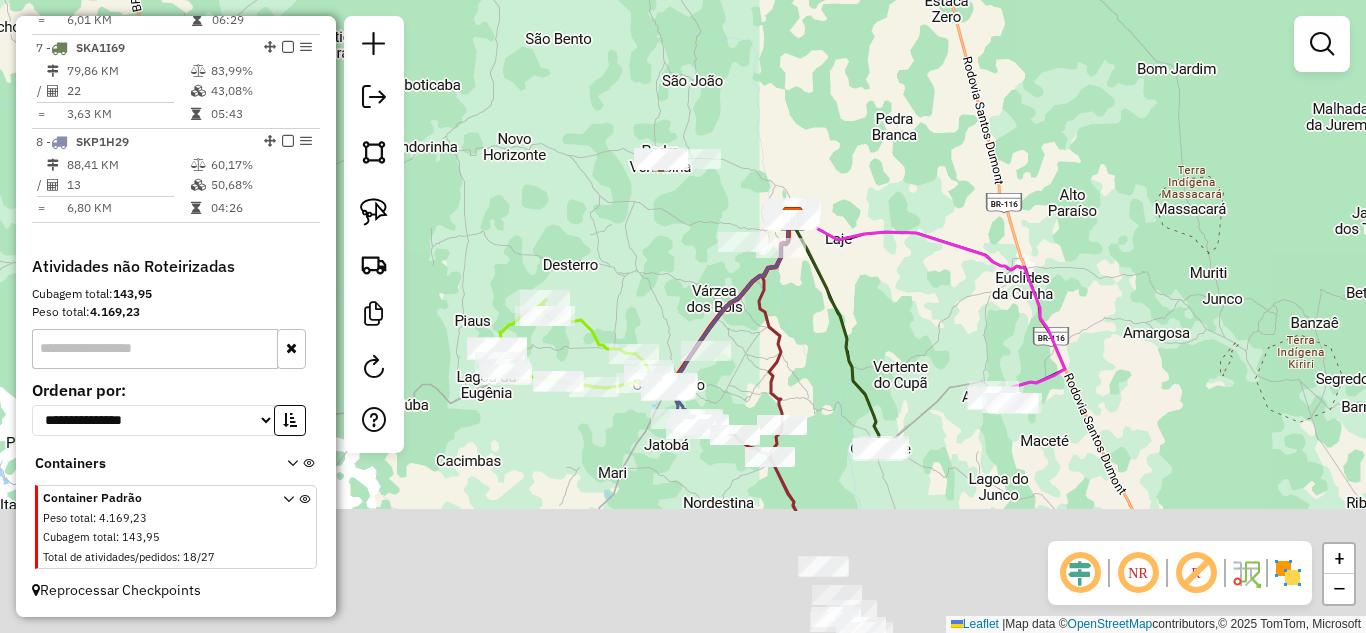 drag, startPoint x: 694, startPoint y: 247, endPoint x: 683, endPoint y: 152, distance: 95.63472 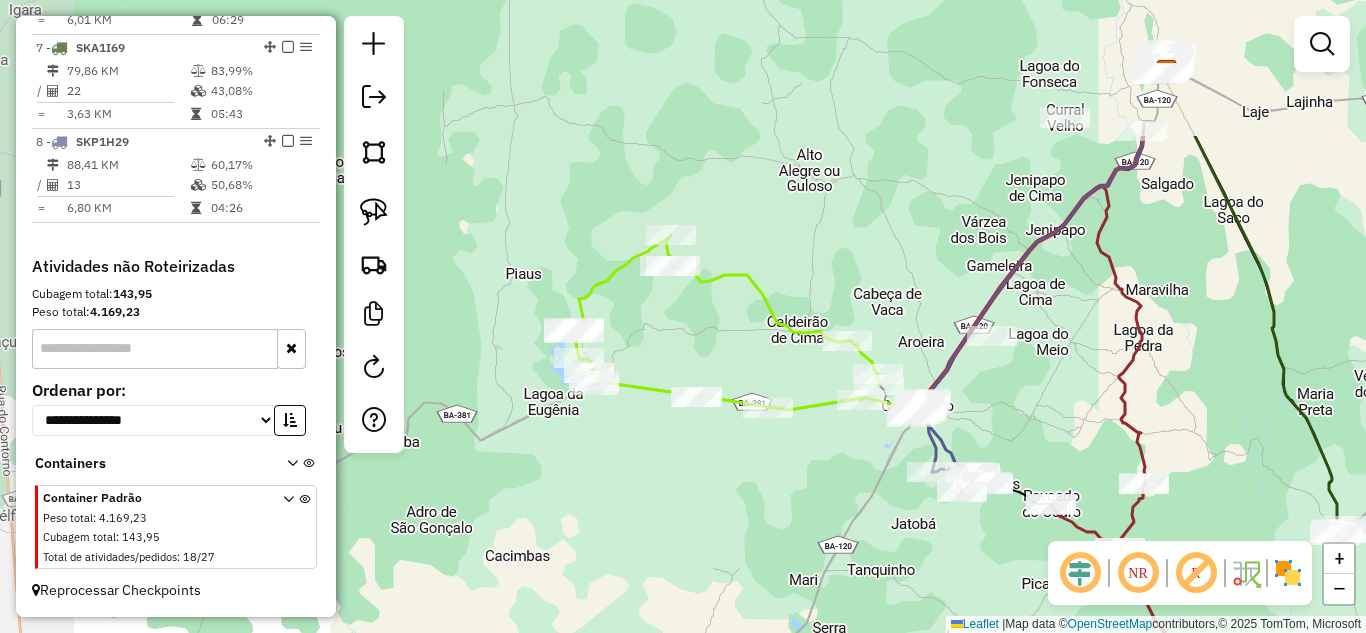 drag, startPoint x: 598, startPoint y: 373, endPoint x: 991, endPoint y: 570, distance: 439.6112 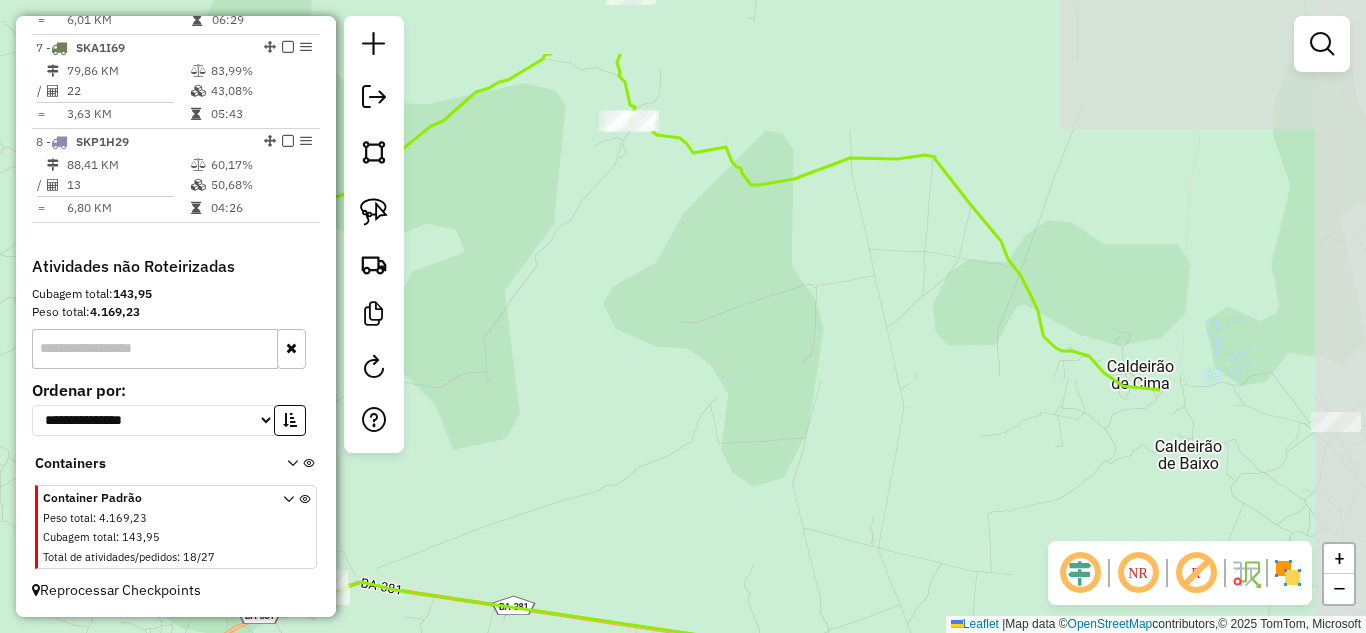 drag, startPoint x: 824, startPoint y: 245, endPoint x: 477, endPoint y: 348, distance: 361.96408 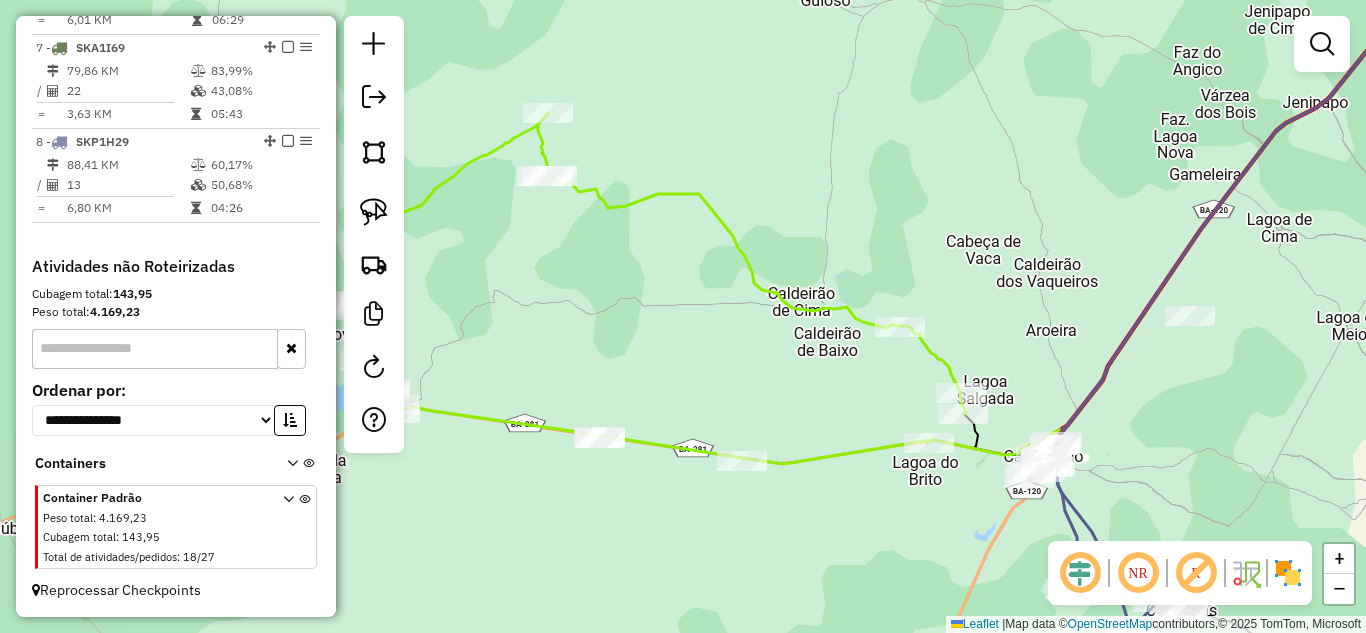 drag, startPoint x: 651, startPoint y: 251, endPoint x: 753, endPoint y: 317, distance: 121.49074 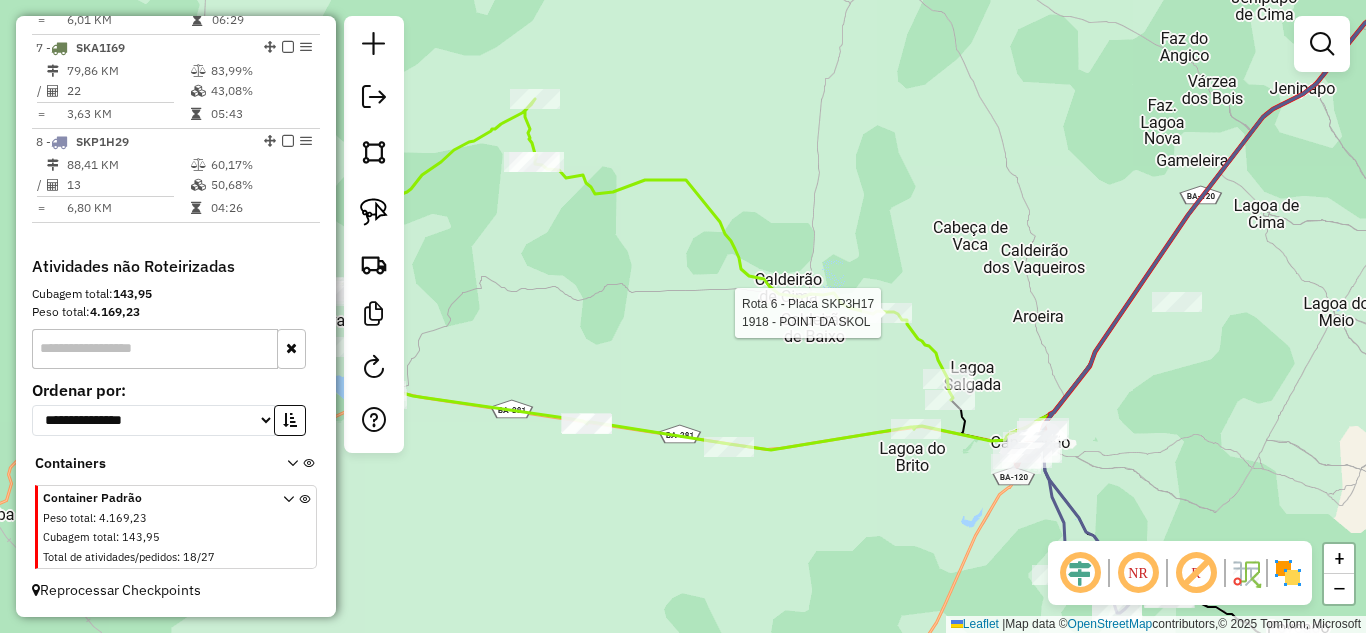 select on "*********" 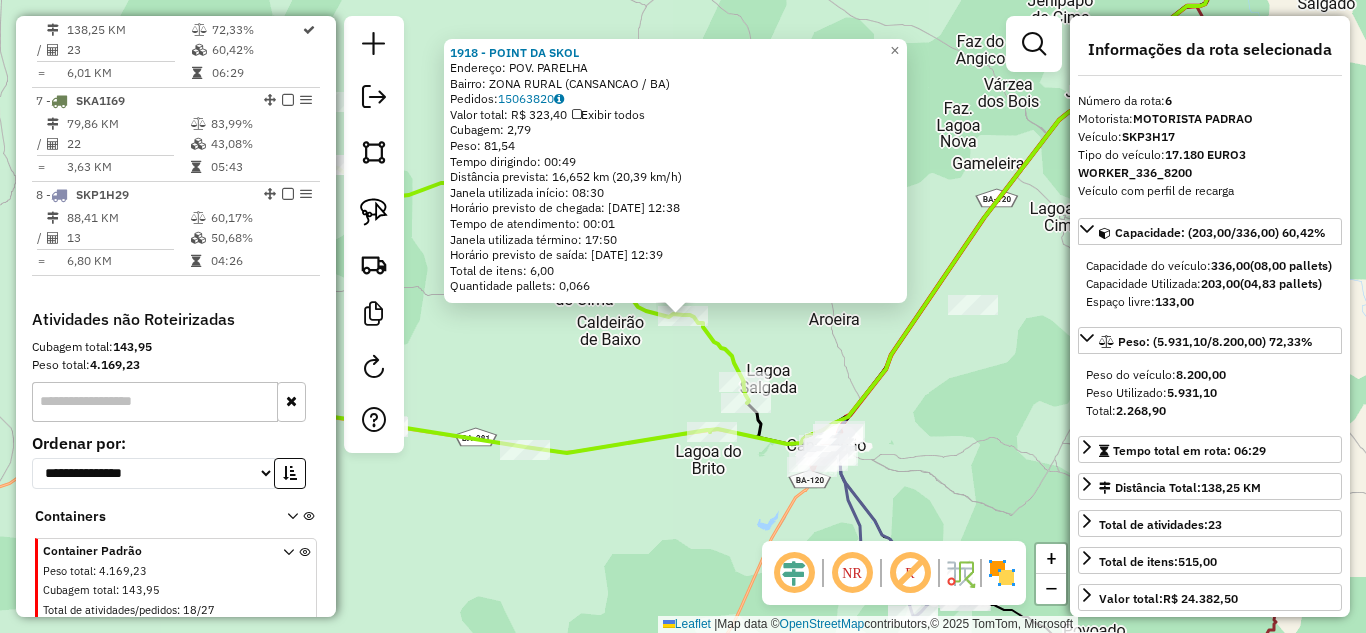 scroll, scrollTop: 1244, scrollLeft: 0, axis: vertical 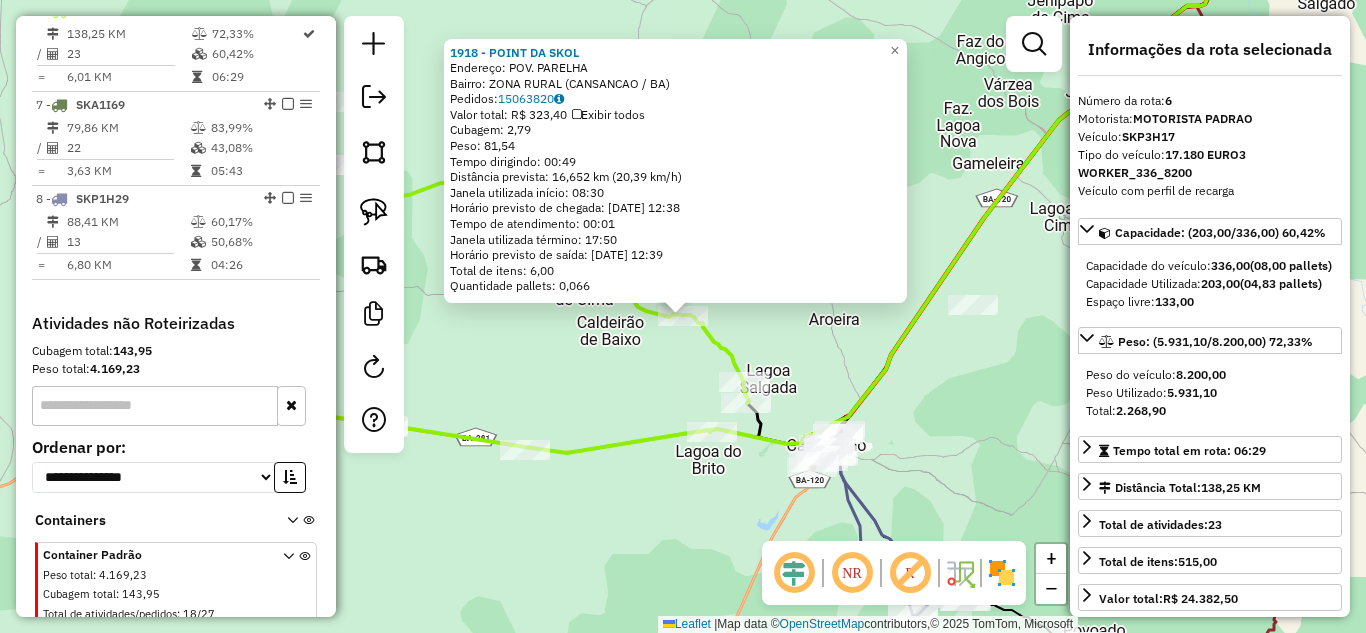 click on "1918 - POINT DA SKOL  Endereço: POV. PARELHA   Bairro: ZONA RURAL (CANSANCAO / BA)   Pedidos:  15063820   Valor total: R$ 323,40   Exibir todos   Cubagem: 2,79  Peso: 81,54  Tempo dirigindo: 00:49   Distância prevista: 16,652 km (20,39 km/h)   Janela utilizada início: 08:30   Horário previsto de chegada: 16/07/2025 12:38   Tempo de atendimento: 00:01   Janela utilizada término: 17:50   Horário previsto de saída: 16/07/2025 12:39   Total de itens: 6,00   Quantidade pallets: 0,066  × Janela de atendimento Grade de atendimento Capacidade Transportadoras Veículos Cliente Pedidos  Rotas Selecione os dias de semana para filtrar as janelas de atendimento  Seg   Ter   Qua   Qui   Sex   Sáb   Dom  Informe o período da janela de atendimento: De: Até:  Filtrar exatamente a janela do cliente  Considerar janela de atendimento padrão  Selecione os dias de semana para filtrar as grades de atendimento  Seg   Ter   Qua   Qui   Sex   Sáb   Dom   Considerar clientes sem dia de atendimento cadastrado  De:   Até:" 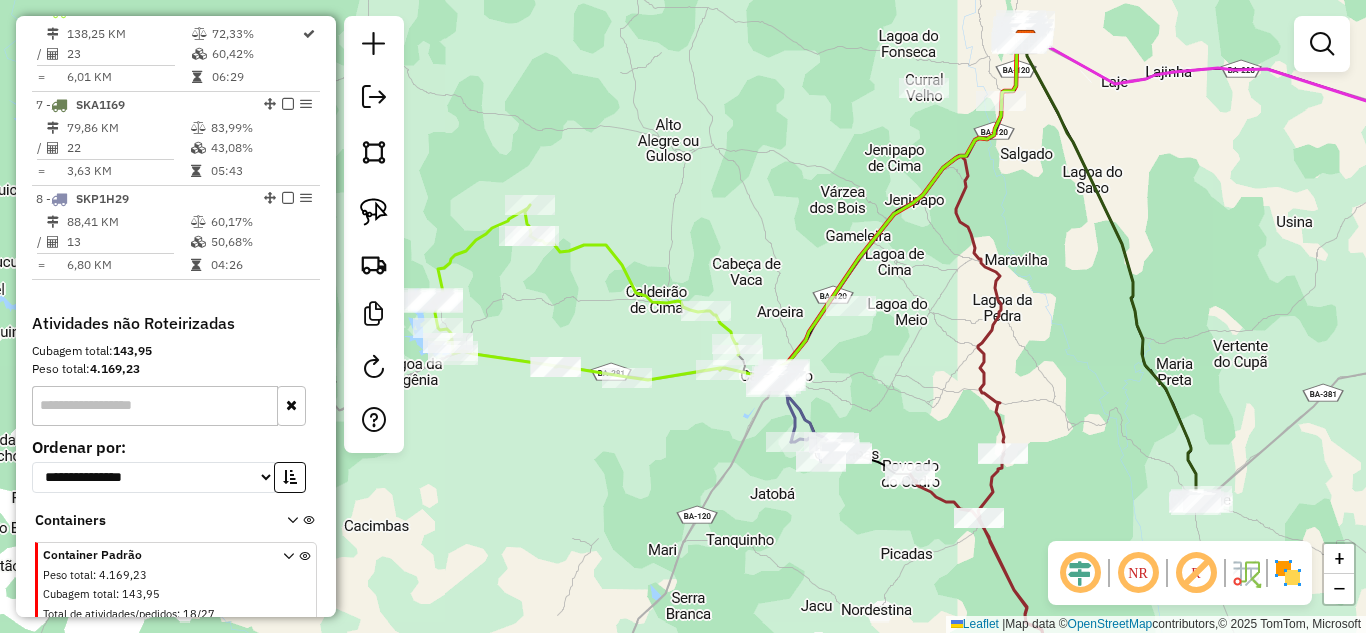 drag, startPoint x: 801, startPoint y: 305, endPoint x: 789, endPoint y: 342, distance: 38.8973 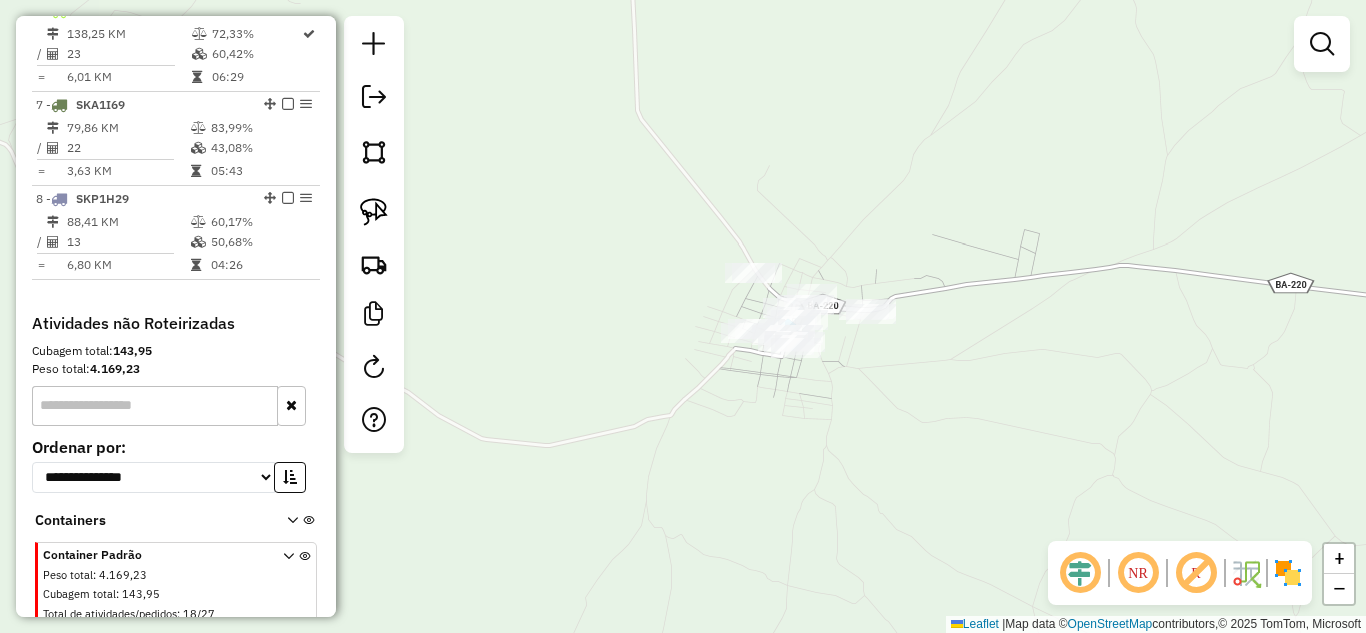 drag, startPoint x: 753, startPoint y: 231, endPoint x: 793, endPoint y: 490, distance: 262.0706 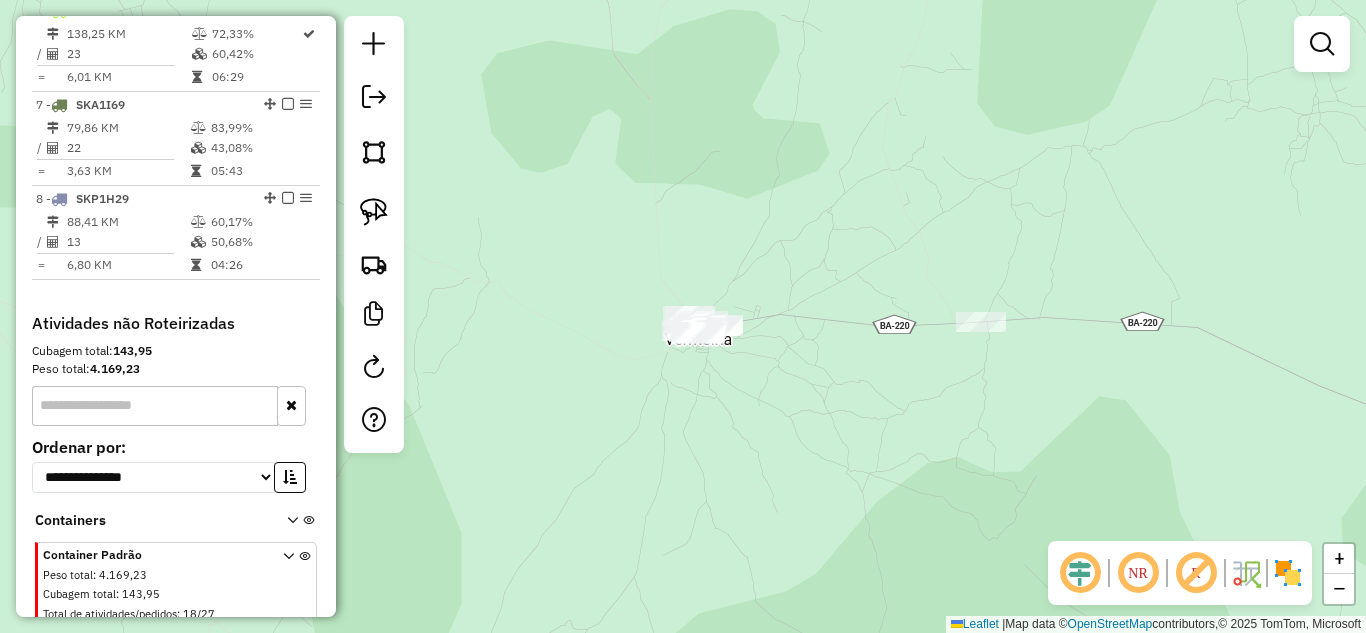drag, startPoint x: 866, startPoint y: 356, endPoint x: 769, endPoint y: 340, distance: 98.31073 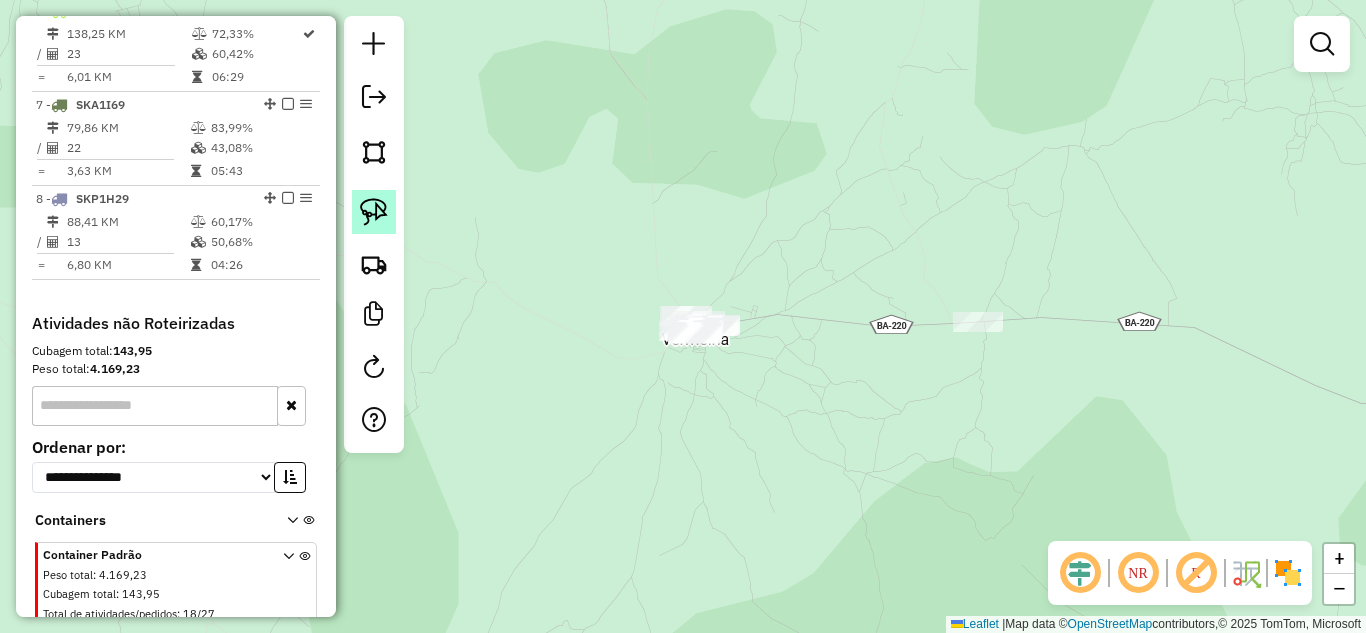 drag, startPoint x: 383, startPoint y: 213, endPoint x: 623, endPoint y: 275, distance: 247.879 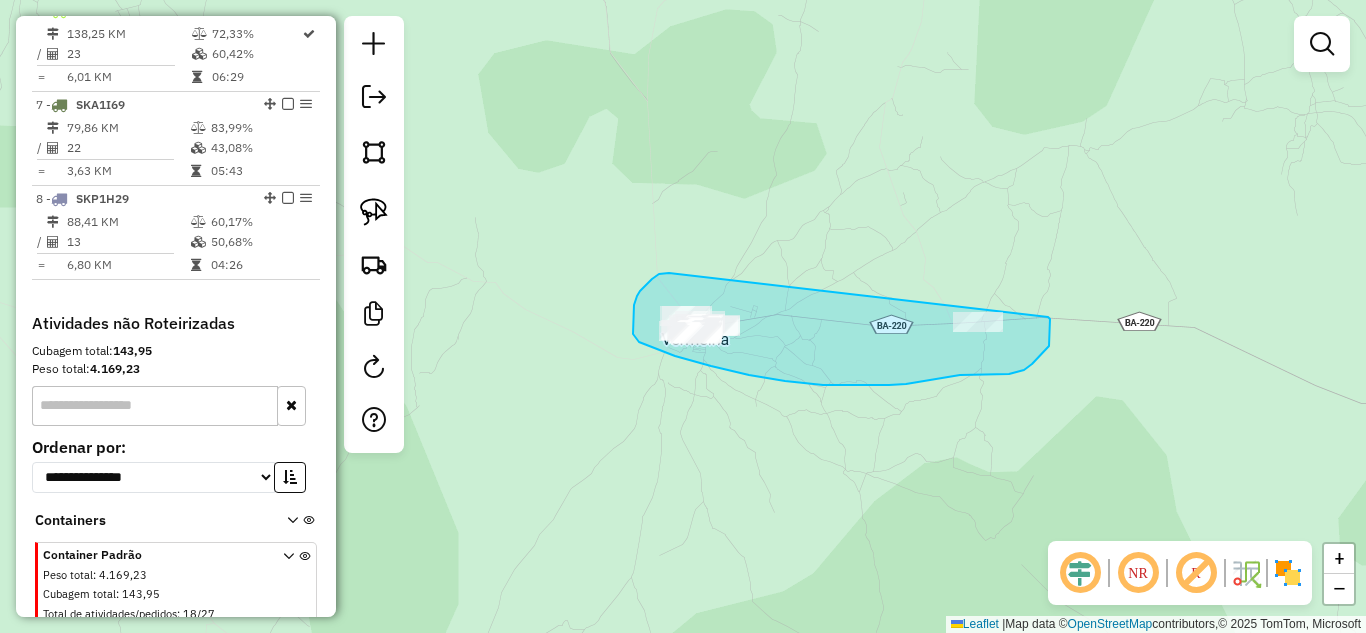 drag, startPoint x: 669, startPoint y: 273, endPoint x: 1047, endPoint y: 313, distance: 380.1105 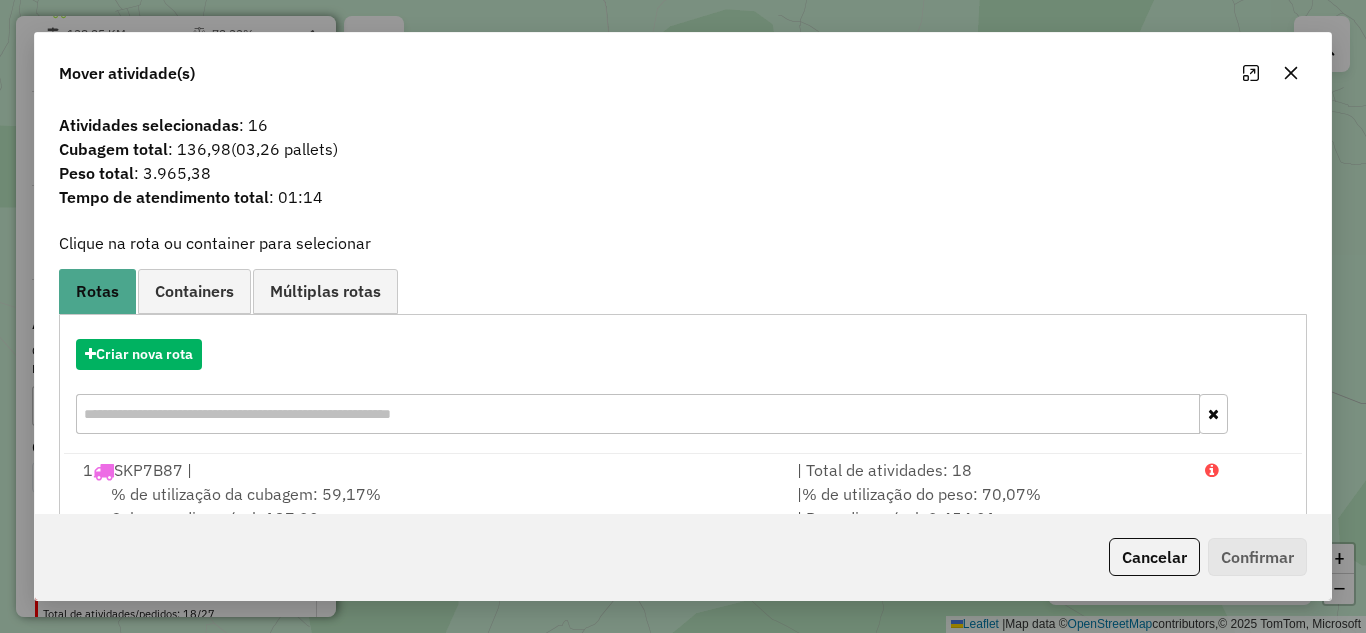 drag, startPoint x: 1283, startPoint y: 78, endPoint x: 1191, endPoint y: 122, distance: 101.98039 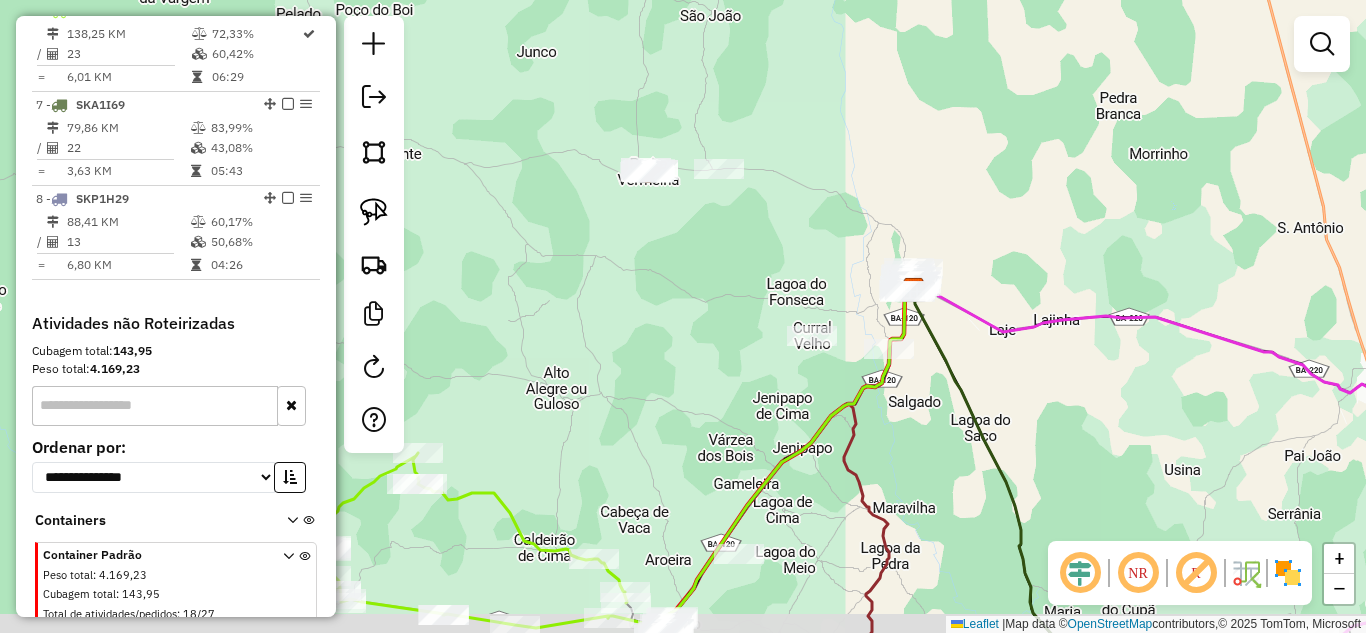 drag, startPoint x: 712, startPoint y: 443, endPoint x: 591, endPoint y: 152, distance: 315.15393 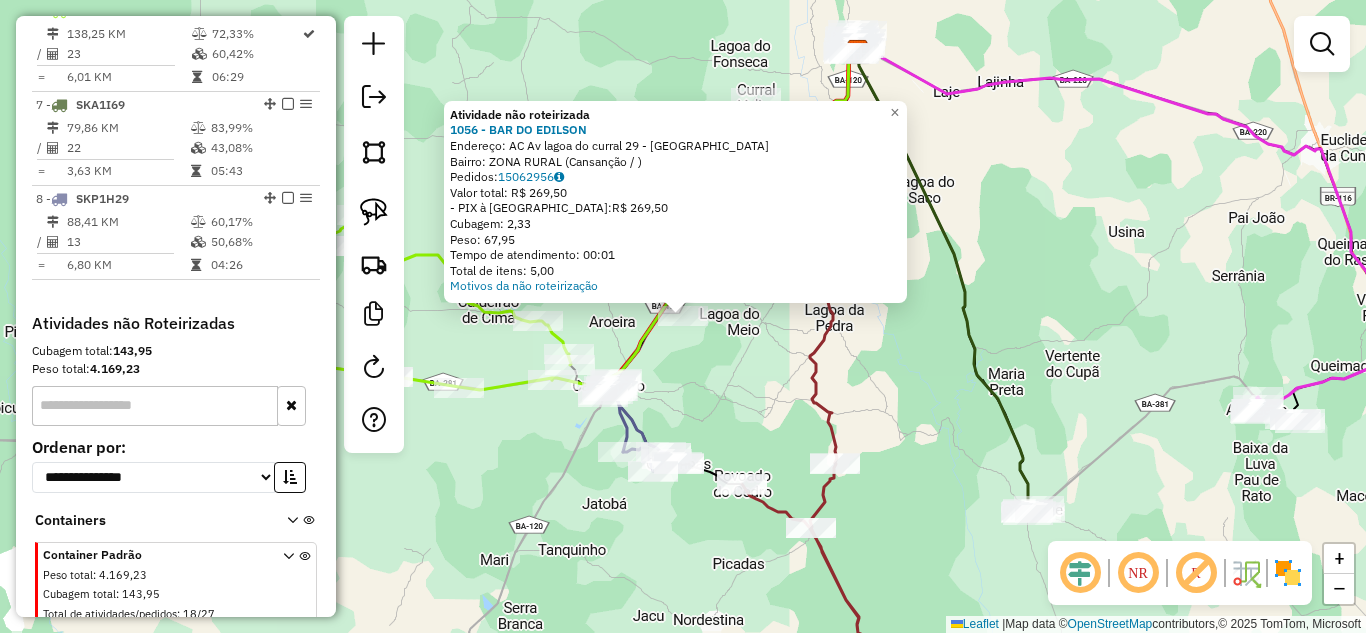 click on "Atividade não roteirizada 1056 - BAR DO EDILSON  Endereço: AC Av lagoa do curral   29 - POV [GEOGRAPHIC_DATA]   Bairro: ZONA RURAL ([GEOGRAPHIC_DATA] / )   Pedidos:  15062956   Valor total: R$ 269,50   - PIX à Vista:  R$ 269,50   Cubagem: 2,33   Peso: 67,95   Tempo de atendimento: 00:01   Total de itens: 5,00  Motivos da não roteirização × Janela de atendimento Grade de atendimento Capacidade Transportadoras Veículos Cliente Pedidos  Rotas Selecione os dias de semana para filtrar as janelas de atendimento  Seg   Ter   Qua   Qui   Sex   Sáb   Dom  Informe o período da janela de atendimento: De: Até:  Filtrar exatamente a janela do cliente  Considerar janela de atendimento padrão  Selecione os dias de semana para filtrar as grades de atendimento  Seg   Ter   Qua   Qui   Sex   Sáb   Dom   Considerar clientes sem dia de atendimento cadastrado  Clientes fora do dia de atendimento selecionado Filtrar as atividades entre os valores definidos abaixo:  Peso mínimo:   Peso máximo:   Cubagem mínima:   De:   De:" 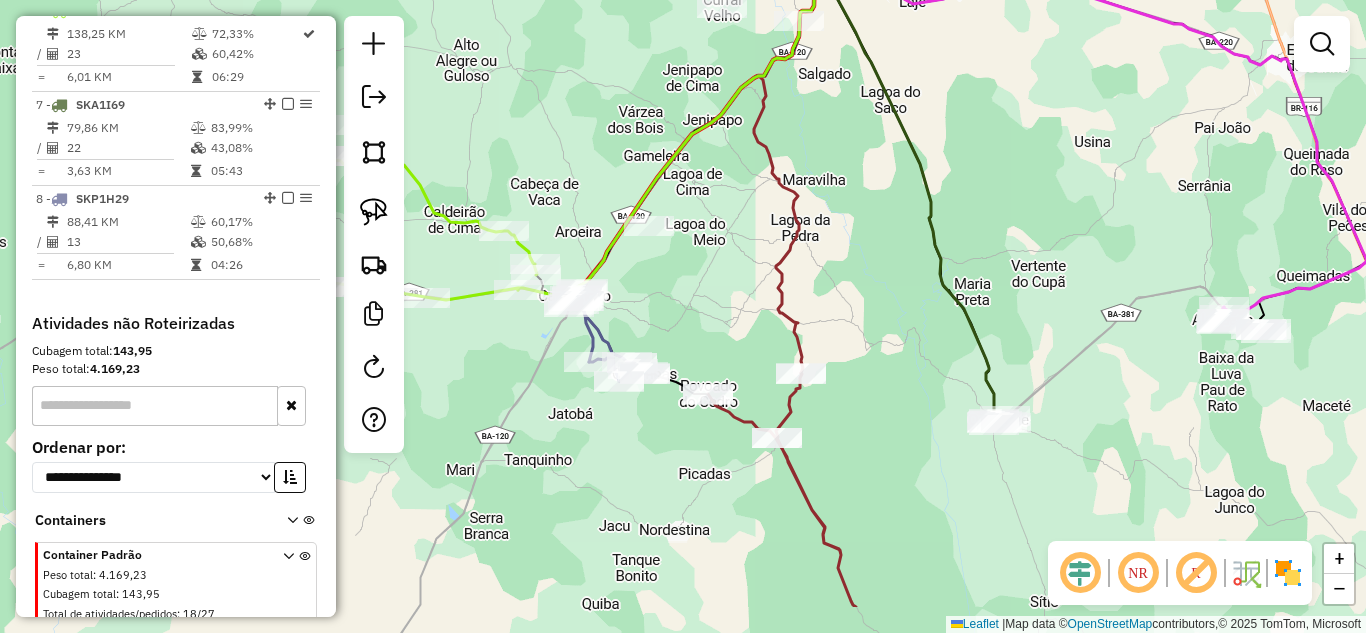 drag, startPoint x: 699, startPoint y: 324, endPoint x: 656, endPoint y: 189, distance: 141.68274 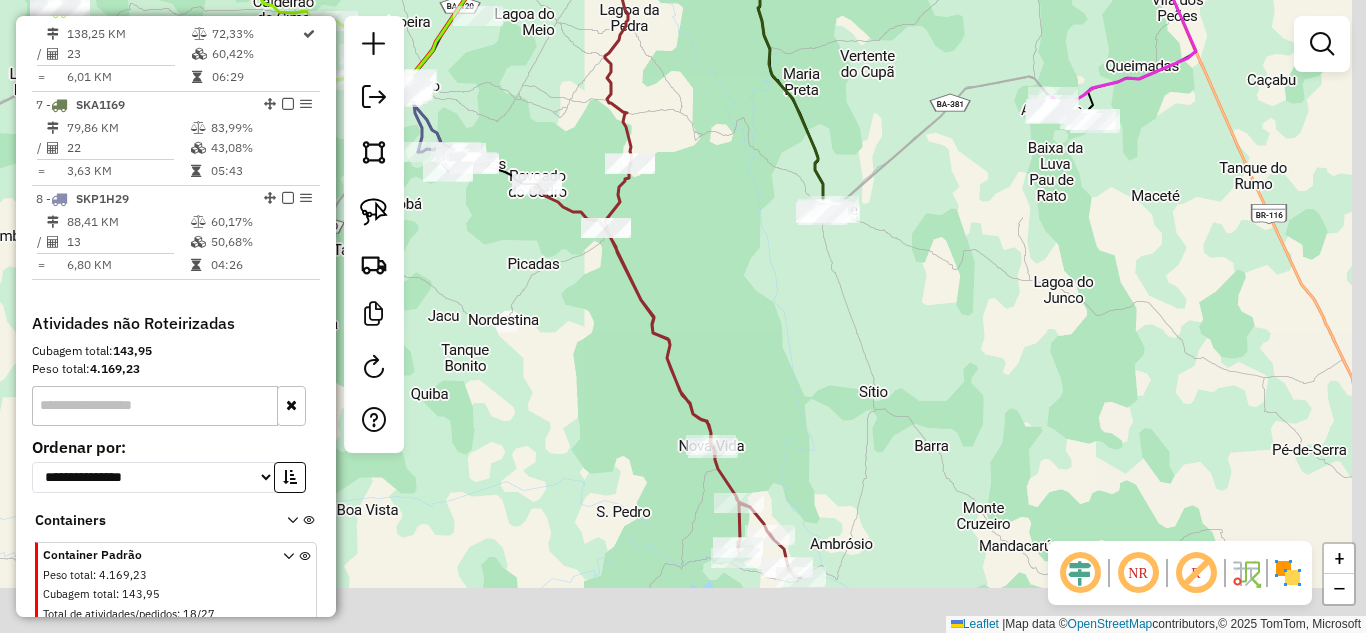 drag, startPoint x: 910, startPoint y: 223, endPoint x: 754, endPoint y: 105, distance: 195.60164 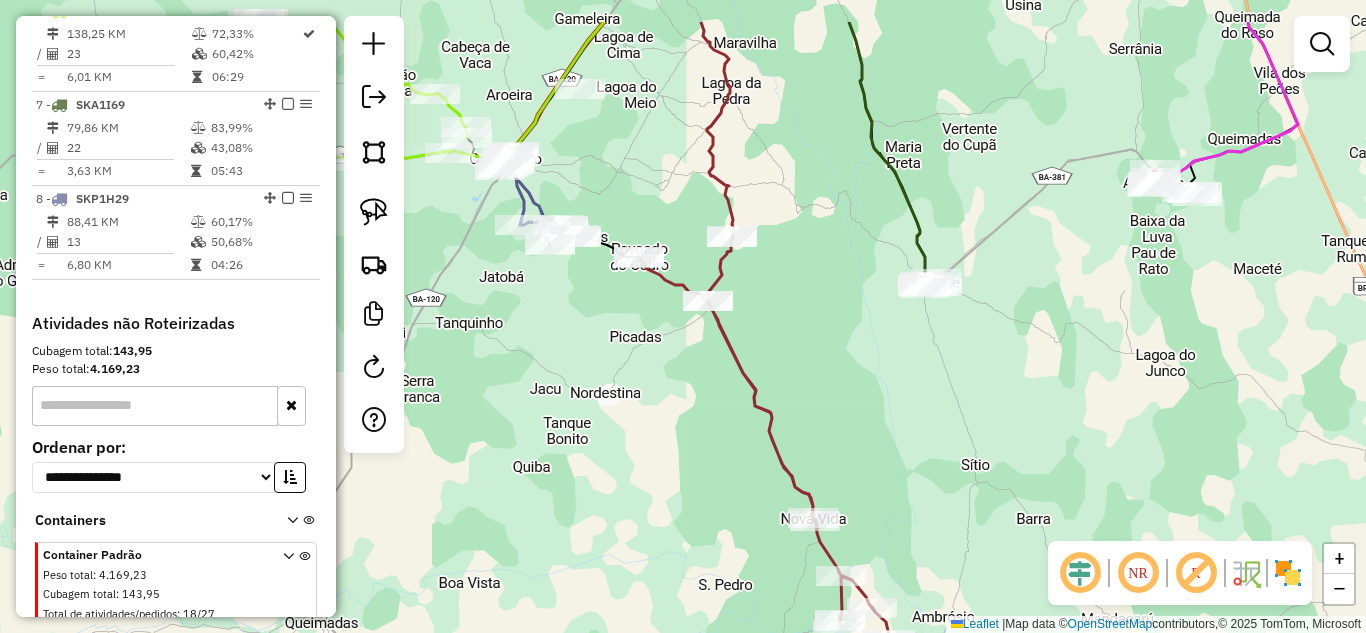 drag, startPoint x: 720, startPoint y: 310, endPoint x: 835, endPoint y: 395, distance: 143.0035 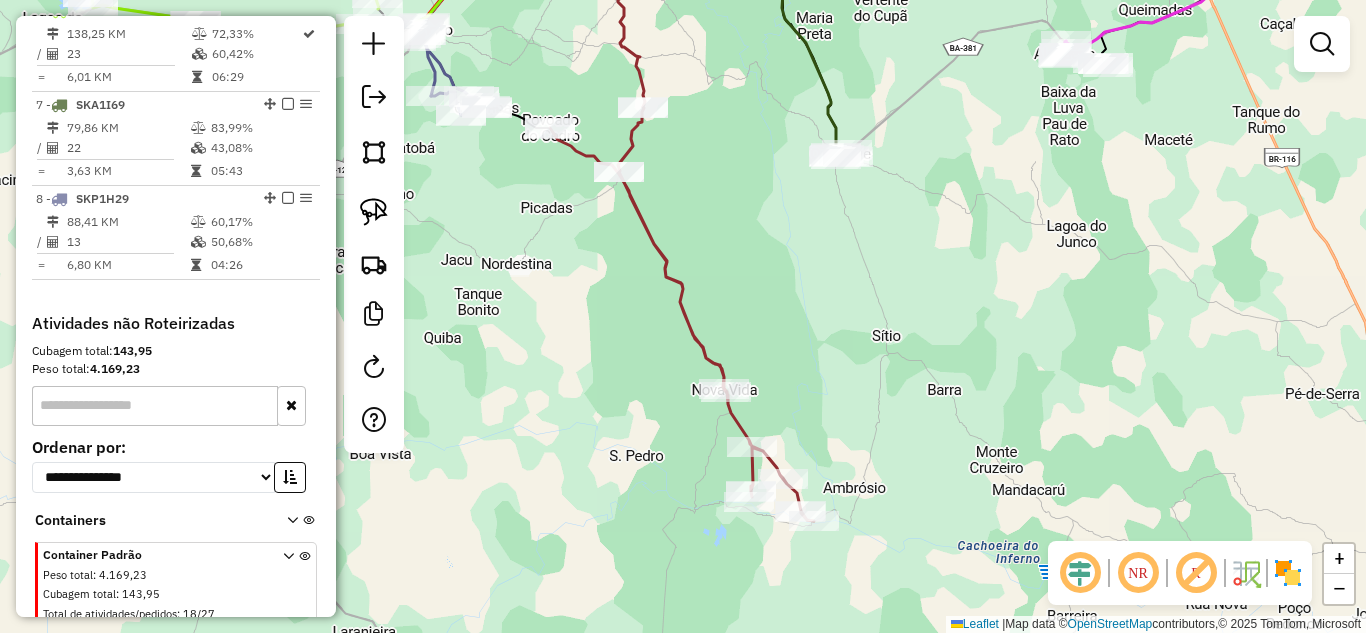 drag, startPoint x: 647, startPoint y: 415, endPoint x: 510, endPoint y: 219, distance: 239.13385 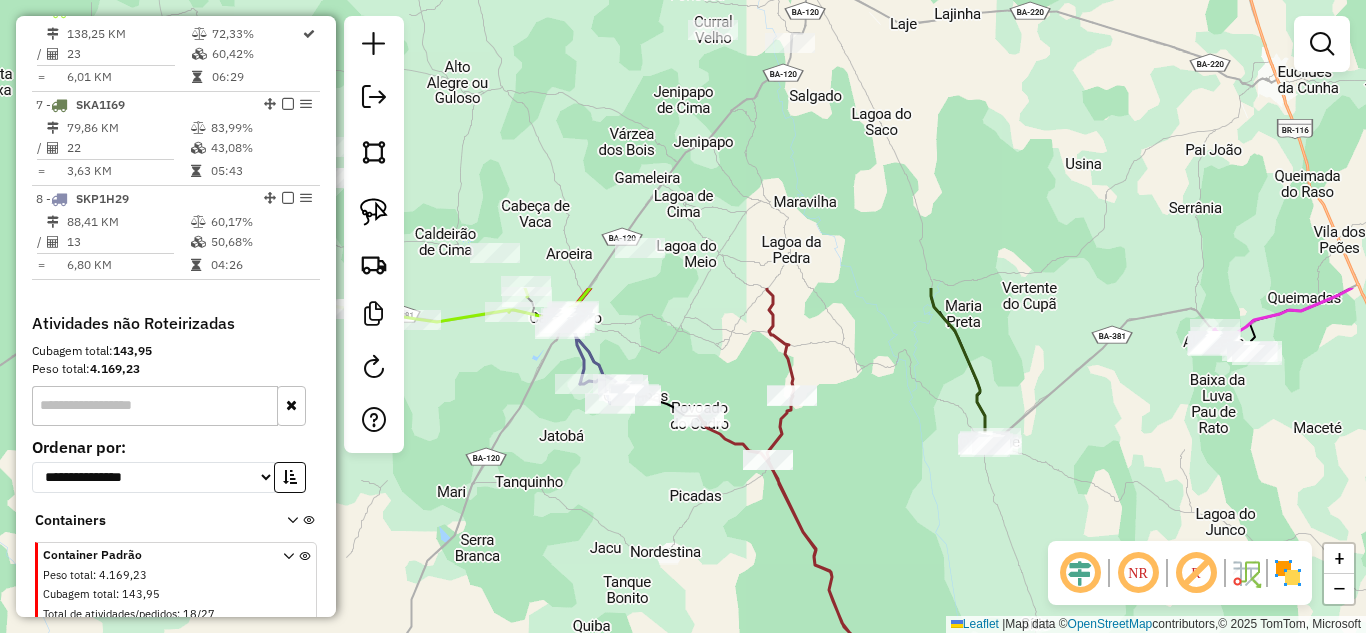 drag, startPoint x: 747, startPoint y: 239, endPoint x: 938, endPoint y: 592, distance: 401.3602 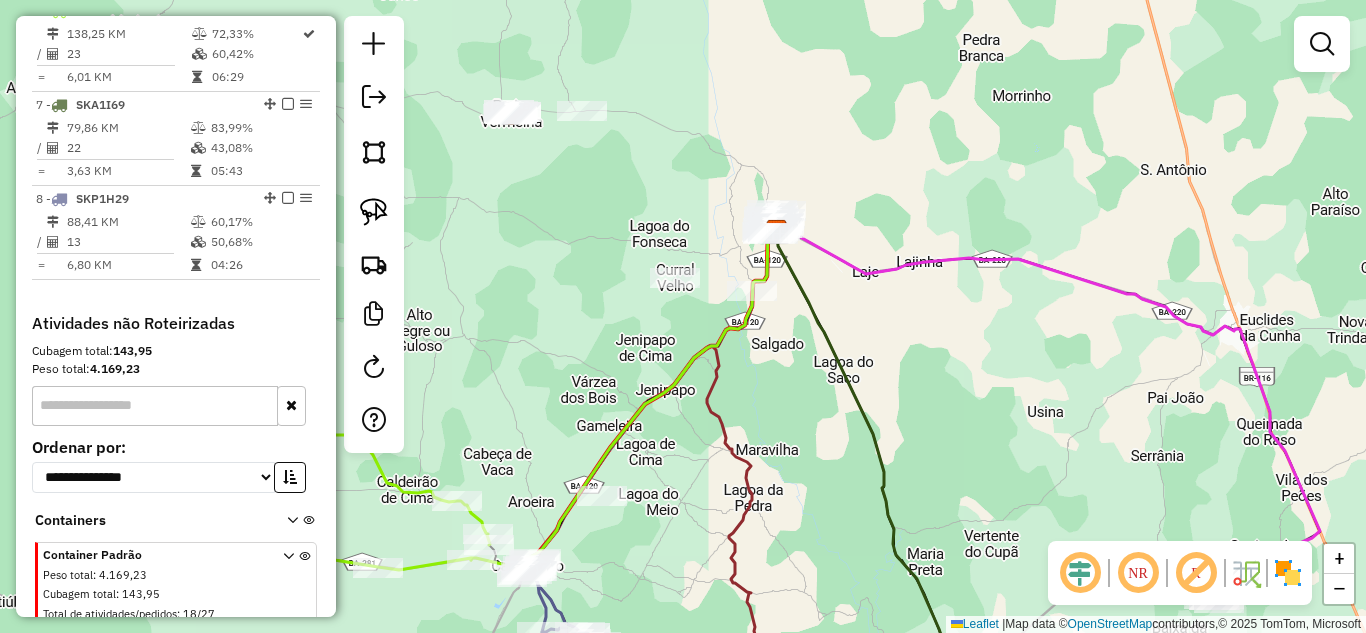 drag, startPoint x: 850, startPoint y: 153, endPoint x: 801, endPoint y: 455, distance: 305.94934 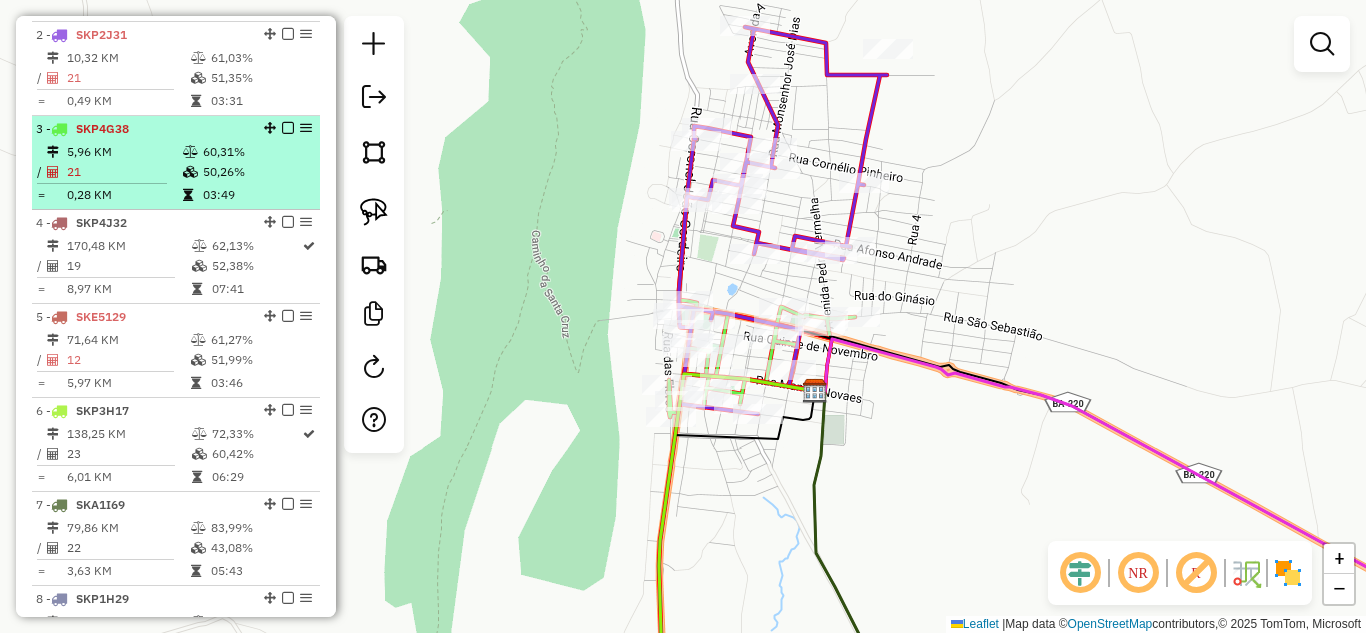 scroll, scrollTop: 711, scrollLeft: 0, axis: vertical 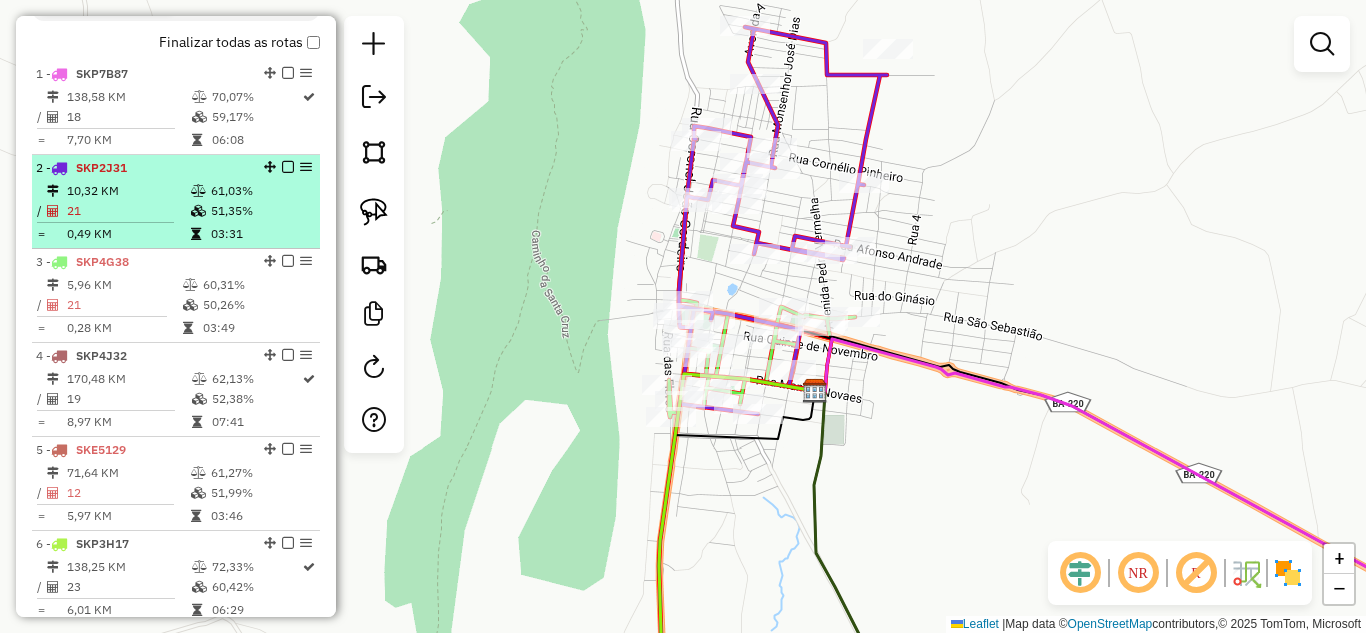 click on "10,32 KM" at bounding box center (128, 191) 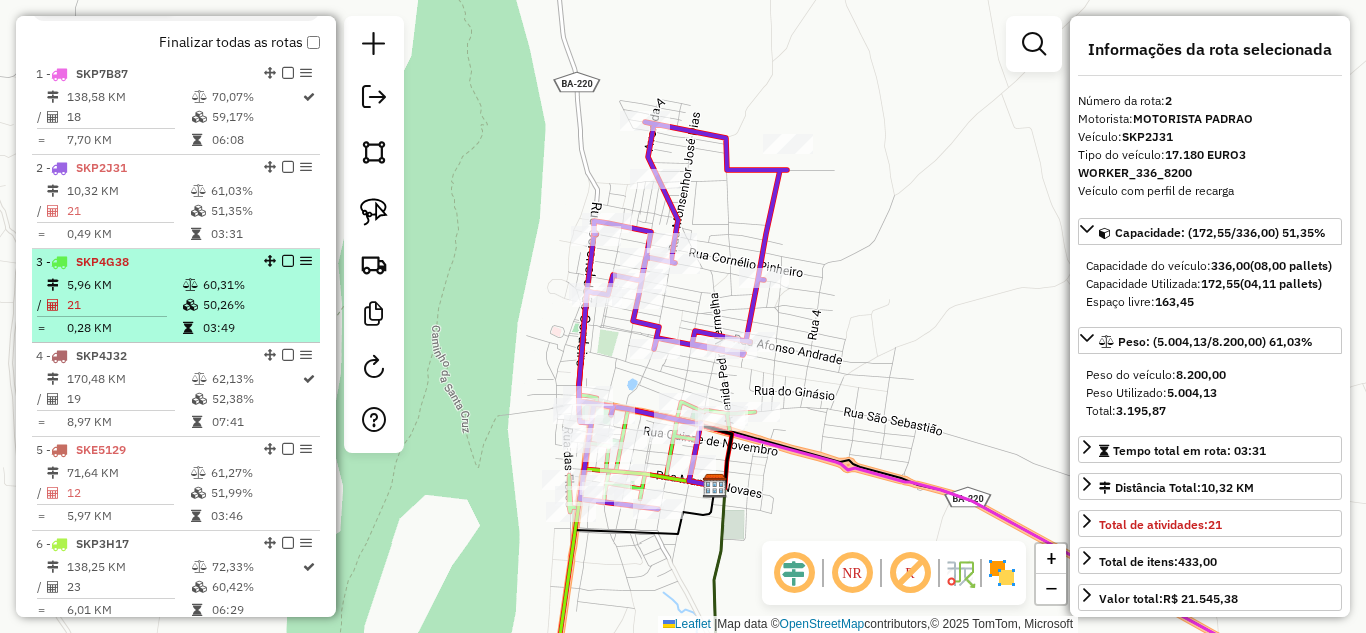 click on "3 -       SKP4G38   5,96 KM   60,31%  /  21   50,26%     =  0,28 KM   03:49" at bounding box center [176, 296] 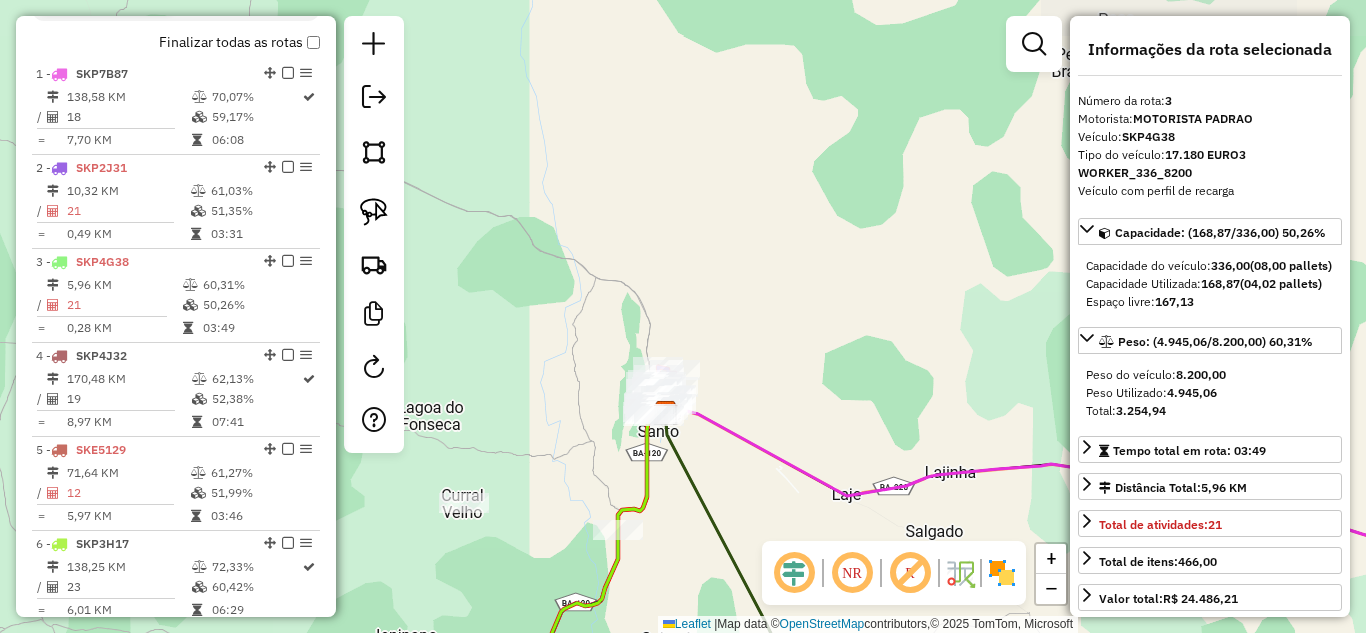drag, startPoint x: 662, startPoint y: 499, endPoint x: 628, endPoint y: 317, distance: 185.14859 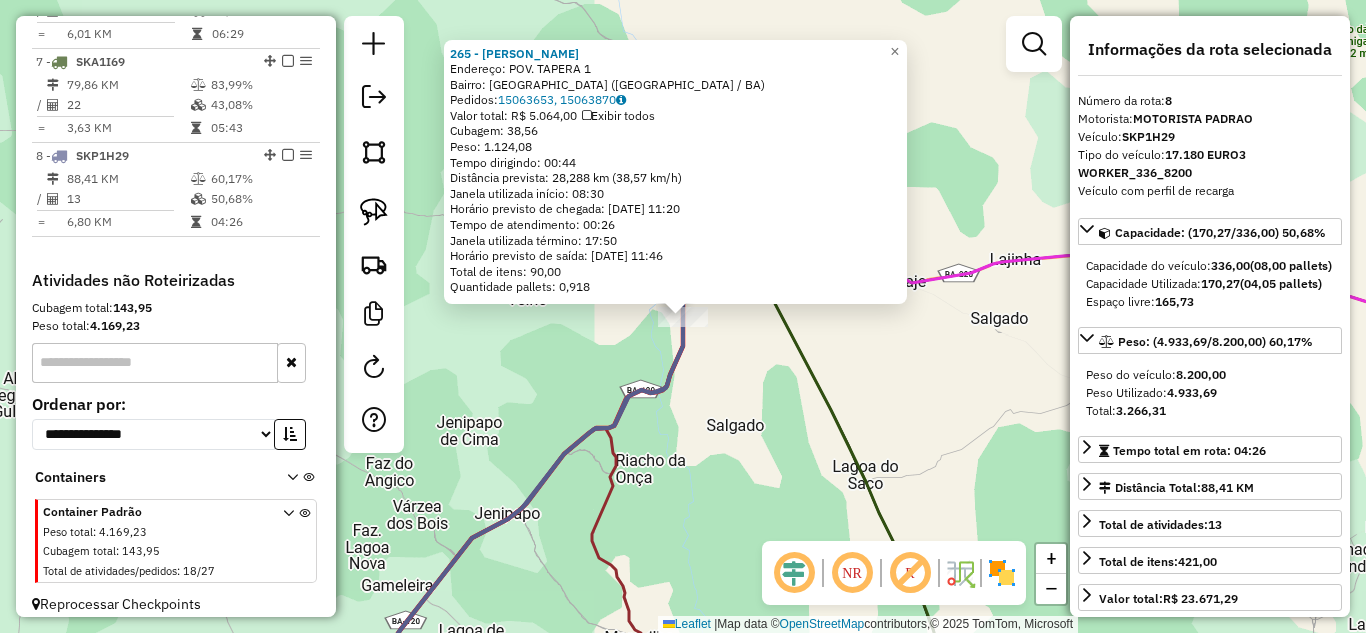 scroll, scrollTop: 1319, scrollLeft: 0, axis: vertical 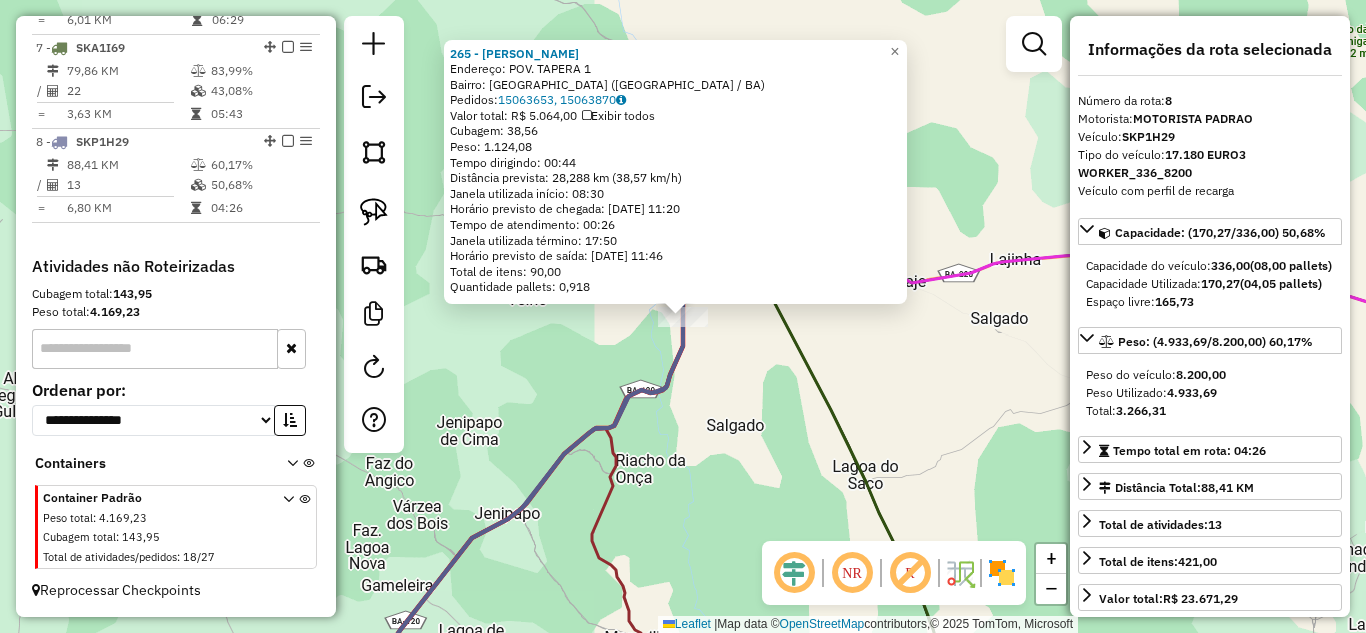 click on "265 - MERC ANDRADE  Endereço:  POV. TAPERA 1   Bairro: CENTRO (MONTE SANTO / BA)   Pedidos:  15063653, 15063870   Valor total: R$ 5.064,00   Exibir todos   Cubagem: 38,56  Peso: 1.124,08  Tempo dirigindo: 00:44   Distância prevista: 28,288 km (38,57 km/h)   Janela utilizada início: 08:30   Horário previsto de chegada: 16/07/2025 11:20   Tempo de atendimento: 00:26   Janela utilizada término: 17:50   Horário previsto de saída: 16/07/2025 11:46   Total de itens: 90,00   Quantidade pallets: 0,918  × Janela de atendimento Grade de atendimento Capacidade Transportadoras Veículos Cliente Pedidos  Rotas Selecione os dias de semana para filtrar as janelas de atendimento  Seg   Ter   Qua   Qui   Sex   Sáb   Dom  Informe o período da janela de atendimento: De: Até:  Filtrar exatamente a janela do cliente  Considerar janela de atendimento padrão  Selecione os dias de semana para filtrar as grades de atendimento  Seg   Ter   Qua   Qui   Sex   Sáb   Dom   Considerar clientes sem dia de atendimento cadastrado" 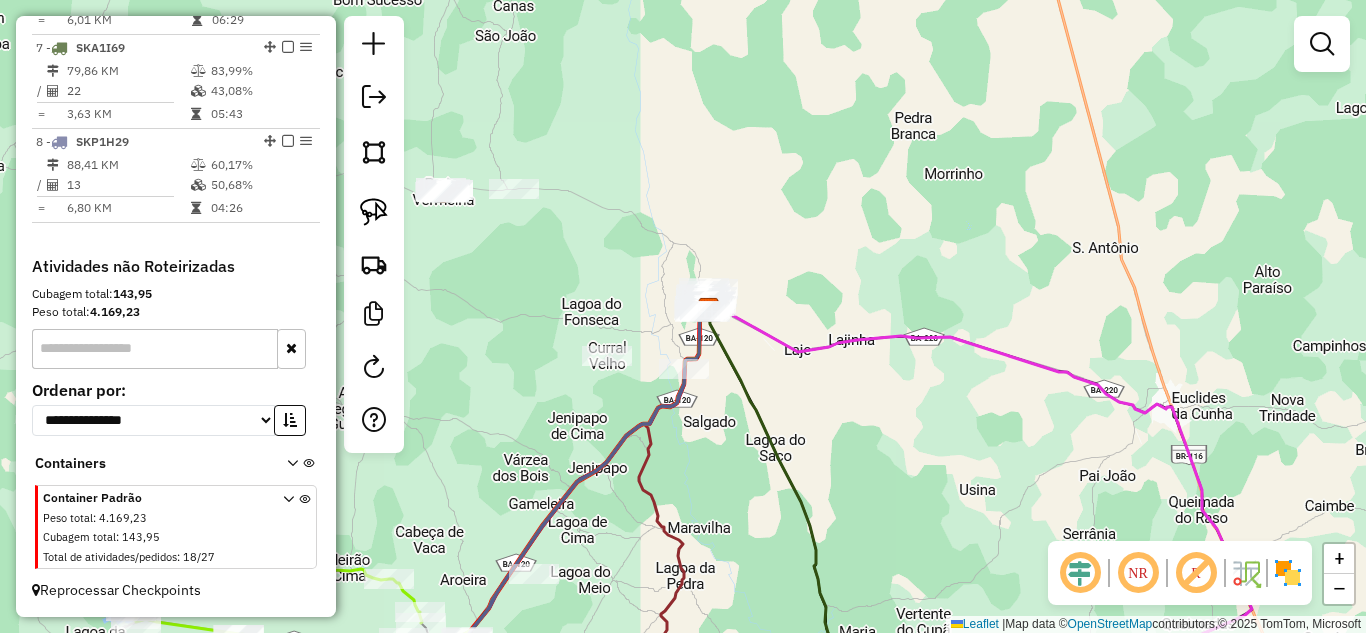 drag, startPoint x: 705, startPoint y: 465, endPoint x: 653, endPoint y: 261, distance: 210.52316 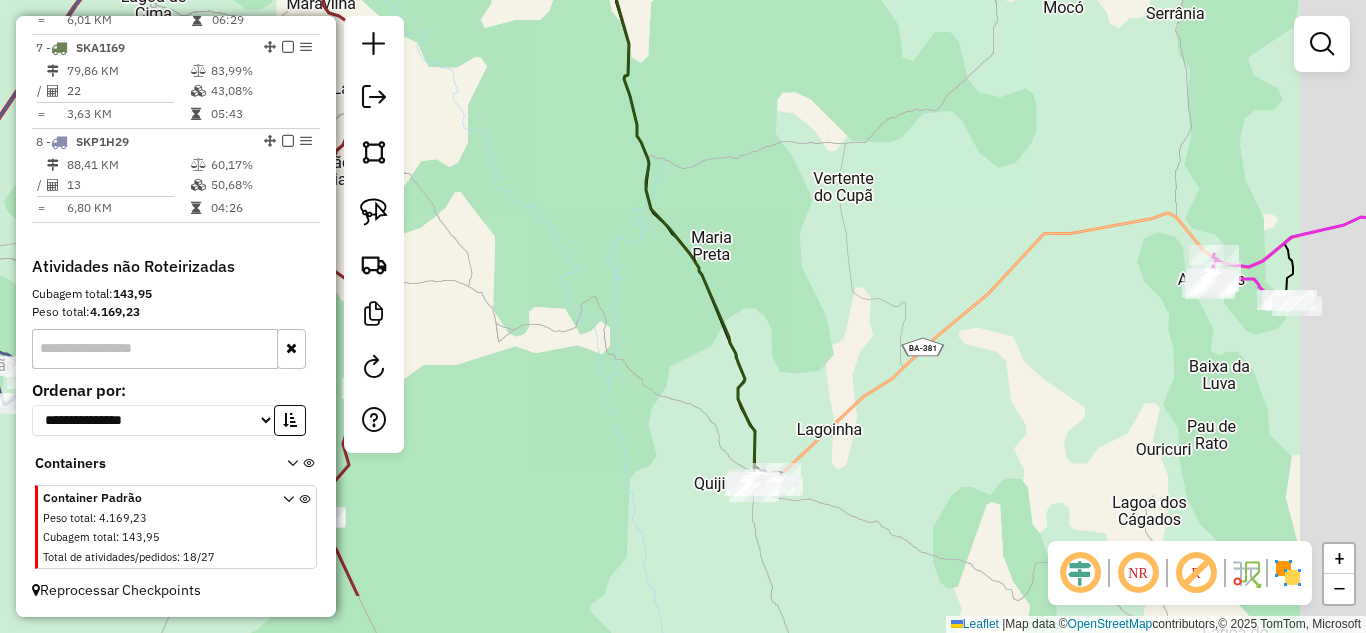 drag, startPoint x: 799, startPoint y: 523, endPoint x: 651, endPoint y: 330, distance: 243.2139 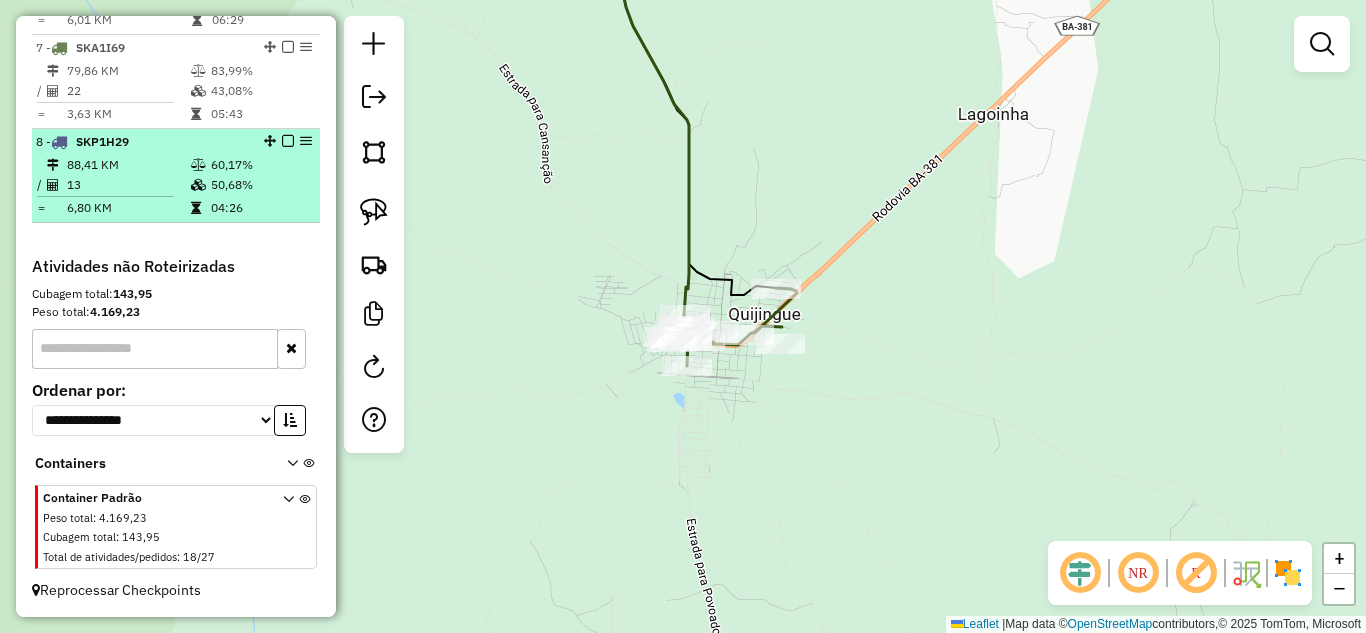 scroll, scrollTop: 1186, scrollLeft: 0, axis: vertical 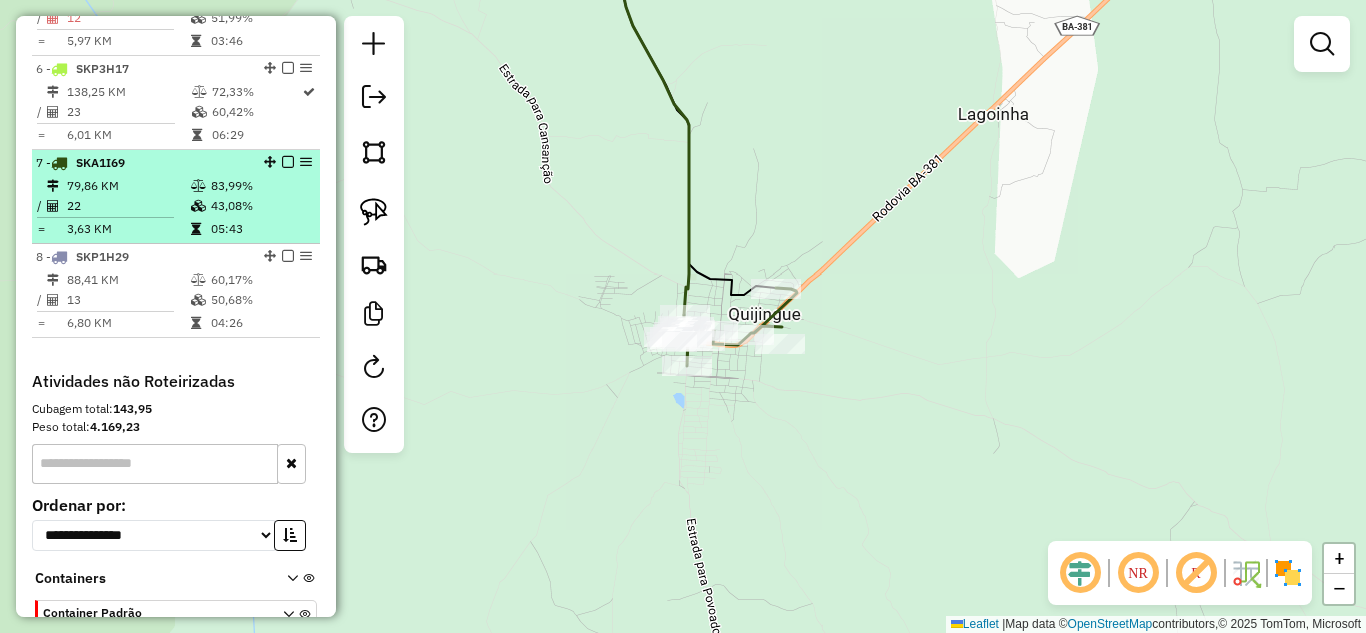 click on "79,86 KM" at bounding box center (128, 186) 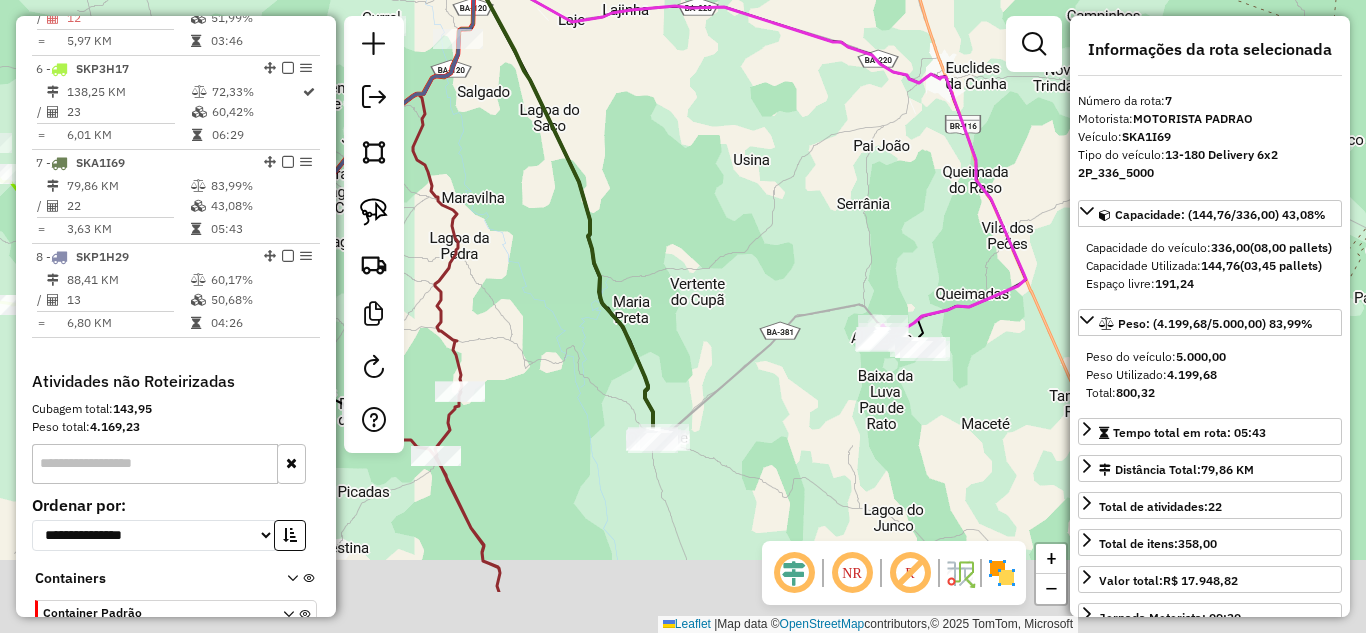 drag, startPoint x: 749, startPoint y: 379, endPoint x: 611, endPoint y: 239, distance: 196.58076 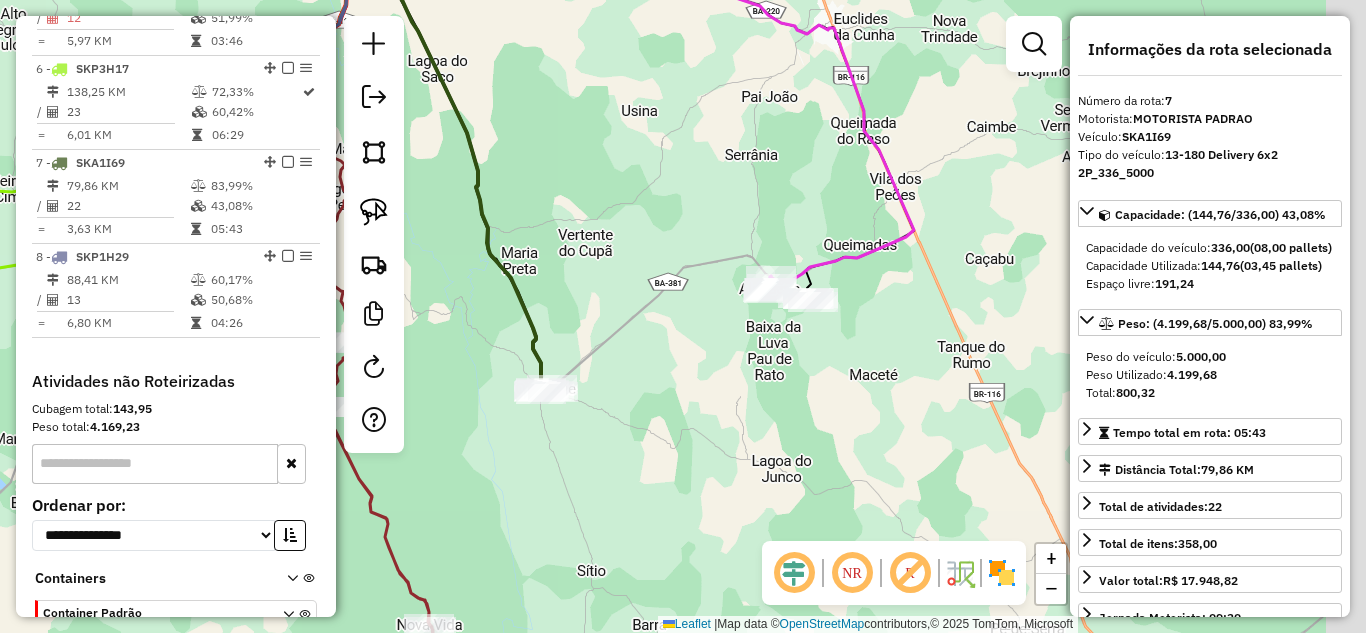 drag, startPoint x: 885, startPoint y: 247, endPoint x: 728, endPoint y: 231, distance: 157.81319 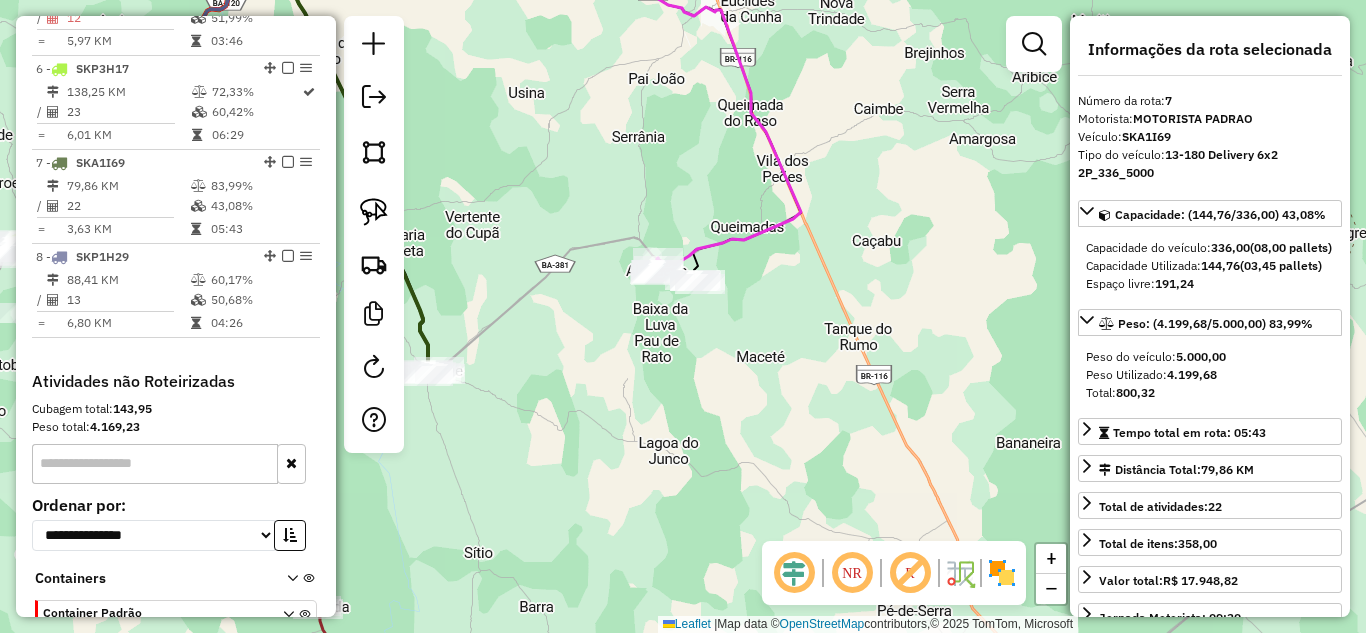 drag, startPoint x: 522, startPoint y: 205, endPoint x: 897, endPoint y: 368, distance: 408.89362 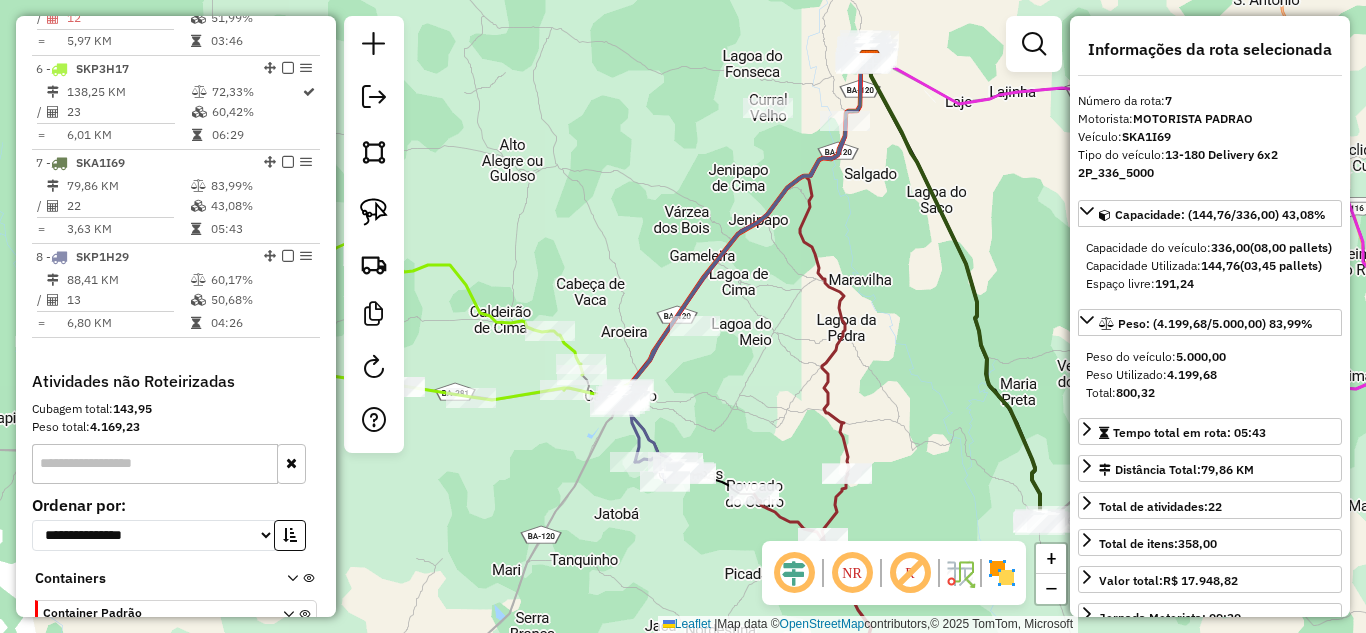 drag, startPoint x: 636, startPoint y: 375, endPoint x: 770, endPoint y: 323, distance: 143.73587 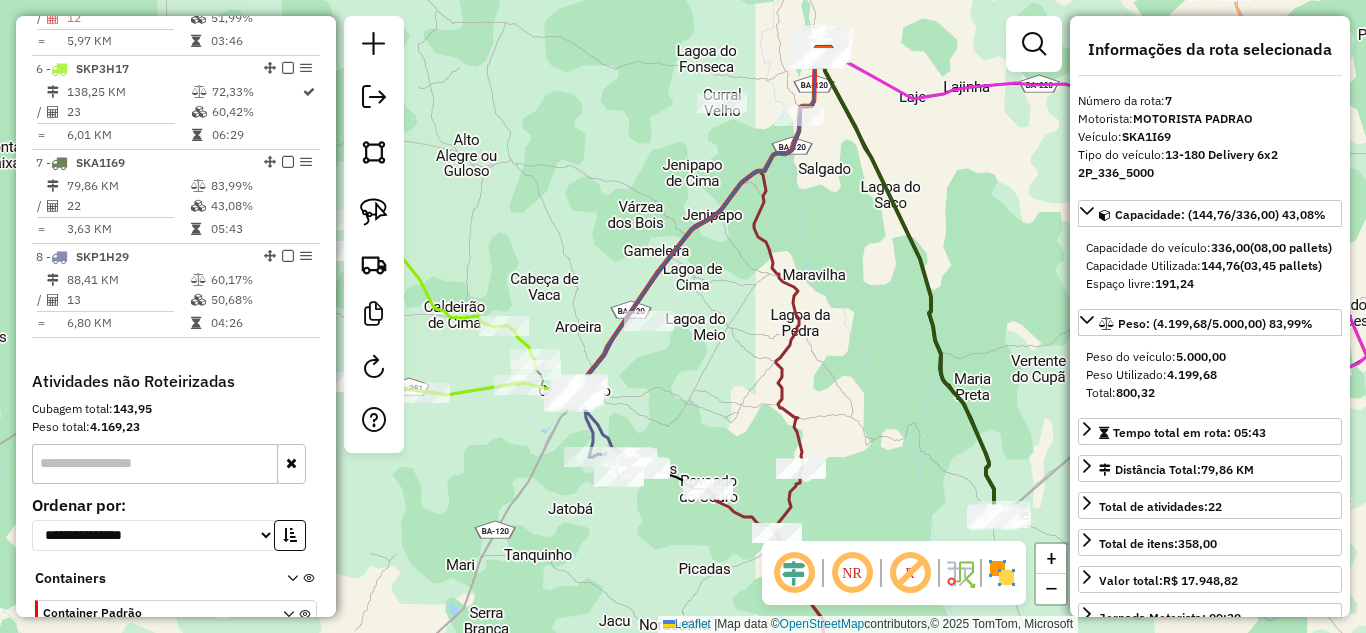 drag, startPoint x: 863, startPoint y: 393, endPoint x: 712, endPoint y: 337, distance: 161.04968 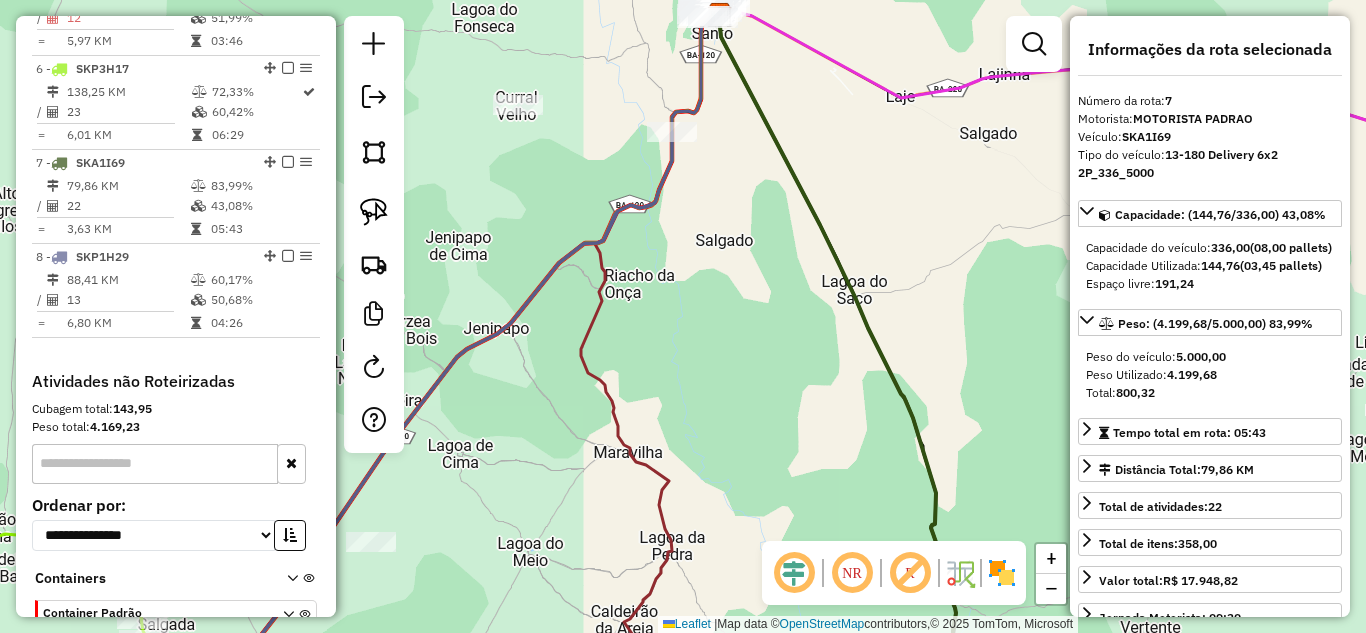 drag, startPoint x: 698, startPoint y: 243, endPoint x: 800, endPoint y: 427, distance: 210.3806 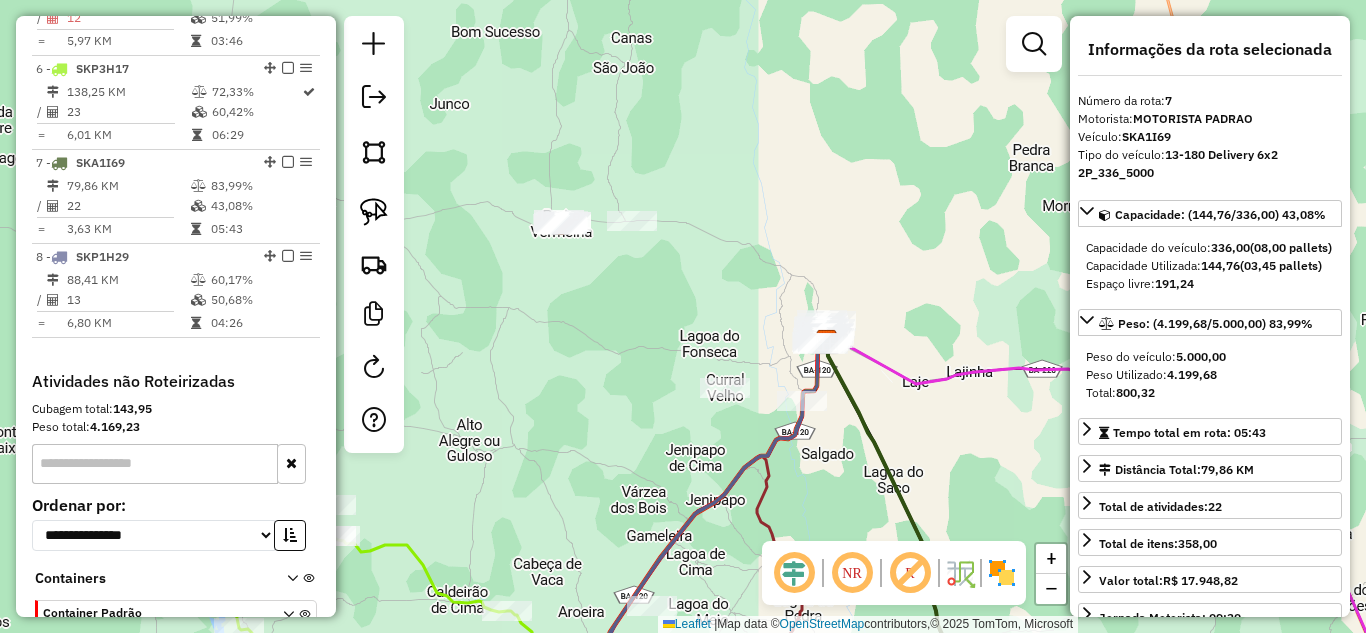drag, startPoint x: 655, startPoint y: 208, endPoint x: 746, endPoint y: 345, distance: 164.46884 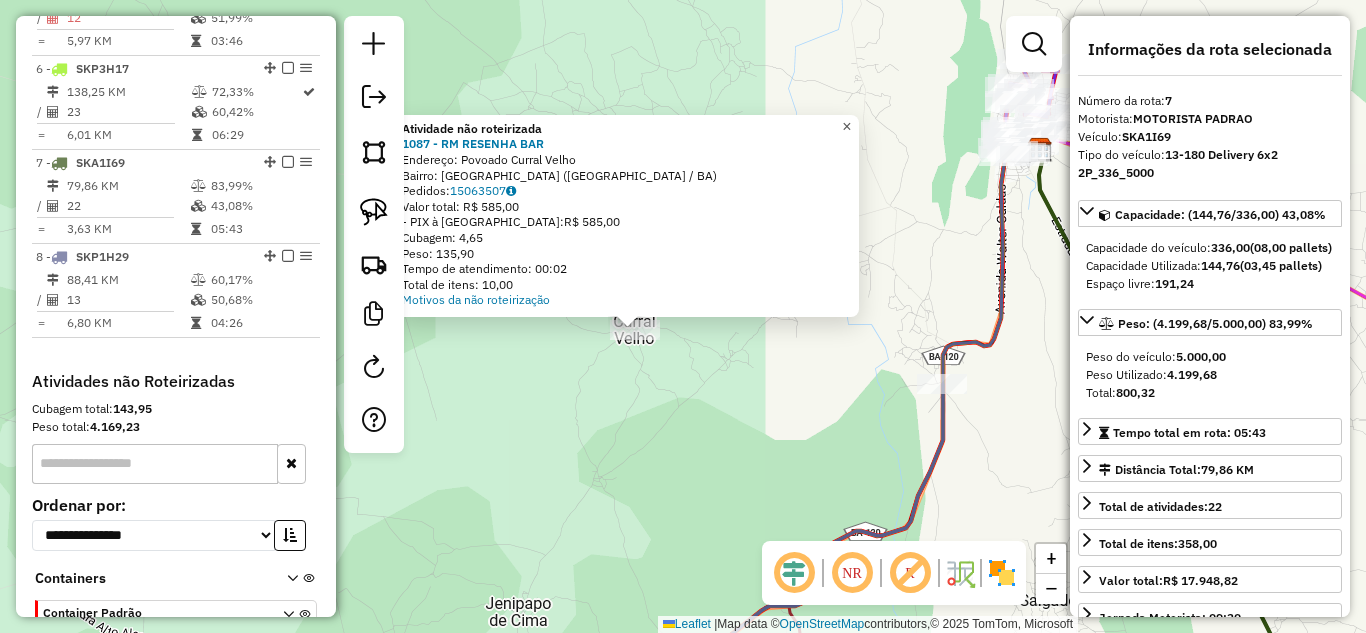 click on "×" 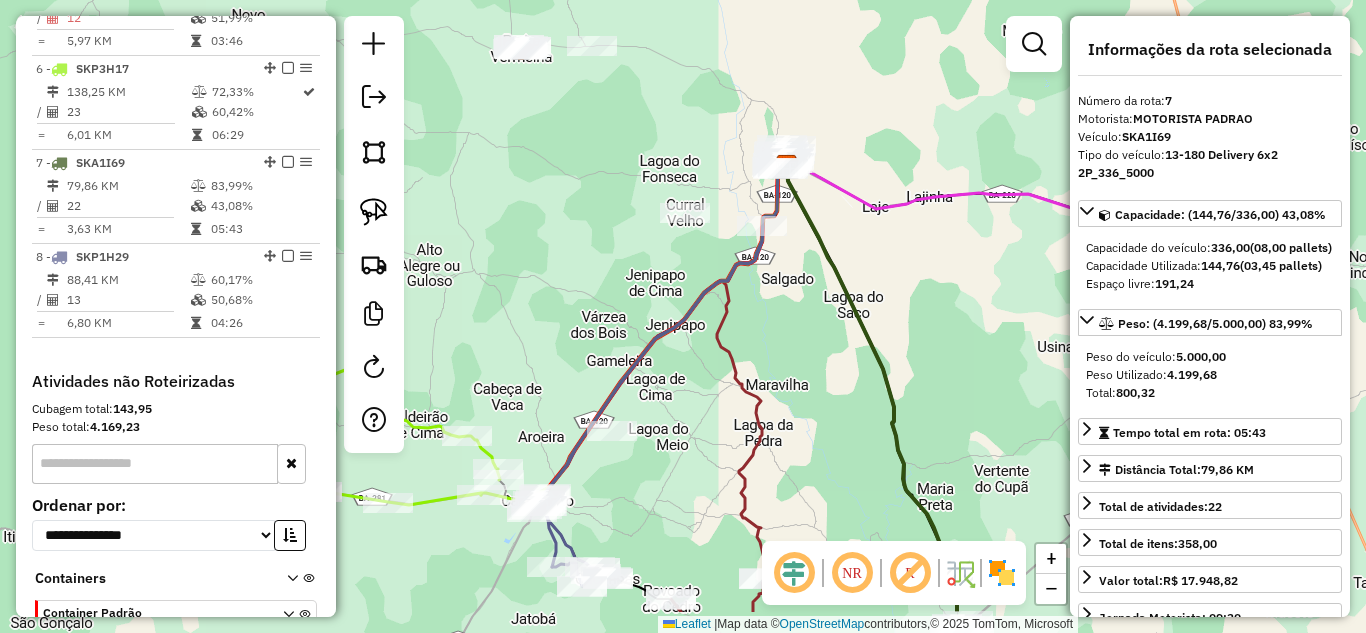 drag, startPoint x: 718, startPoint y: 372, endPoint x: 611, endPoint y: 230, distance: 177.80045 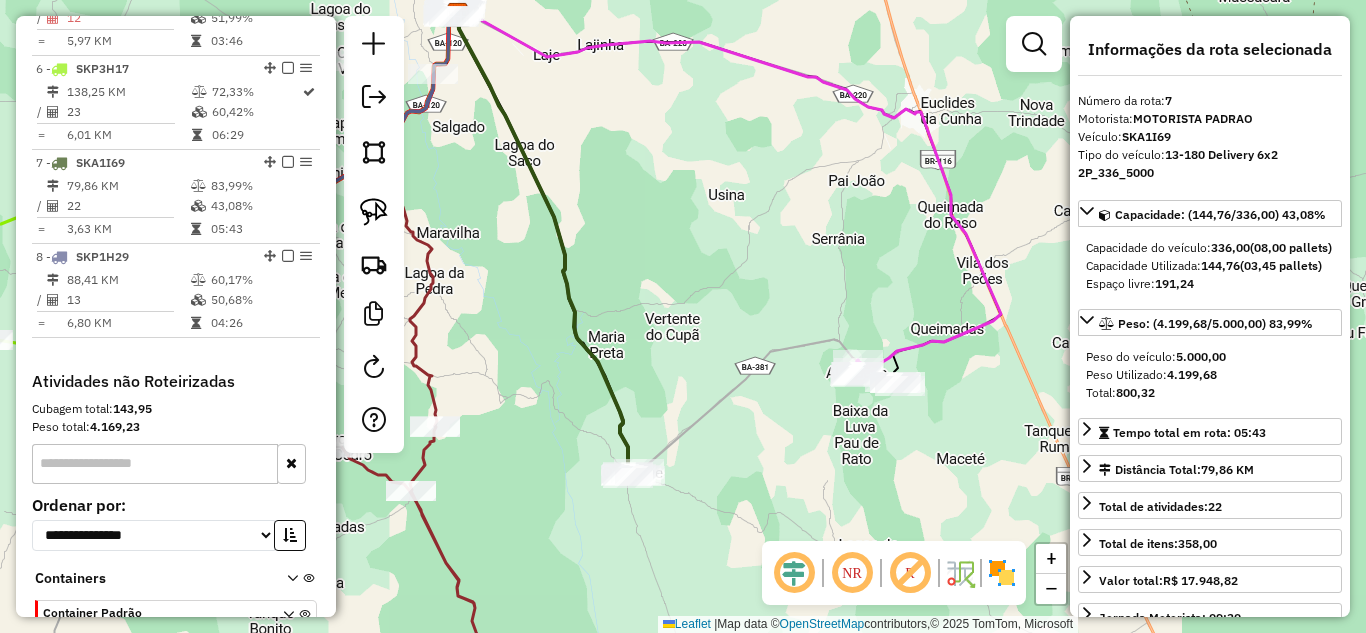 drag, startPoint x: 672, startPoint y: 233, endPoint x: 808, endPoint y: 446, distance: 252.71526 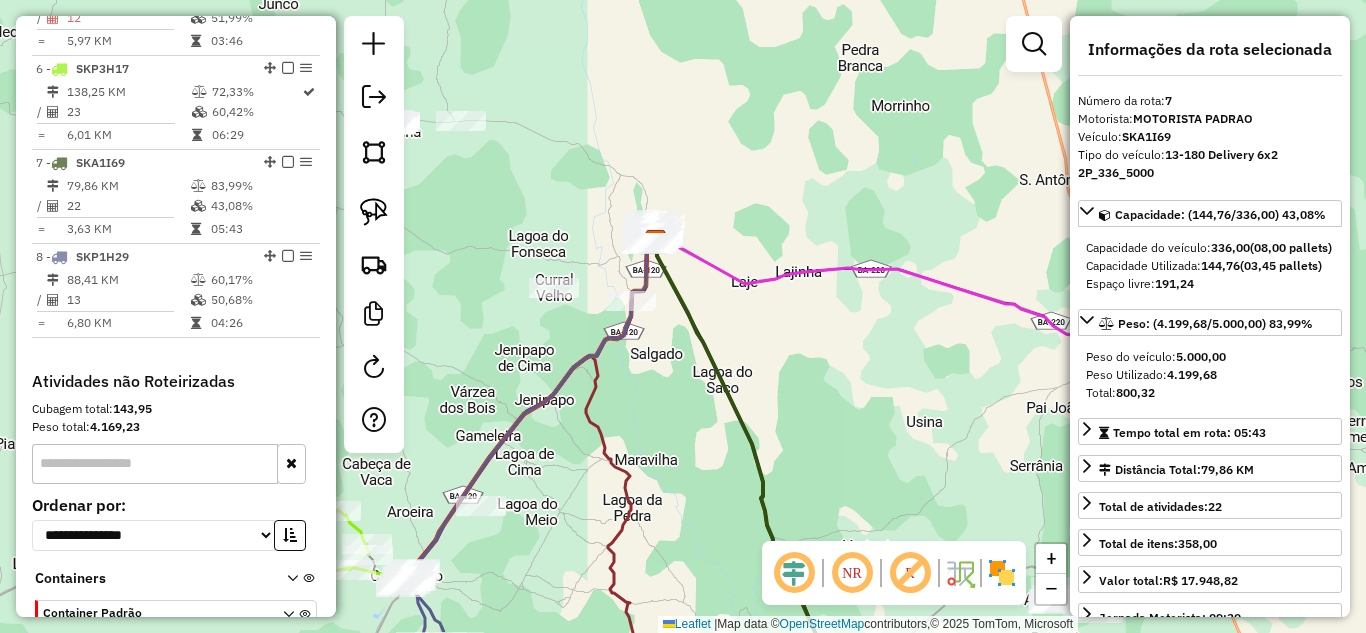 drag, startPoint x: 526, startPoint y: 298, endPoint x: 638, endPoint y: 340, distance: 119.61605 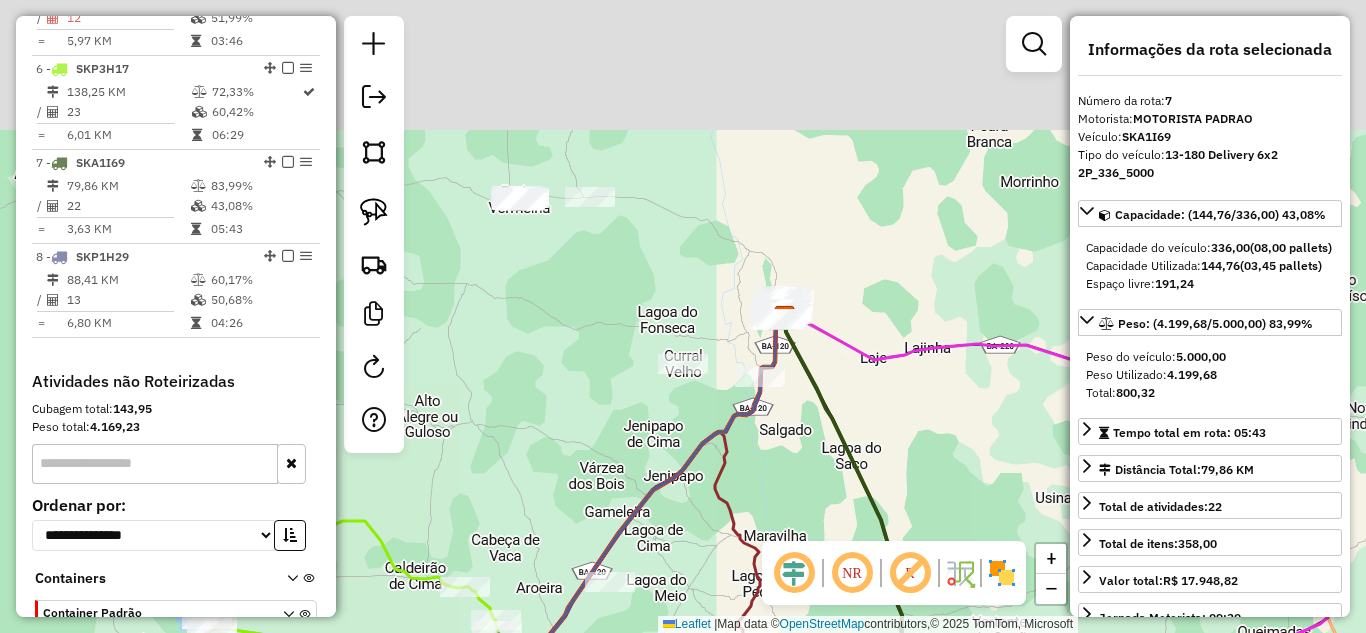 drag, startPoint x: 671, startPoint y: 234, endPoint x: 790, endPoint y: 347, distance: 164.10362 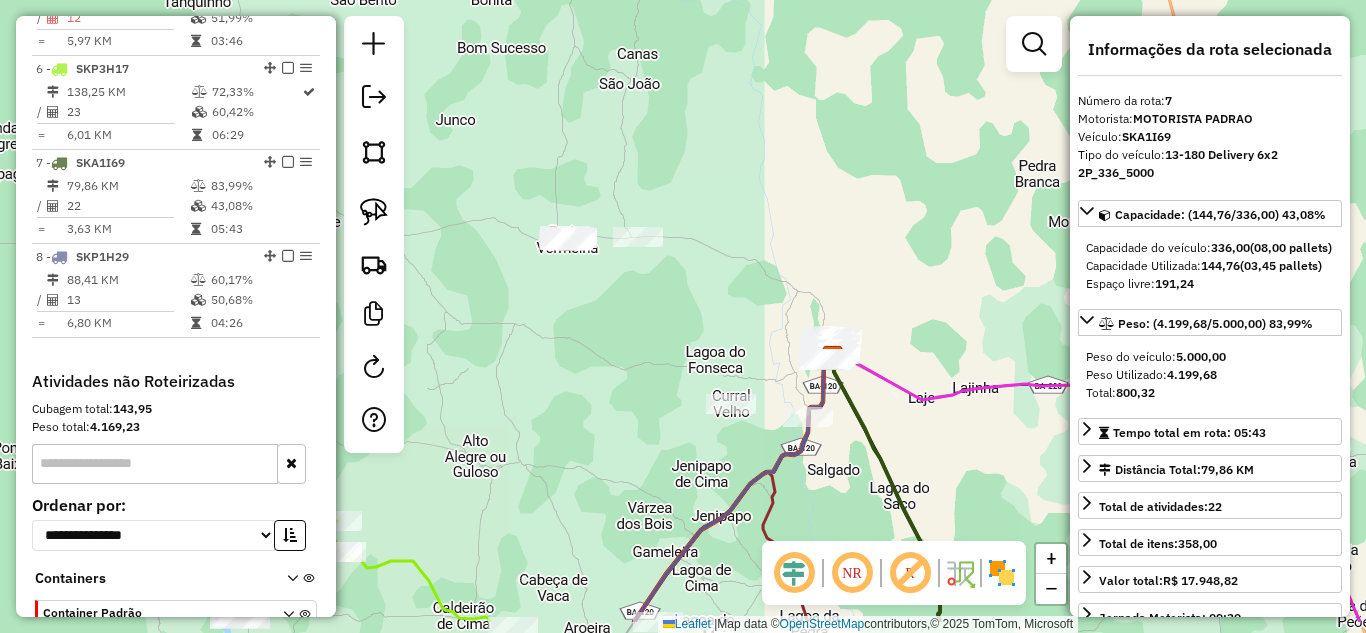 drag, startPoint x: 643, startPoint y: 381, endPoint x: 644, endPoint y: 246, distance: 135.00371 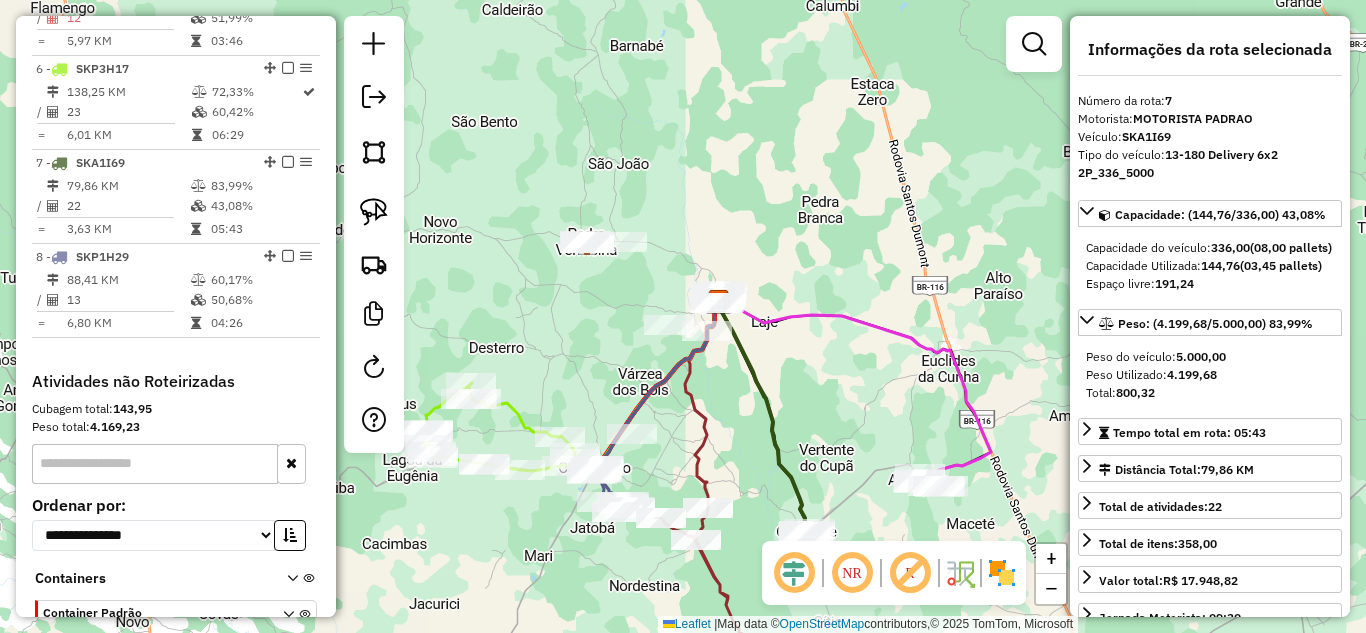 drag, startPoint x: 584, startPoint y: 323, endPoint x: 566, endPoint y: 218, distance: 106.531685 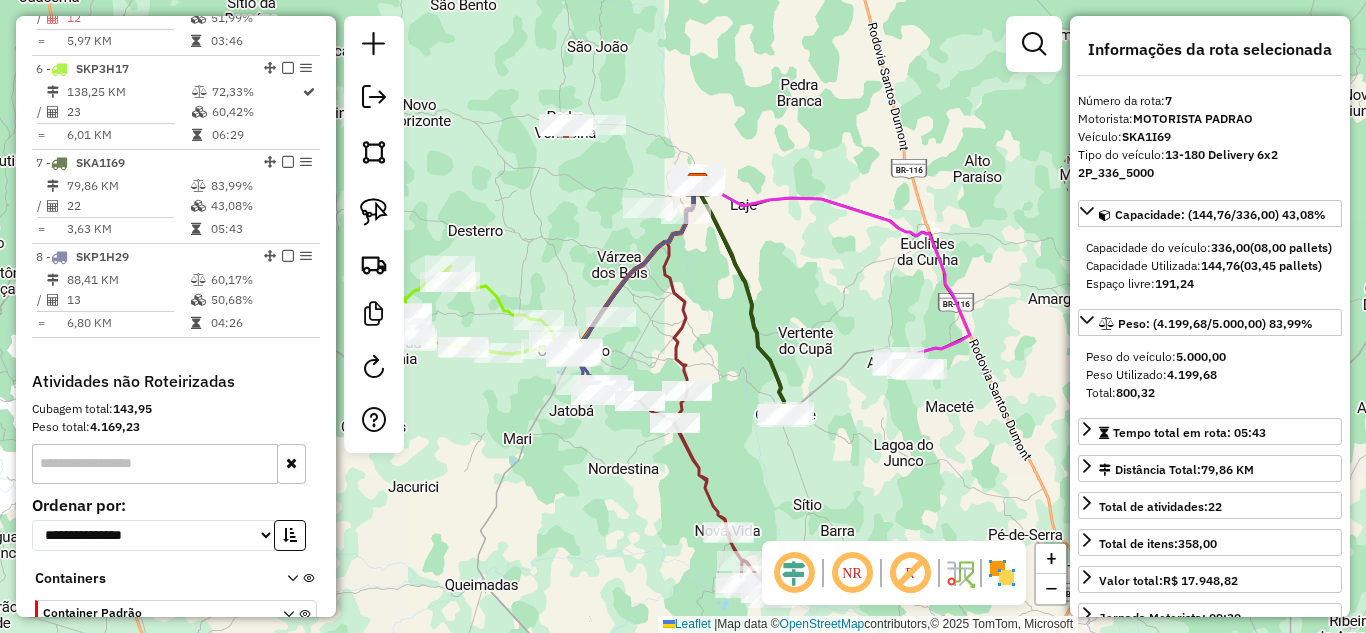 drag, startPoint x: 759, startPoint y: 480, endPoint x: 680, endPoint y: 291, distance: 204.84628 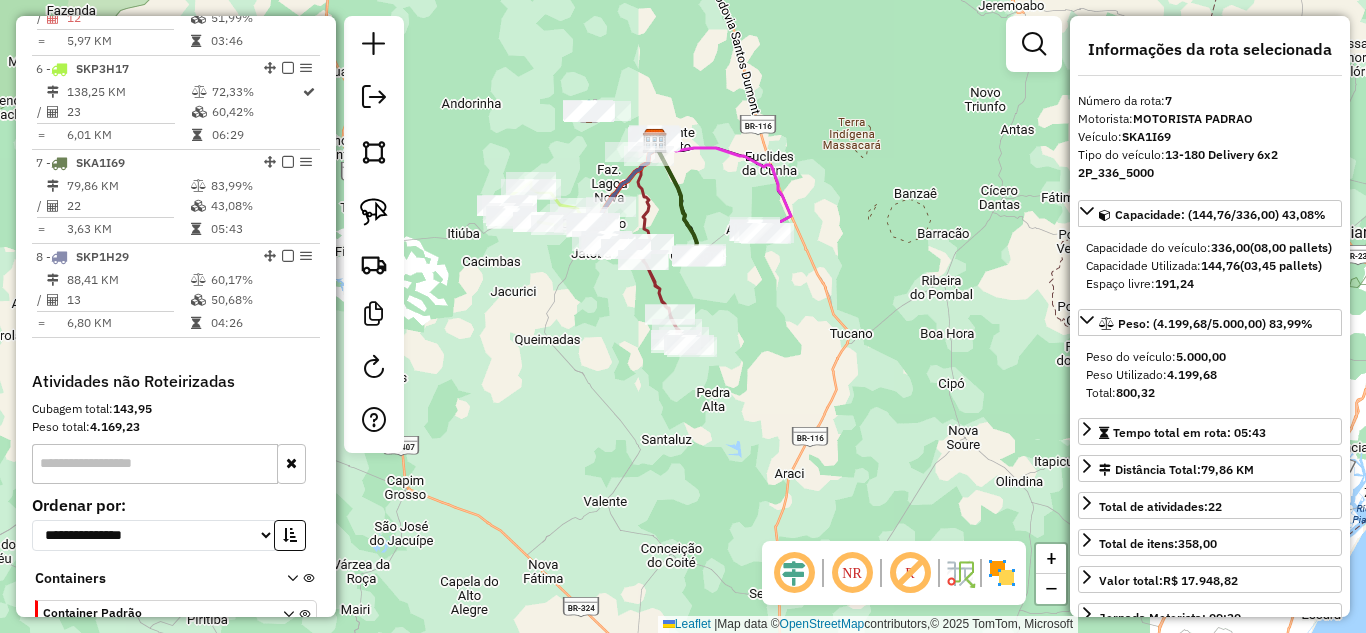 drag, startPoint x: 732, startPoint y: 300, endPoint x: 918, endPoint y: 269, distance: 188.56564 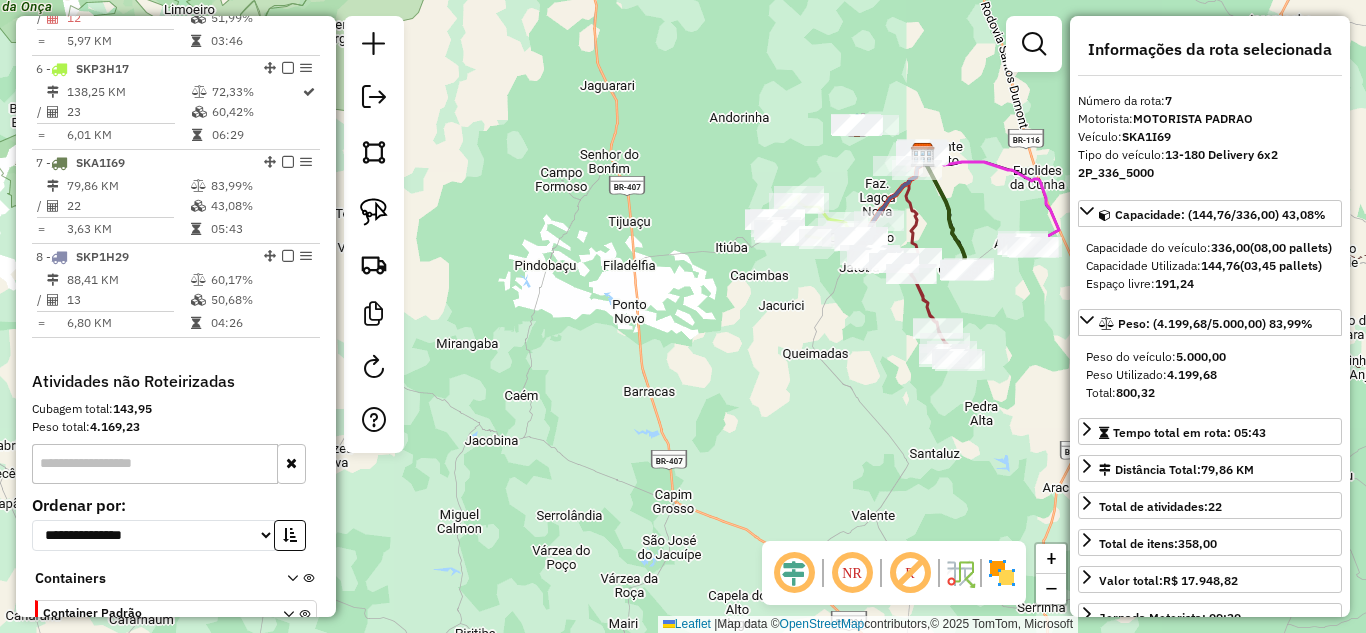 drag, startPoint x: 733, startPoint y: 371, endPoint x: 697, endPoint y: 402, distance: 47.507893 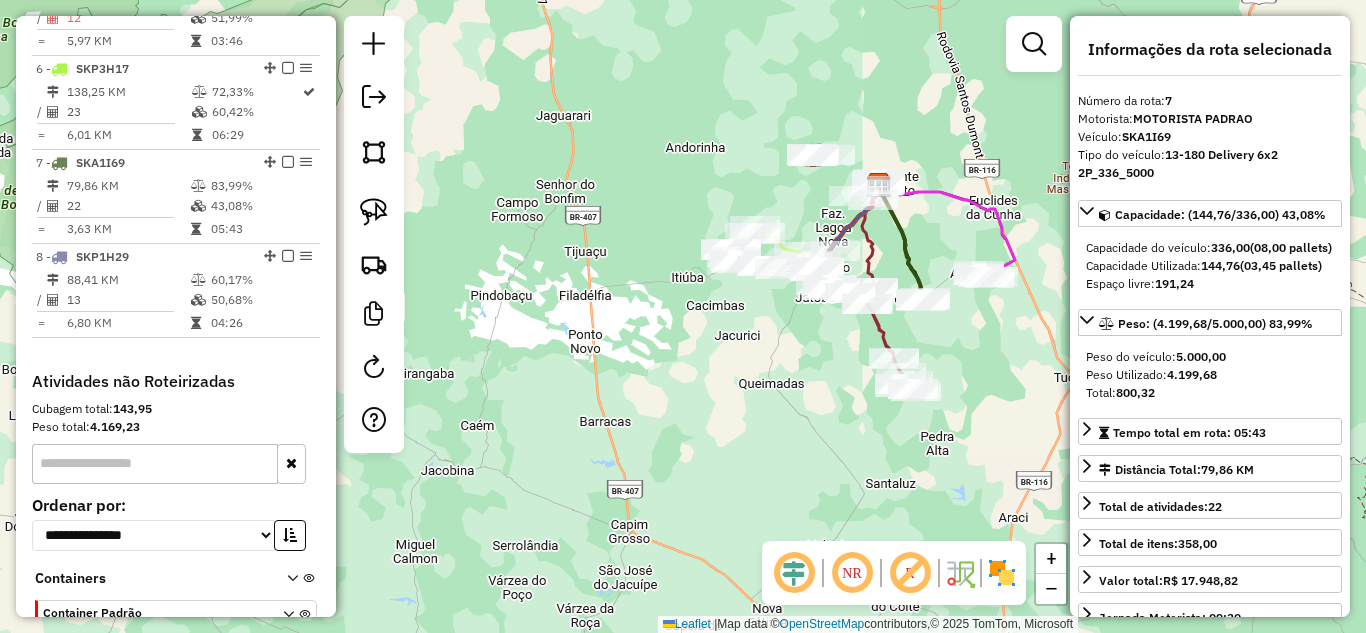 drag, startPoint x: 806, startPoint y: 366, endPoint x: 708, endPoint y: 377, distance: 98.61542 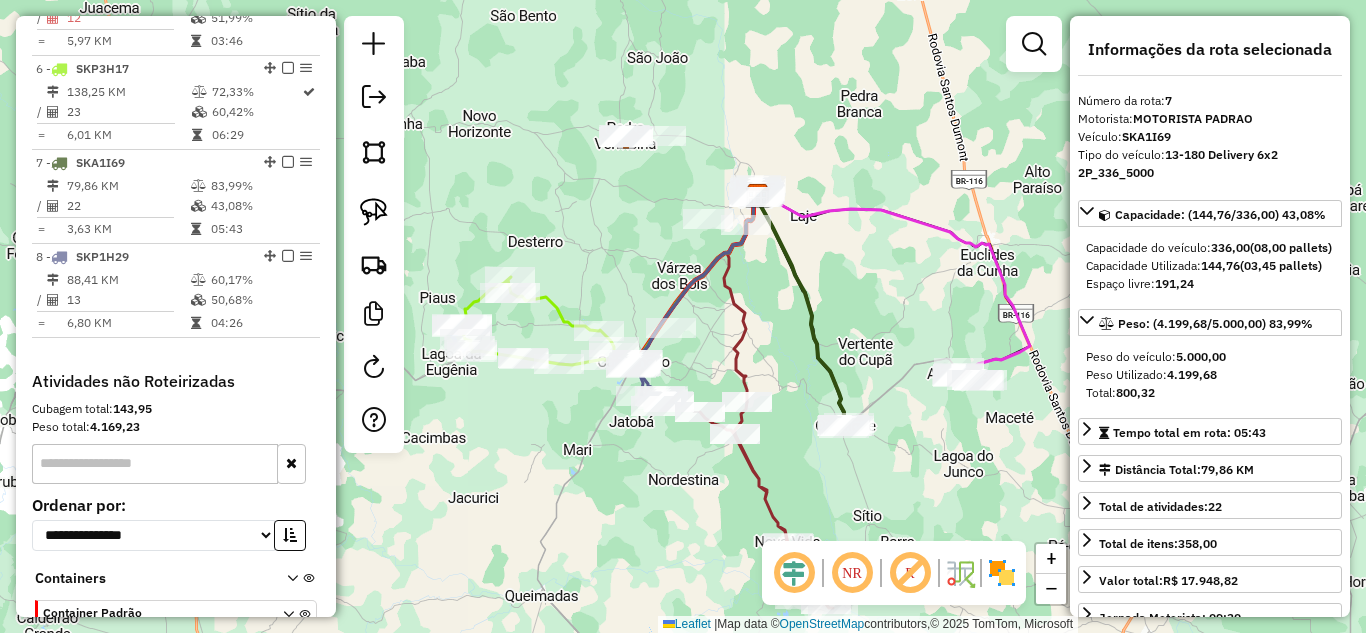 drag, startPoint x: 807, startPoint y: 199, endPoint x: 857, endPoint y: 281, distance: 96.04166 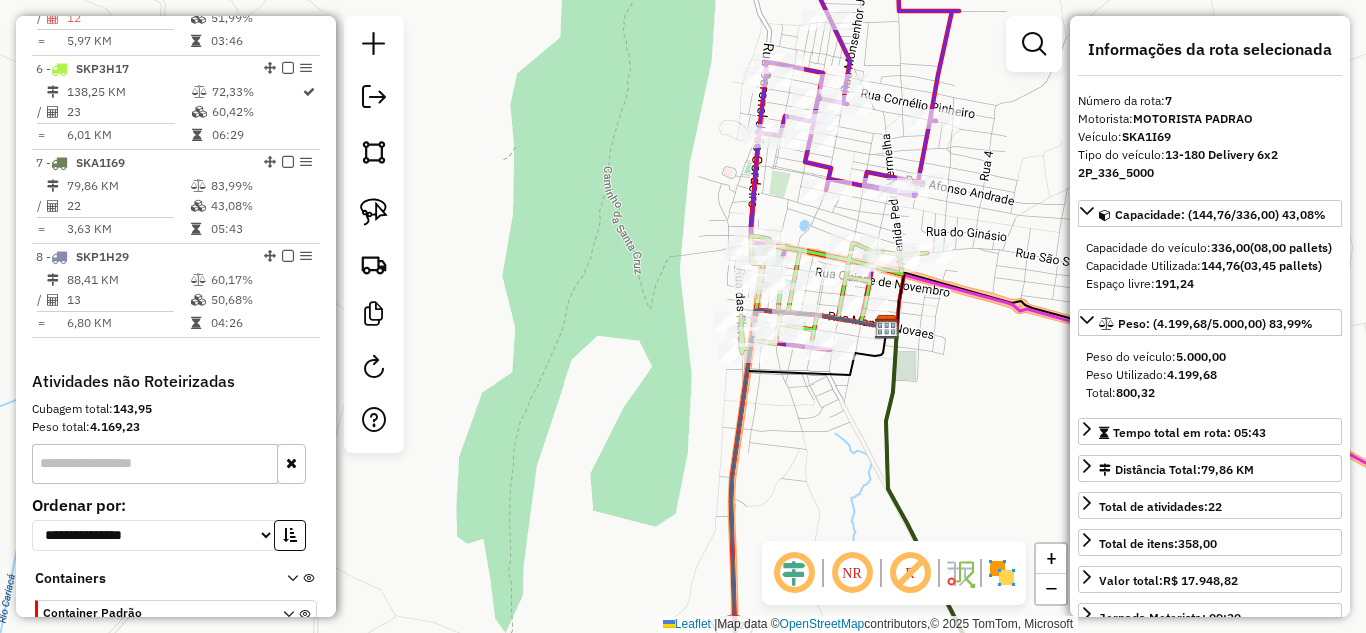 drag, startPoint x: 686, startPoint y: 191, endPoint x: 563, endPoint y: 292, distance: 159.154 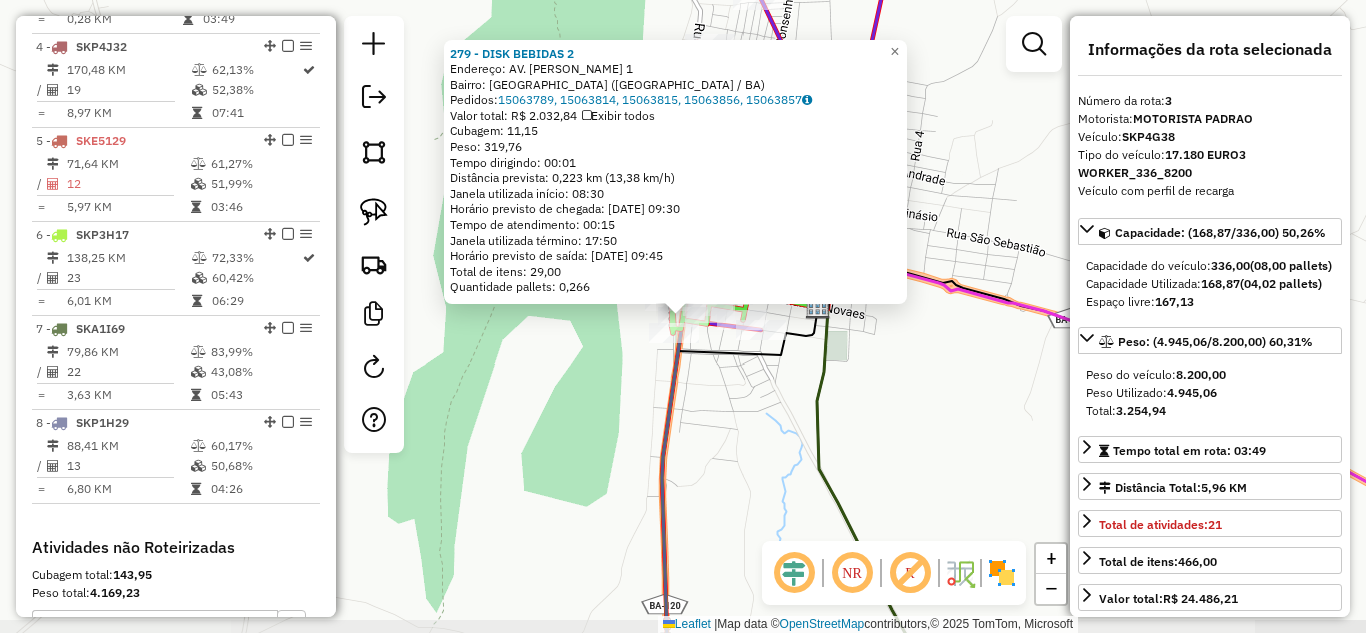 scroll, scrollTop: 962, scrollLeft: 0, axis: vertical 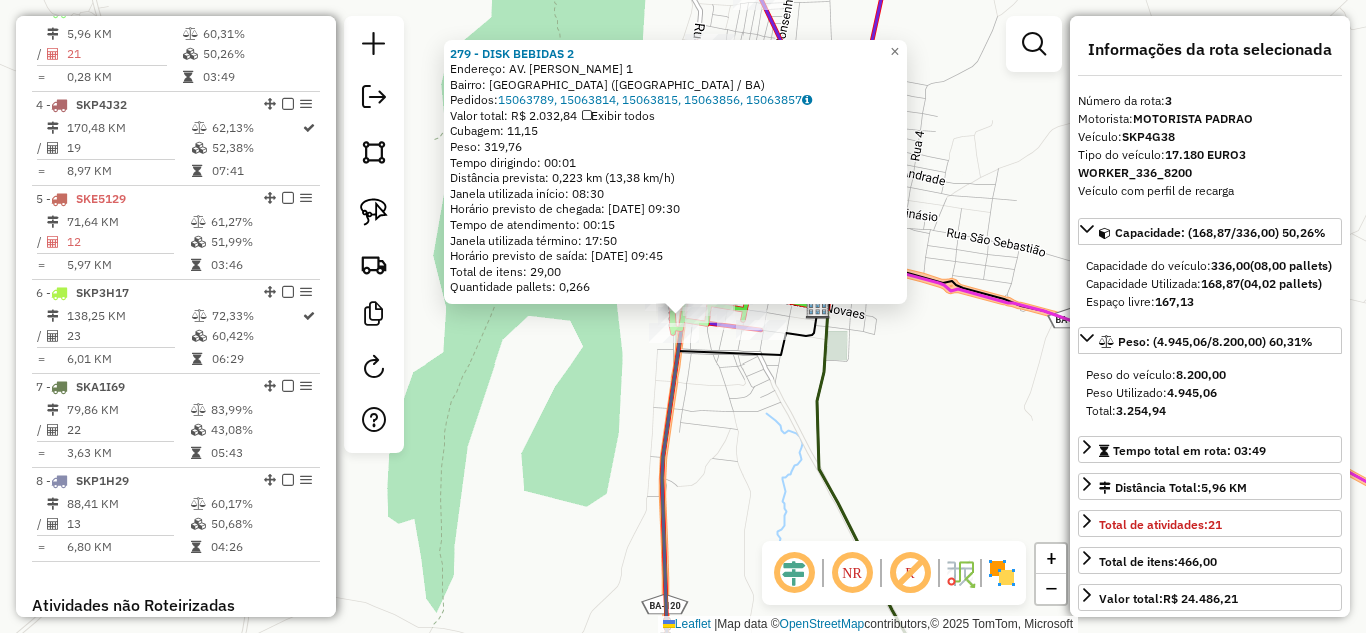 click on "279 - DISK BEBIDAS 2  Endereço:  AV. WALTER CALDAS 1   Bairro: CENTRO (MONTE SANTO / BA)   Pedidos:  15063789, 15063814, 15063815, 15063856, 15063857   Valor total: R$ 2.032,84   Exibir todos   Cubagem: 11,15  Peso: 319,76  Tempo dirigindo: 00:01   Distância prevista: 0,223 km (13,38 km/h)   Janela utilizada início: 08:30   Horário previsto de chegada: 16/07/2025 09:30   Tempo de atendimento: 00:15   Janela utilizada término: 17:50   Horário previsto de saída: 16/07/2025 09:45   Total de itens: 29,00   Quantidade pallets: 0,266  × Janela de atendimento Grade de atendimento Capacidade Transportadoras Veículos Cliente Pedidos  Rotas Selecione os dias de semana para filtrar as janelas de atendimento  Seg   Ter   Qua   Qui   Sex   Sáb   Dom  Informe o período da janela de atendimento: De: Até:  Filtrar exatamente a janela do cliente  Considerar janela de atendimento padrão  Selecione os dias de semana para filtrar as grades de atendimento  Seg   Ter   Qua   Qui   Sex   Sáb   Dom   Peso mínimo:  De:" 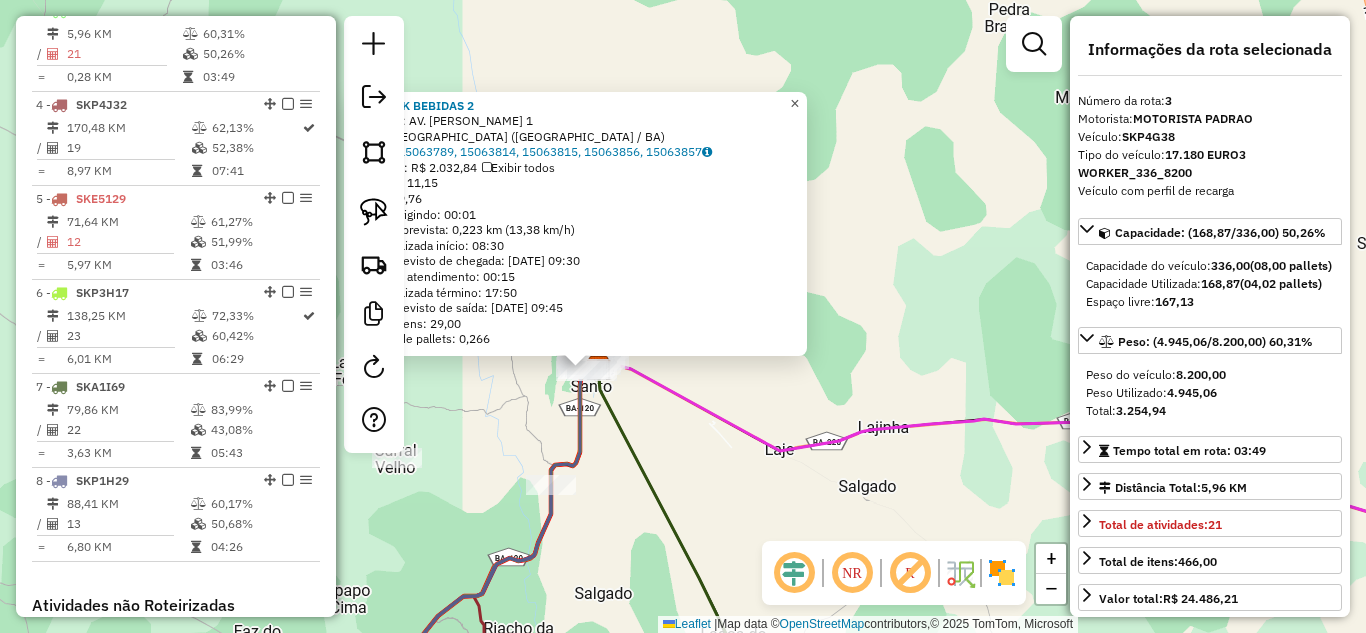 drag, startPoint x: 805, startPoint y: 96, endPoint x: 781, endPoint y: 196, distance: 102.83968 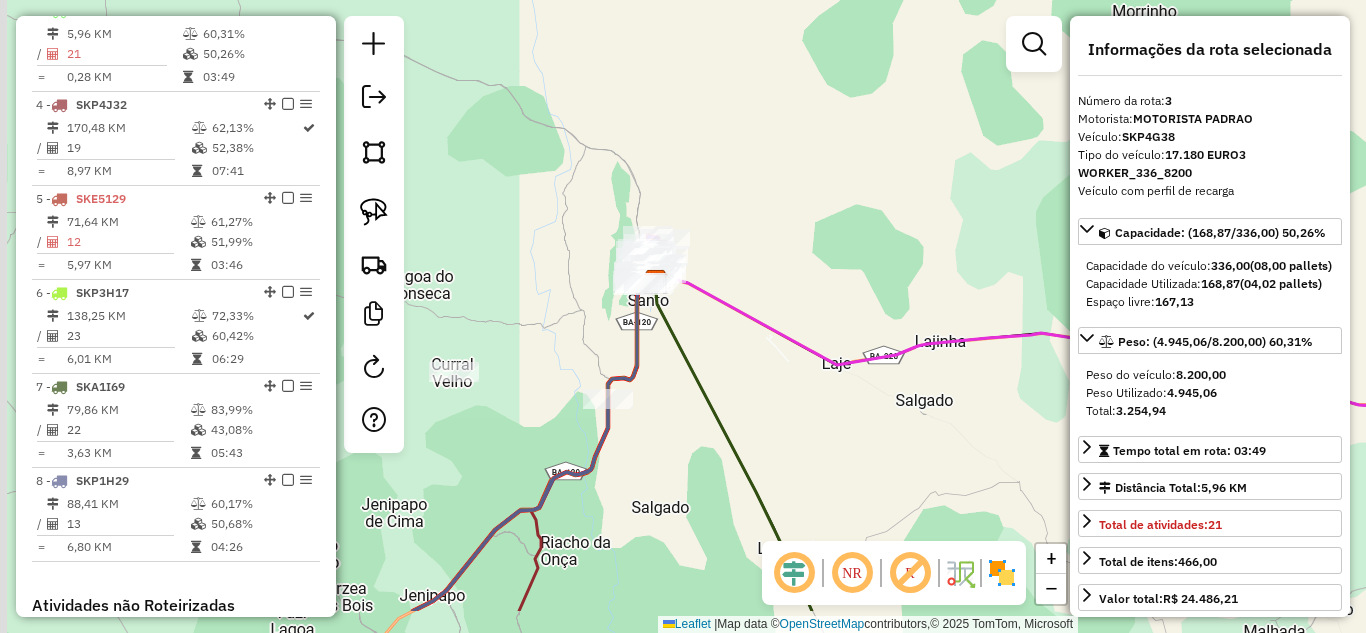 drag, startPoint x: 665, startPoint y: 424, endPoint x: 843, endPoint y: 240, distance: 256.0078 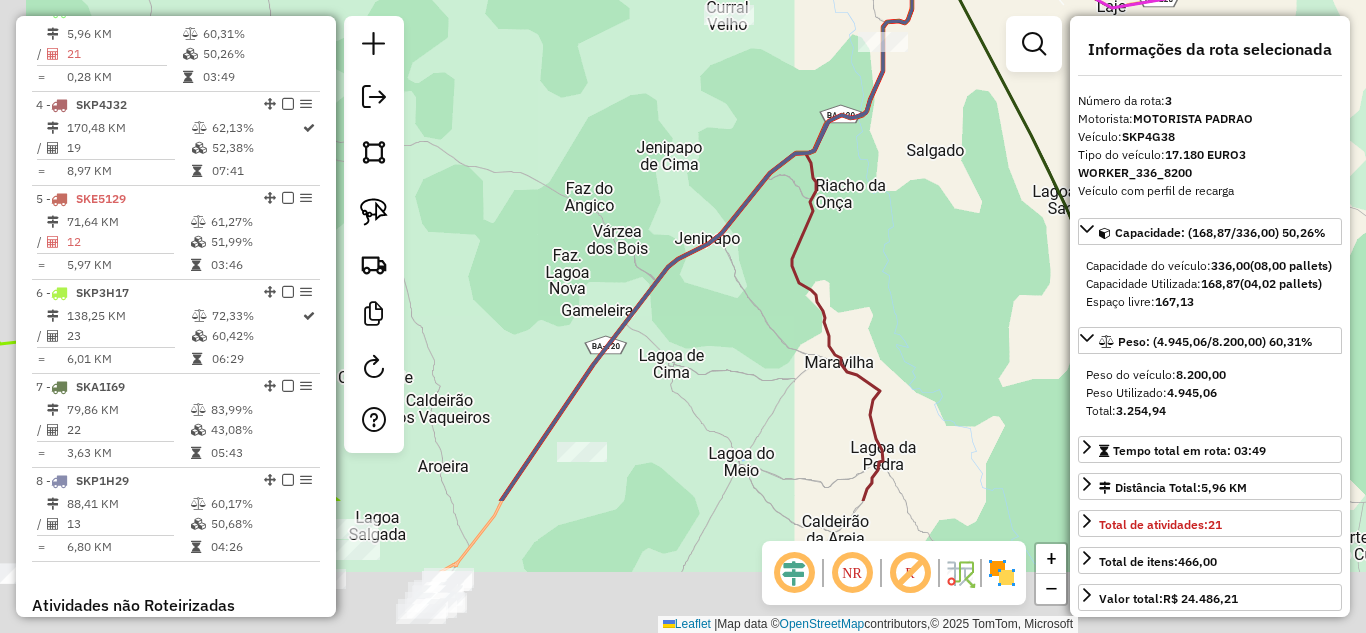 drag, startPoint x: 610, startPoint y: 468, endPoint x: 780, endPoint y: 216, distance: 303.98026 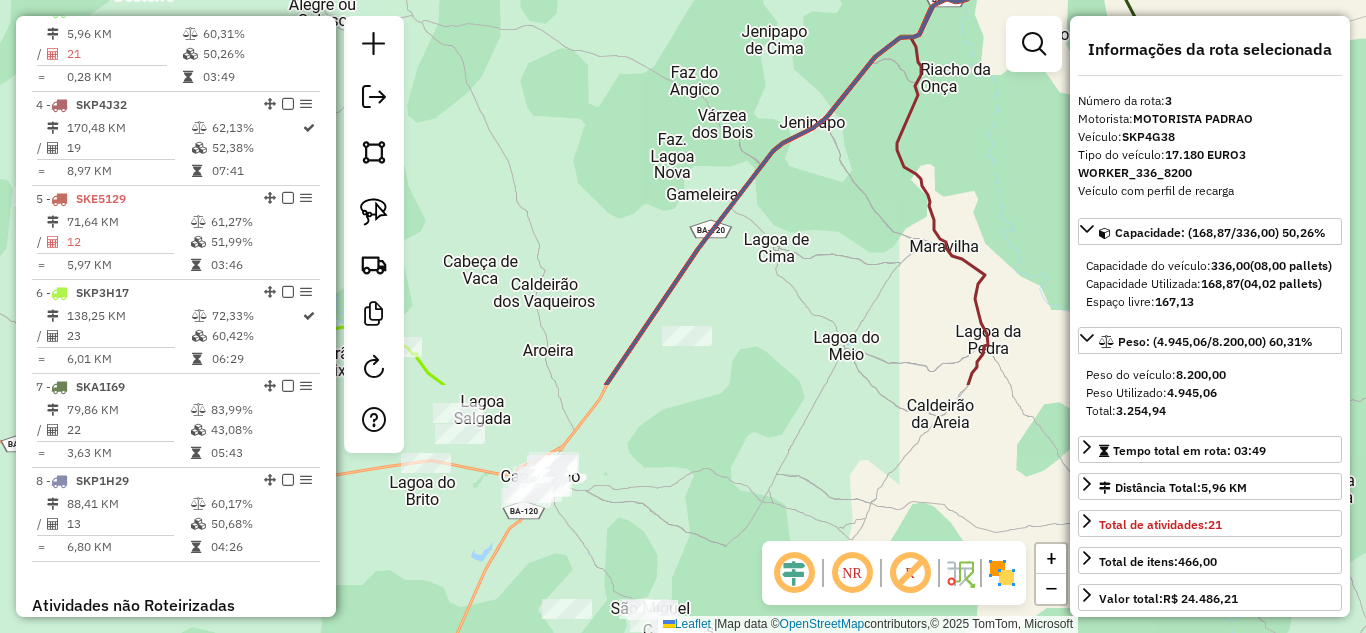 drag, startPoint x: 608, startPoint y: 485, endPoint x: 684, endPoint y: 428, distance: 95 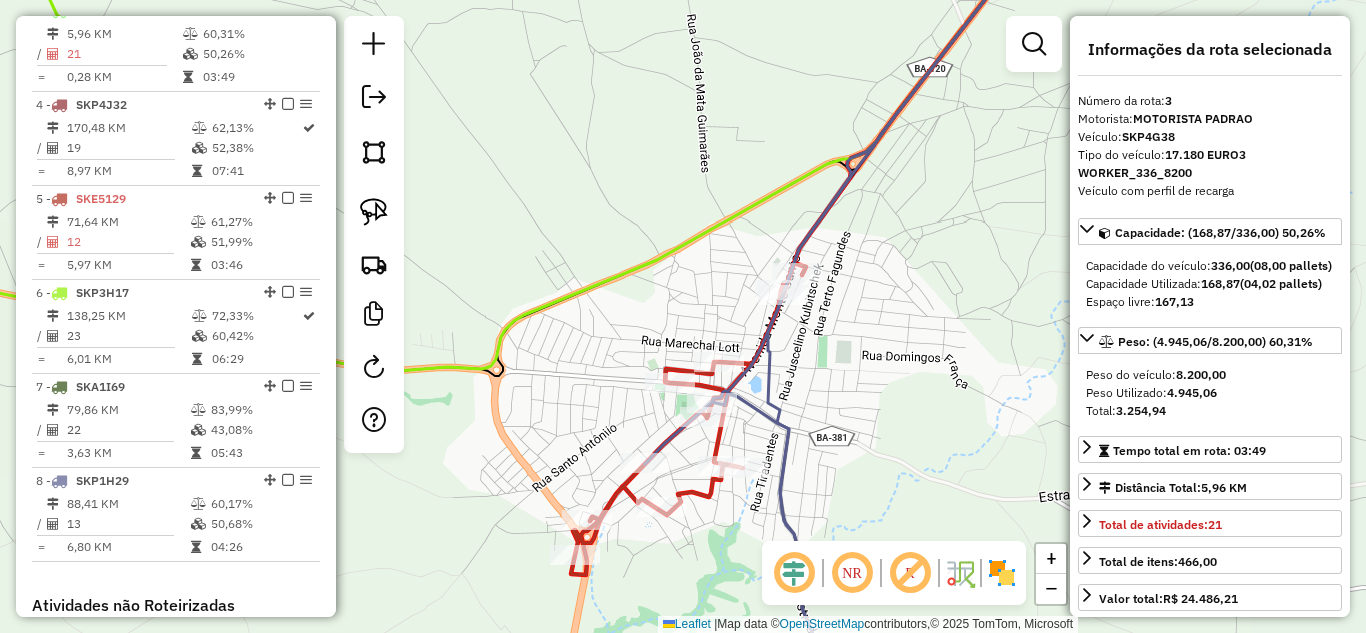drag, startPoint x: 761, startPoint y: 377, endPoint x: 776, endPoint y: 269, distance: 109.03669 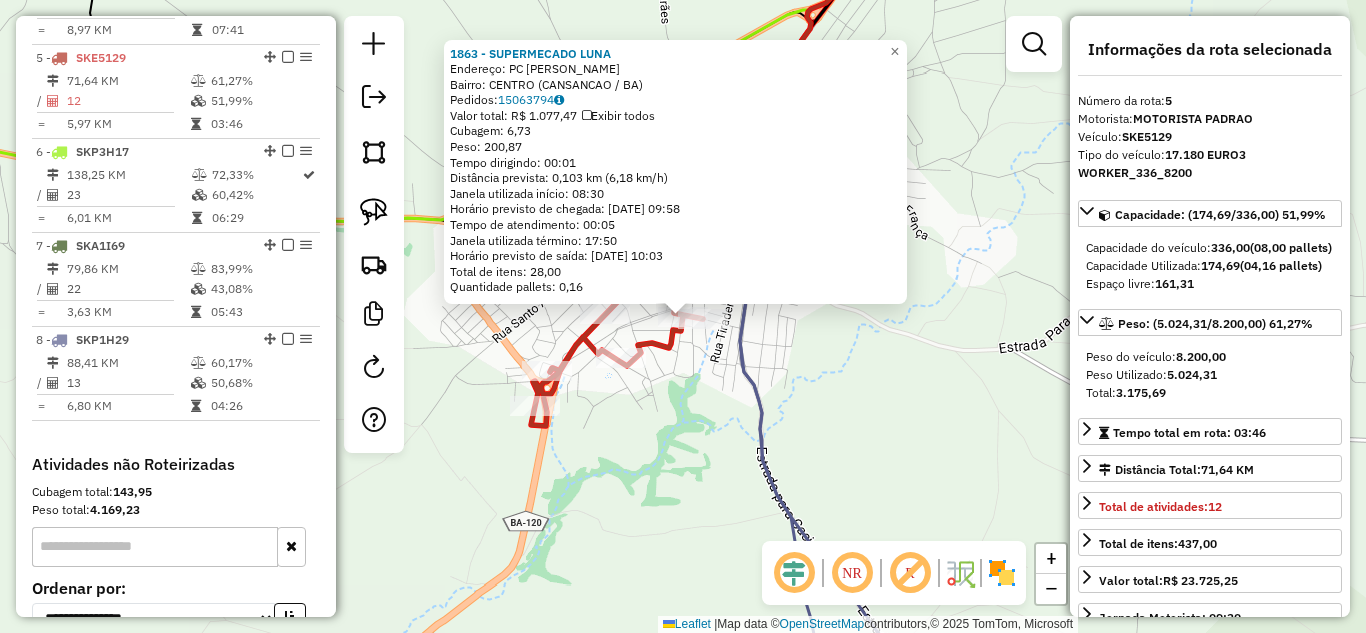 scroll, scrollTop: 1150, scrollLeft: 0, axis: vertical 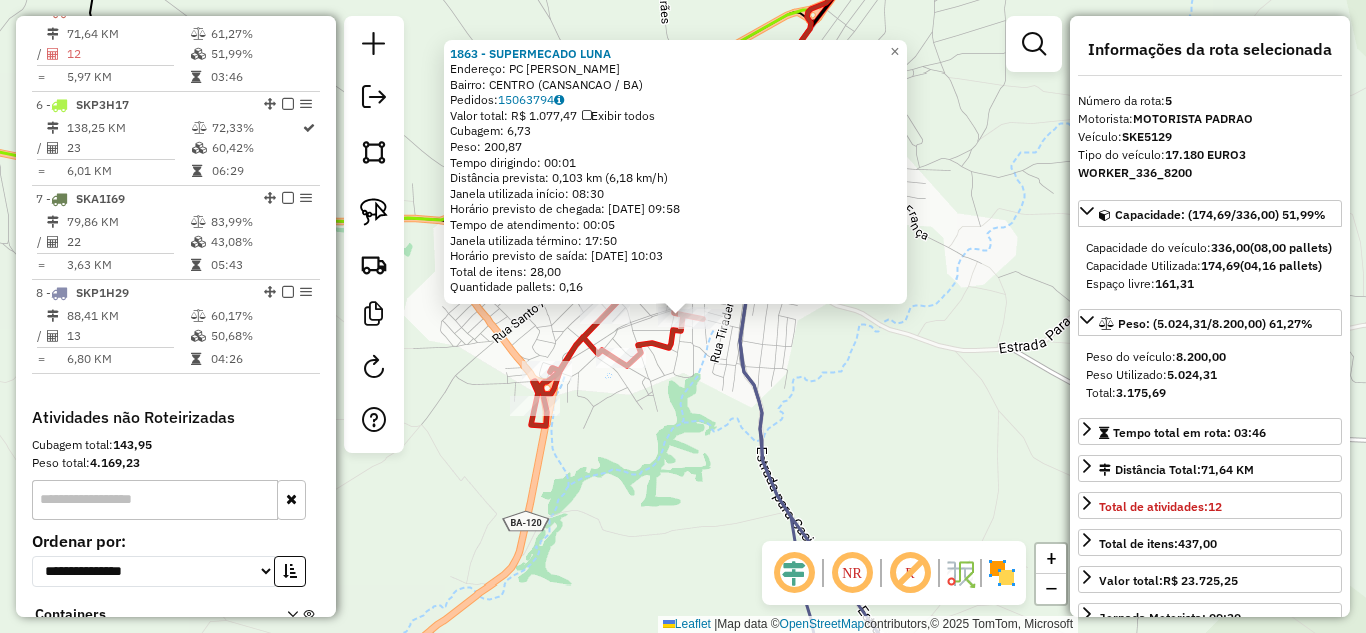 click on "1863 - SUPERMECADO LUNA  Endereço: PC ANTONIO DE SOUZA LOPES   Bairro: CENTRO (CANSANCAO / BA)   Pedidos:  15063794   Valor total: R$ 1.077,47   Exibir todos   Cubagem: 6,73  Peso: 200,87  Tempo dirigindo: 00:01   Distância prevista: 0,103 km (6,18 km/h)   Janela utilizada início: 08:30   Horário previsto de chegada: 16/07/2025 09:58   Tempo de atendimento: 00:05   Janela utilizada término: 17:50   Horário previsto de saída: 16/07/2025 10:03   Total de itens: 28,00   Quantidade pallets: 0,16  × Janela de atendimento Grade de atendimento Capacidade Transportadoras Veículos Cliente Pedidos  Rotas Selecione os dias de semana para filtrar as janelas de atendimento  Seg   Ter   Qua   Qui   Sex   Sáb   Dom  Informe o período da janela de atendimento: De: Até:  Filtrar exatamente a janela do cliente  Considerar janela de atendimento padrão  Selecione os dias de semana para filtrar as grades de atendimento  Seg   Ter   Qua   Qui   Sex   Sáb   Dom   Considerar clientes sem dia de atendimento cadastrado +" 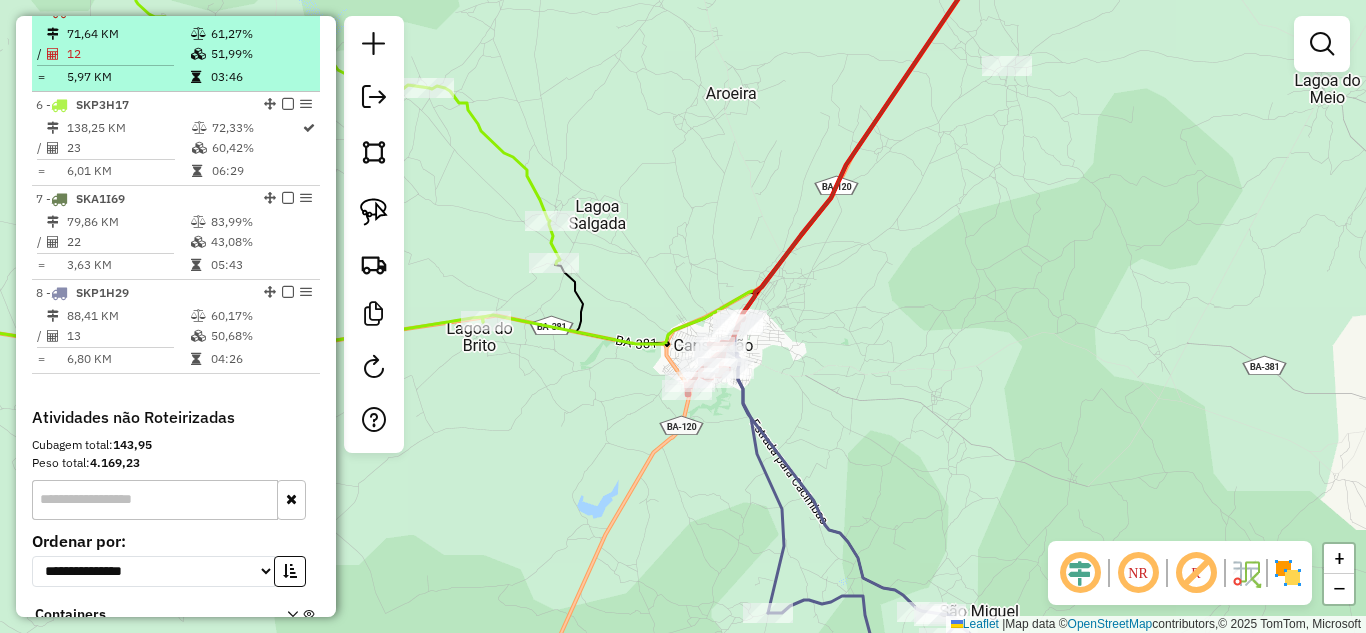 click on "5,97 KM" at bounding box center (128, 77) 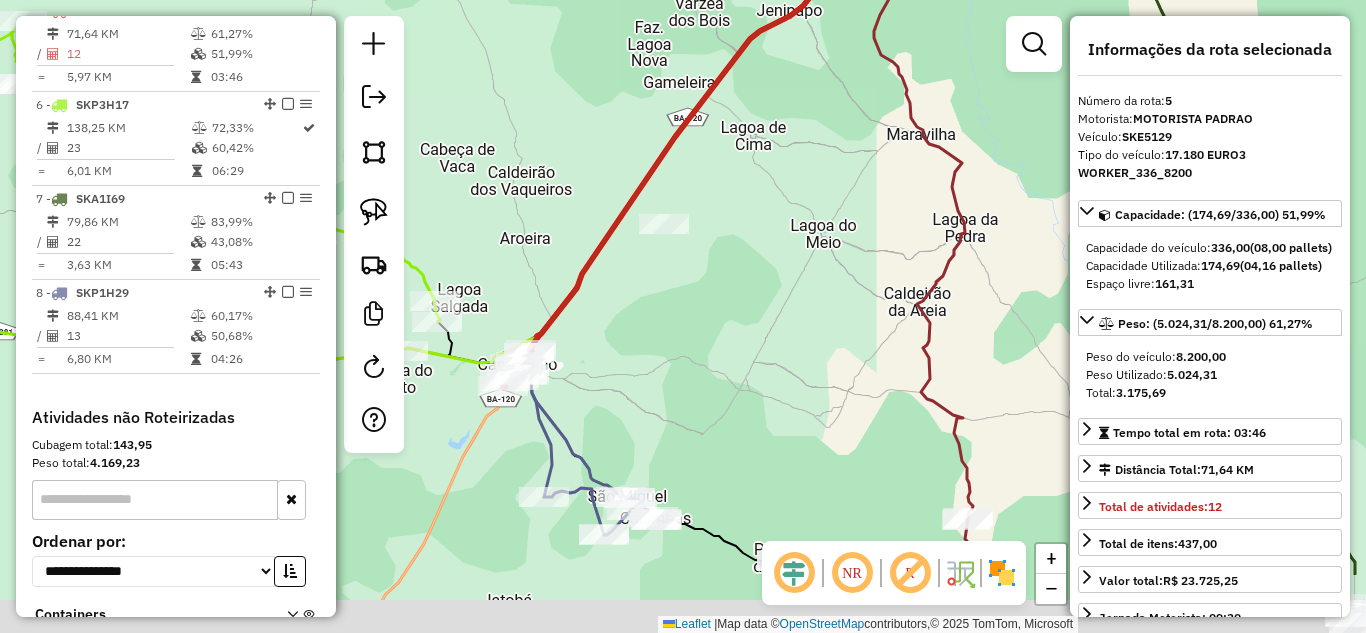 drag, startPoint x: 683, startPoint y: 523, endPoint x: 635, endPoint y: 347, distance: 182.42807 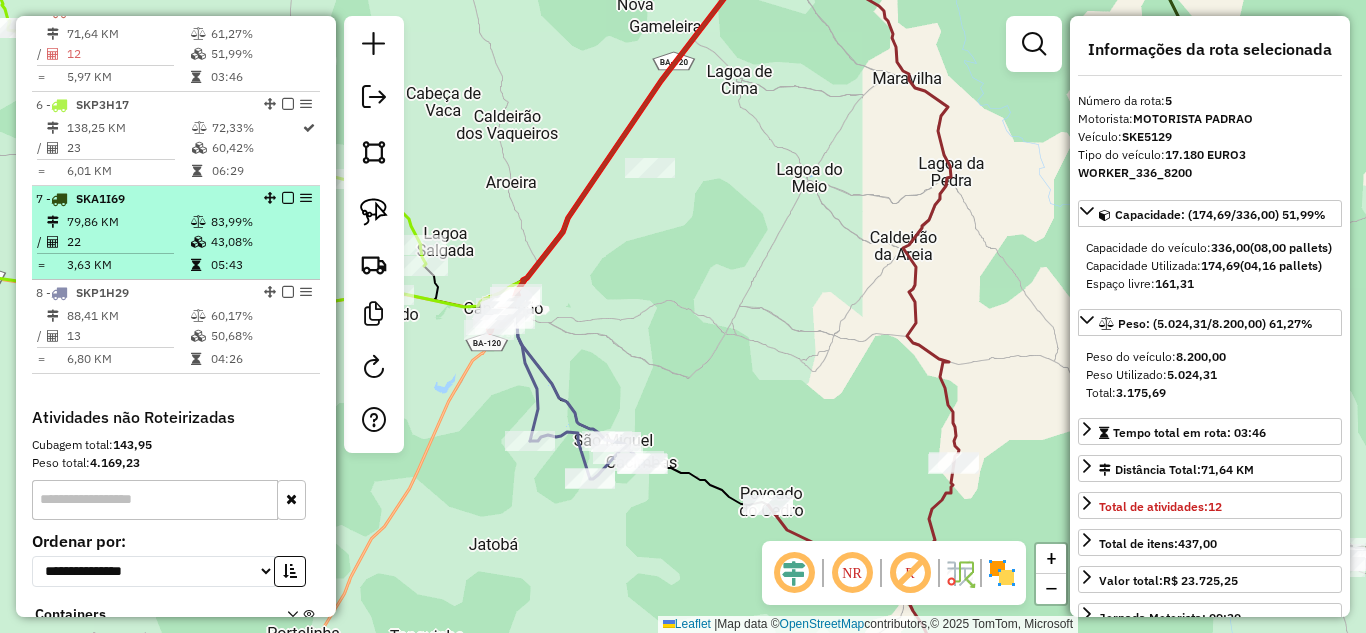click on "79,86 KM" at bounding box center (128, 222) 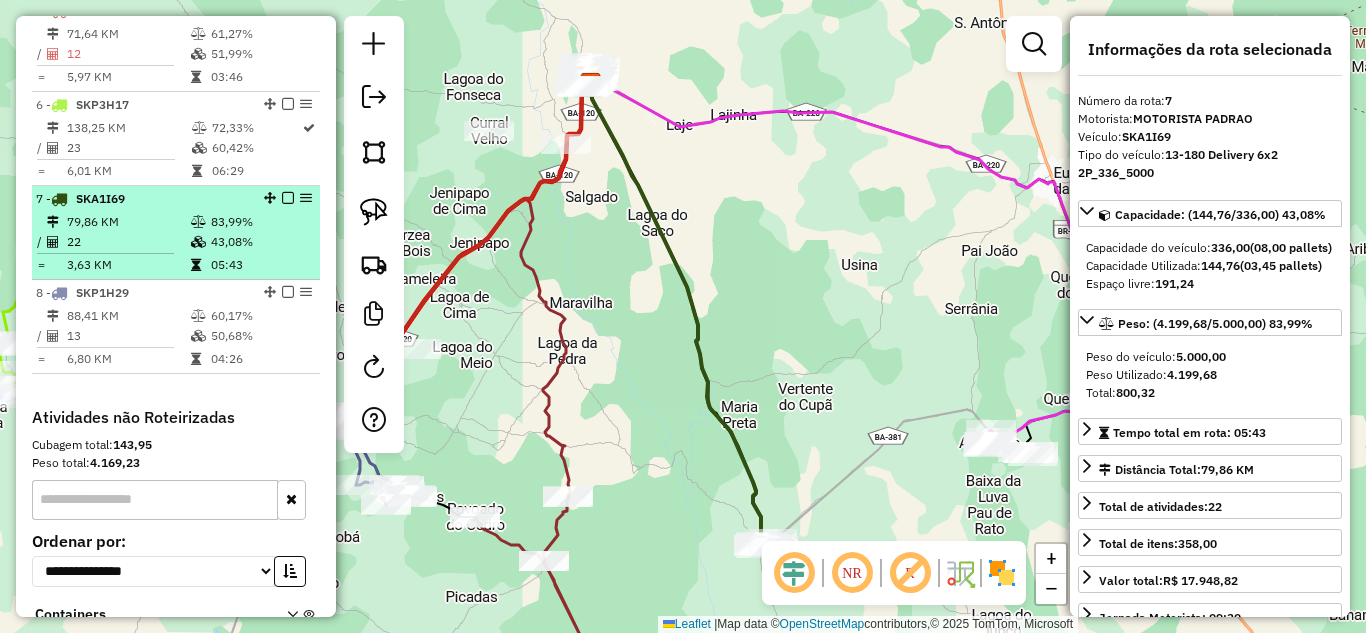 scroll, scrollTop: 883, scrollLeft: 0, axis: vertical 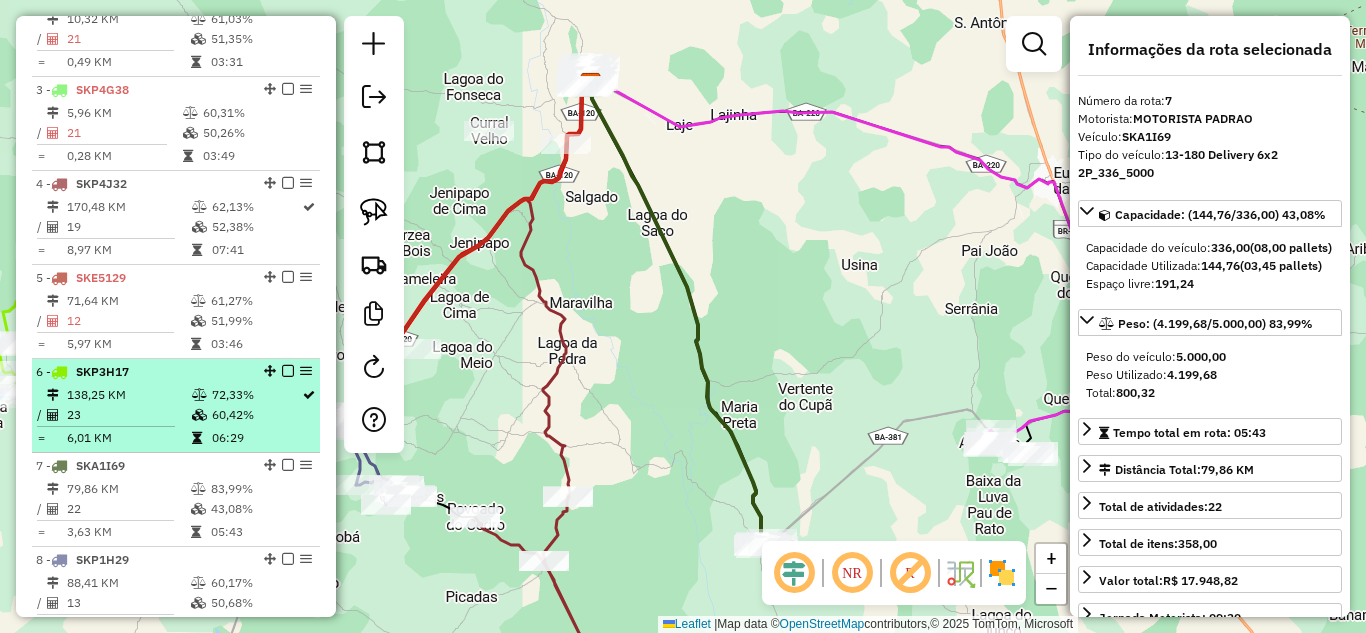 click on "138,25 KM" at bounding box center (128, 395) 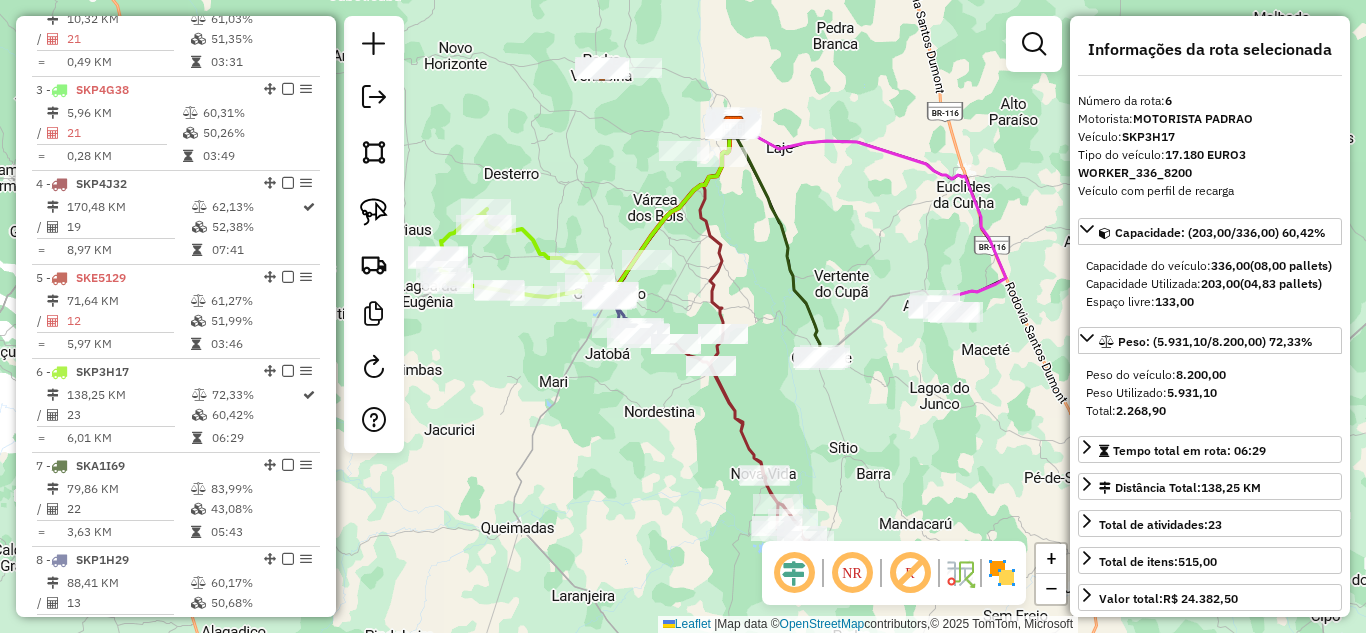 drag, startPoint x: 585, startPoint y: 386, endPoint x: 572, endPoint y: 336, distance: 51.662365 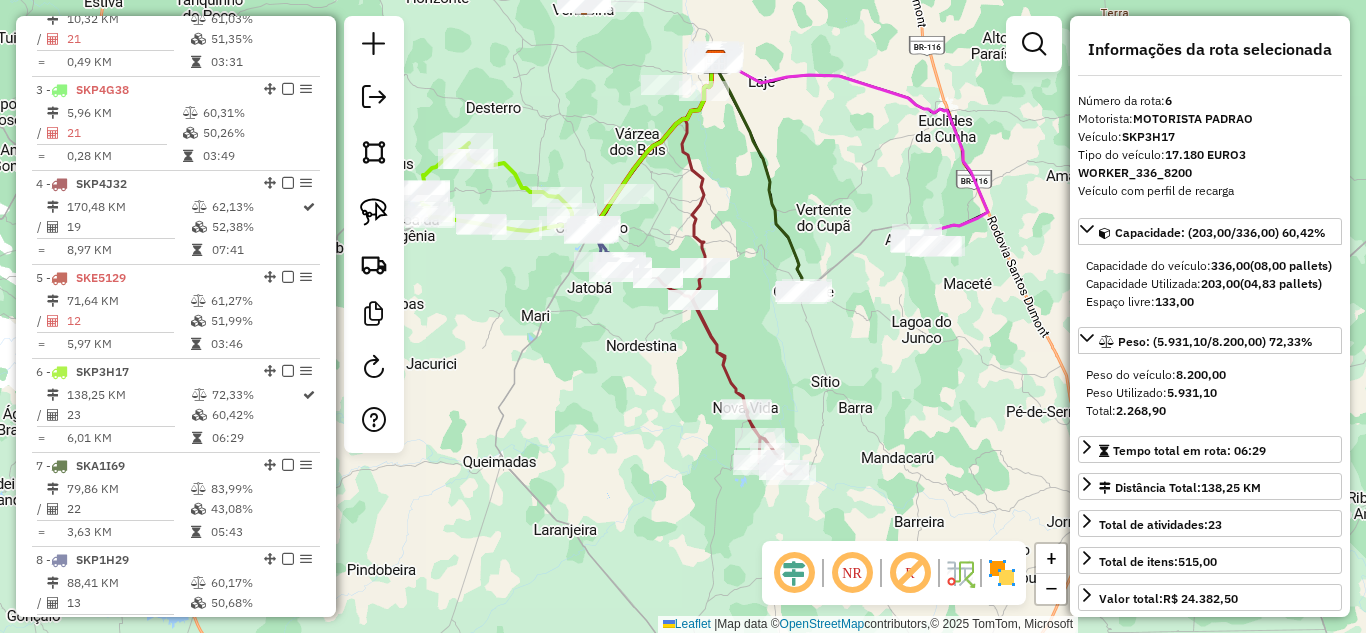 drag, startPoint x: 691, startPoint y: 379, endPoint x: 656, endPoint y: 309, distance: 78.26238 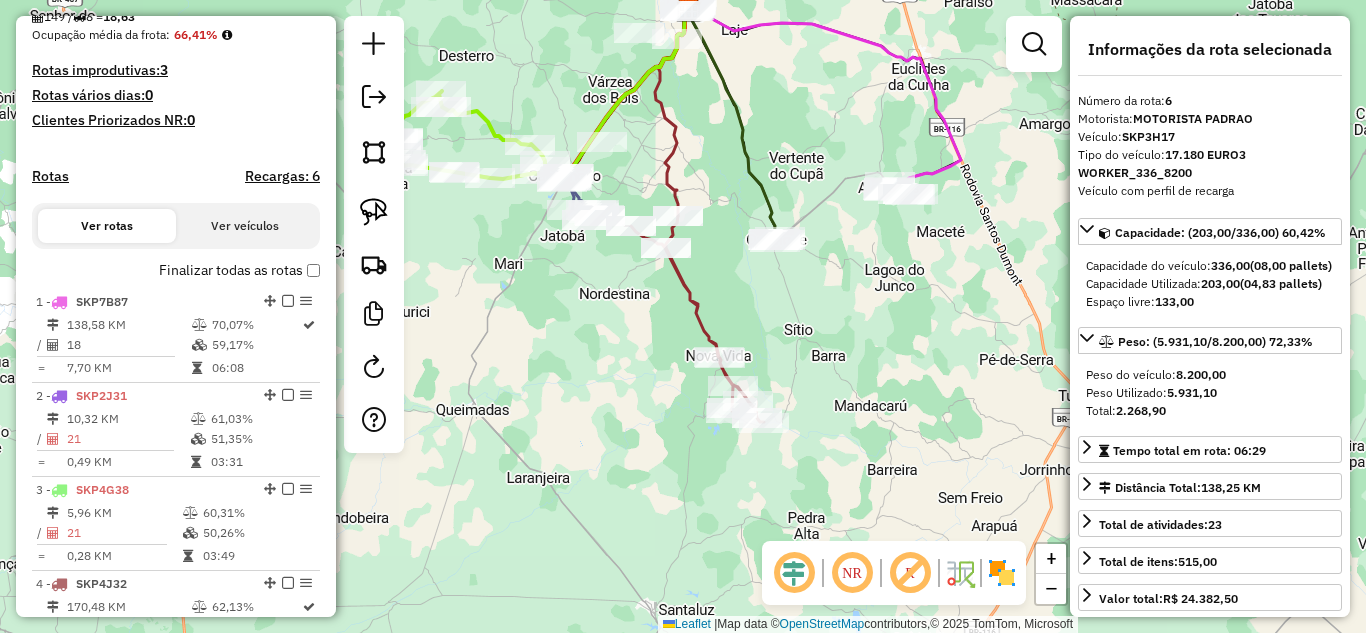 scroll, scrollTop: 350, scrollLeft: 0, axis: vertical 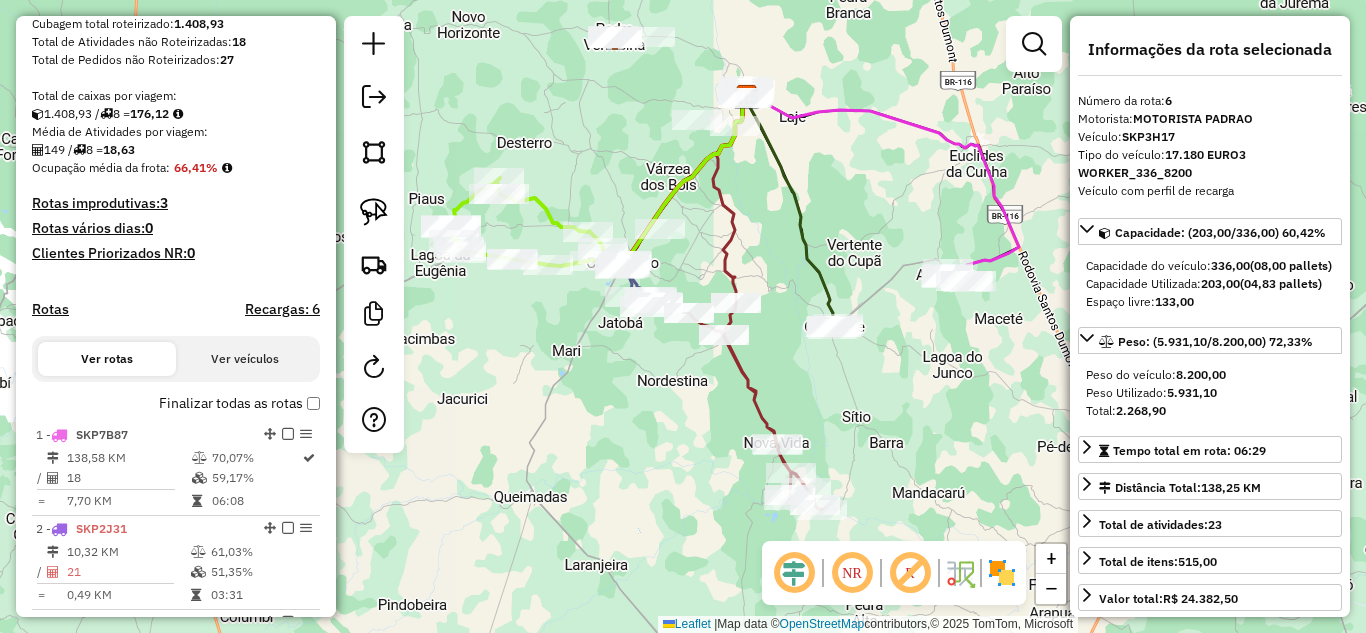 drag, startPoint x: 610, startPoint y: 397, endPoint x: 783, endPoint y: 563, distance: 239.7603 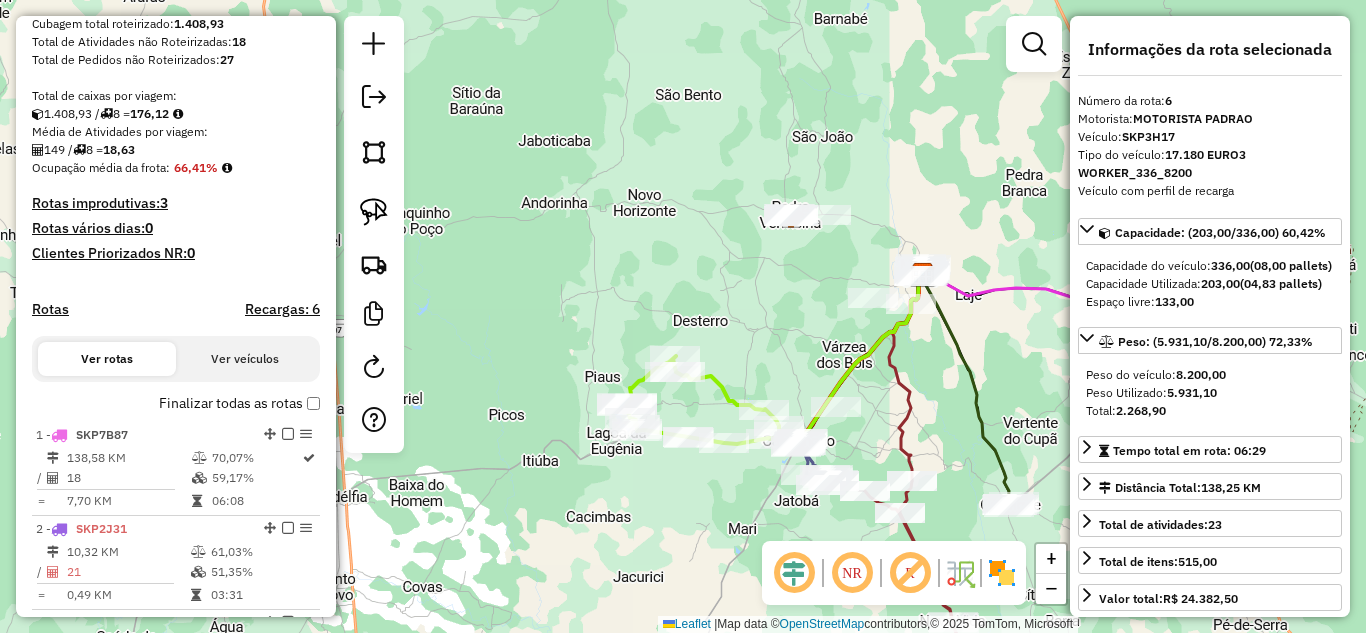 drag, startPoint x: 714, startPoint y: 495, endPoint x: 544, endPoint y: 439, distance: 178.98604 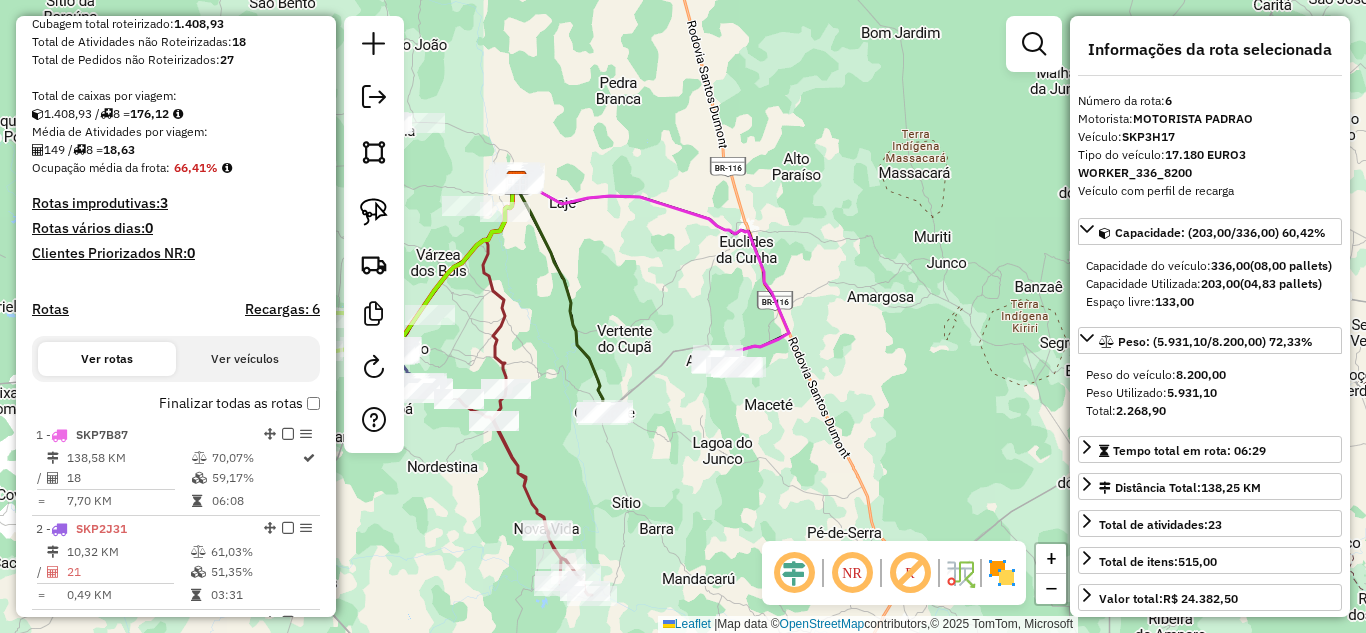 drag, startPoint x: 813, startPoint y: 328, endPoint x: 573, endPoint y: 294, distance: 242.39636 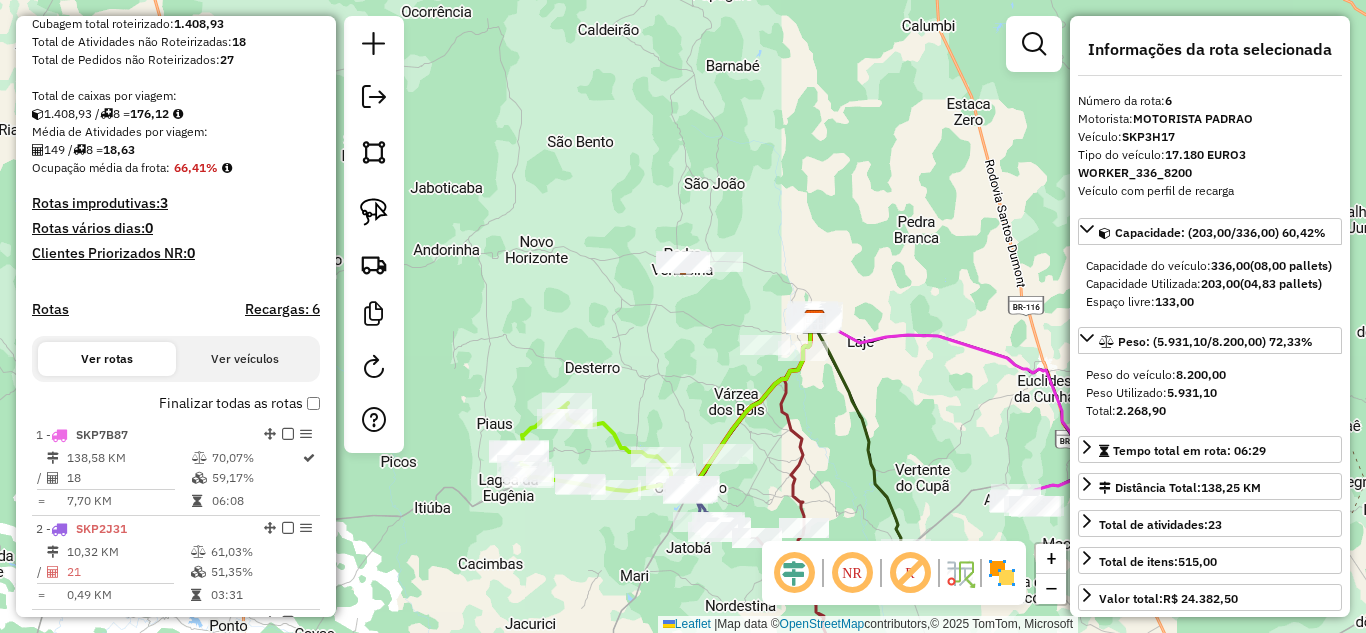 drag, startPoint x: 653, startPoint y: 304, endPoint x: 959, endPoint y: 449, distance: 338.6163 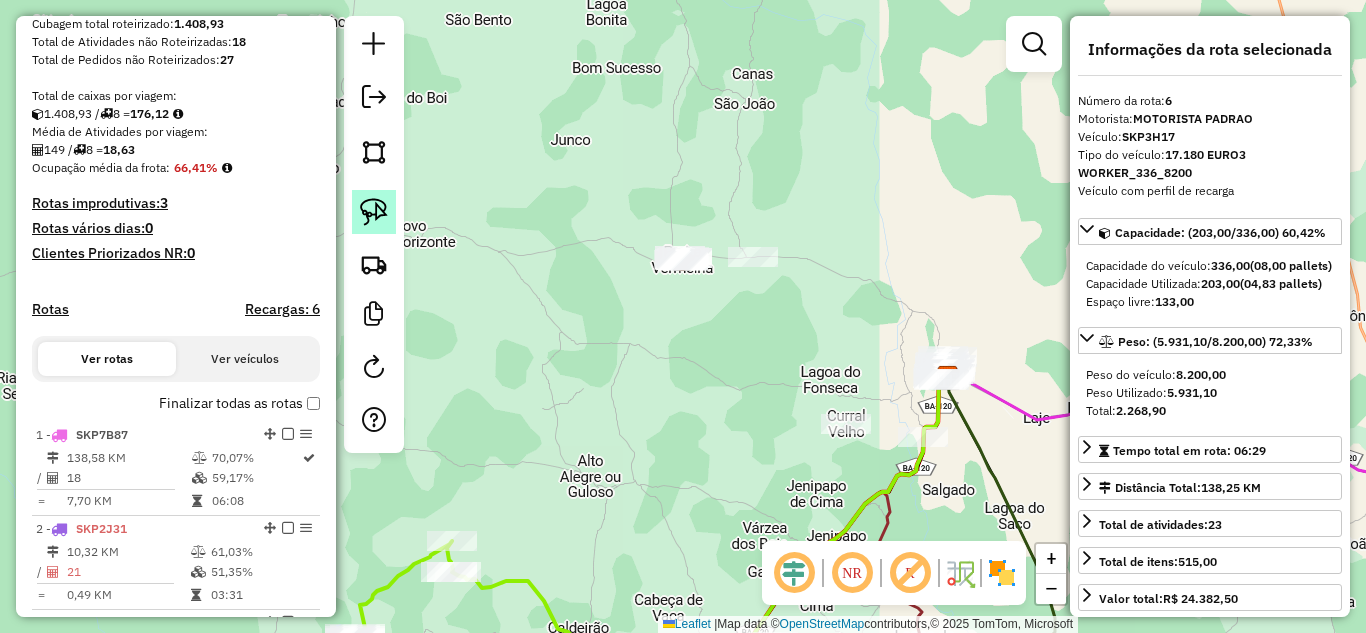 click 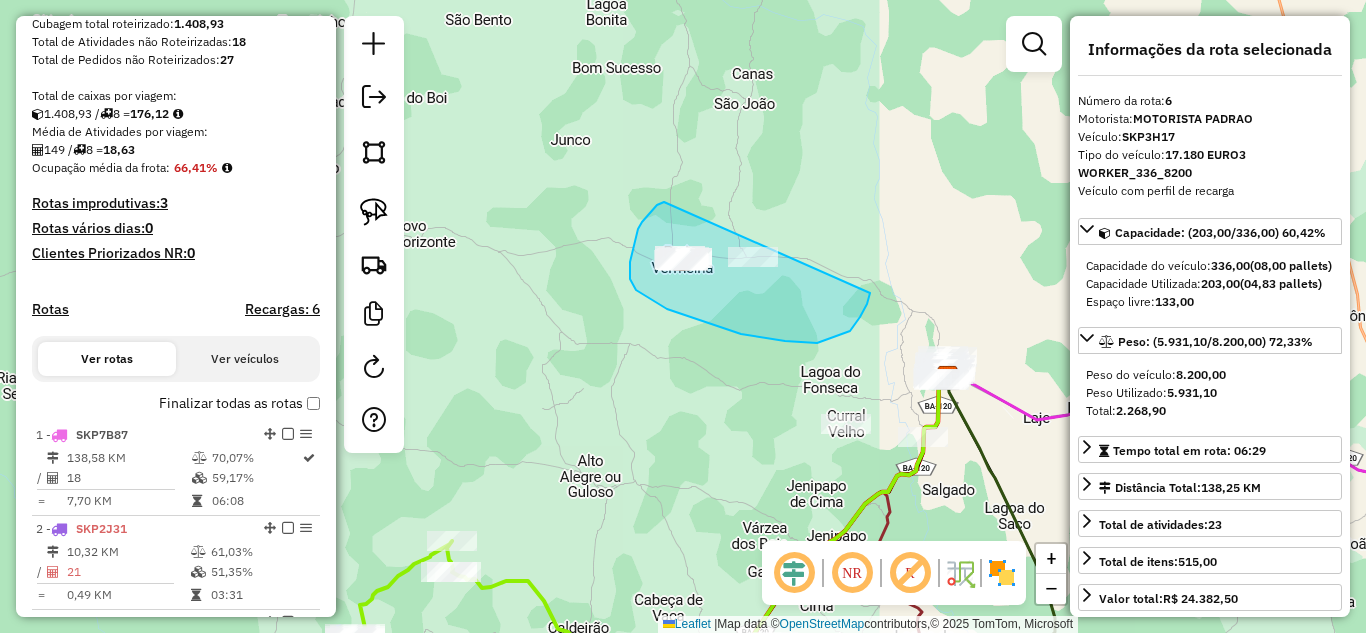 drag, startPoint x: 664, startPoint y: 202, endPoint x: 876, endPoint y: 245, distance: 216.3169 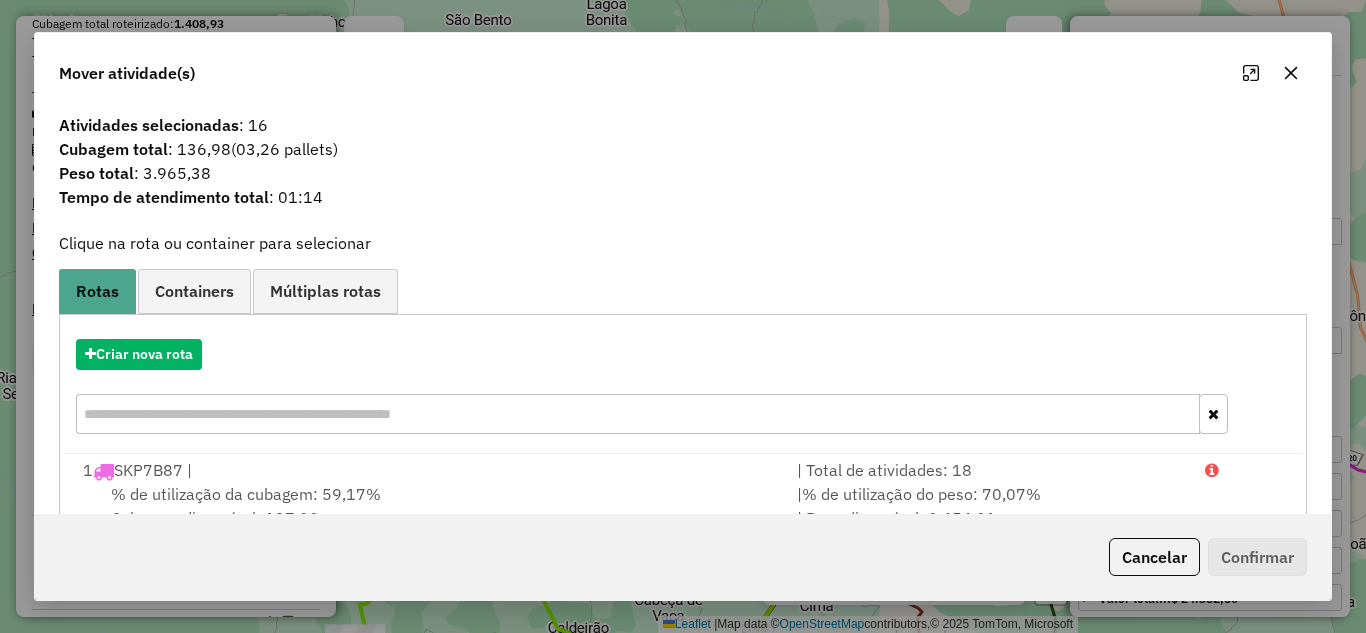 click 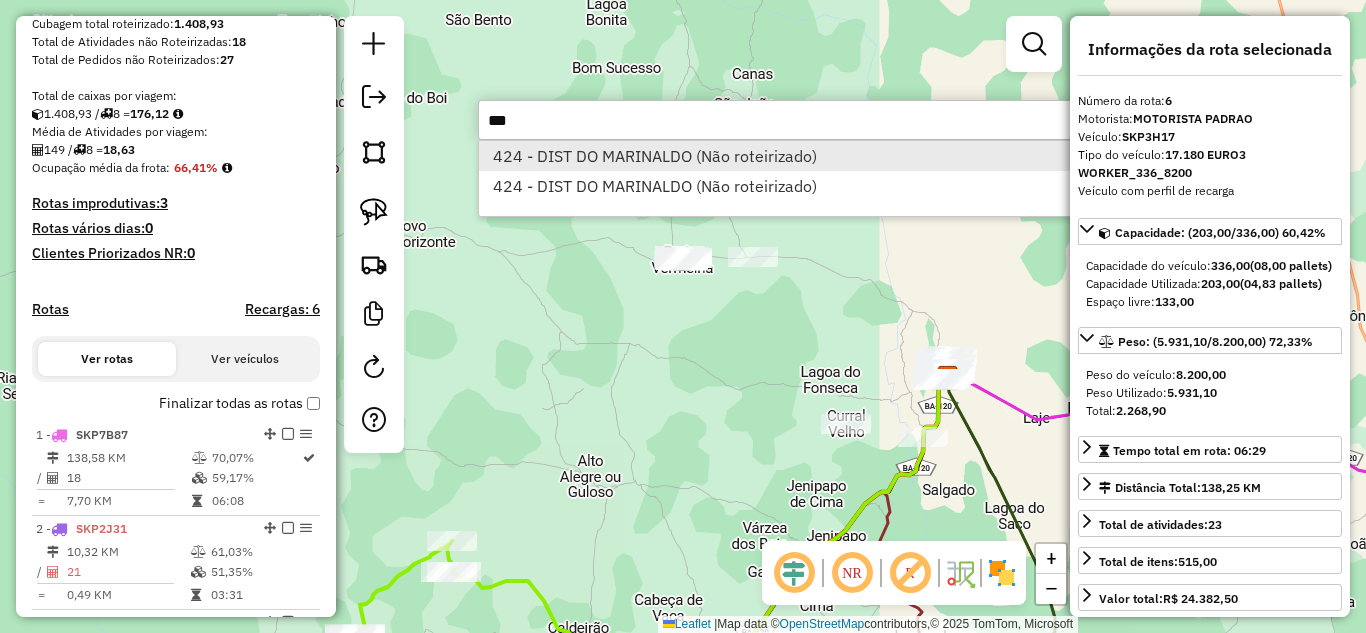 type on "***" 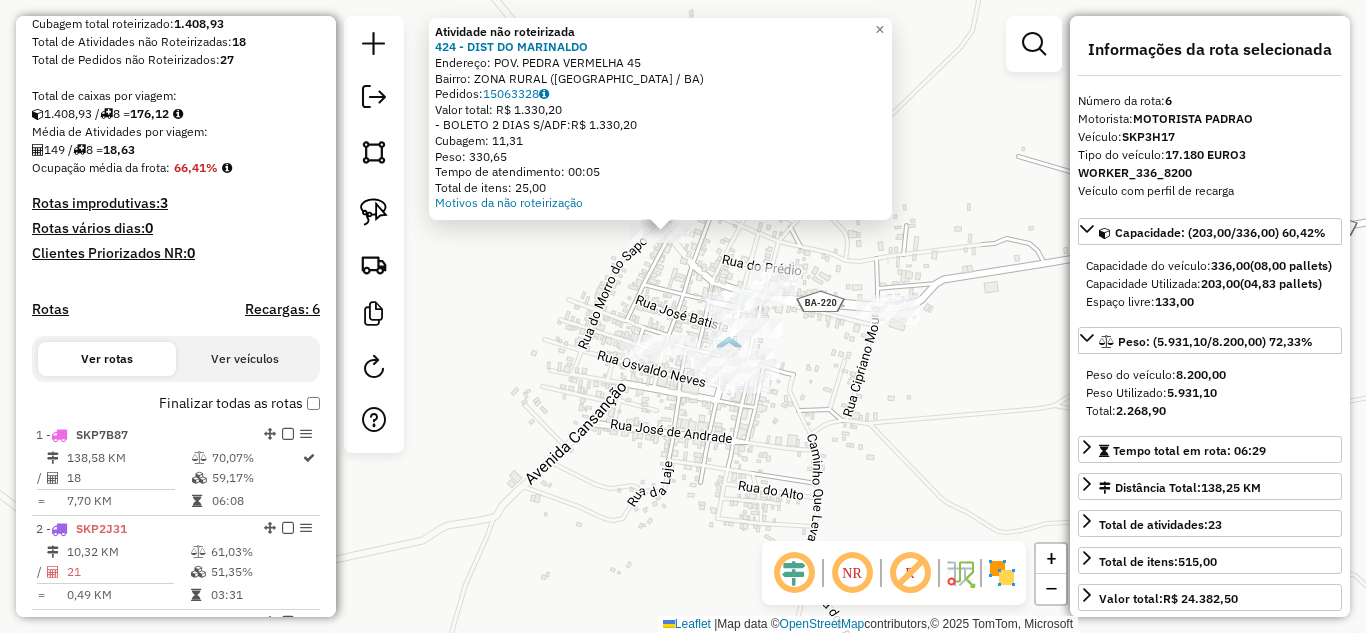 click on "Atividade não roteirizada 424 - DIST DO MARINALDO  Endereço:  POV. PEDRA VERMELHA 45   Bairro: ZONA RURAL (MONTE SANTO / BA)   Pedidos:  15063328   Valor total: R$ 1.330,20   - BOLETO 2 DIAS S/ADF:  R$ 1.330,20   Cubagem: 11,31   Peso: 330,65   Tempo de atendimento: 00:05   Total de itens: 25,00  Motivos da não roteirização × Janela de atendimento Grade de atendimento Capacidade Transportadoras Veículos Cliente Pedidos  Rotas Selecione os dias de semana para filtrar as janelas de atendimento  Seg   Ter   Qua   Qui   Sex   Sáb   Dom  Informe o período da janela de atendimento: De: Até:  Filtrar exatamente a janela do cliente  Considerar janela de atendimento padrão  Selecione os dias de semana para filtrar as grades de atendimento  Seg   Ter   Qua   Qui   Sex   Sáb   Dom   Considerar clientes sem dia de atendimento cadastrado  Clientes fora do dia de atendimento selecionado Filtrar as atividades entre os valores definidos abaixo:  Peso mínimo:   Peso máximo:   Cubagem mínima:   Cubagem máxima:" 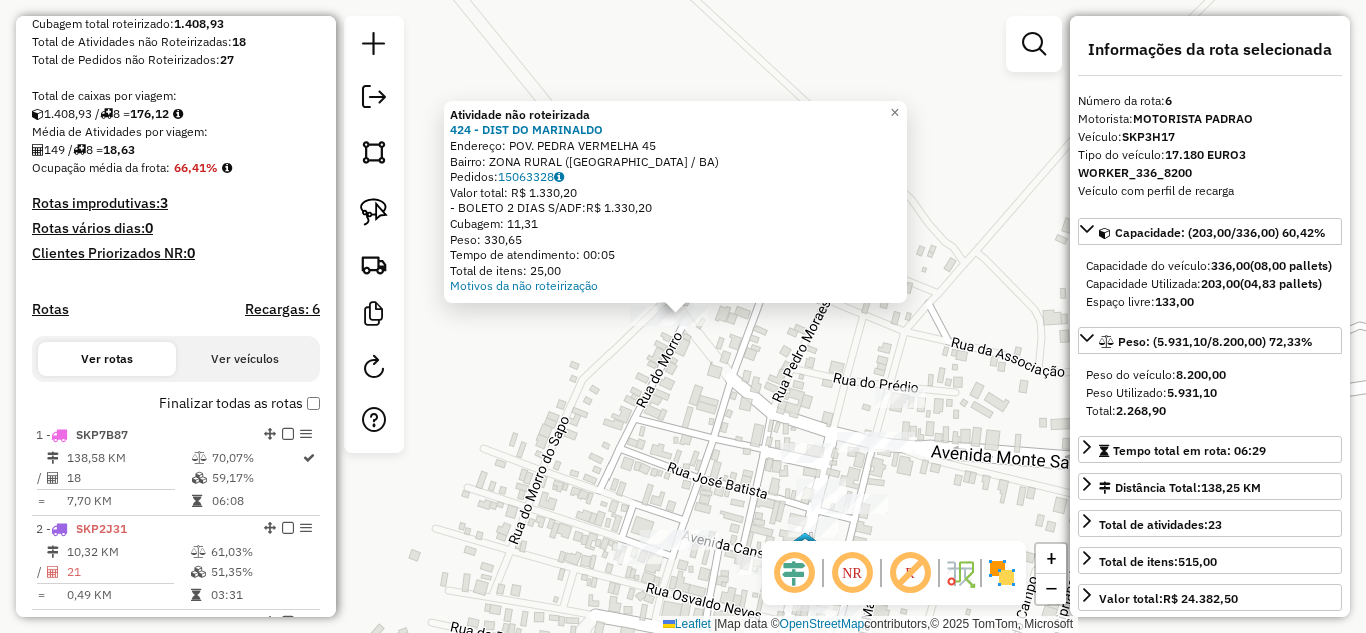 click on "Atividade não roteirizada 424 - DIST DO MARINALDO  Endereço:  POV. PEDRA VERMELHA 45   Bairro: ZONA RURAL (MONTE SANTO / BA)   Pedidos:  15063328   Valor total: R$ 1.330,20   - BOLETO 2 DIAS S/ADF:  R$ 1.330,20   Cubagem: 11,31   Peso: 330,65   Tempo de atendimento: 00:05   Total de itens: 25,00  Motivos da não roteirização × Janela de atendimento Grade de atendimento Capacidade Transportadoras Veículos Cliente Pedidos  Rotas Selecione os dias de semana para filtrar as janelas de atendimento  Seg   Ter   Qua   Qui   Sex   Sáb   Dom  Informe o período da janela de atendimento: De: Até:  Filtrar exatamente a janela do cliente  Considerar janela de atendimento padrão  Selecione os dias de semana para filtrar as grades de atendimento  Seg   Ter   Qua   Qui   Sex   Sáb   Dom   Considerar clientes sem dia de atendimento cadastrado  Clientes fora do dia de atendimento selecionado Filtrar as atividades entre os valores definidos abaixo:  Peso mínimo:   Peso máximo:   Cubagem mínima:   Cubagem máxima:" 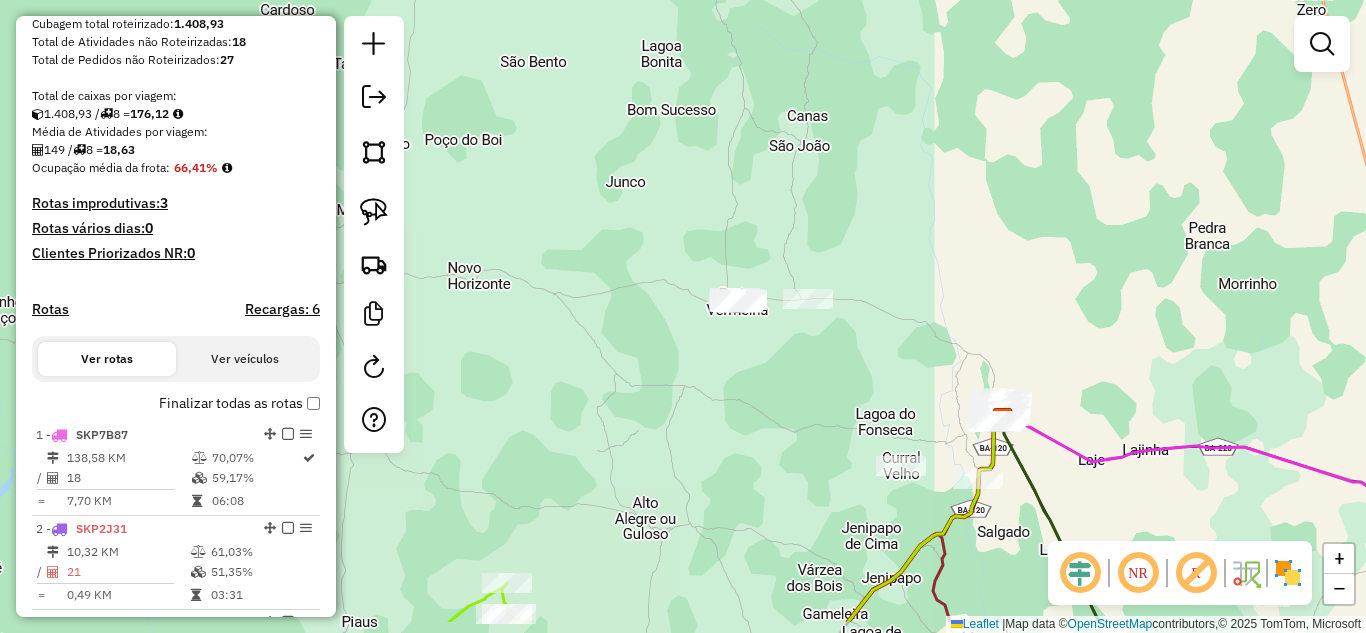 drag, startPoint x: 944, startPoint y: 444, endPoint x: 767, endPoint y: 298, distance: 229.44498 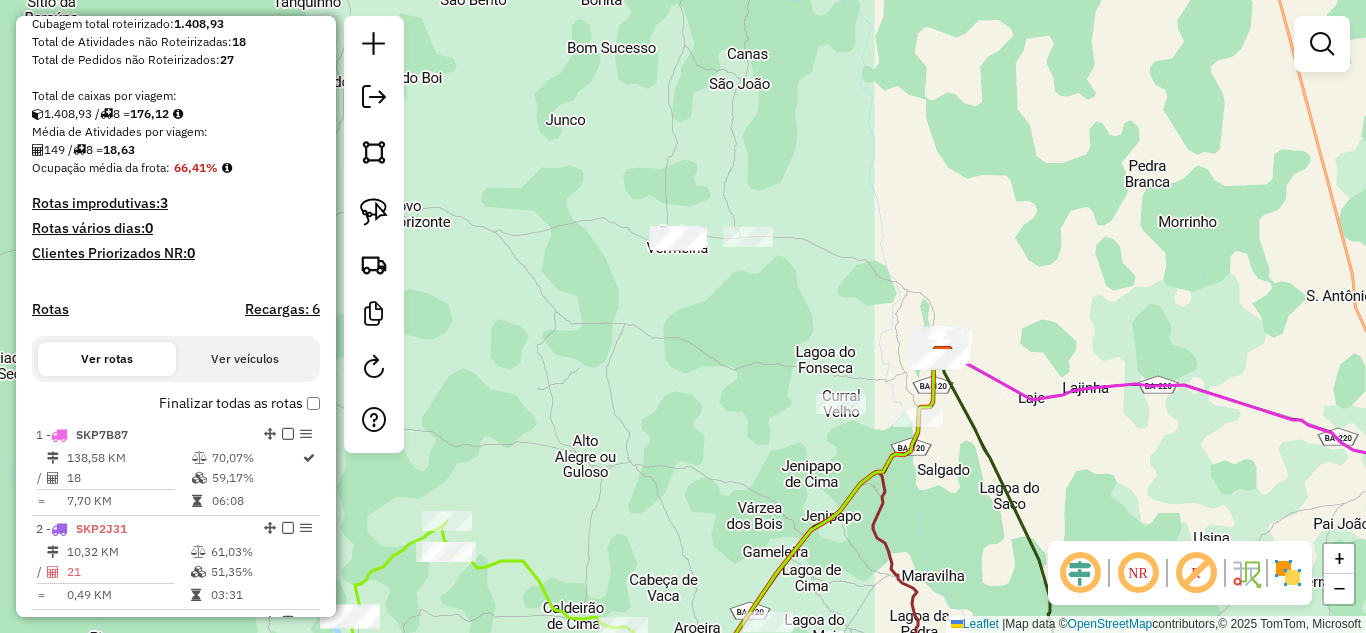 drag, startPoint x: 801, startPoint y: 358, endPoint x: 669, endPoint y: 233, distance: 181.79384 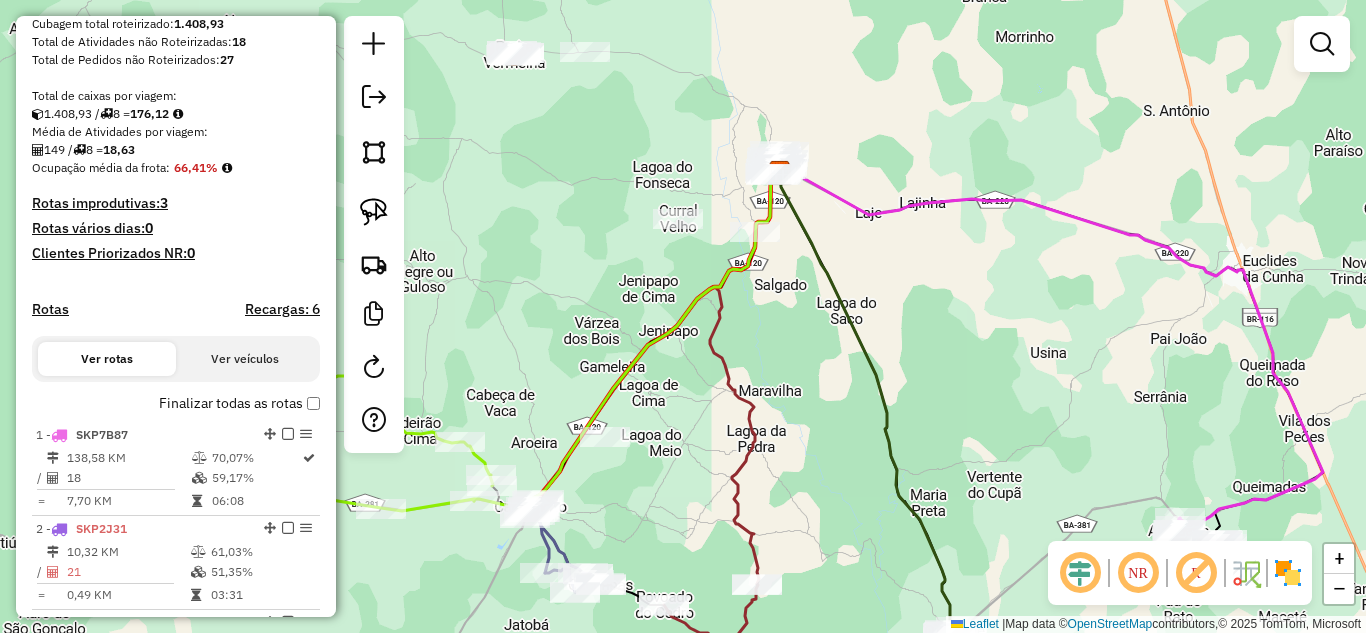 drag, startPoint x: 814, startPoint y: 429, endPoint x: 701, endPoint y: 199, distance: 256.25964 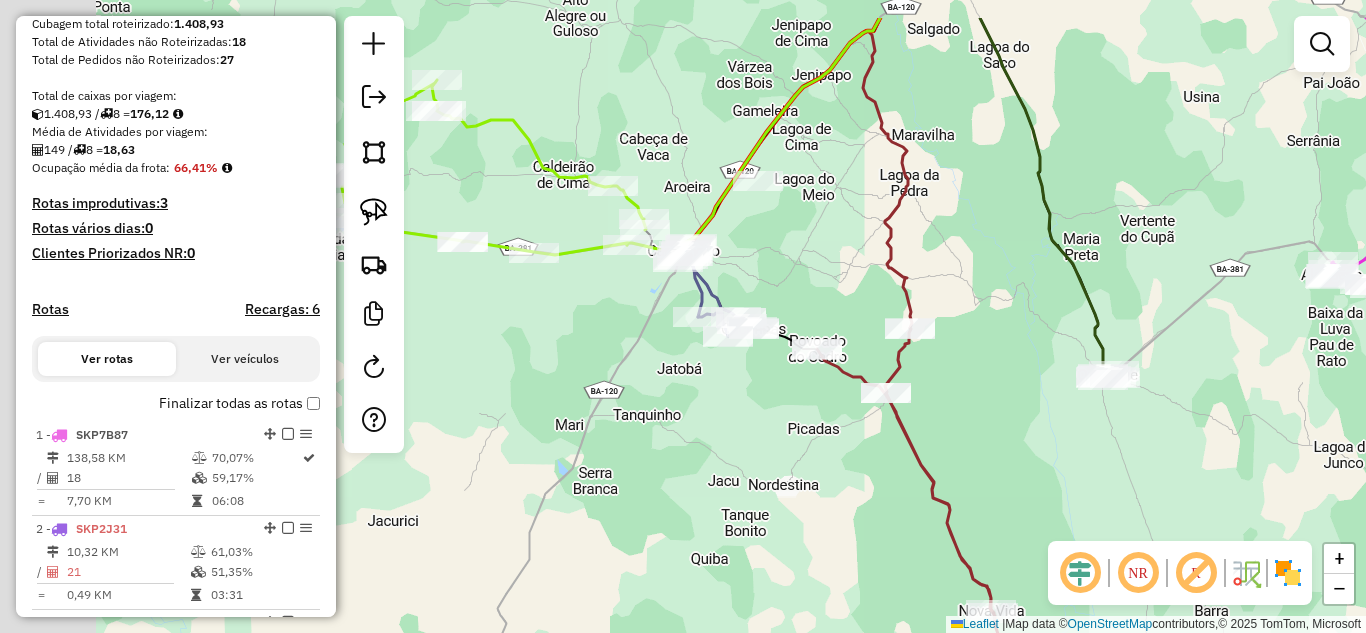 drag, startPoint x: 669, startPoint y: 345, endPoint x: 906, endPoint y: 465, distance: 265.64825 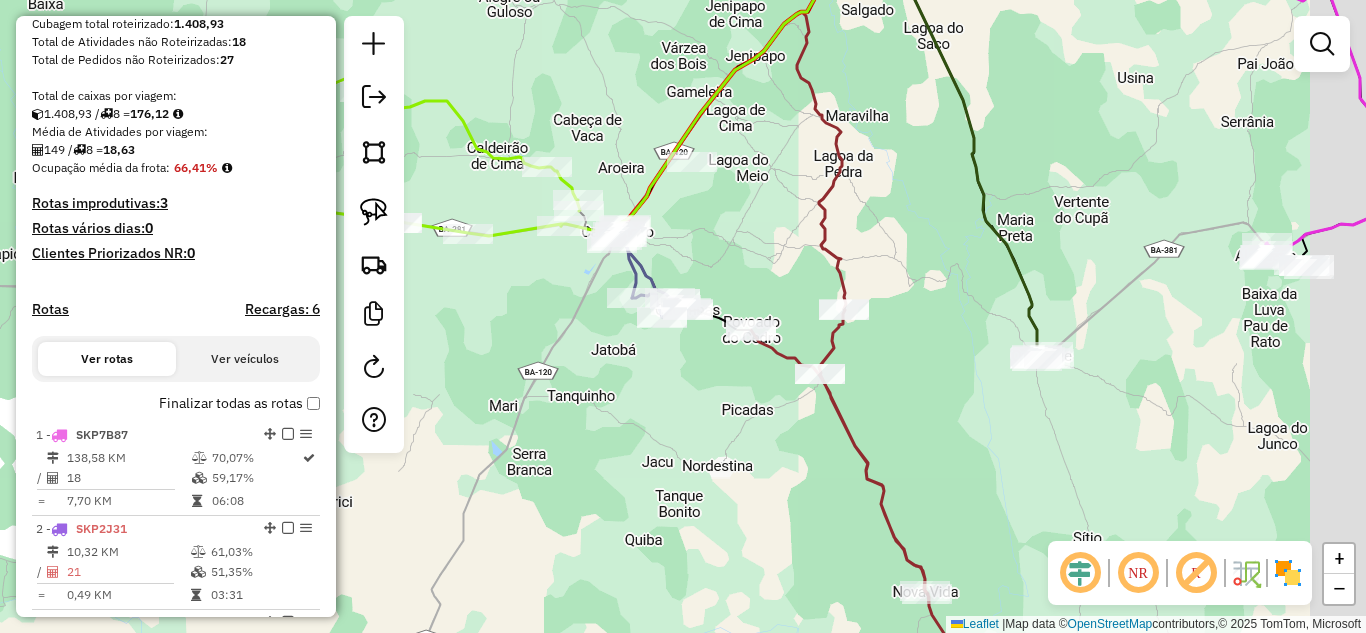 drag, startPoint x: 787, startPoint y: 454, endPoint x: 623, endPoint y: 345, distance: 196.91876 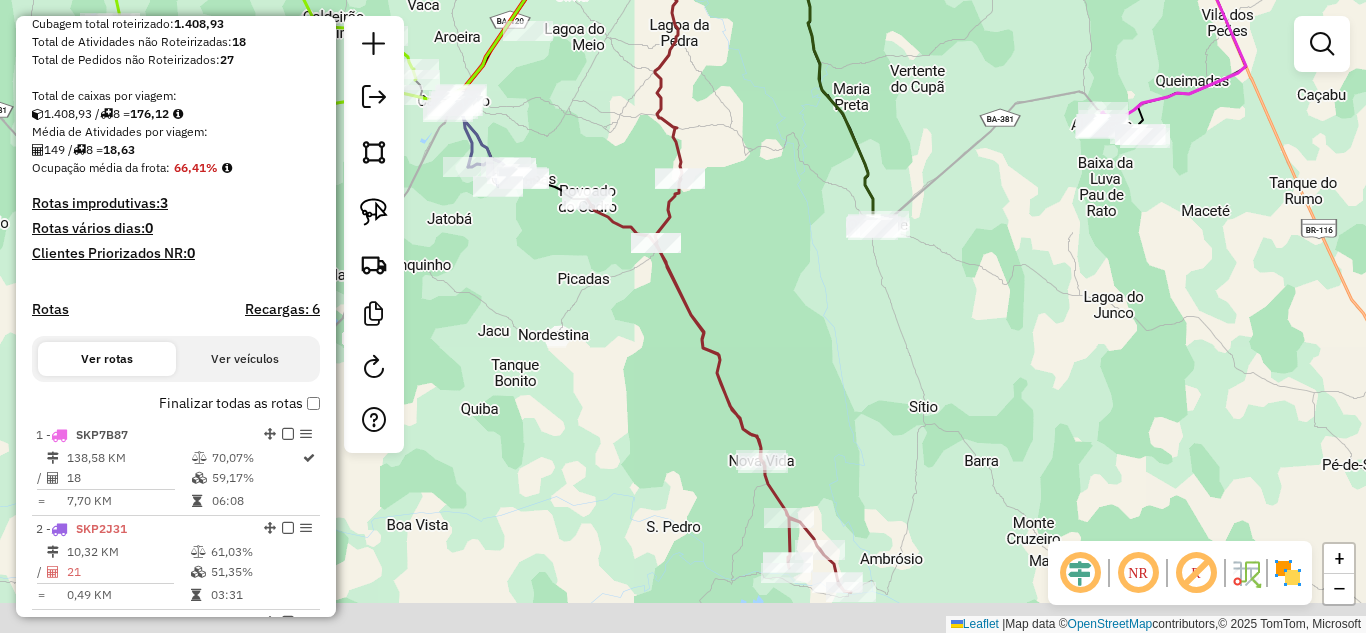 drag, startPoint x: 847, startPoint y: 326, endPoint x: 720, endPoint y: 220, distance: 165.42369 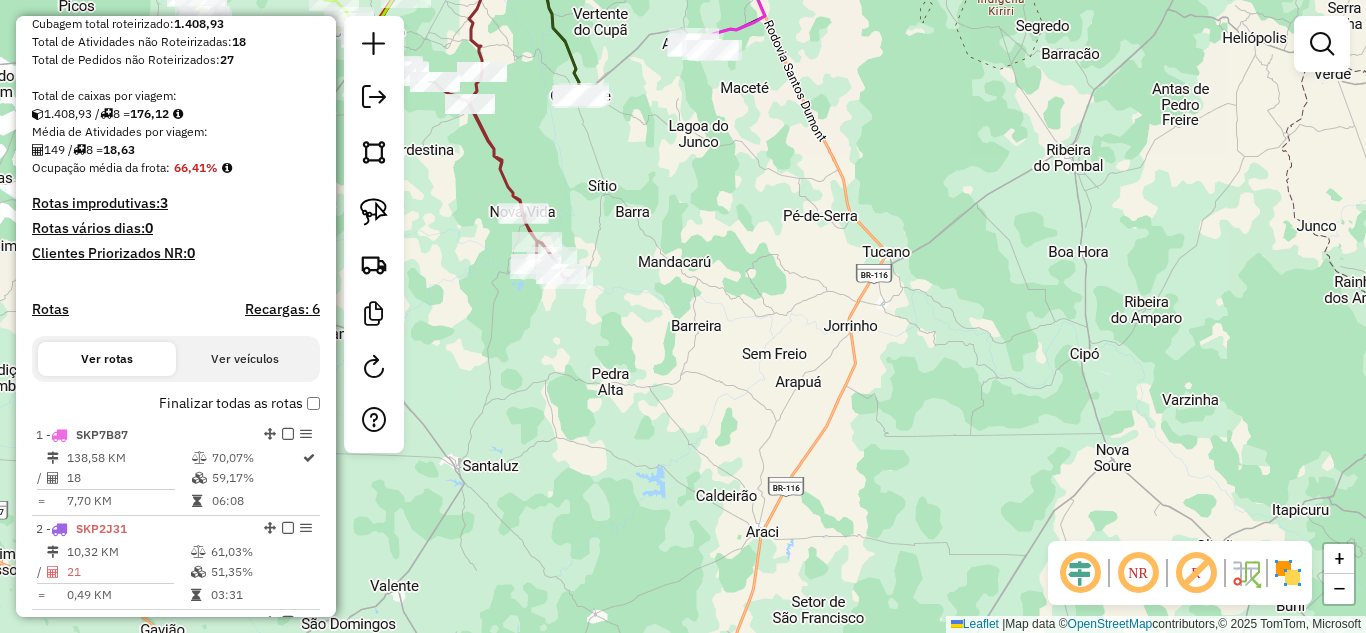 drag, startPoint x: 681, startPoint y: 392, endPoint x: 689, endPoint y: 417, distance: 26.24881 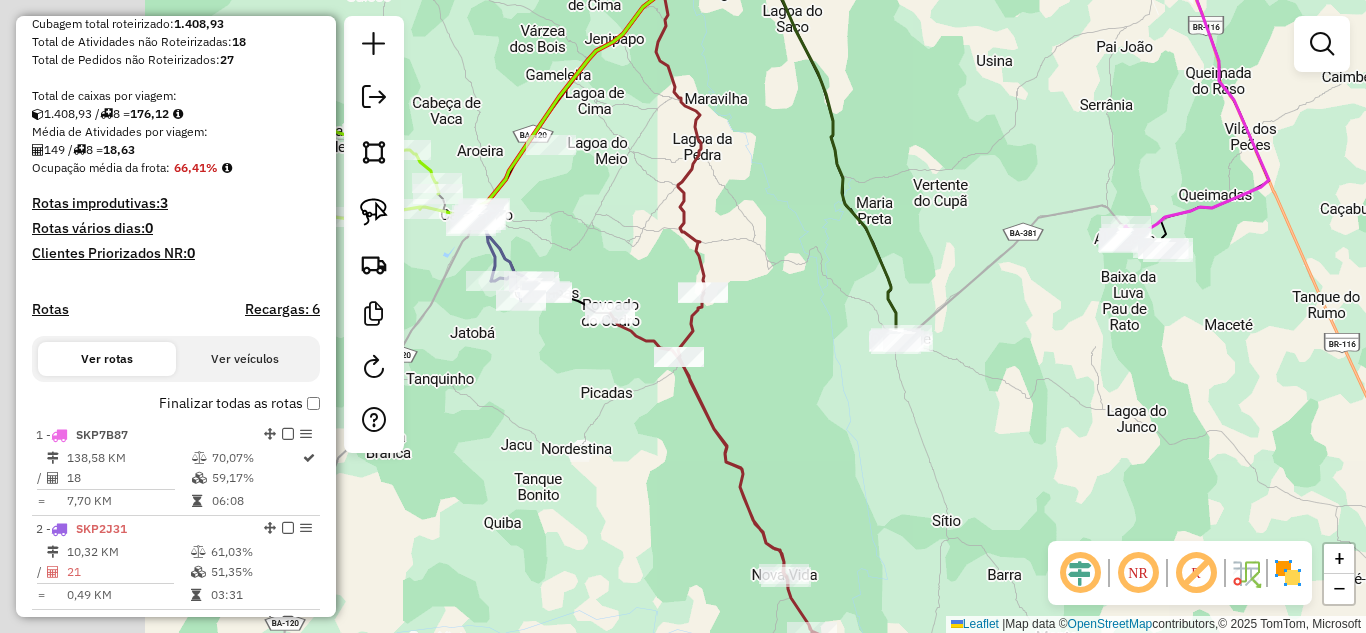 drag, startPoint x: 473, startPoint y: 312, endPoint x: 699, endPoint y: 357, distance: 230.43654 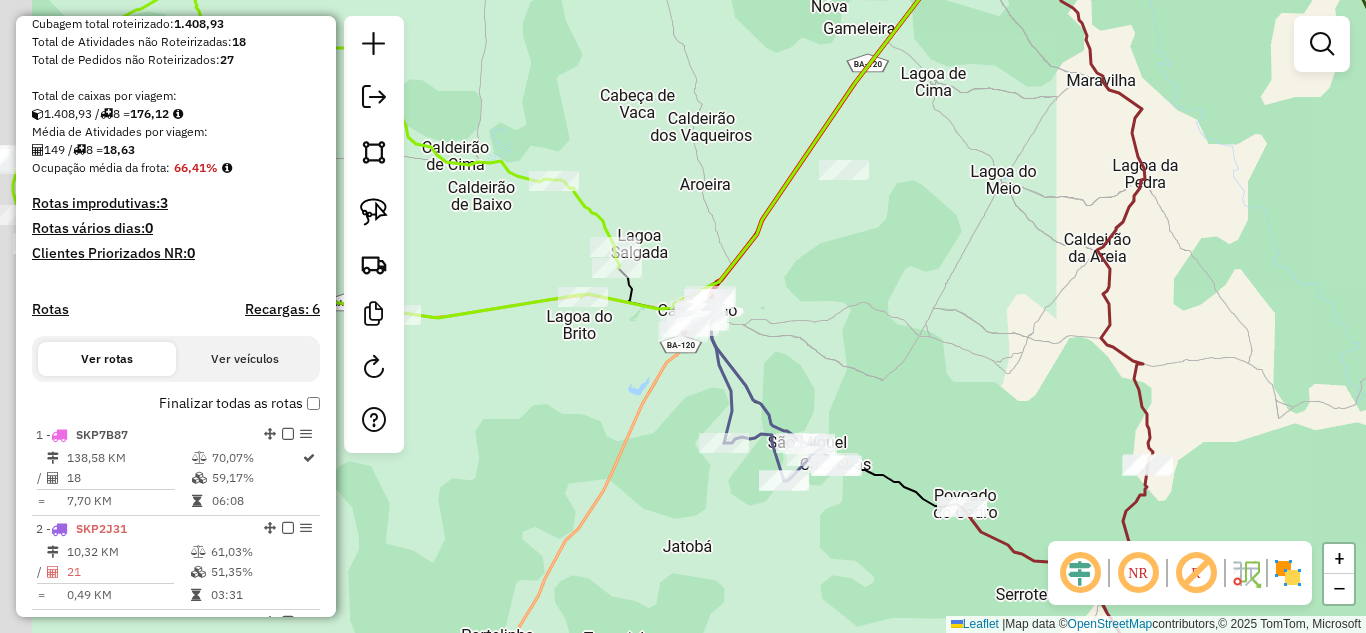 drag, startPoint x: 525, startPoint y: 412, endPoint x: 835, endPoint y: 394, distance: 310.52216 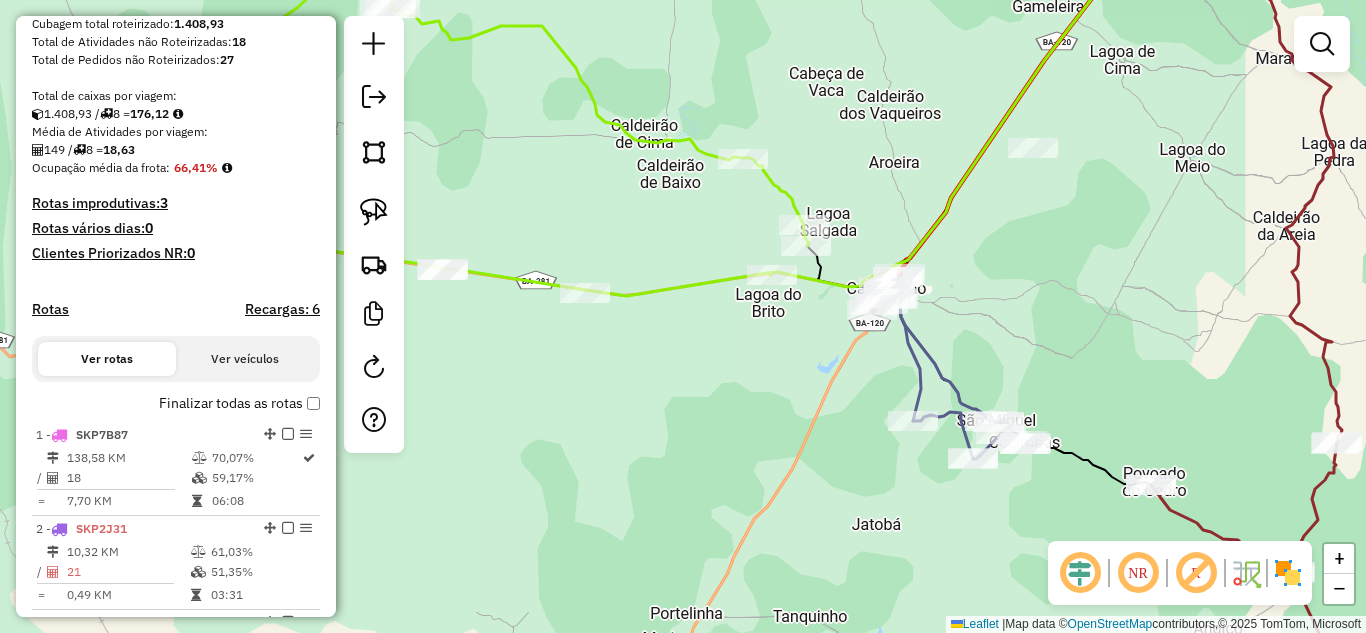 drag, startPoint x: 598, startPoint y: 218, endPoint x: 798, endPoint y: 207, distance: 200.30228 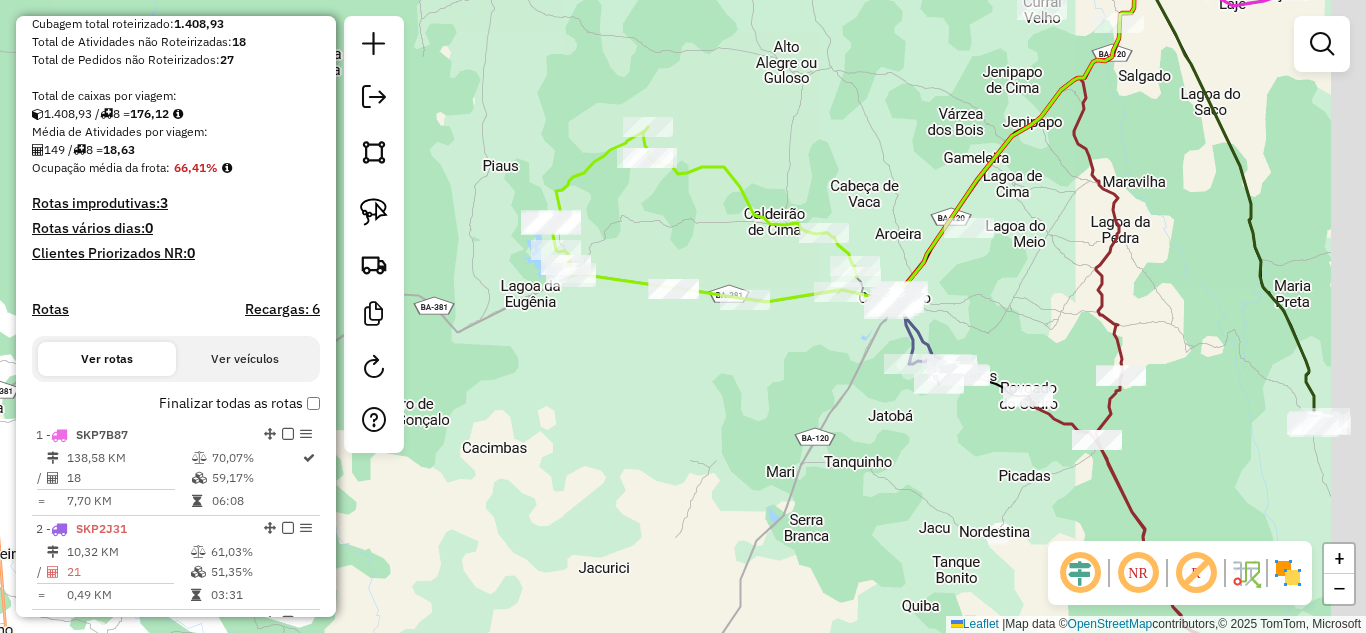 drag, startPoint x: 830, startPoint y: 367, endPoint x: 637, endPoint y: 354, distance: 193.43733 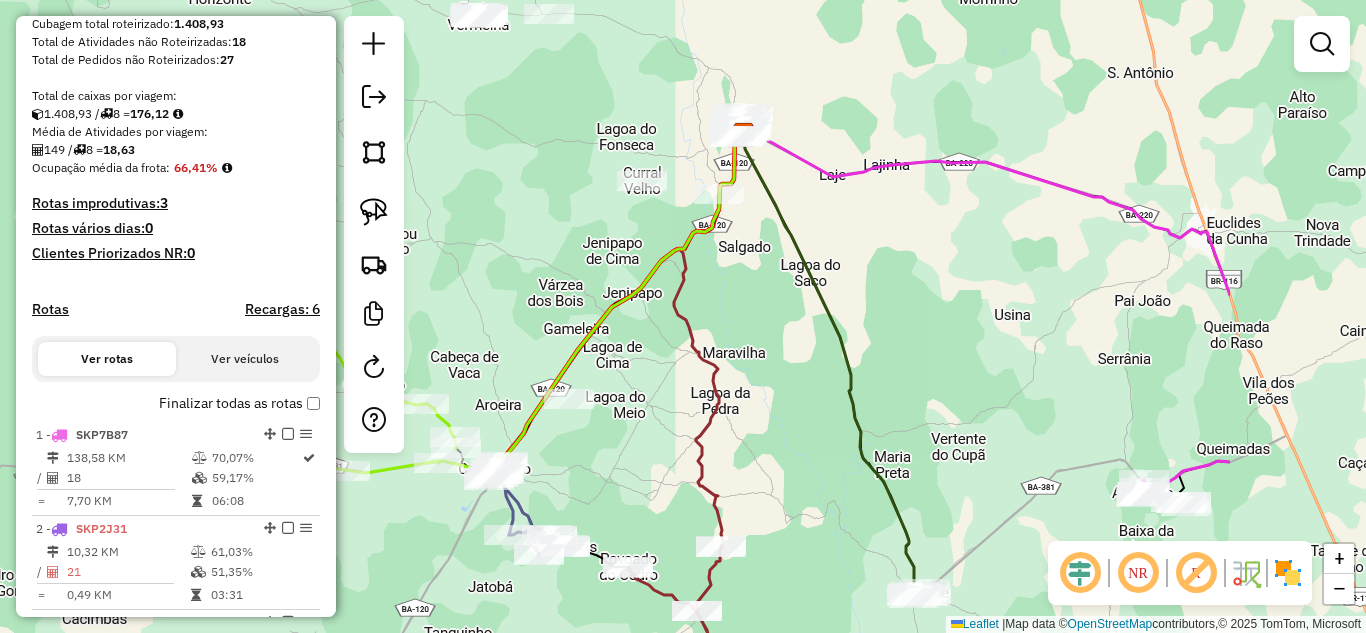 drag, startPoint x: 746, startPoint y: 288, endPoint x: 582, endPoint y: 436, distance: 220.90723 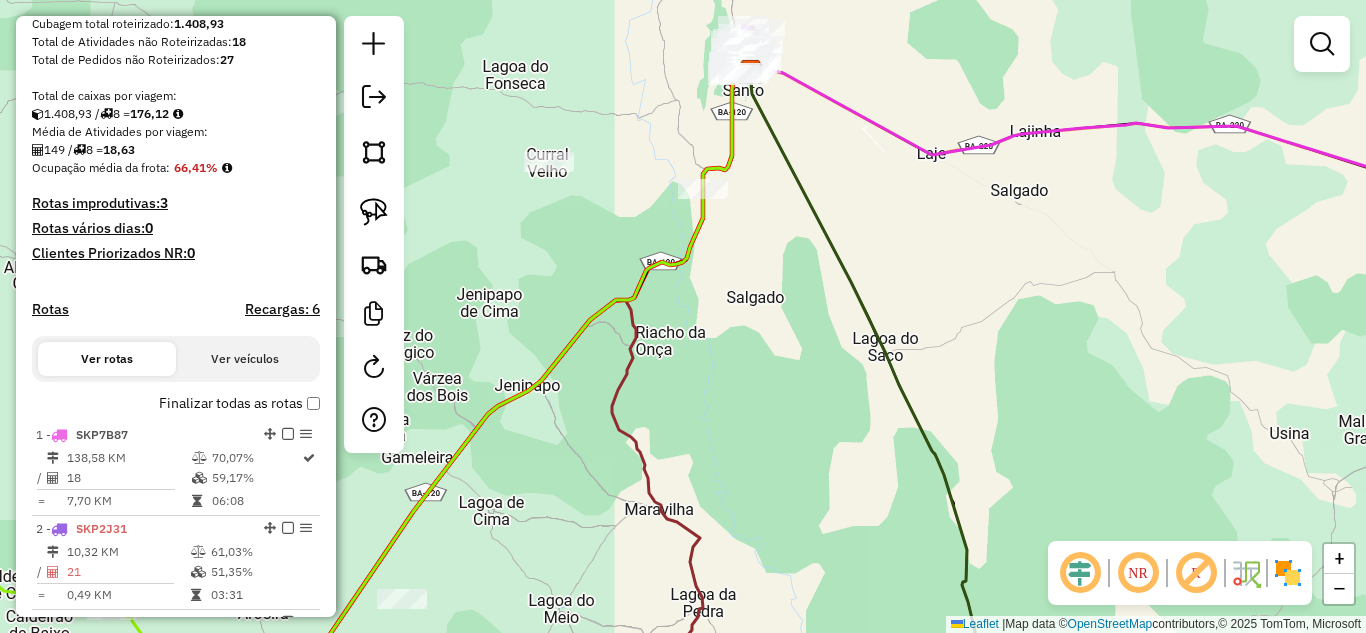 drag, startPoint x: 1013, startPoint y: 383, endPoint x: 658, endPoint y: 281, distance: 369.36298 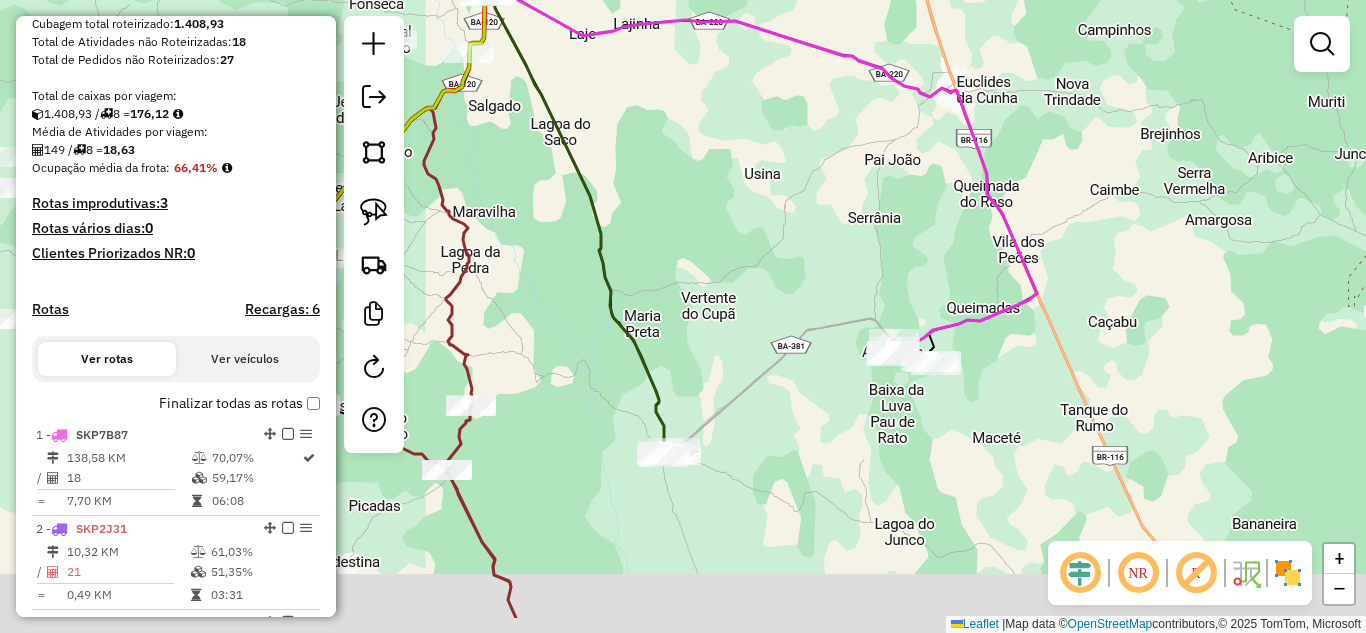 drag, startPoint x: 800, startPoint y: 389, endPoint x: 869, endPoint y: 245, distance: 159.6778 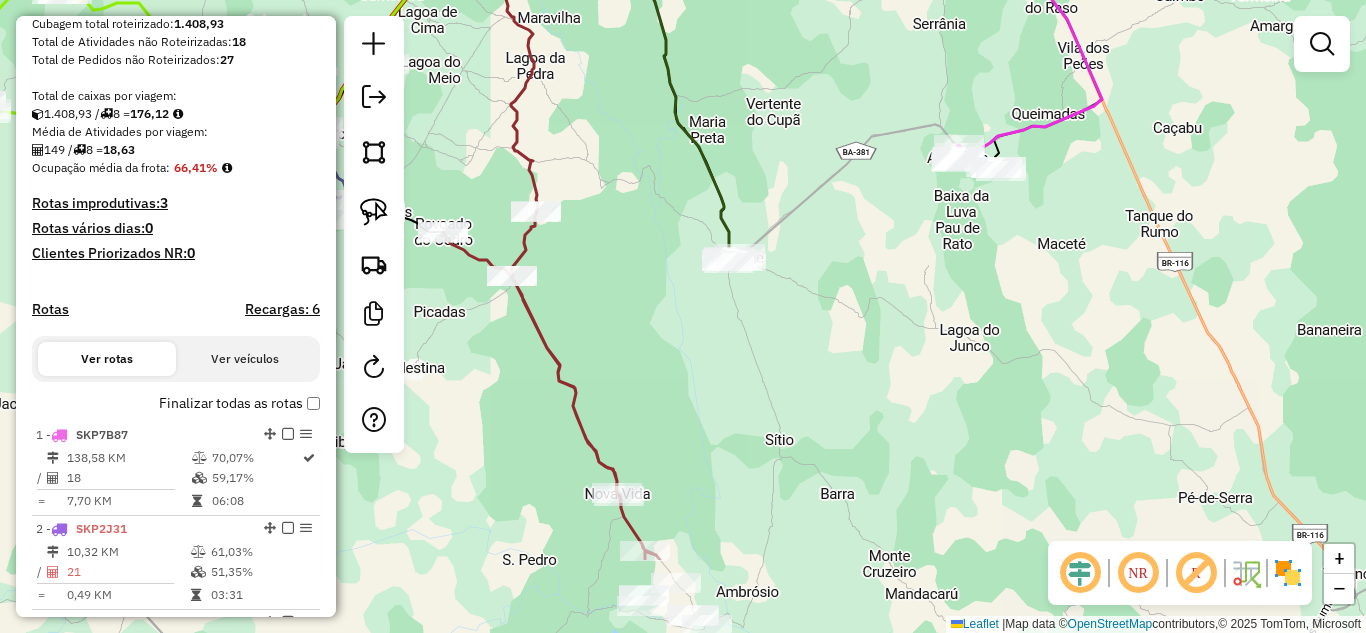 drag, startPoint x: 794, startPoint y: 271, endPoint x: 821, endPoint y: 226, distance: 52.478565 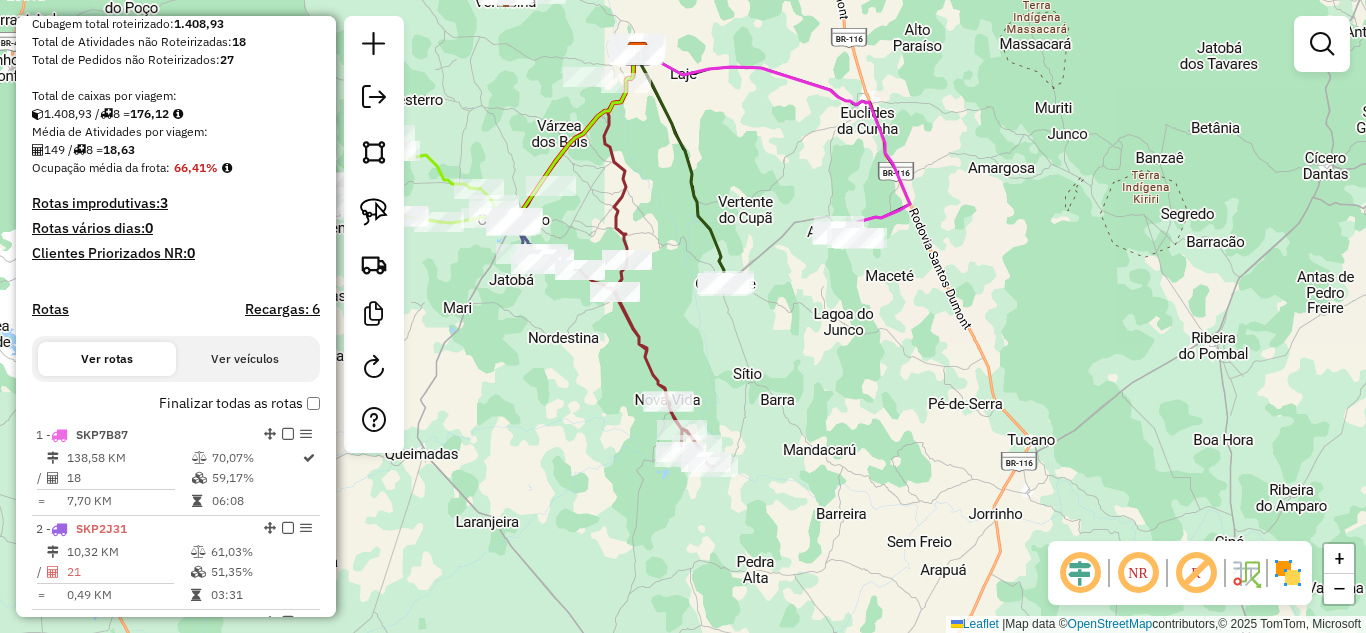 drag, startPoint x: 679, startPoint y: 325, endPoint x: 785, endPoint y: 322, distance: 106.04244 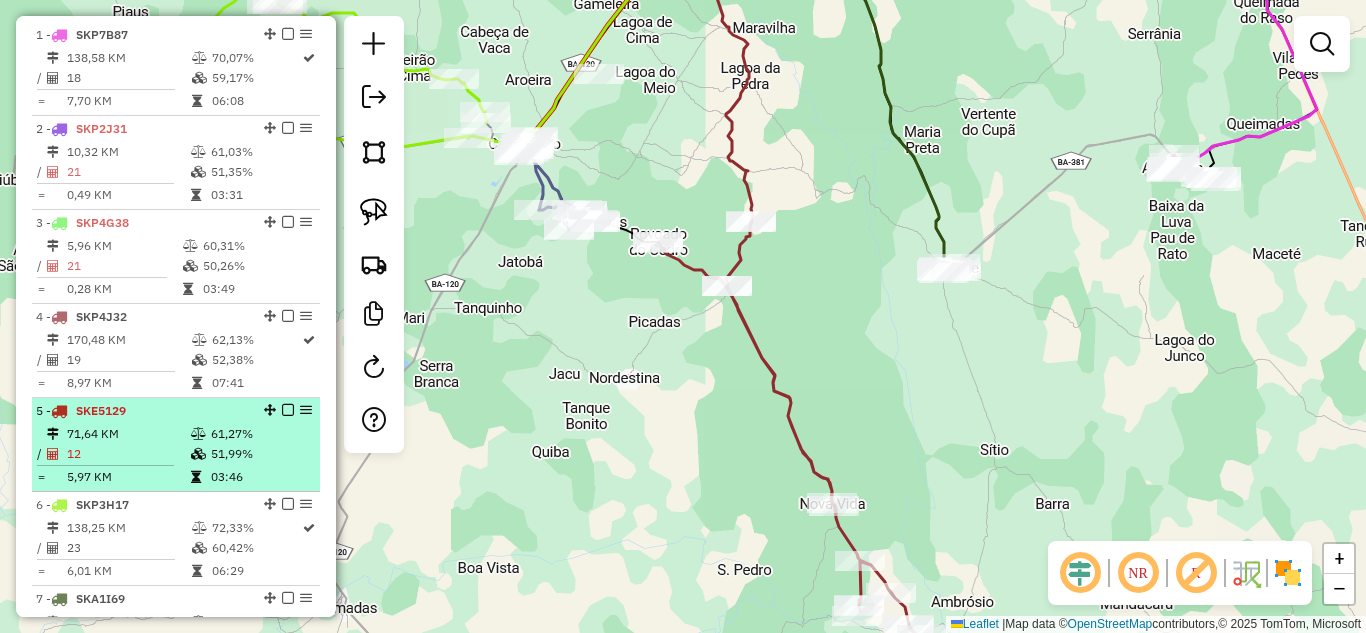 scroll, scrollTop: 1150, scrollLeft: 0, axis: vertical 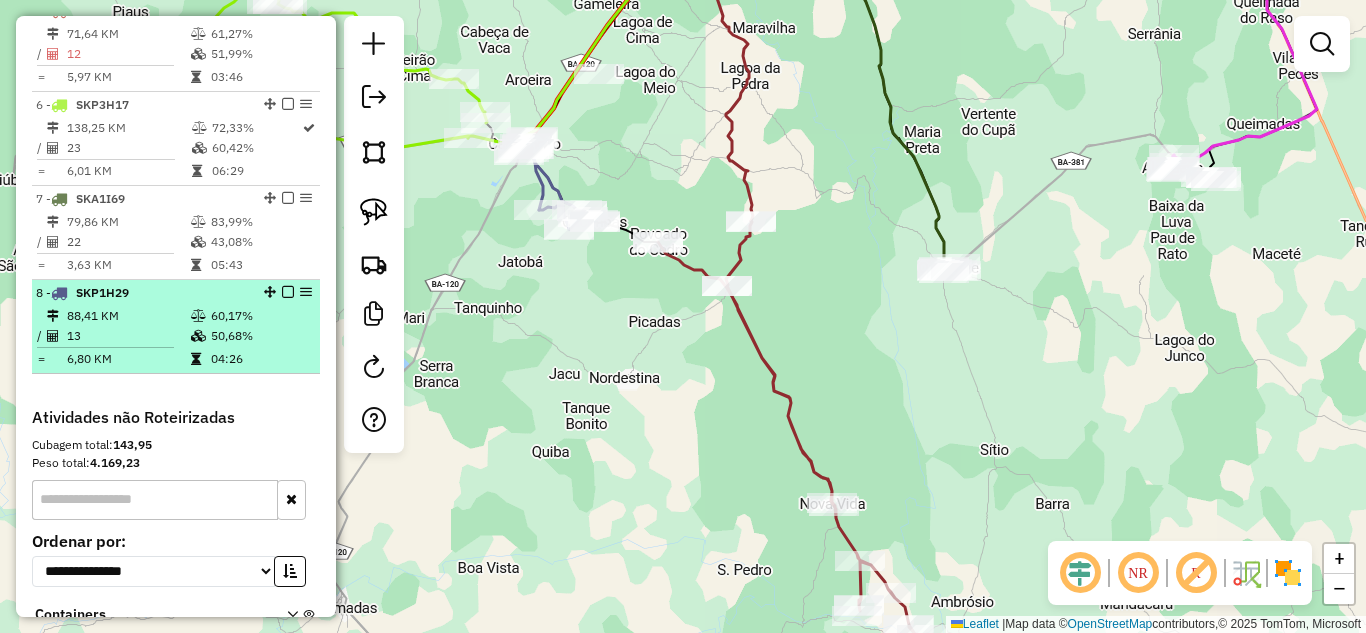 click at bounding box center (198, 316) 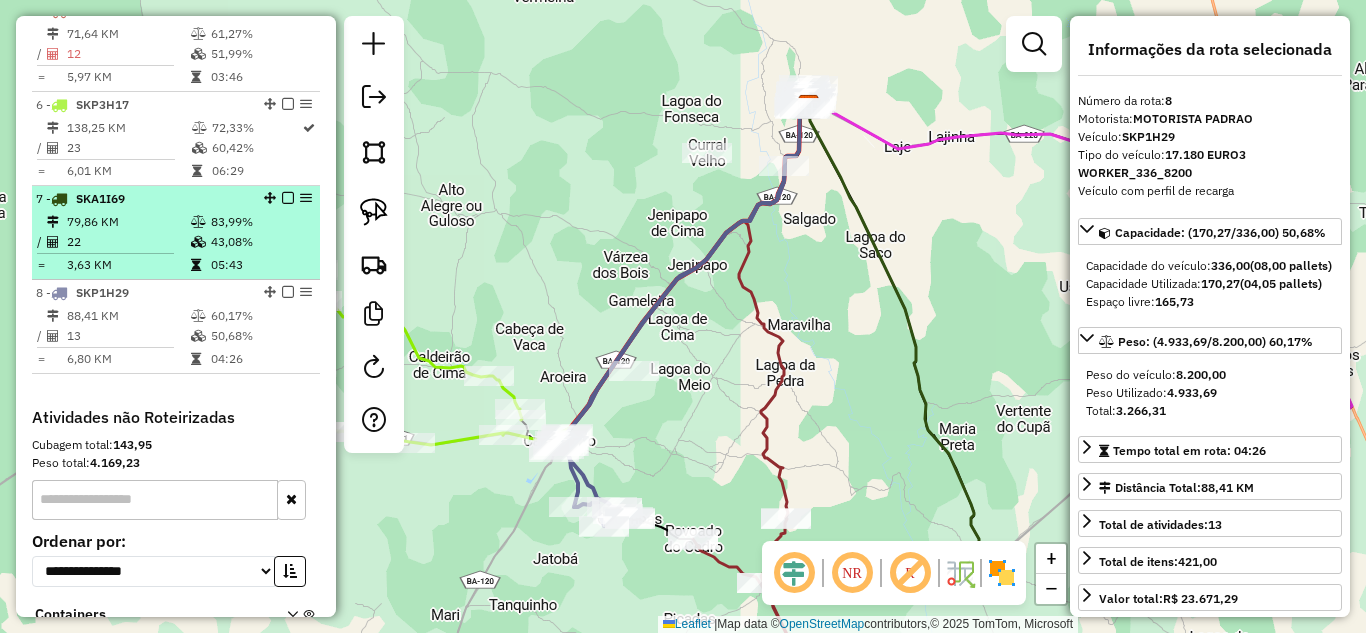 click on "22" at bounding box center [128, 242] 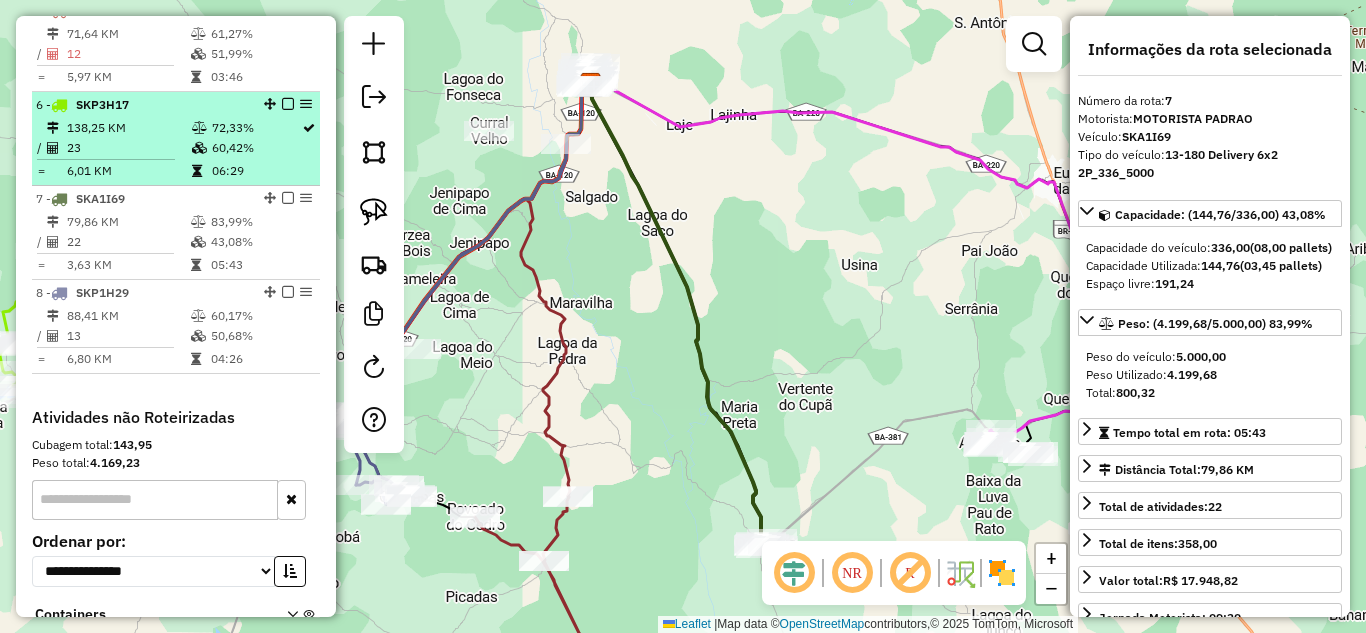 click on "138,25 KM" at bounding box center (128, 128) 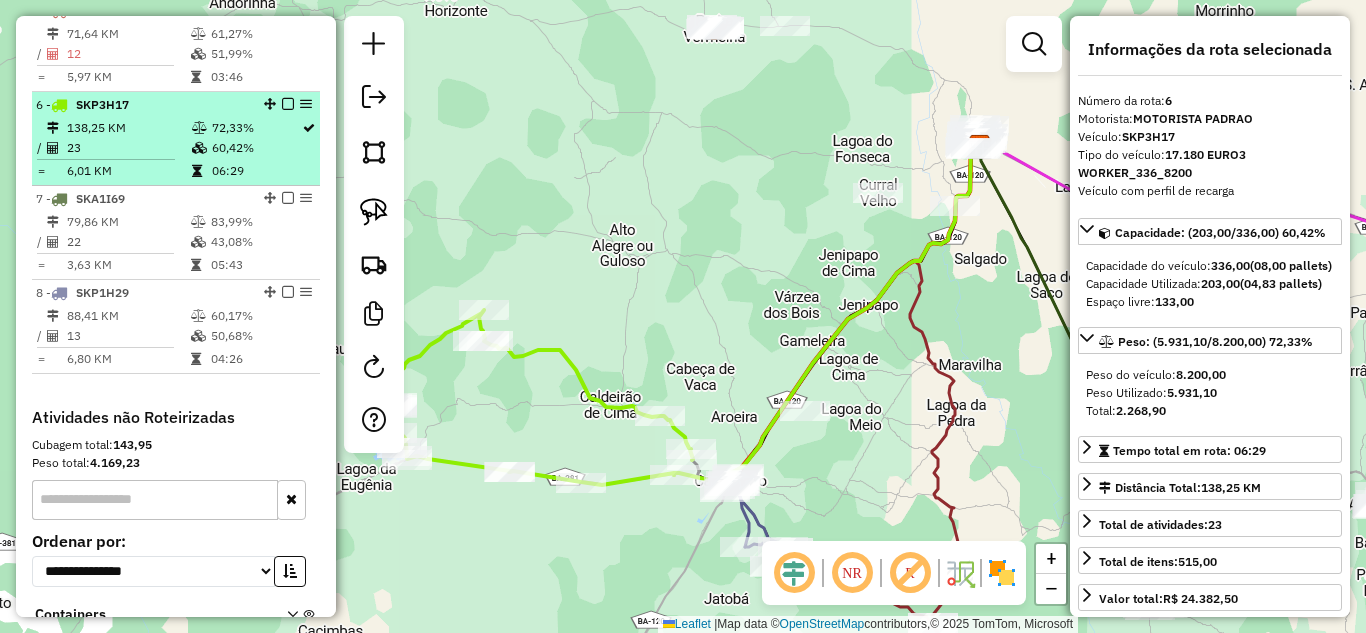 scroll, scrollTop: 883, scrollLeft: 0, axis: vertical 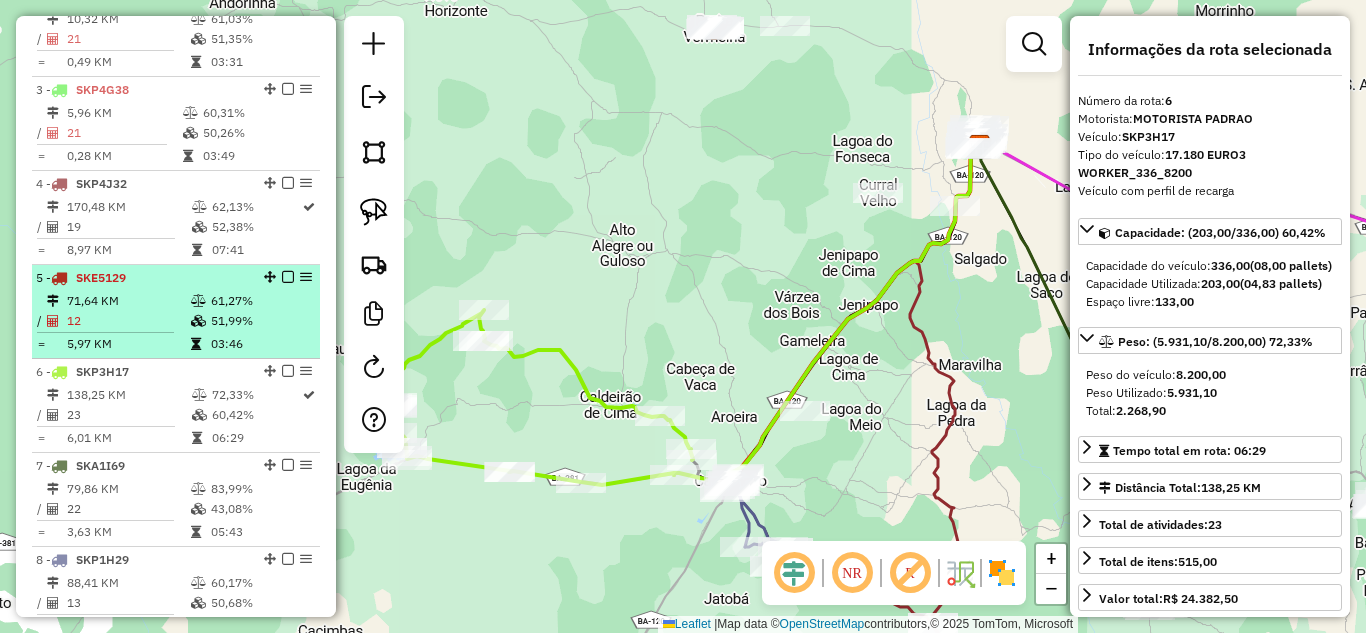 click on "71,64 KM" at bounding box center [128, 301] 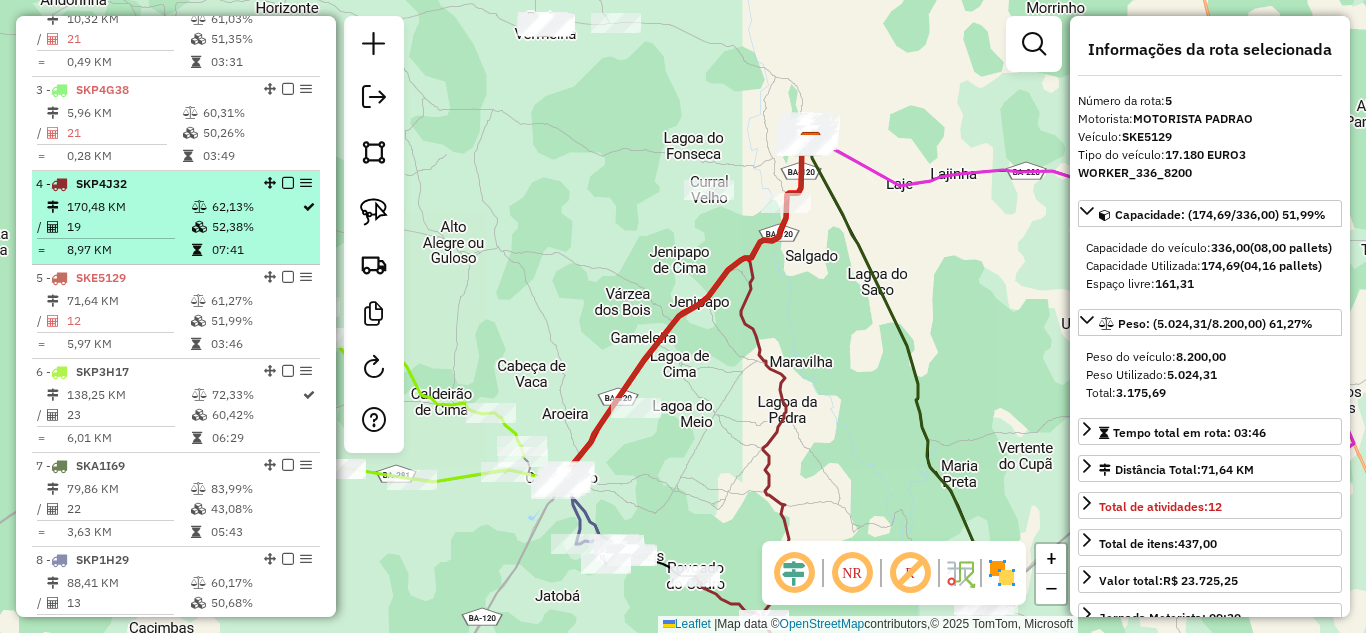 click on "170,48 KM" at bounding box center [128, 207] 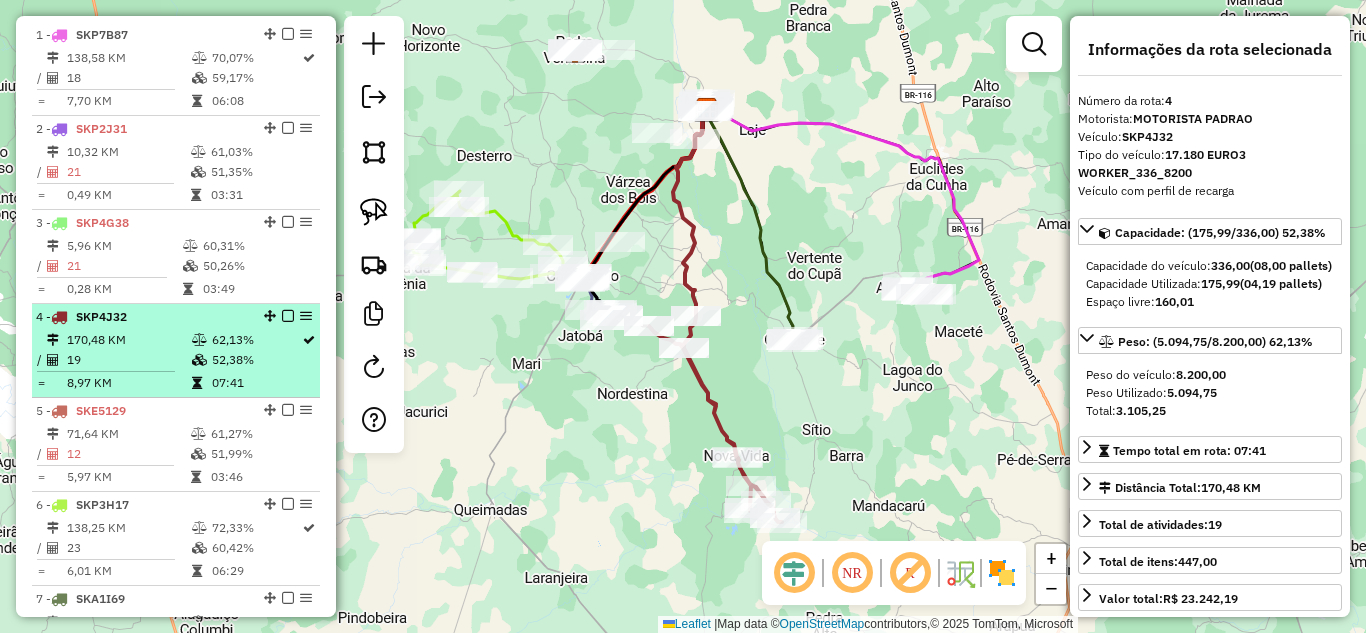 scroll, scrollTop: 616, scrollLeft: 0, axis: vertical 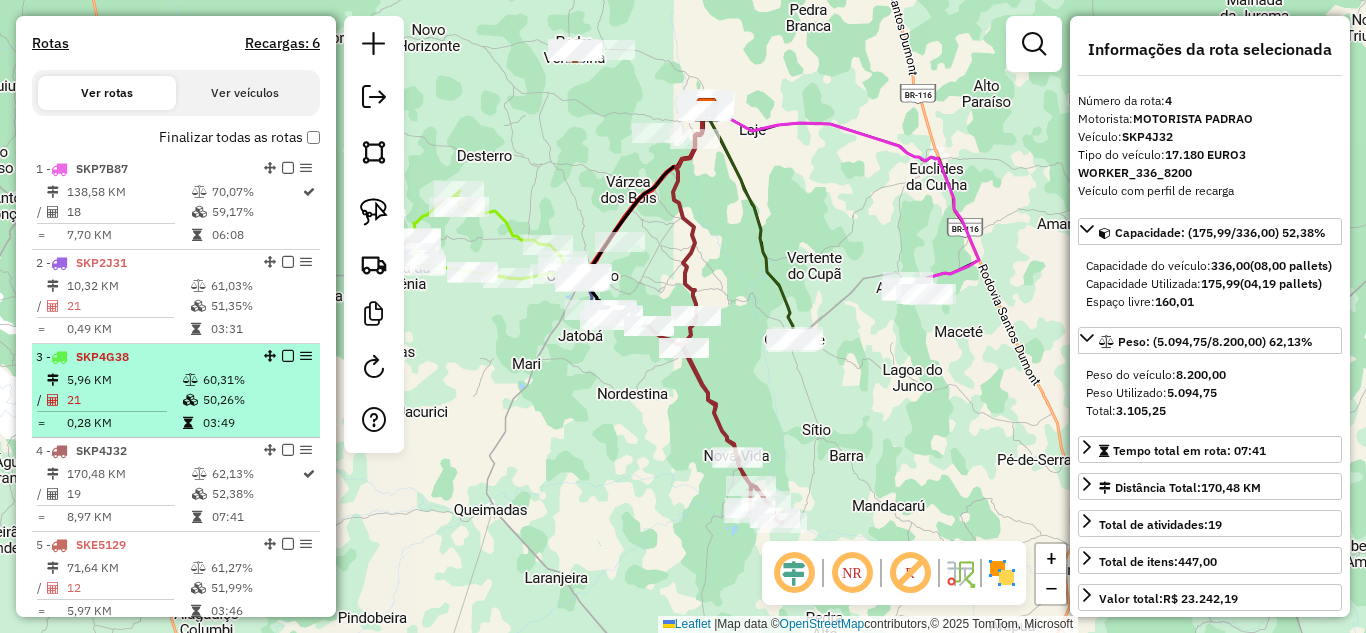 click on "3 -       SKP4G38" at bounding box center [142, 357] 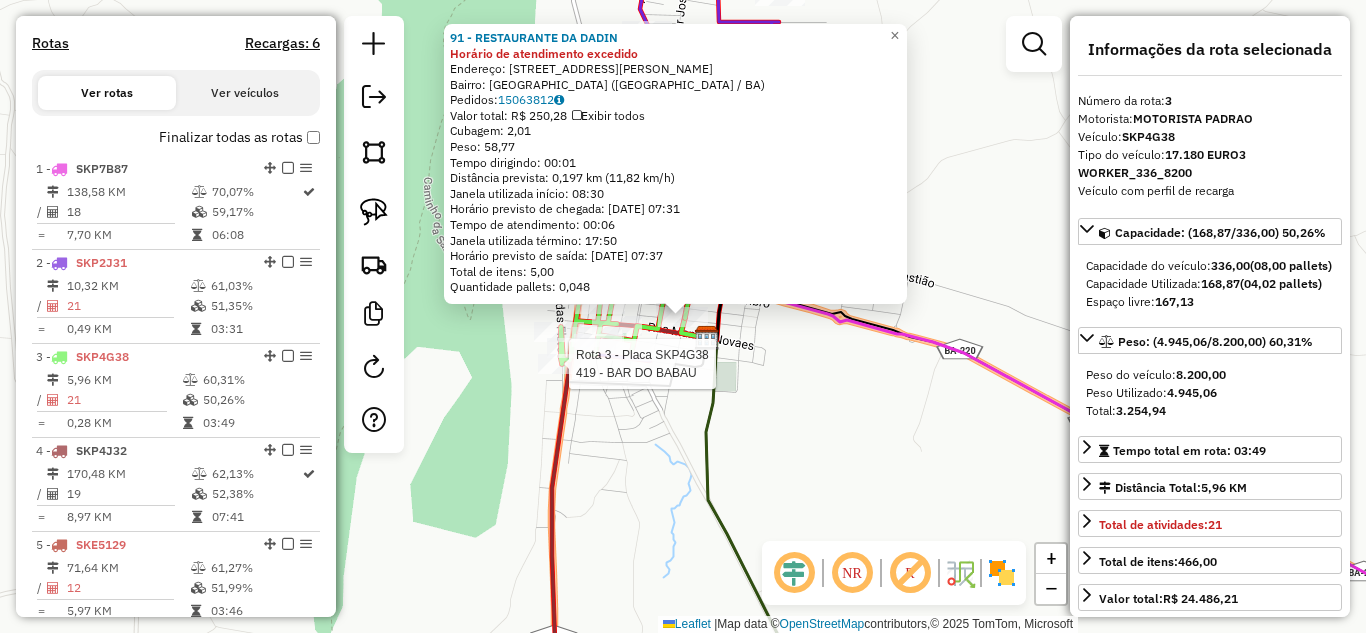 scroll, scrollTop: 962, scrollLeft: 0, axis: vertical 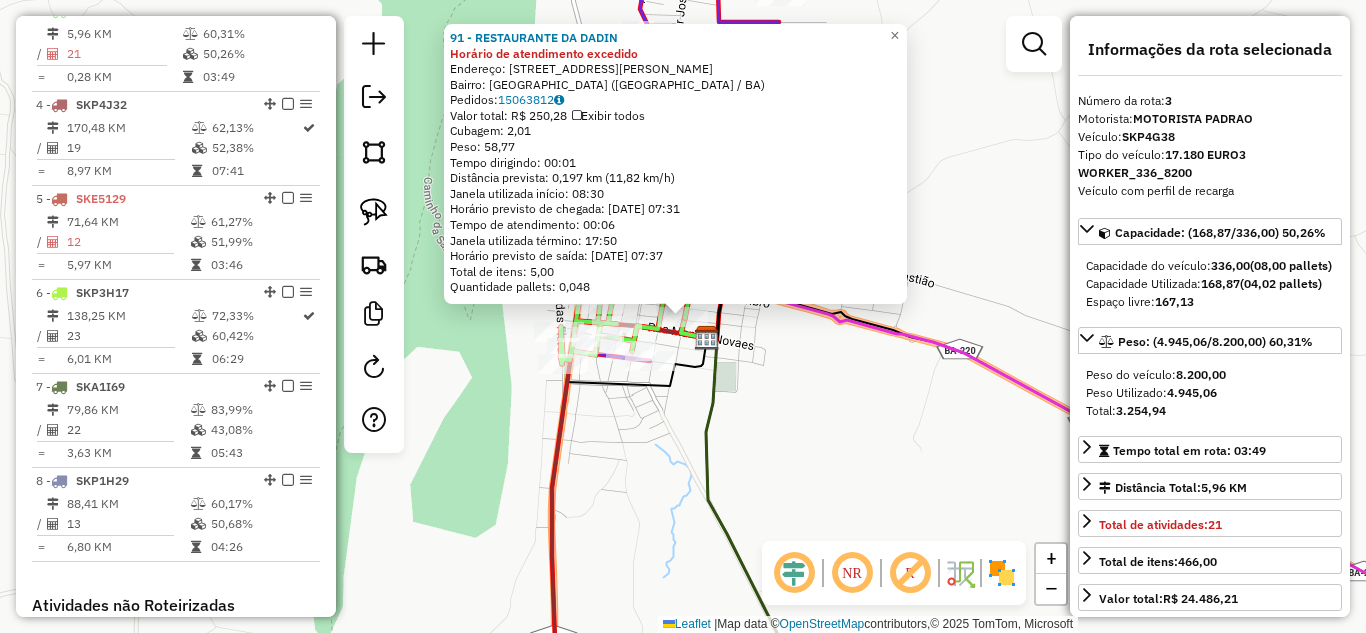 click on "91 - RESTAURANTE DA DADIN Horário de atendimento excedido  Endereço:  RUA HELIO CARDOSO DE MATOS 116   Bairro: CENTRO (MONTE SANTO / BA)   Pedidos:  15063812   Valor total: R$ 250,28   Exibir todos   Cubagem: 2,01  Peso: 58,77  Tempo dirigindo: 00:01   Distância prevista: 0,197 km (11,82 km/h)   Janela utilizada início: 08:30   Horário previsto de chegada: 16/07/2025 07:31   Tempo de atendimento: 00:06   Janela utilizada término: 17:50   Horário previsto de saída: 16/07/2025 07:37   Total de itens: 5,00   Quantidade pallets: 0,048  × Janela de atendimento Grade de atendimento Capacidade Transportadoras Veículos Cliente Pedidos  Rotas Selecione os dias de semana para filtrar as janelas de atendimento  Seg   Ter   Qua   Qui   Sex   Sáb   Dom  Informe o período da janela de atendimento: De: Até:  Filtrar exatamente a janela do cliente  Considerar janela de atendimento padrão  Selecione os dias de semana para filtrar as grades de atendimento  Seg   Ter   Qua   Qui   Sex   Sáb   Dom   Peso mínimo:" 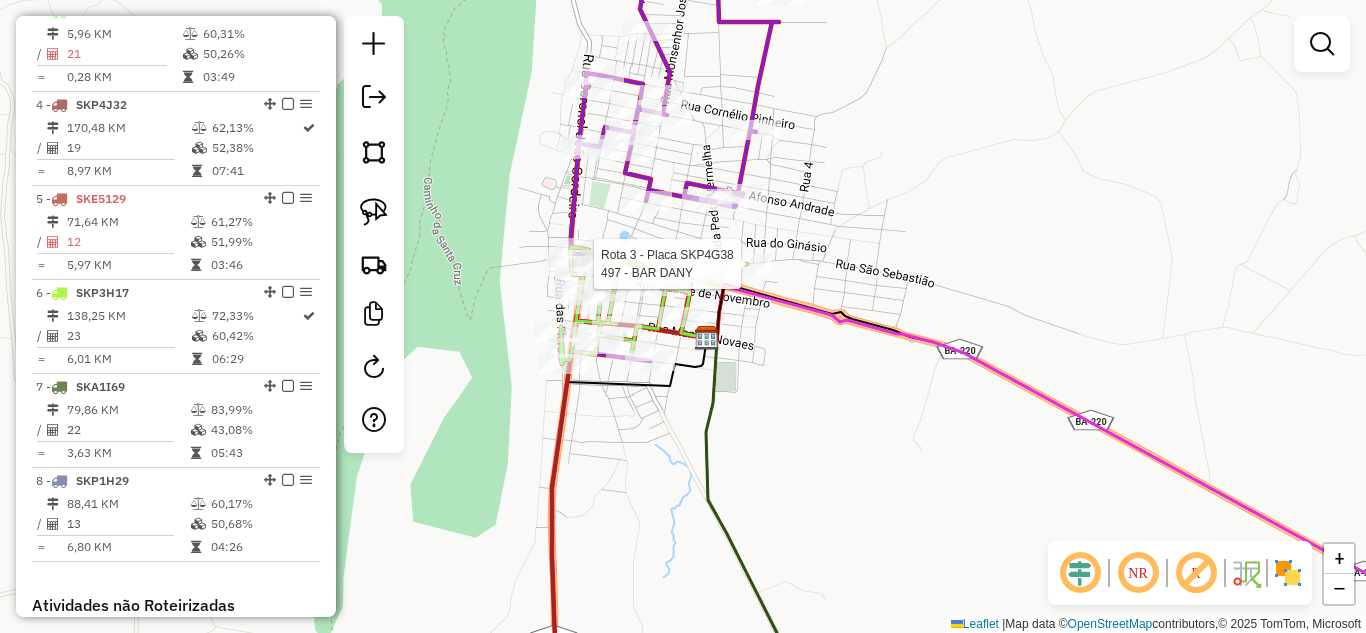 select on "*********" 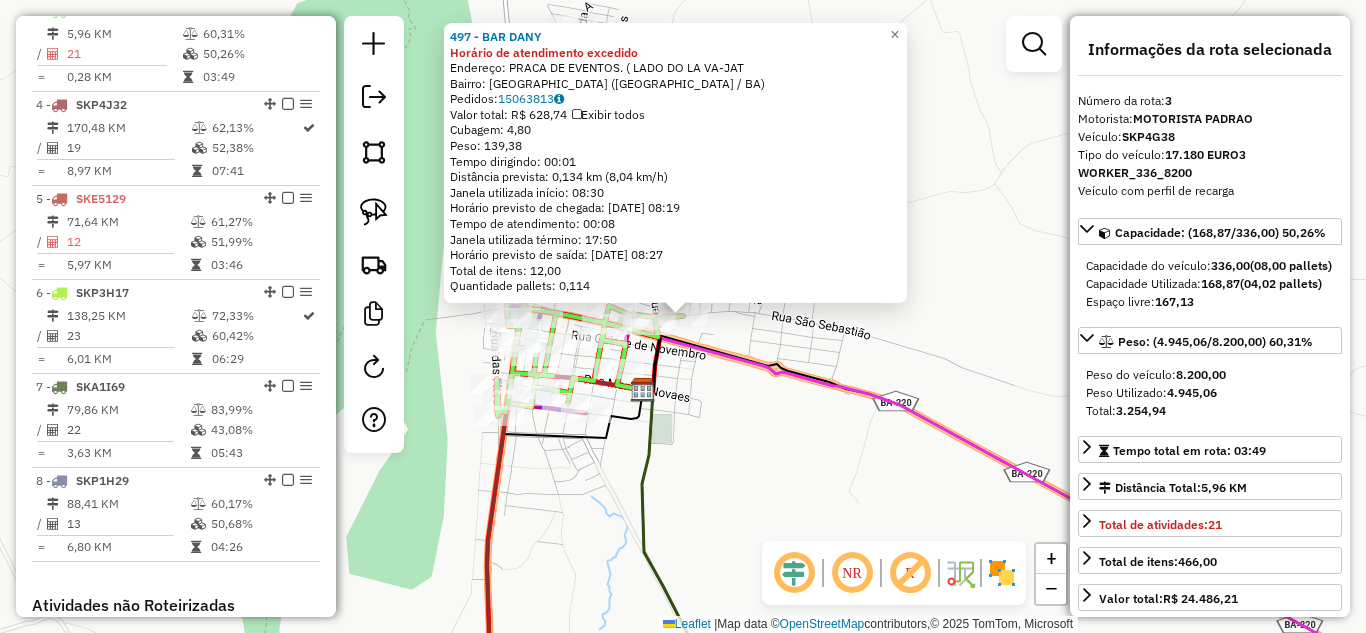 click on "497 - BAR DANY Horário de atendimento excedido  Endereço:  PRACA DE EVENTOS. ( LADO DO LA VA-JAT   Bairro: CENTRO (MONTE SANTO / BA)   Pedidos:  15063813   Valor total: R$ 628,74   Exibir todos   Cubagem: 4,80  Peso: 139,38  Tempo dirigindo: 00:01   Distância prevista: 0,134 km (8,04 km/h)   Janela utilizada início: 08:30   Horário previsto de chegada: 16/07/2025 08:19   Tempo de atendimento: 00:08   Janela utilizada término: 17:50   Horário previsto de saída: 16/07/2025 08:27   Total de itens: 12,00   Quantidade pallets: 0,114  × Janela de atendimento Grade de atendimento Capacidade Transportadoras Veículos Cliente Pedidos  Rotas Selecione os dias de semana para filtrar as janelas de atendimento  Seg   Ter   Qua   Qui   Sex   Sáb   Dom  Informe o período da janela de atendimento: De: Até:  Filtrar exatamente a janela do cliente  Considerar janela de atendimento padrão  Selecione os dias de semana para filtrar as grades de atendimento  Seg   Ter   Qua   Qui   Sex   Sáb   Dom   Peso mínimo:  +" 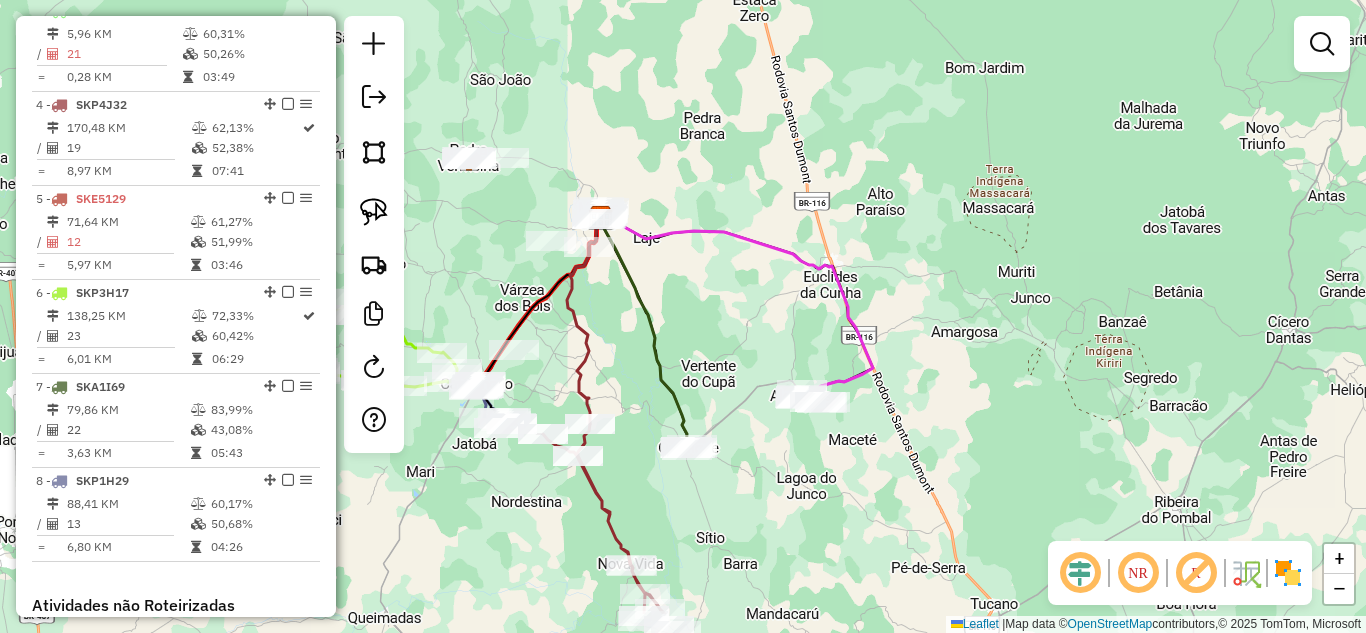 drag, startPoint x: 678, startPoint y: 383, endPoint x: 655, endPoint y: 229, distance: 155.70805 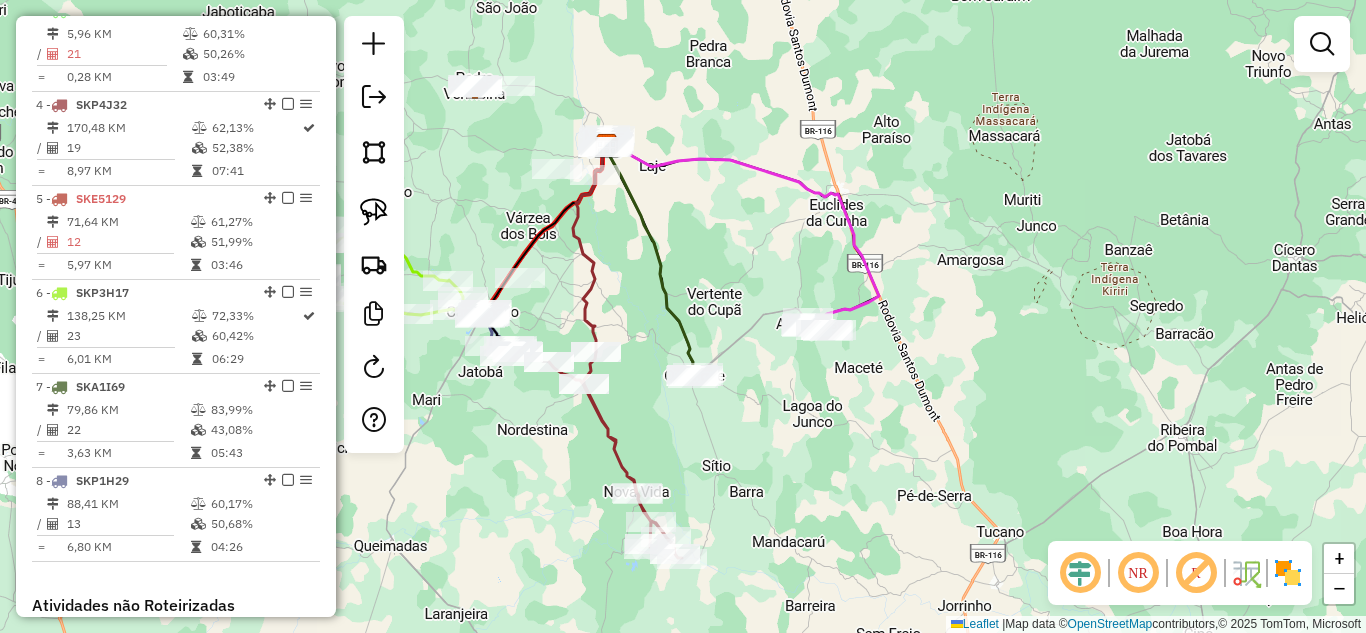 drag, startPoint x: 601, startPoint y: 270, endPoint x: 721, endPoint y: 207, distance: 135.53229 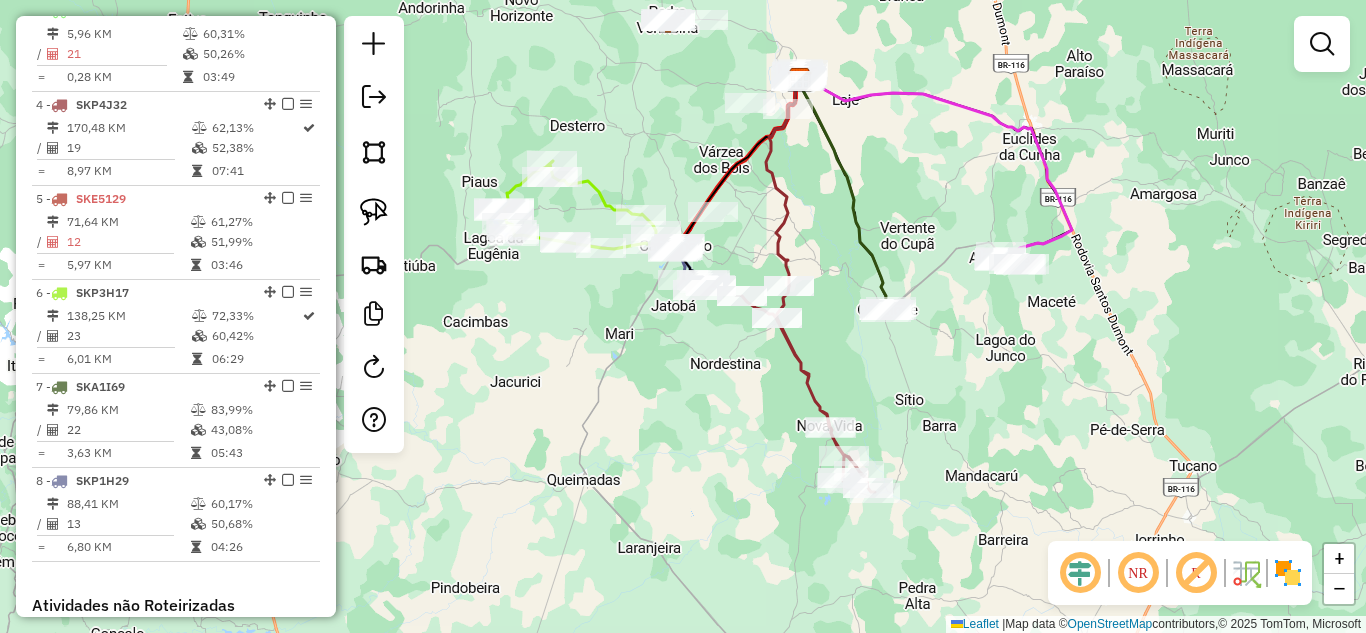 drag, startPoint x: 671, startPoint y: 380, endPoint x: 729, endPoint y: 381, distance: 58.00862 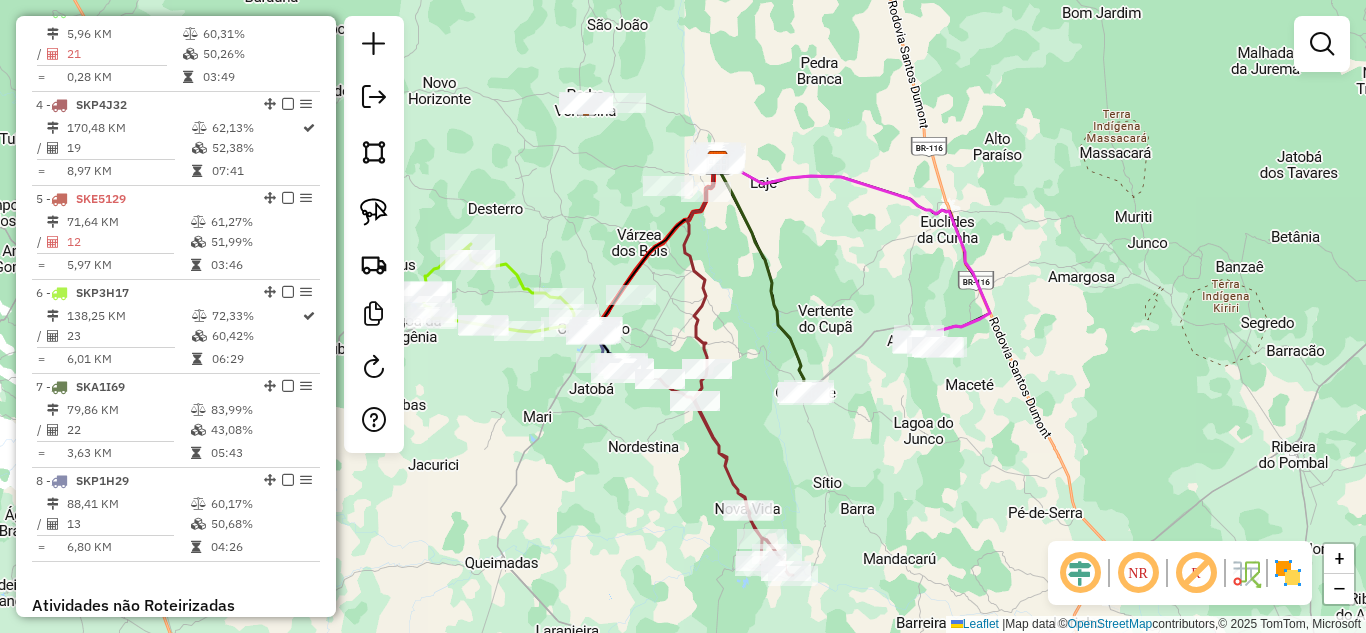 drag, startPoint x: 674, startPoint y: 402, endPoint x: 582, endPoint y: 402, distance: 92 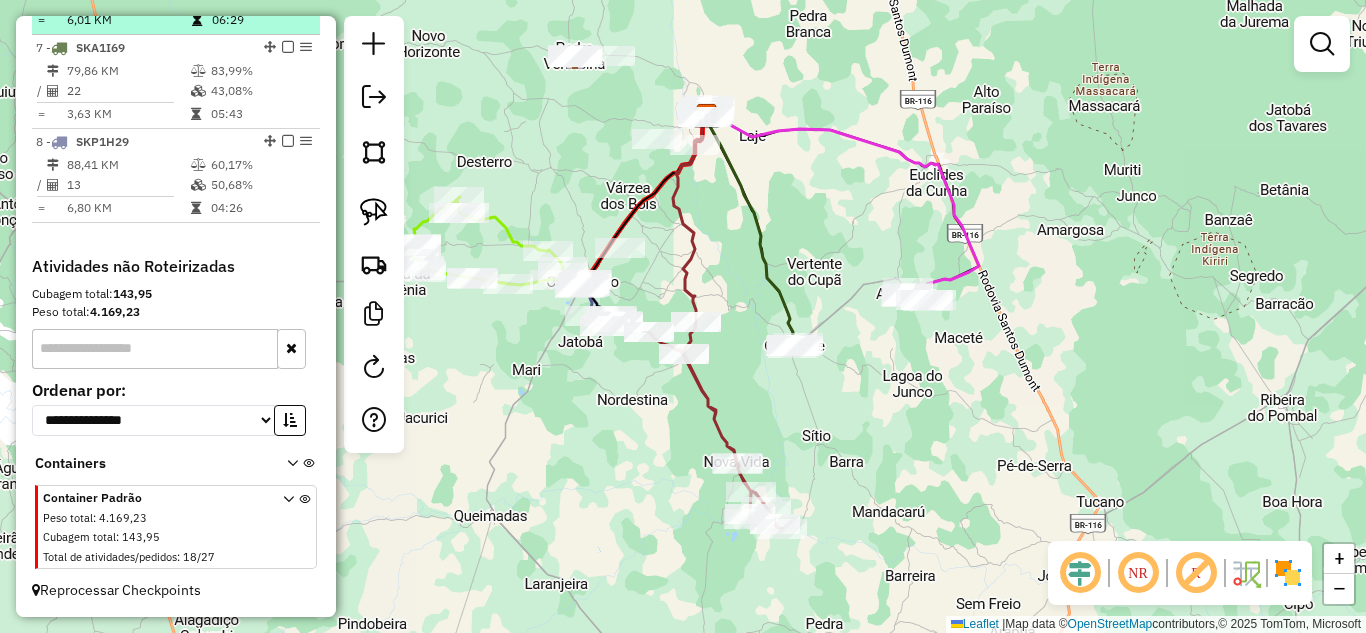 scroll, scrollTop: 786, scrollLeft: 0, axis: vertical 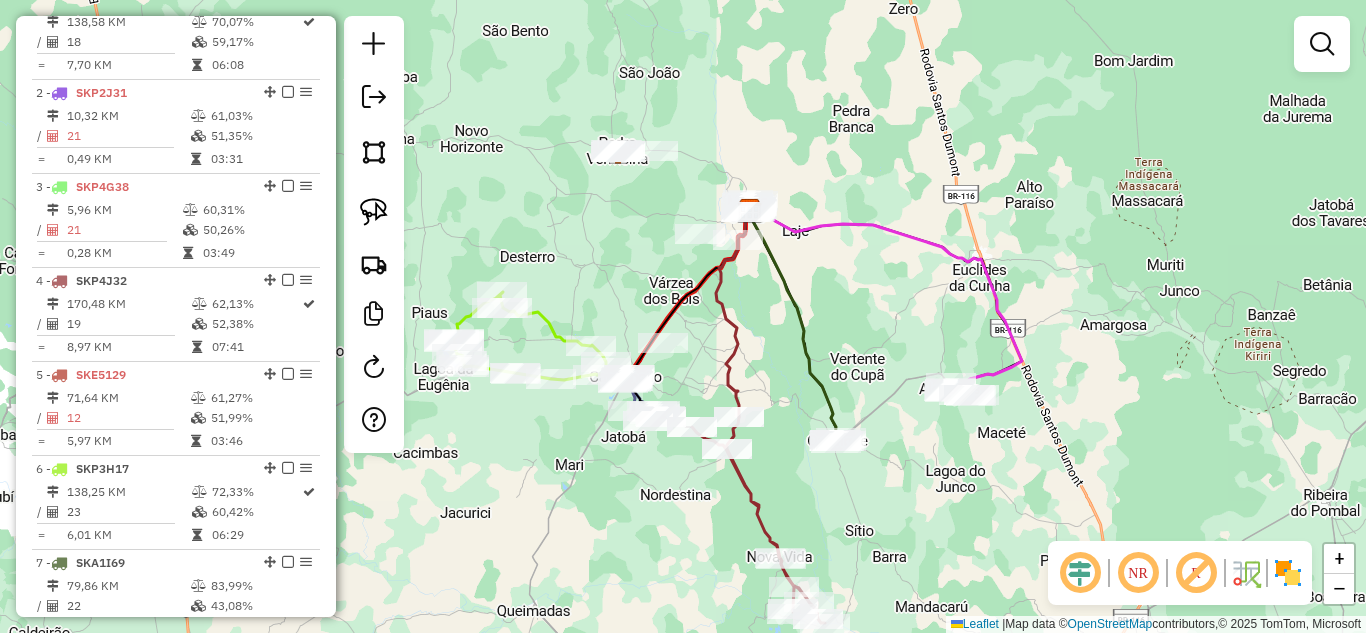 drag, startPoint x: 773, startPoint y: 220, endPoint x: 816, endPoint y: 315, distance: 104.27847 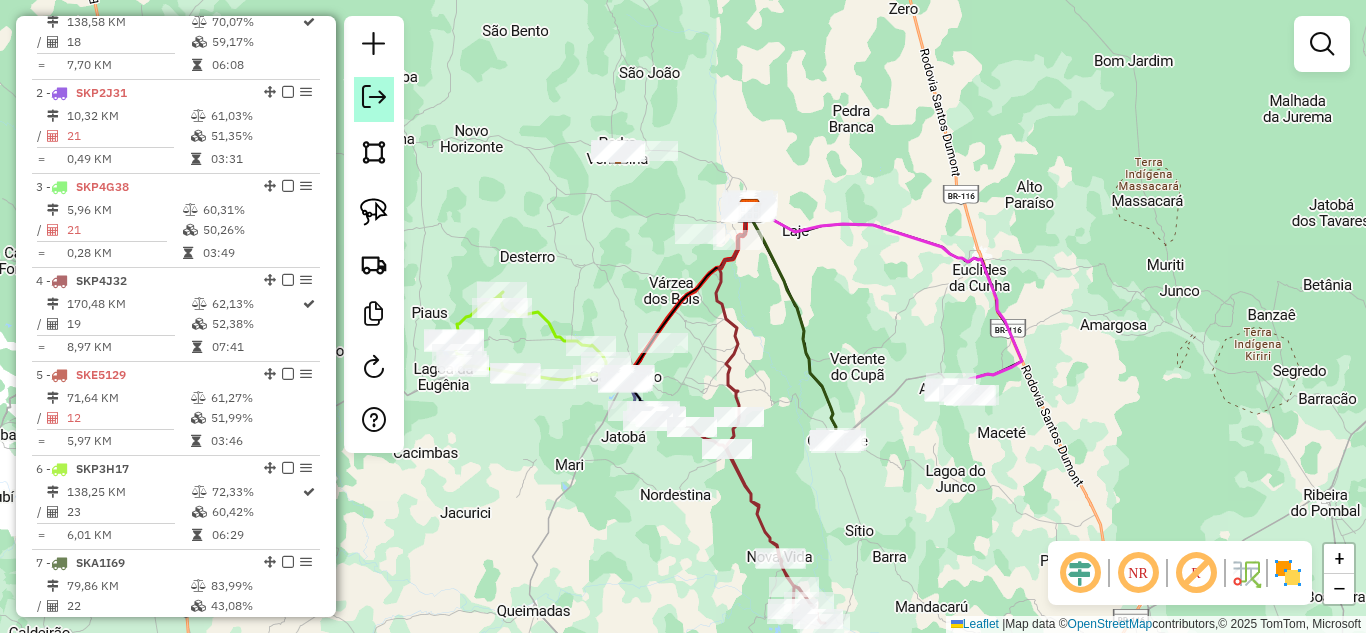 click 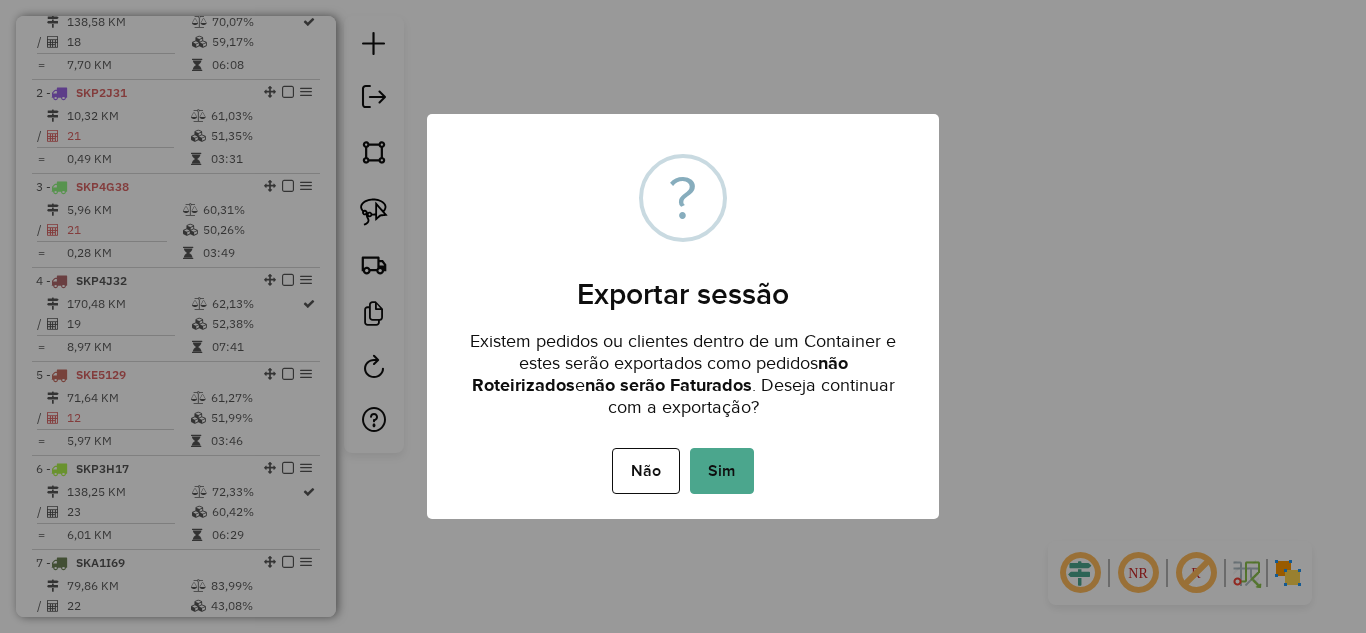 click on "Sim" at bounding box center [722, 471] 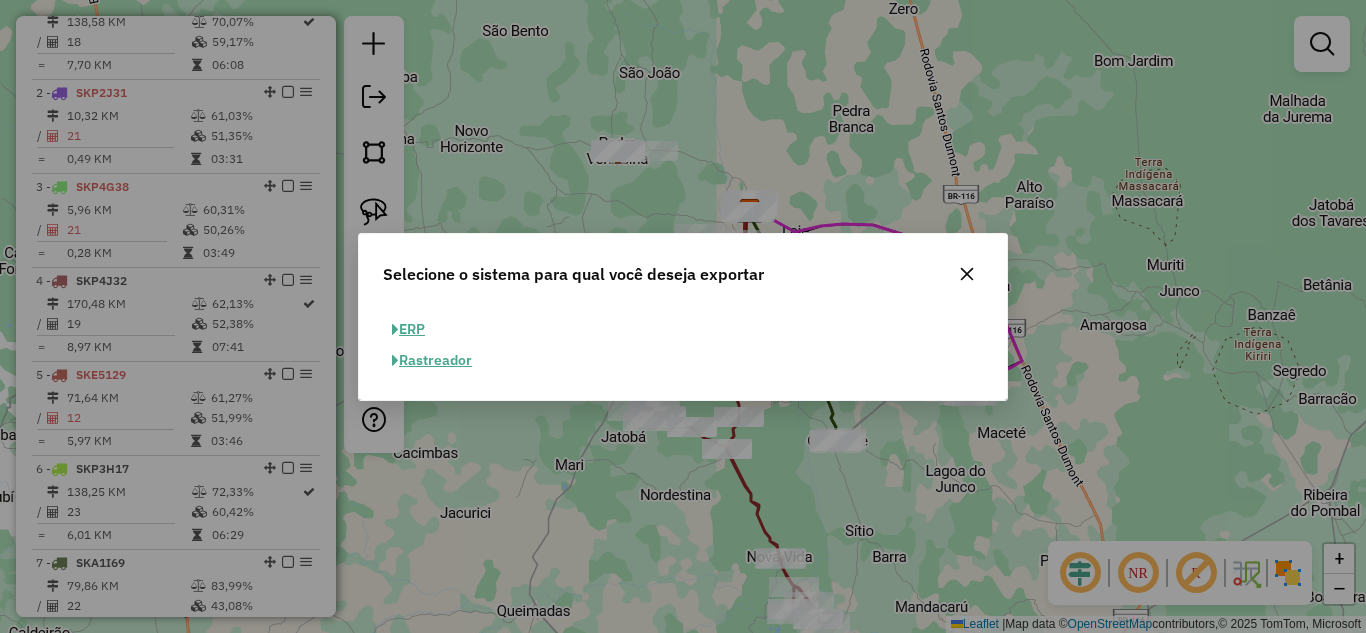 click 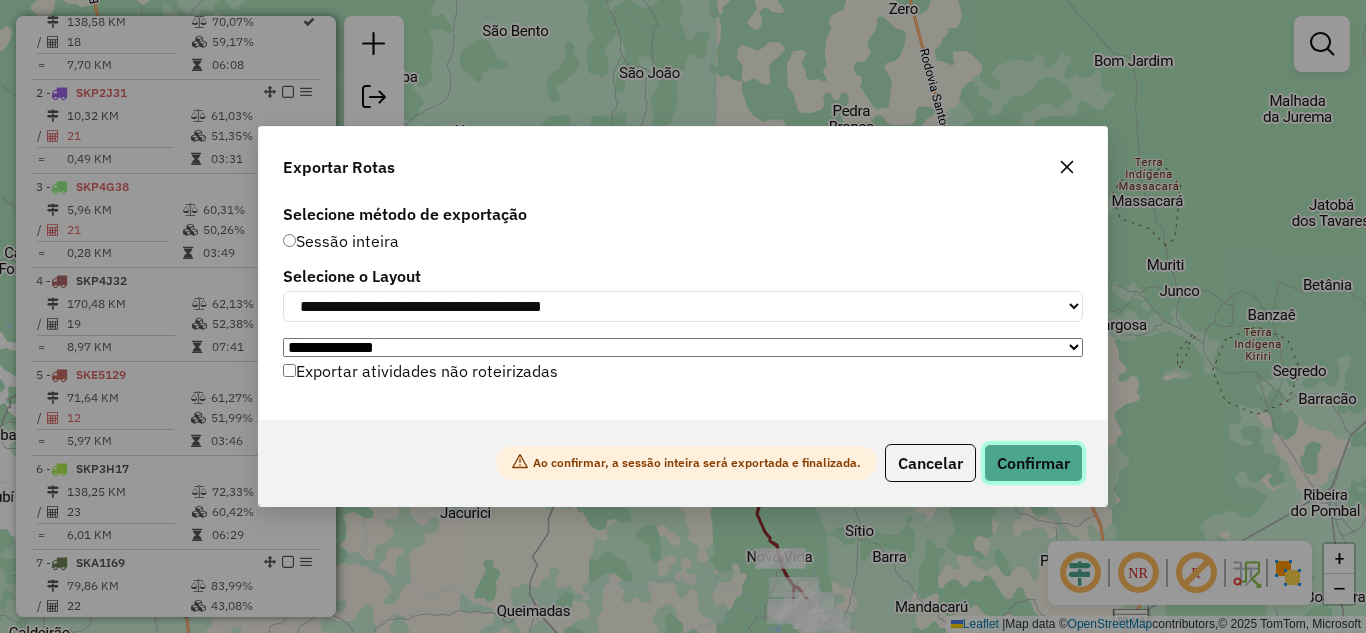 click on "Confirmar" 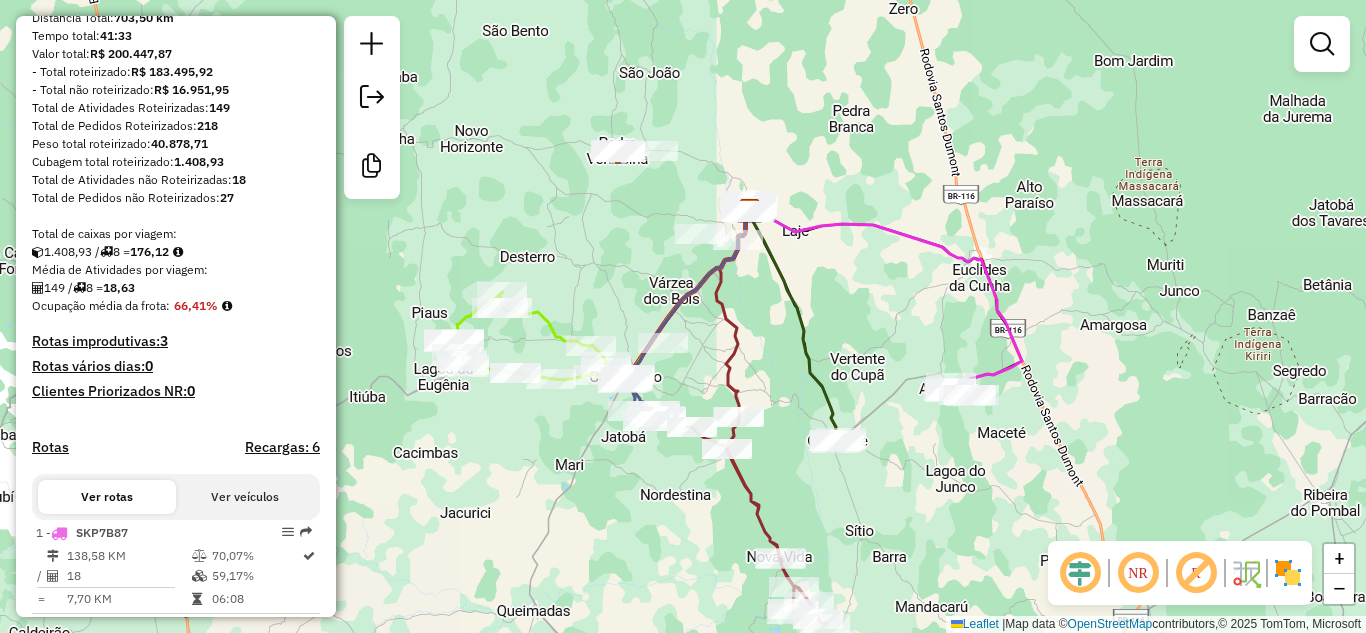 scroll, scrollTop: 0, scrollLeft: 0, axis: both 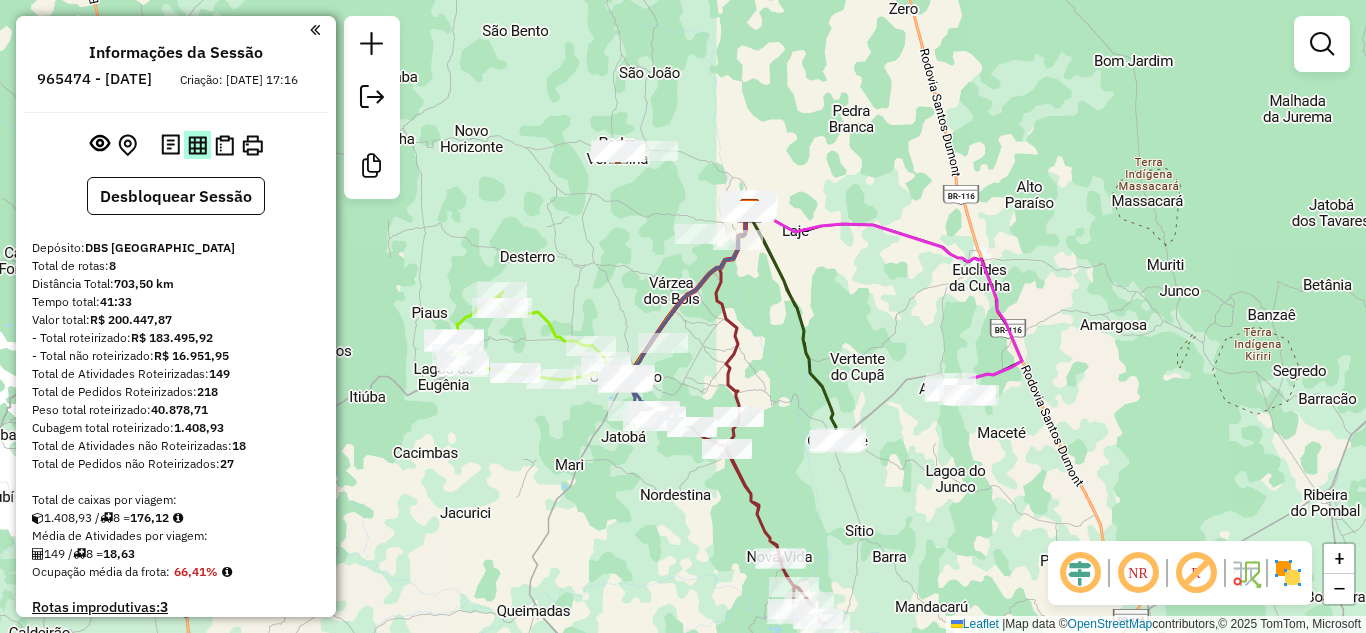 click at bounding box center [197, 145] 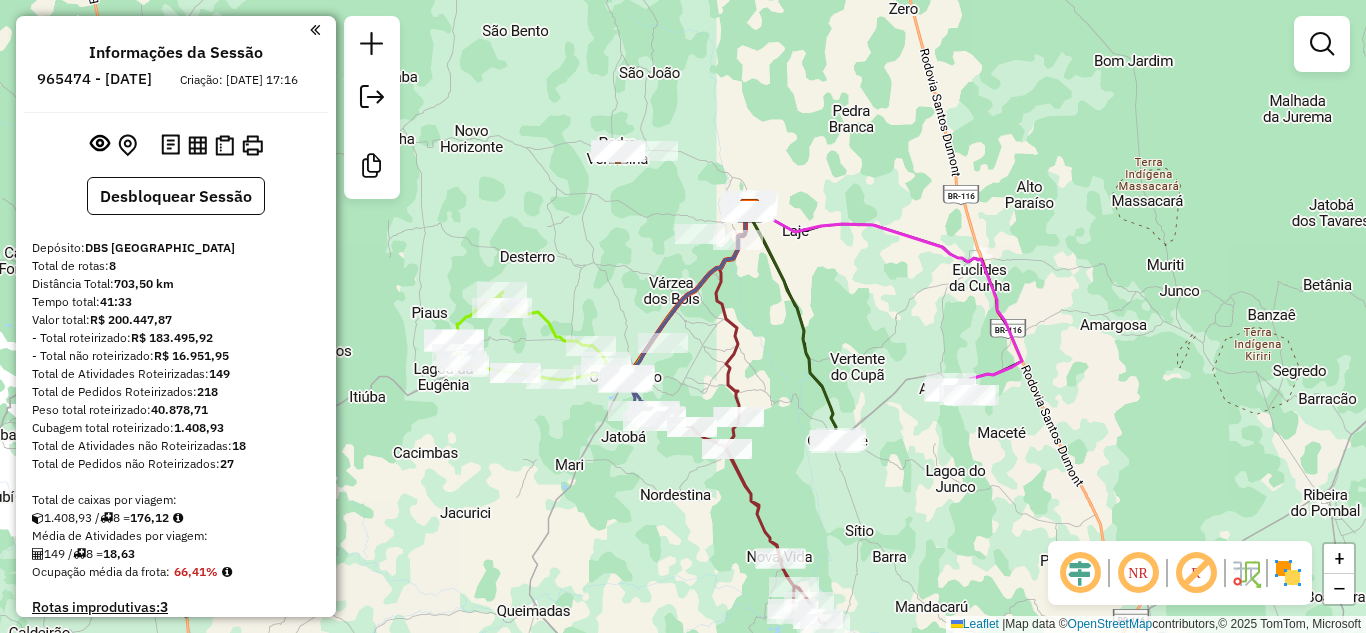 scroll, scrollTop: 400, scrollLeft: 0, axis: vertical 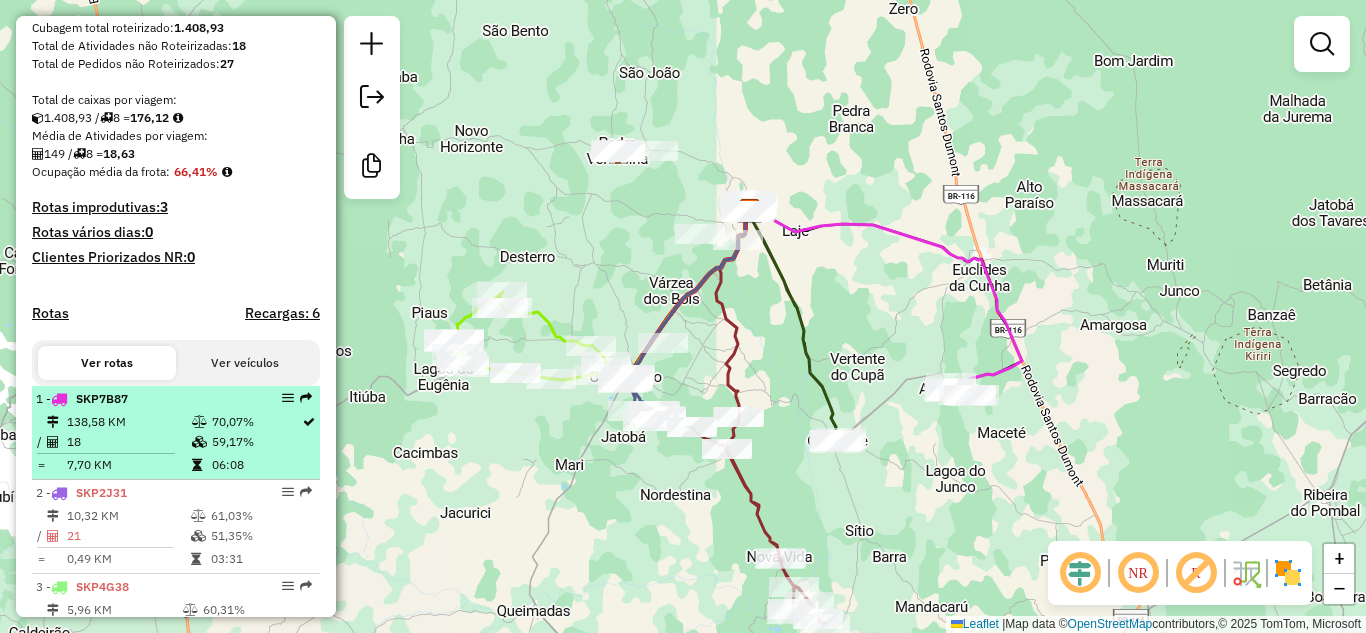 click on "18" at bounding box center (128, 442) 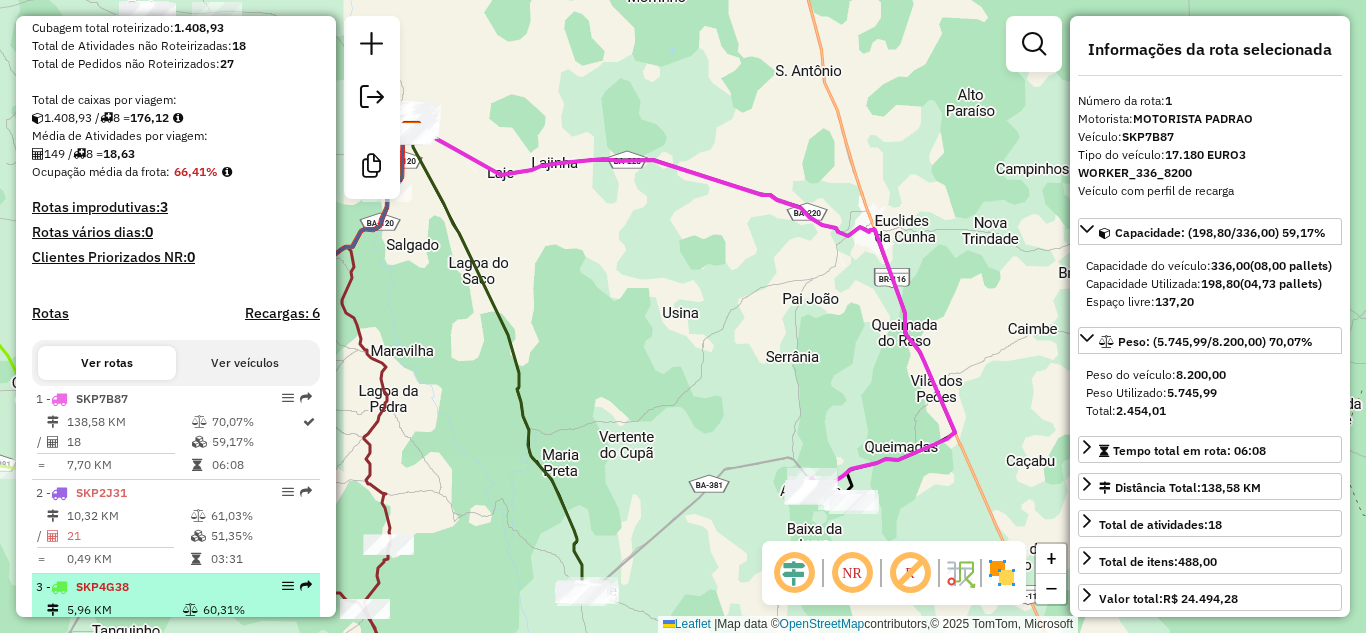 scroll, scrollTop: 667, scrollLeft: 0, axis: vertical 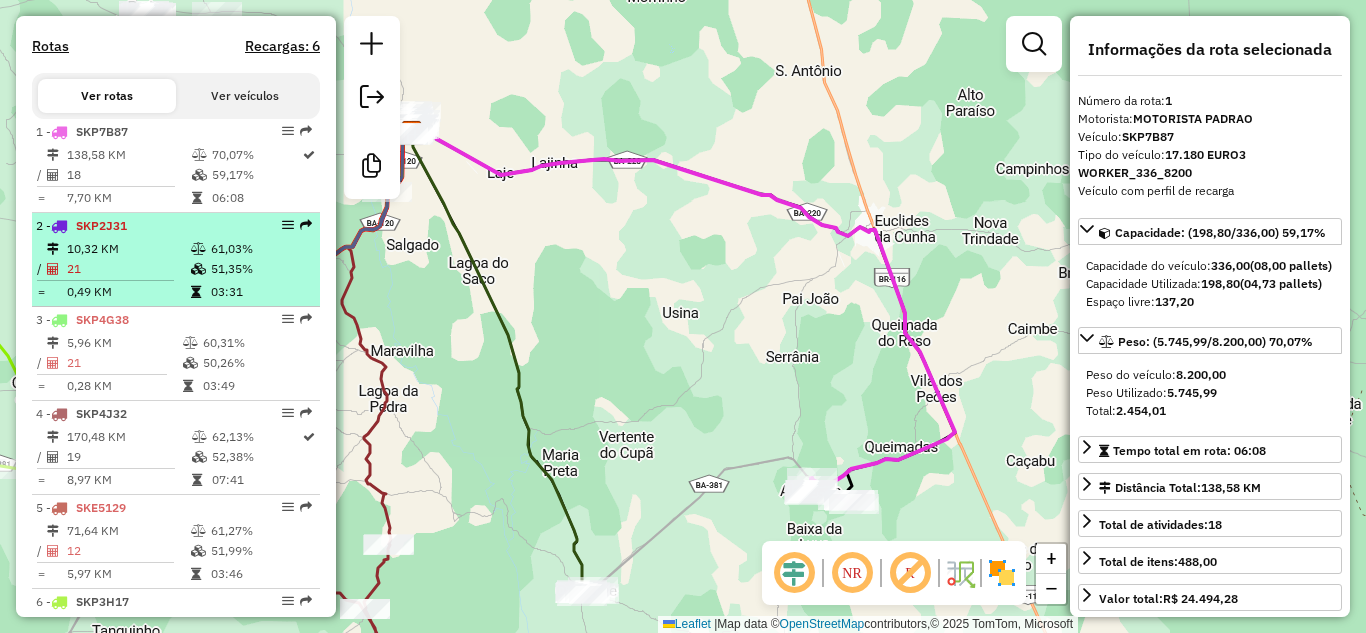 click on "2 -       SKP2J31" at bounding box center [142, 226] 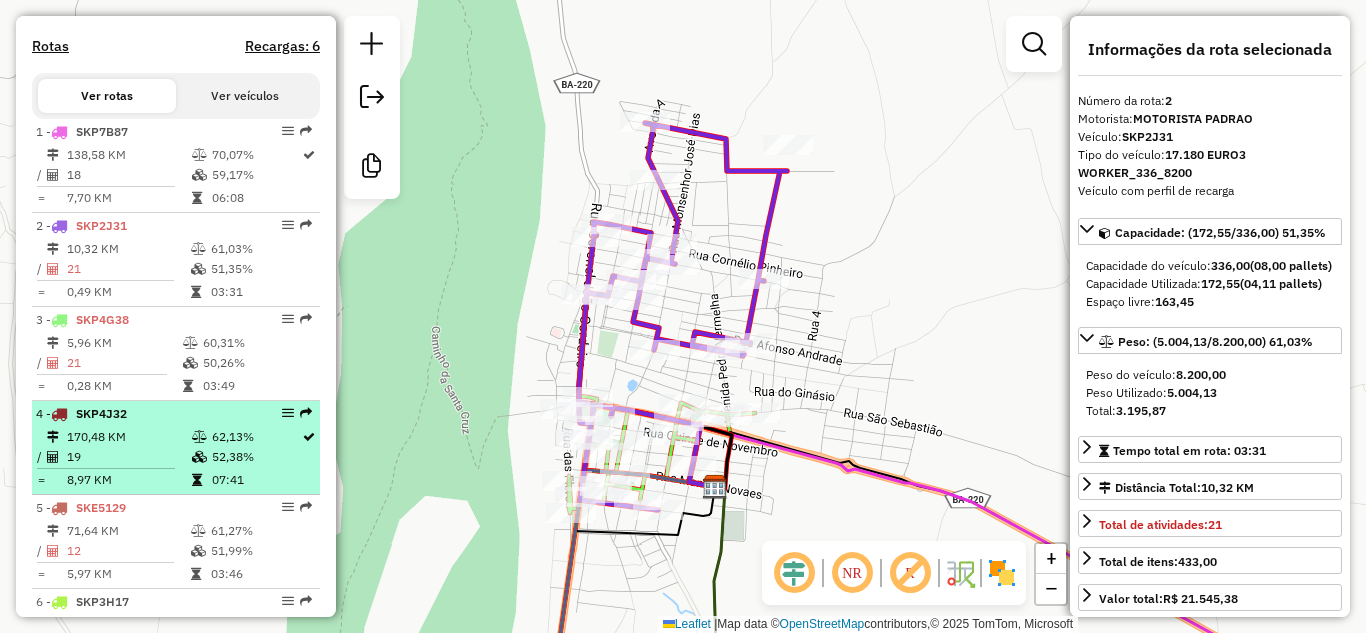 click on "170,48 KM" at bounding box center (128, 437) 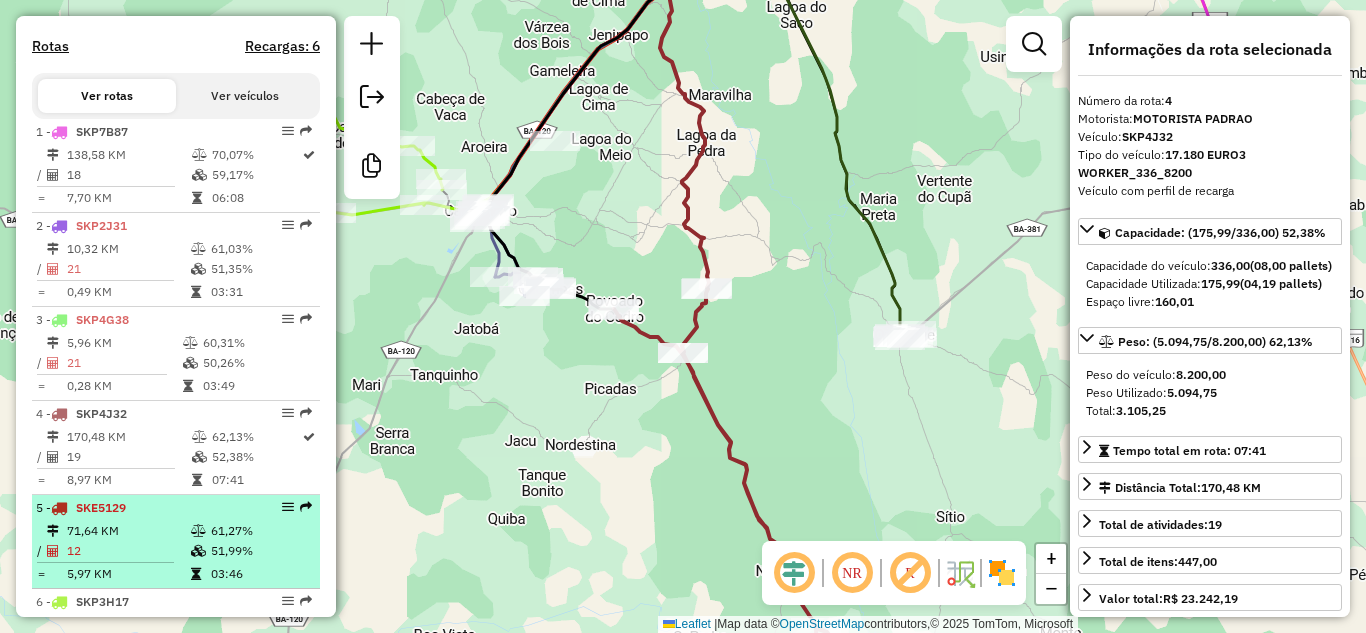 click on "71,64 KM" at bounding box center (128, 531) 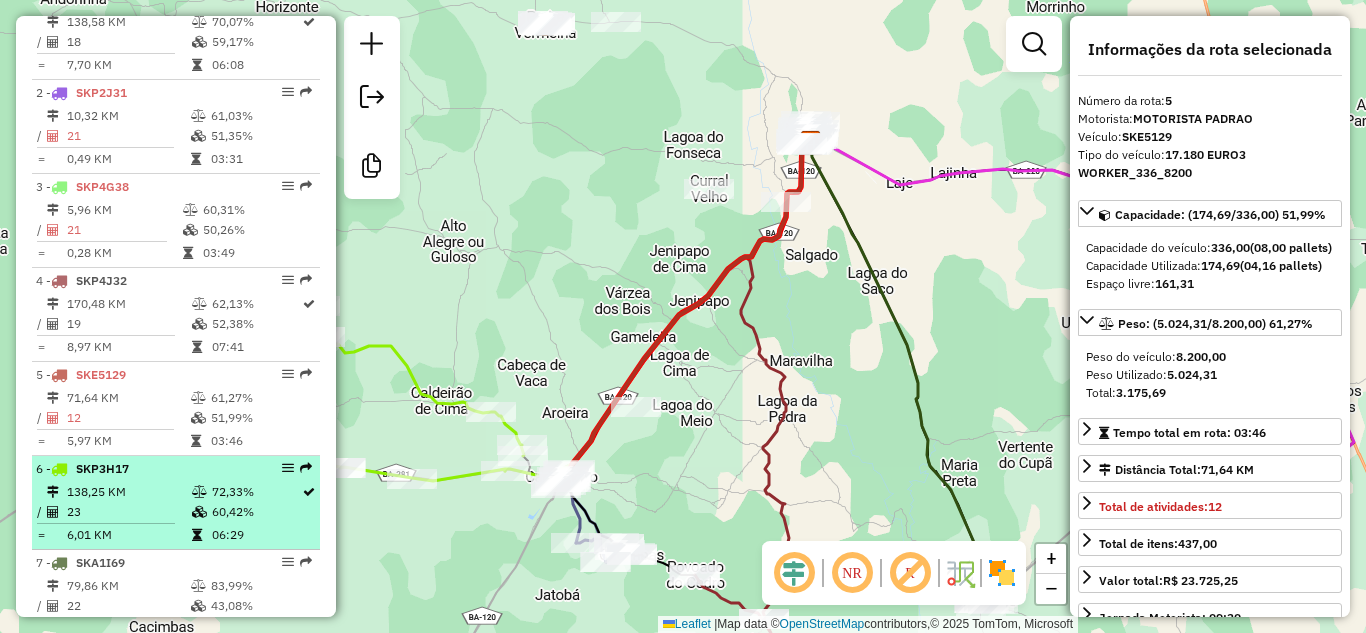 scroll, scrollTop: 933, scrollLeft: 0, axis: vertical 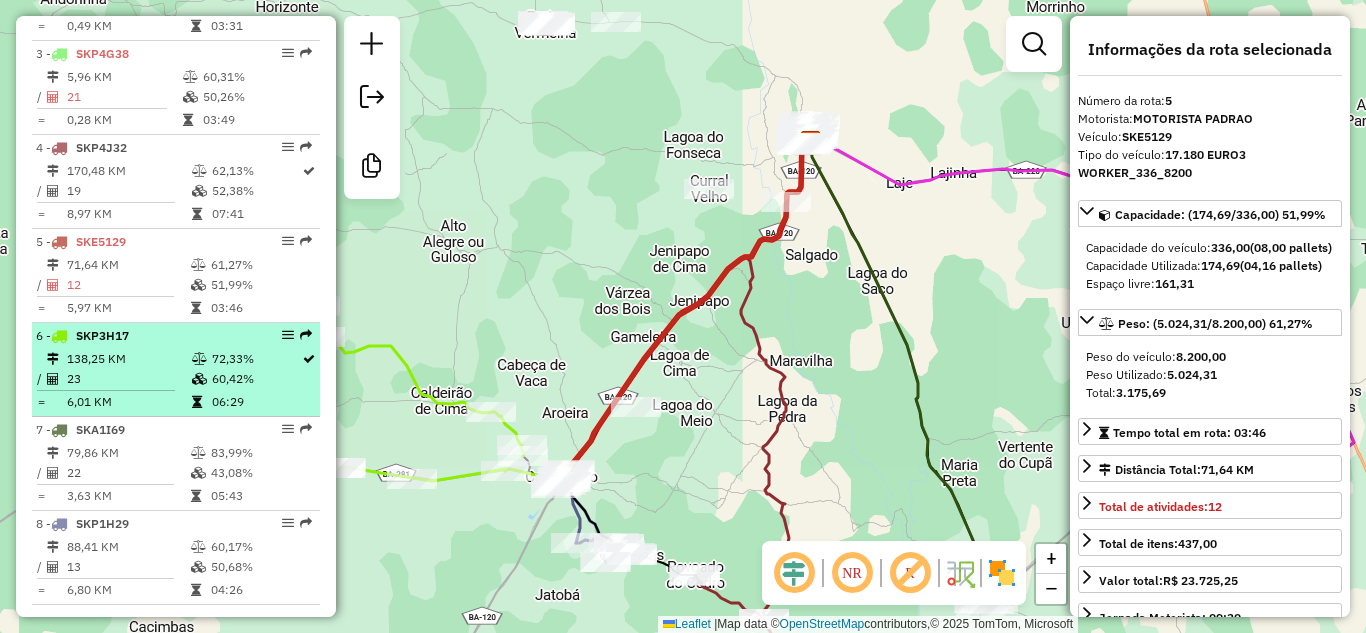click on "138,25 KM" at bounding box center [128, 359] 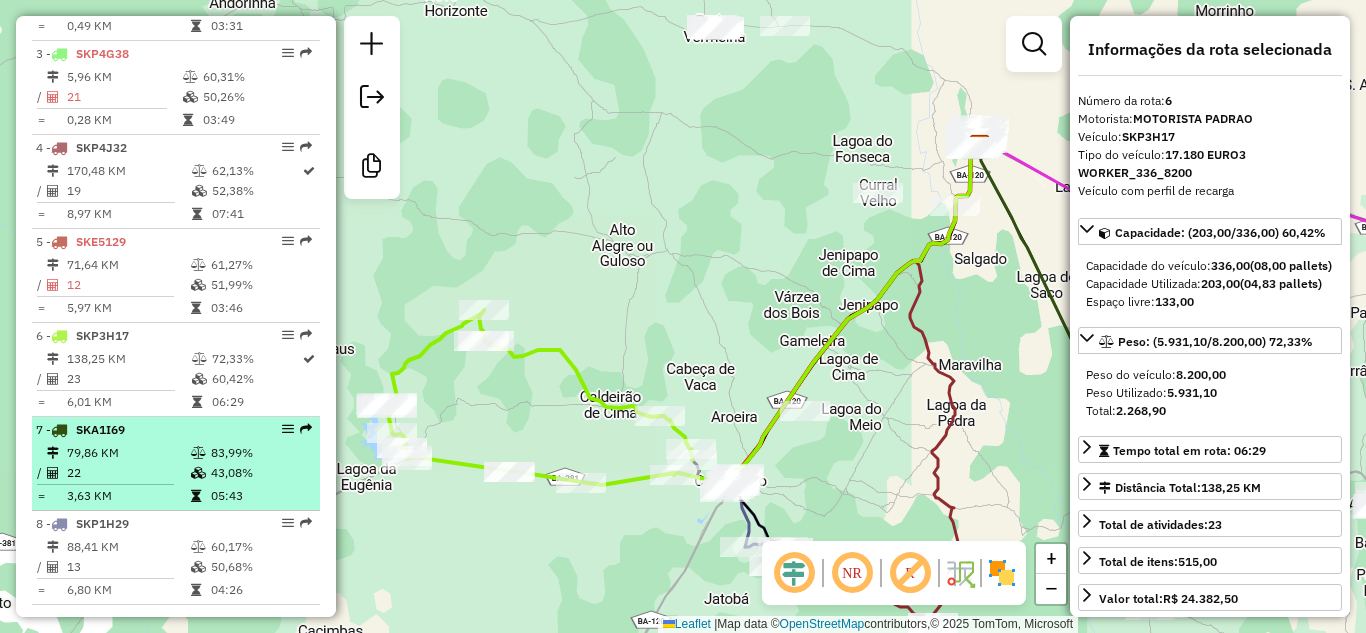 scroll, scrollTop: 1200, scrollLeft: 0, axis: vertical 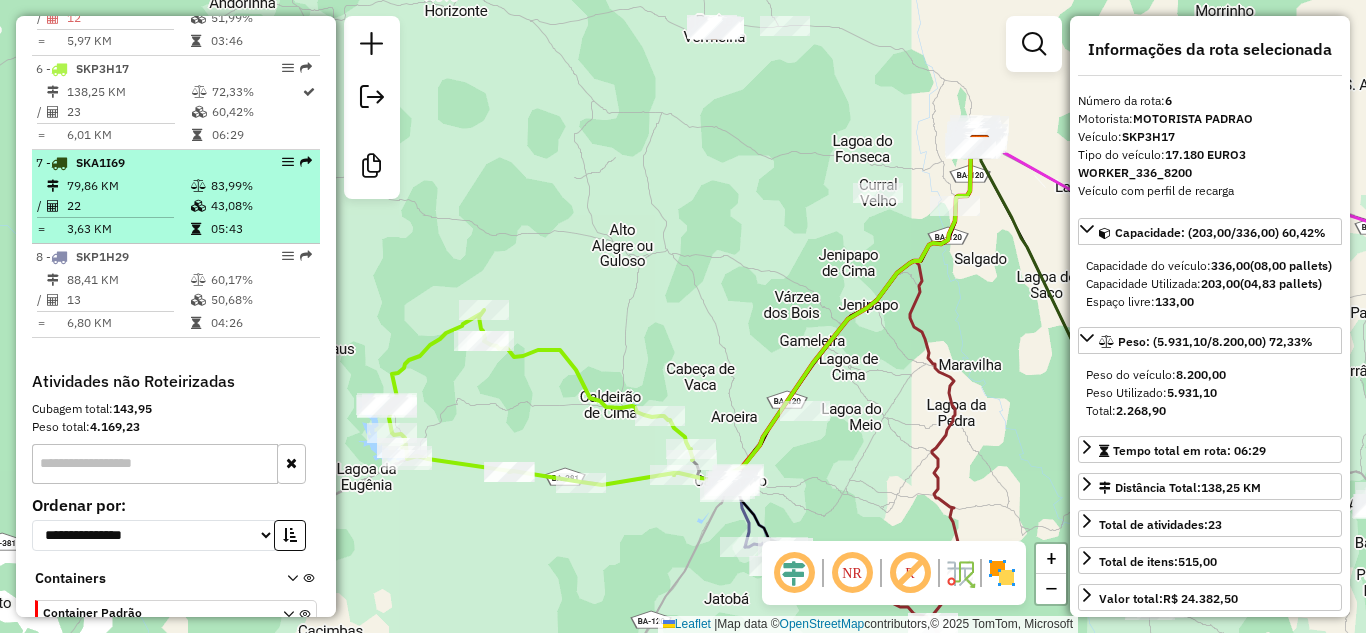click on "22" at bounding box center (128, 206) 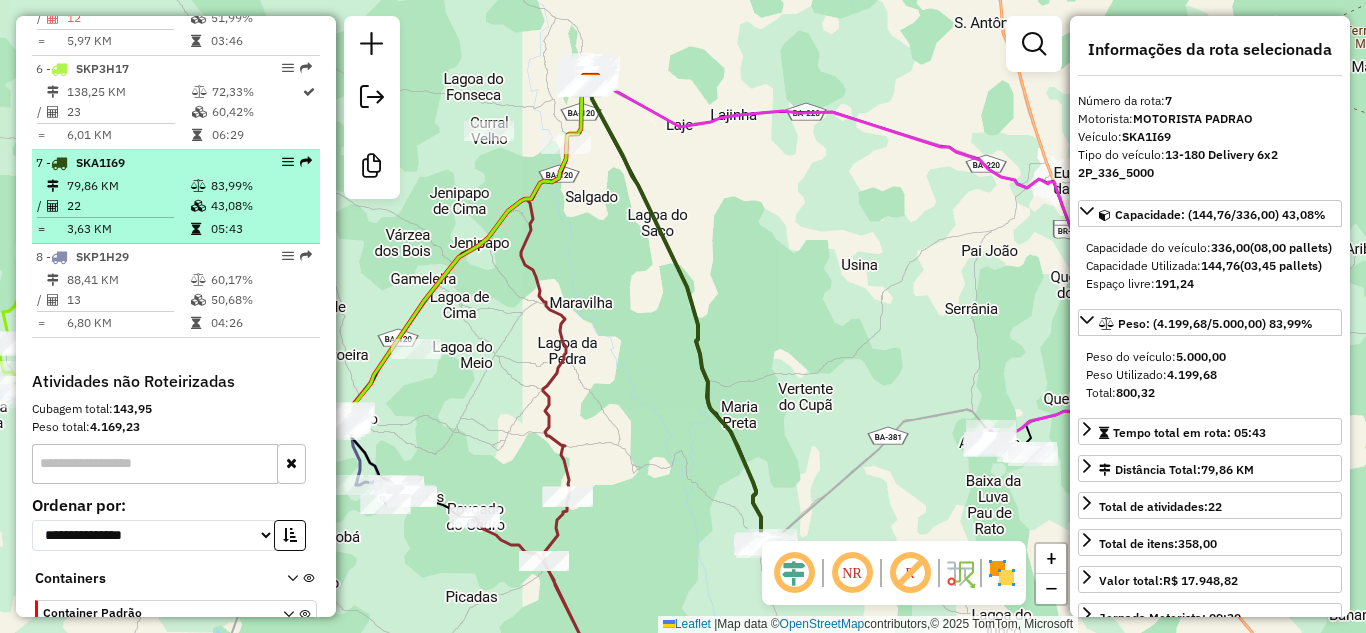 click on "3,63 KM" at bounding box center (128, 229) 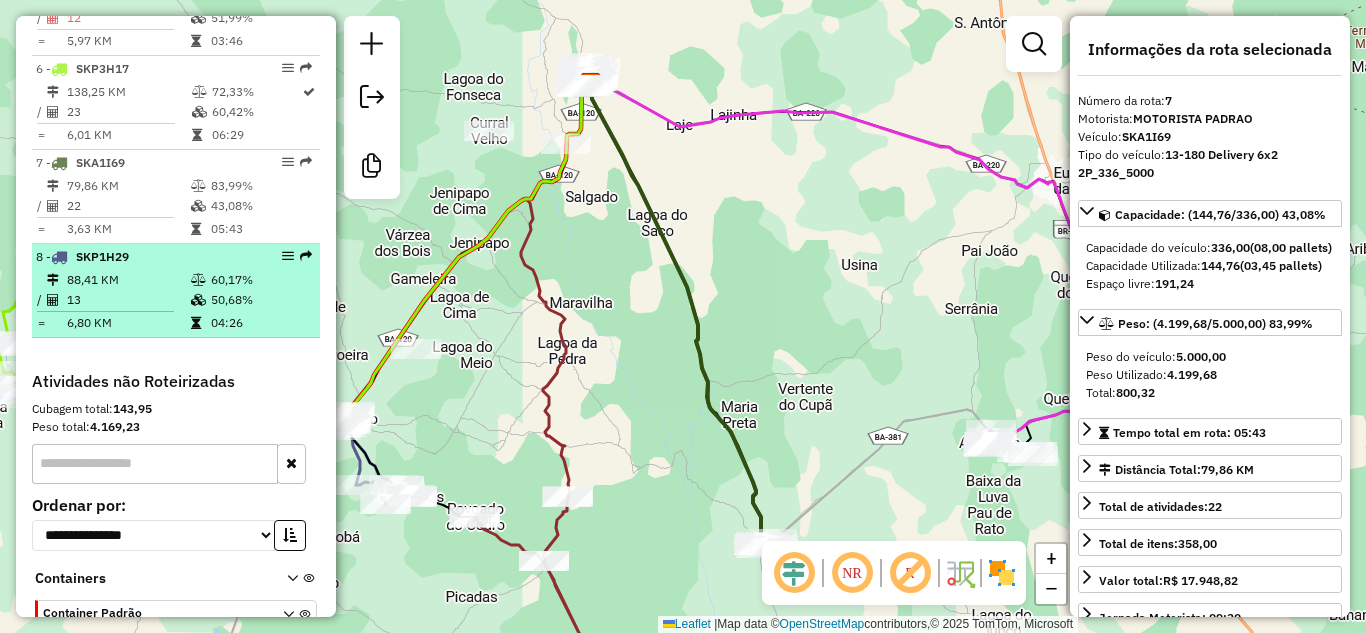 click on "88,41 KM" at bounding box center [128, 280] 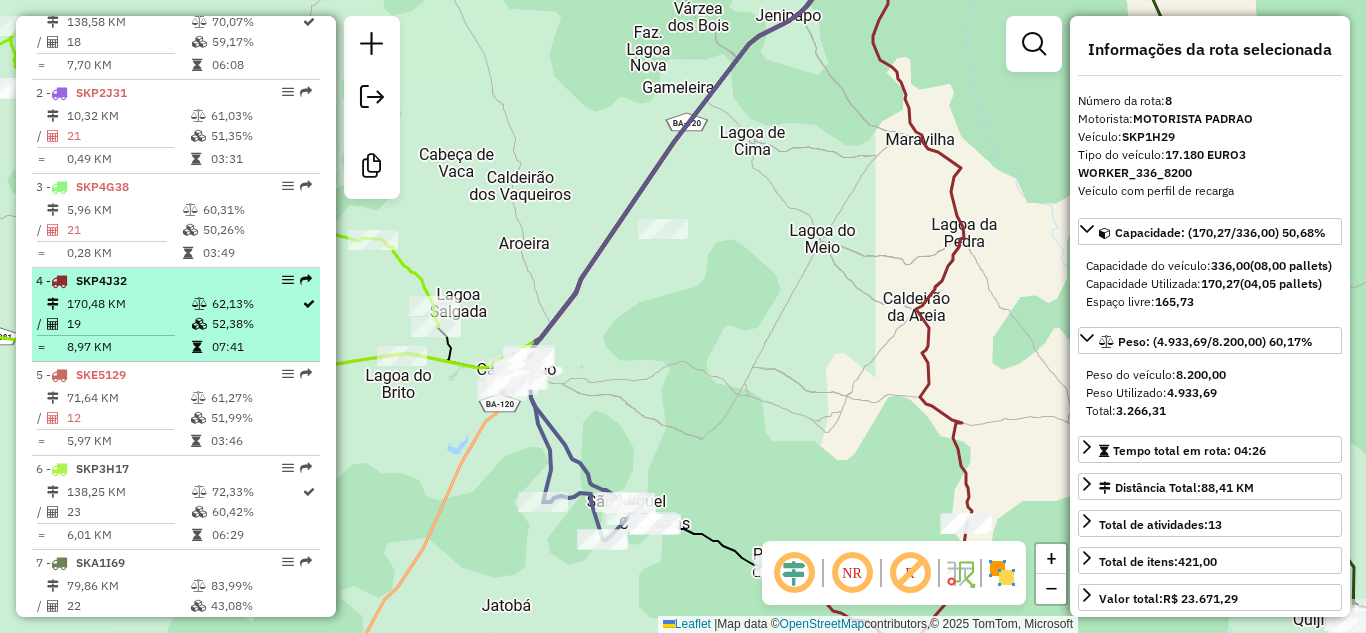 scroll, scrollTop: 400, scrollLeft: 0, axis: vertical 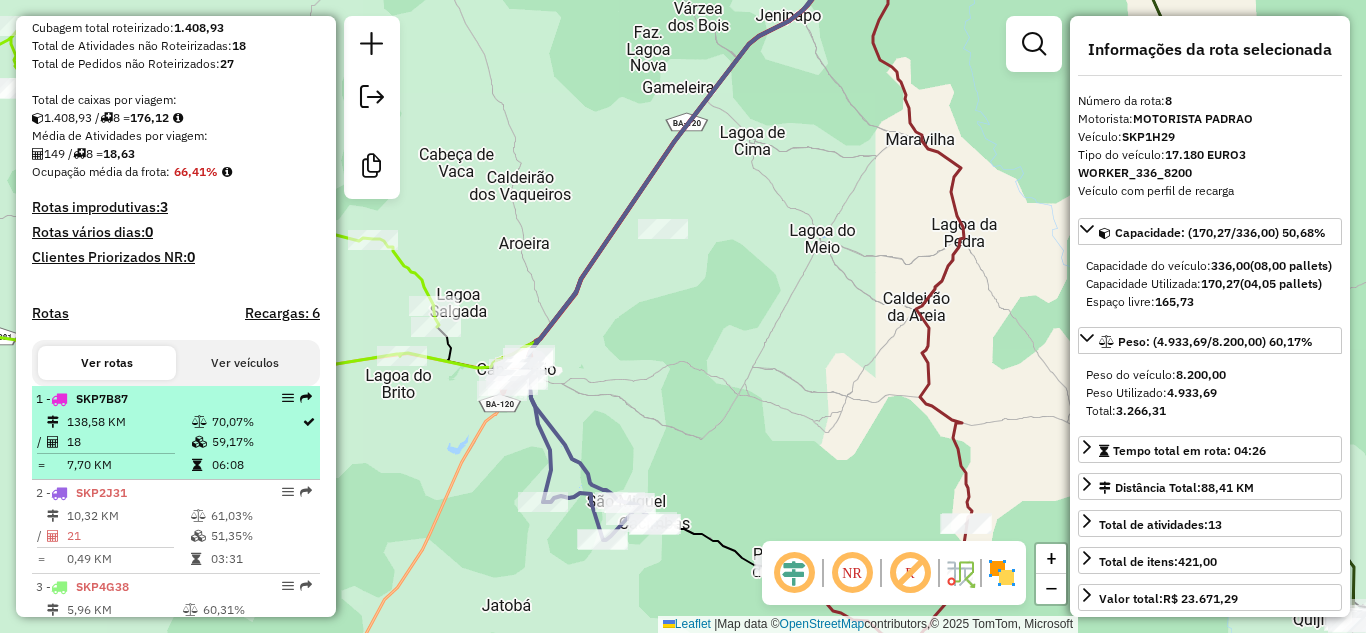 click on "138,58 KM" at bounding box center [128, 422] 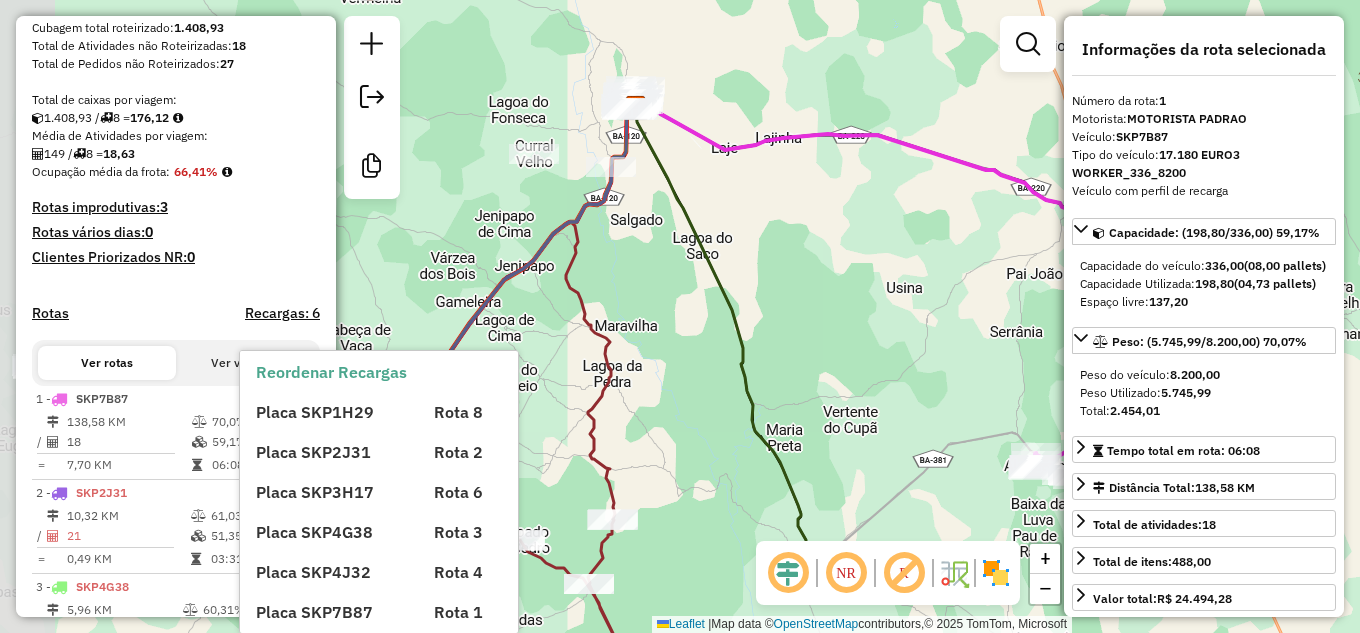 drag, startPoint x: 626, startPoint y: 334, endPoint x: 969, endPoint y: 289, distance: 345.9393 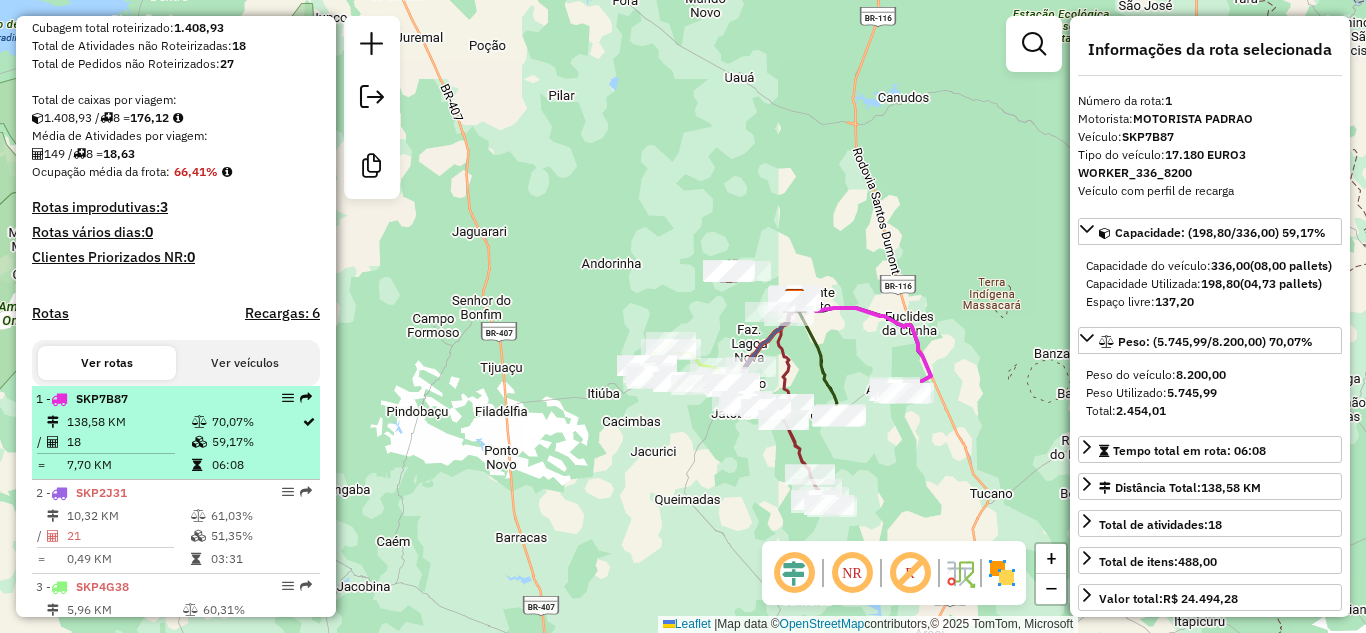 click on "18" at bounding box center [128, 442] 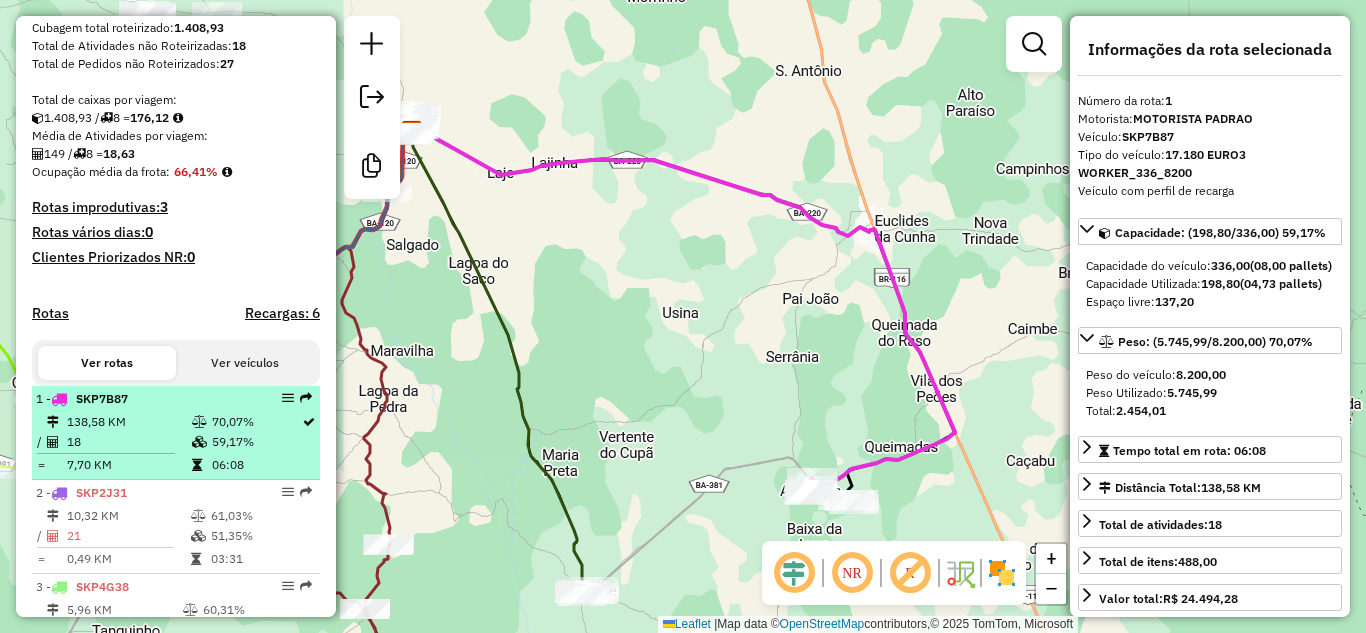 scroll, scrollTop: 533, scrollLeft: 0, axis: vertical 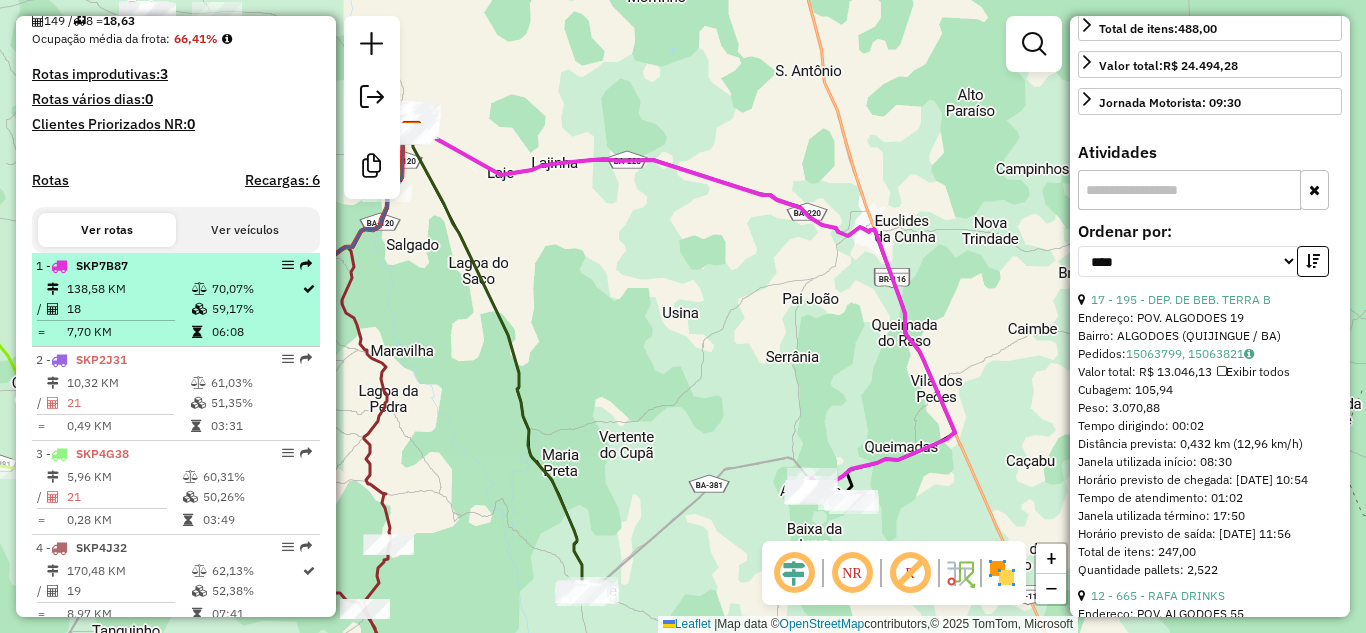 click on "138,58 KM" at bounding box center [128, 289] 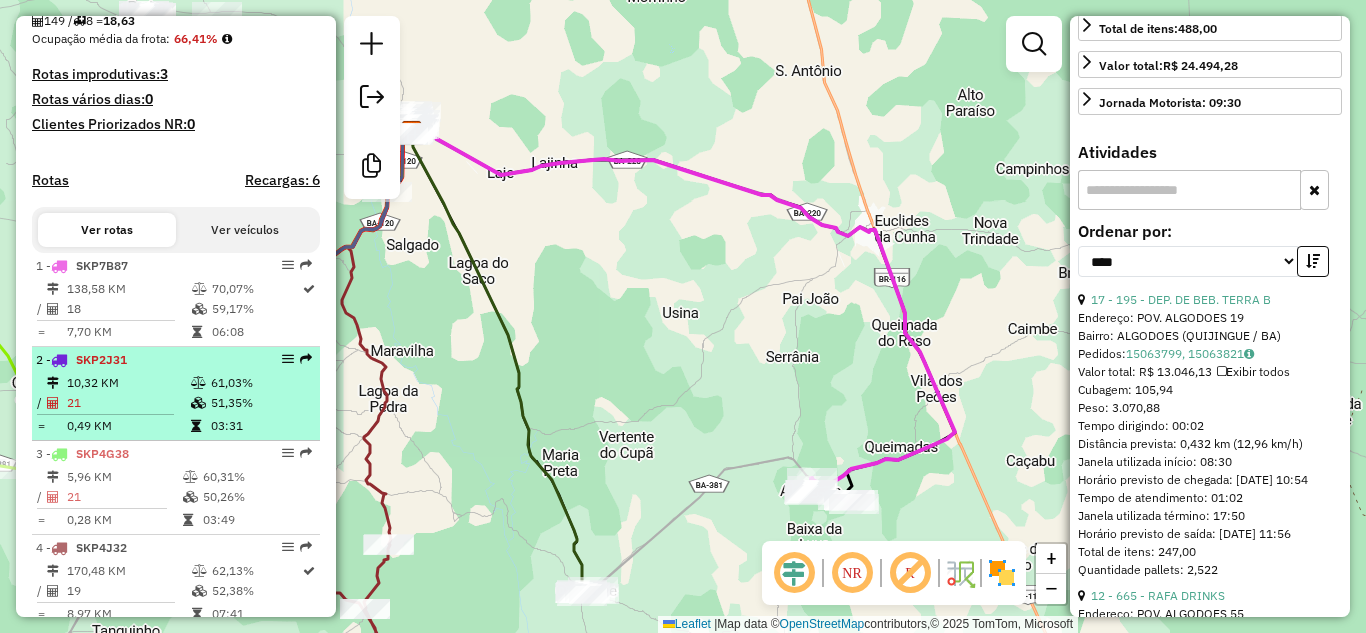 click on "21" at bounding box center (128, 403) 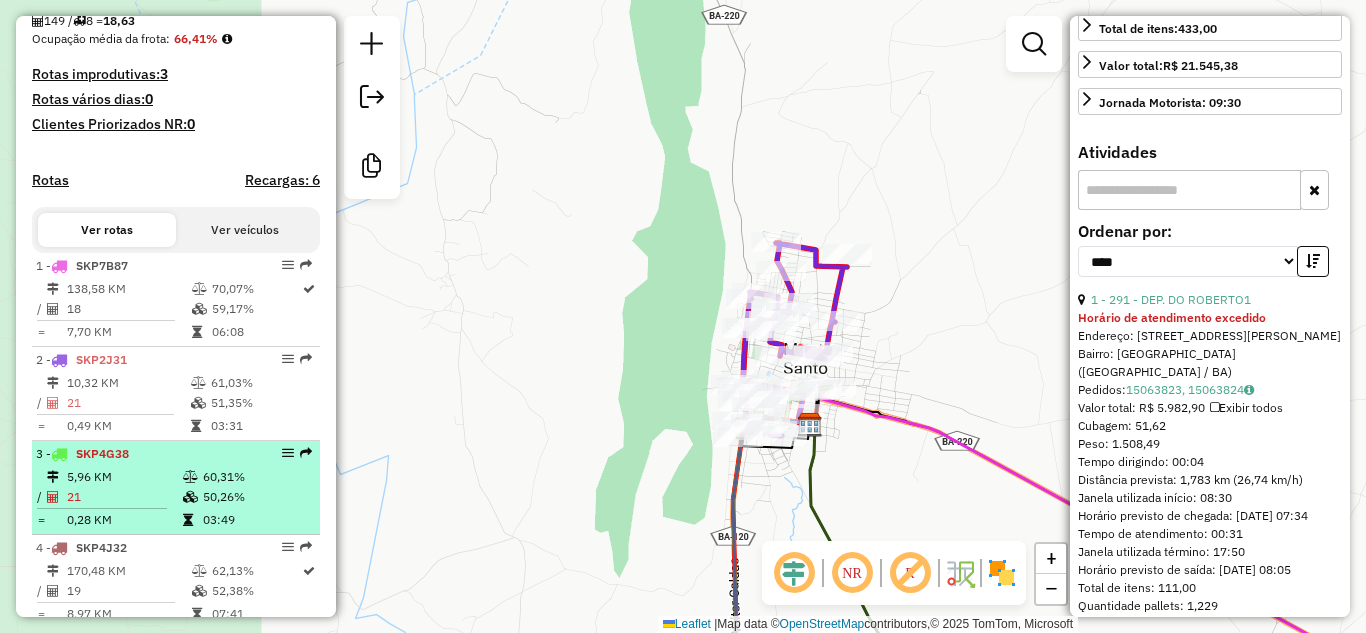 scroll, scrollTop: 800, scrollLeft: 0, axis: vertical 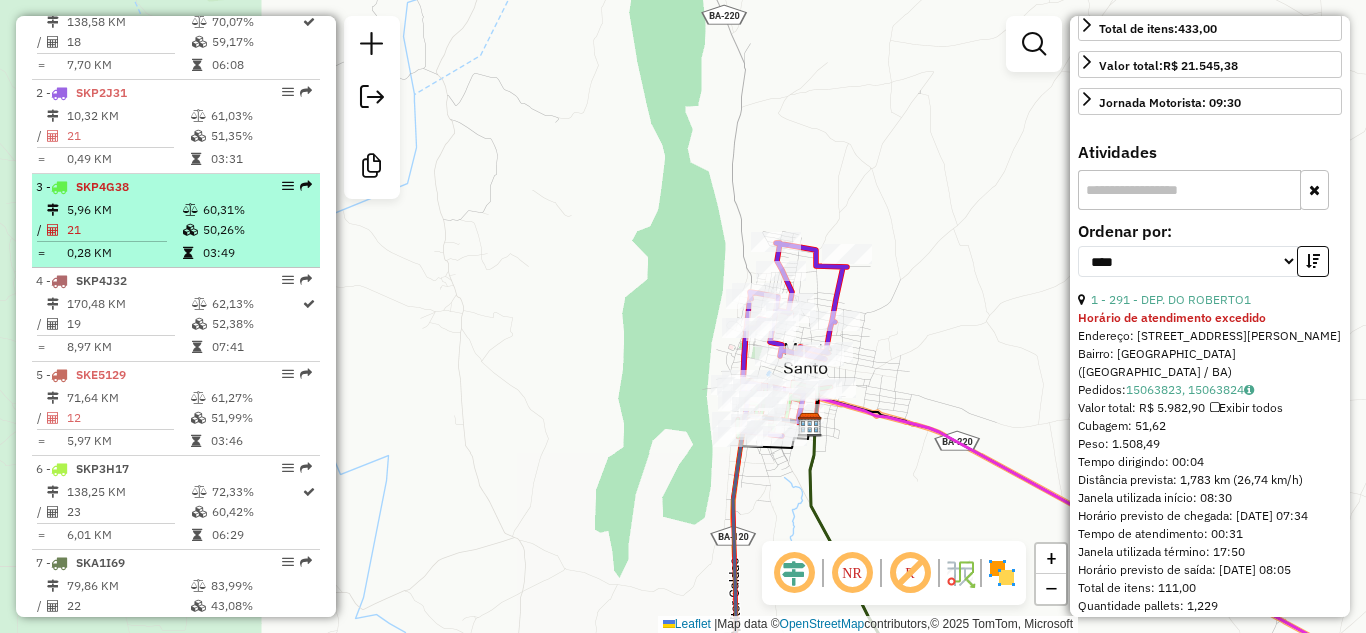 click on "5,96 KM" at bounding box center [124, 210] 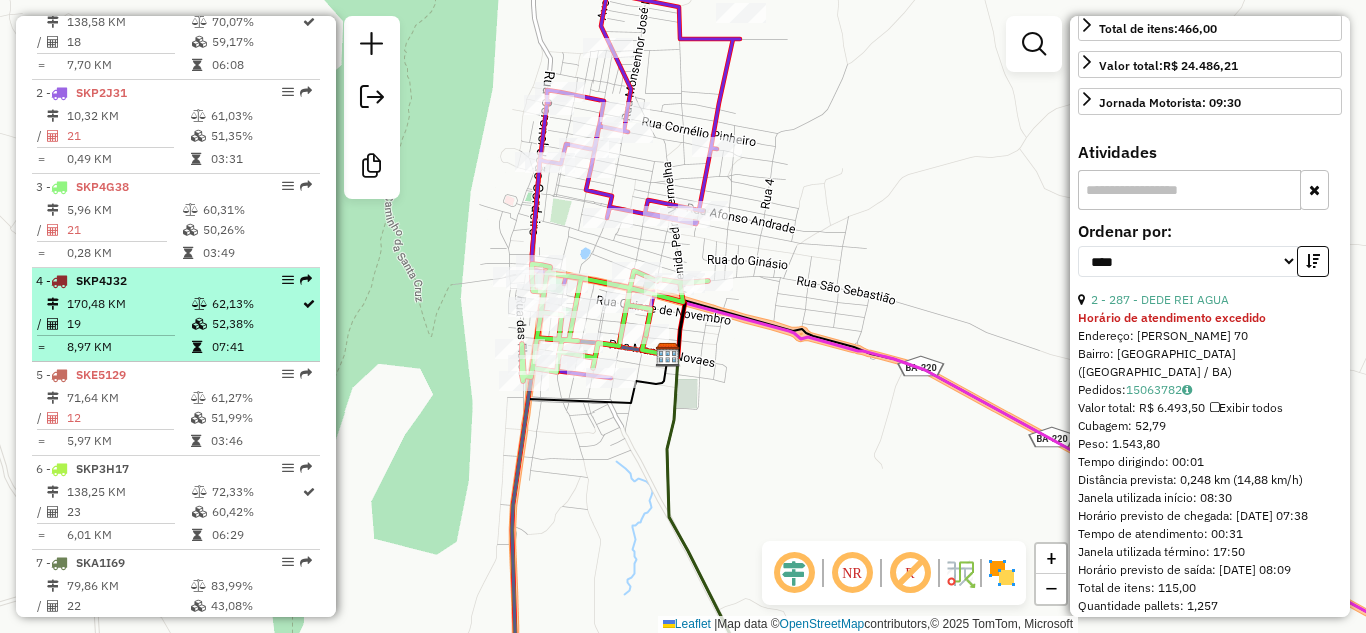 click on "19" at bounding box center (128, 324) 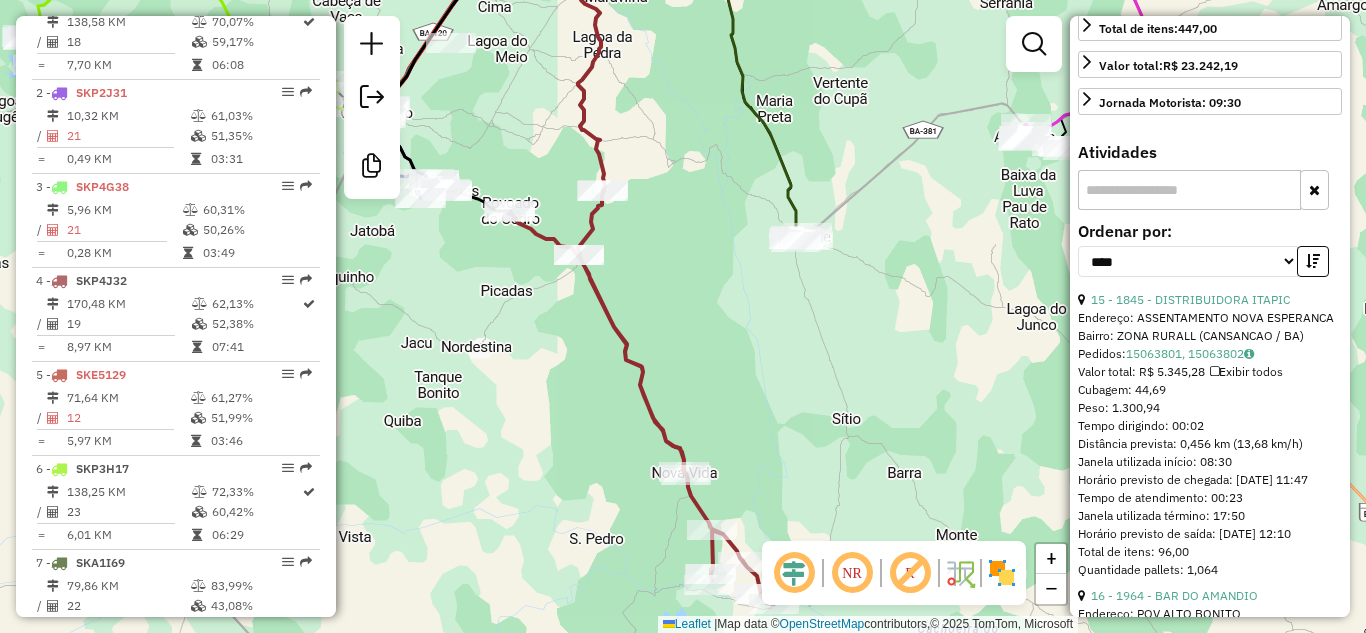 drag, startPoint x: 536, startPoint y: 315, endPoint x: 471, endPoint y: 278, distance: 74.793045 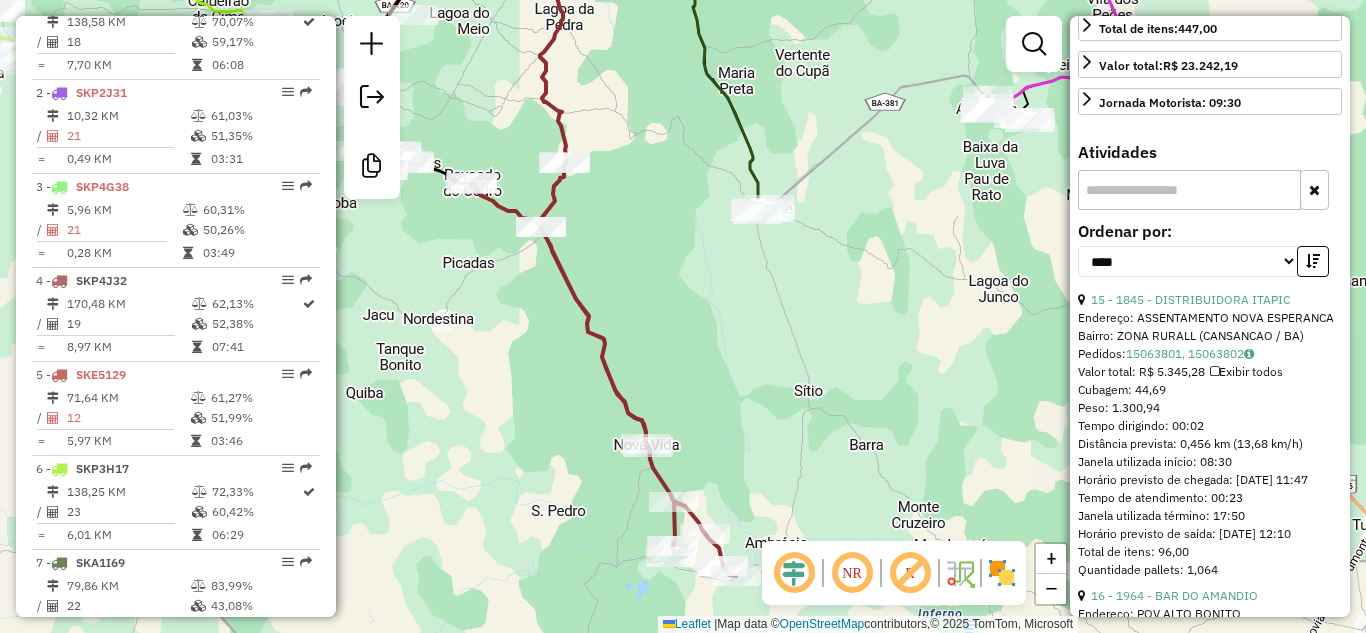 drag, startPoint x: 519, startPoint y: 327, endPoint x: 610, endPoint y: 386, distance: 108.45275 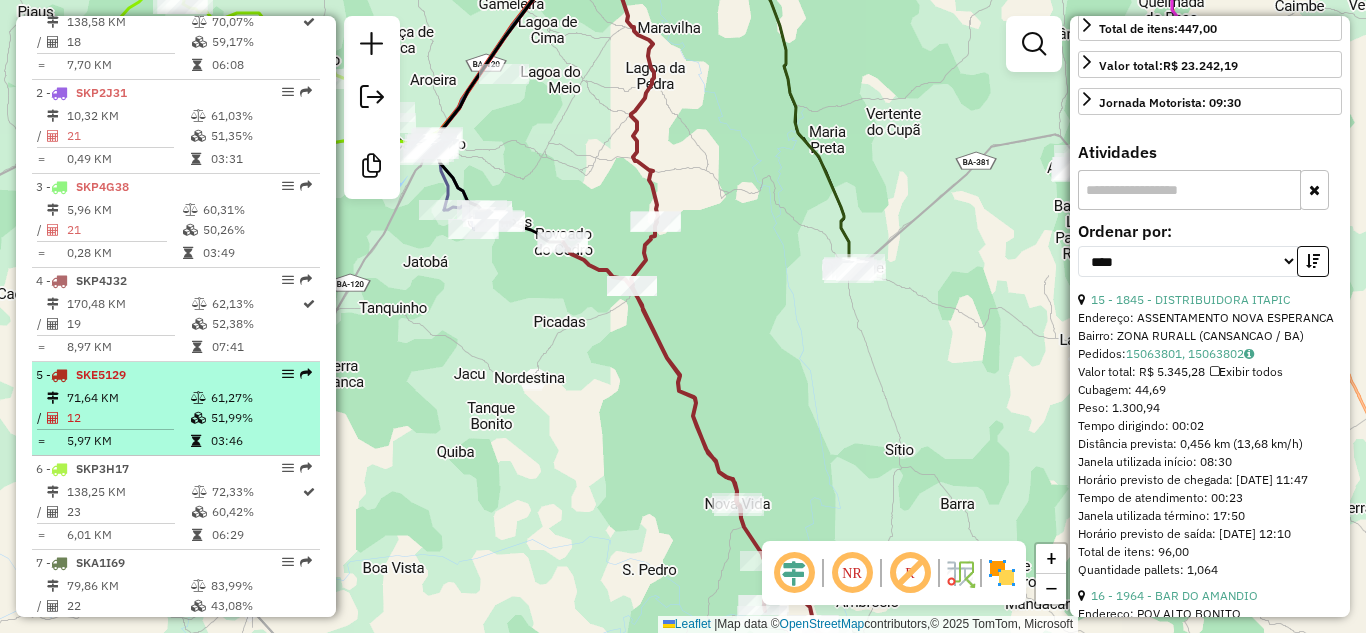 click on "5 -       SKE5129   71,64 KM   61,27%  /  12   51,99%     =  5,97 KM   03:46" at bounding box center (176, 409) 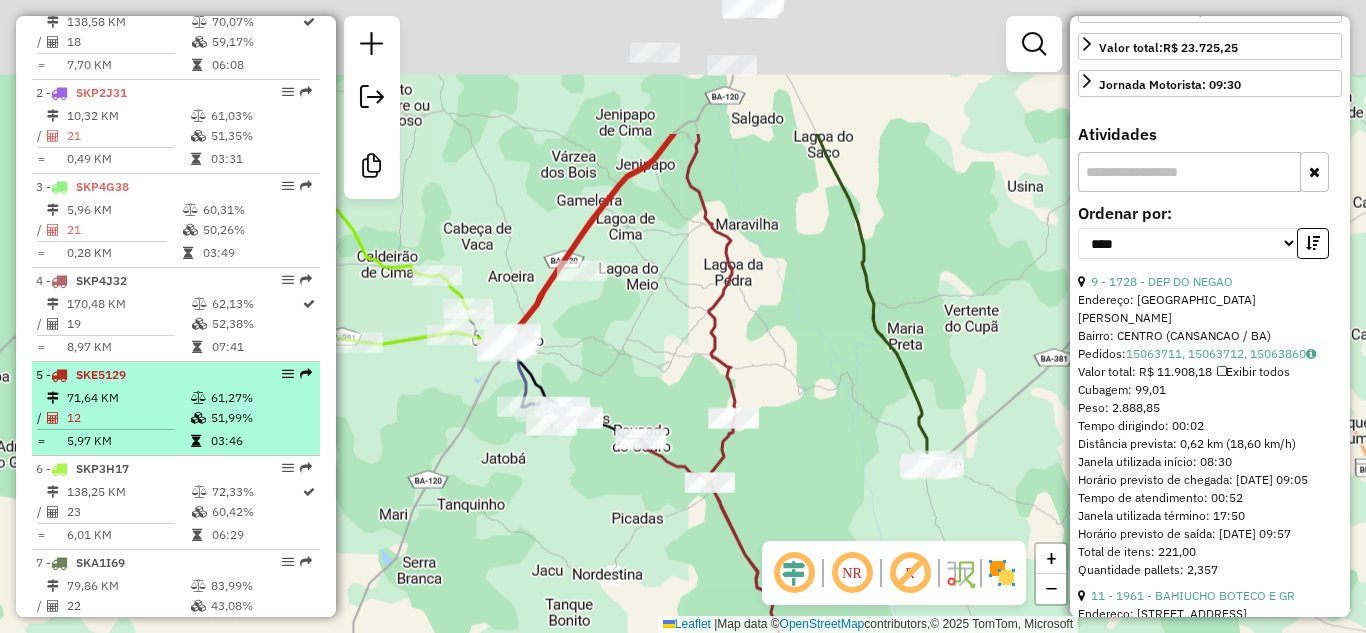 scroll, scrollTop: 515, scrollLeft: 0, axis: vertical 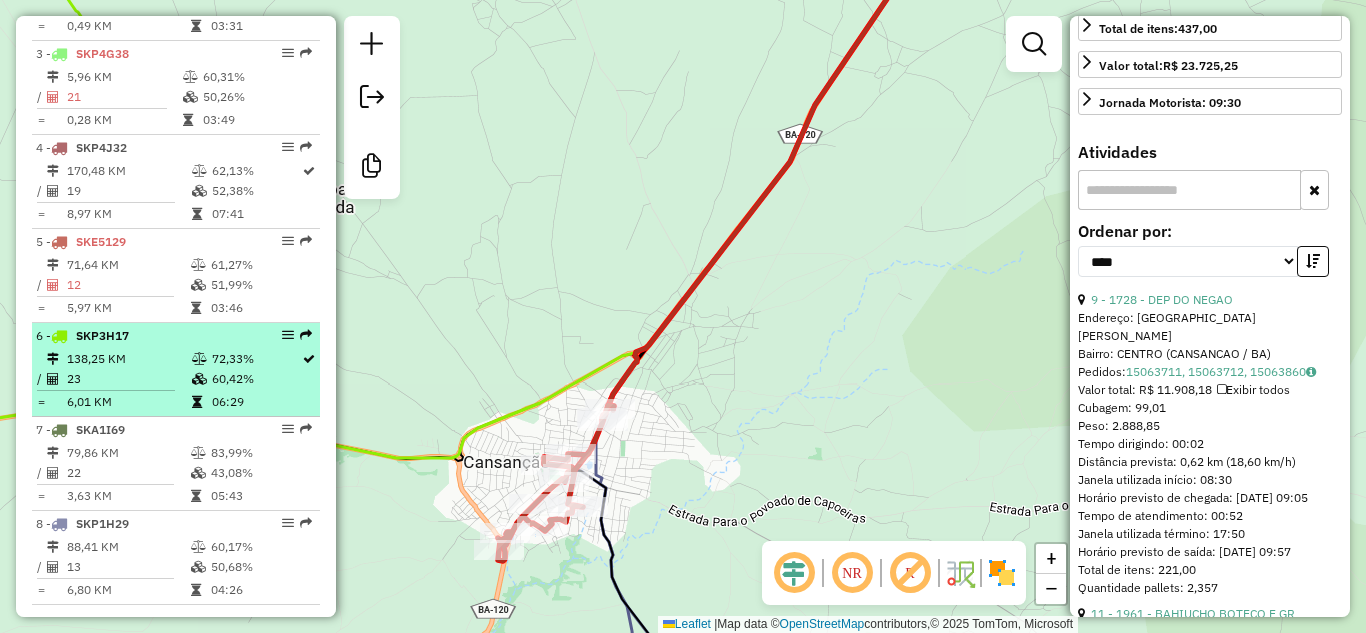 click on "23" at bounding box center [128, 379] 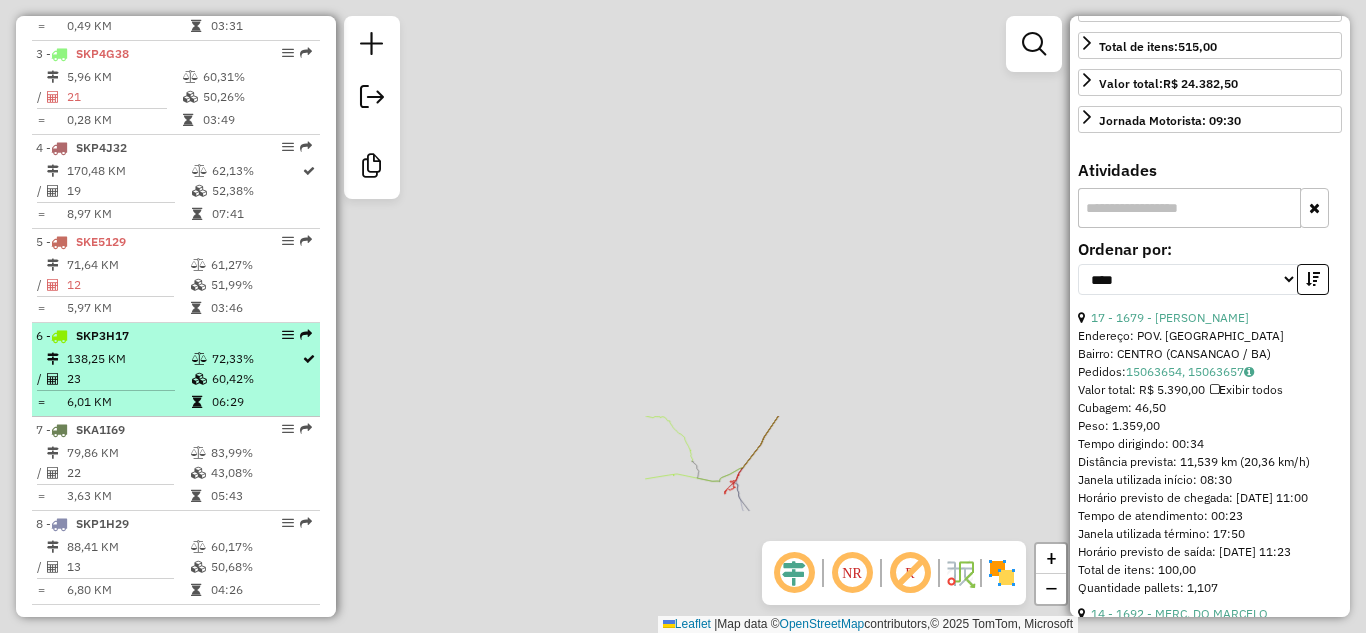 scroll, scrollTop: 533, scrollLeft: 0, axis: vertical 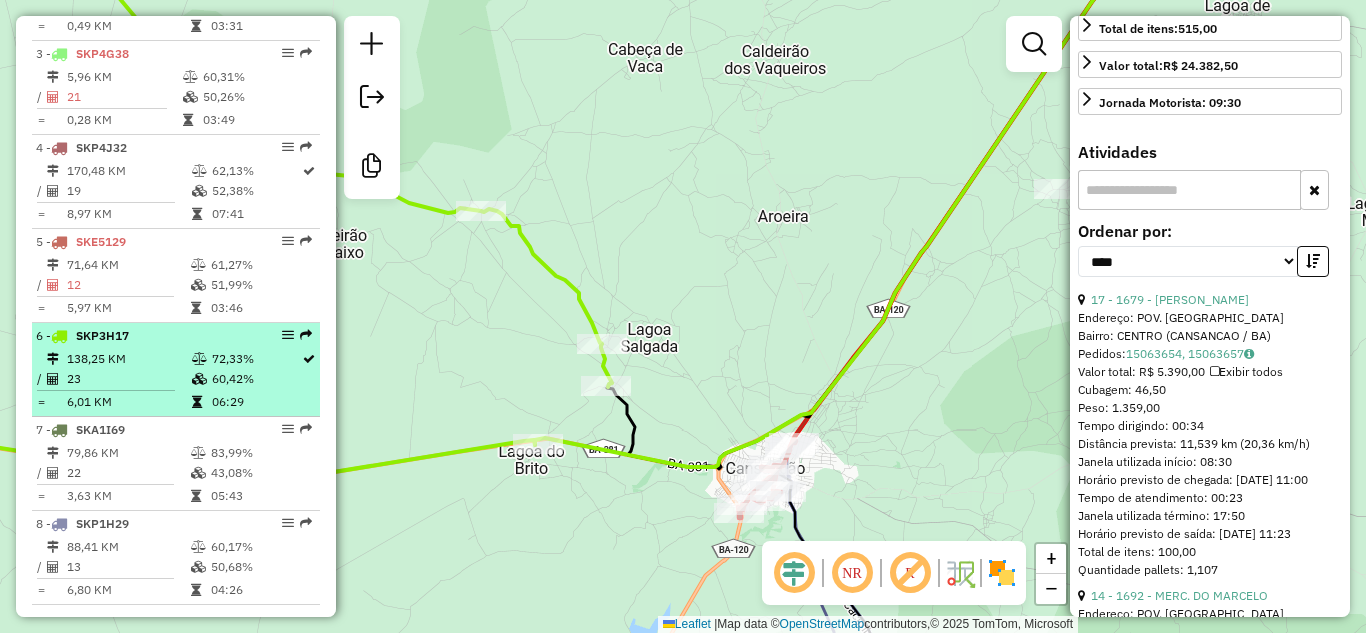 click on "6 -       SKP3H17" at bounding box center (142, 336) 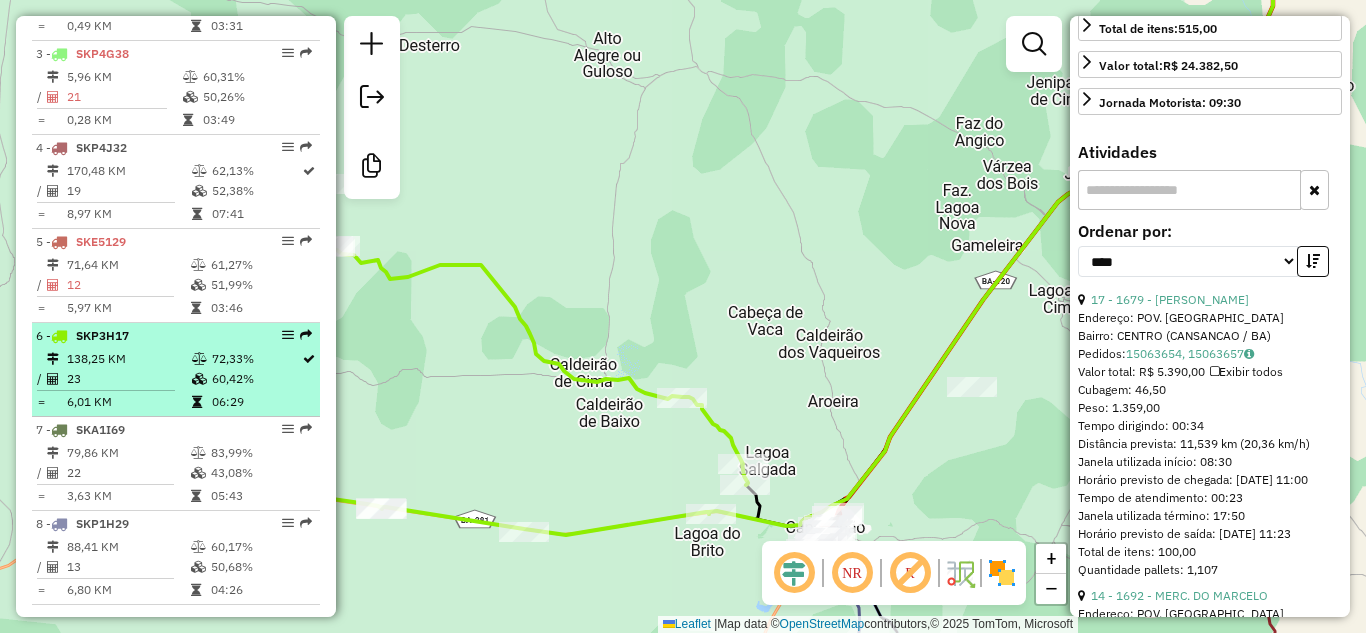 scroll, scrollTop: 1067, scrollLeft: 0, axis: vertical 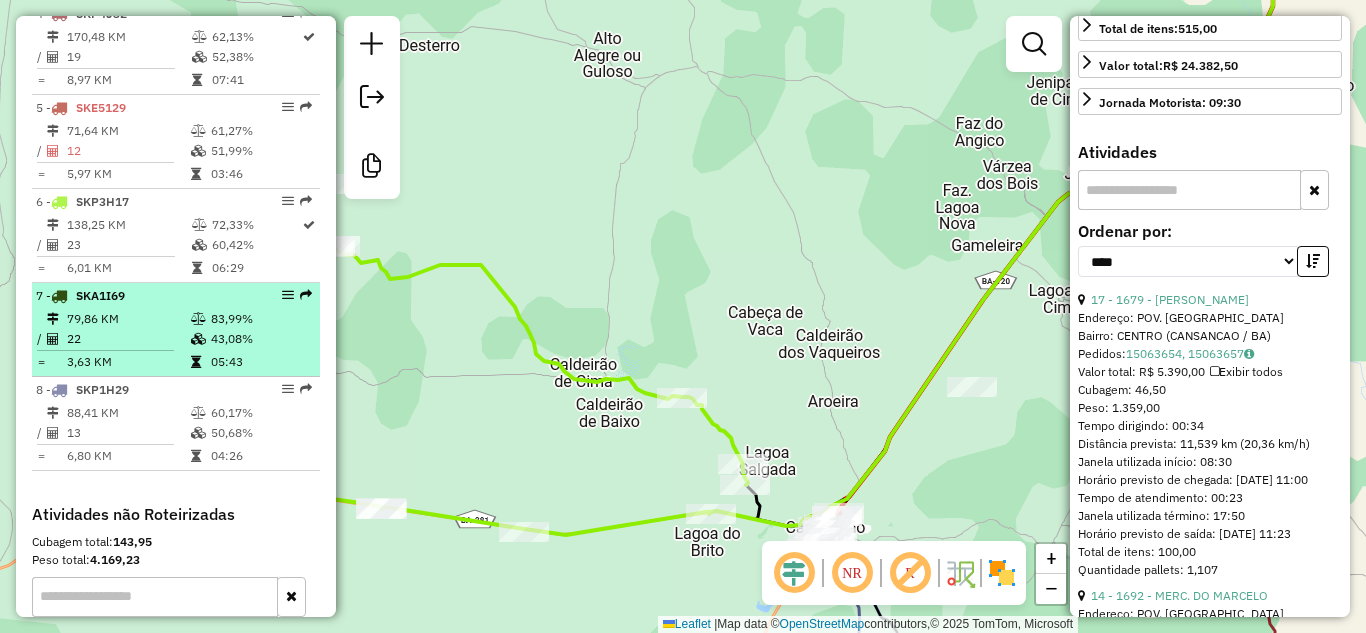 drag, startPoint x: 132, startPoint y: 362, endPoint x: 142, endPoint y: 381, distance: 21.470911 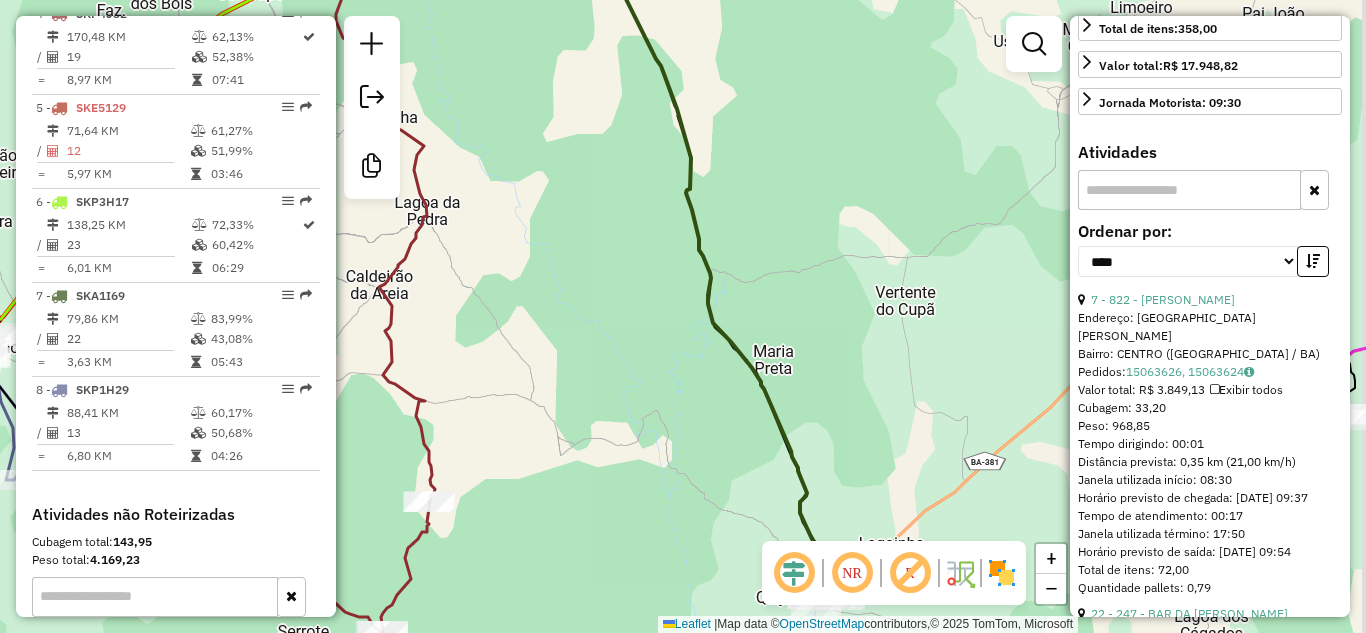 drag, startPoint x: 728, startPoint y: 493, endPoint x: 613, endPoint y: 288, distance: 235.05319 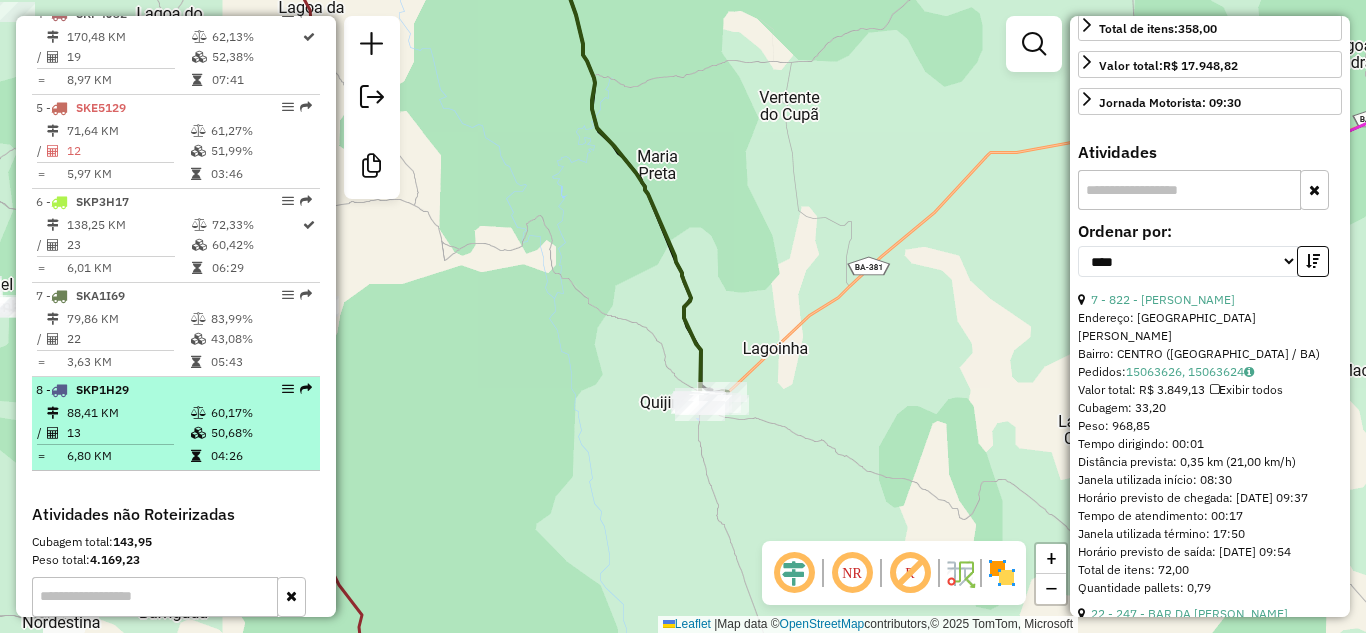 click on "13" at bounding box center [128, 433] 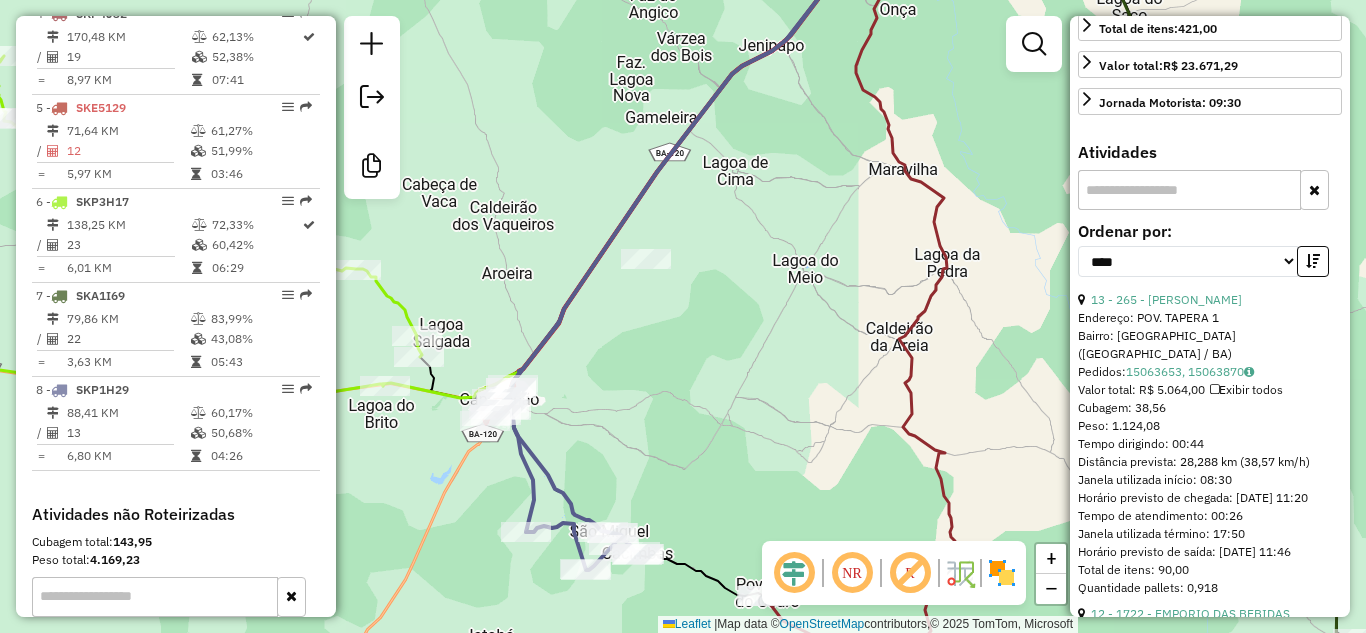 scroll, scrollTop: 0, scrollLeft: 0, axis: both 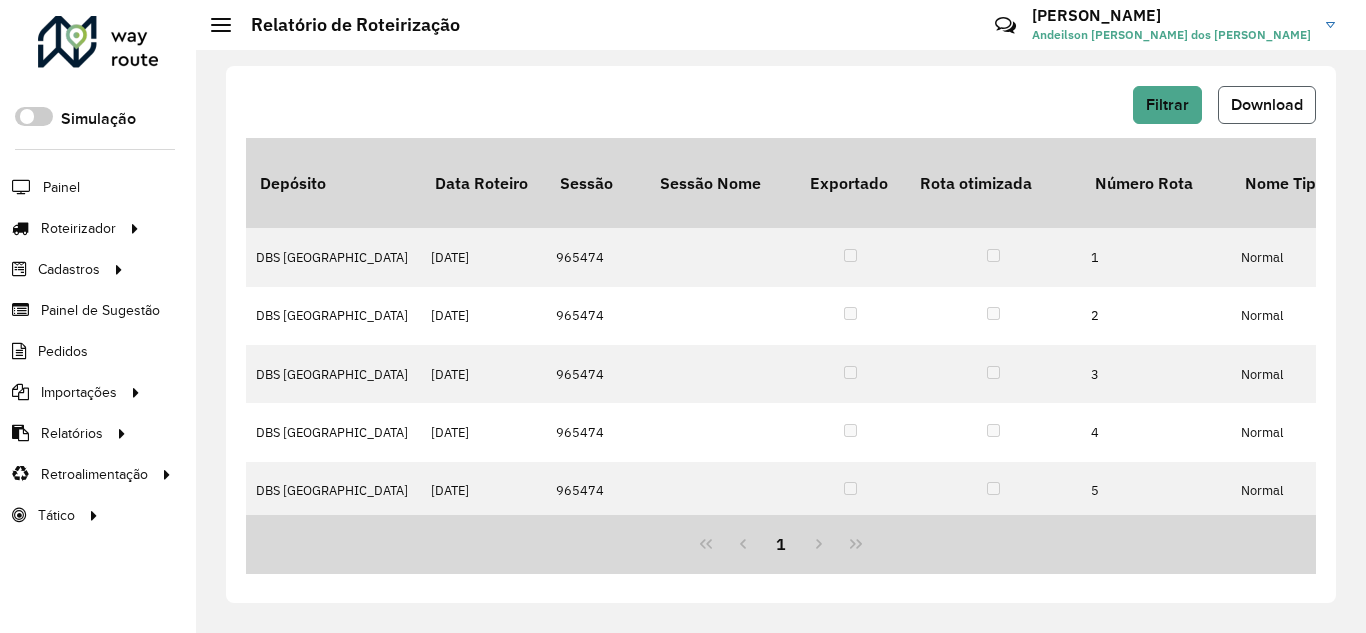 click on "Download" 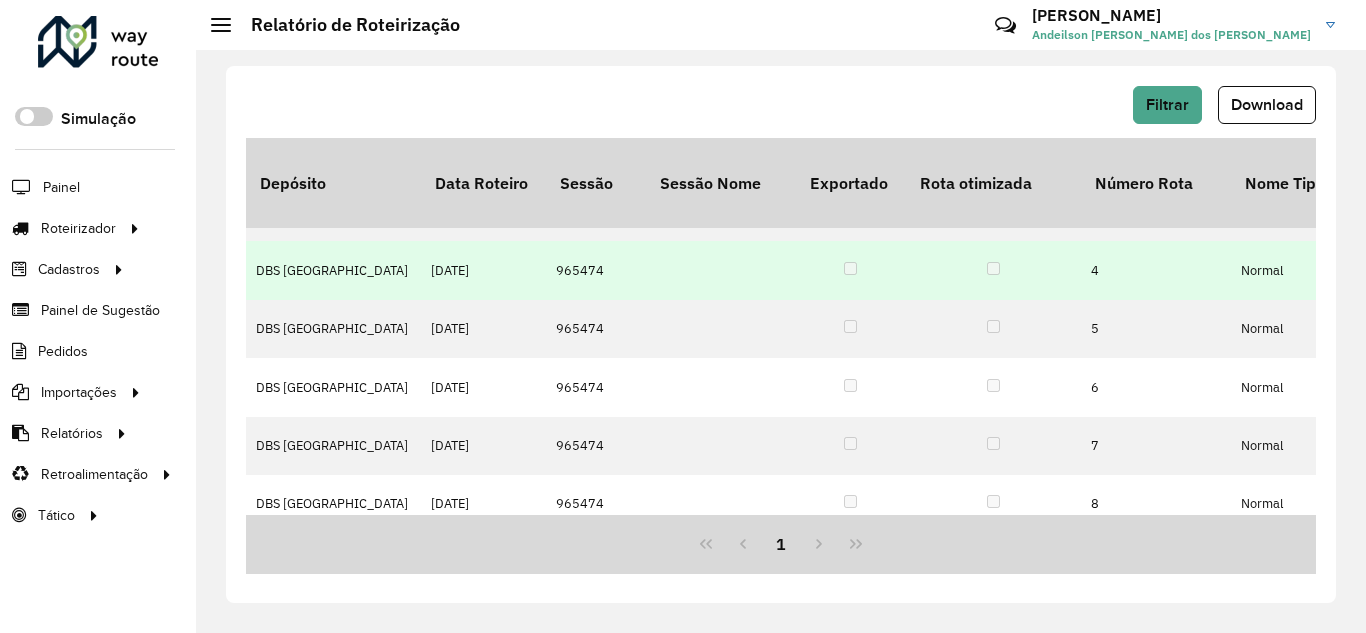 scroll, scrollTop: 0, scrollLeft: 0, axis: both 